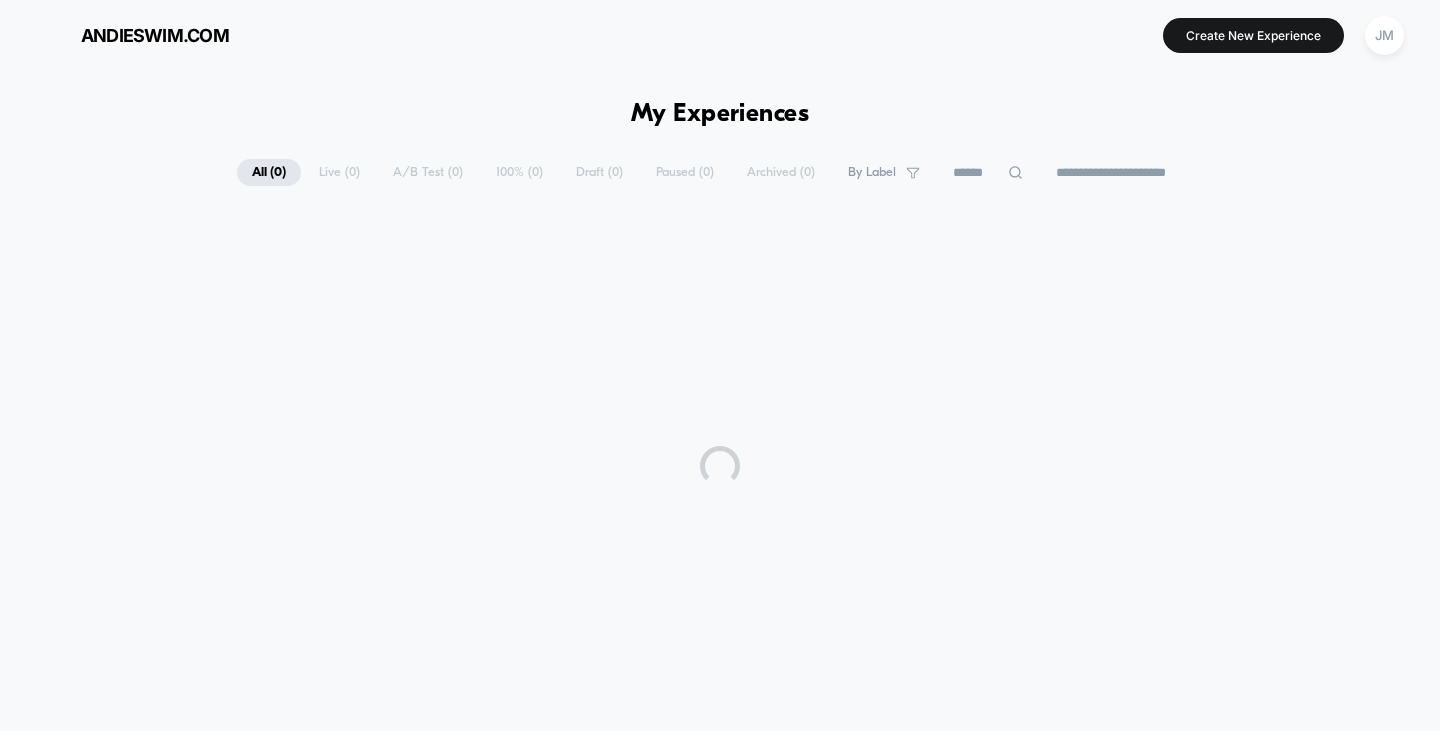 scroll, scrollTop: 0, scrollLeft: 0, axis: both 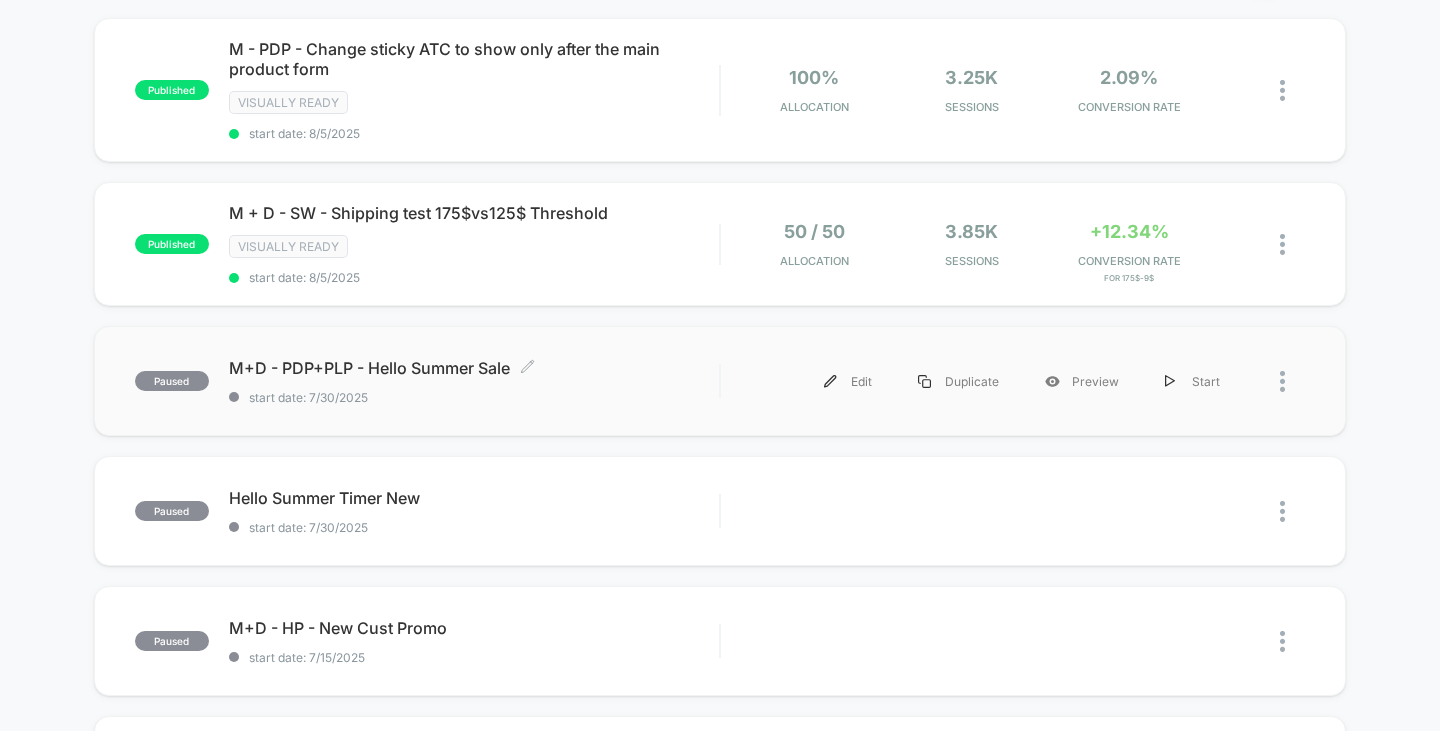 click on "M+D - PDP+PLP - Hello Summer Sale Click to edit experience details Click to edit experience details start date: [DATE]" at bounding box center [474, 381] 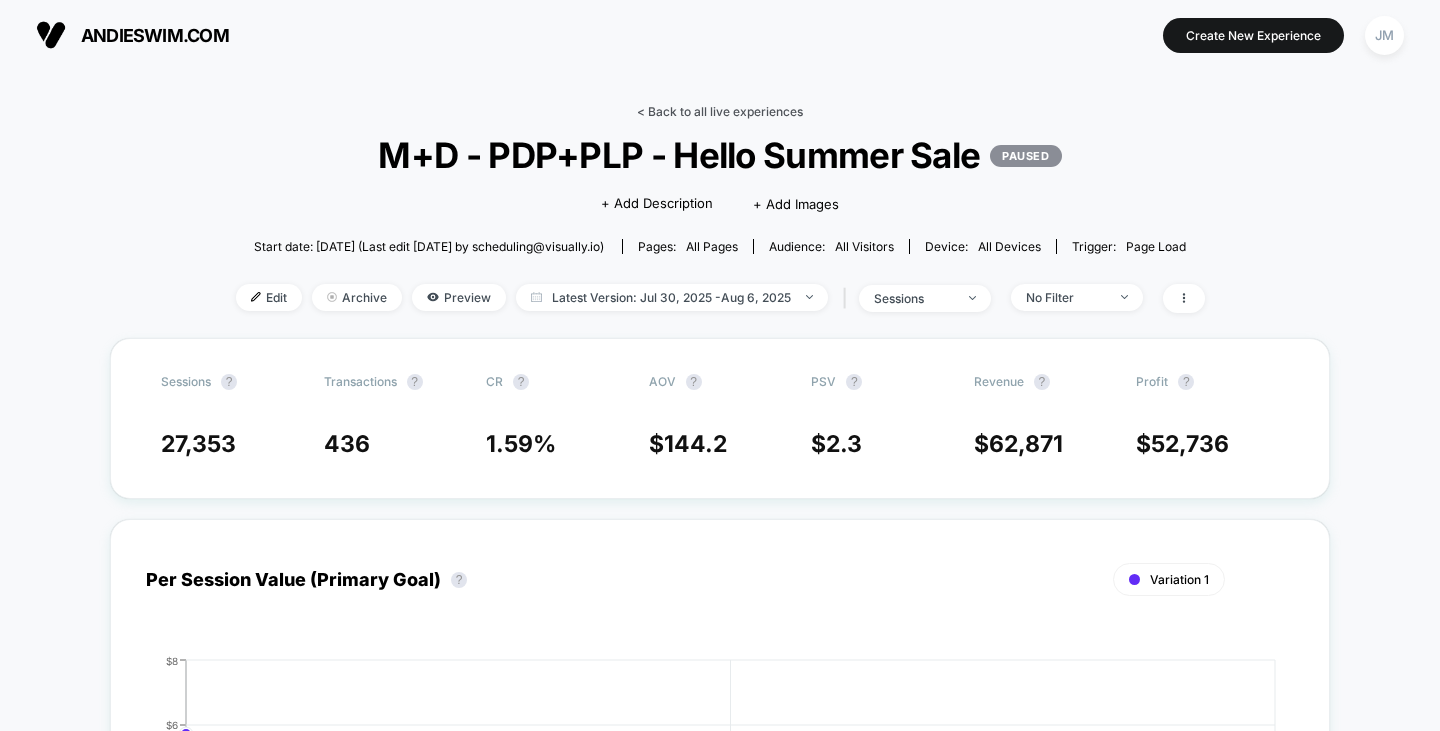 click on "< Back to all live experiences" at bounding box center (720, 111) 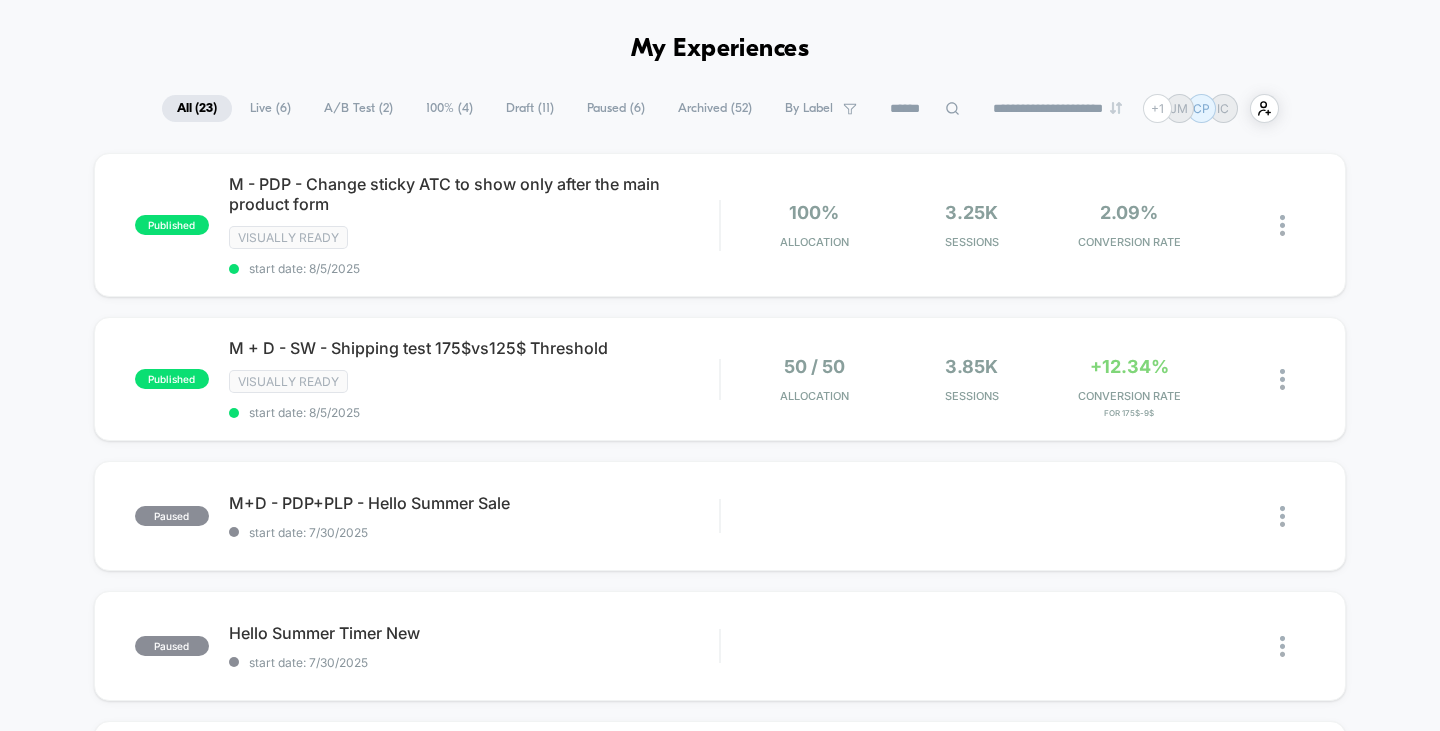 scroll, scrollTop: 100, scrollLeft: 0, axis: vertical 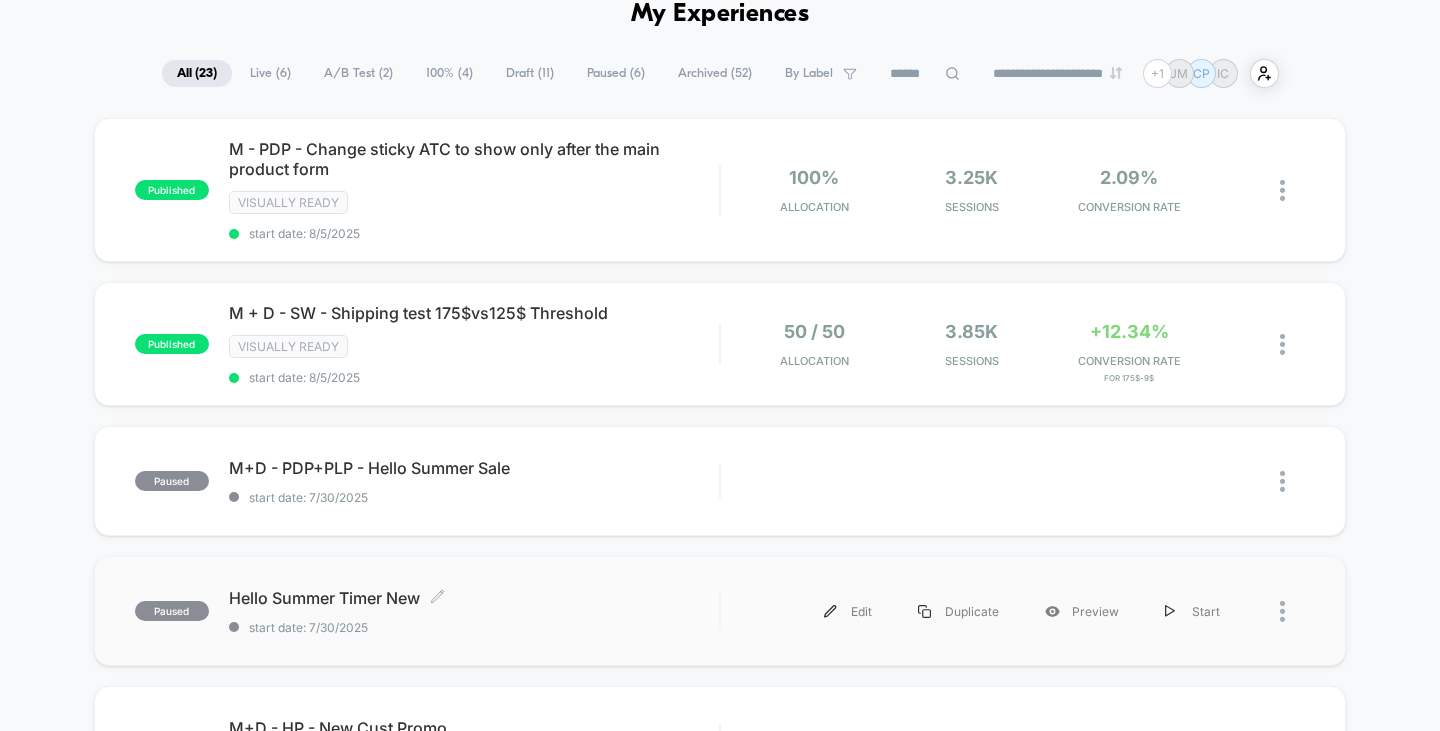 click on "Hello Summer Timer New Click to edit experience details Click to edit experience details start date: 7/30/2025" at bounding box center [474, 611] 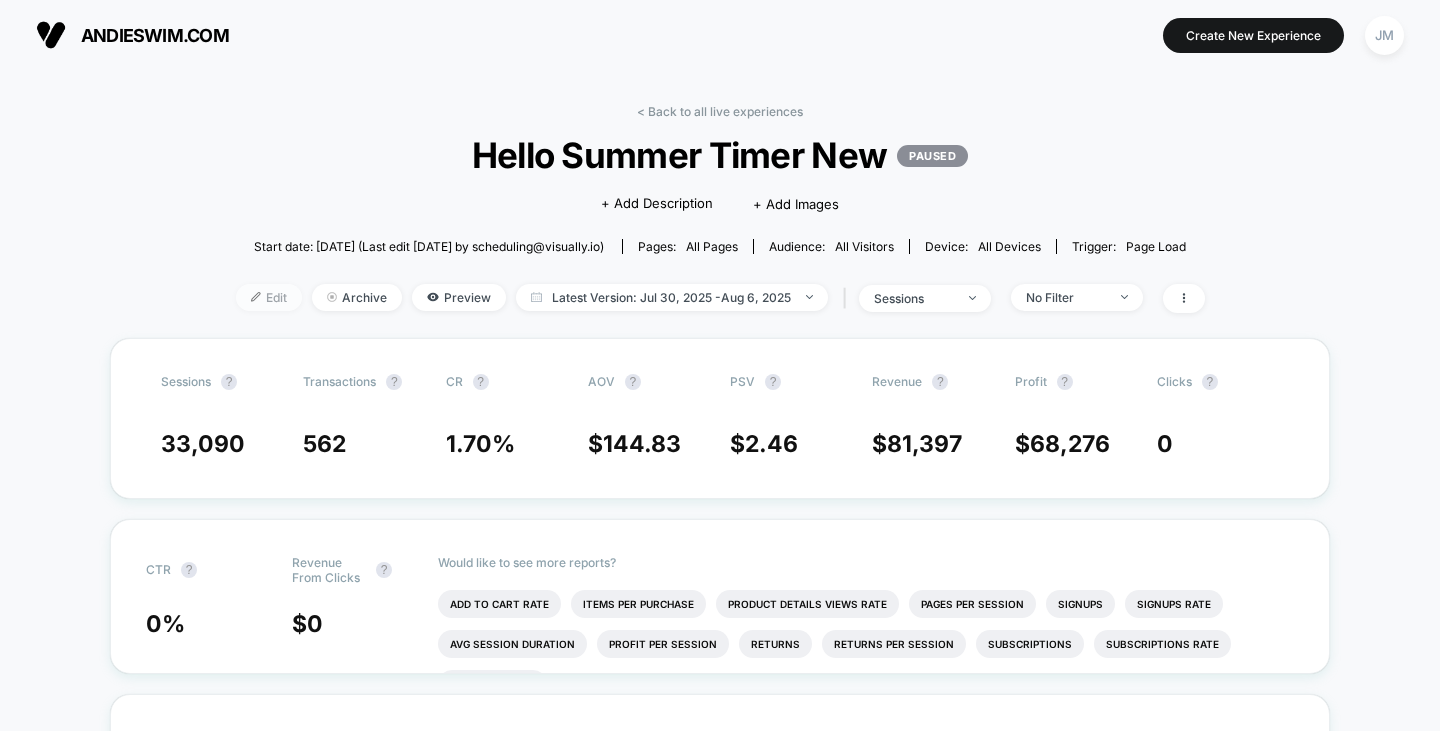 click on "Edit" at bounding box center (269, 297) 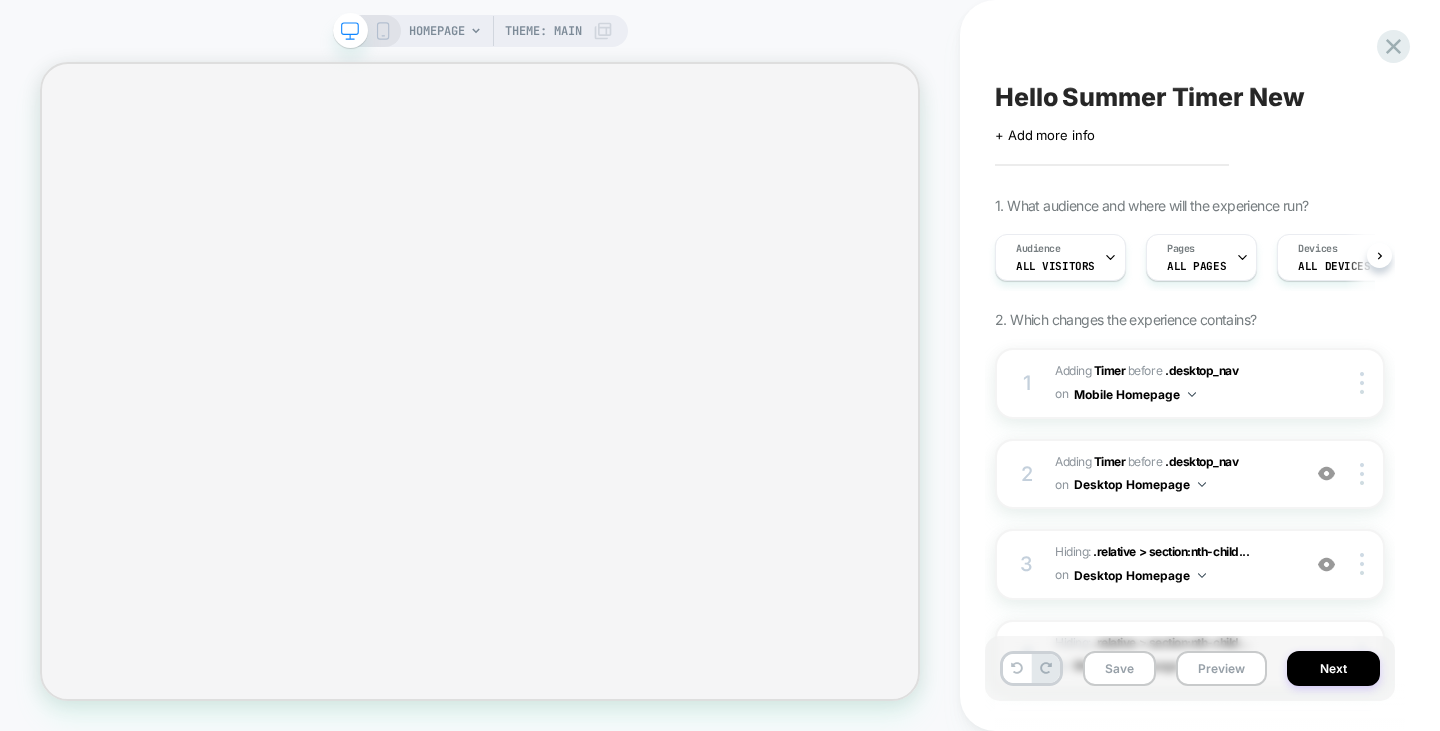 scroll, scrollTop: 0, scrollLeft: 1, axis: horizontal 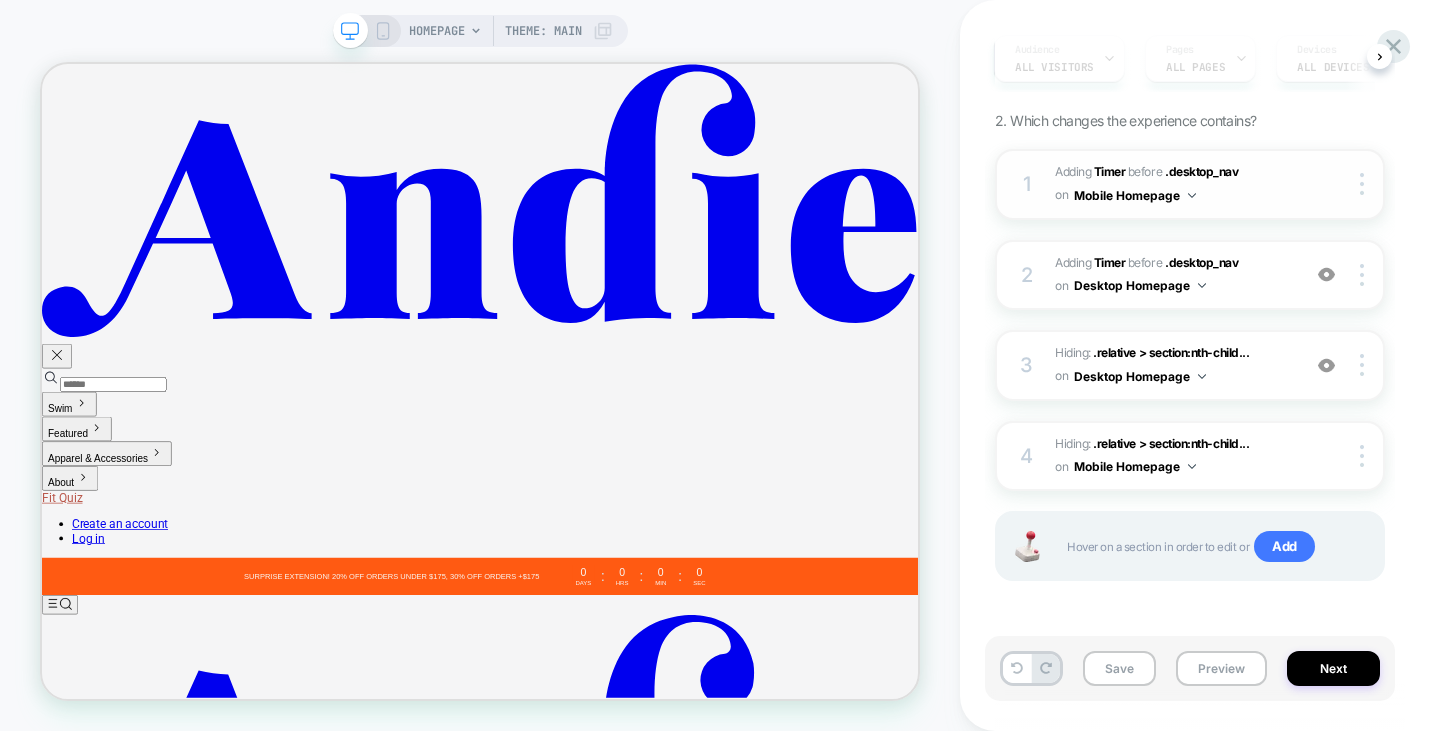 click on "#_loomi_addon_1753714755294_dup1753736062 Adding   Timer   BEFORE .desktop_nav .desktop_nav   on Mobile Homepage" at bounding box center (1172, 184) 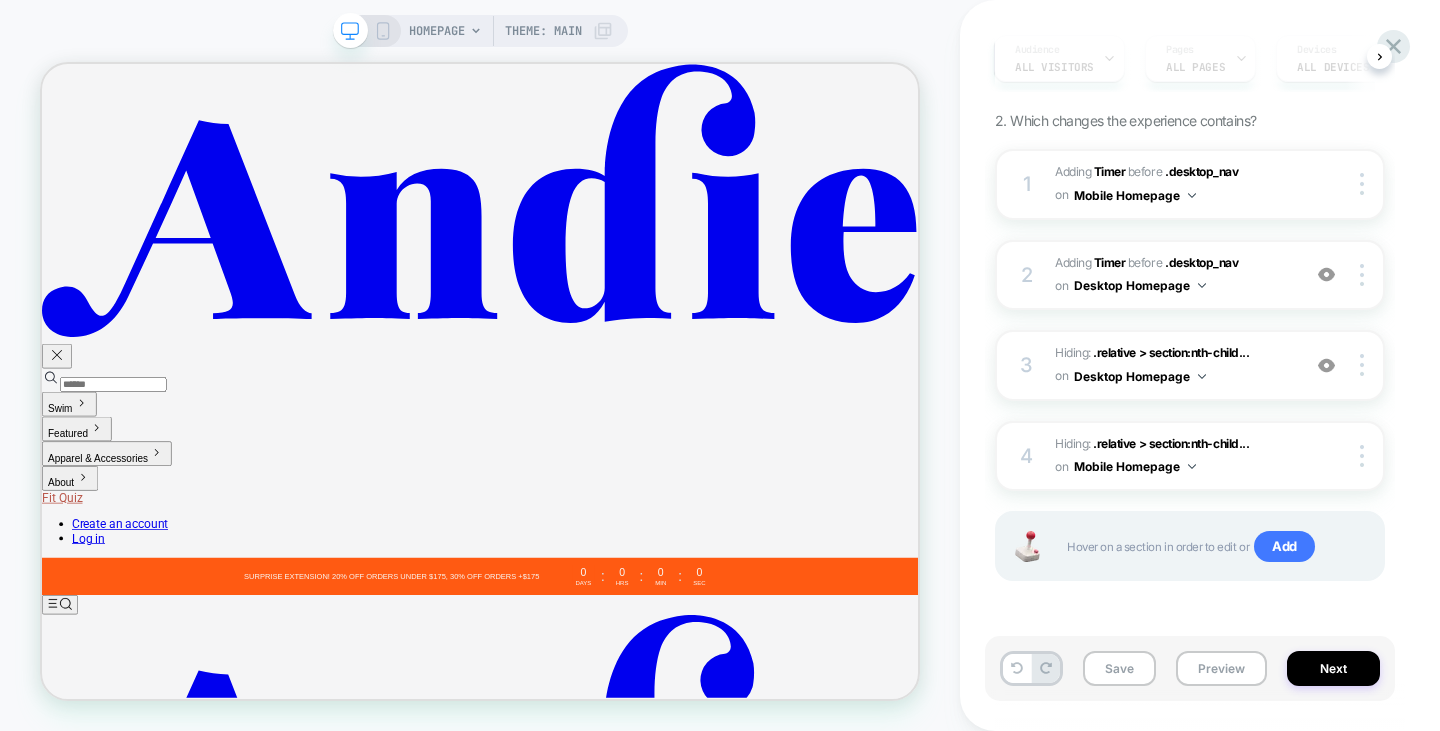 click 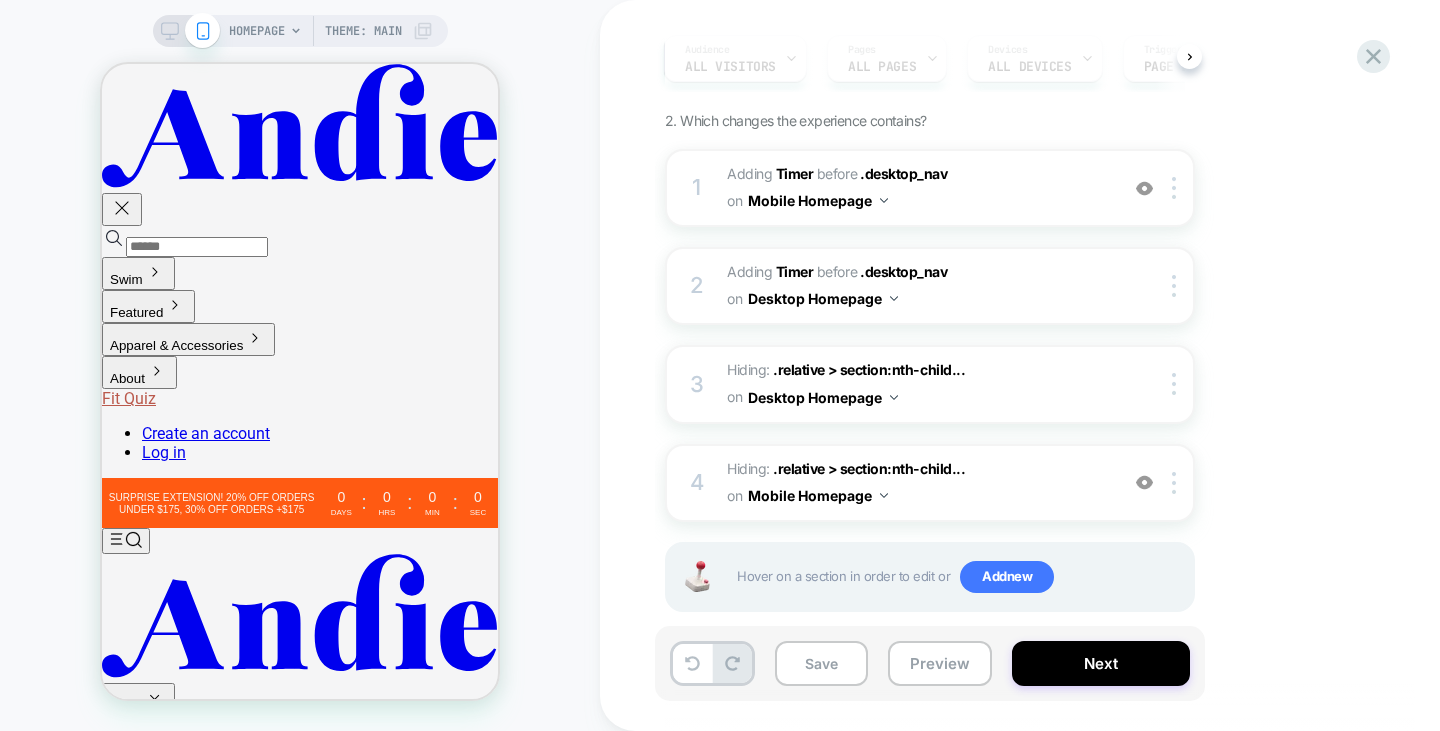 scroll, scrollTop: 0, scrollLeft: 0, axis: both 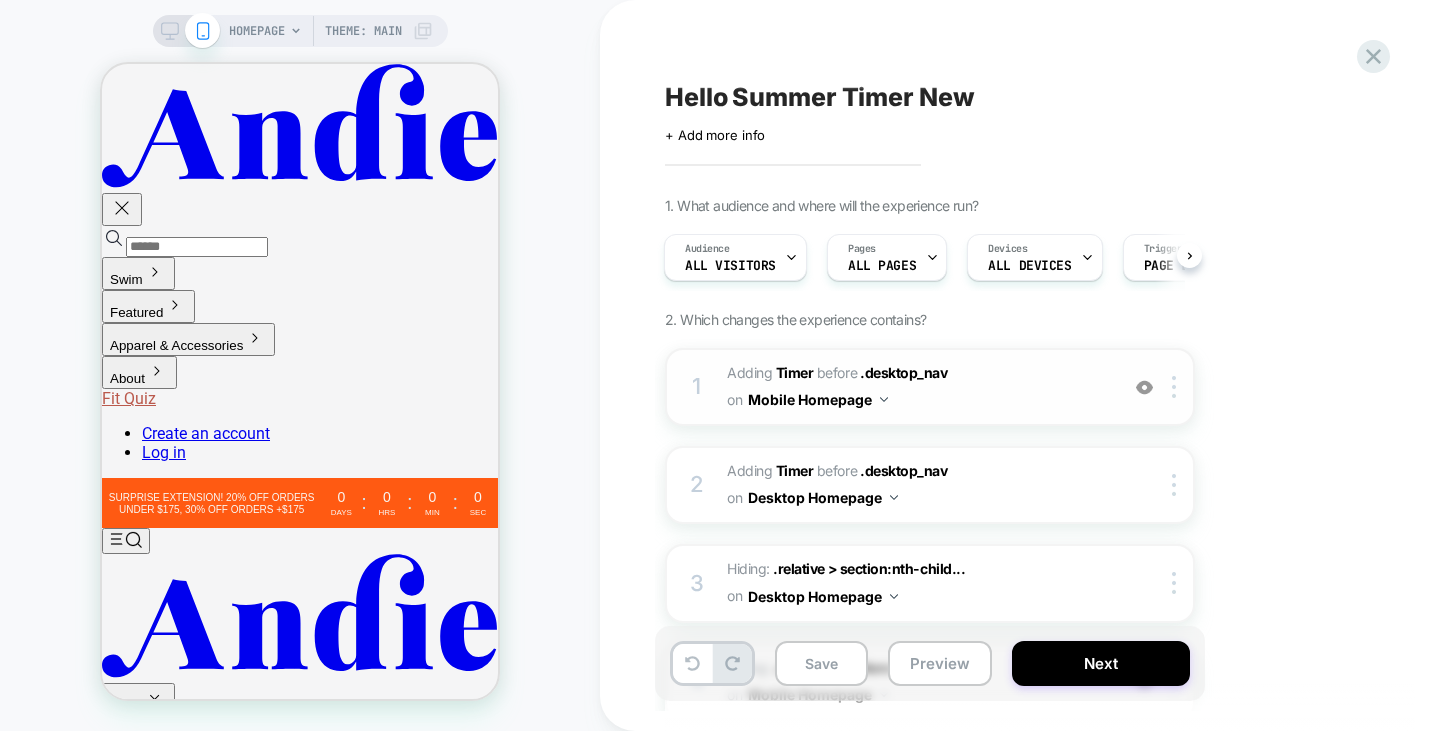 click on "#_loomi_addon_1753714755294_dup1753736062 Adding   Timer   BEFORE .desktop_nav .desktop_nav   on Mobile Homepage" at bounding box center [917, 387] 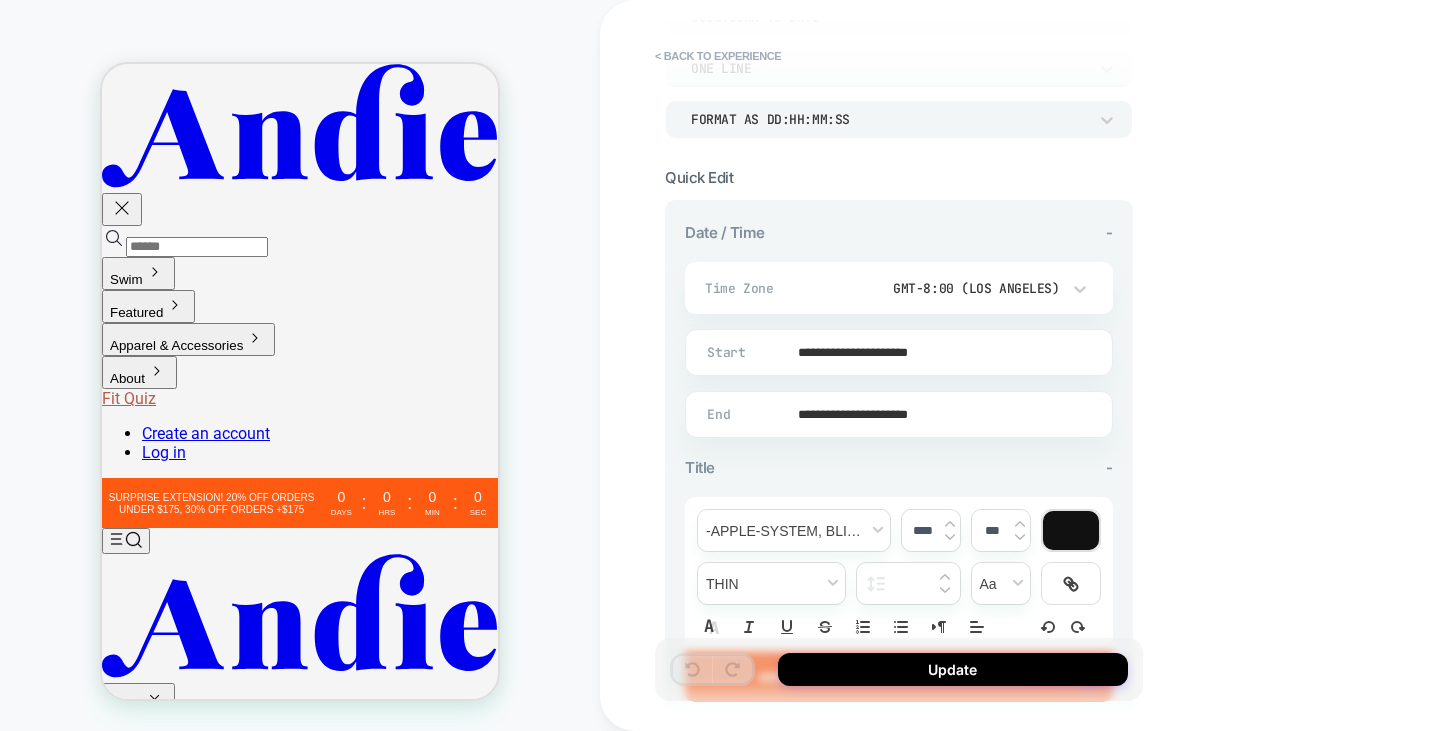 scroll, scrollTop: 400, scrollLeft: 0, axis: vertical 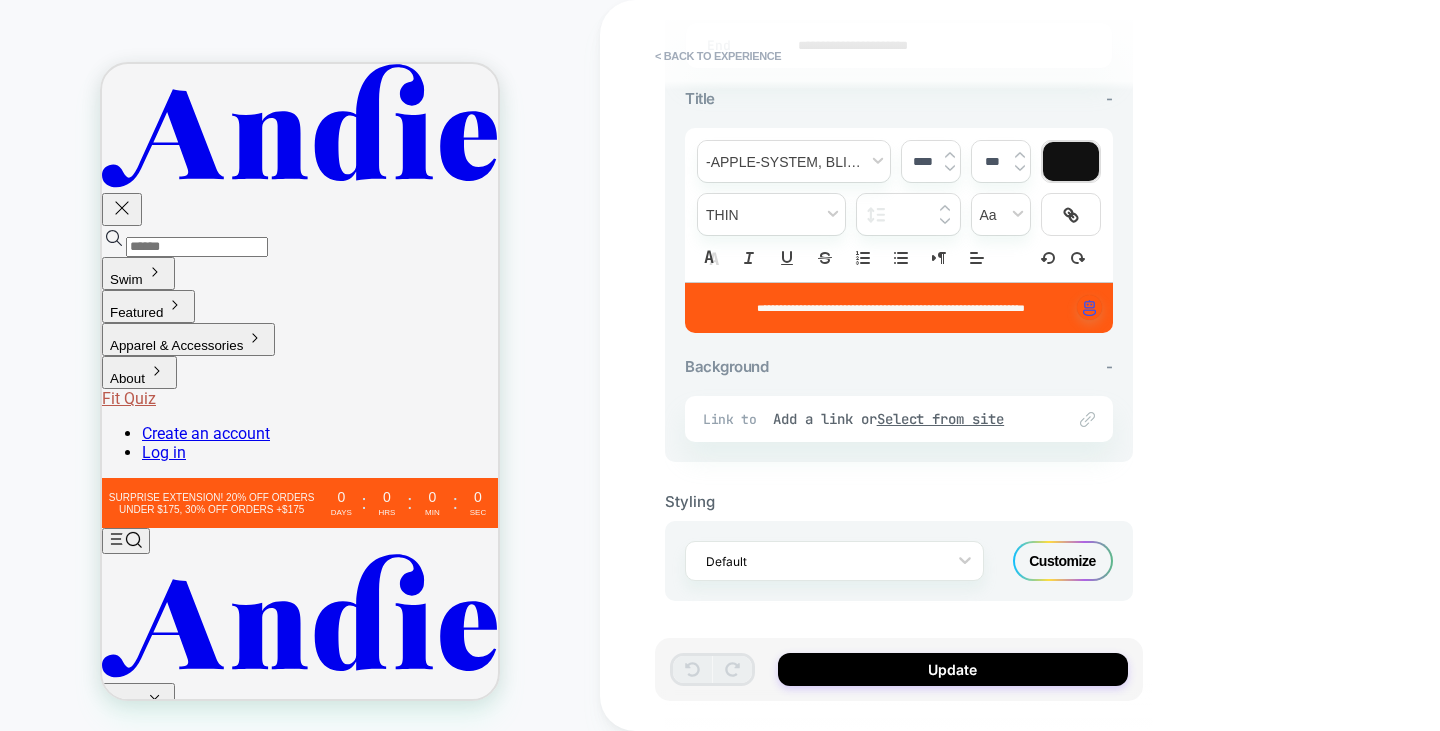 click on "Customize" at bounding box center [1063, 561] 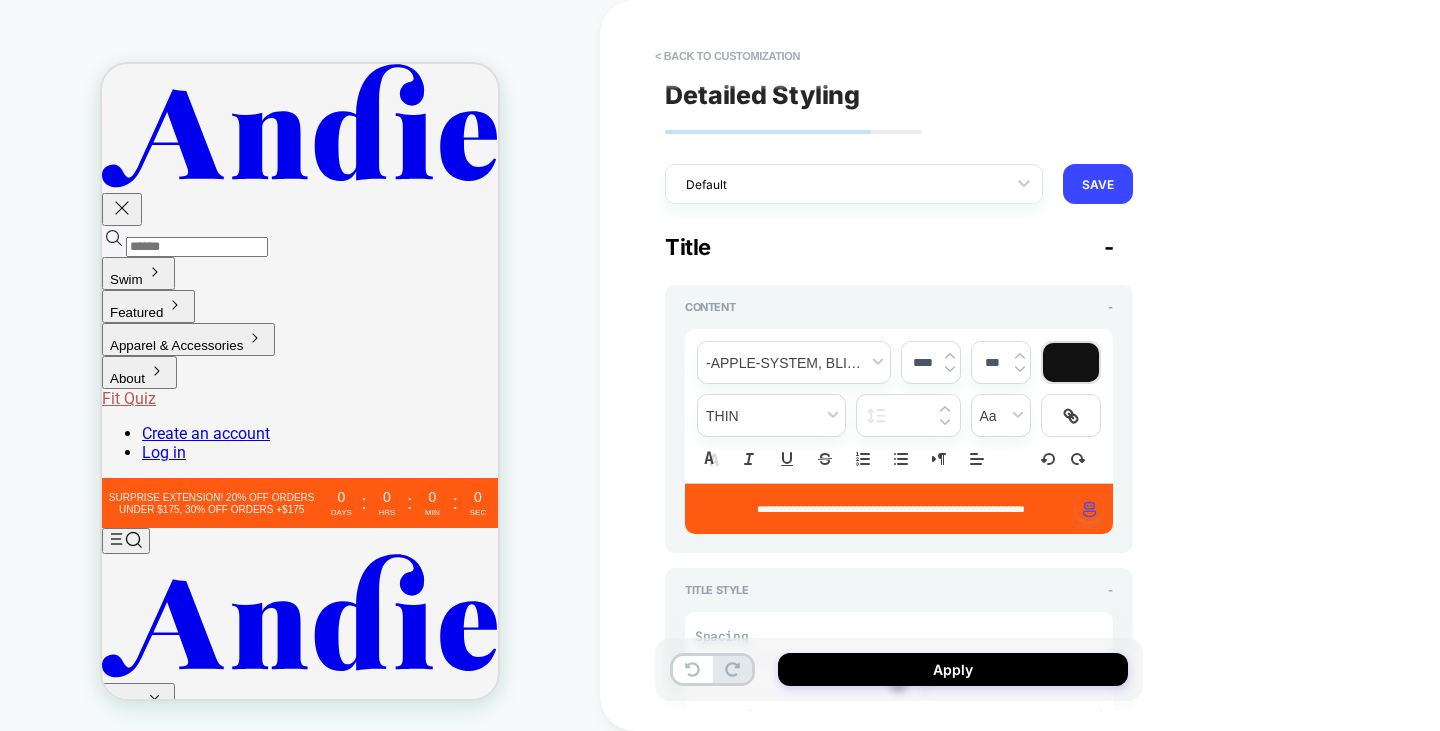 type on "*" 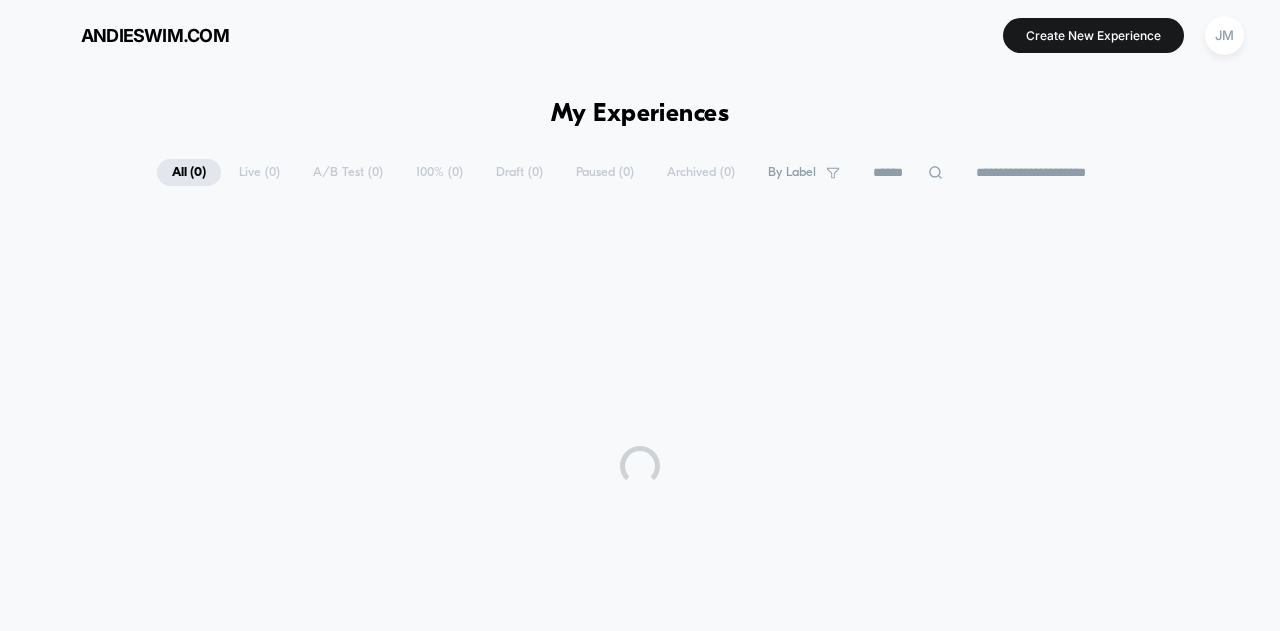 scroll, scrollTop: 0, scrollLeft: 0, axis: both 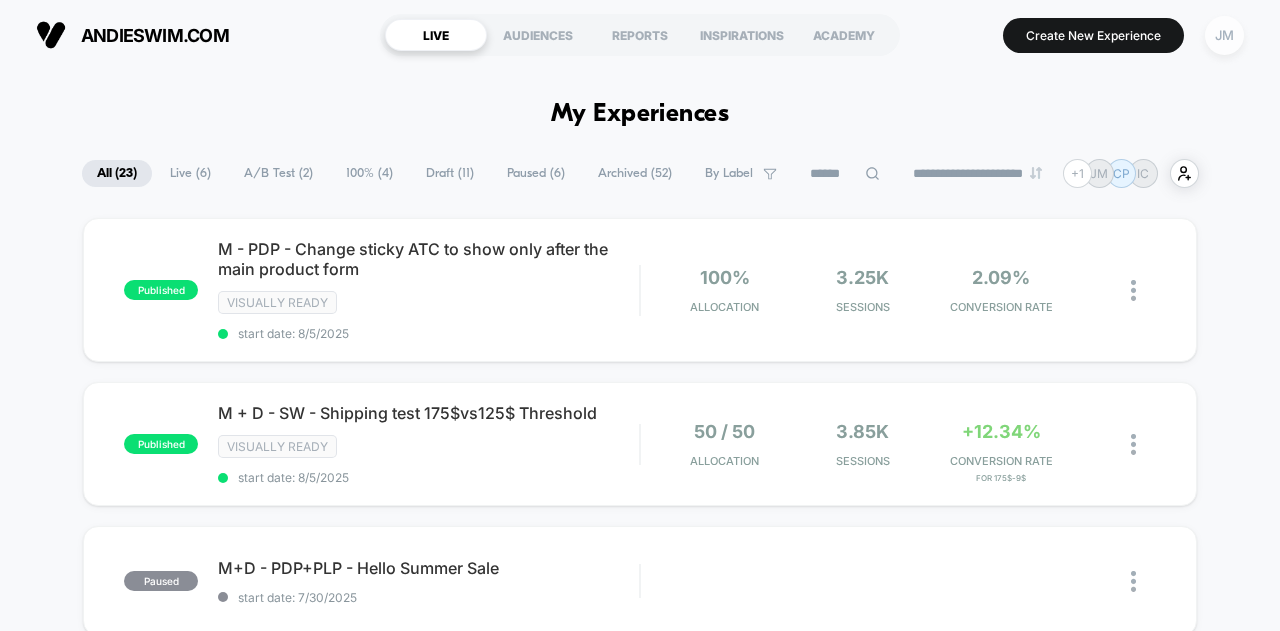 click on "JM" at bounding box center [1224, 35] 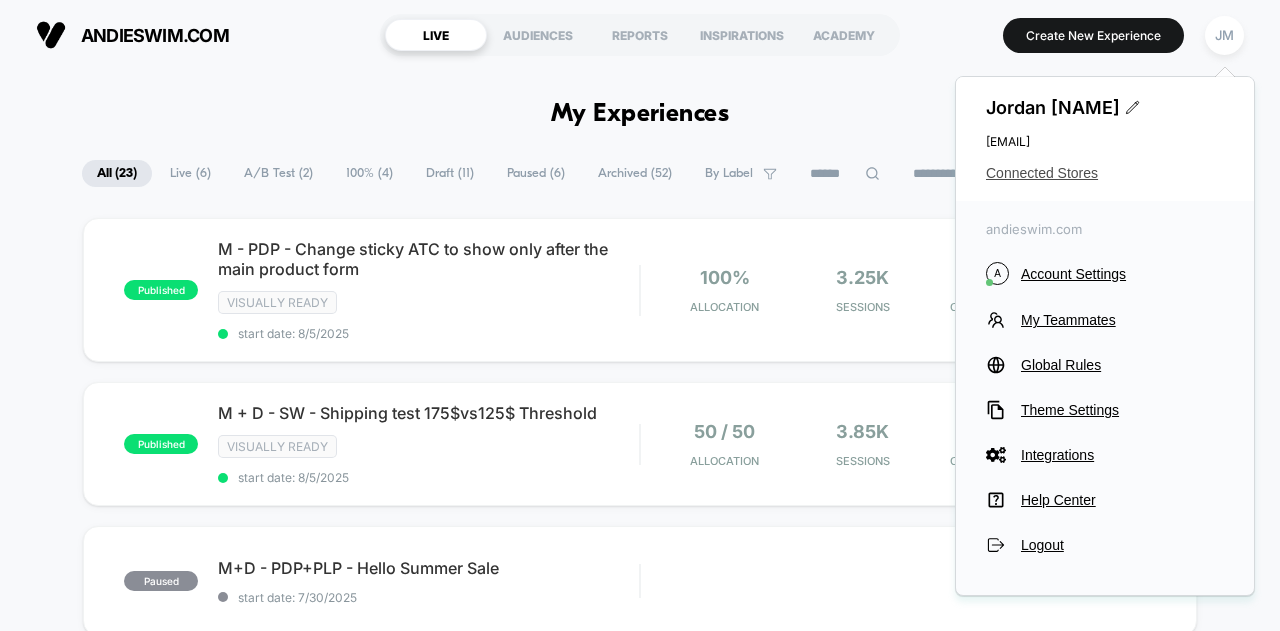 click on "Connected Stores" at bounding box center (1105, 173) 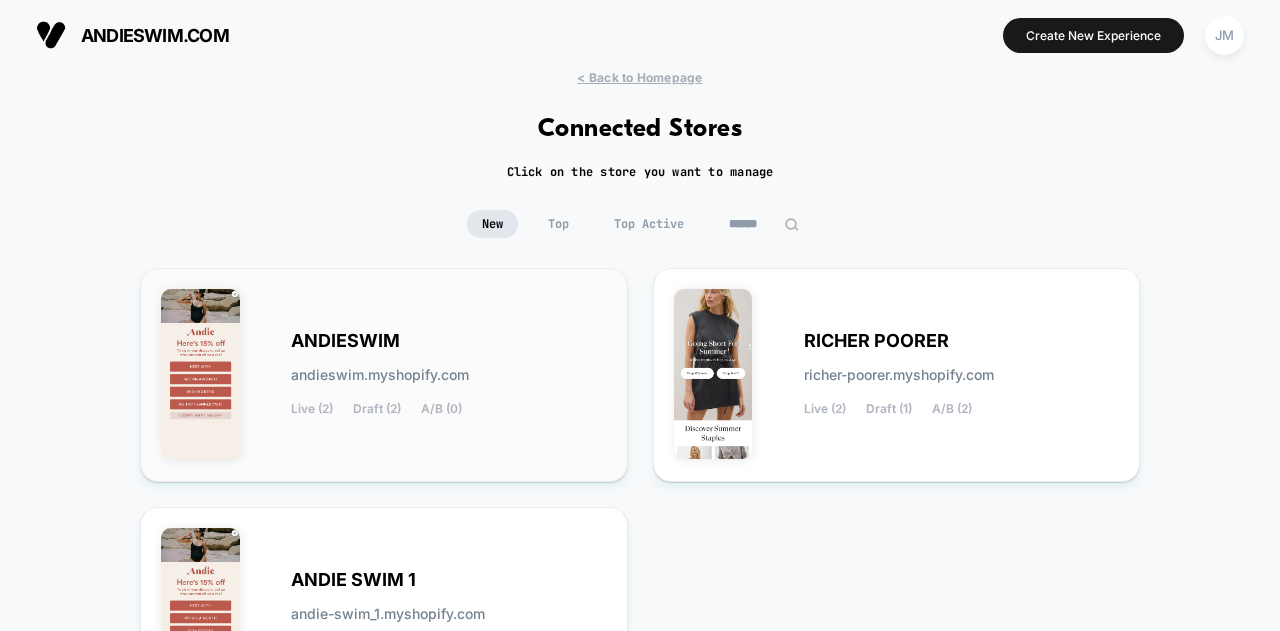 click on "ANDIESWIM andieswim.myshopify.com Live (2) Draft (2) A/B (0)" at bounding box center [384, 375] 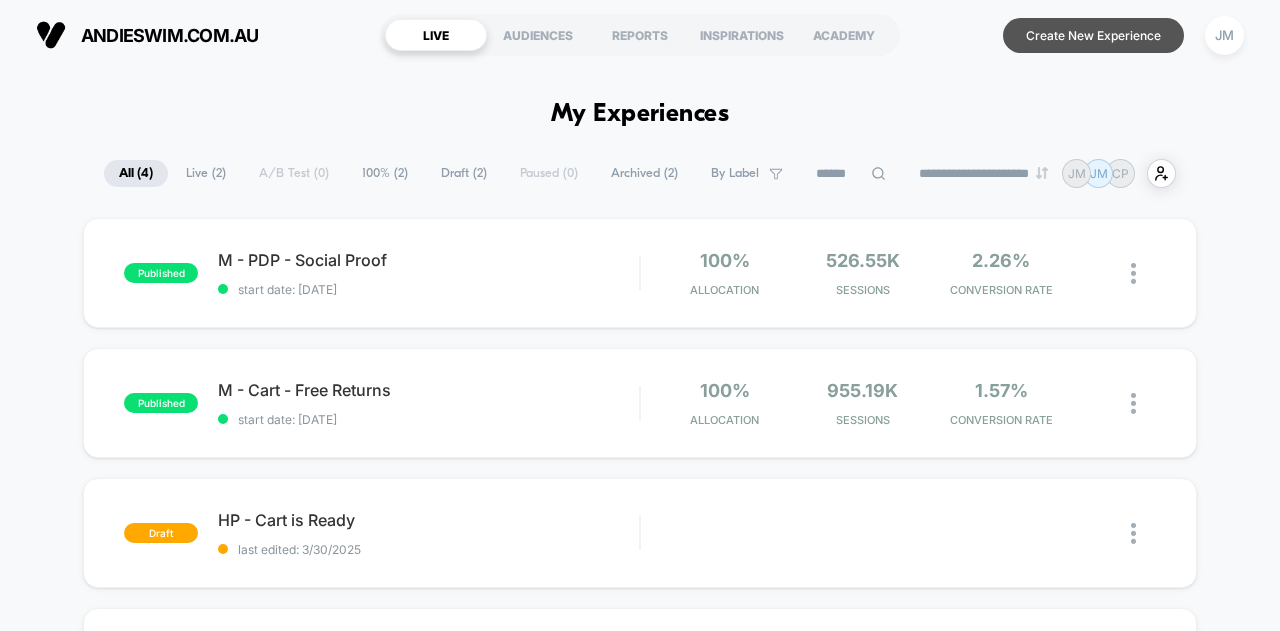 click on "Create New Experience" at bounding box center [1093, 35] 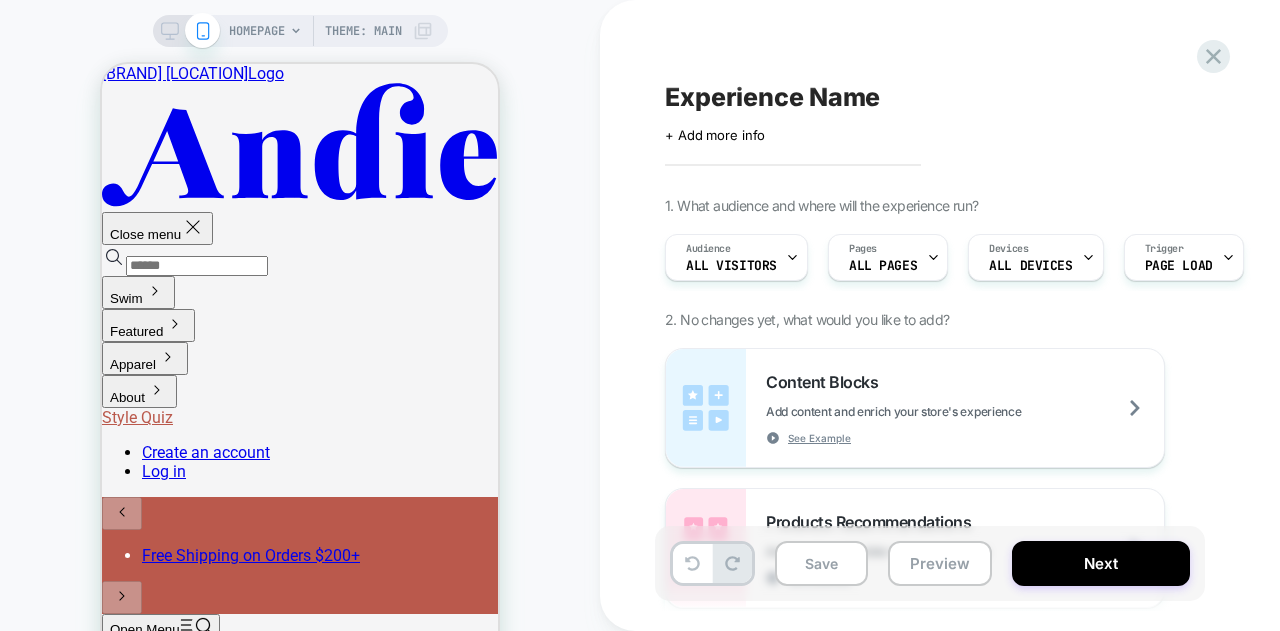 scroll, scrollTop: 0, scrollLeft: 0, axis: both 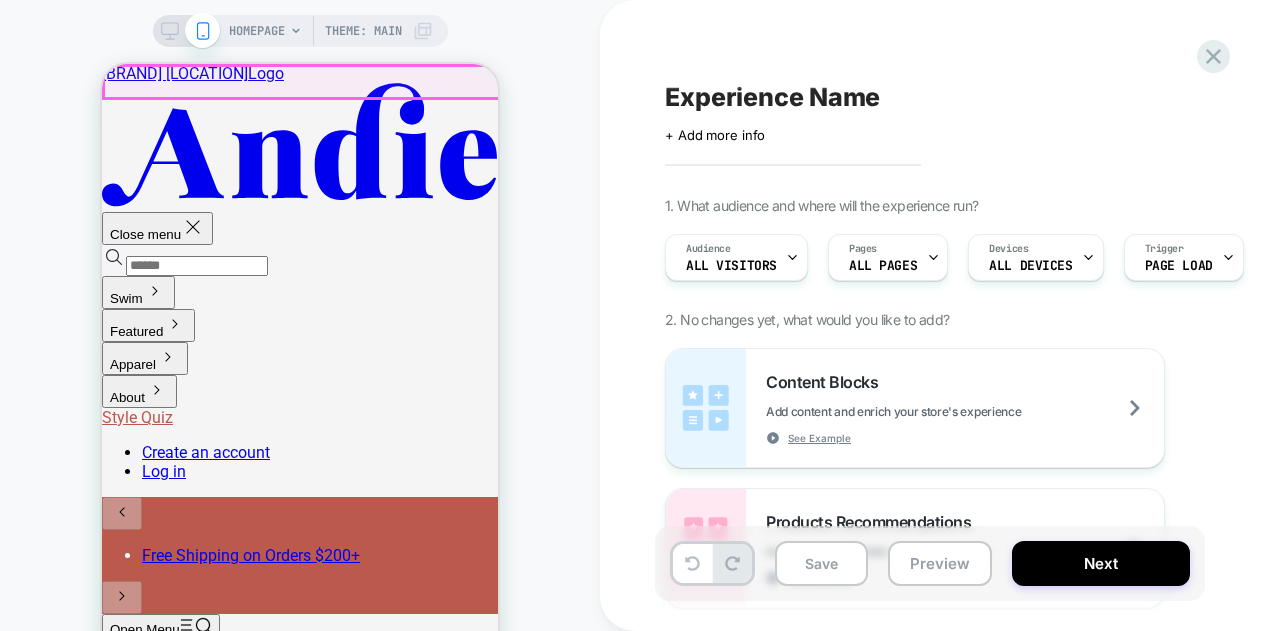 click on "Free Shipping on Orders $200+" at bounding box center (251, 555) 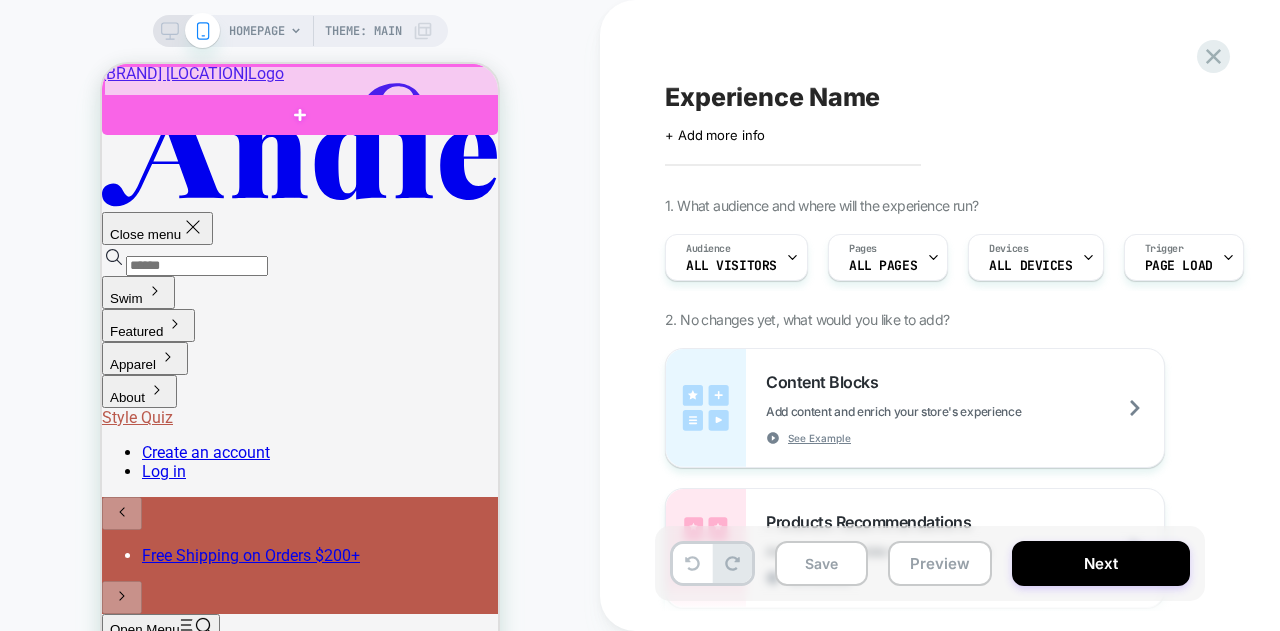 click at bounding box center [302, 82] 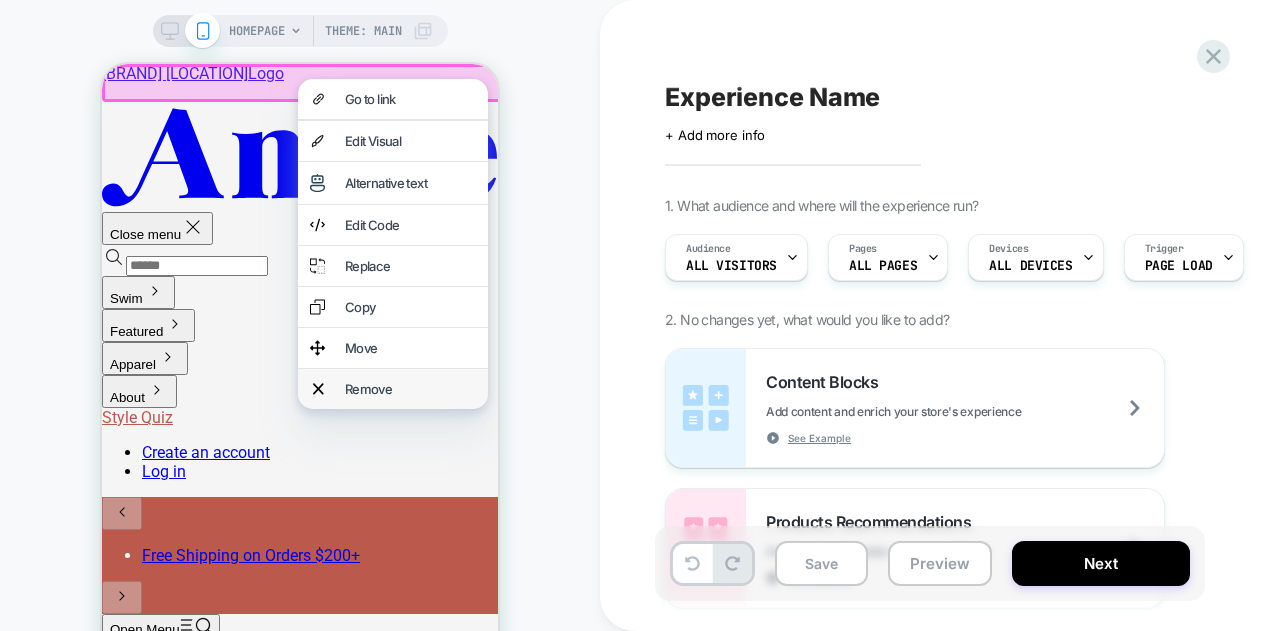 click on "Remove" at bounding box center (410, 389) 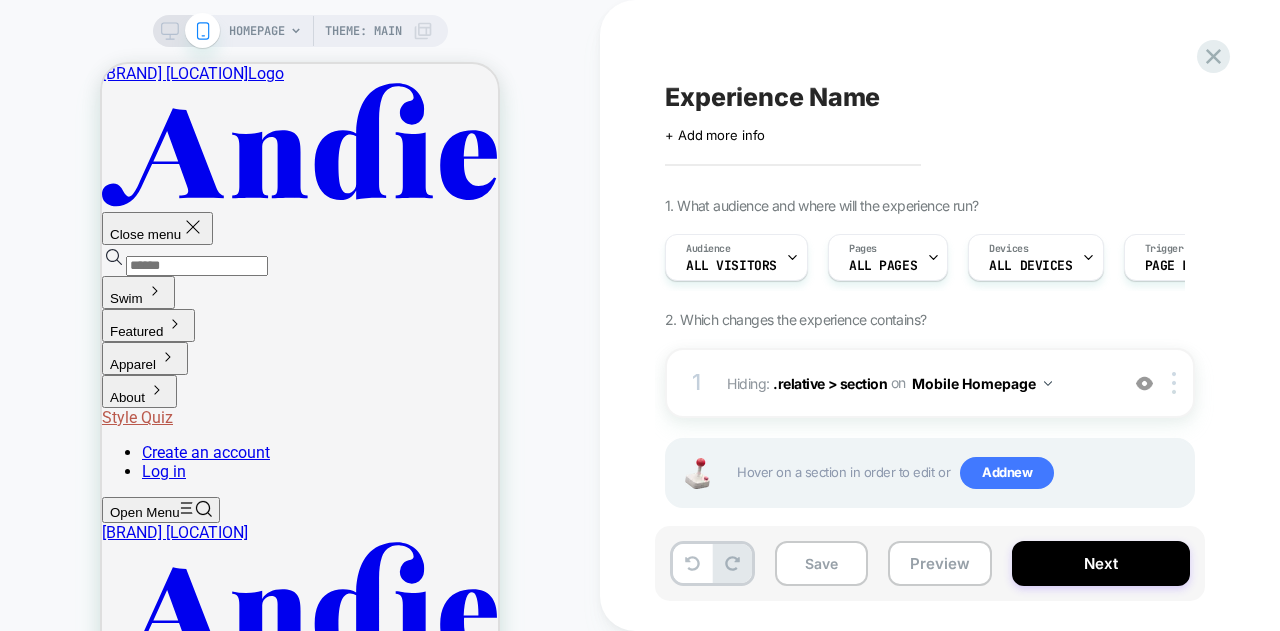 click 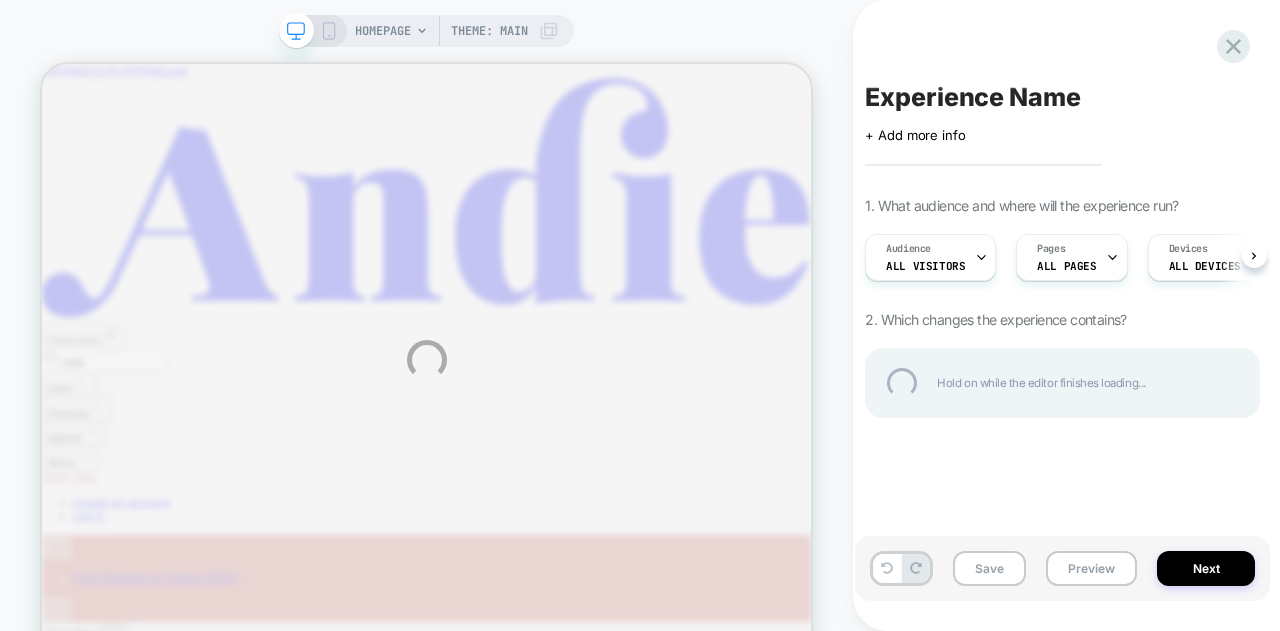 scroll, scrollTop: 0, scrollLeft: 0, axis: both 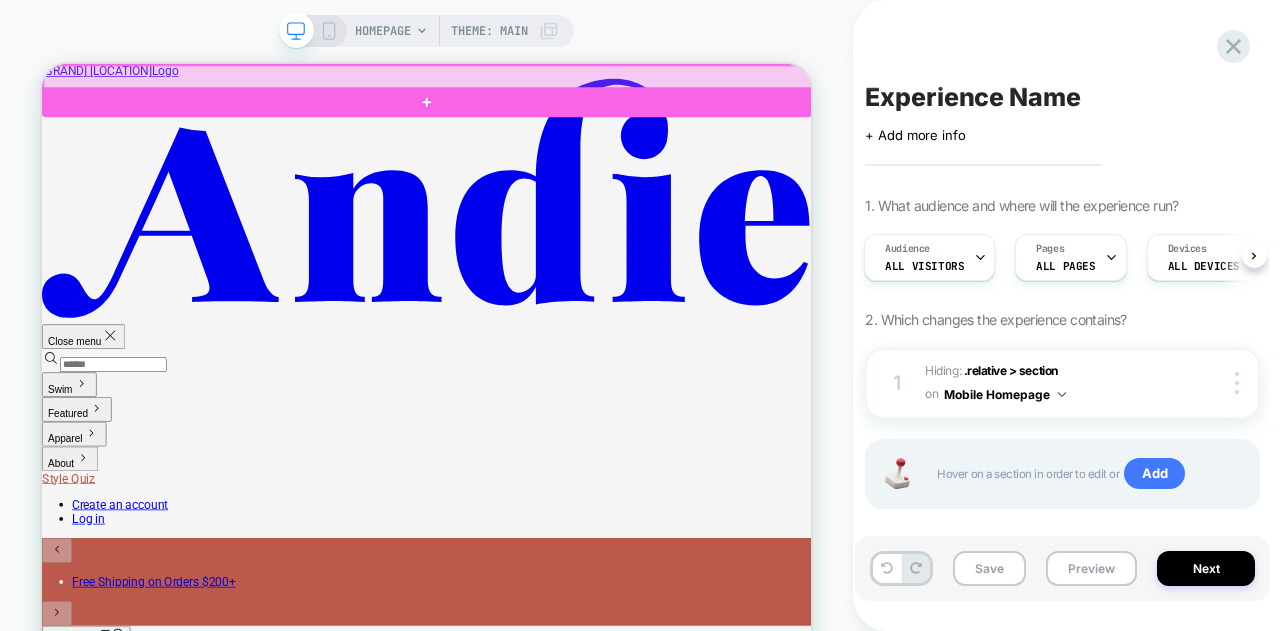 click at bounding box center [557, 82] 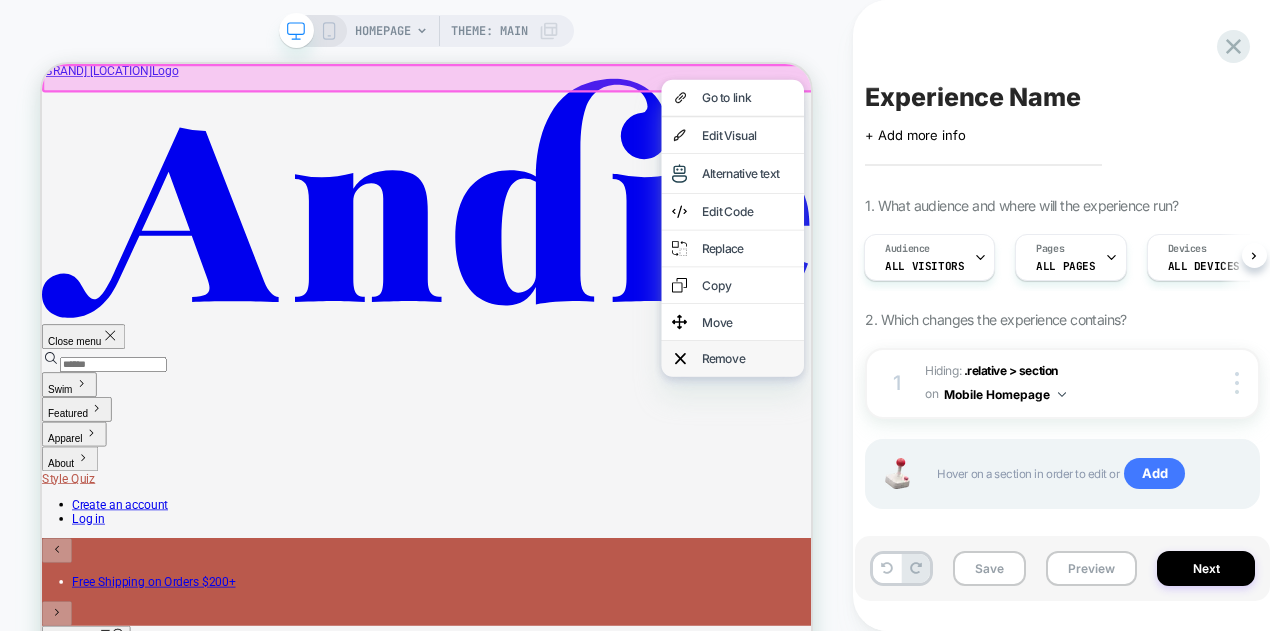 click on "Remove" at bounding box center (983, 457) 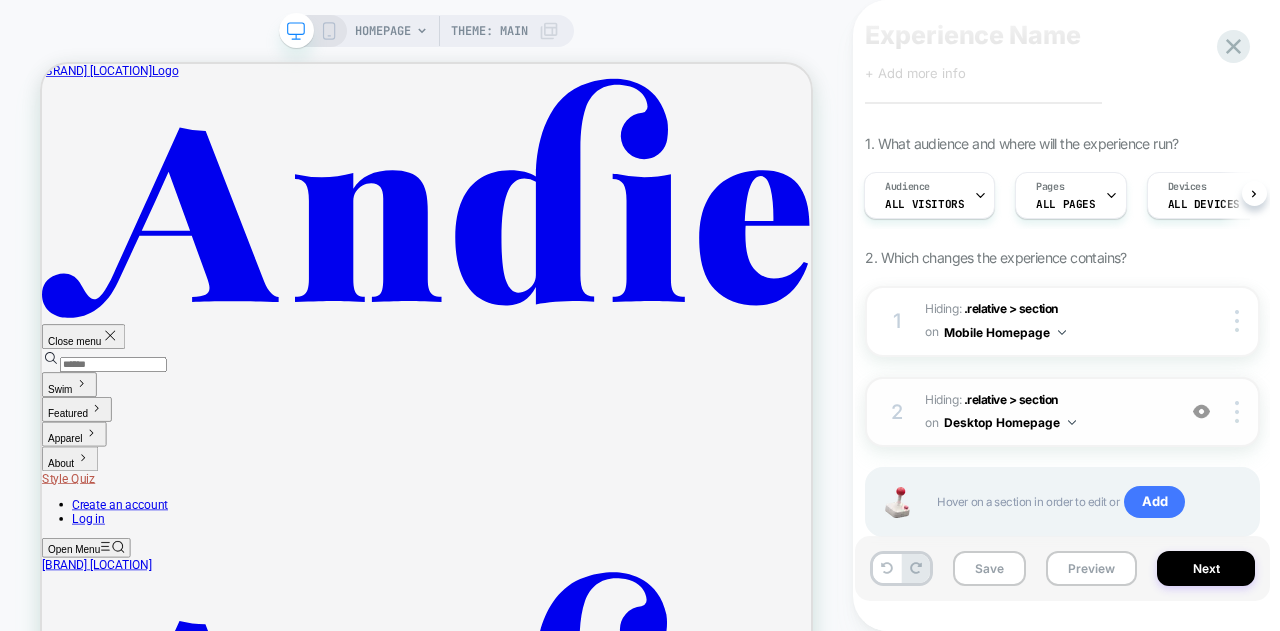 scroll, scrollTop: 115, scrollLeft: 0, axis: vertical 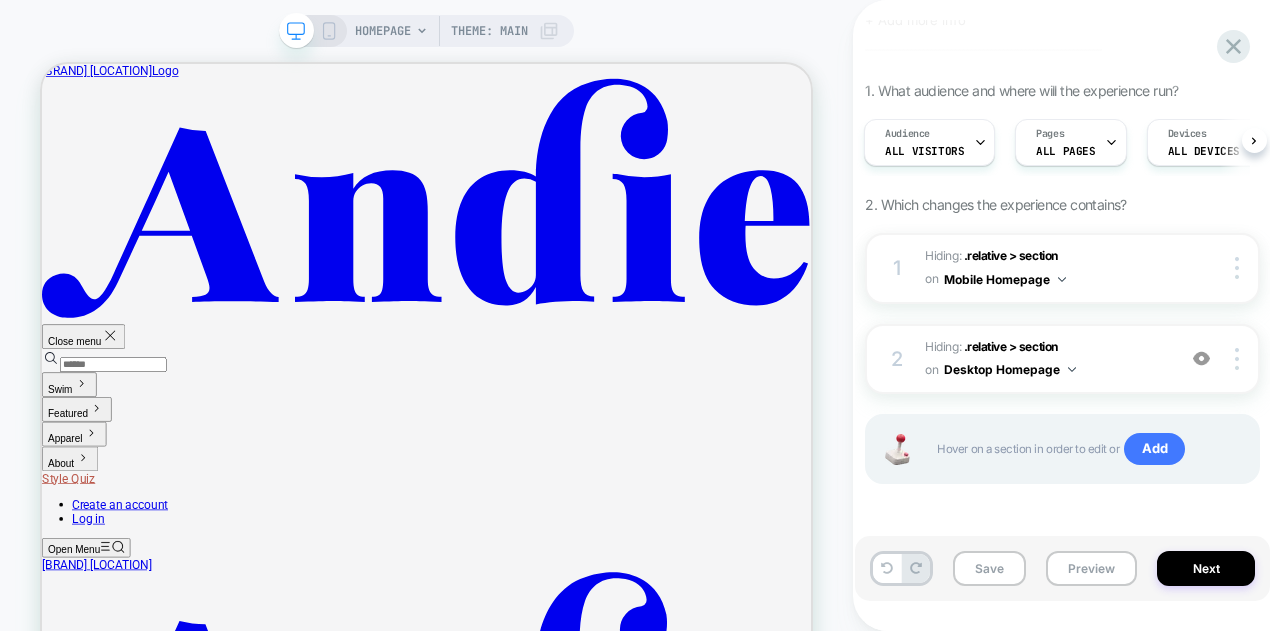 click 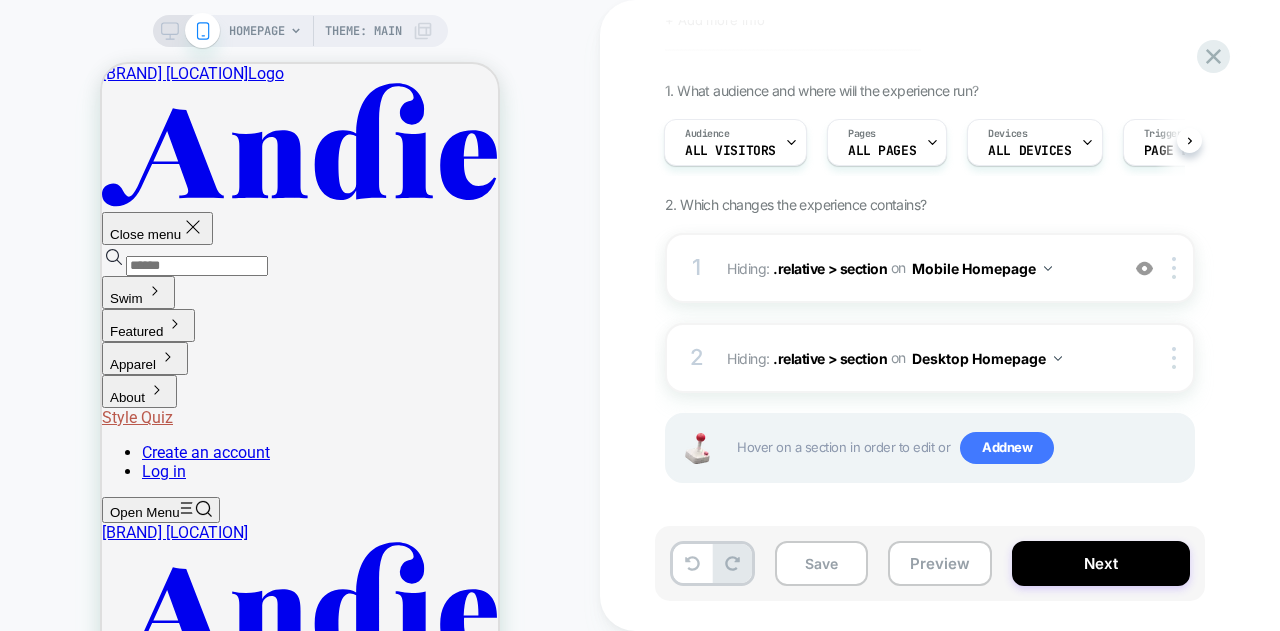 scroll, scrollTop: 0, scrollLeft: 0, axis: both 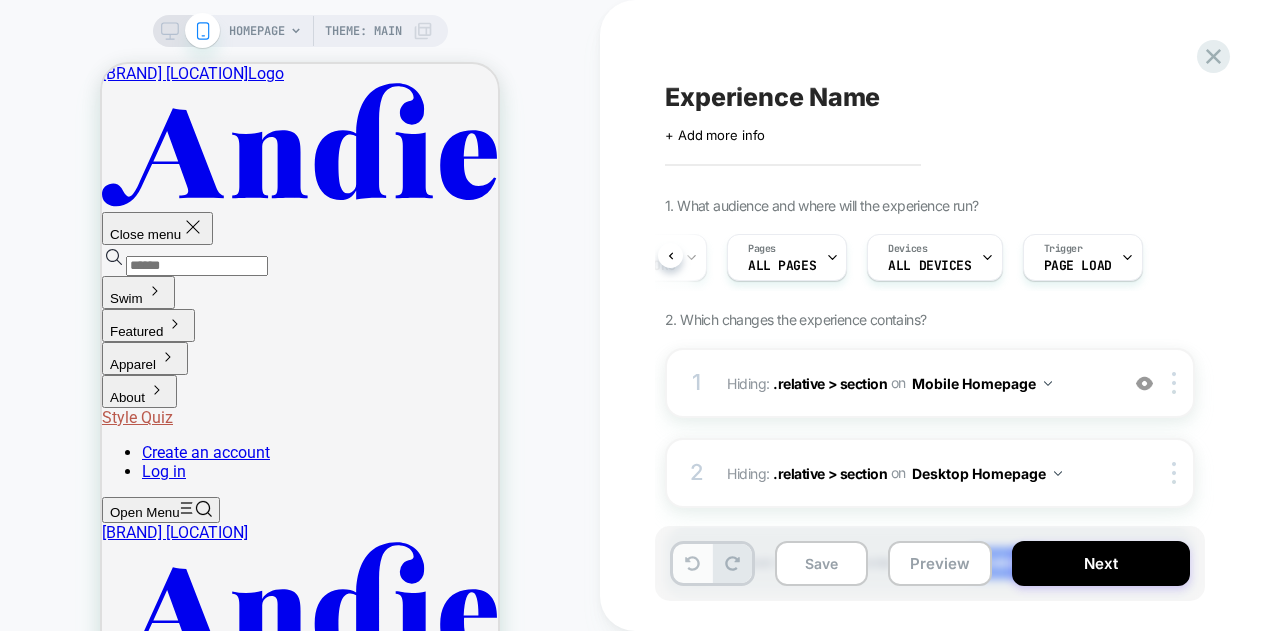 click at bounding box center (692, 563) 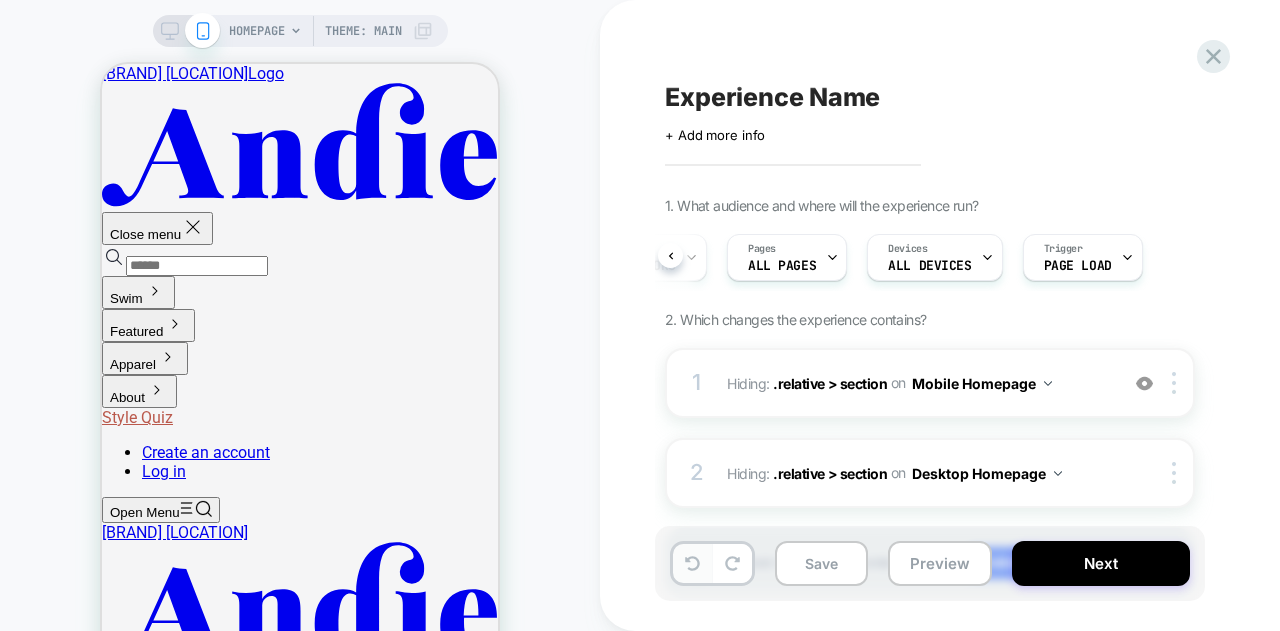 click at bounding box center (692, 563) 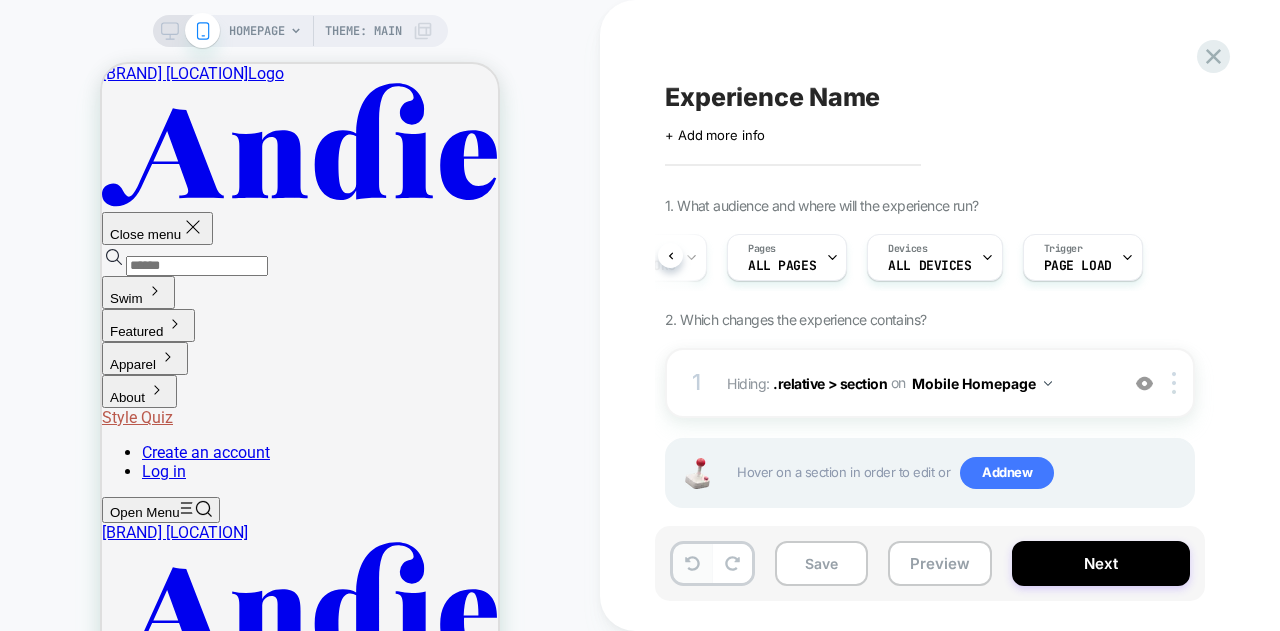 click at bounding box center [692, 563] 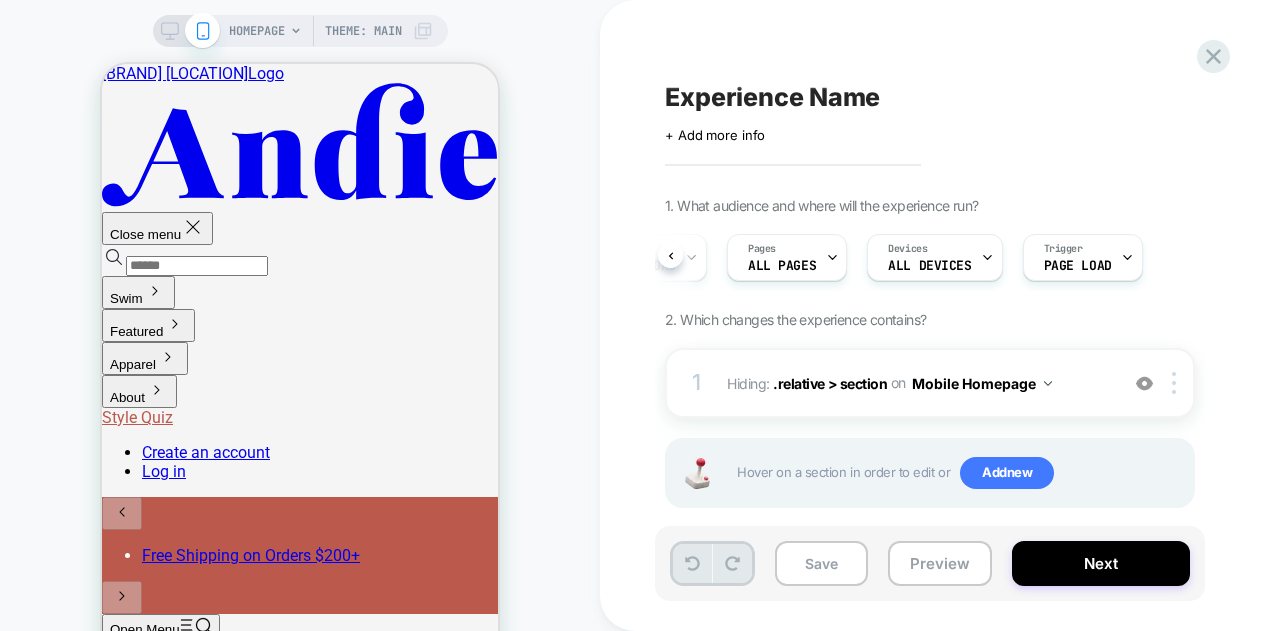 scroll, scrollTop: 0, scrollLeft: 0, axis: both 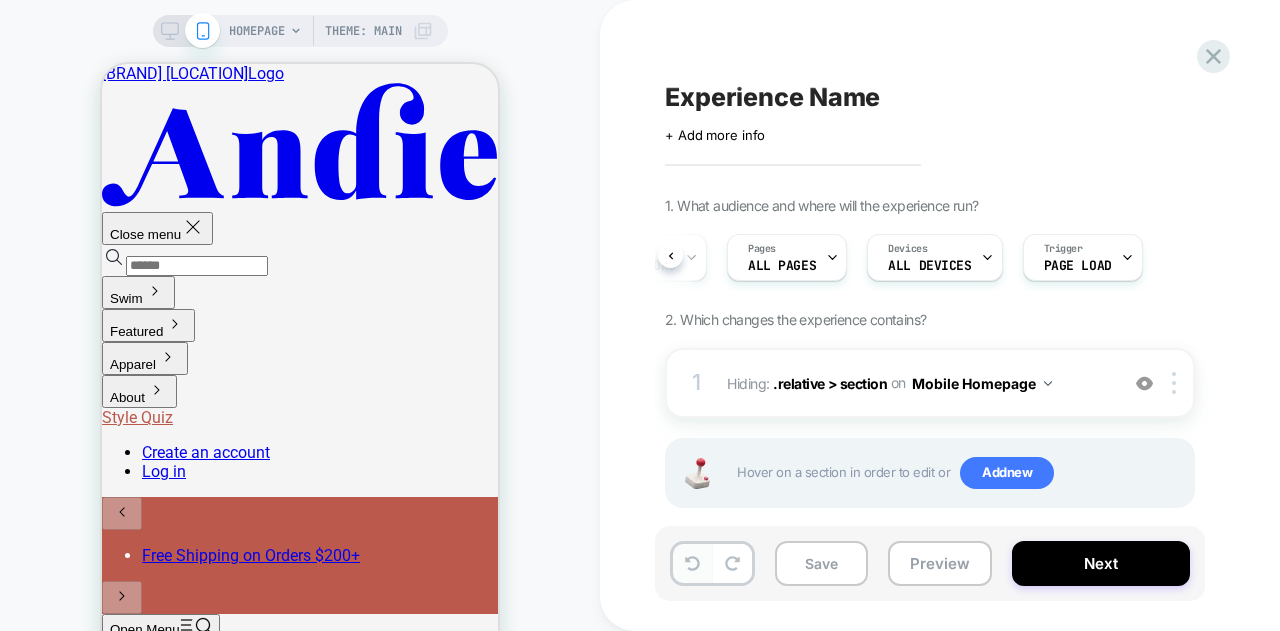 click 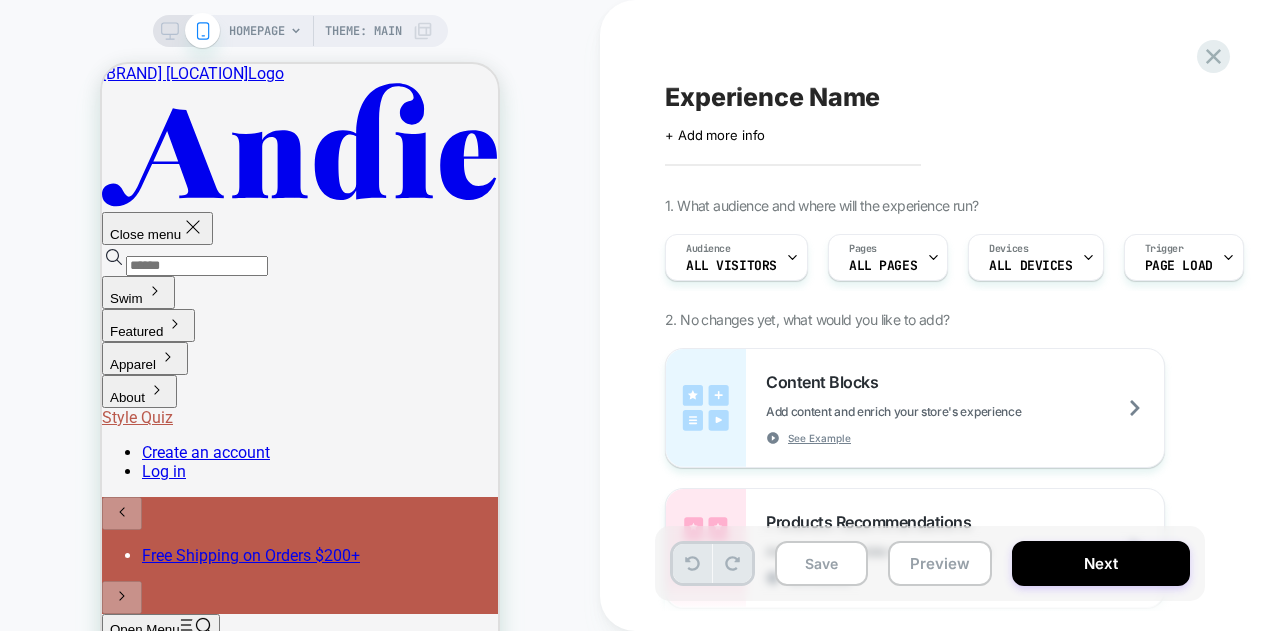 scroll, scrollTop: 0, scrollLeft: 0, axis: both 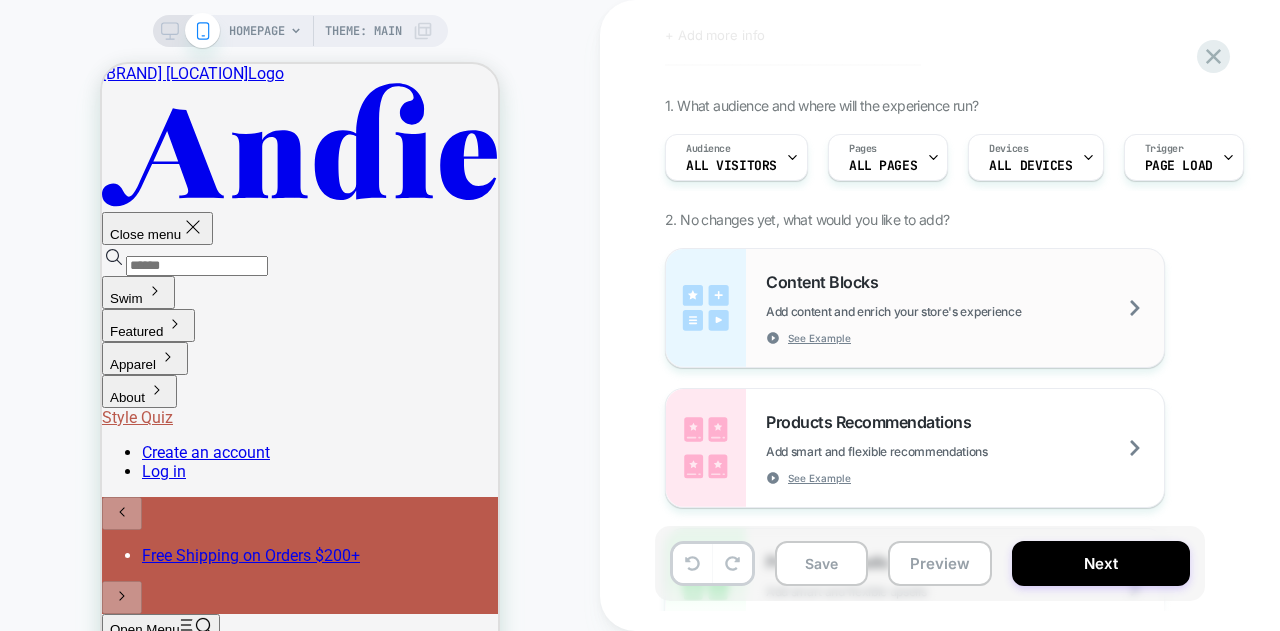 click on "Add content and enrich your store's experience" at bounding box center [943, 311] 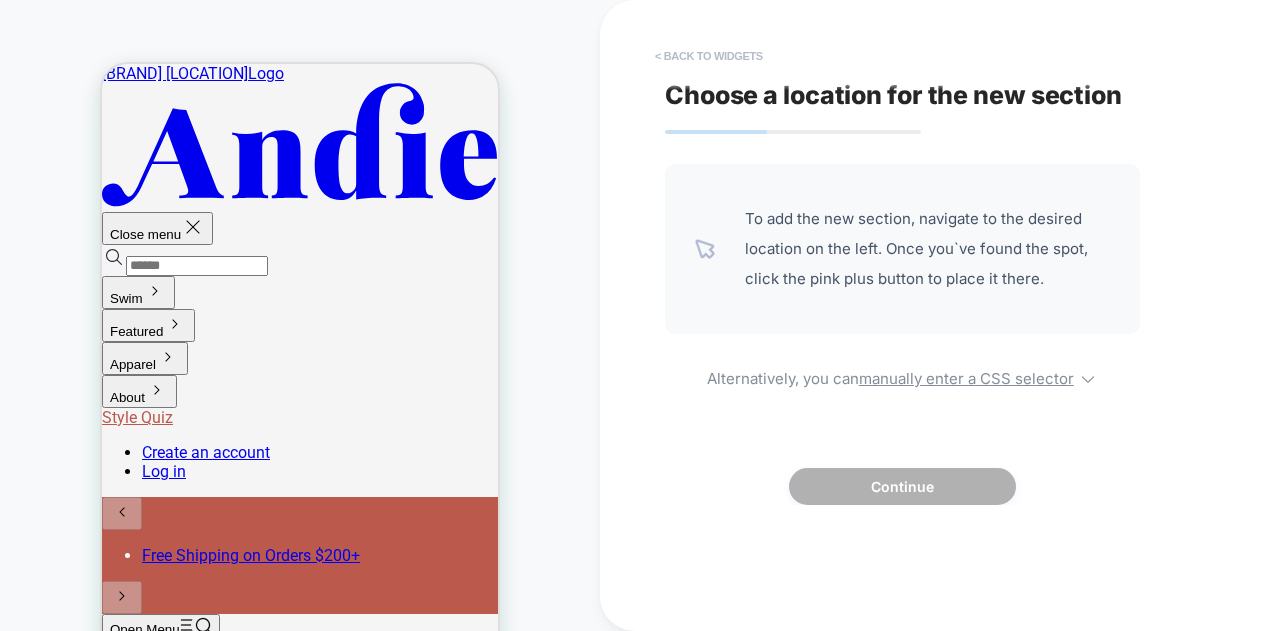 click on "< Back to widgets" at bounding box center [709, 56] 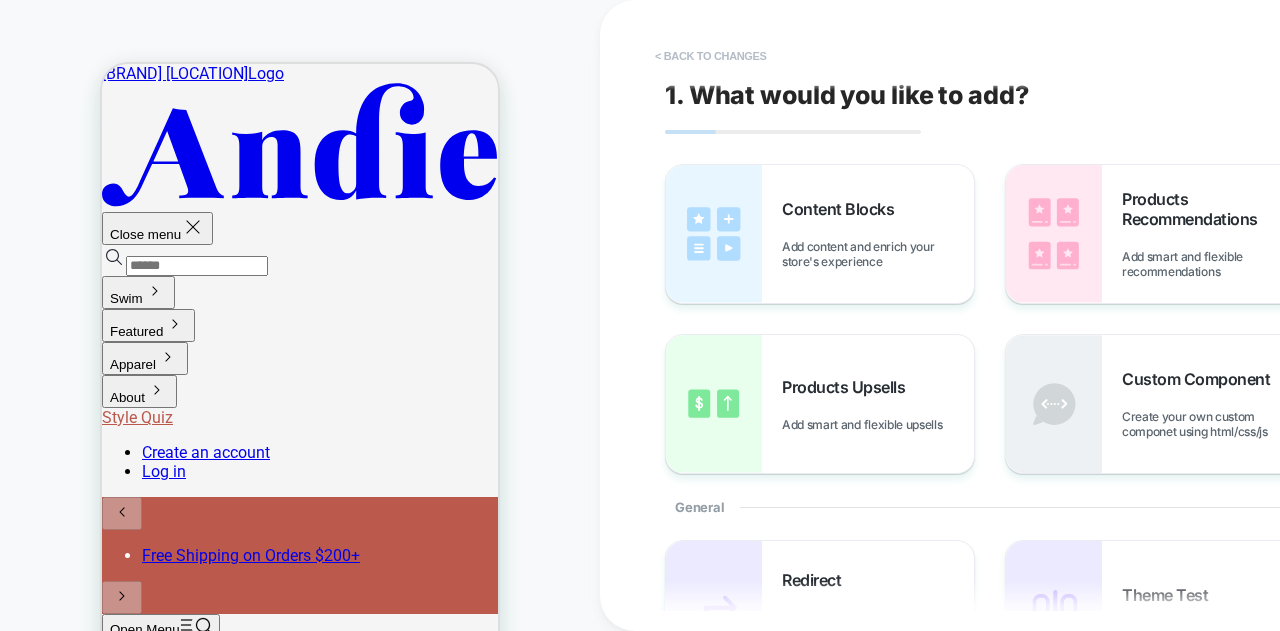 click on "< Back to changes" at bounding box center [711, 56] 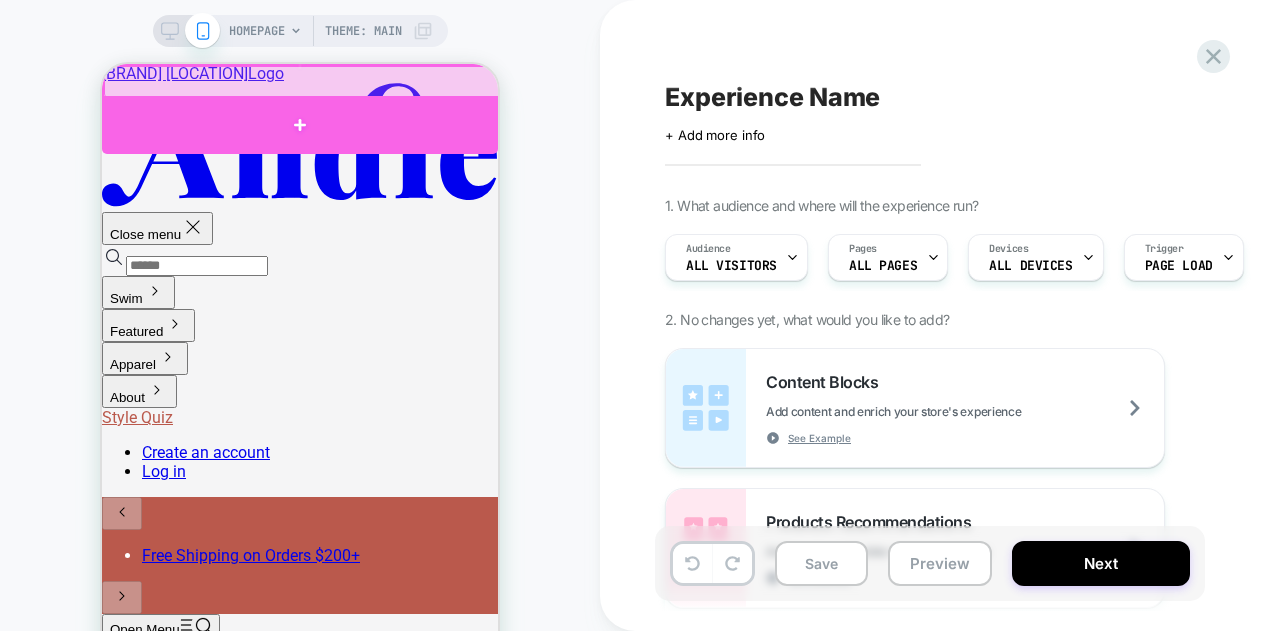 click at bounding box center [300, 125] 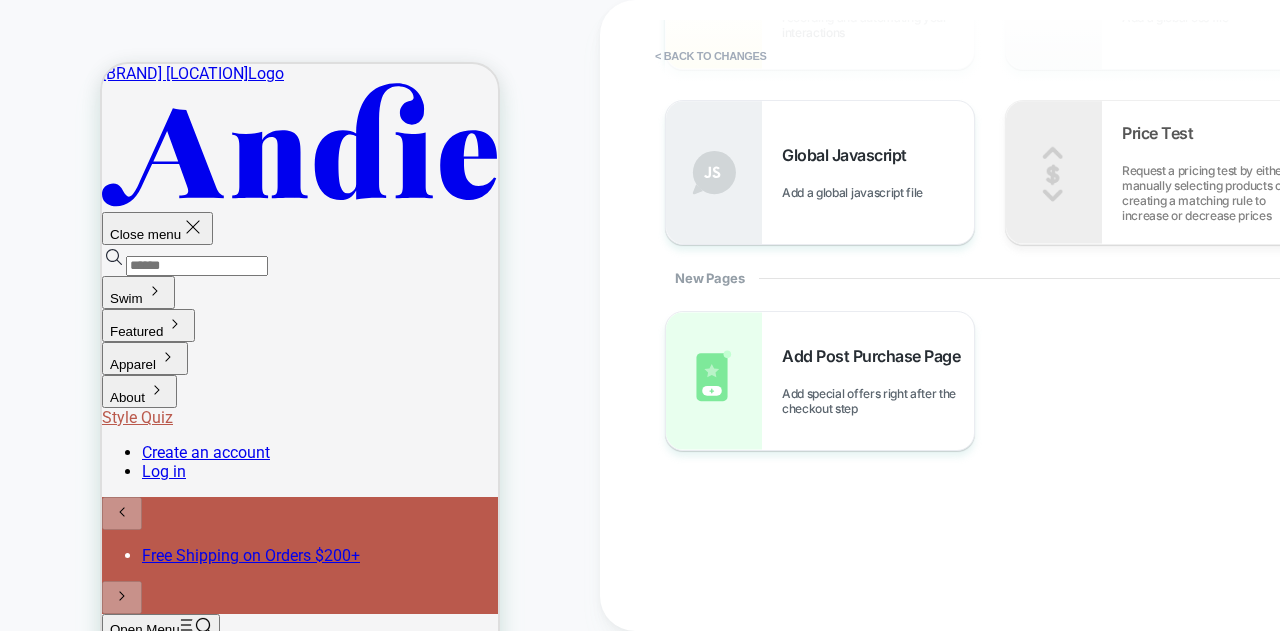 scroll, scrollTop: 0, scrollLeft: 0, axis: both 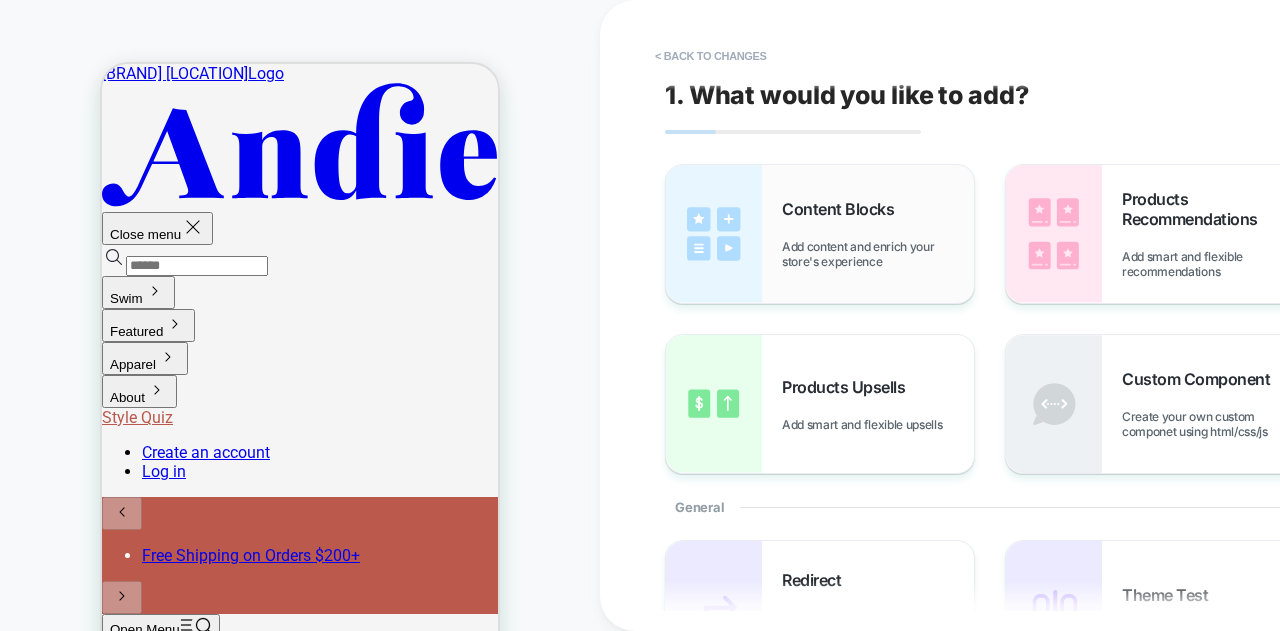 click on "Add content and enrich your store's experience" at bounding box center [878, 254] 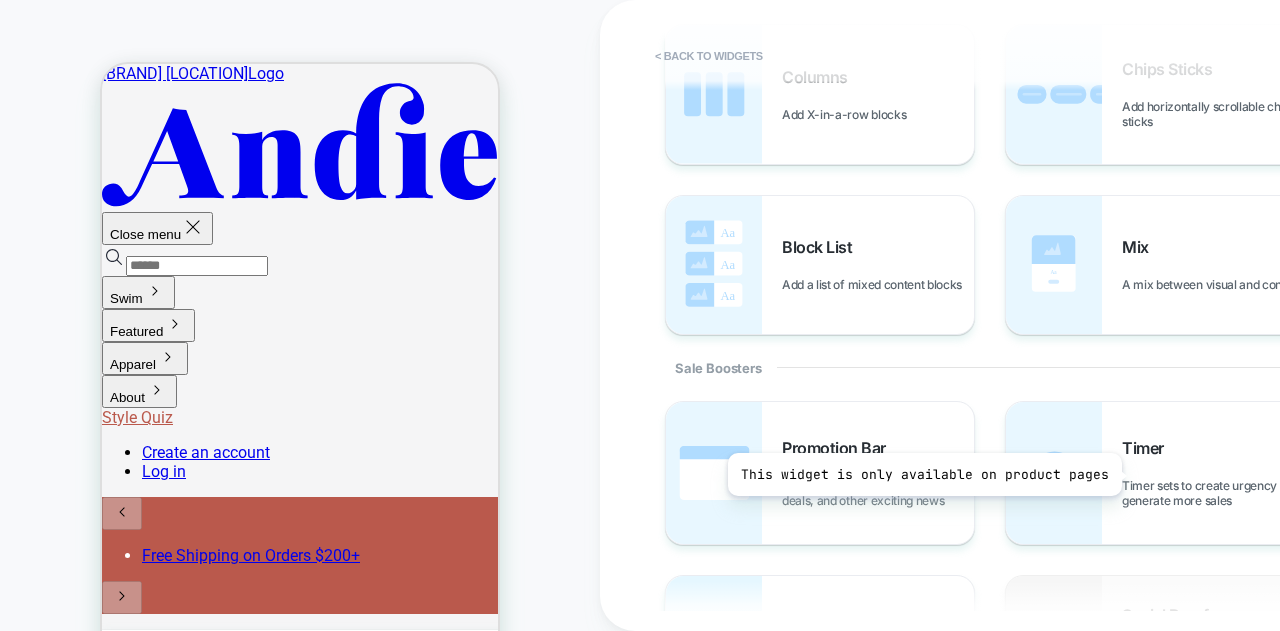 scroll, scrollTop: 800, scrollLeft: 0, axis: vertical 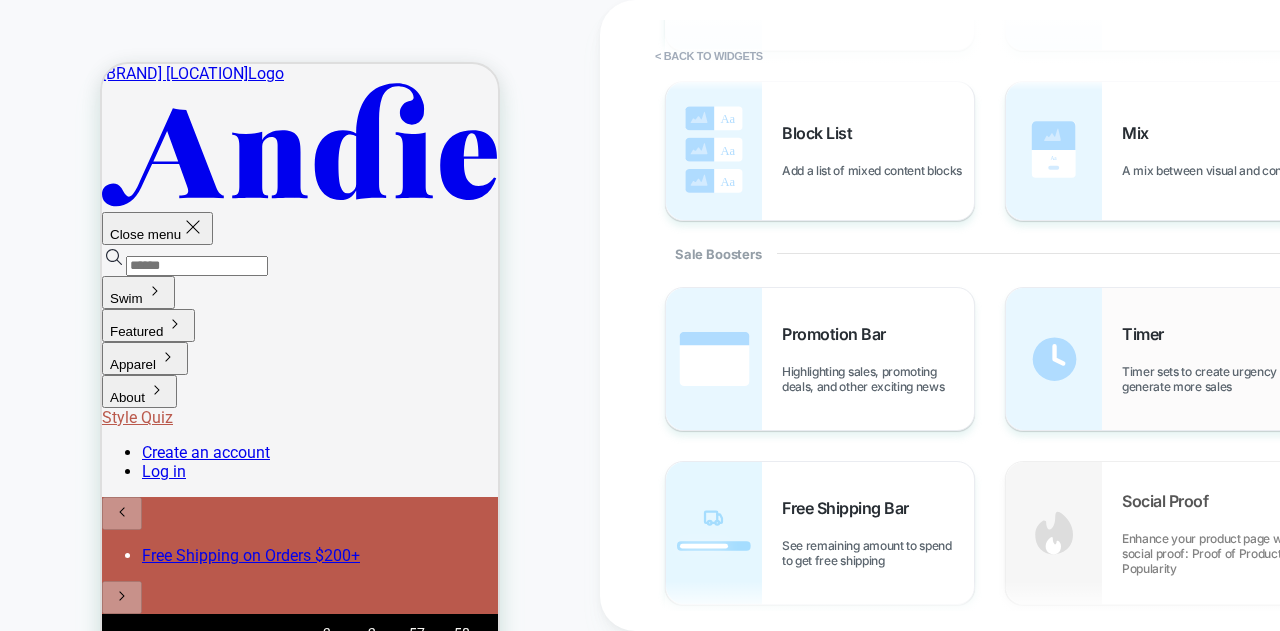 click on "Timer Timer sets to create urgency and generate more sales" at bounding box center (1218, 359) 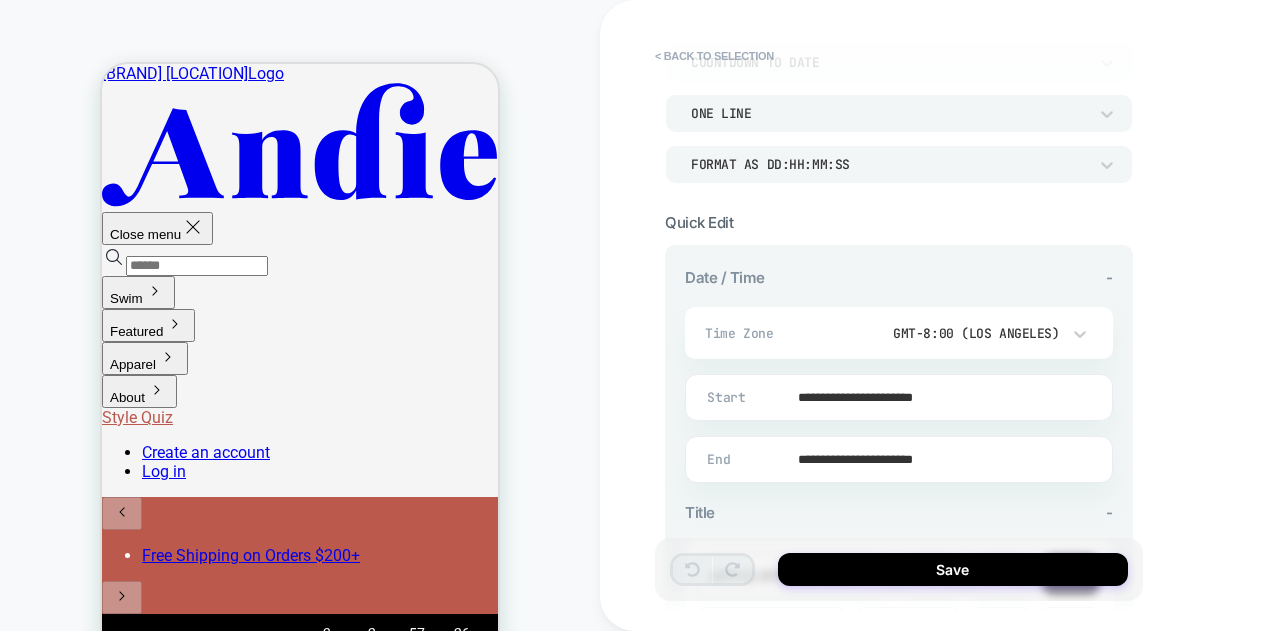 scroll, scrollTop: 400, scrollLeft: 0, axis: vertical 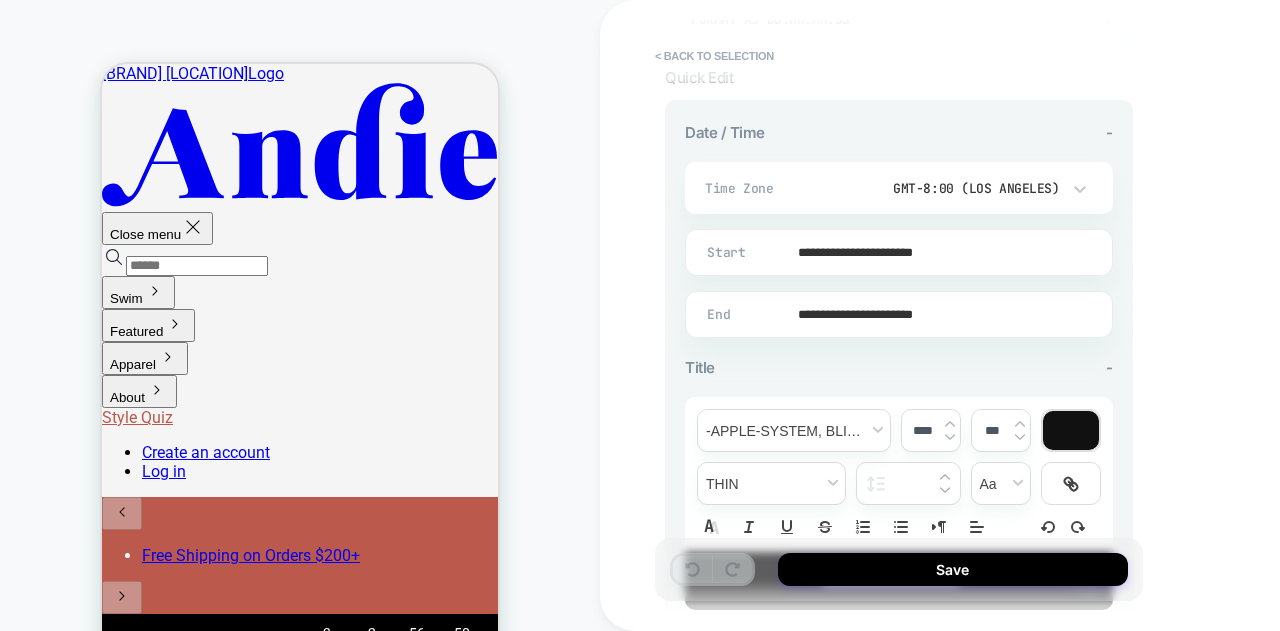 click on "GMT-8:00 (Los Angeles)" at bounding box center [953, 188] 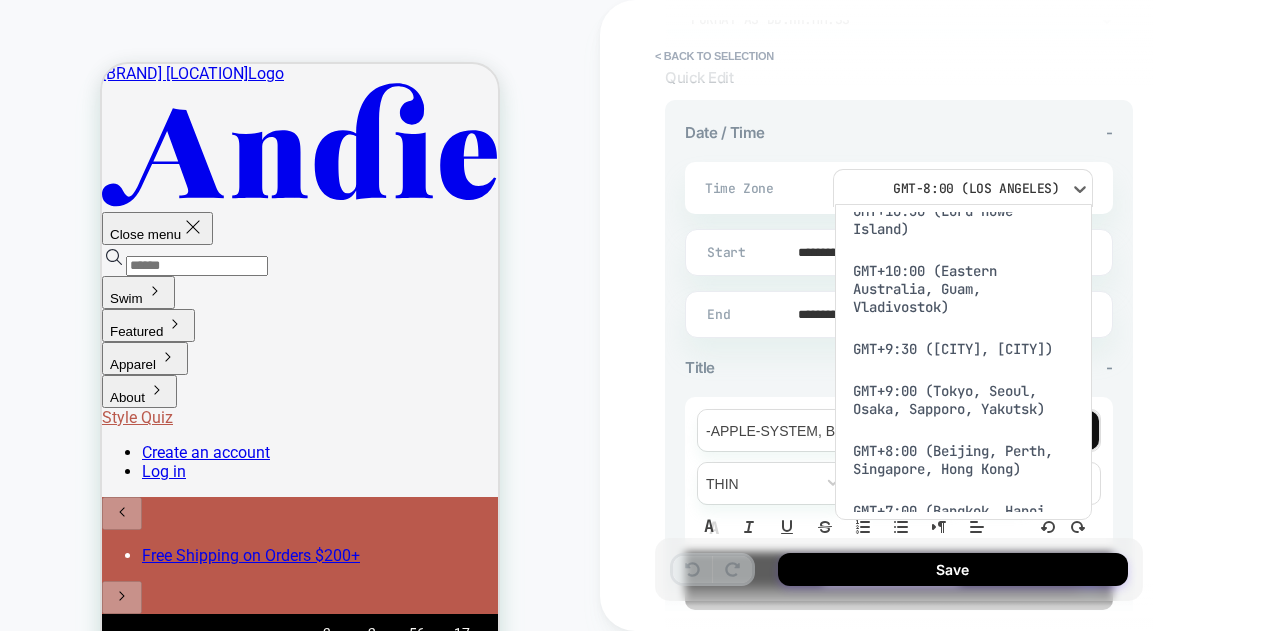 scroll, scrollTop: 300, scrollLeft: 0, axis: vertical 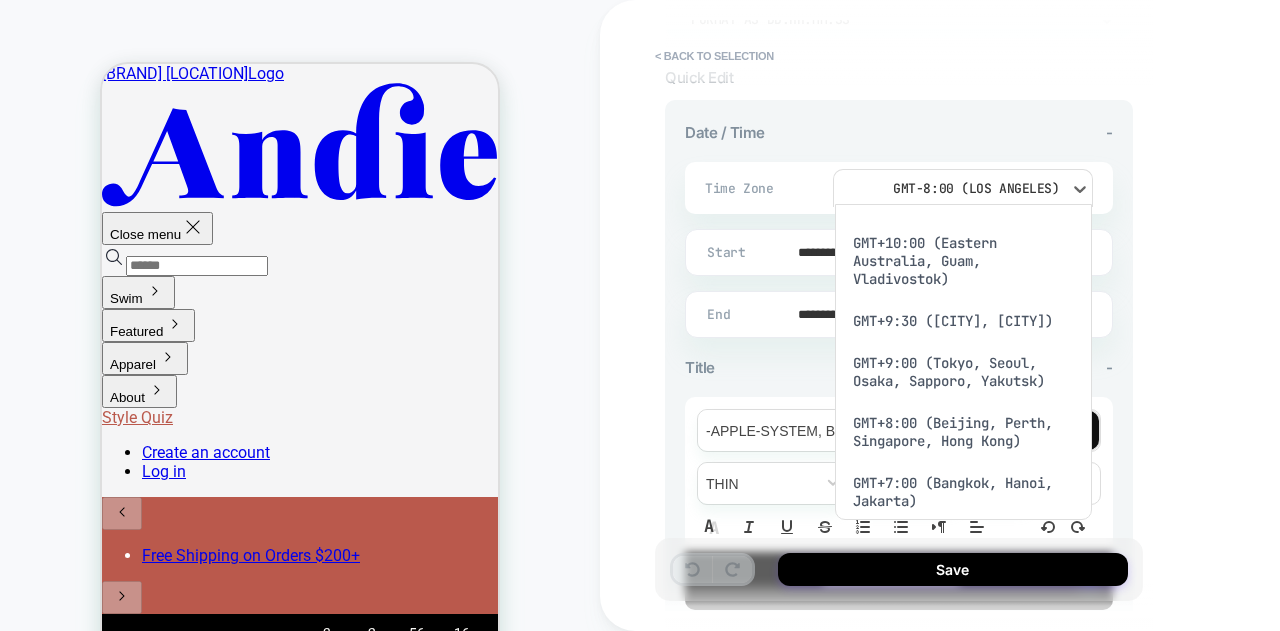 click on "GMT+10:00 (Eastern Australia, Guam, Vladivostok)" at bounding box center (963, 261) 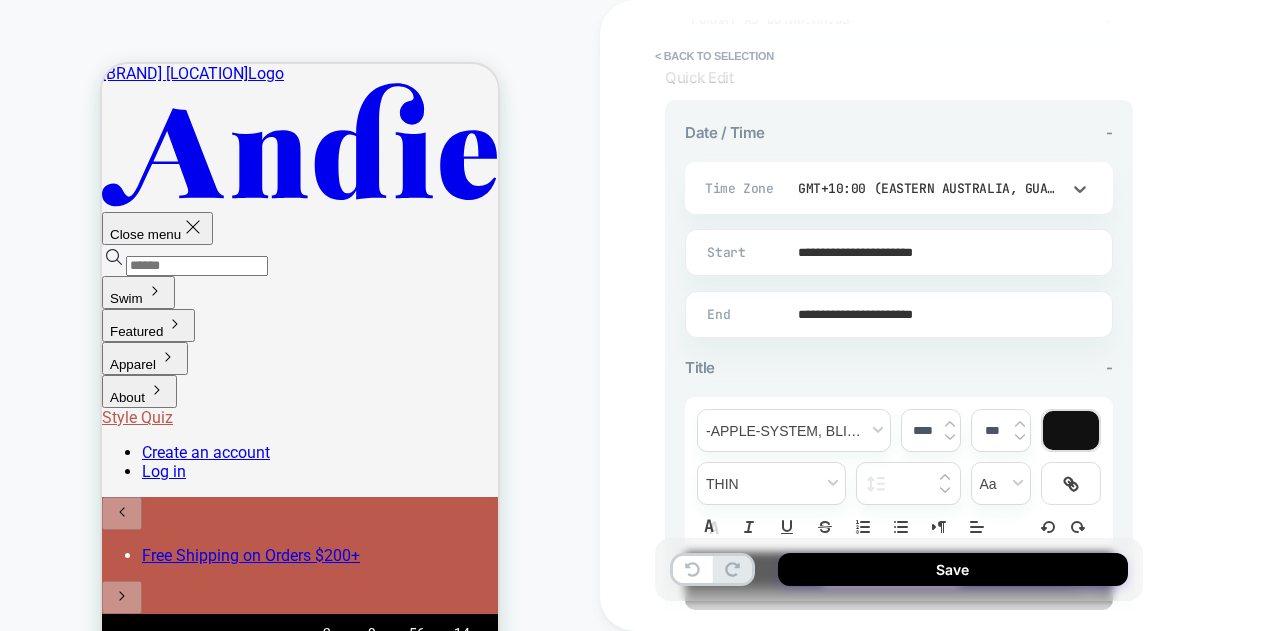 click on "**********" at bounding box center (895, 252) 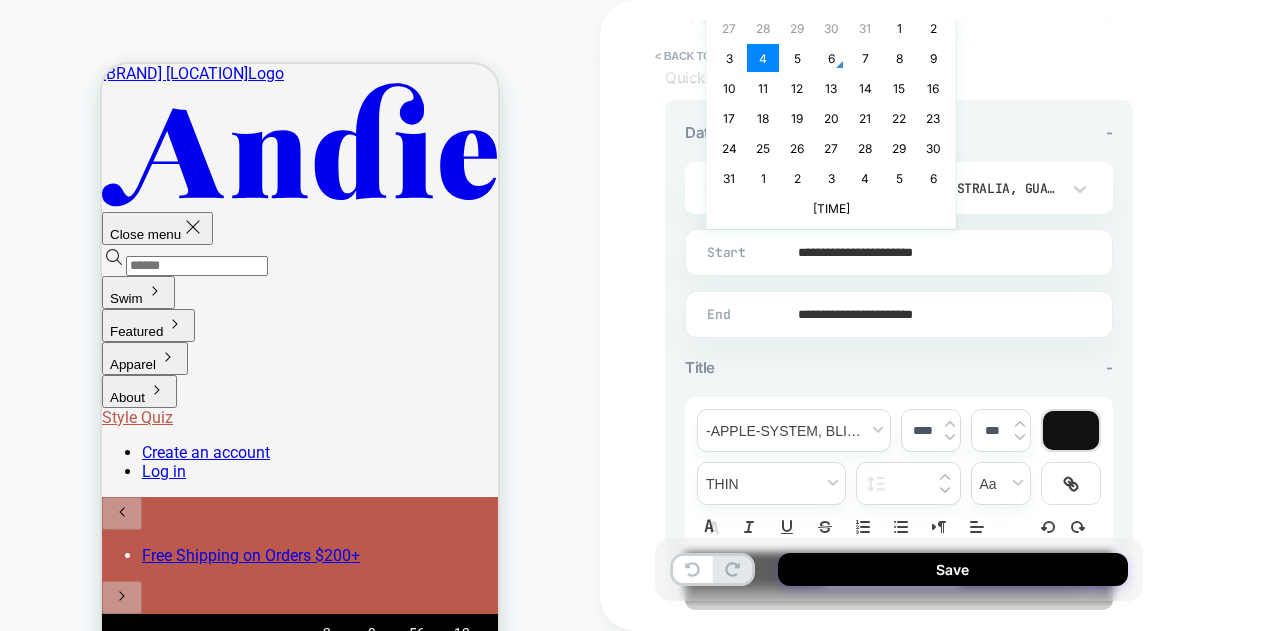 click on "**********" at bounding box center (895, 252) 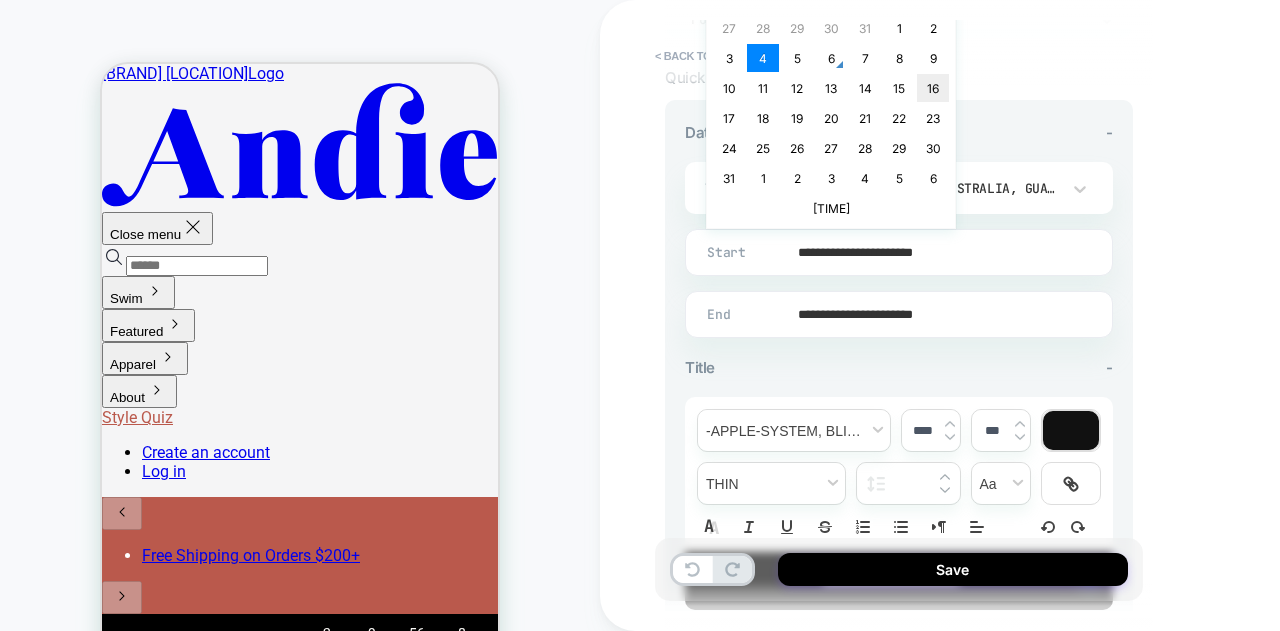 click on "16" at bounding box center [933, 88] 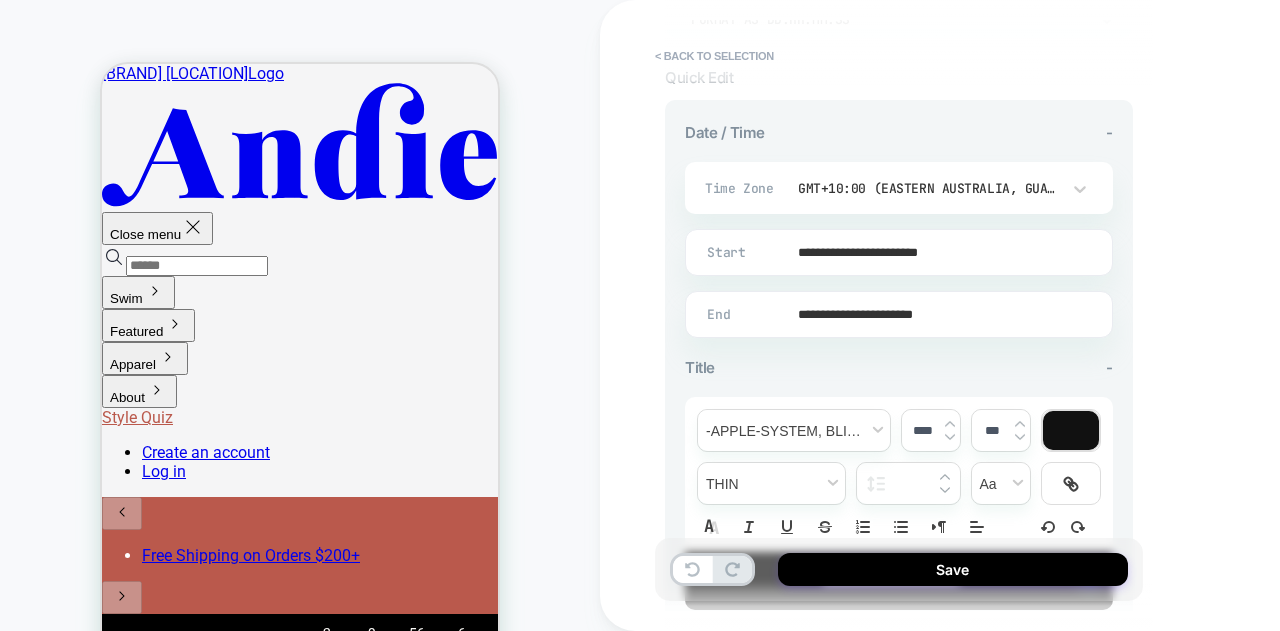 click on "**********" at bounding box center (895, 252) 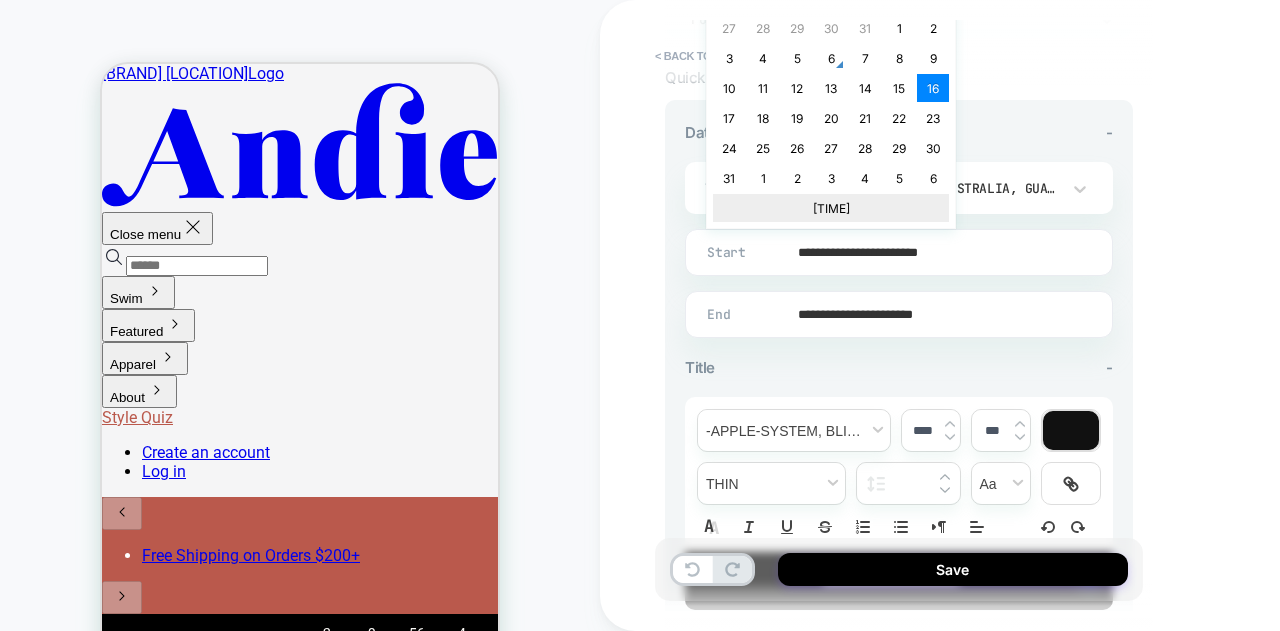 click on "10:22 AM" at bounding box center (831, 208) 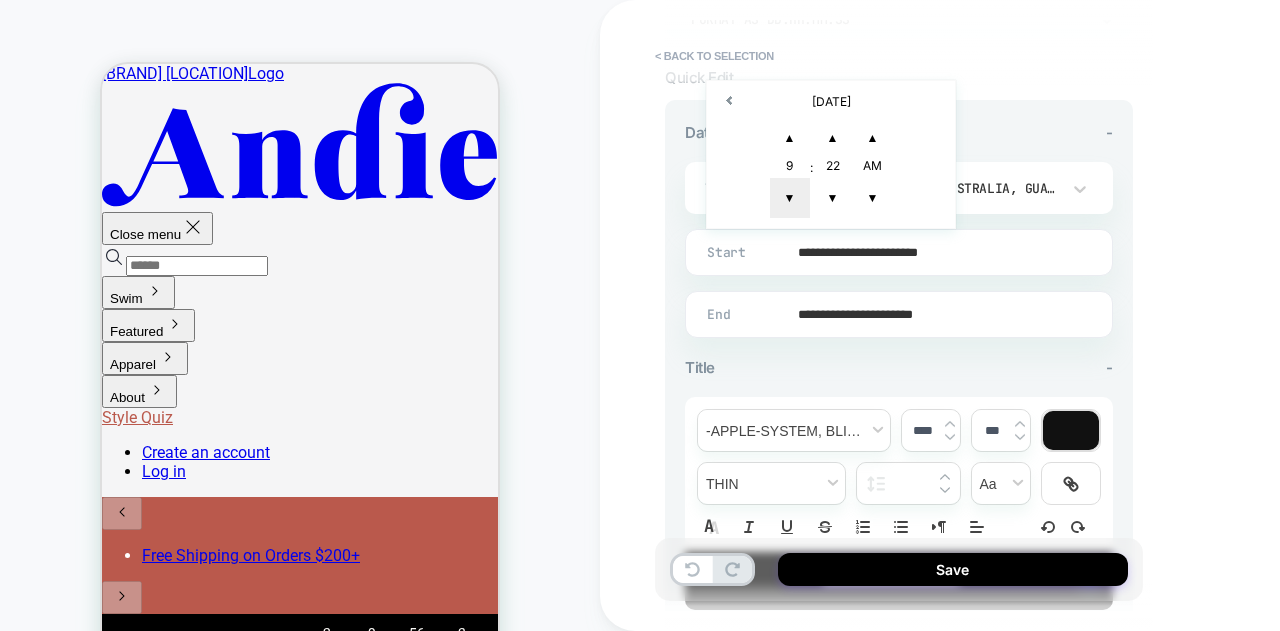 click on "▼" at bounding box center [790, 198] 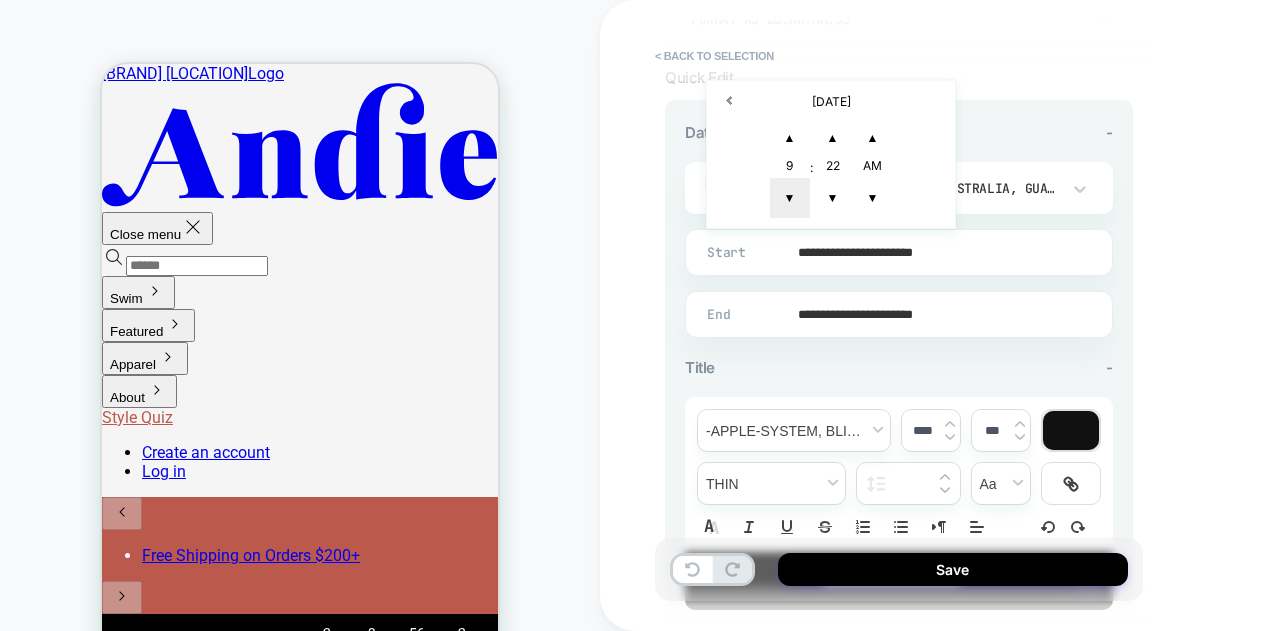 click on "▼" at bounding box center [790, 198] 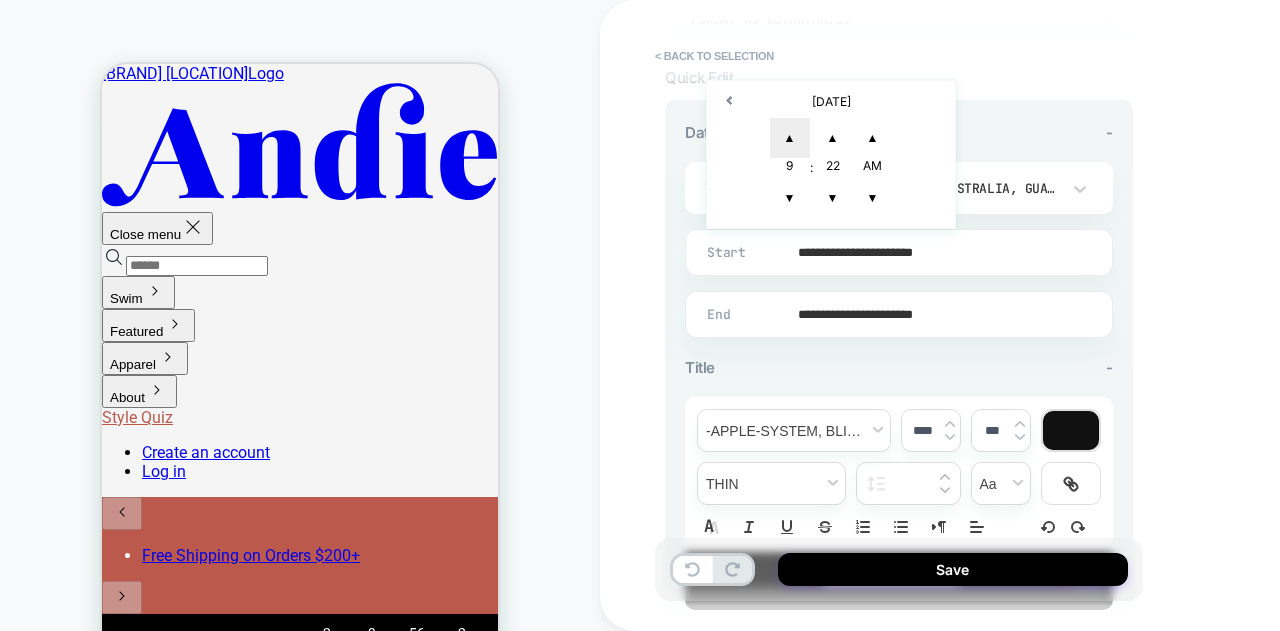 click on "▲" at bounding box center (790, 138) 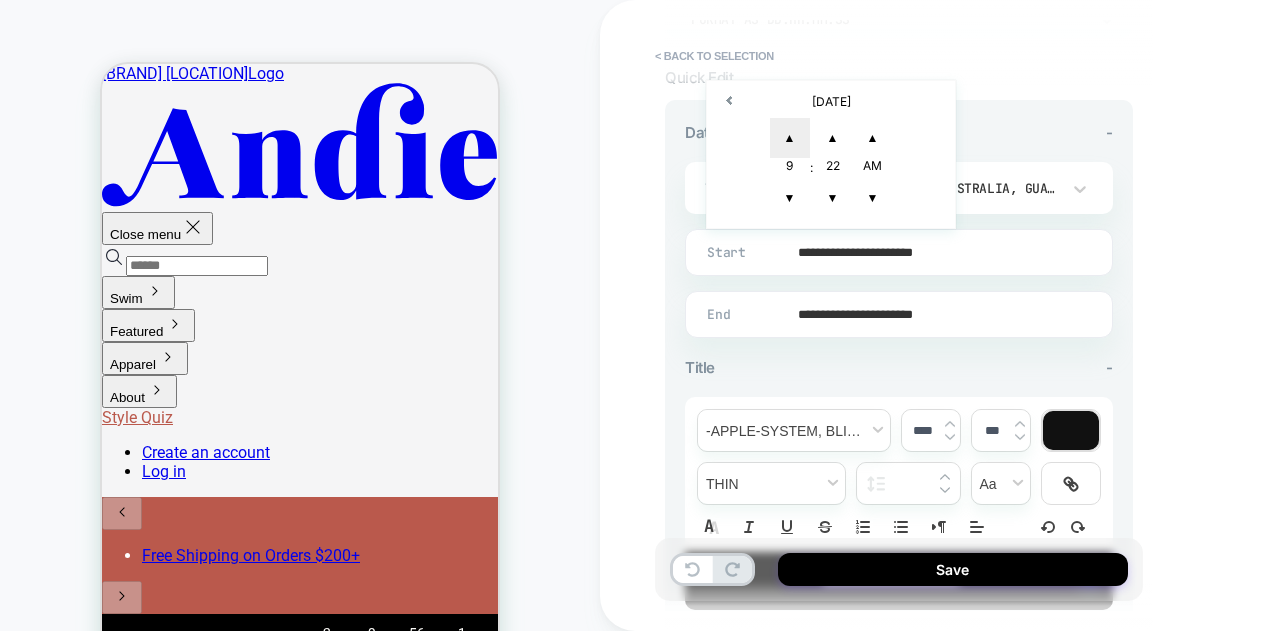 click on "▲" at bounding box center (790, 138) 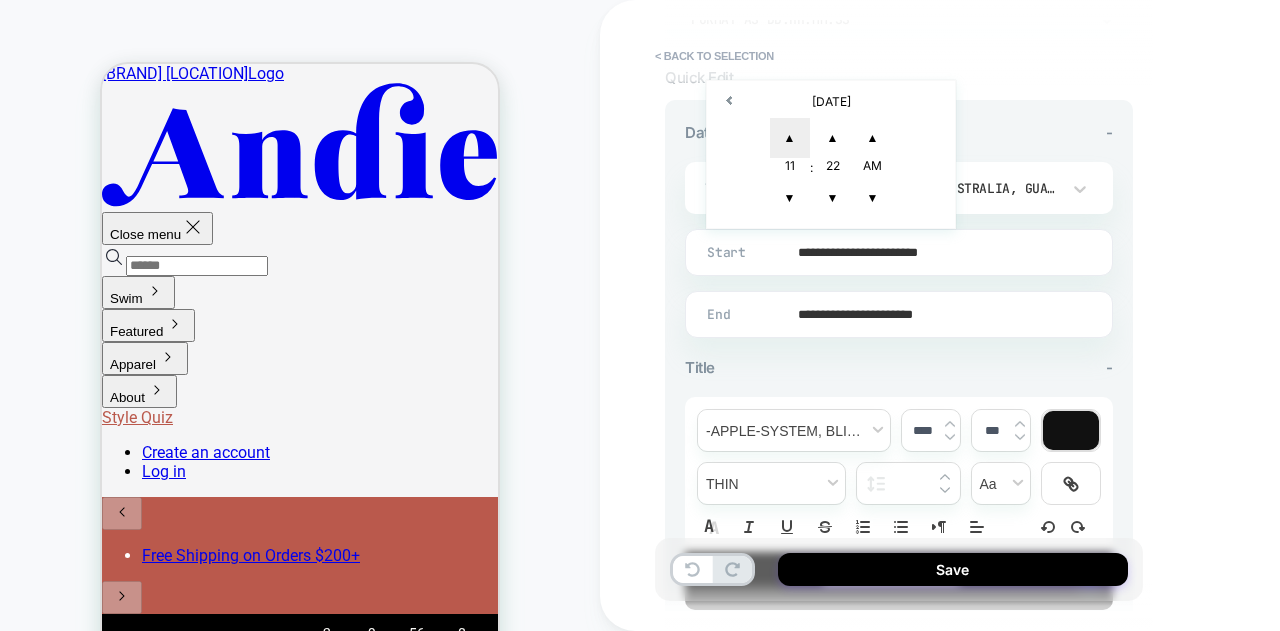 click on "▲" at bounding box center [790, 138] 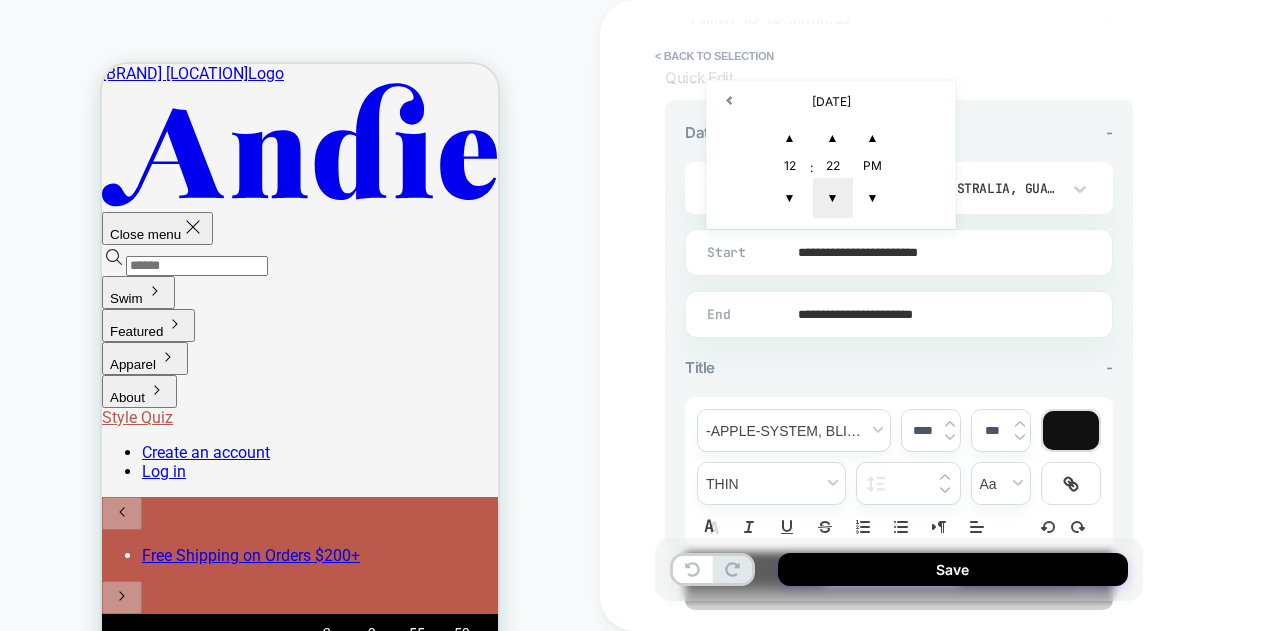 click on "▼" at bounding box center (833, 198) 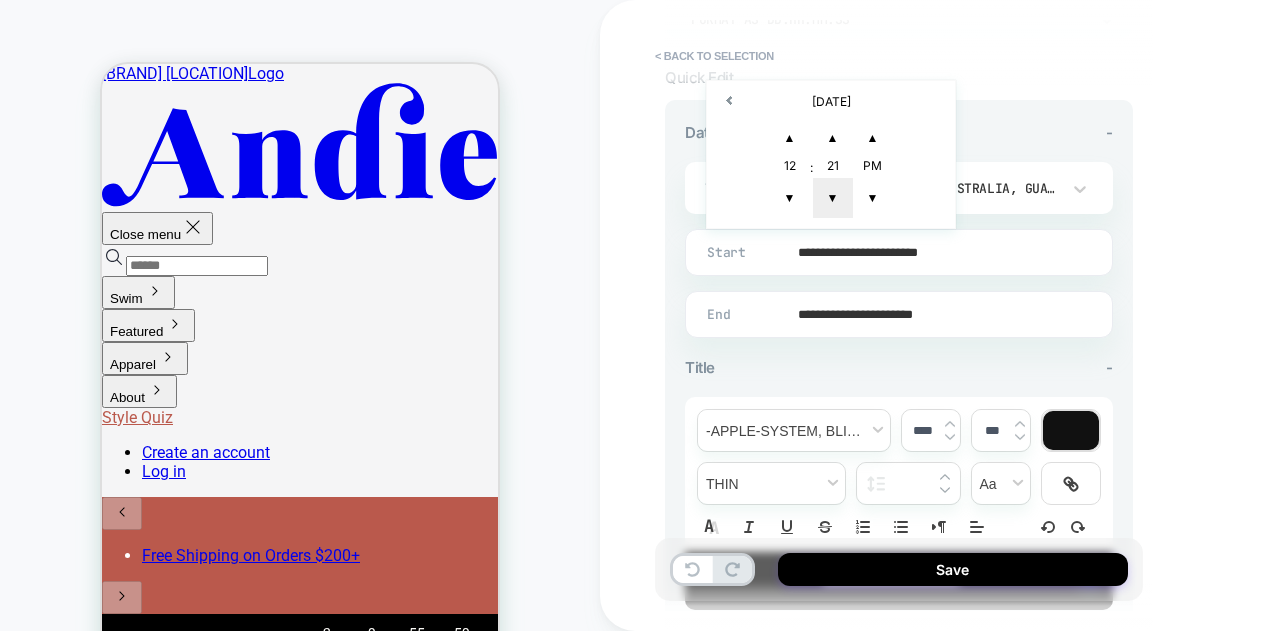 click on "▼" at bounding box center (833, 198) 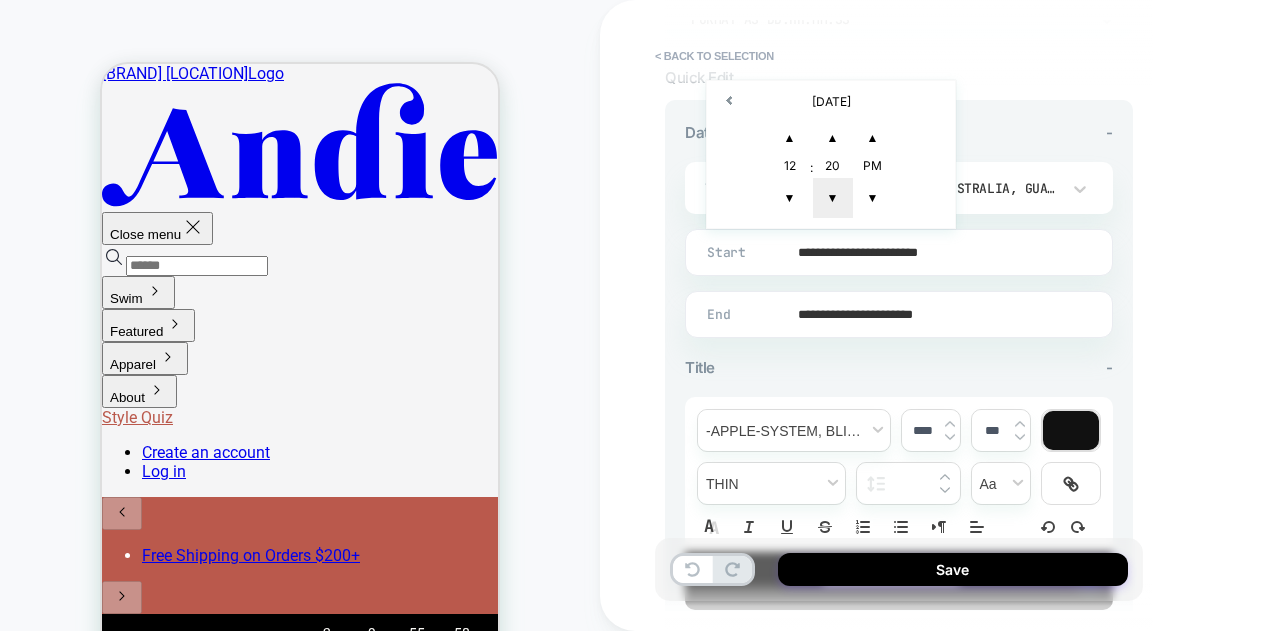 click on "▼" at bounding box center [833, 198] 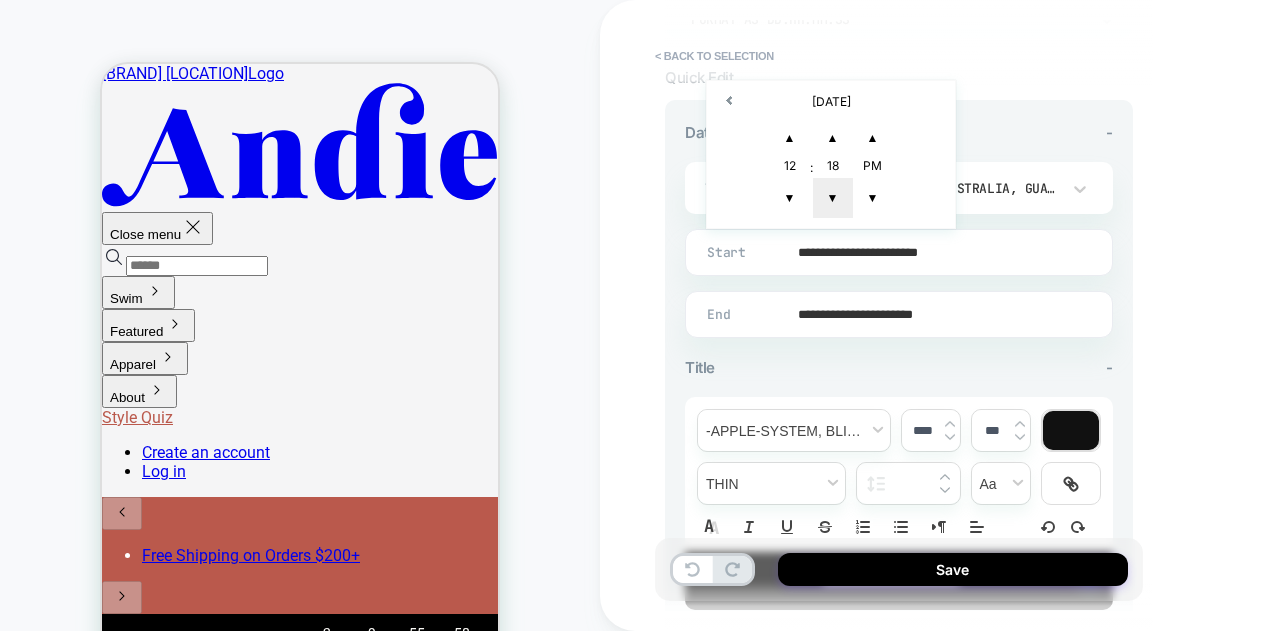 click on "▼" at bounding box center [833, 198] 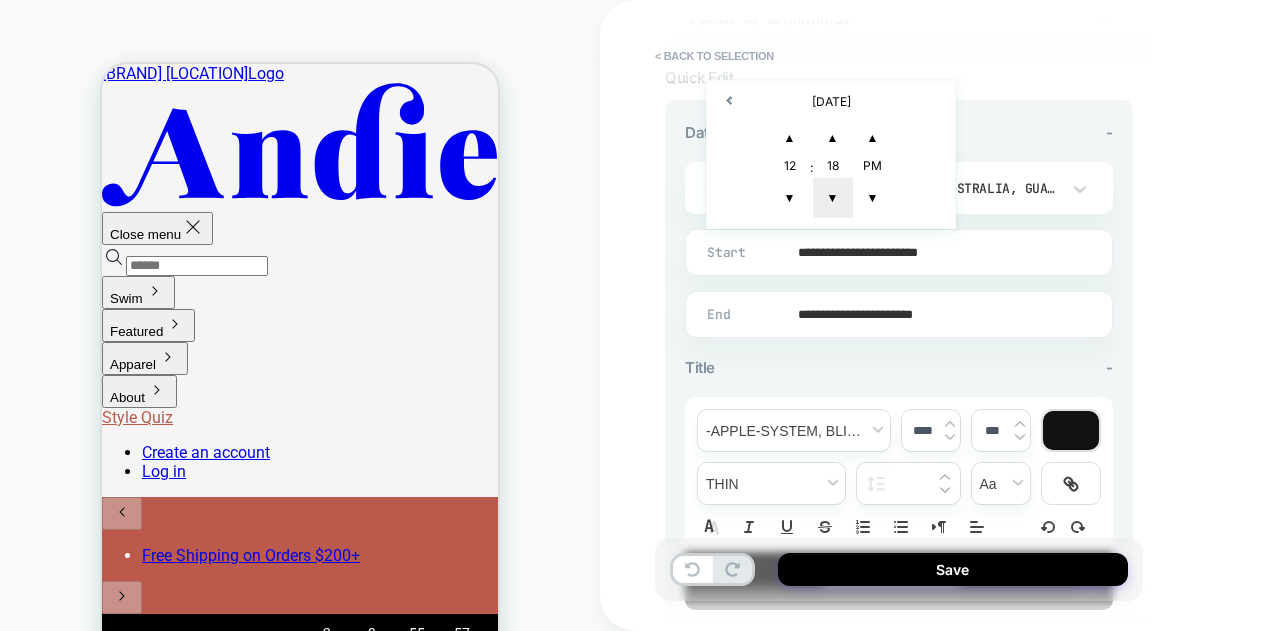 click on "▼" at bounding box center (833, 198) 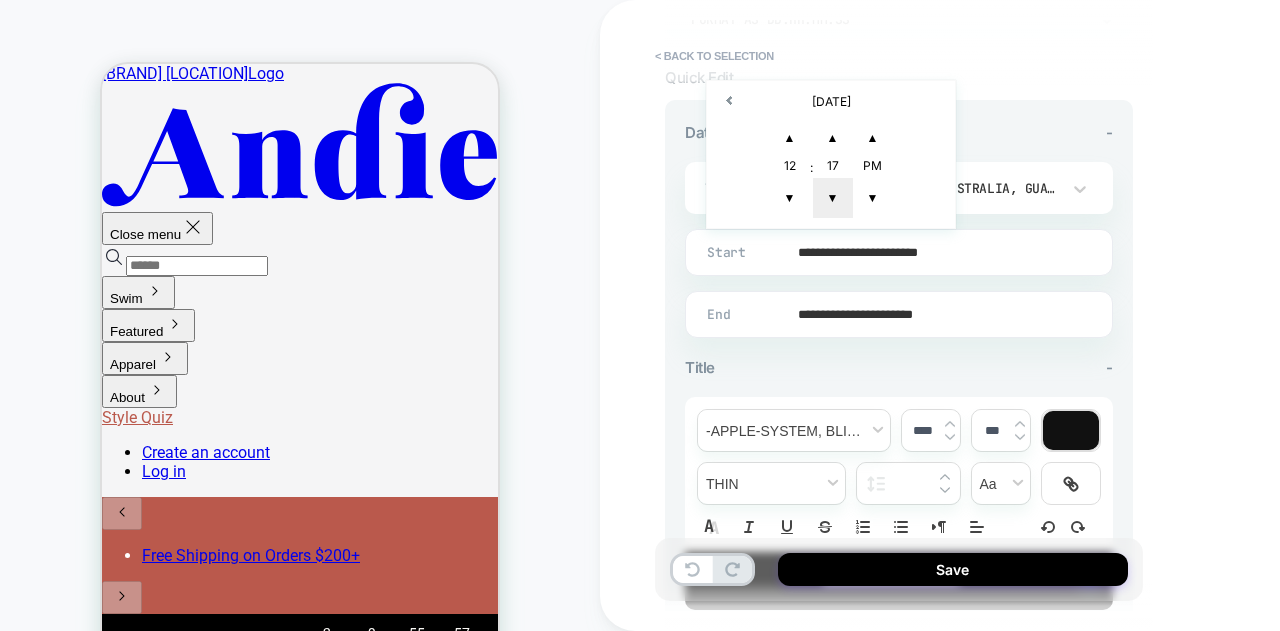click on "▼" at bounding box center (833, 198) 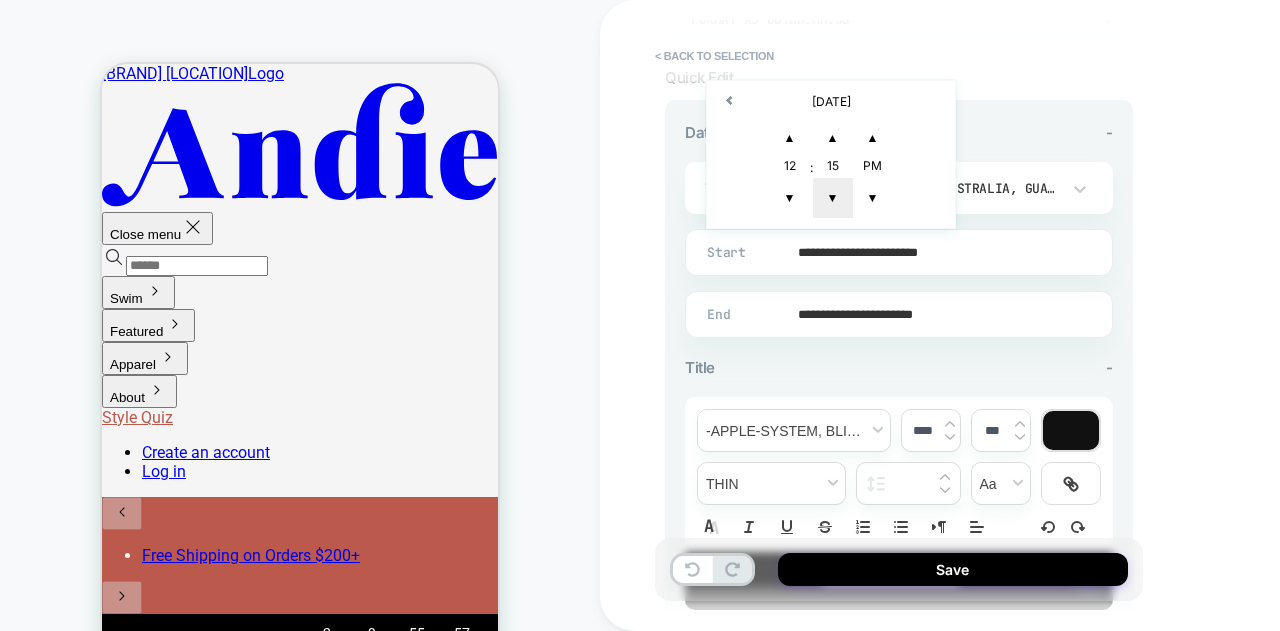 click on "▼" at bounding box center [833, 198] 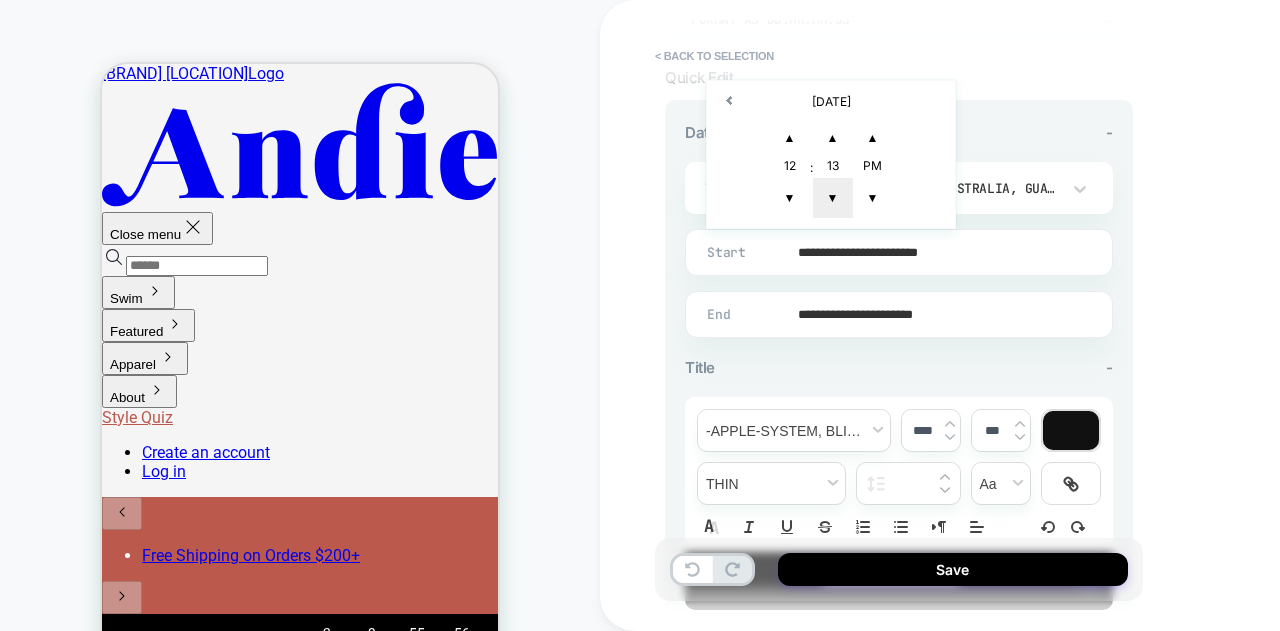 click on "▼" at bounding box center [833, 198] 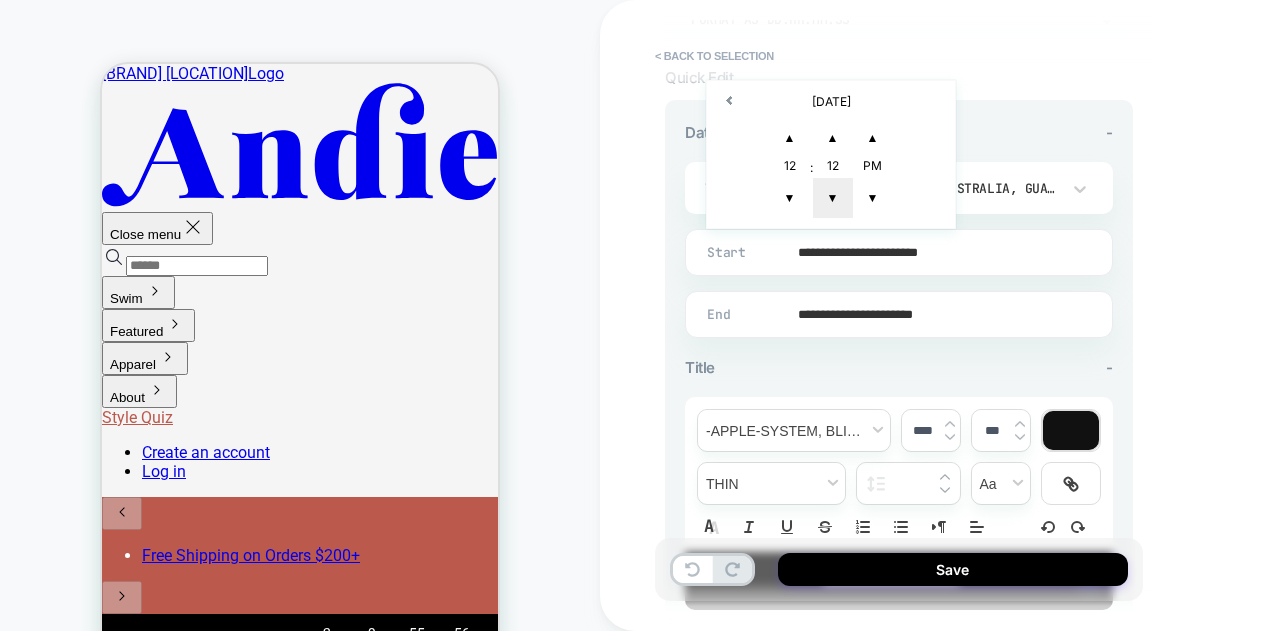 click on "▼" at bounding box center [833, 198] 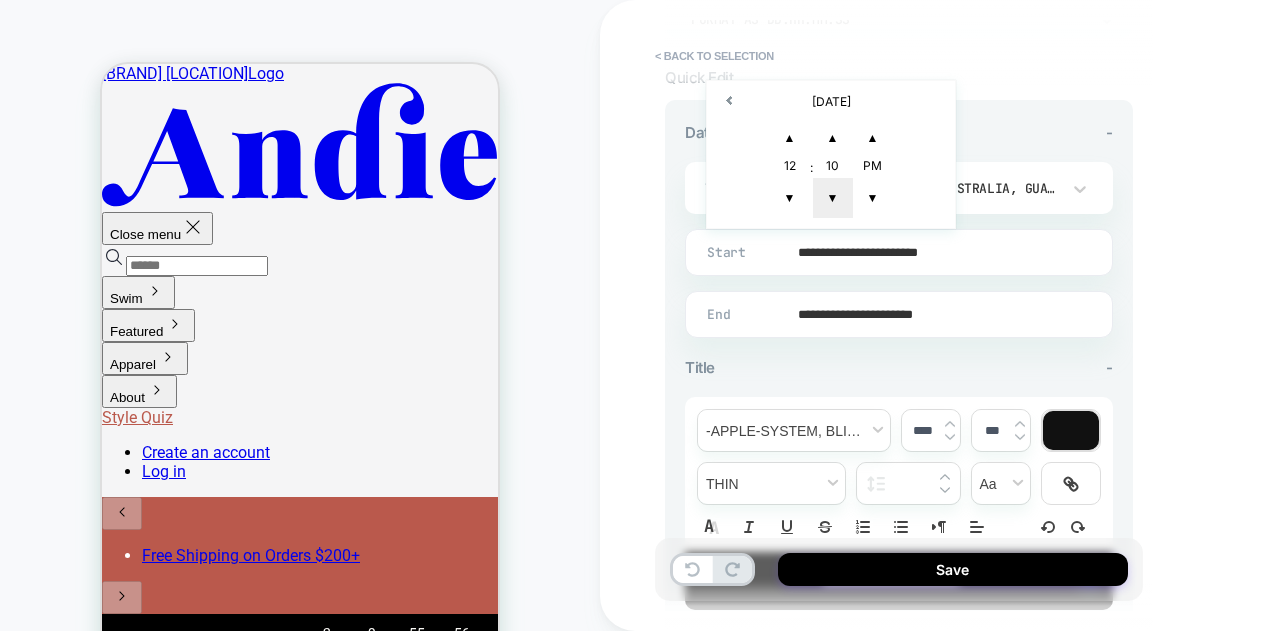 click on "▼" at bounding box center [833, 198] 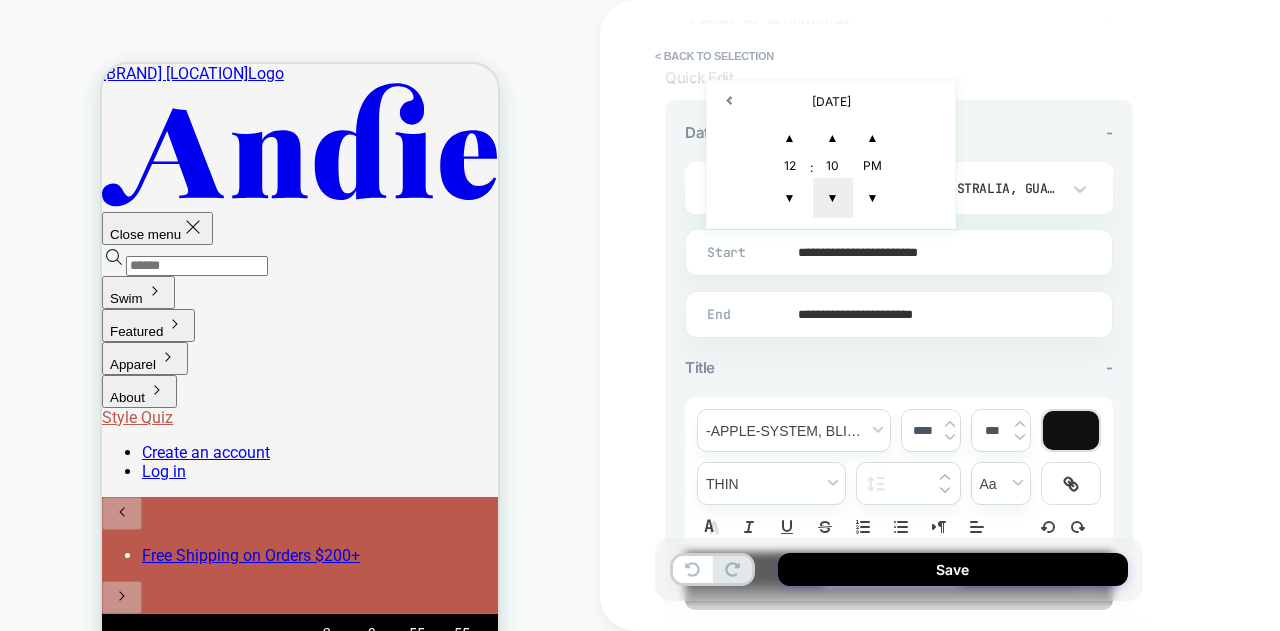 click on "▼" at bounding box center (833, 198) 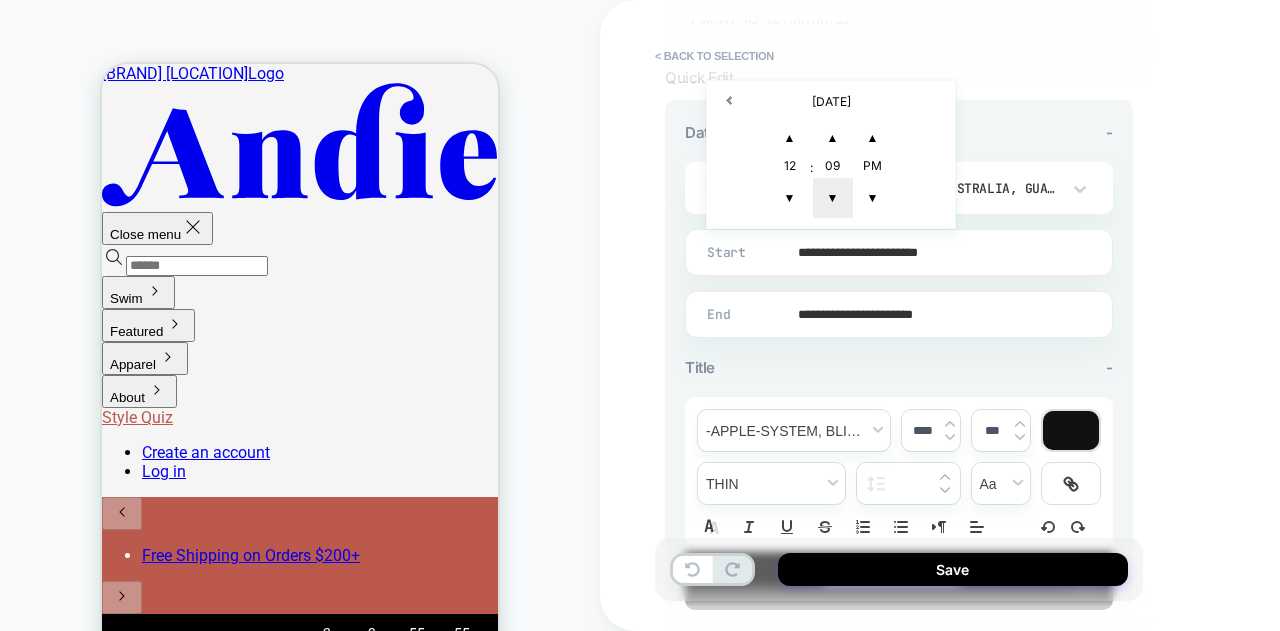 click on "▼" at bounding box center (833, 198) 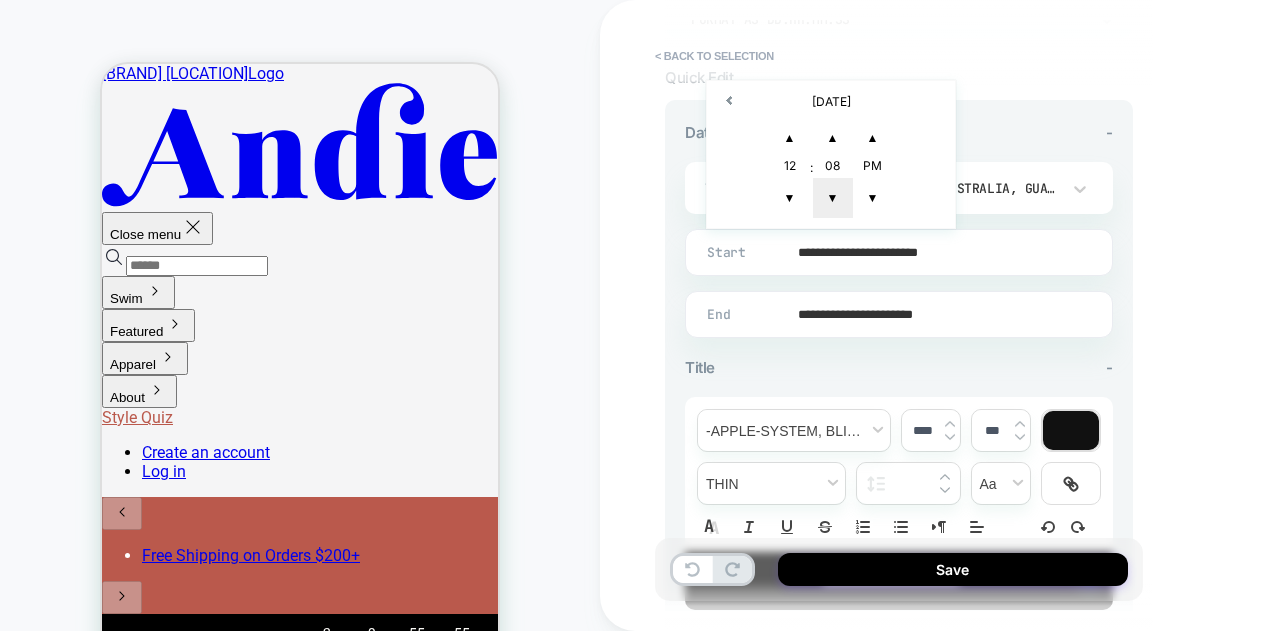 click on "▼" at bounding box center [833, 198] 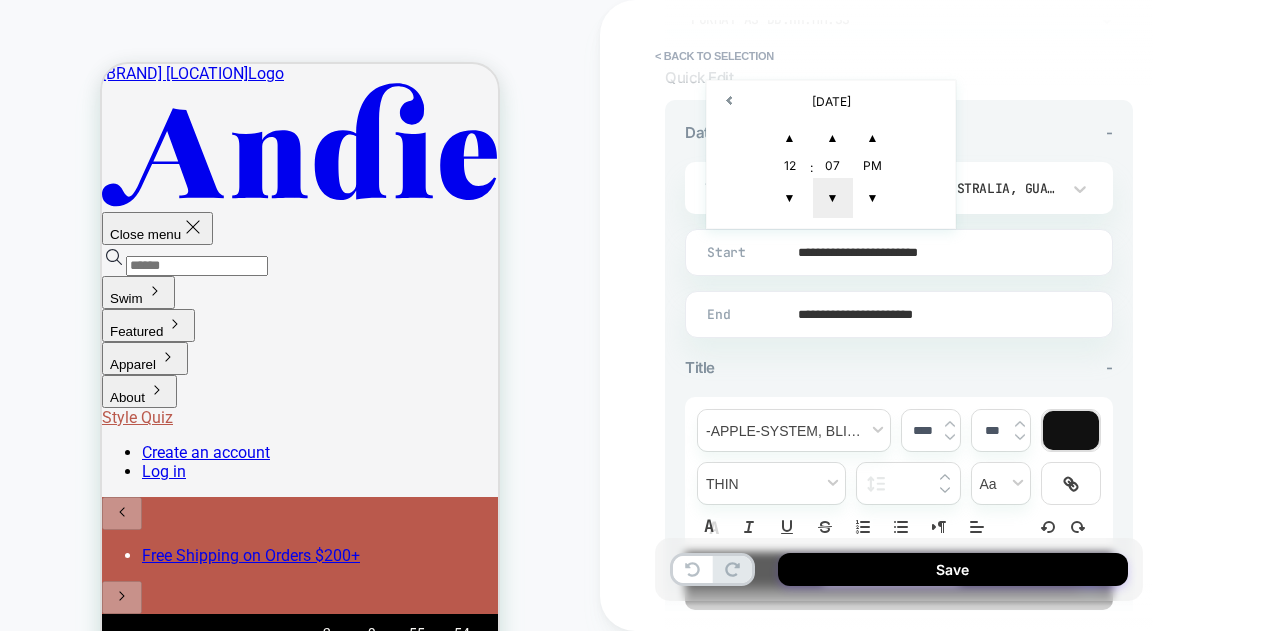 click on "▼" at bounding box center (833, 198) 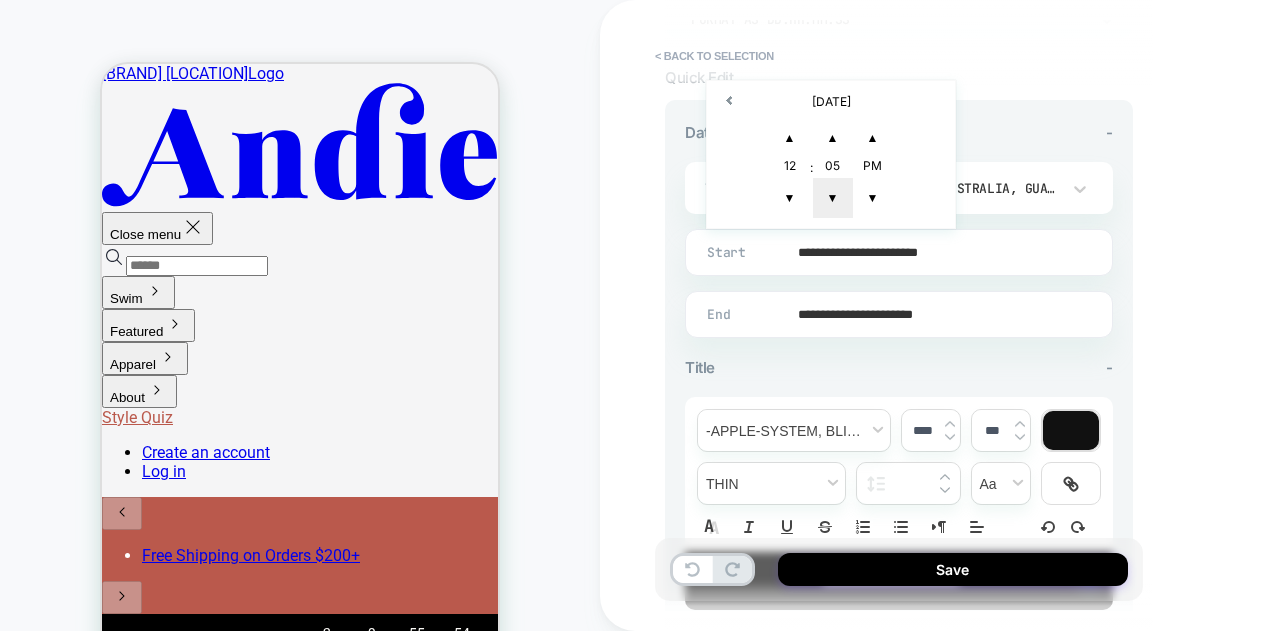 click on "▼" at bounding box center [833, 198] 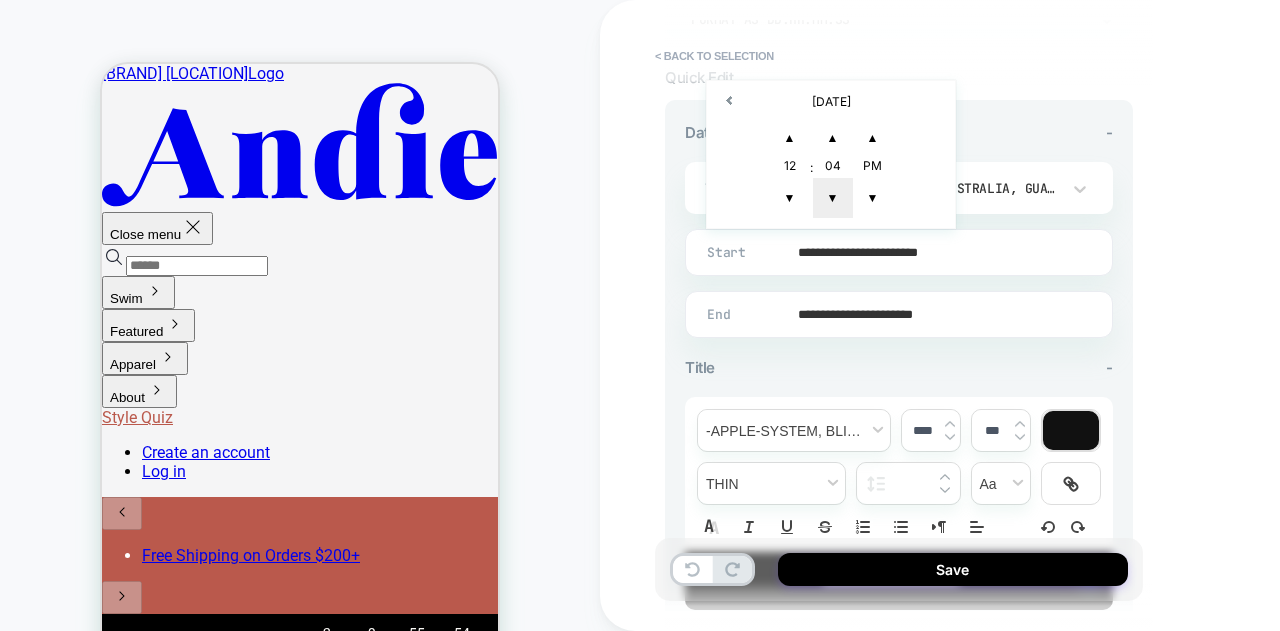 click on "▼" at bounding box center (833, 198) 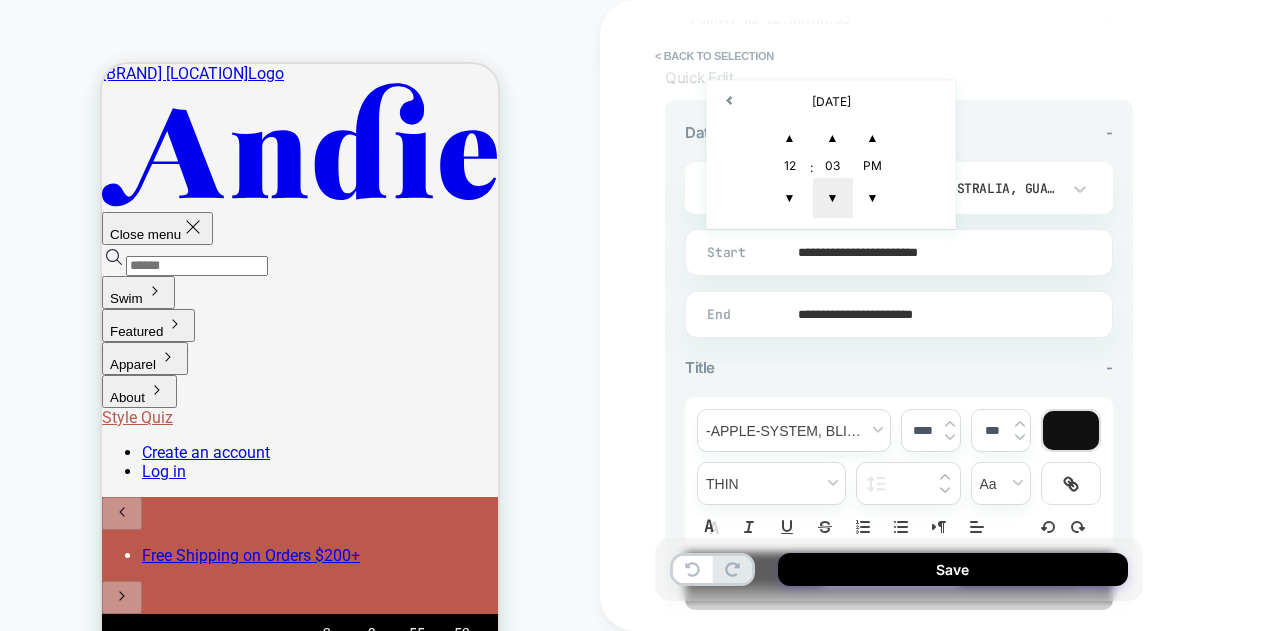click on "▼" at bounding box center (833, 198) 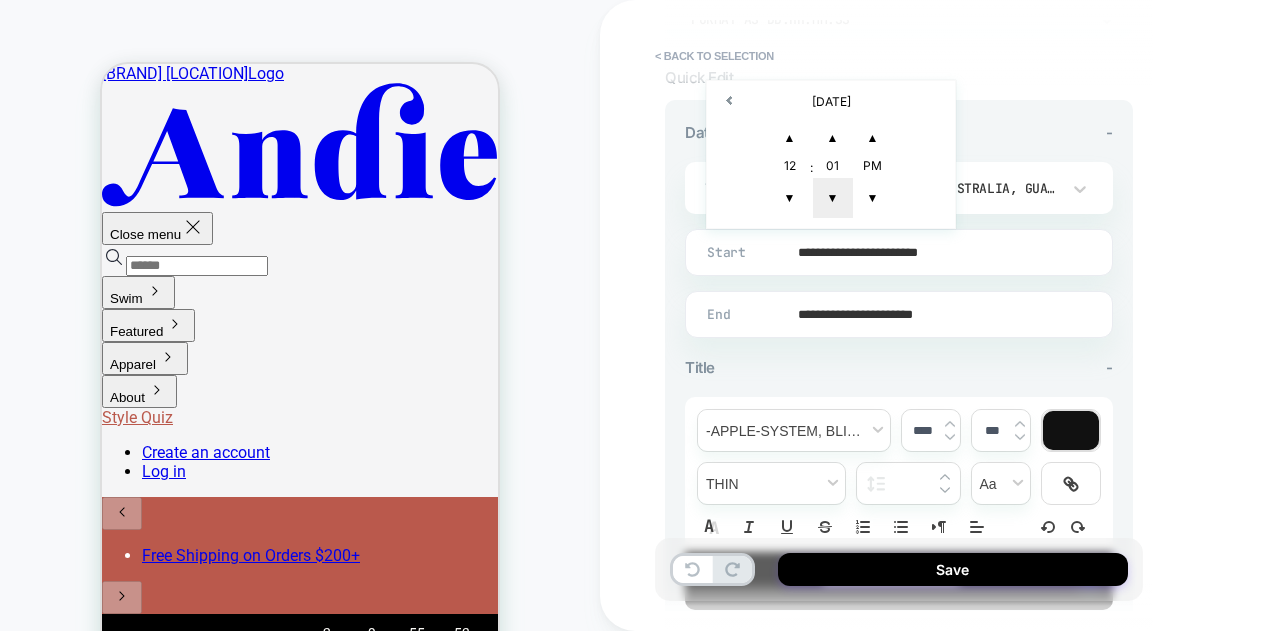 click on "▼" at bounding box center [833, 198] 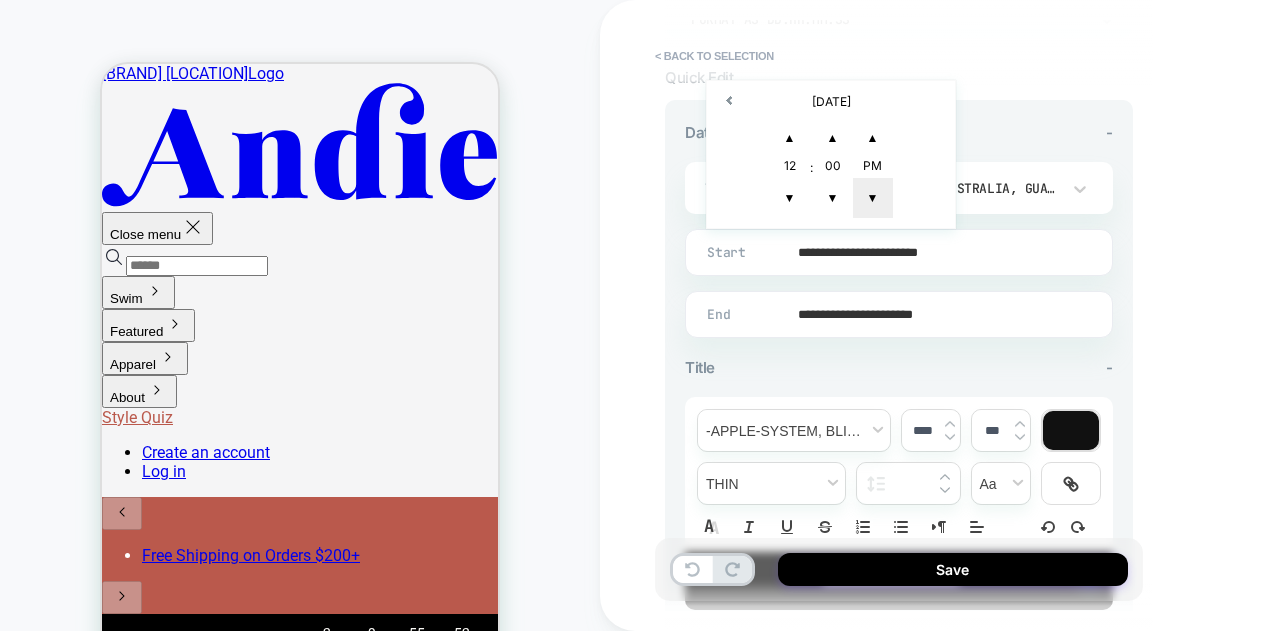 type on "**********" 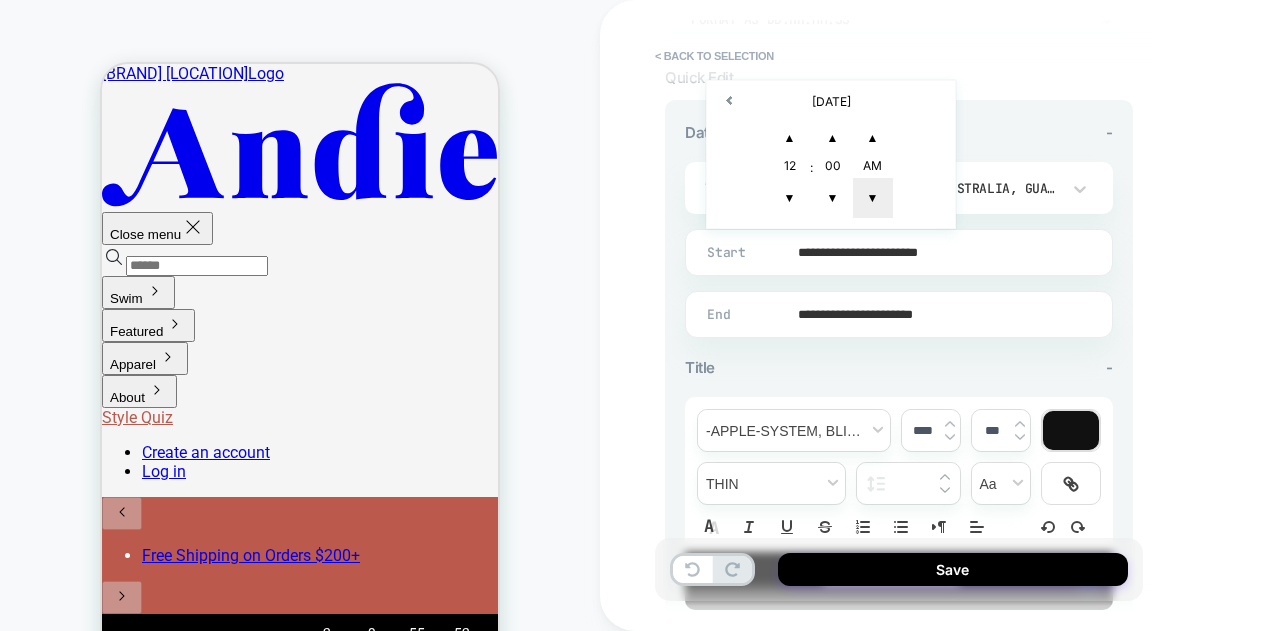 click on "▼" at bounding box center (873, 198) 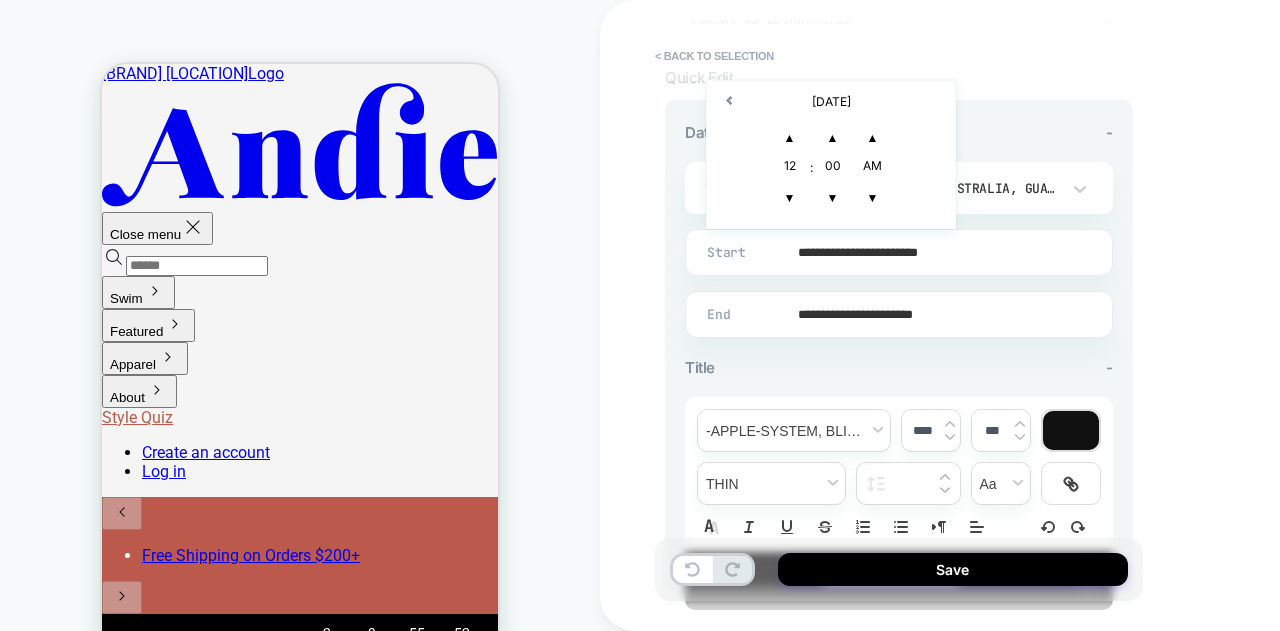 click on "**********" at bounding box center (1040, 315) 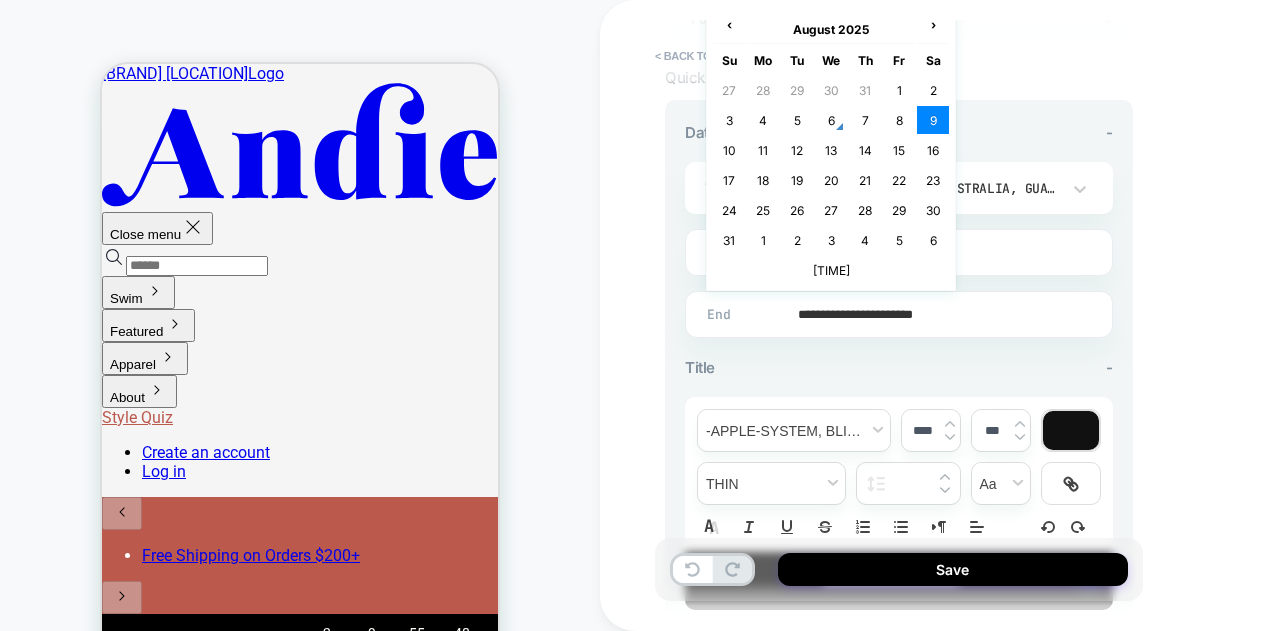 click on "**********" at bounding box center (895, 314) 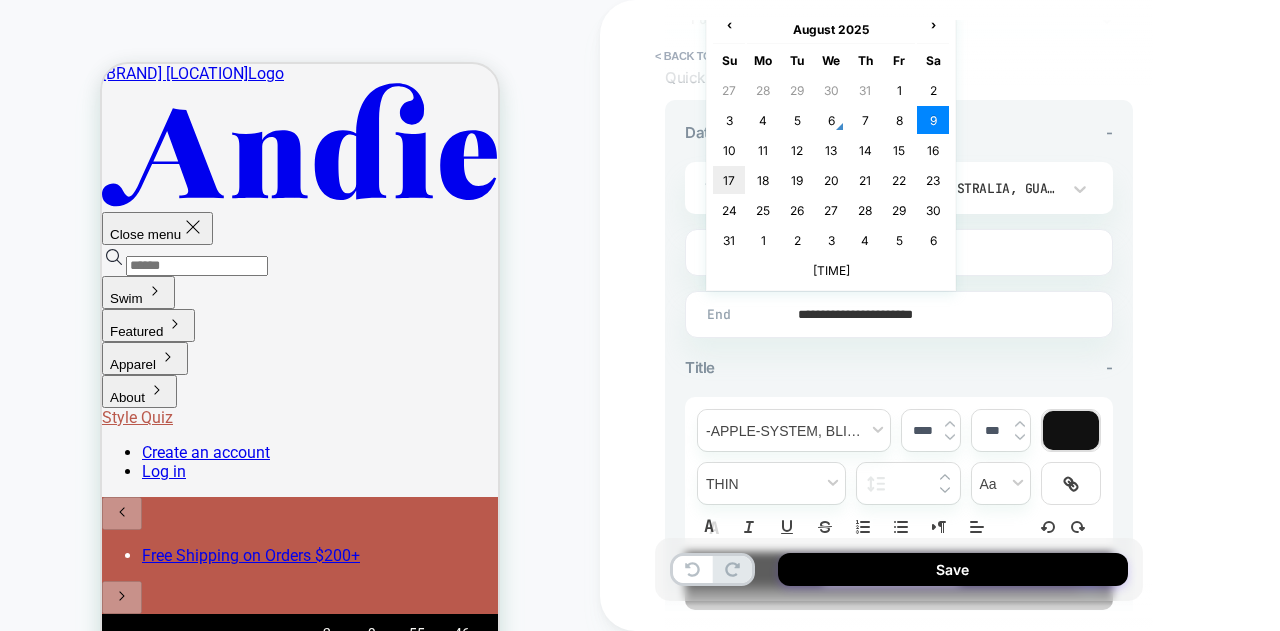 click on "17" at bounding box center (729, 180) 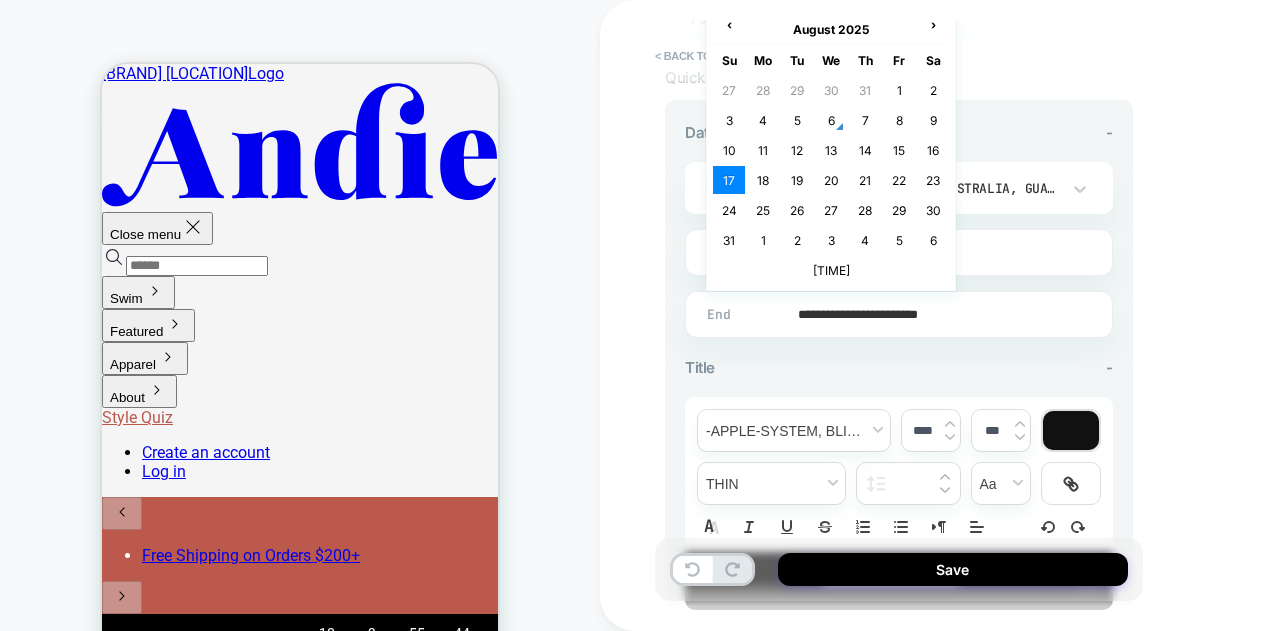 click on "**********" at bounding box center (895, 314) 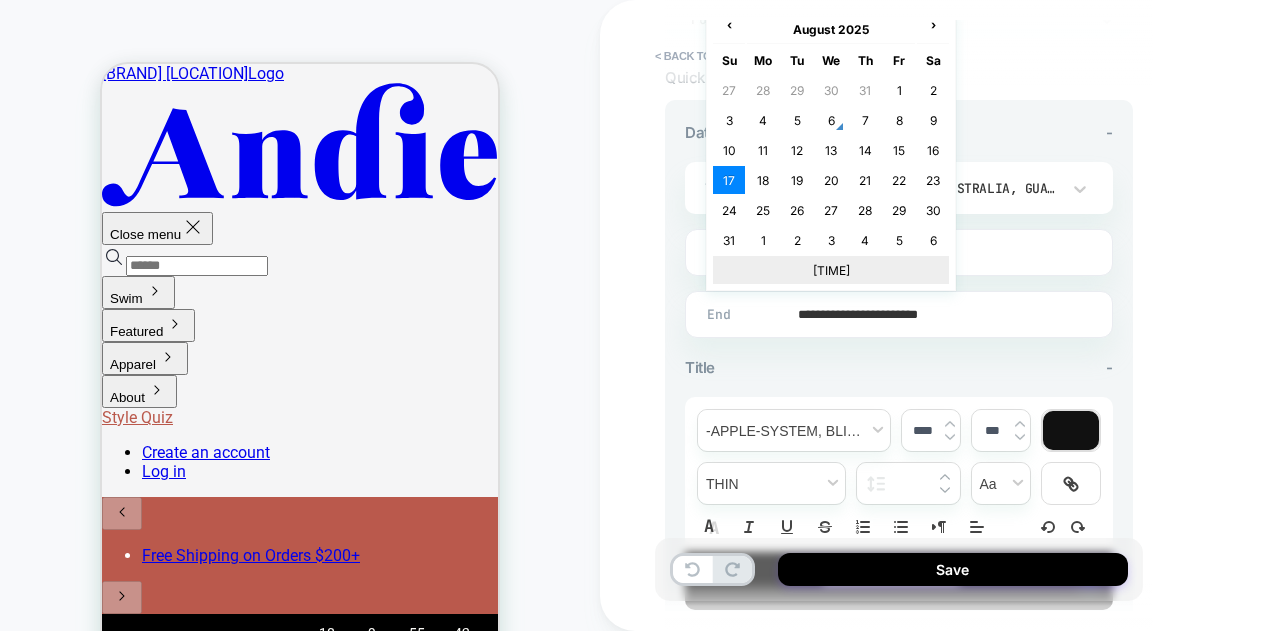 click on "10:22 AM" at bounding box center [831, 270] 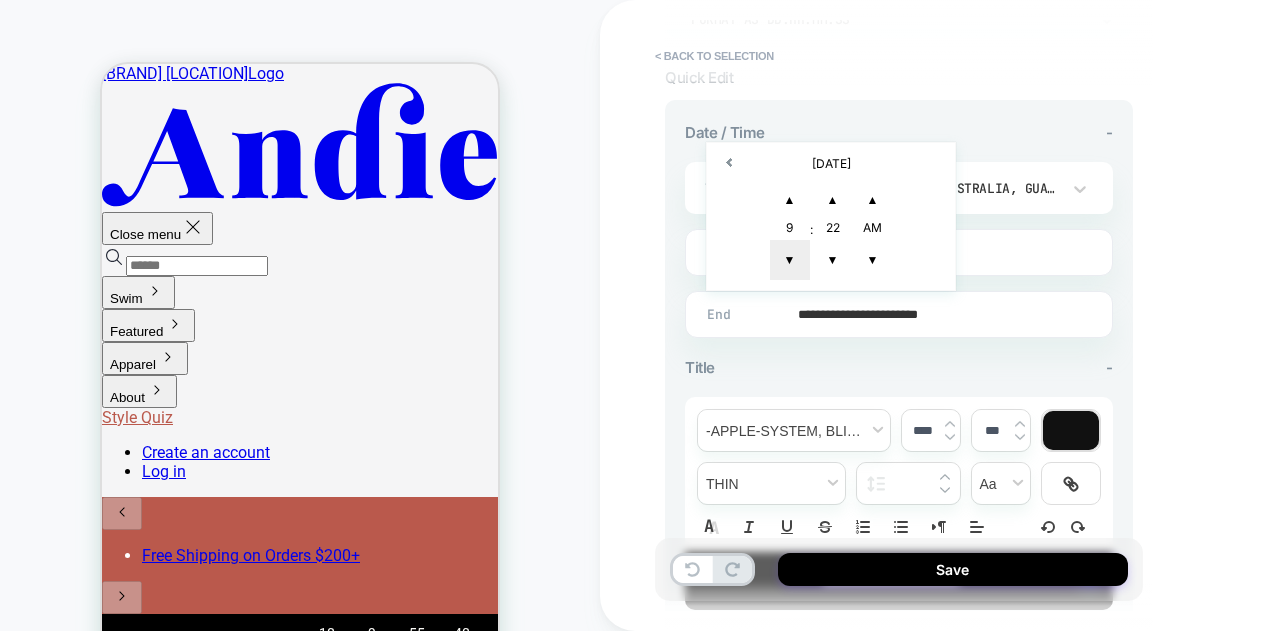 click on "▼" at bounding box center [790, 260] 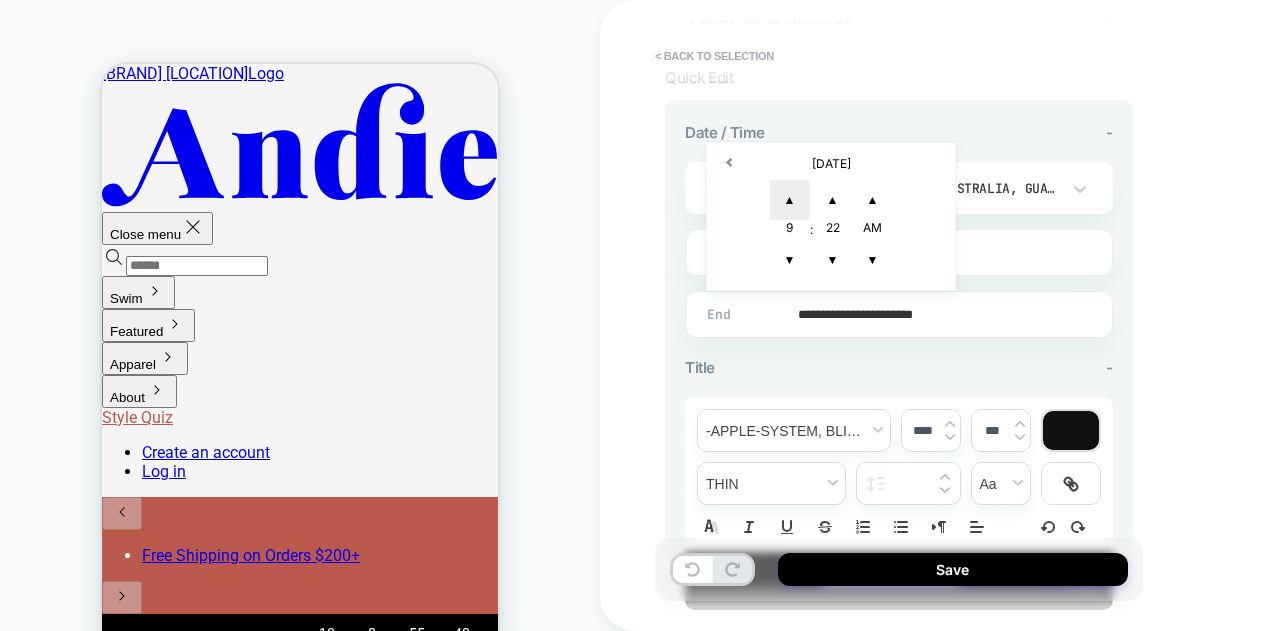 click on "▲" at bounding box center [790, 200] 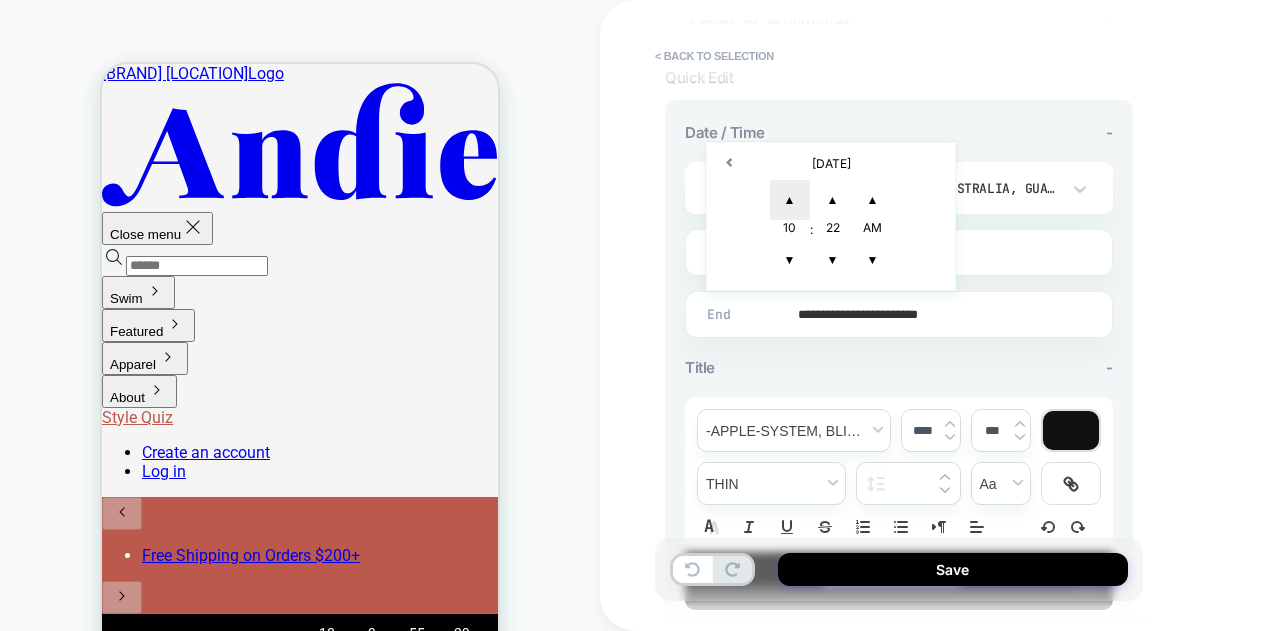 click on "▲" at bounding box center [790, 200] 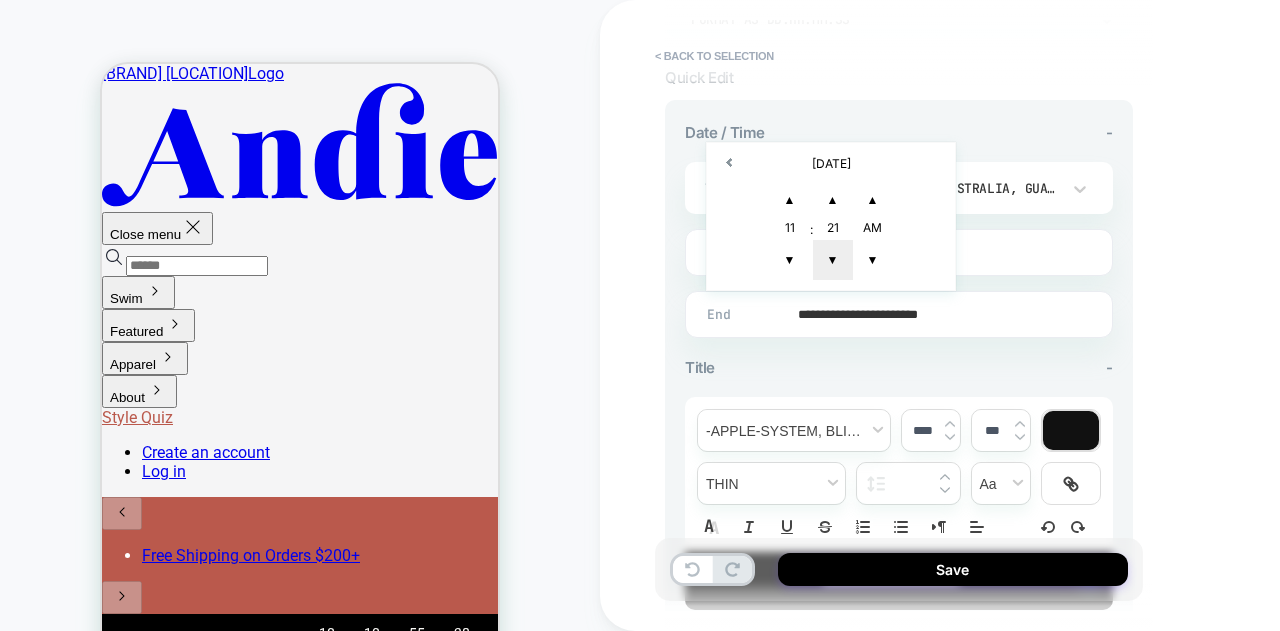 click on "▼" at bounding box center [833, 260] 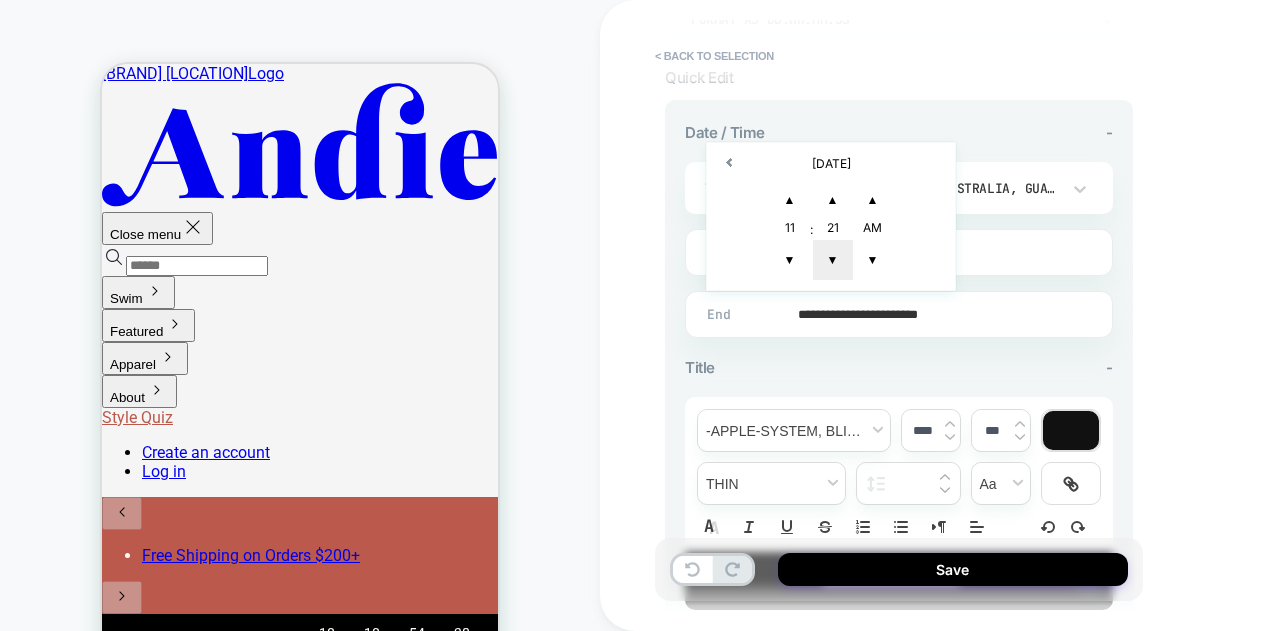 click on "▼" at bounding box center (833, 260) 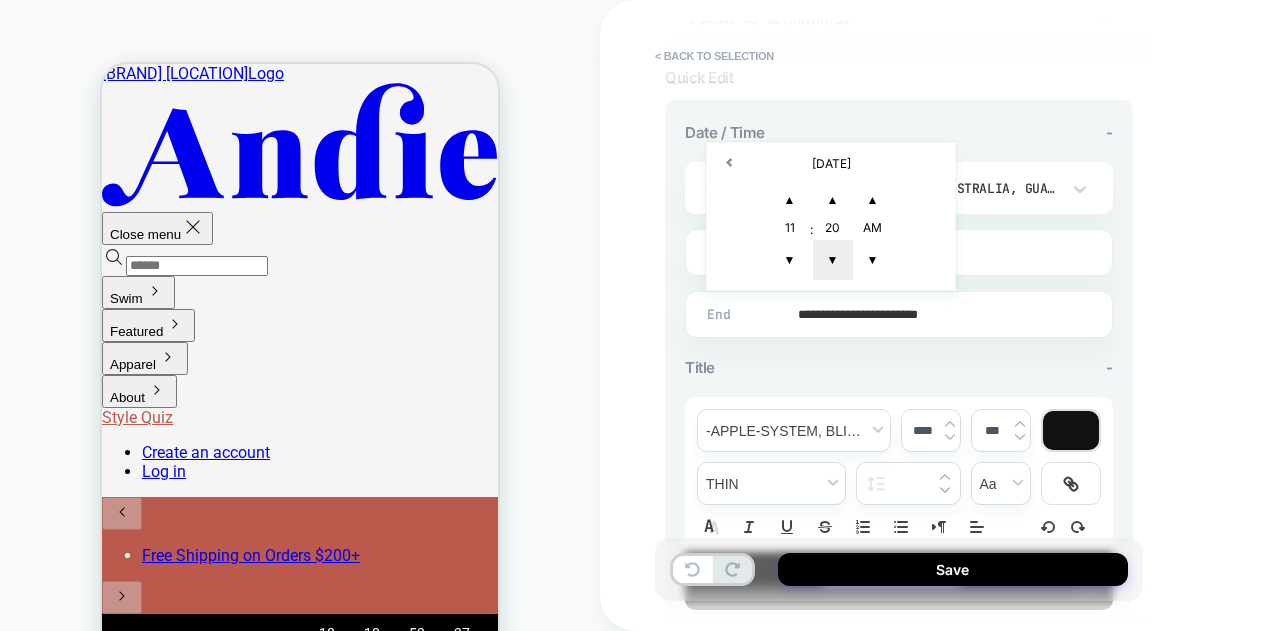 click on "▼" at bounding box center [833, 260] 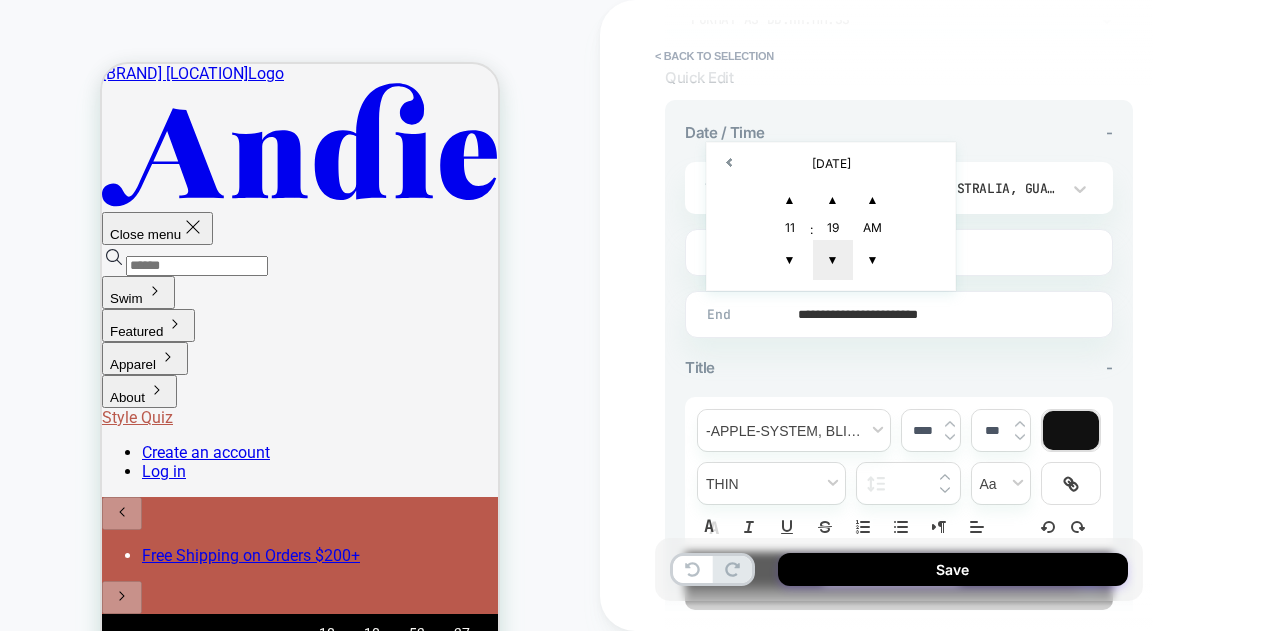 click on "▼" at bounding box center (833, 260) 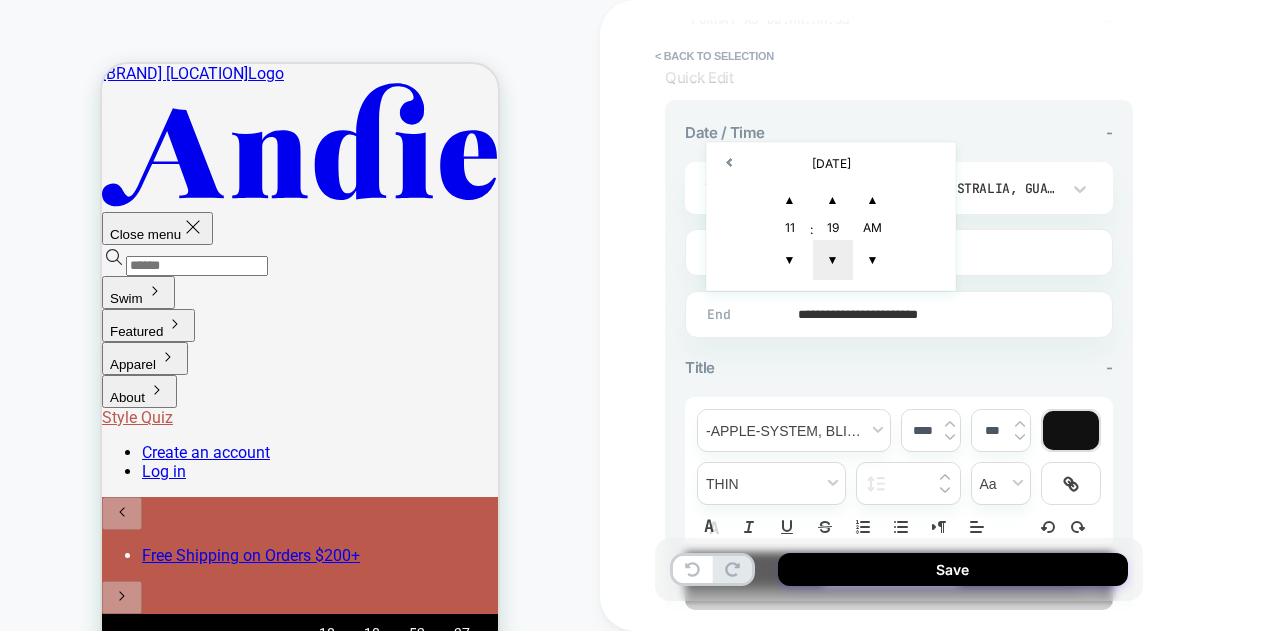 click on "▼" at bounding box center [833, 260] 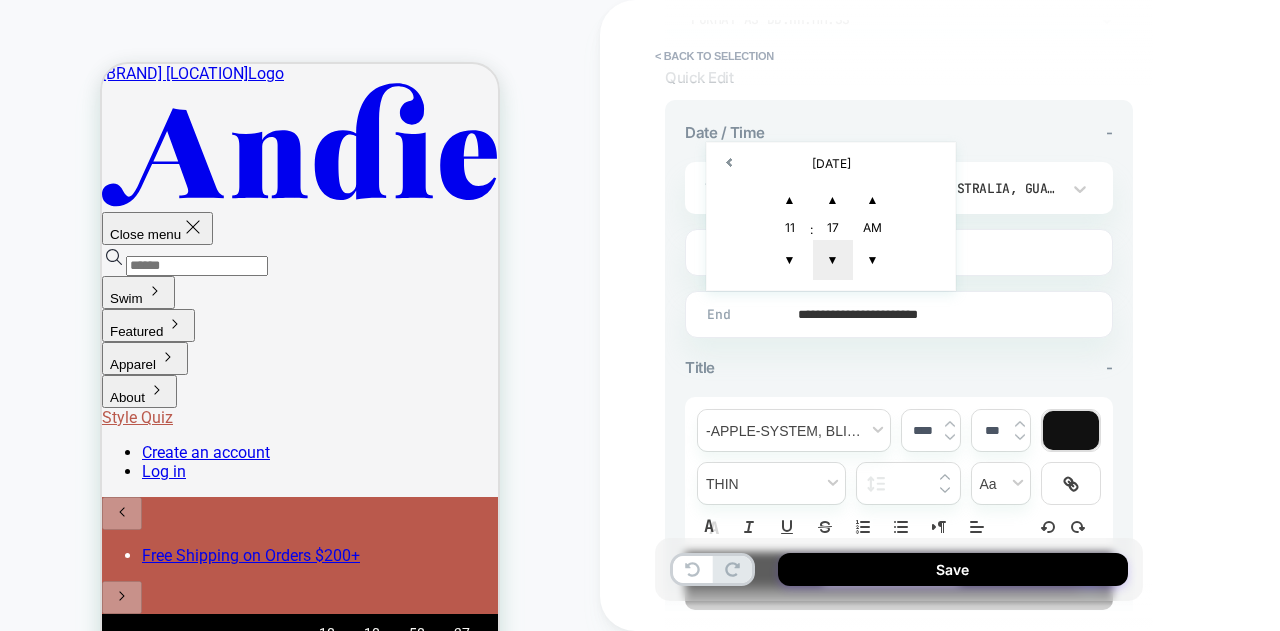 click on "▼" at bounding box center [833, 260] 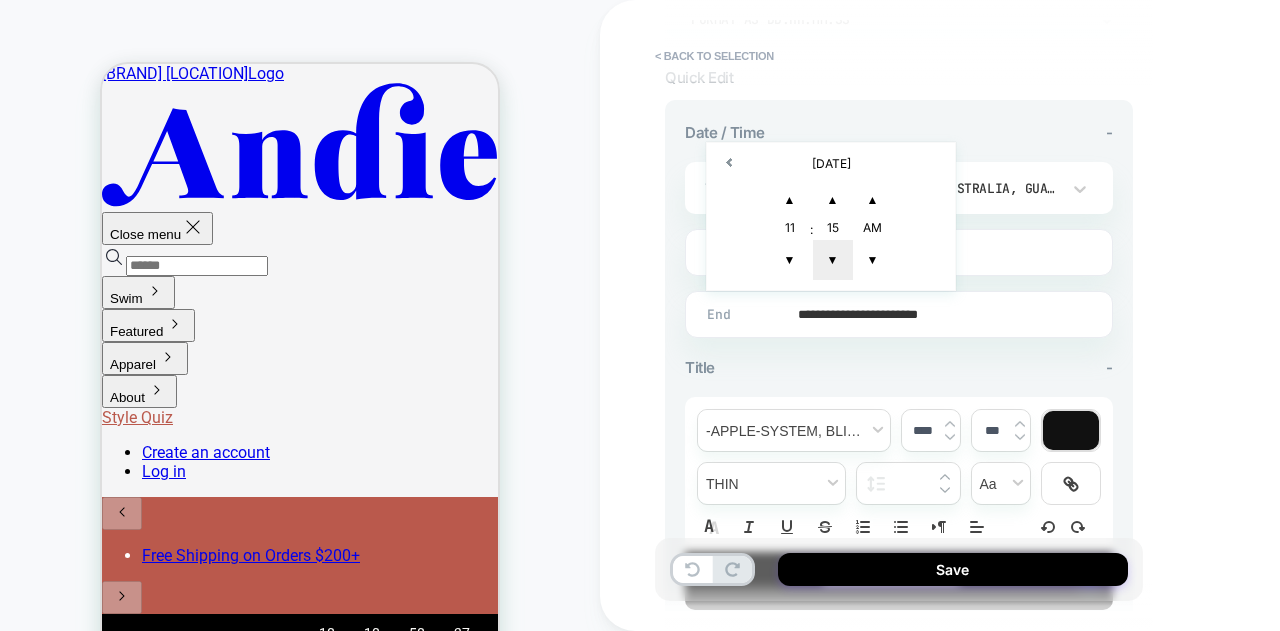 click on "▼" at bounding box center [833, 260] 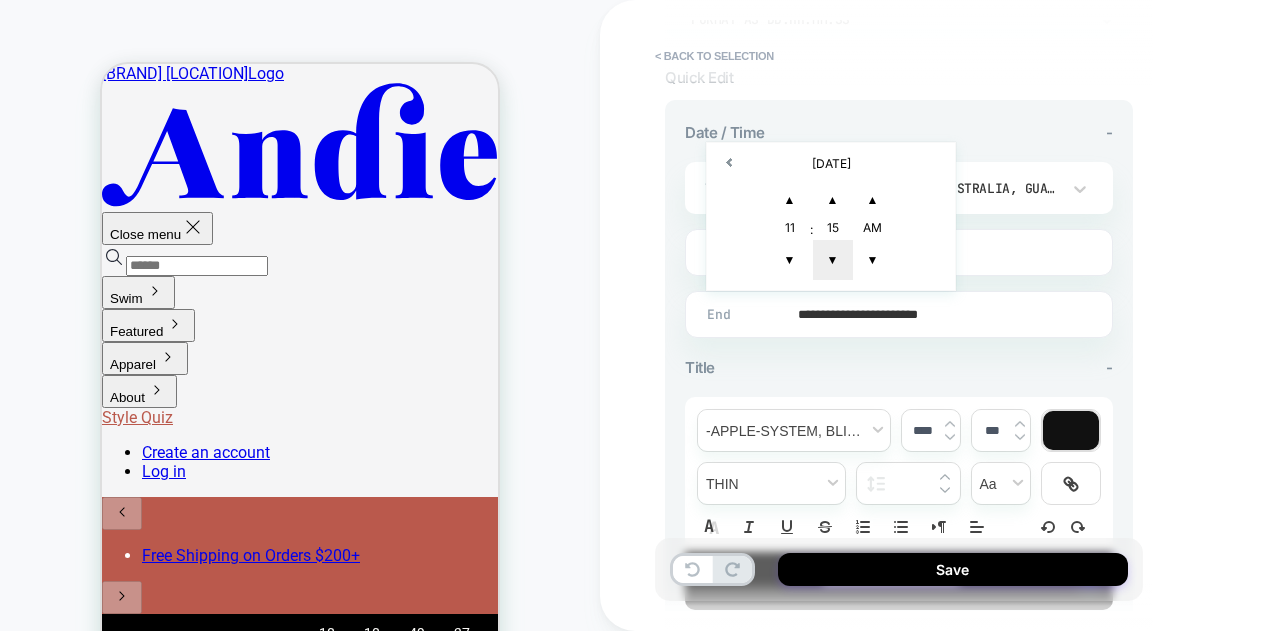 click on "▼" at bounding box center (833, 260) 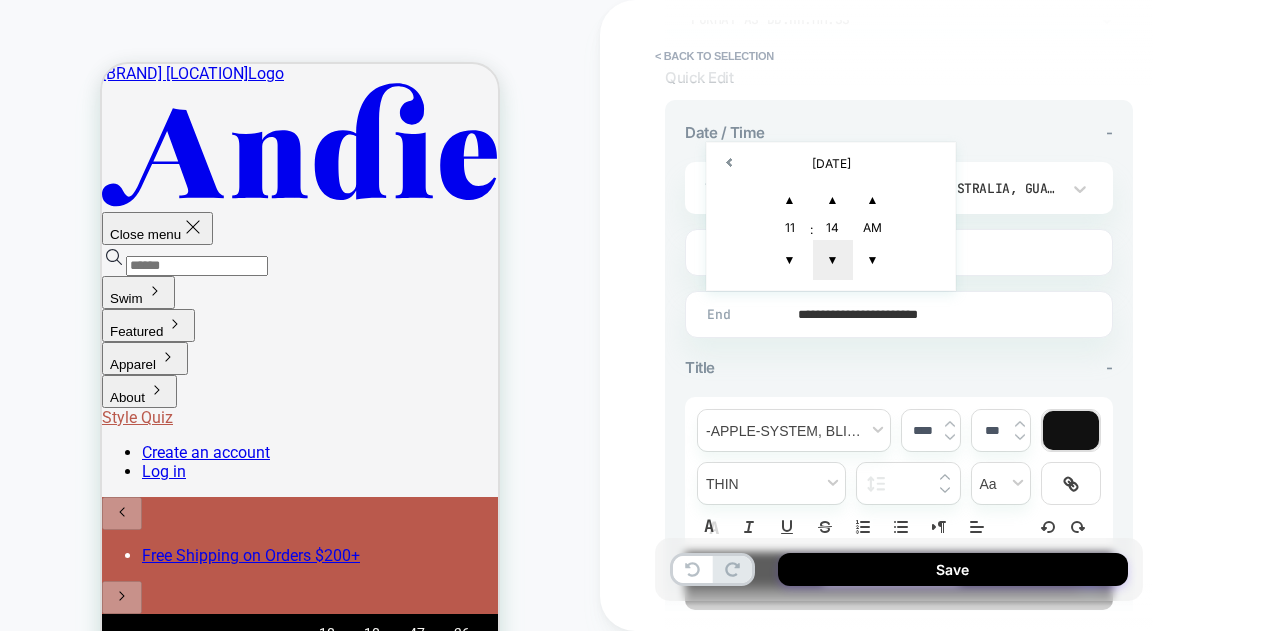 click on "▼" at bounding box center [833, 260] 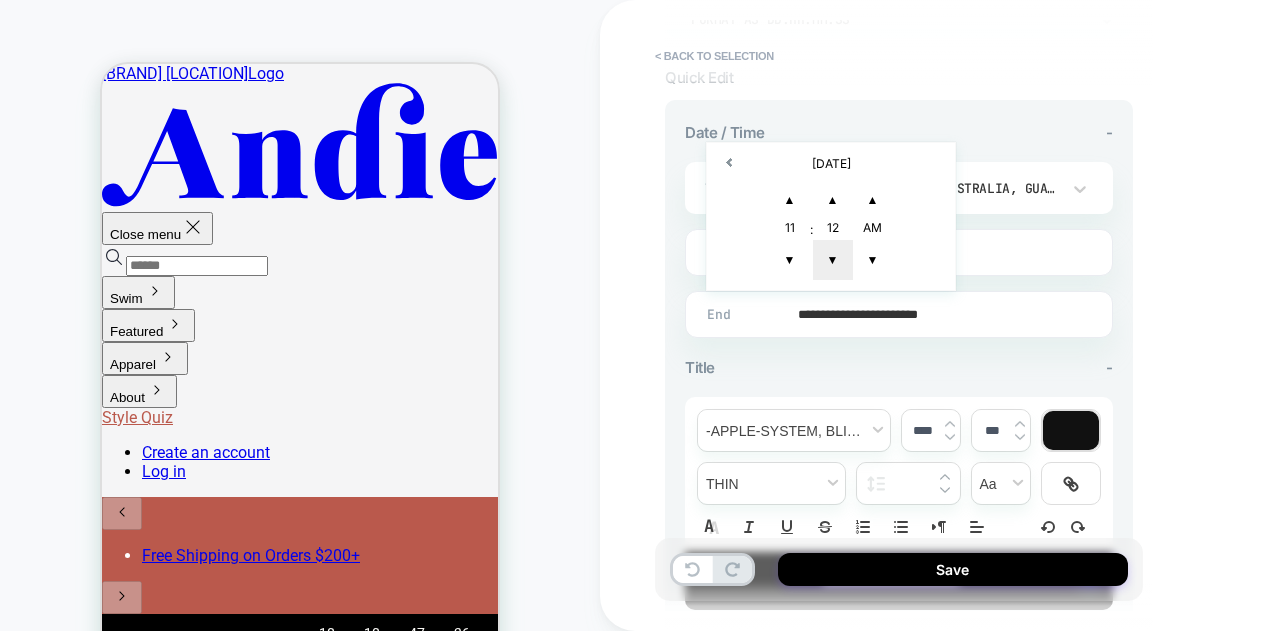click on "▼" at bounding box center (833, 260) 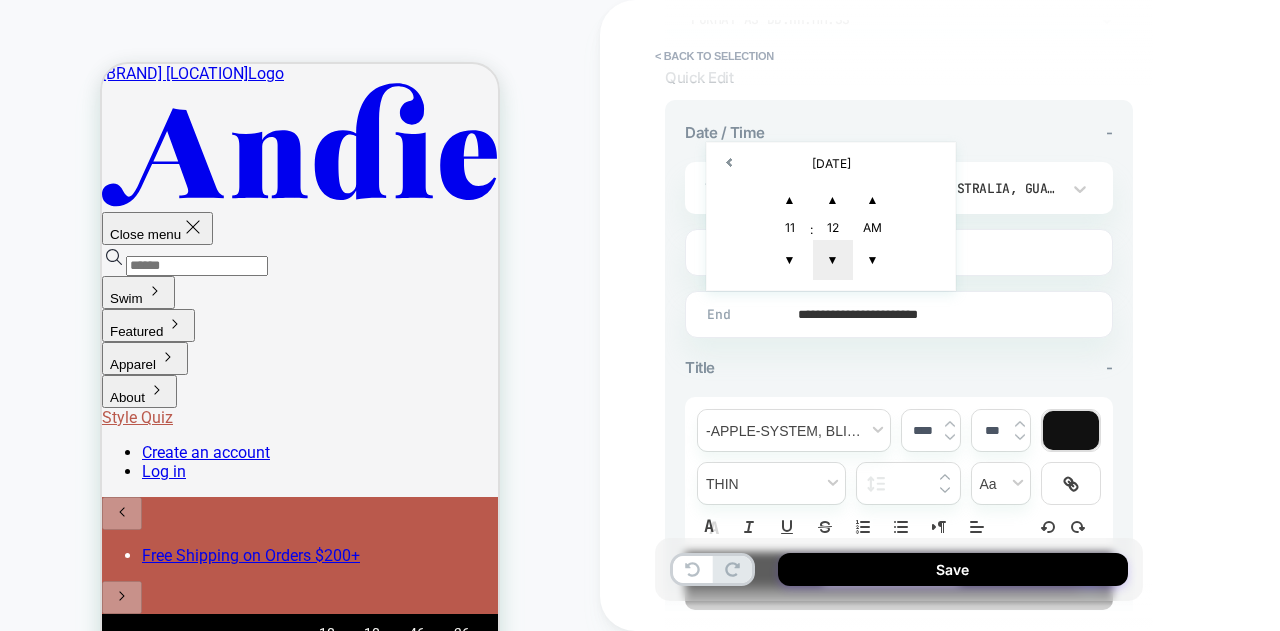 click on "▼" at bounding box center (833, 260) 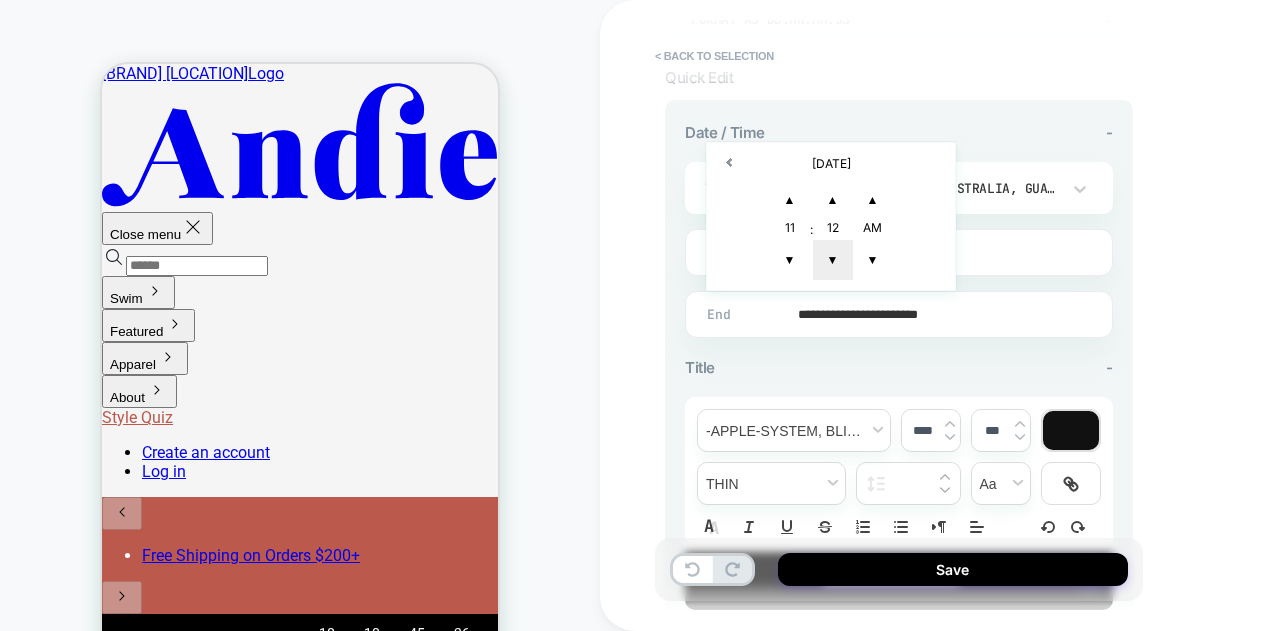 click on "▼" at bounding box center (833, 260) 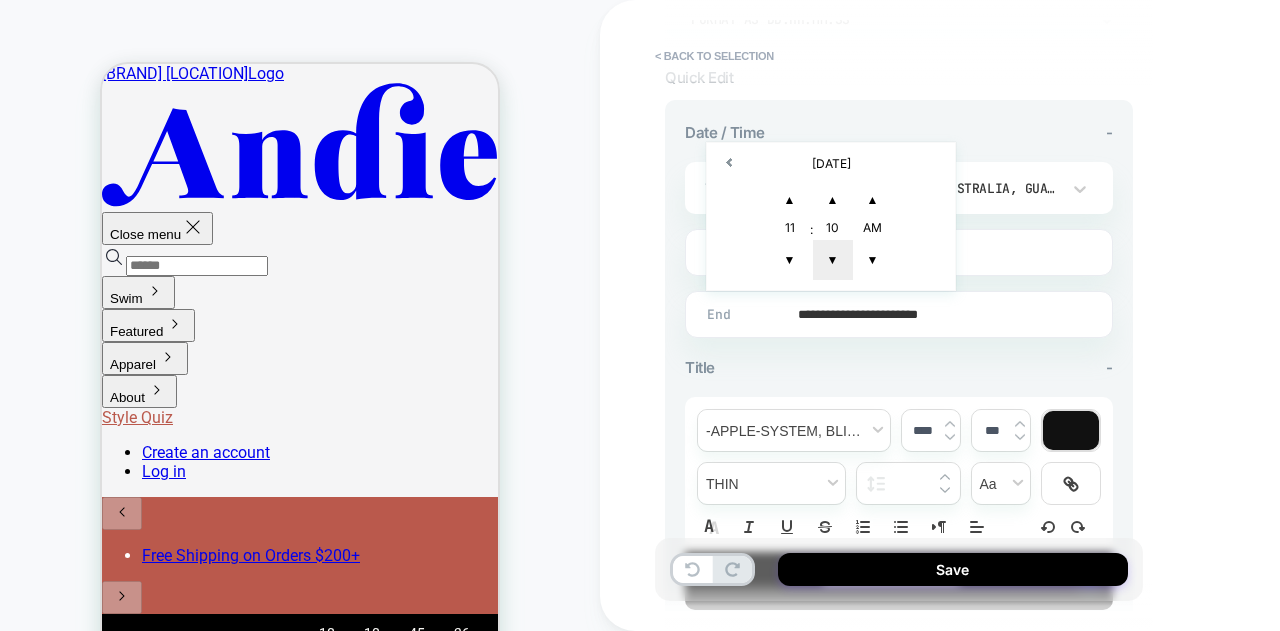 click on "▼" at bounding box center [833, 260] 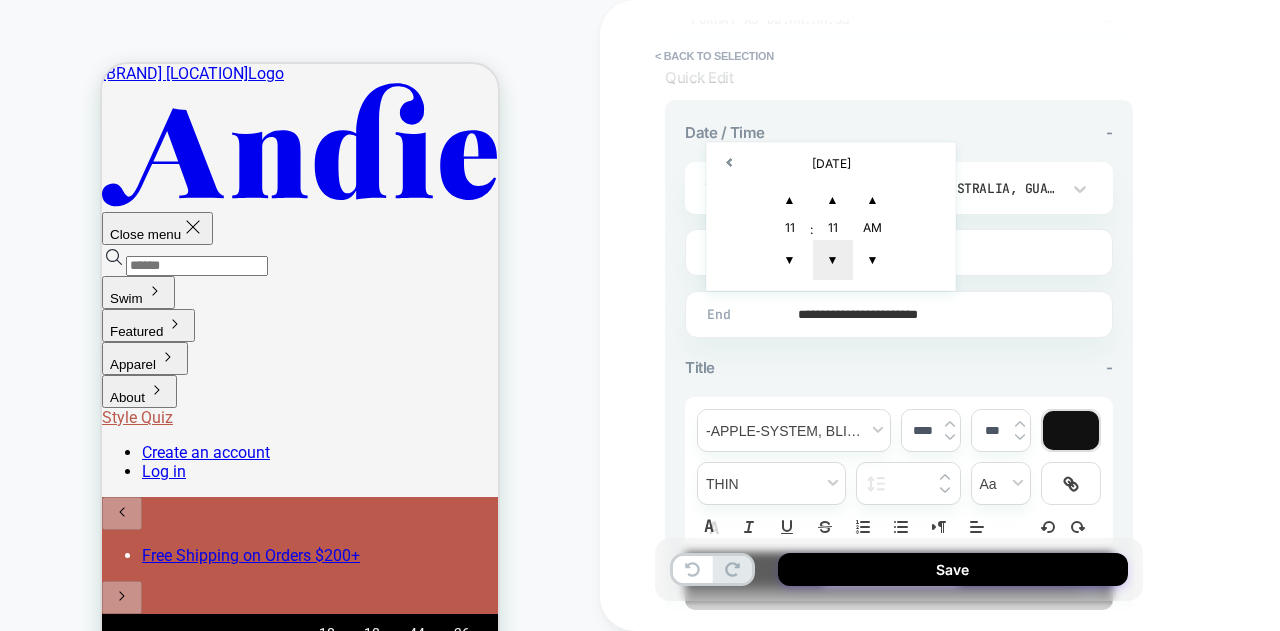 click on "▼" at bounding box center (833, 260) 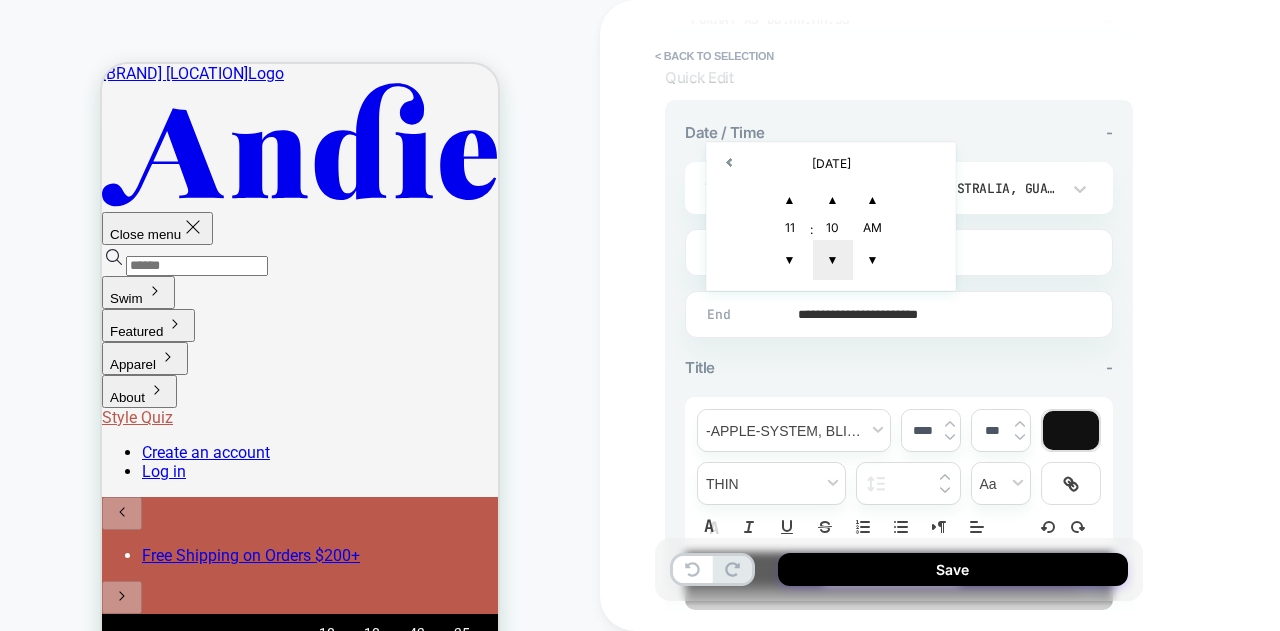 click on "▼" at bounding box center [833, 260] 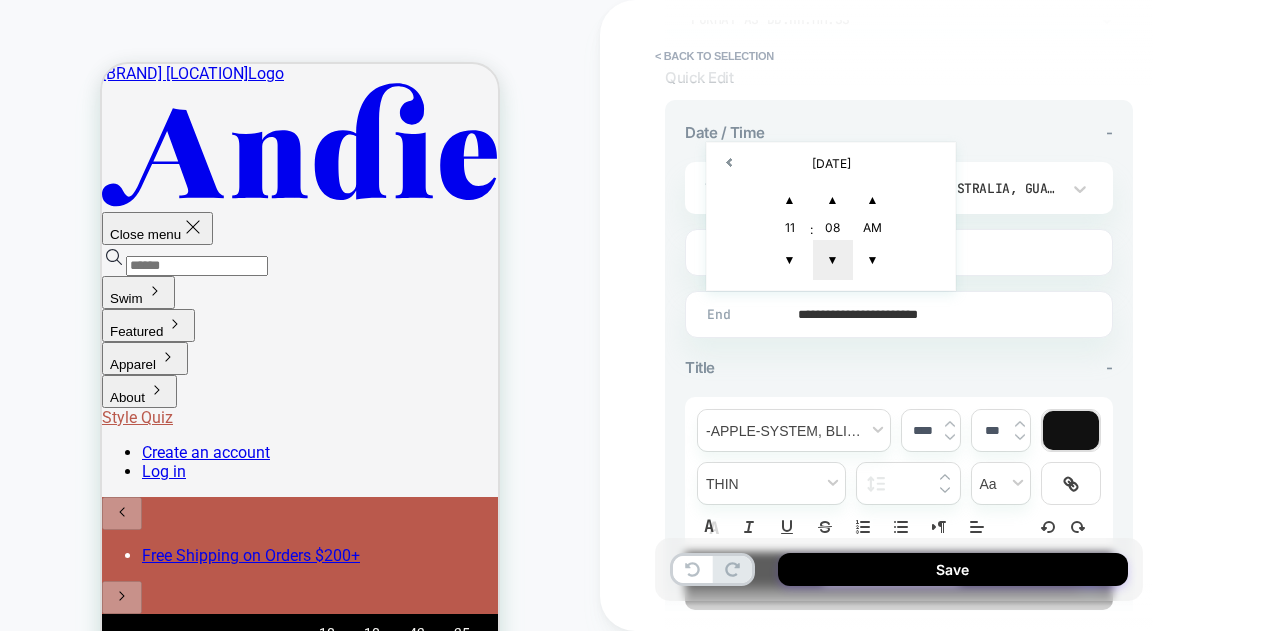 click on "▼" at bounding box center [833, 260] 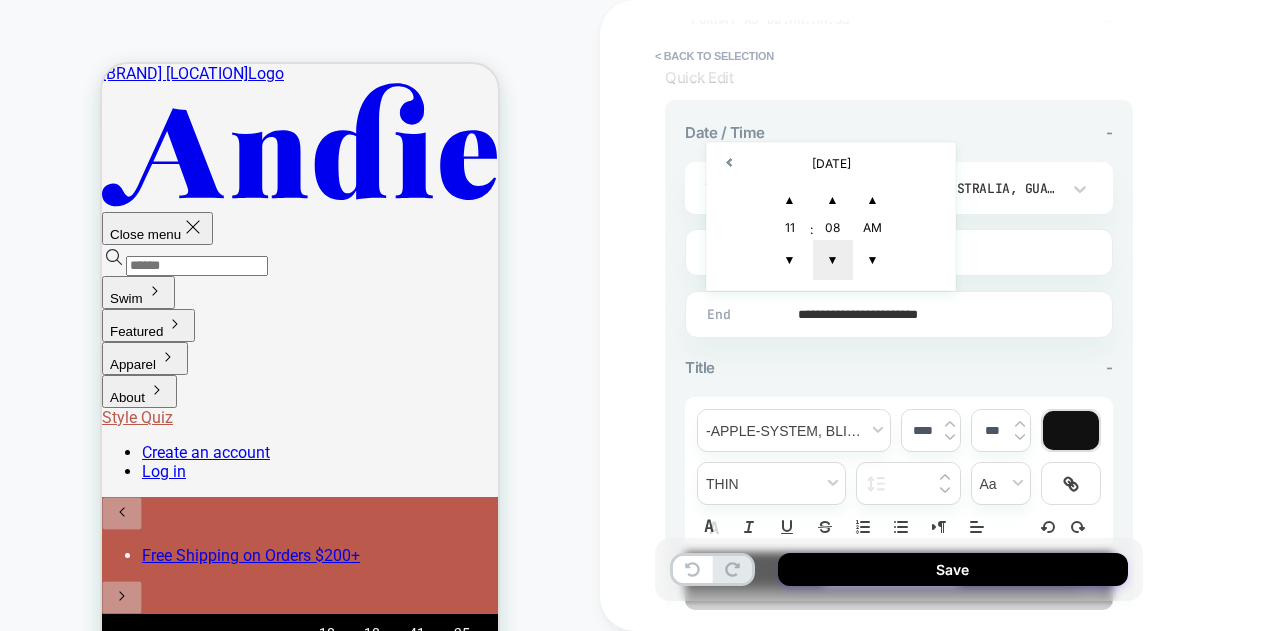 click on "▼" at bounding box center (833, 260) 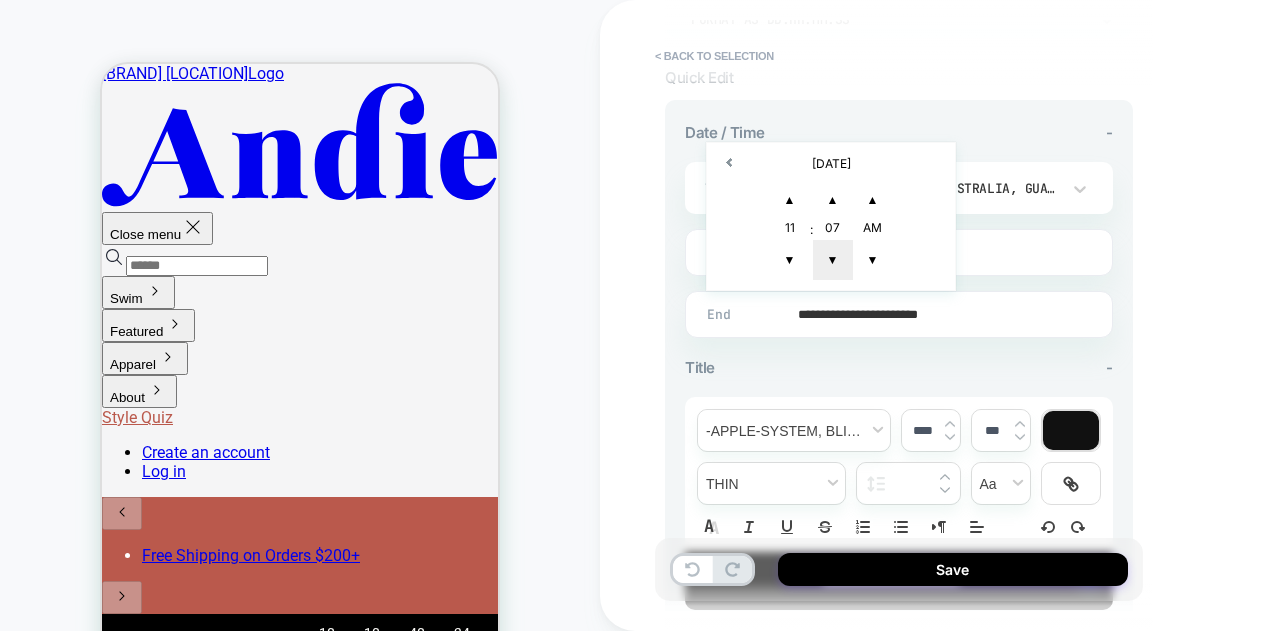 click on "▼" at bounding box center (833, 260) 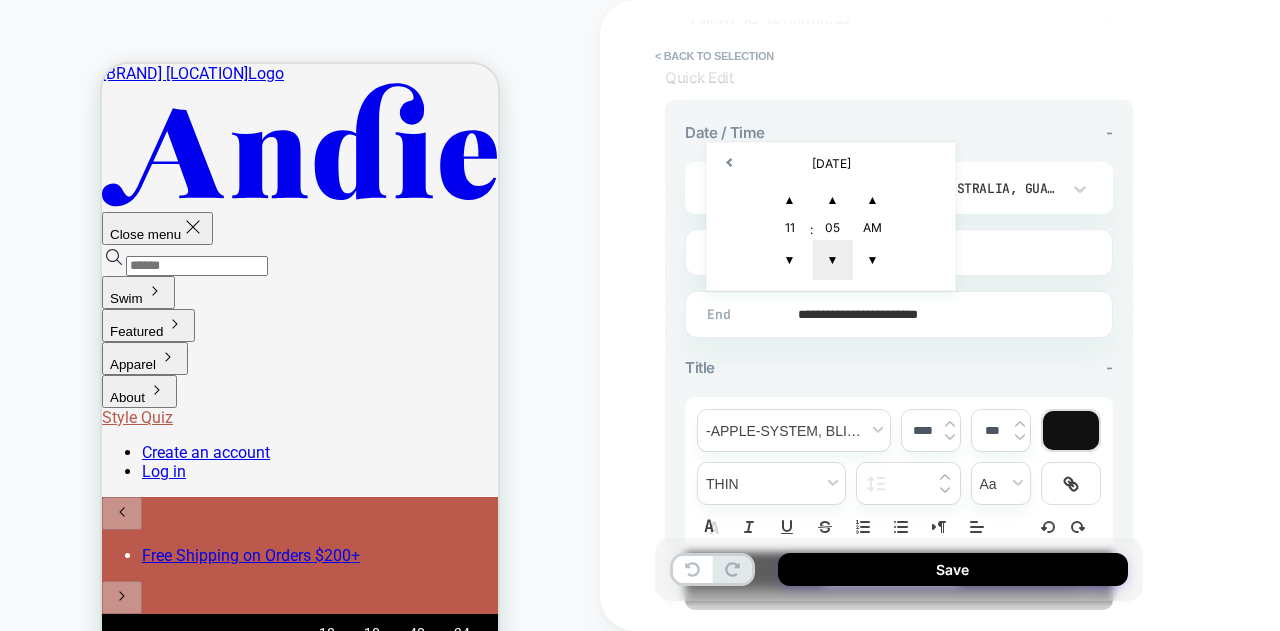 click on "▼" at bounding box center [833, 260] 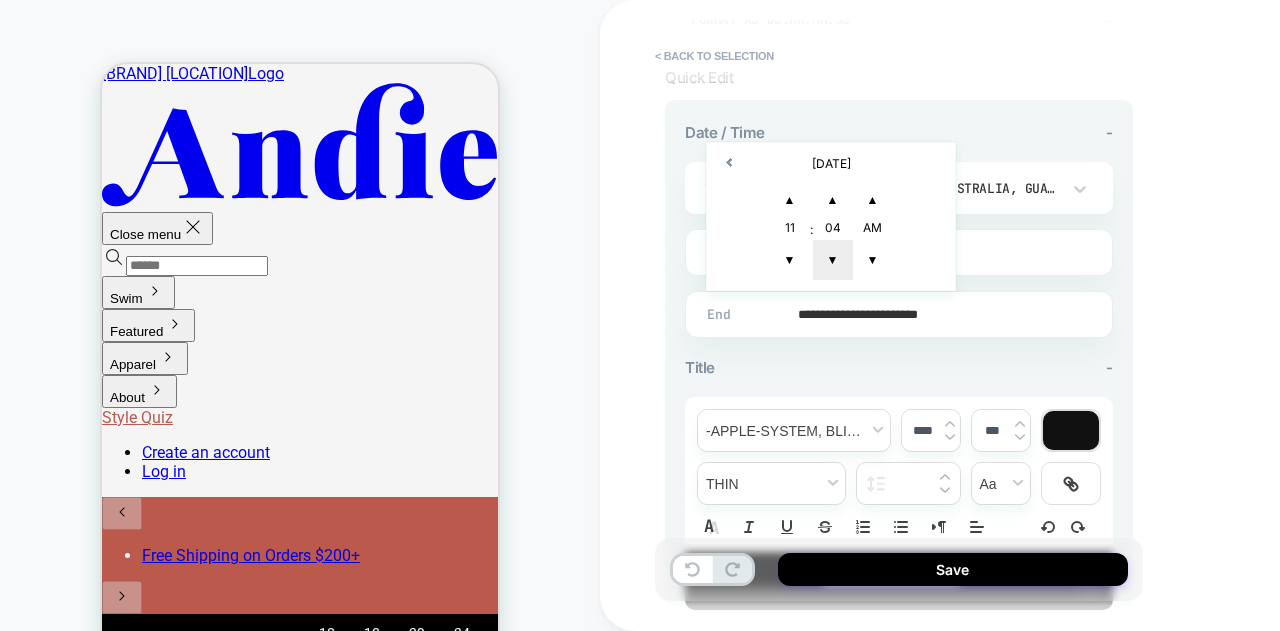 click on "▼" at bounding box center [833, 260] 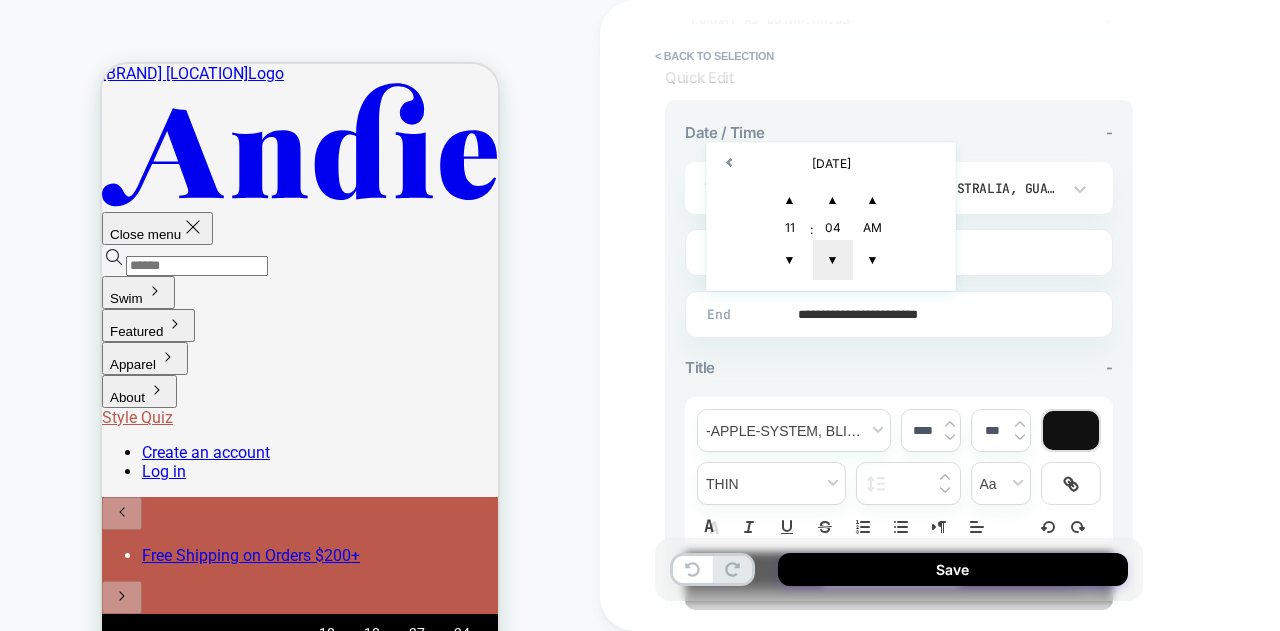 click on "▼" at bounding box center [833, 260] 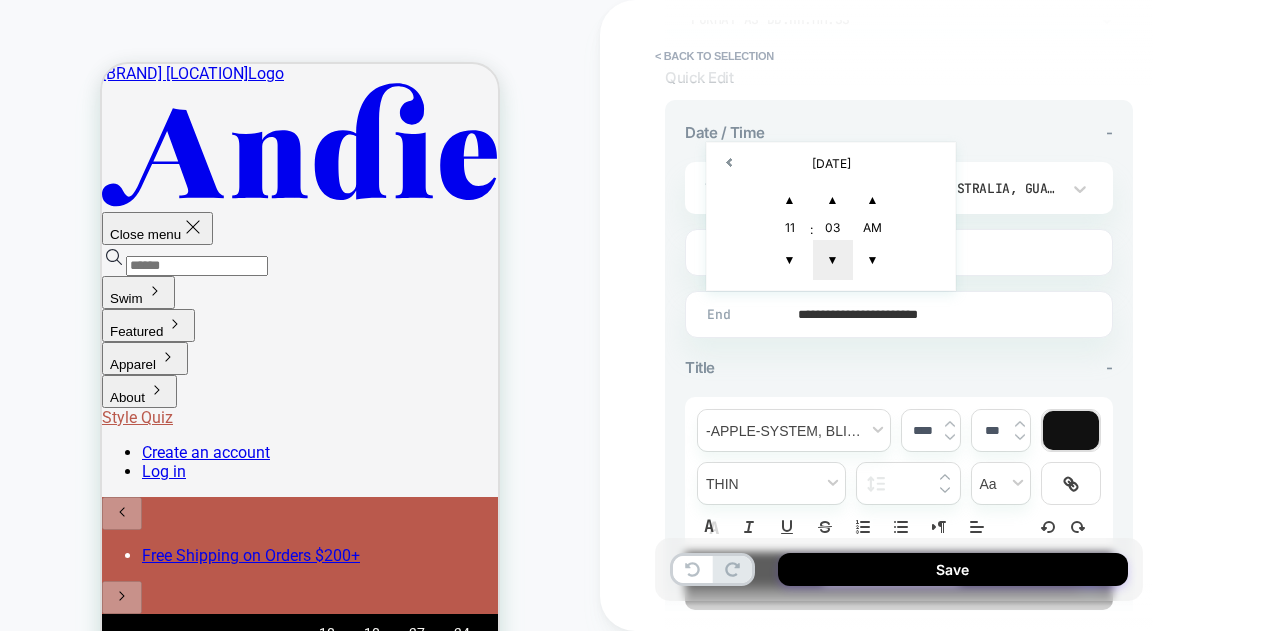 click on "▼" at bounding box center (833, 260) 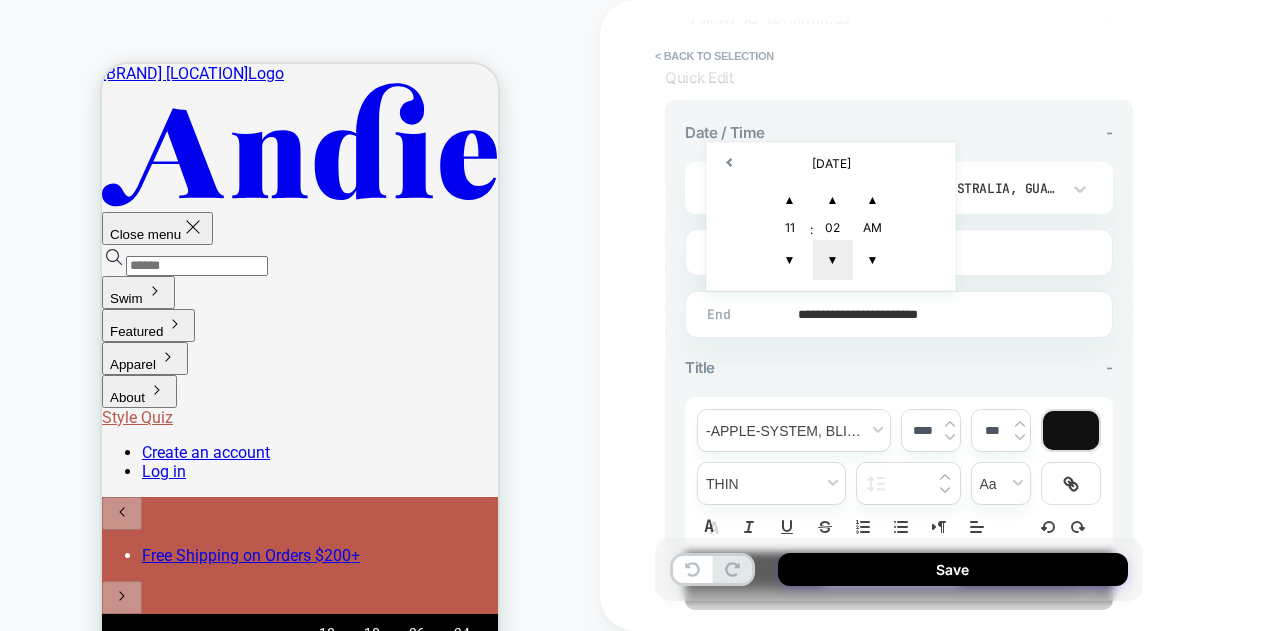 click on "▼" at bounding box center [833, 260] 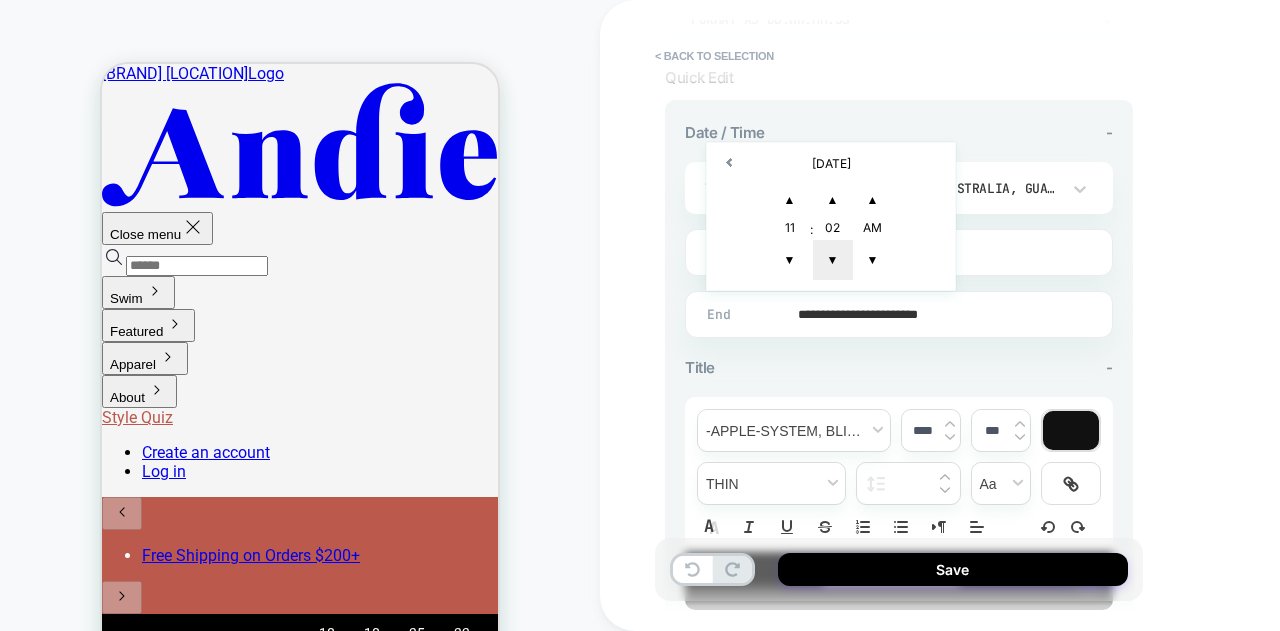 click on "▼" at bounding box center (833, 260) 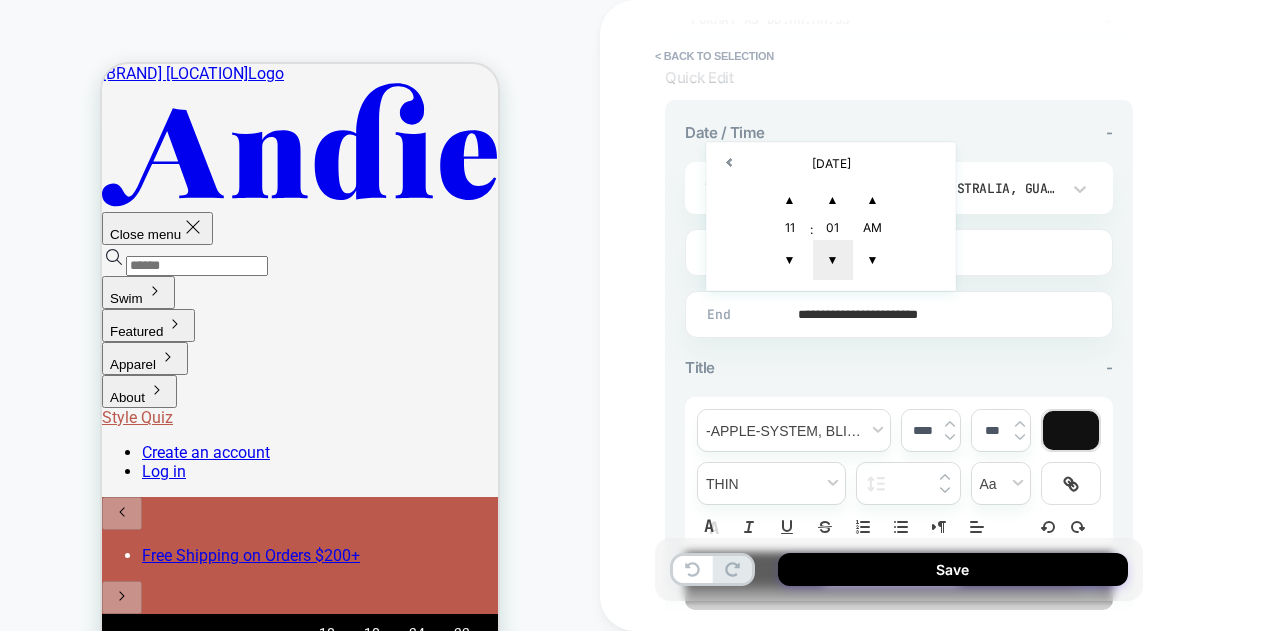 click on "▼" at bounding box center [833, 260] 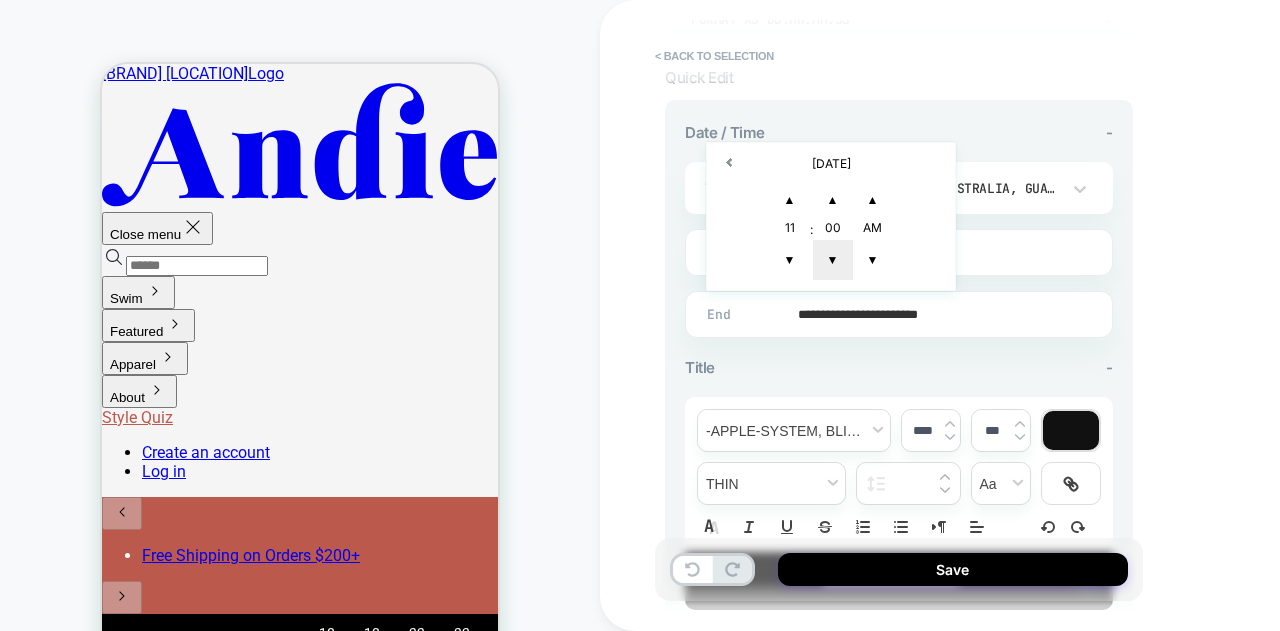 click on "▼" at bounding box center [833, 260] 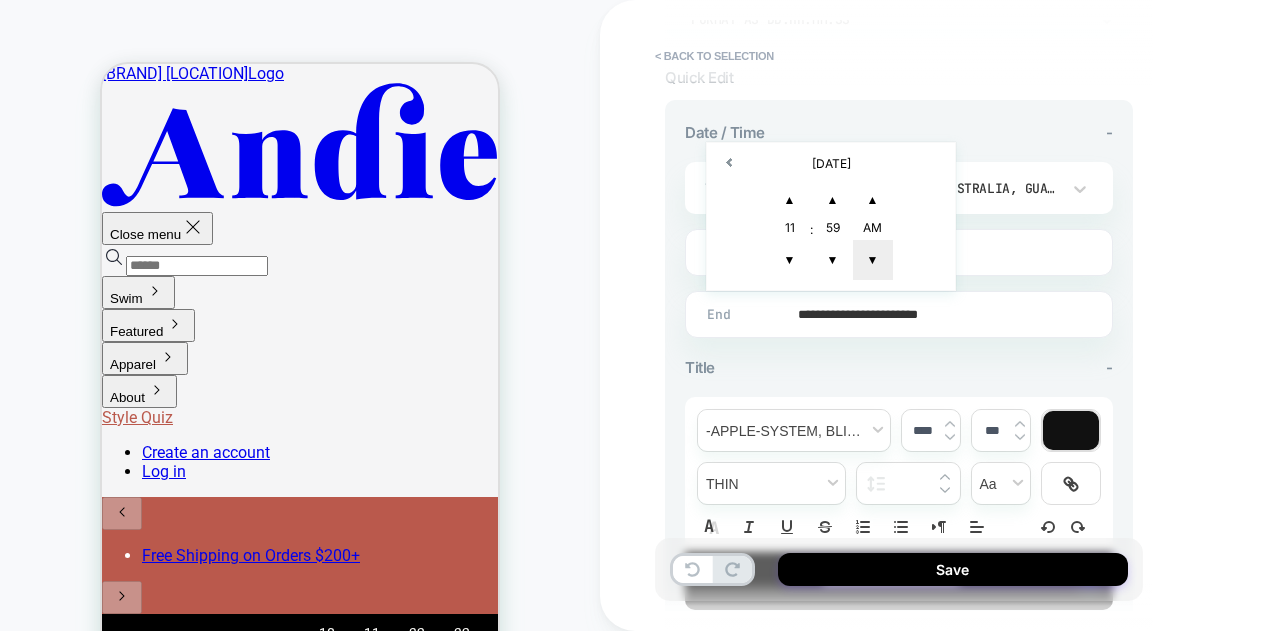 type on "**********" 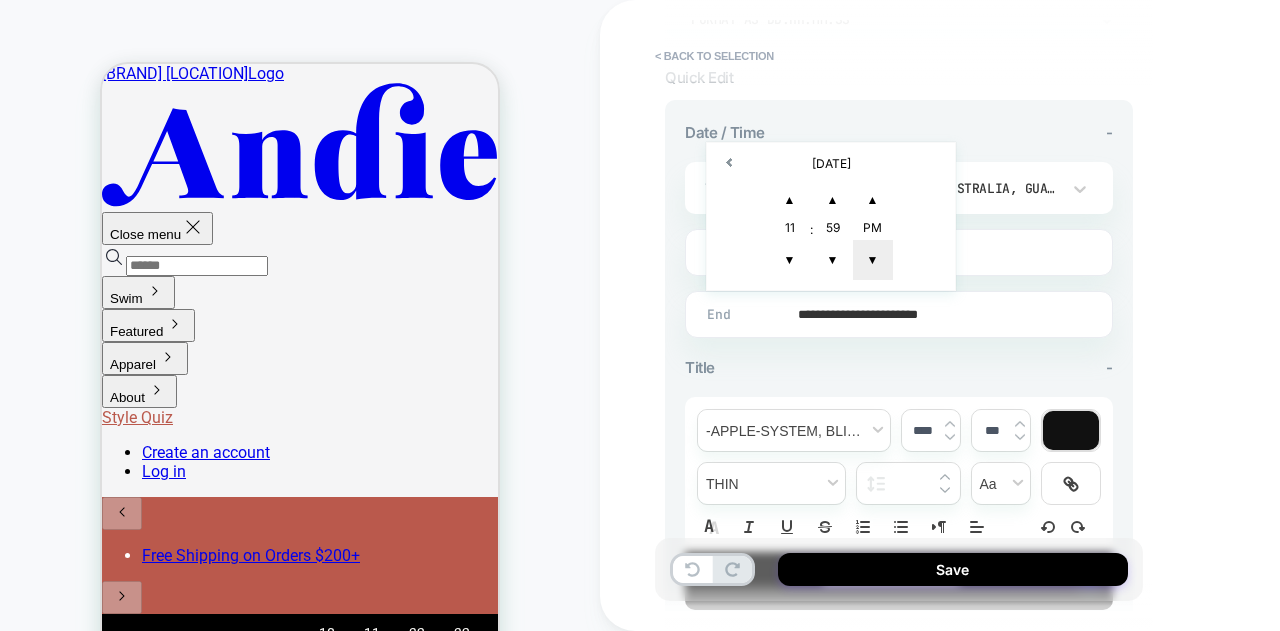 click on "▼" at bounding box center [873, 260] 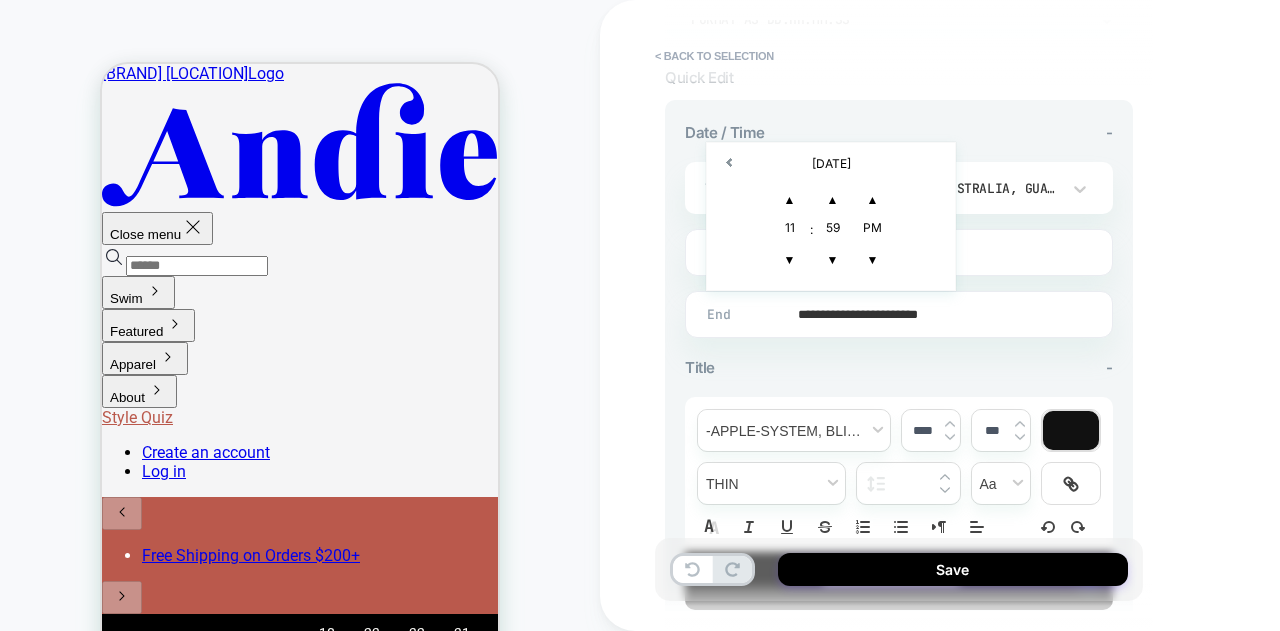 click on "**********" at bounding box center [909, 315] 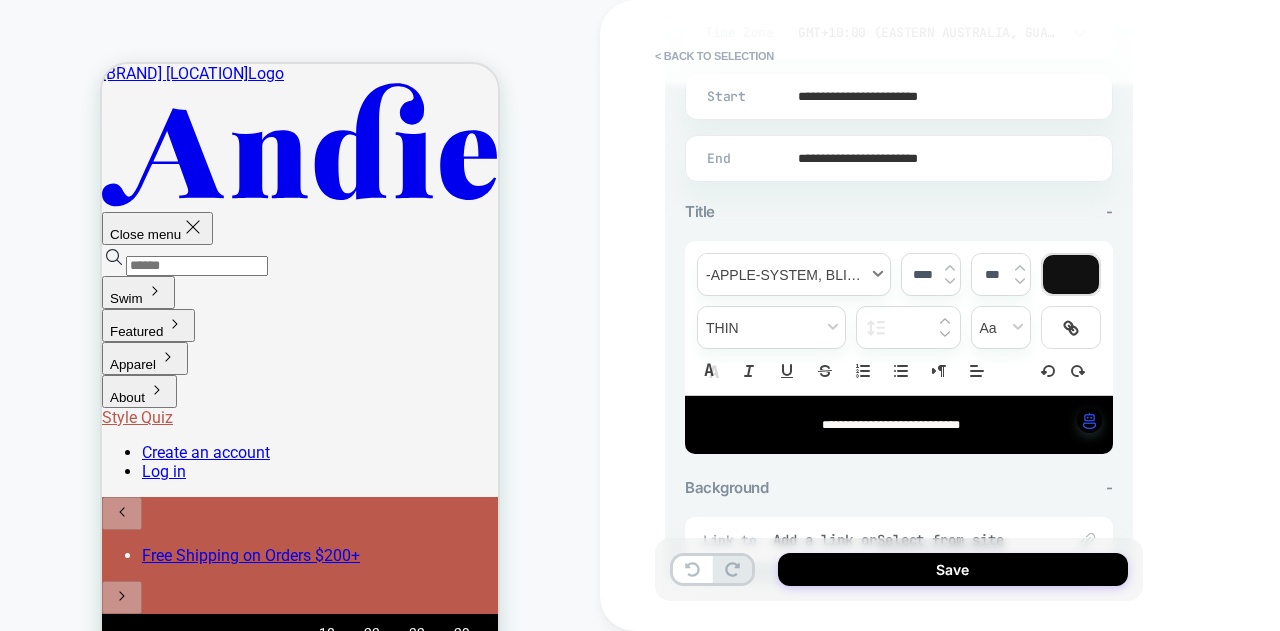 scroll, scrollTop: 600, scrollLeft: 0, axis: vertical 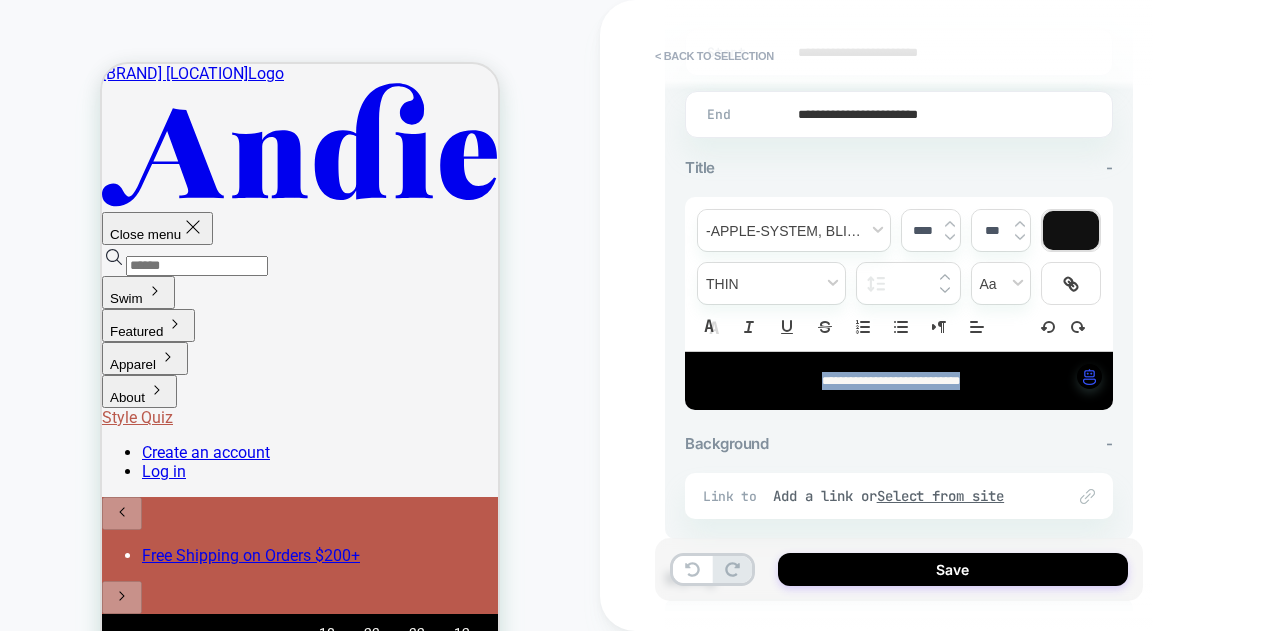 drag, startPoint x: 1014, startPoint y: 376, endPoint x: 699, endPoint y: 369, distance: 315.07776 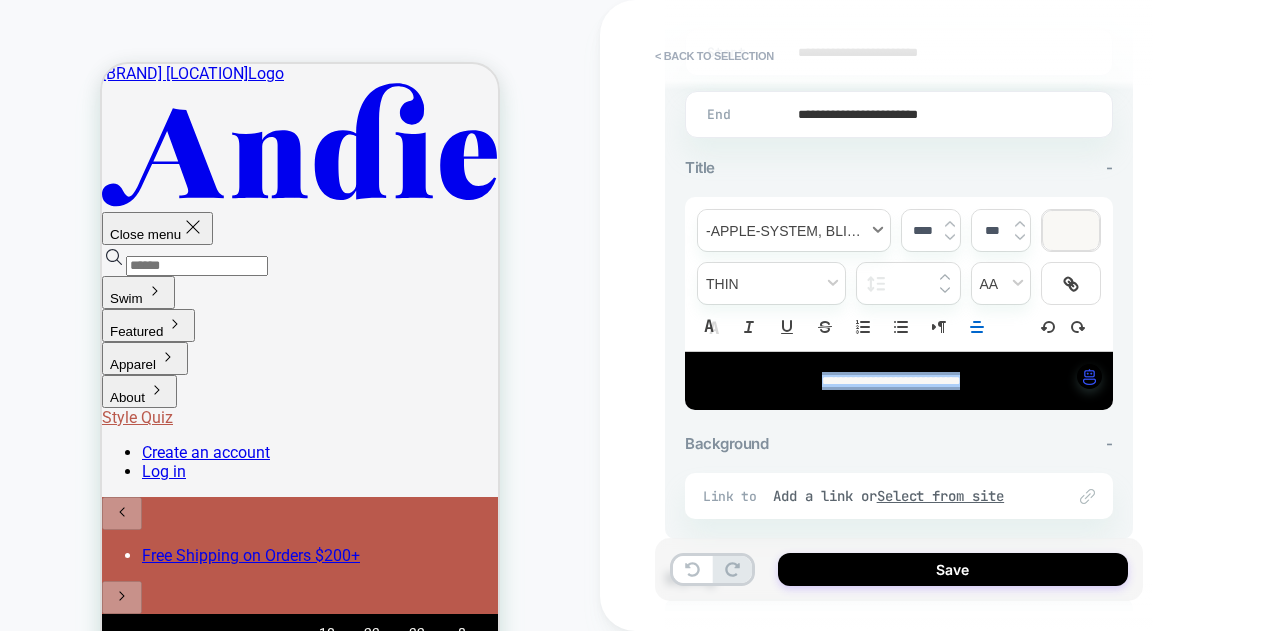 click at bounding box center (794, 230) 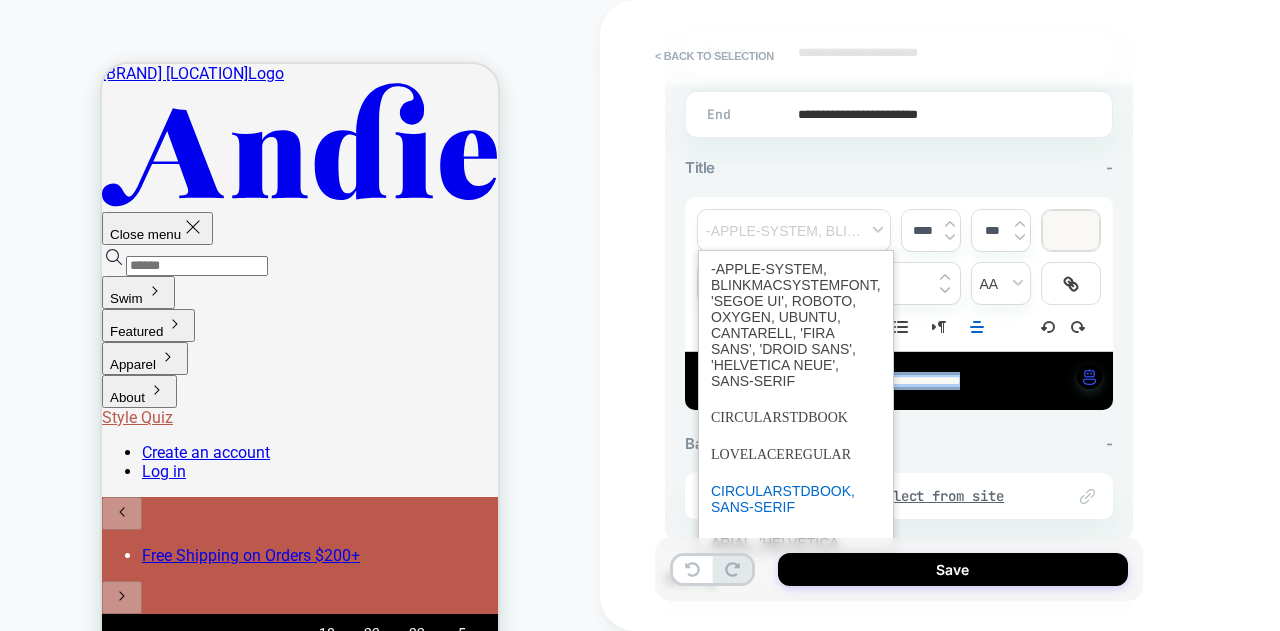 click at bounding box center (796, 499) 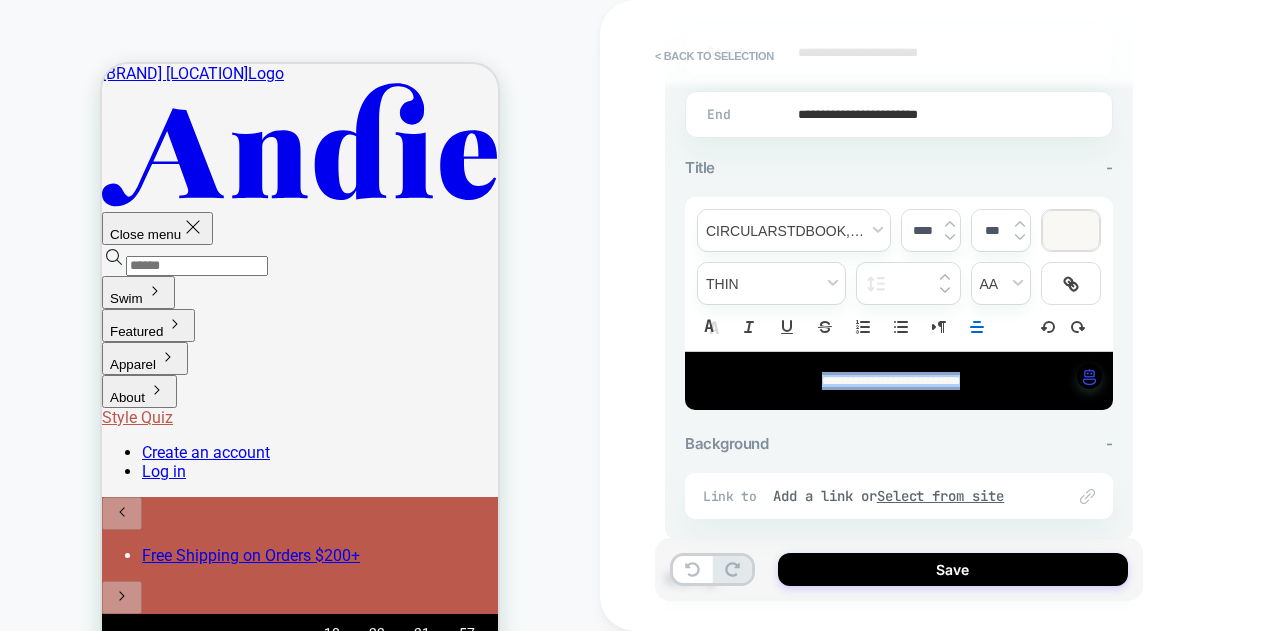 click at bounding box center [1071, 230] 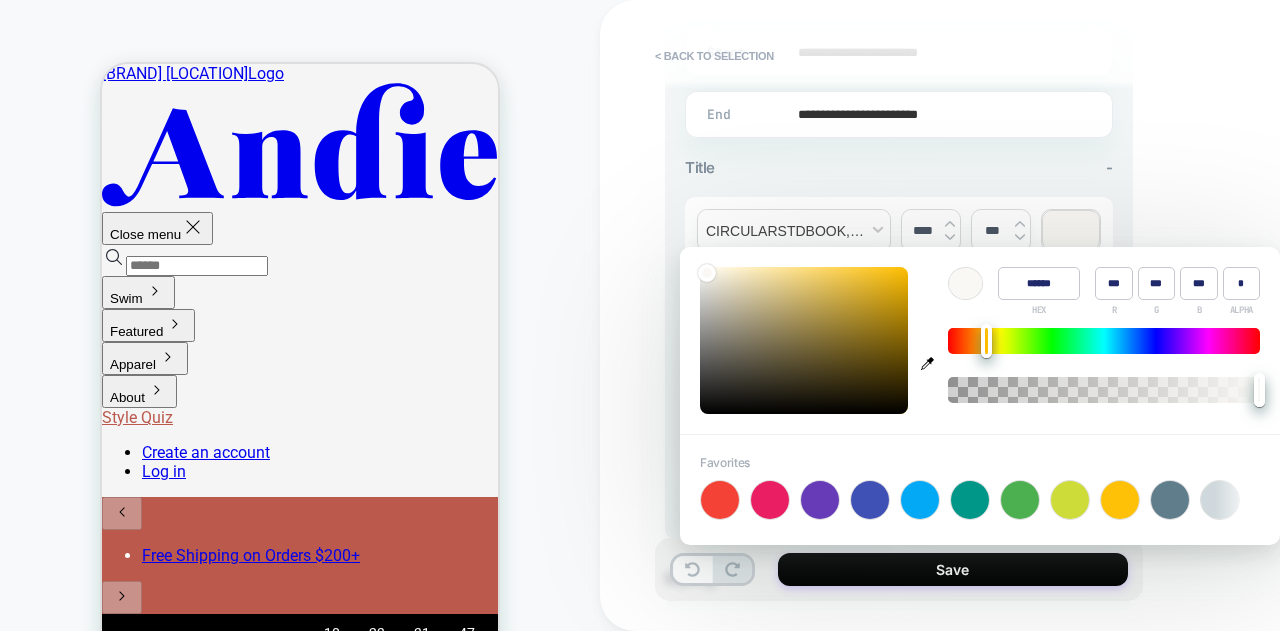 click 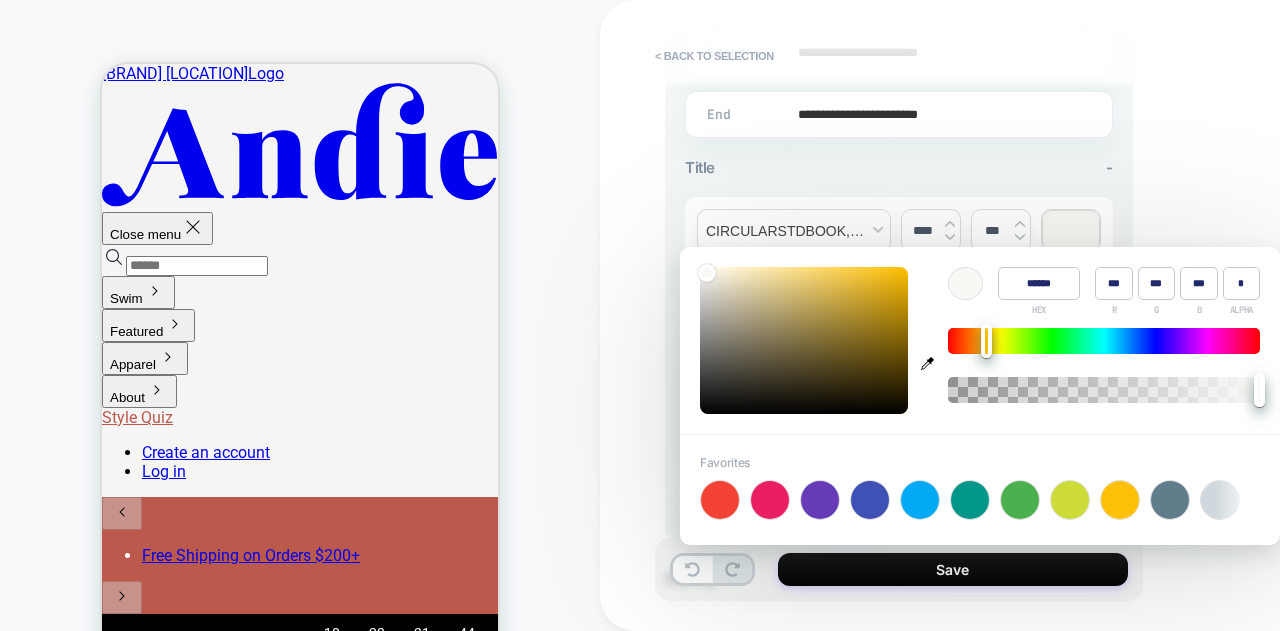 type on "***" 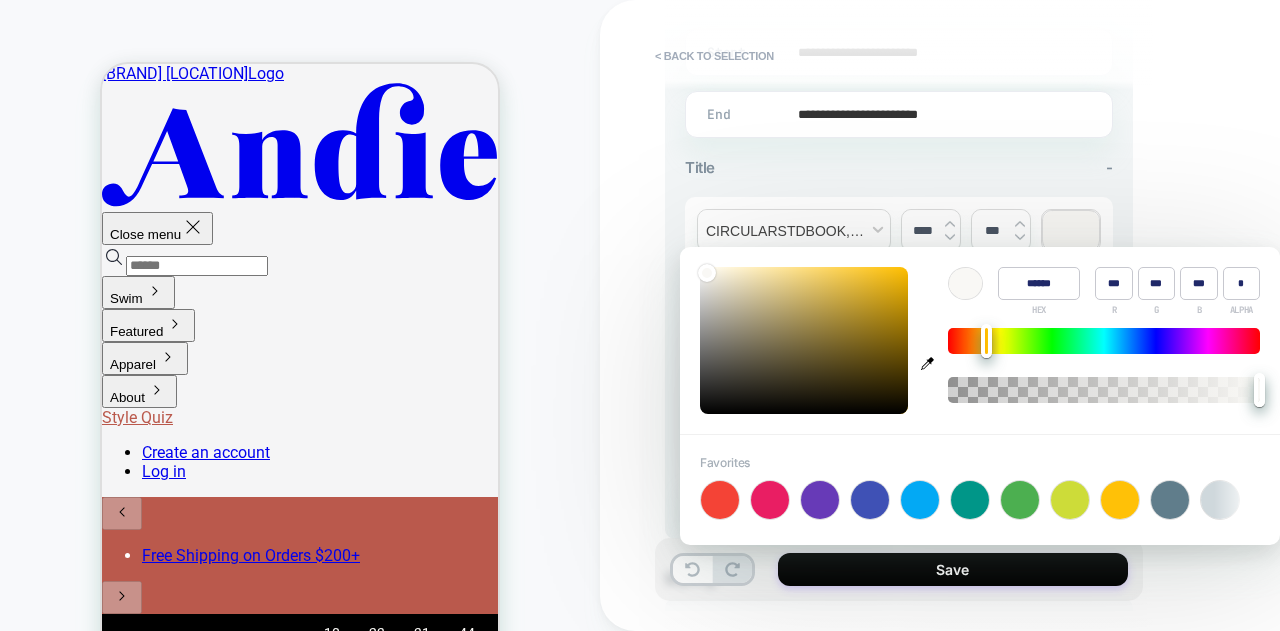 type on "***" 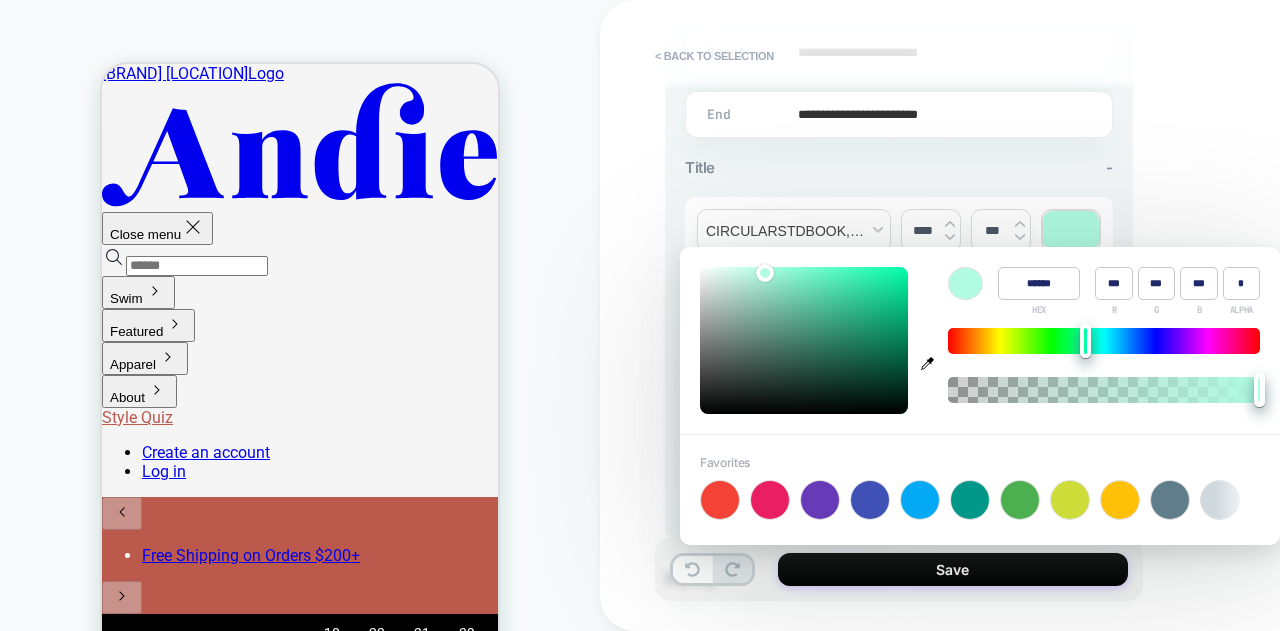 click on "**********" at bounding box center [909, 315] 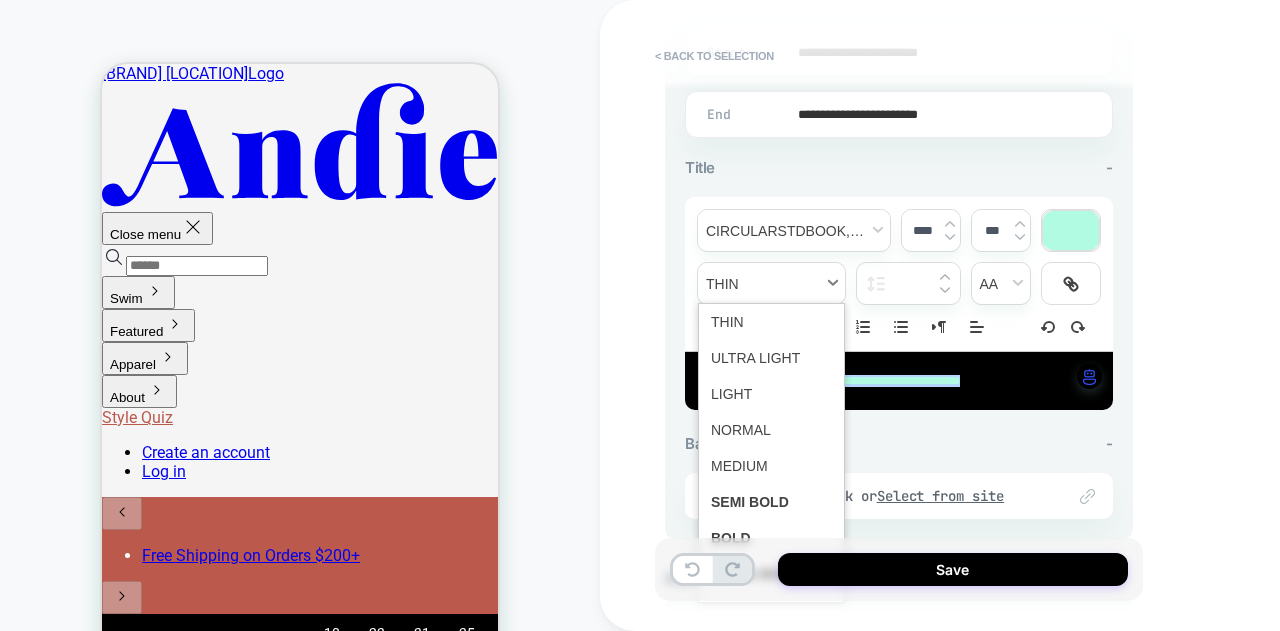click at bounding box center (771, 283) 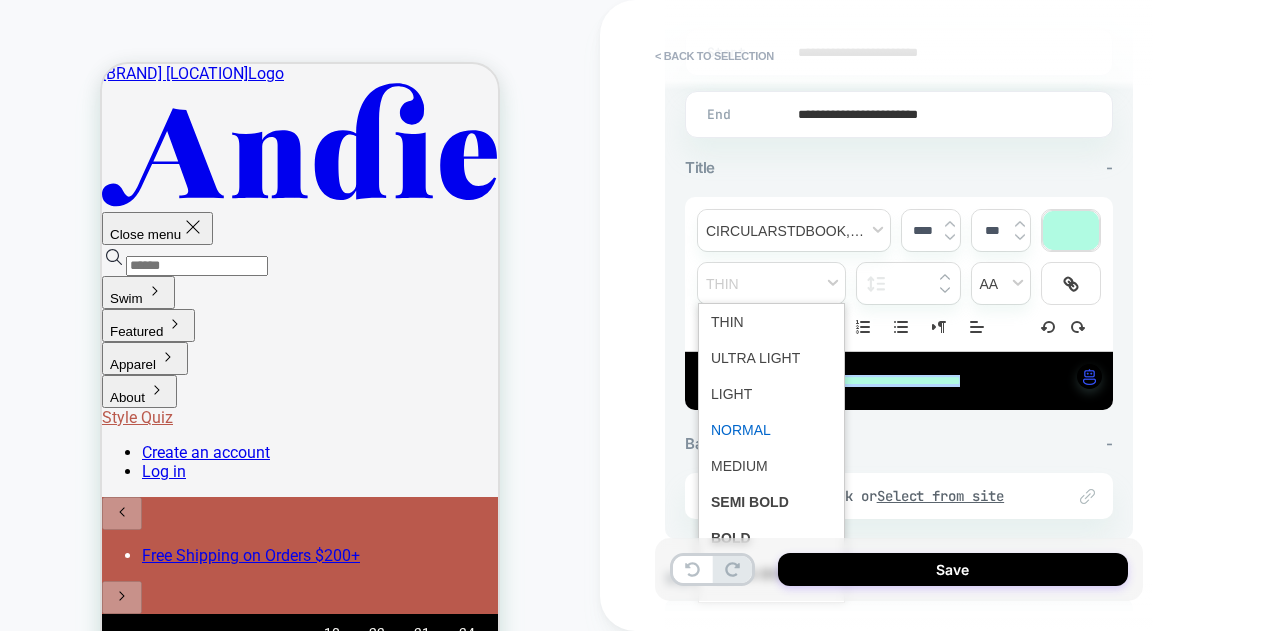 click at bounding box center (771, 430) 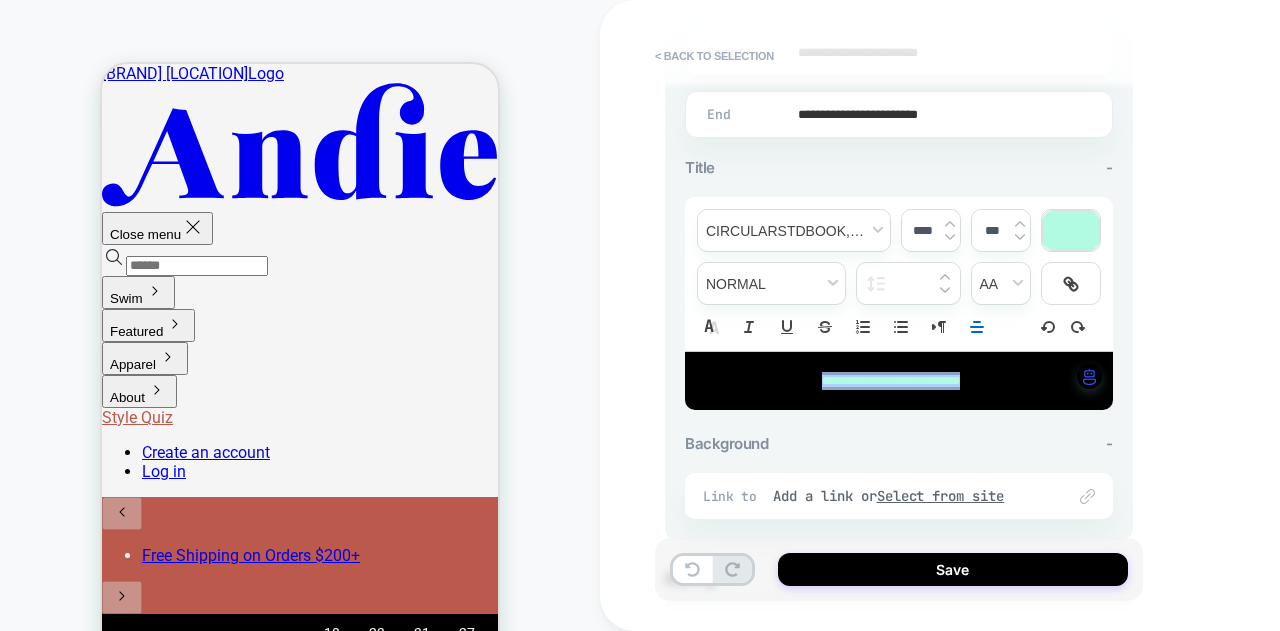 type 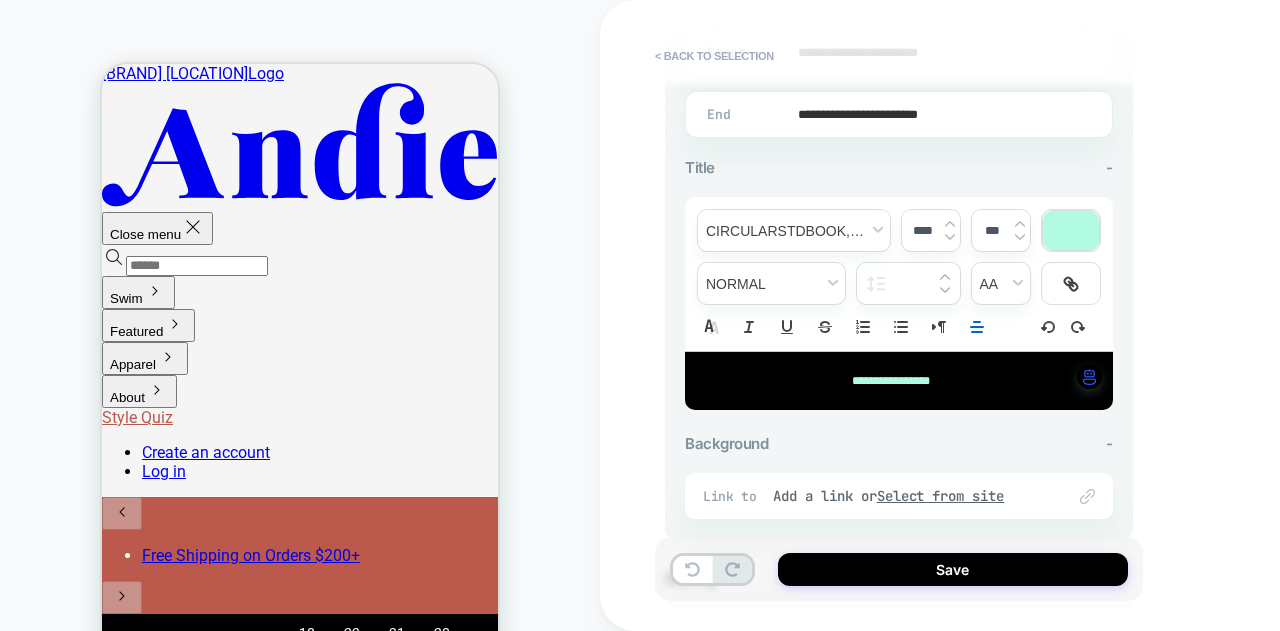 click on "**********" at bounding box center (891, 381) 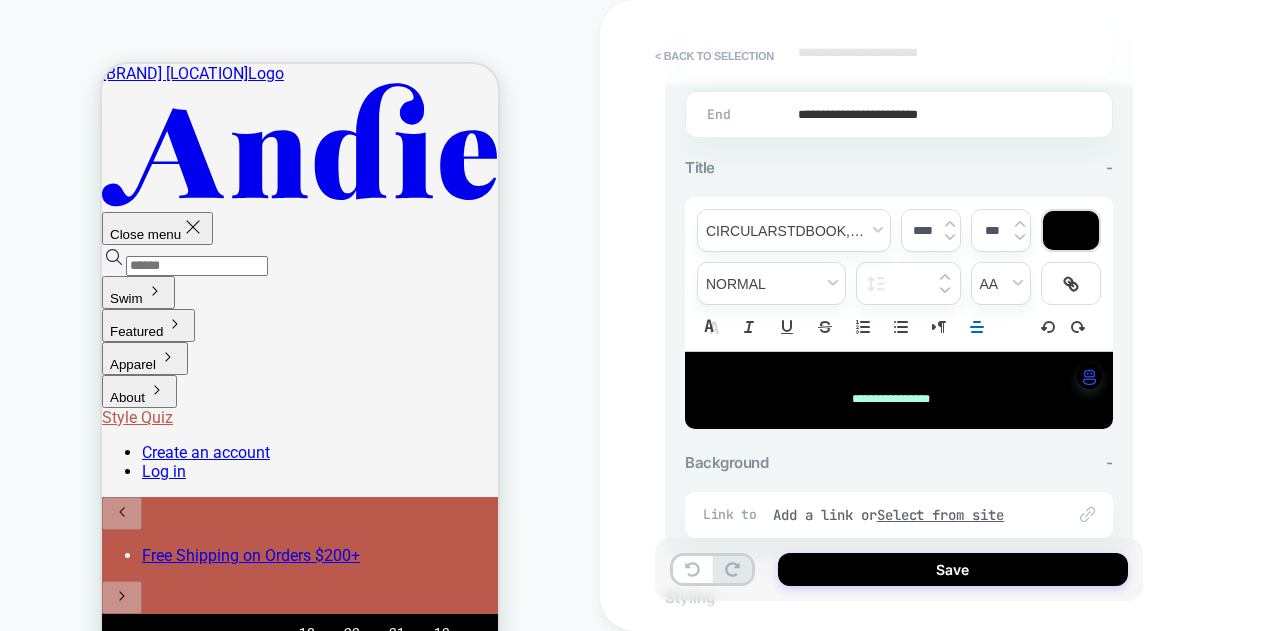 click on "**********" at bounding box center [891, 381] 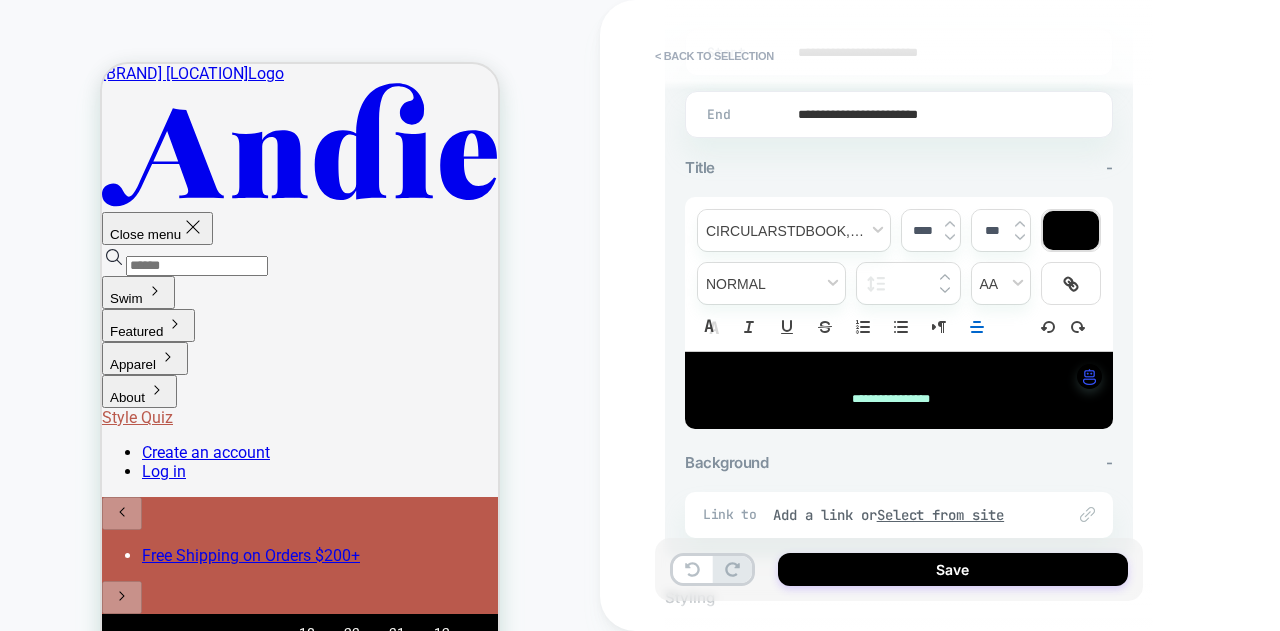 click on "**********" at bounding box center [891, 399] 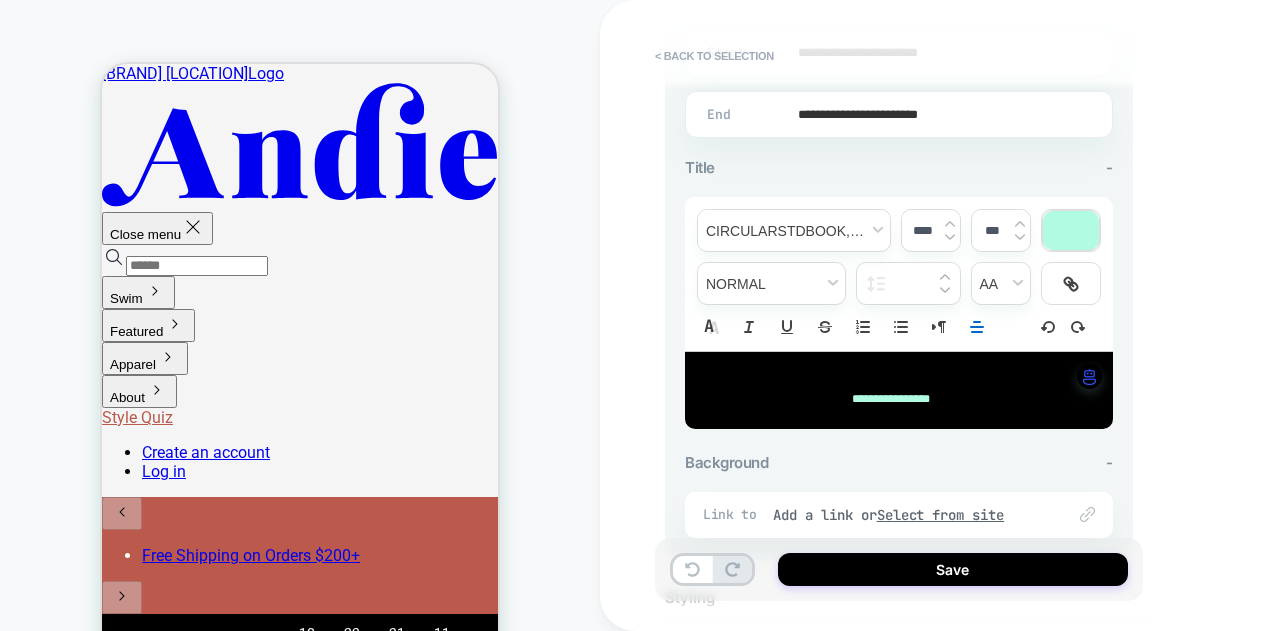 click on "**********" at bounding box center (891, 399) 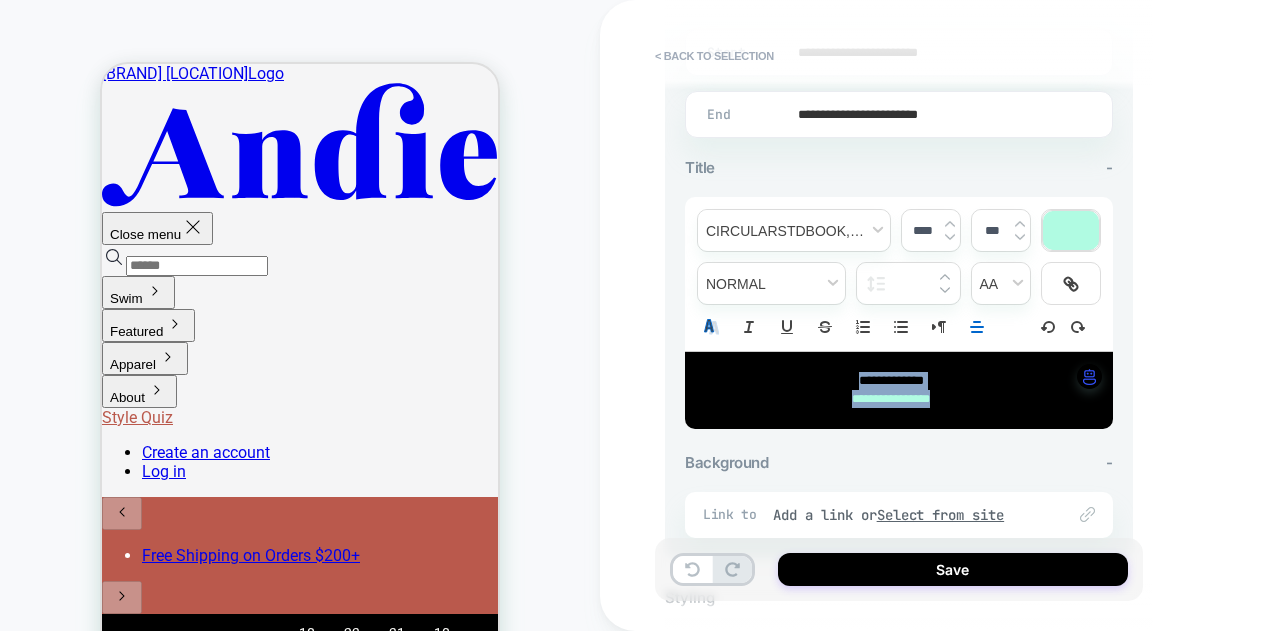 drag, startPoint x: 968, startPoint y: 392, endPoint x: 714, endPoint y: 330, distance: 261.45746 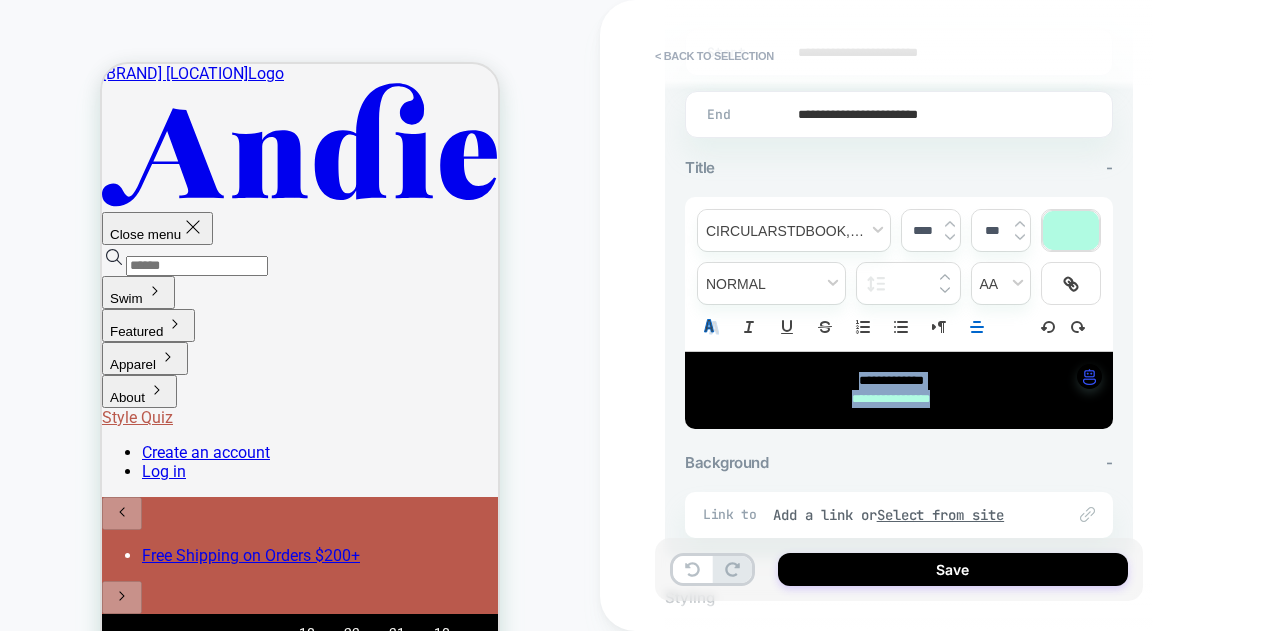 click on "**********" at bounding box center (899, 313) 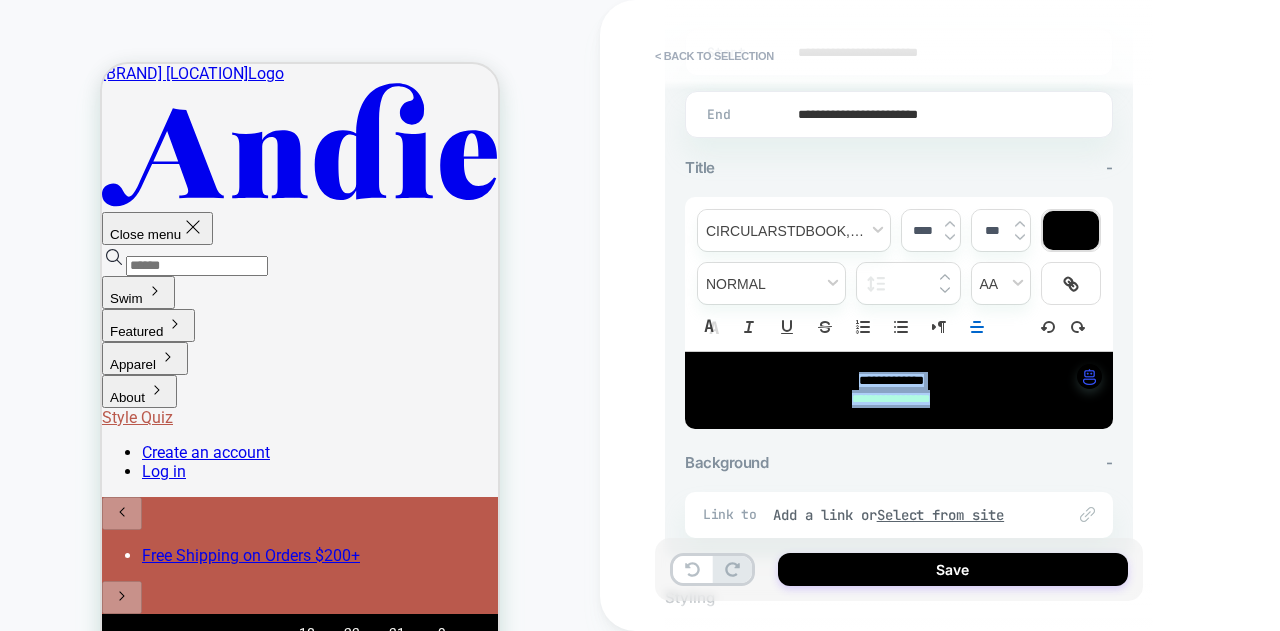 click at bounding box center (1071, 230) 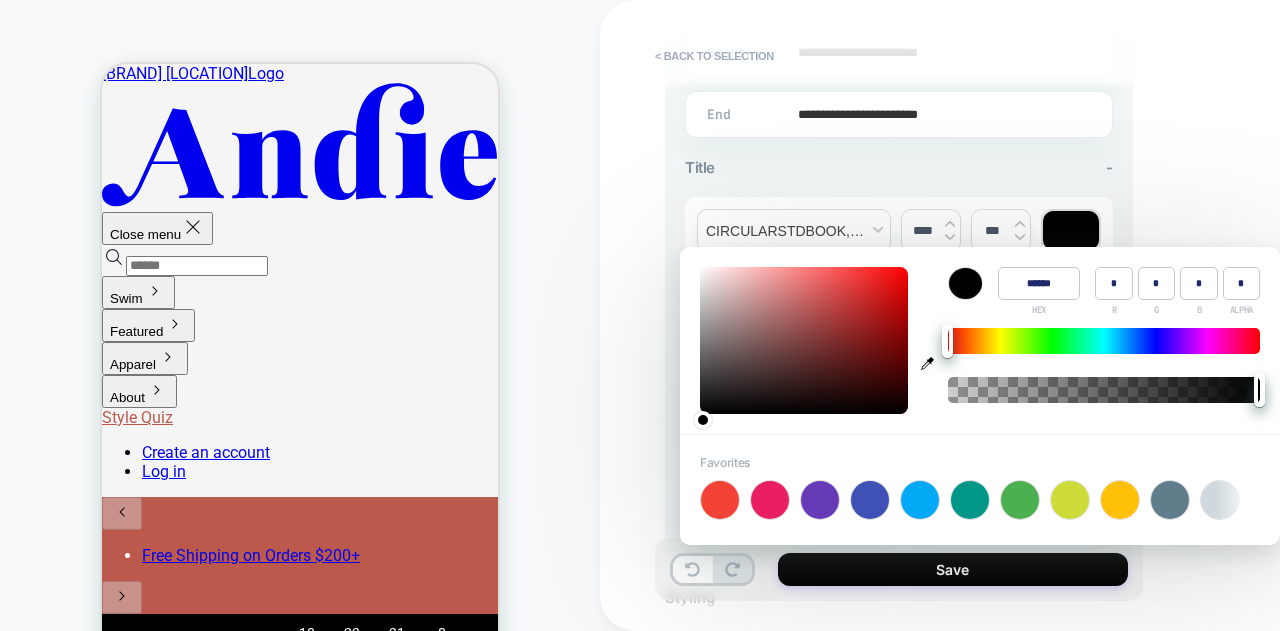click at bounding box center [965, 283] 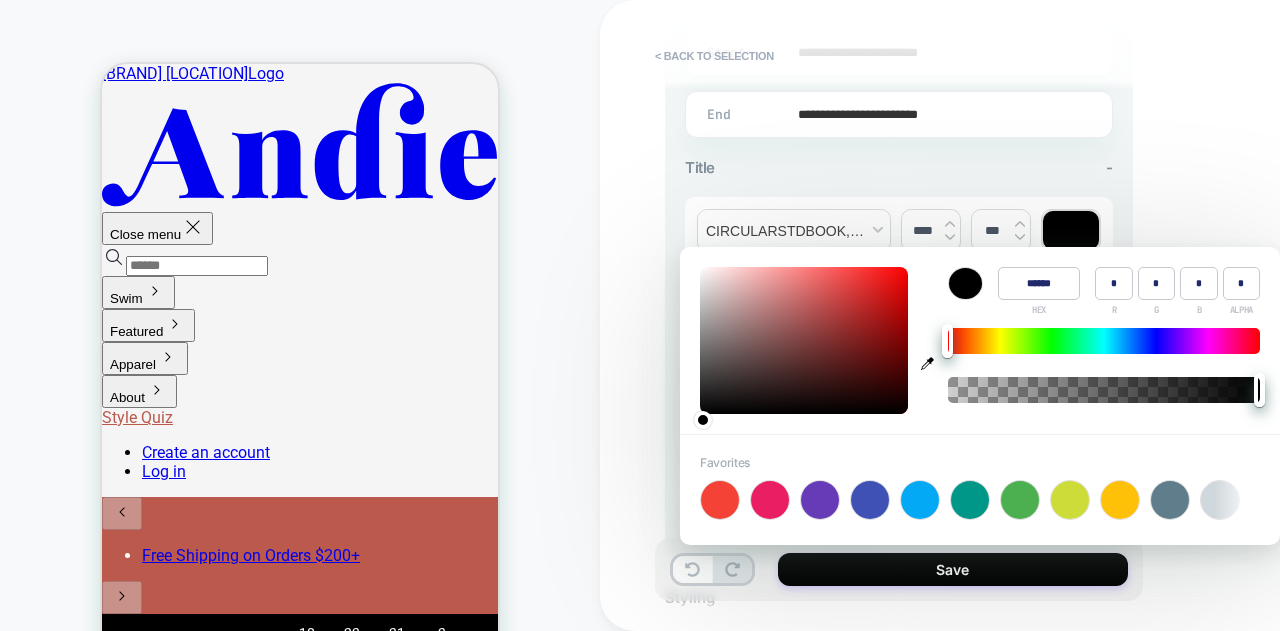 click 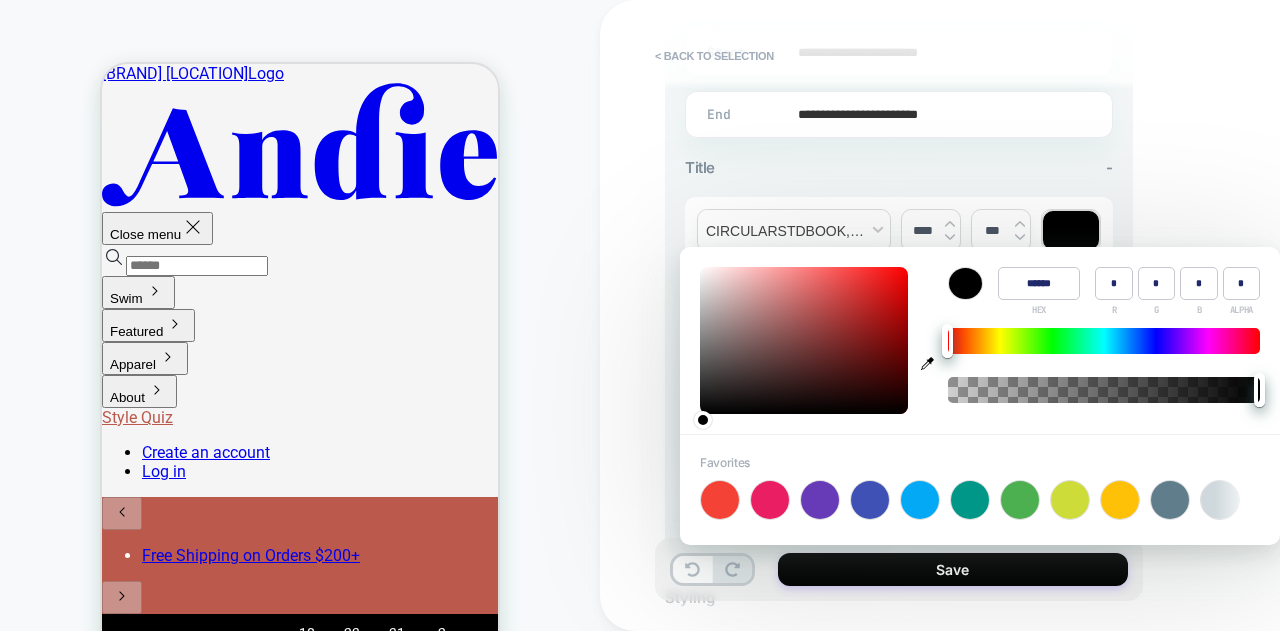 type on "******" 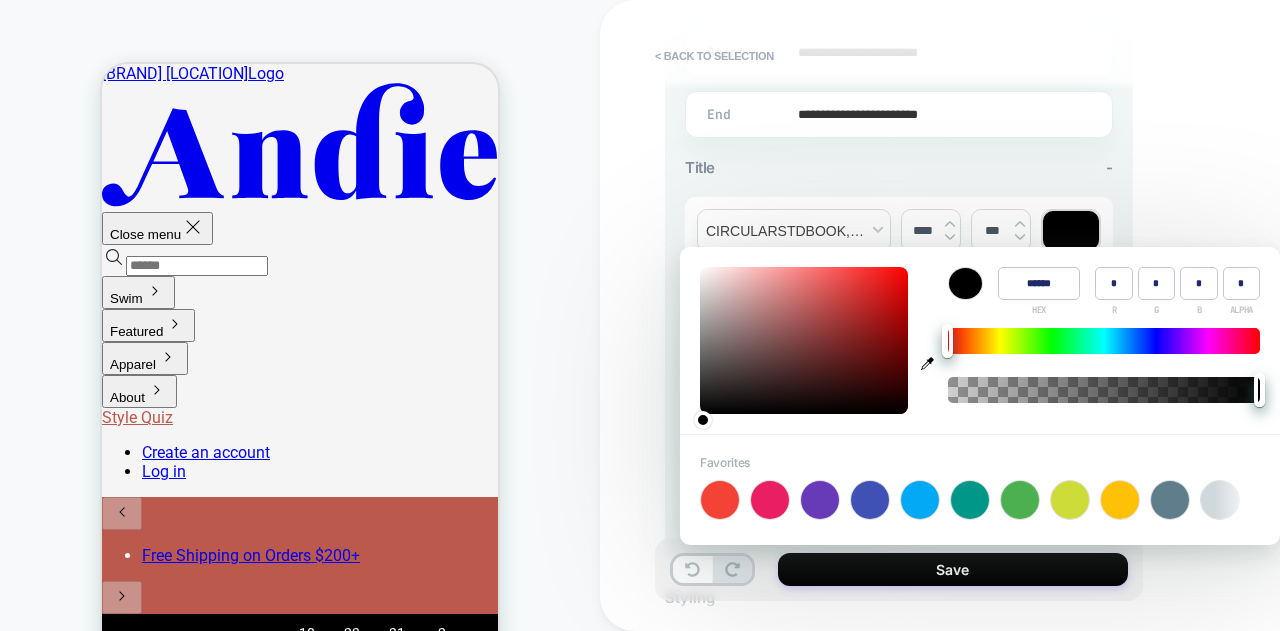 type on "***" 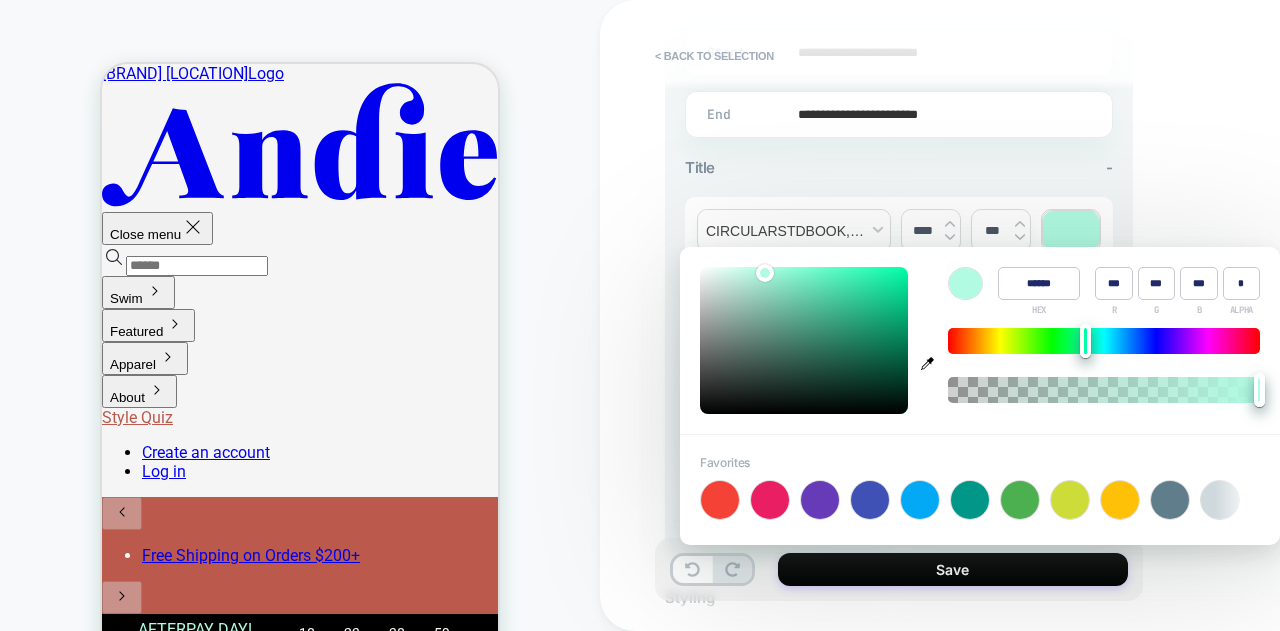 click on "******" at bounding box center (1039, 283) 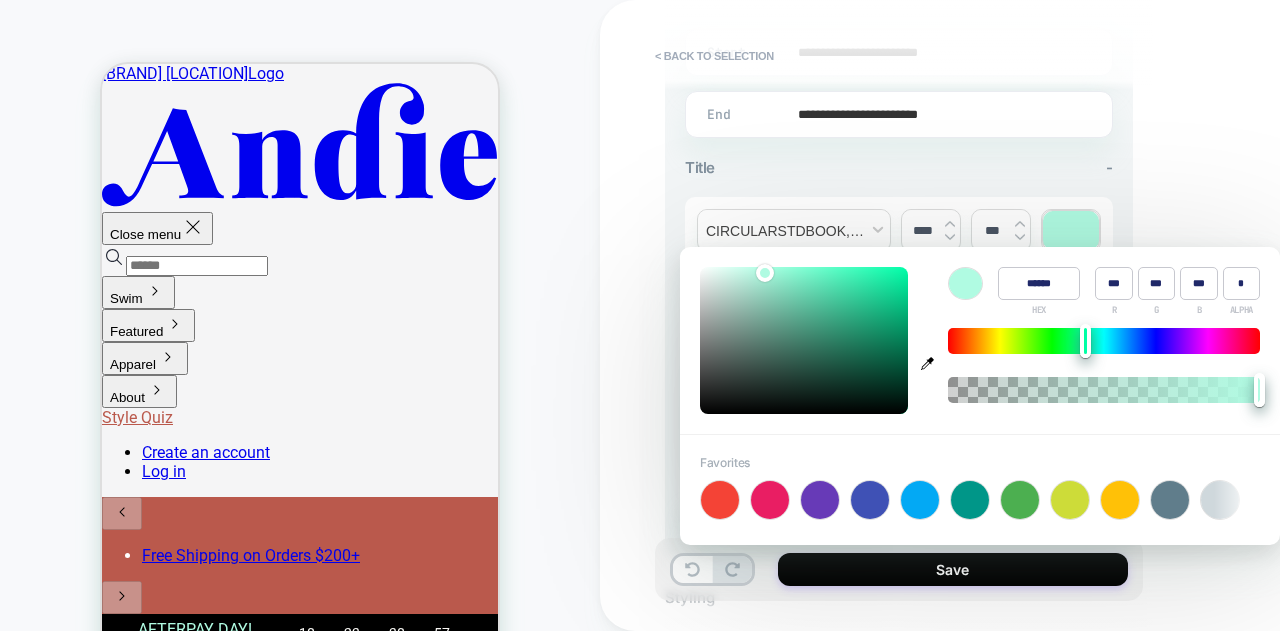 click on "**********" at bounding box center [1040, 315] 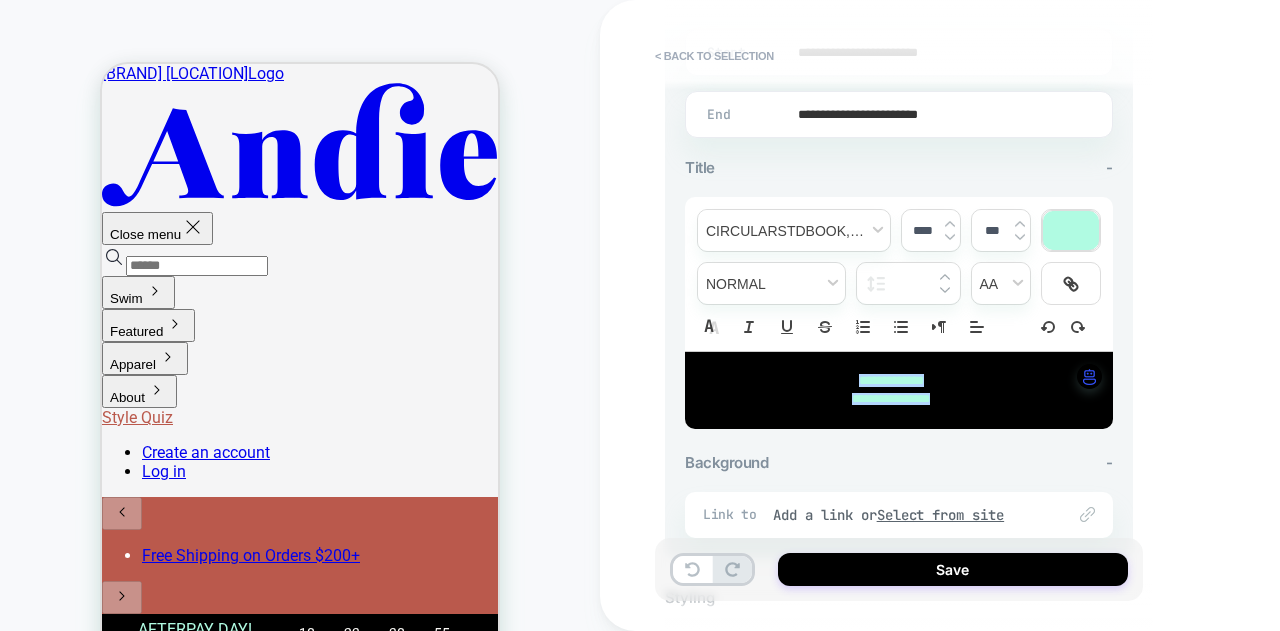 click at bounding box center (950, 224) 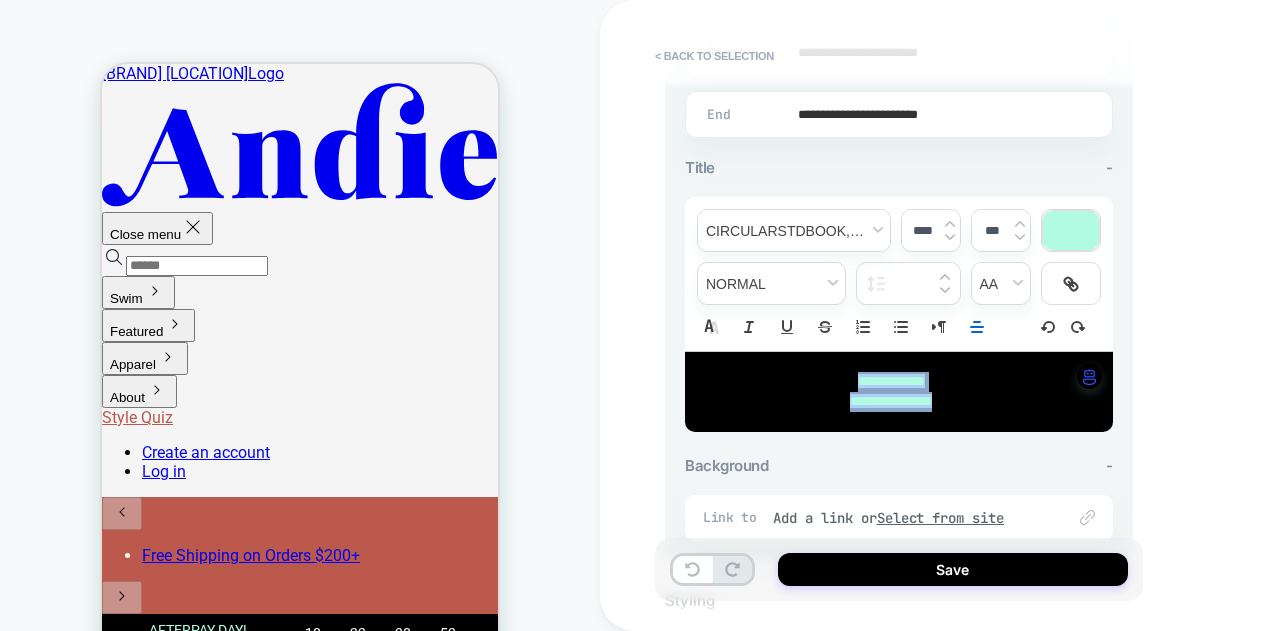 click at bounding box center (950, 237) 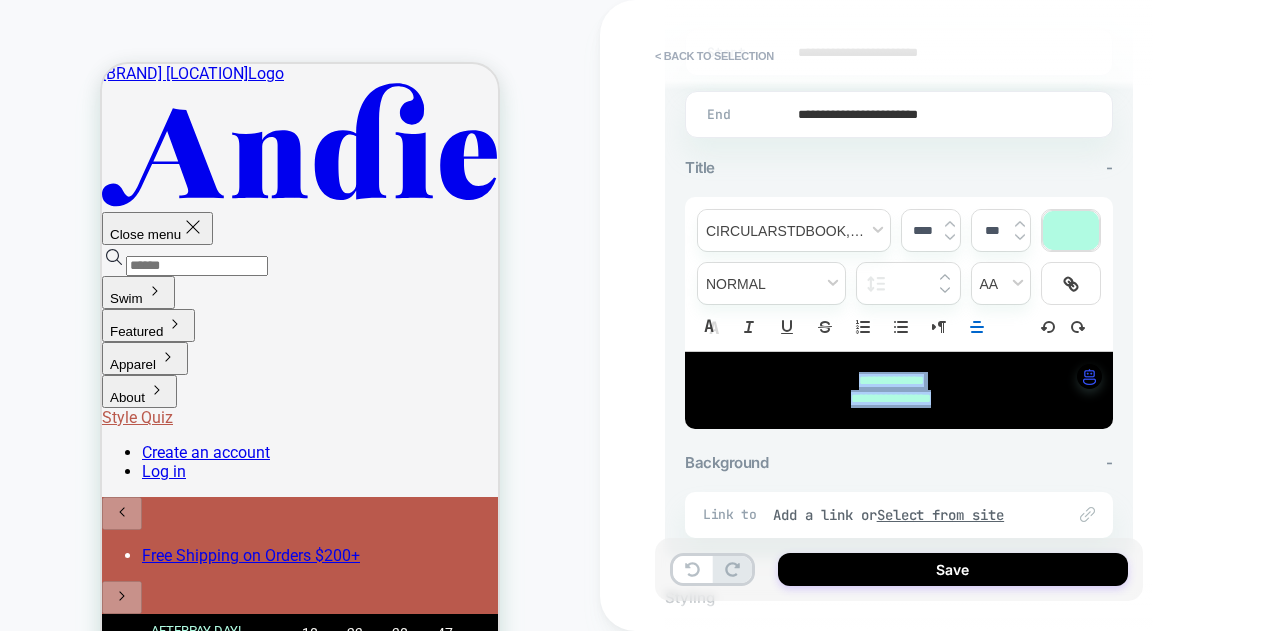 click at bounding box center (945, 290) 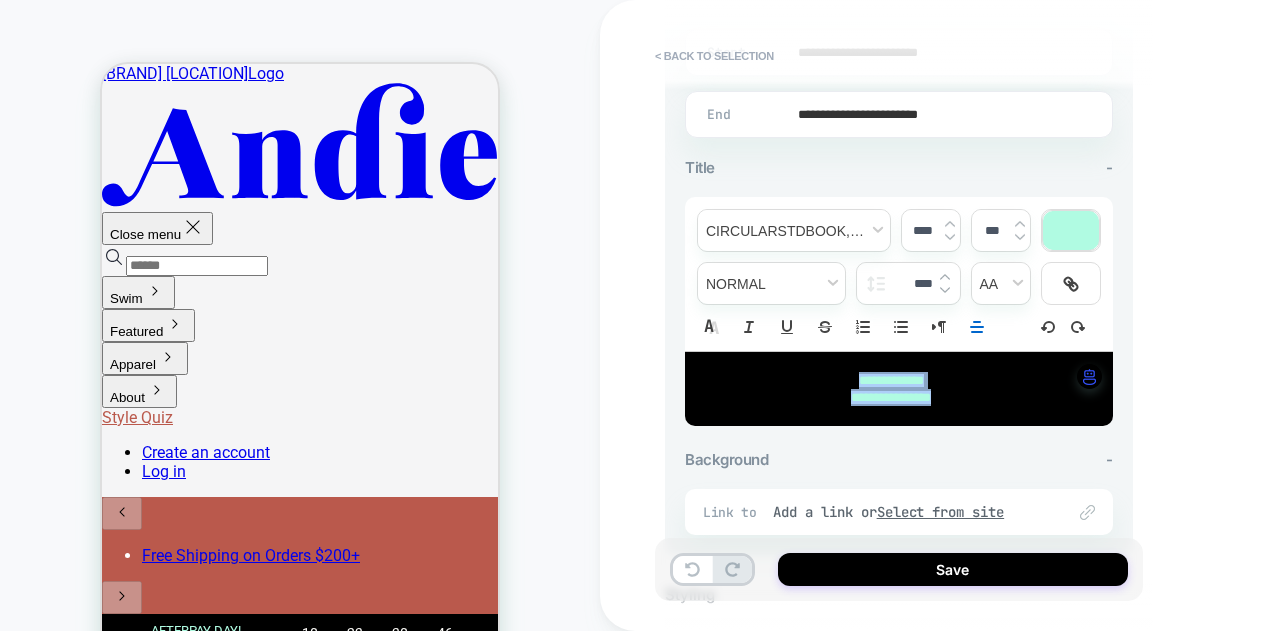 click on "****" at bounding box center [908, 283] 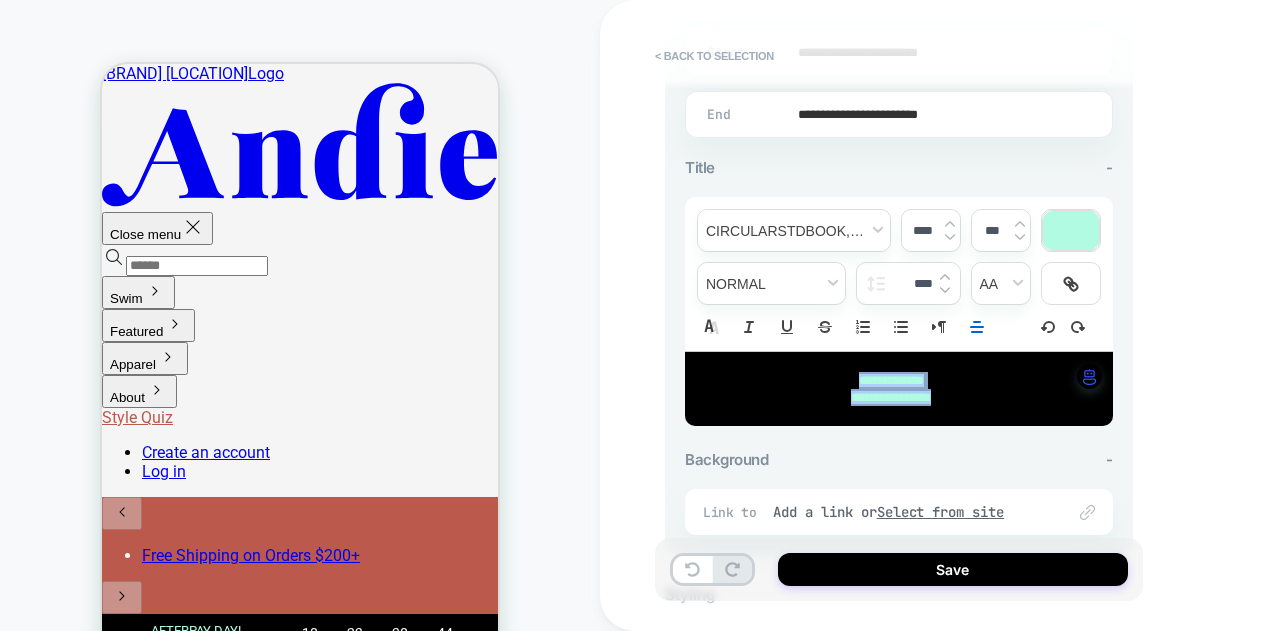 click at bounding box center [945, 277] 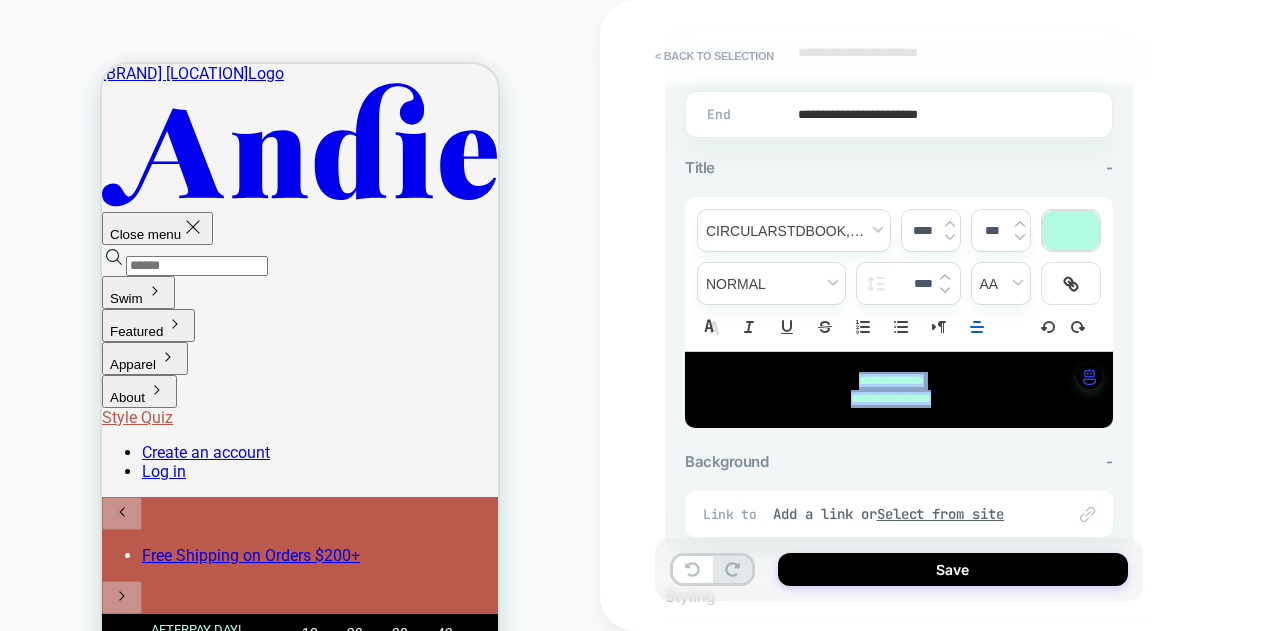 click at bounding box center (945, 290) 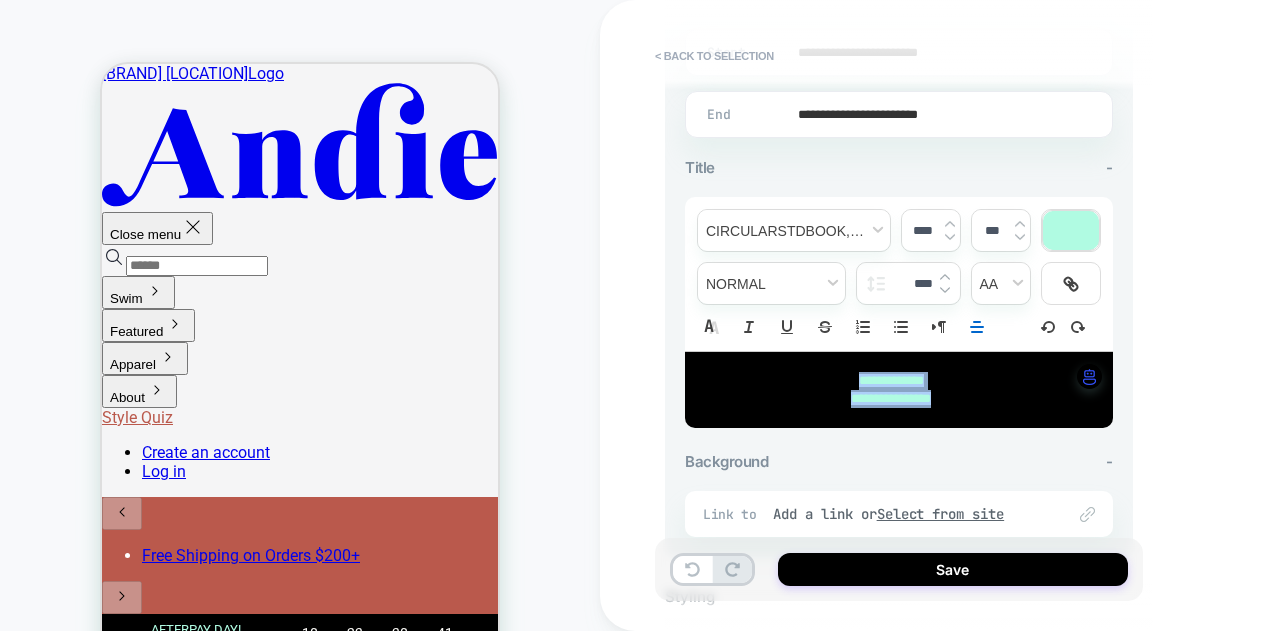 click at bounding box center (945, 290) 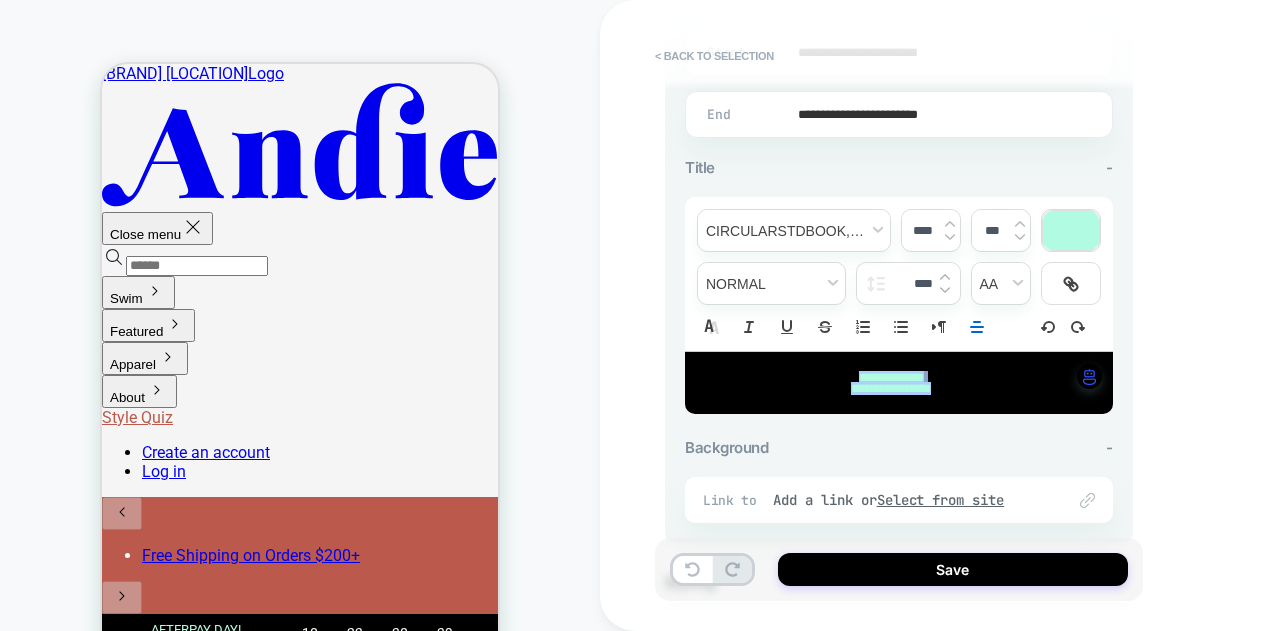 click at bounding box center [945, 290] 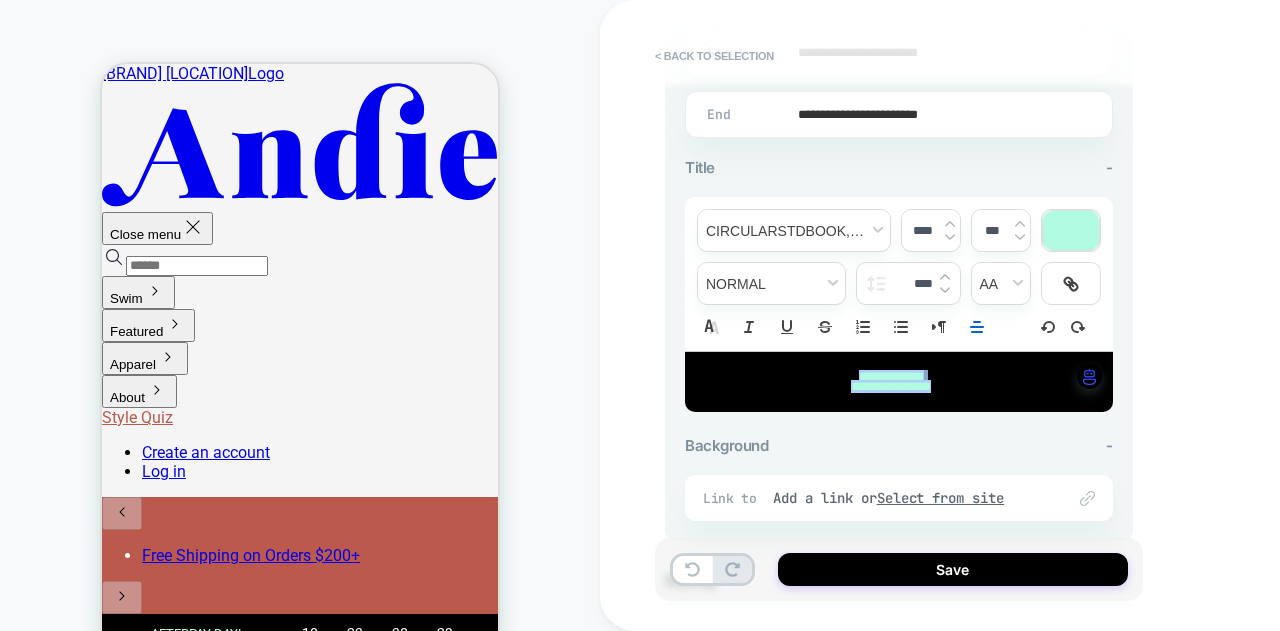 click at bounding box center [945, 277] 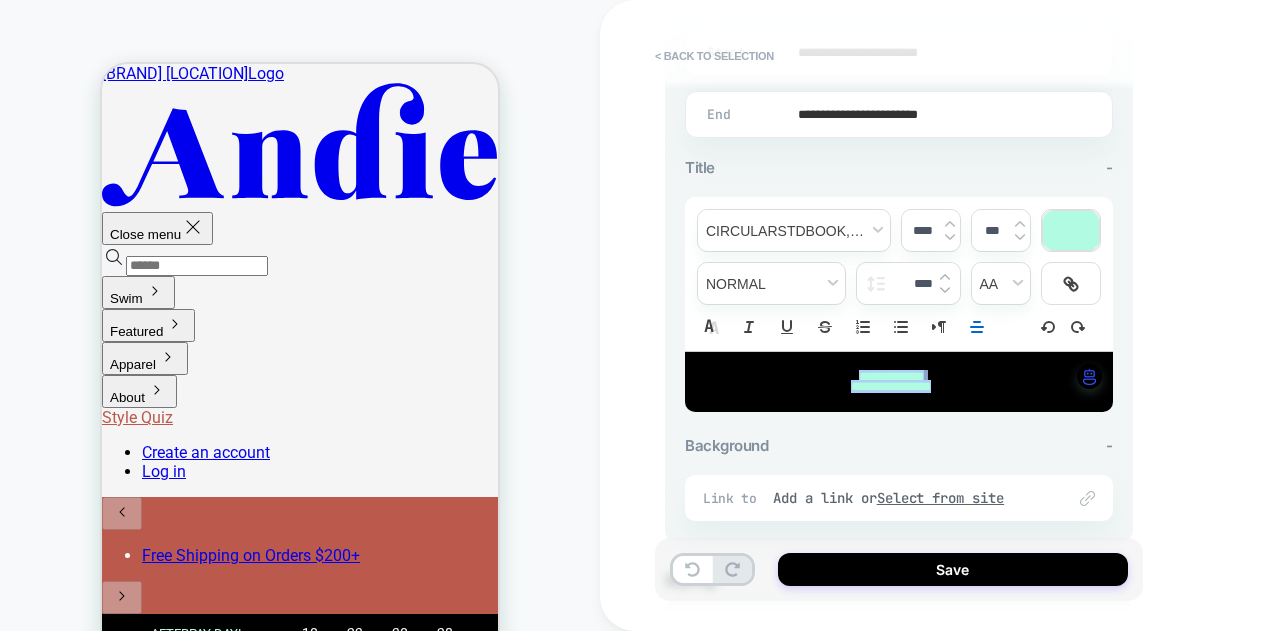 click at bounding box center [945, 277] 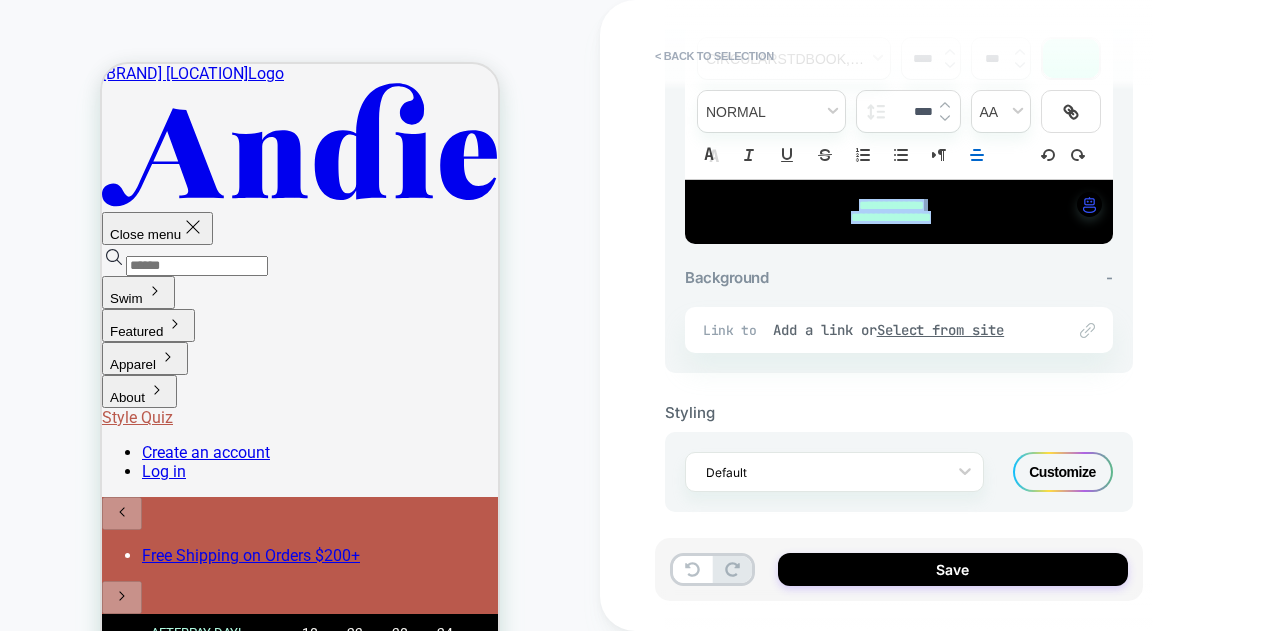 scroll, scrollTop: 775, scrollLeft: 0, axis: vertical 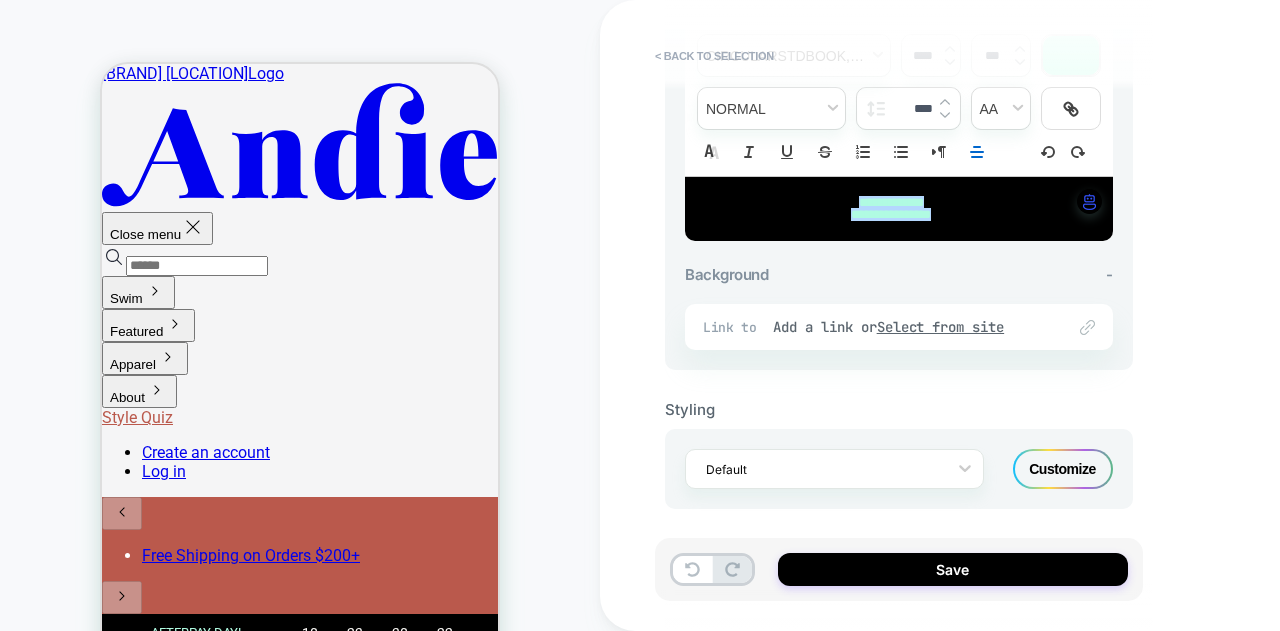 click on "Customize" at bounding box center [1063, 469] 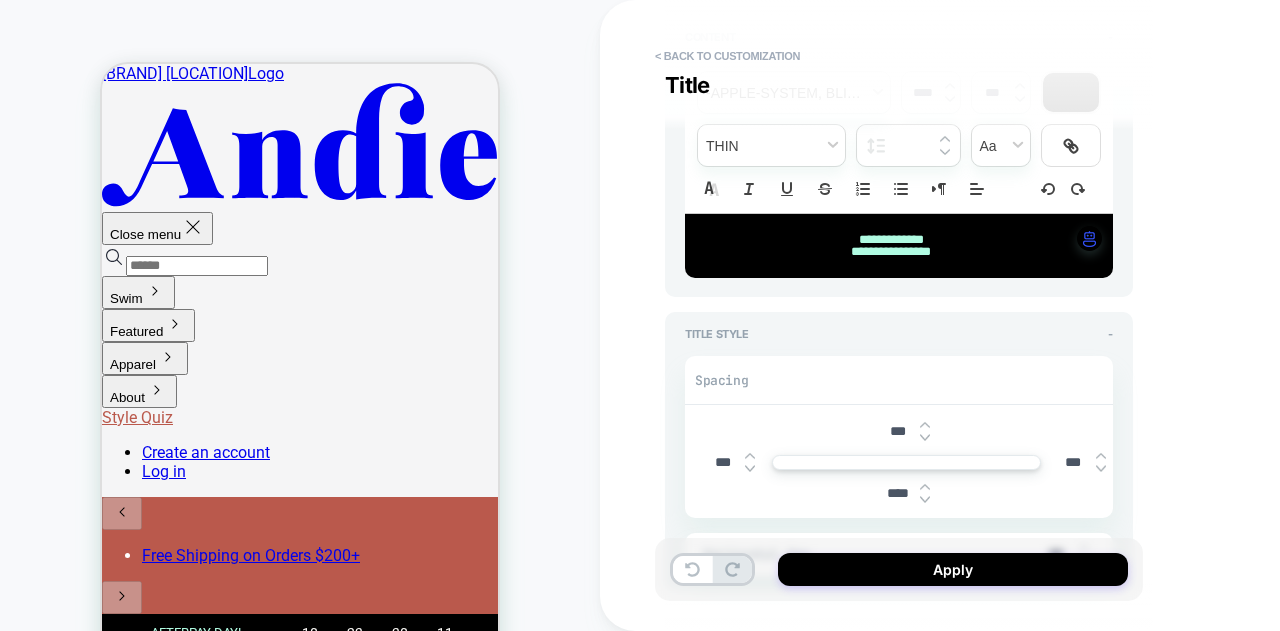 type on "*" 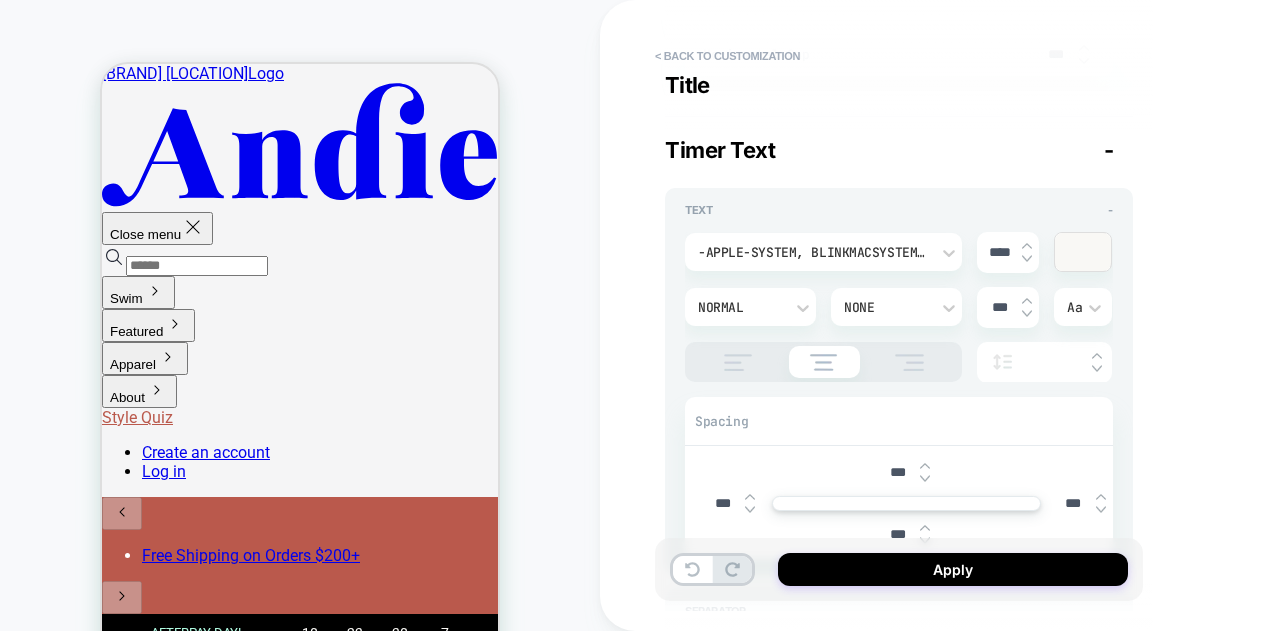scroll, scrollTop: 800, scrollLeft: 0, axis: vertical 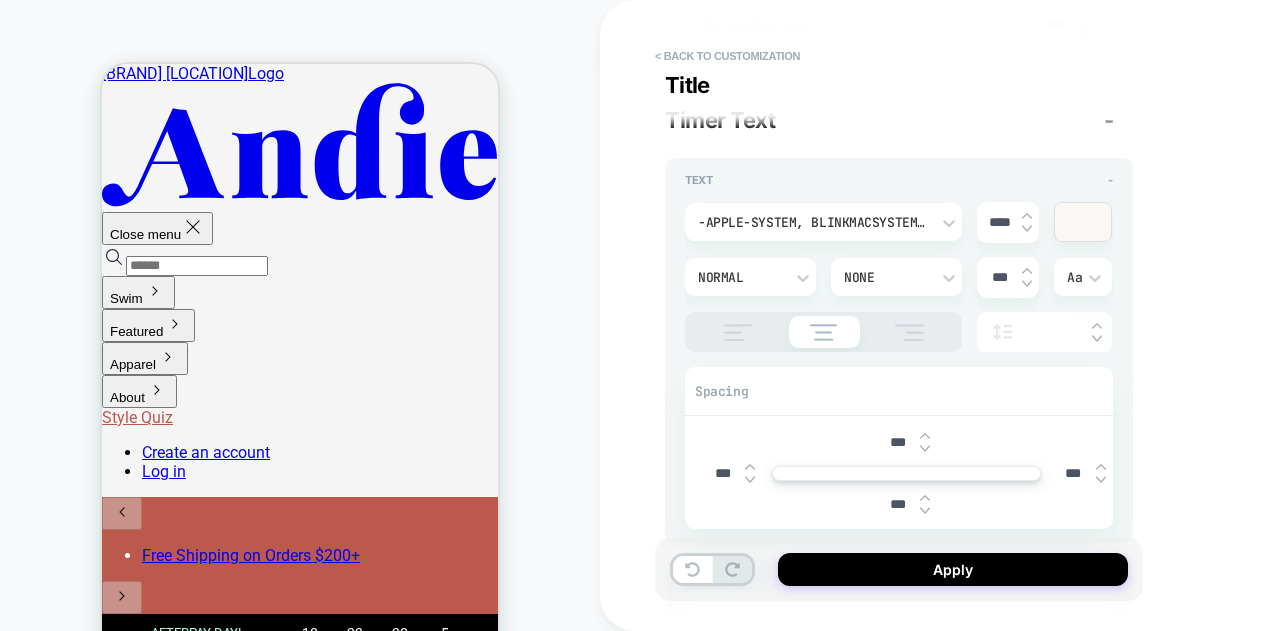 click at bounding box center (1083, 222) 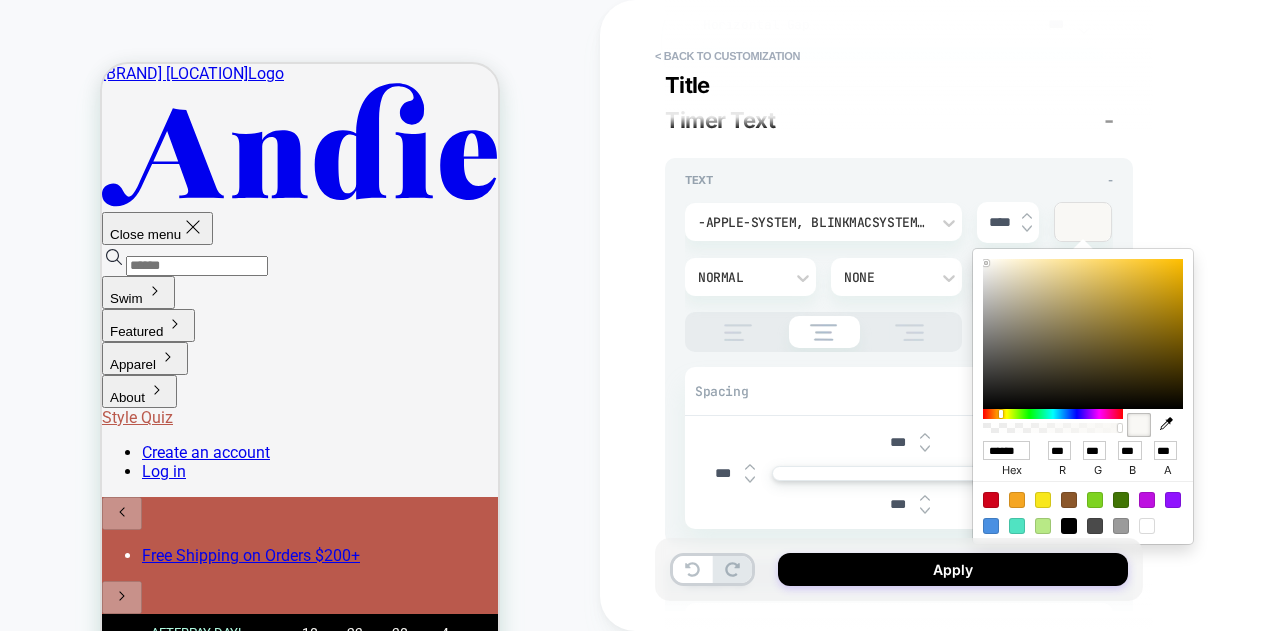 click on "******" at bounding box center (1006, 450) 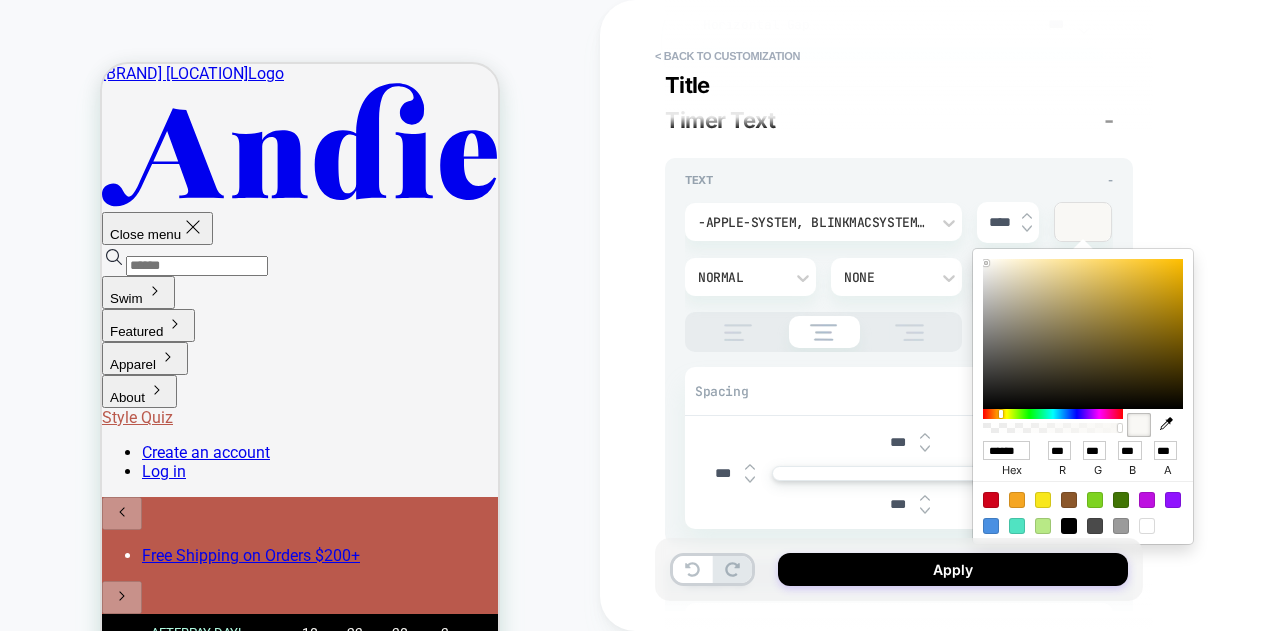 paste 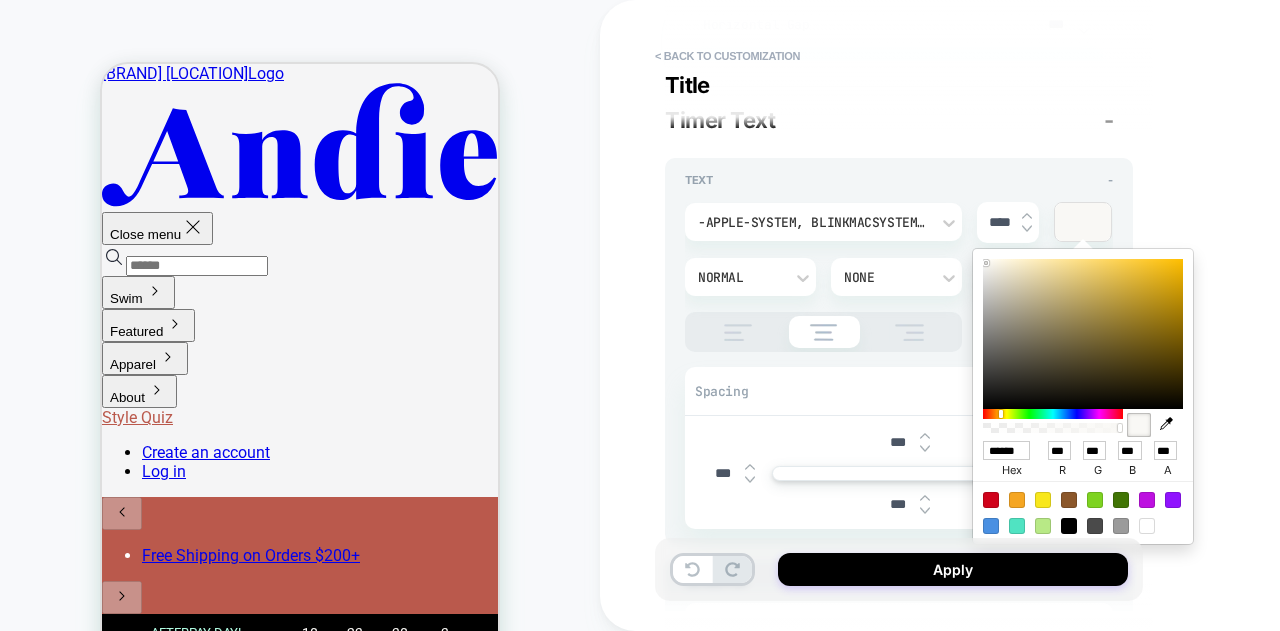 type on "******" 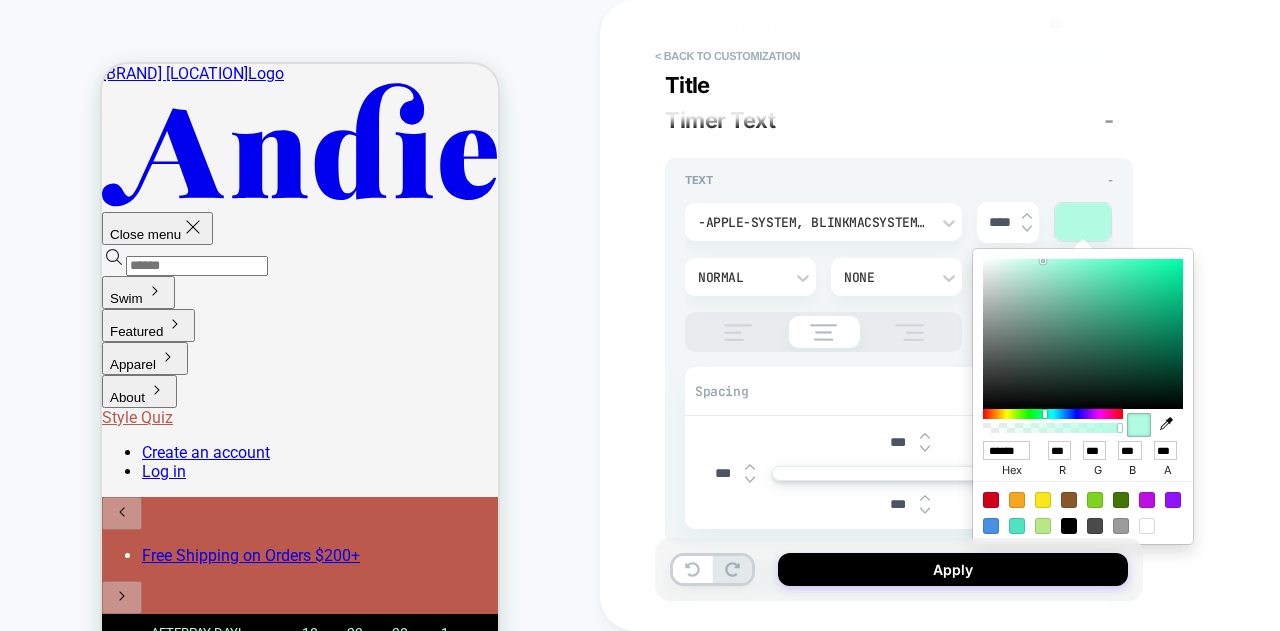 click on "**********" at bounding box center (1040, 315) 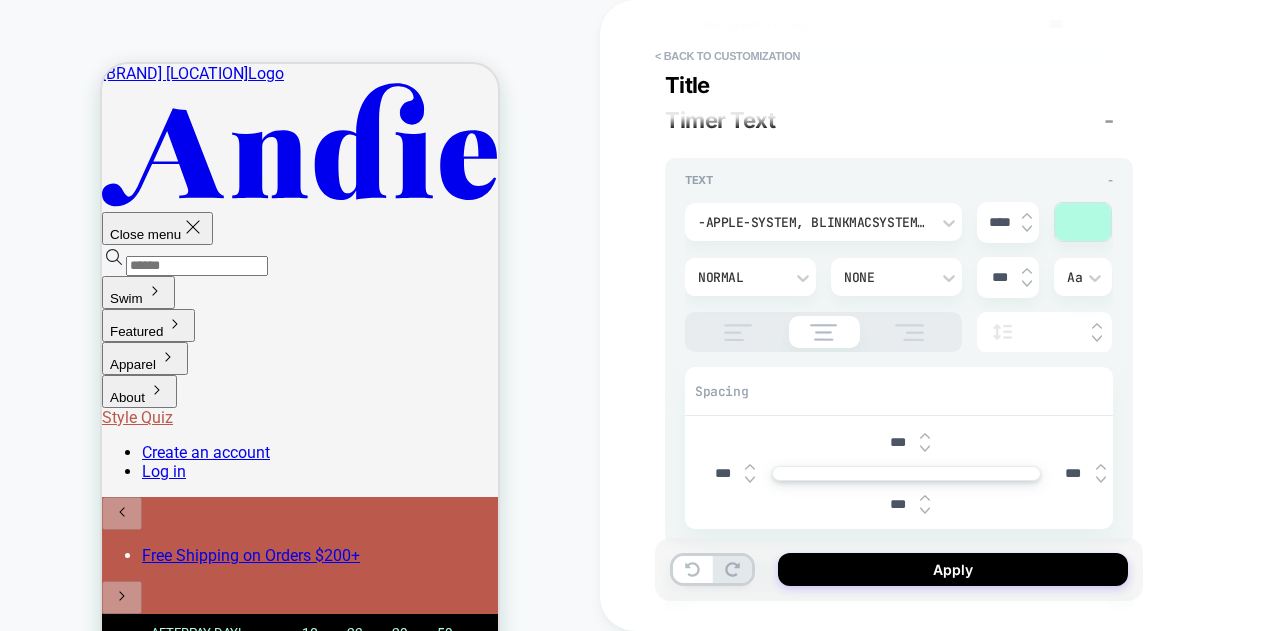 type on "*" 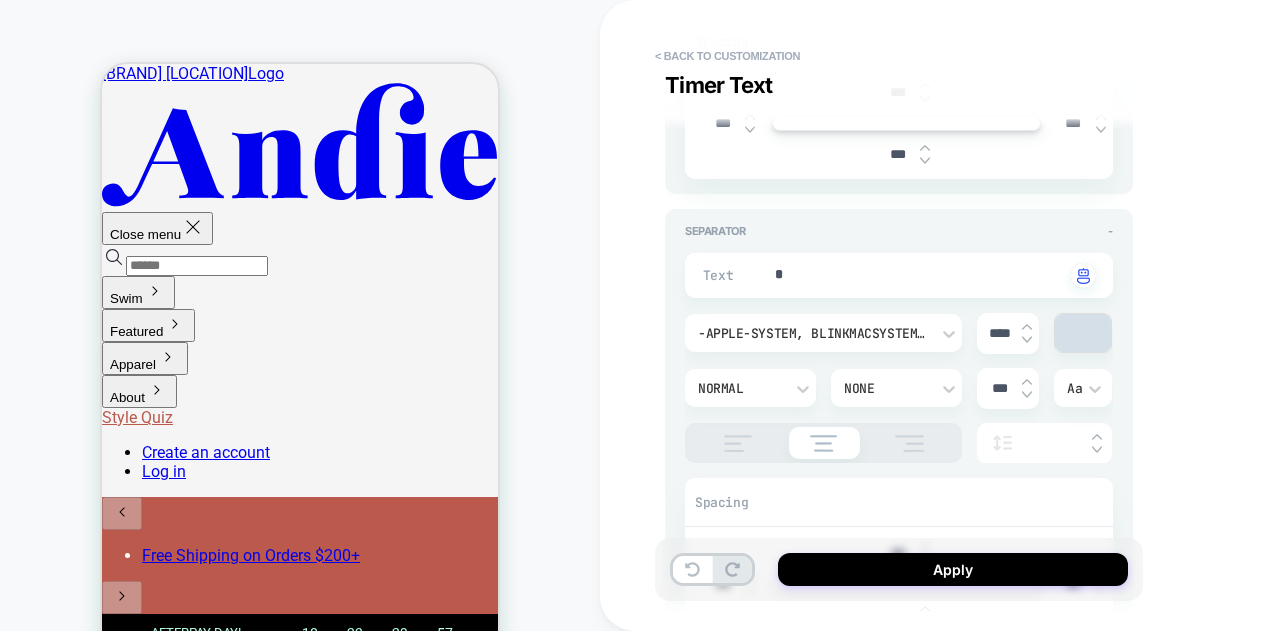 scroll, scrollTop: 1100, scrollLeft: 0, axis: vertical 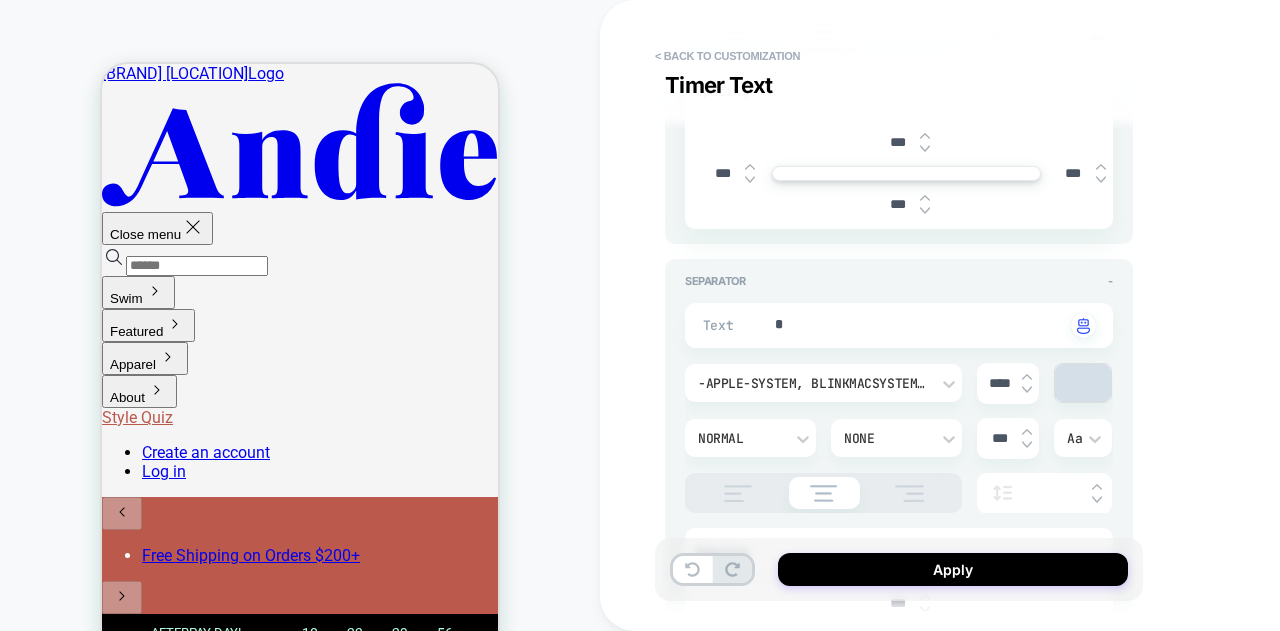 click at bounding box center (1083, 383) 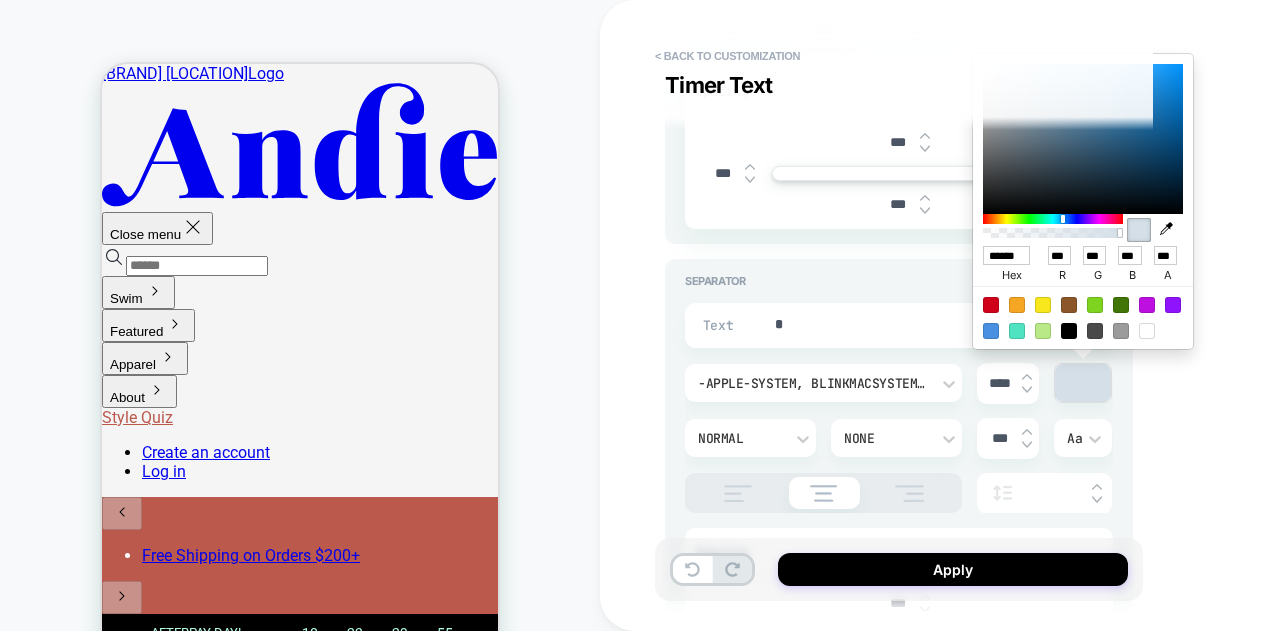 click on "******" at bounding box center (1006, 255) 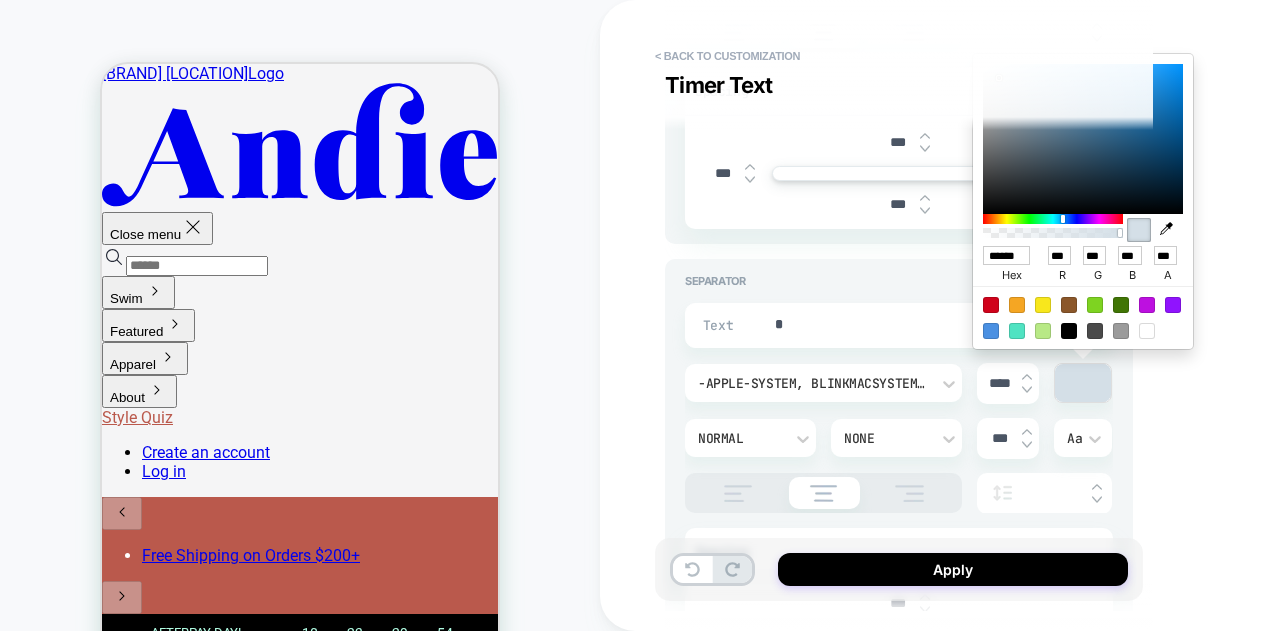 click on "******" at bounding box center [1006, 255] 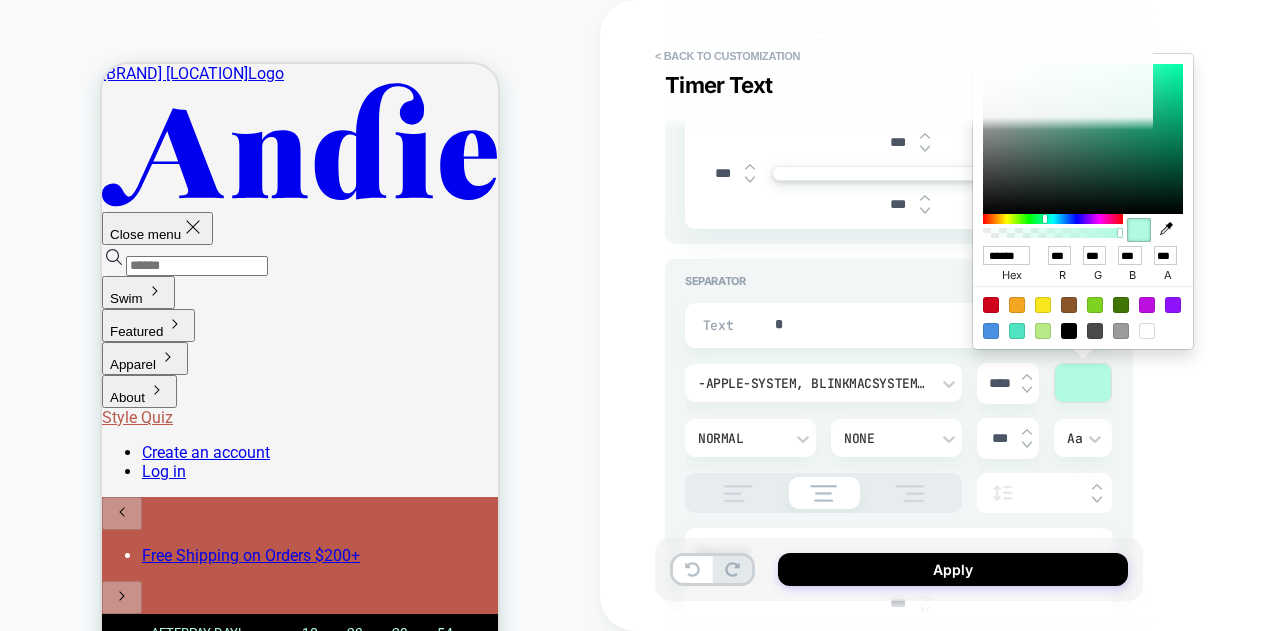 type on "*" 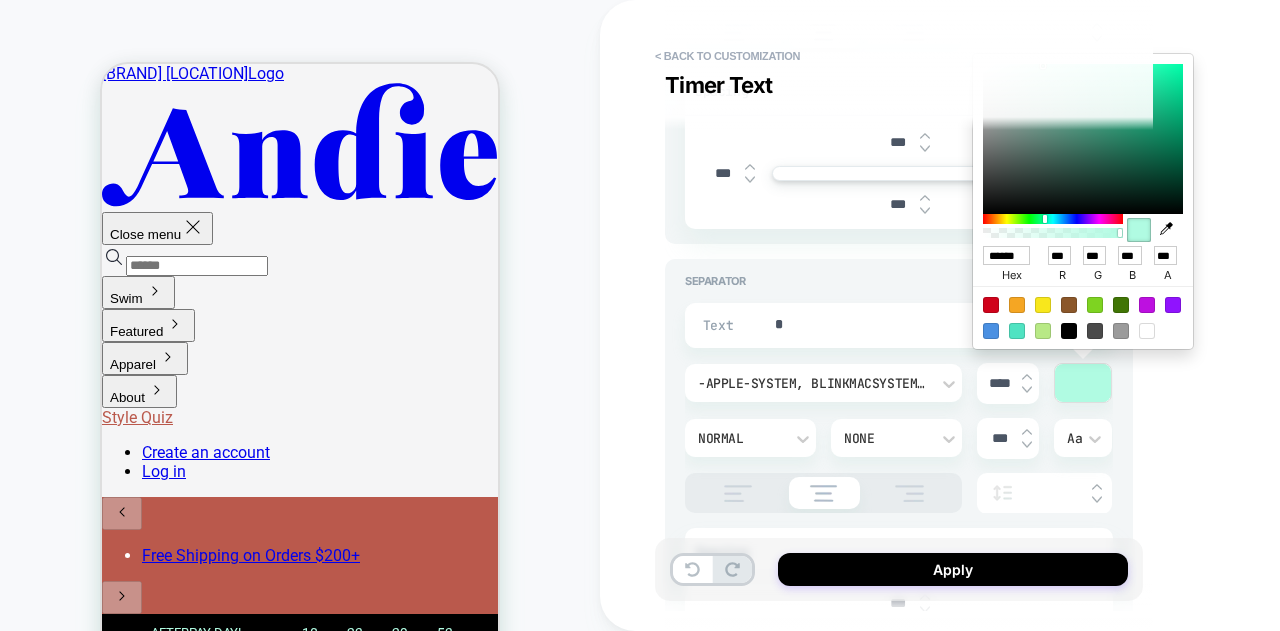 click on "**********" at bounding box center [1040, 315] 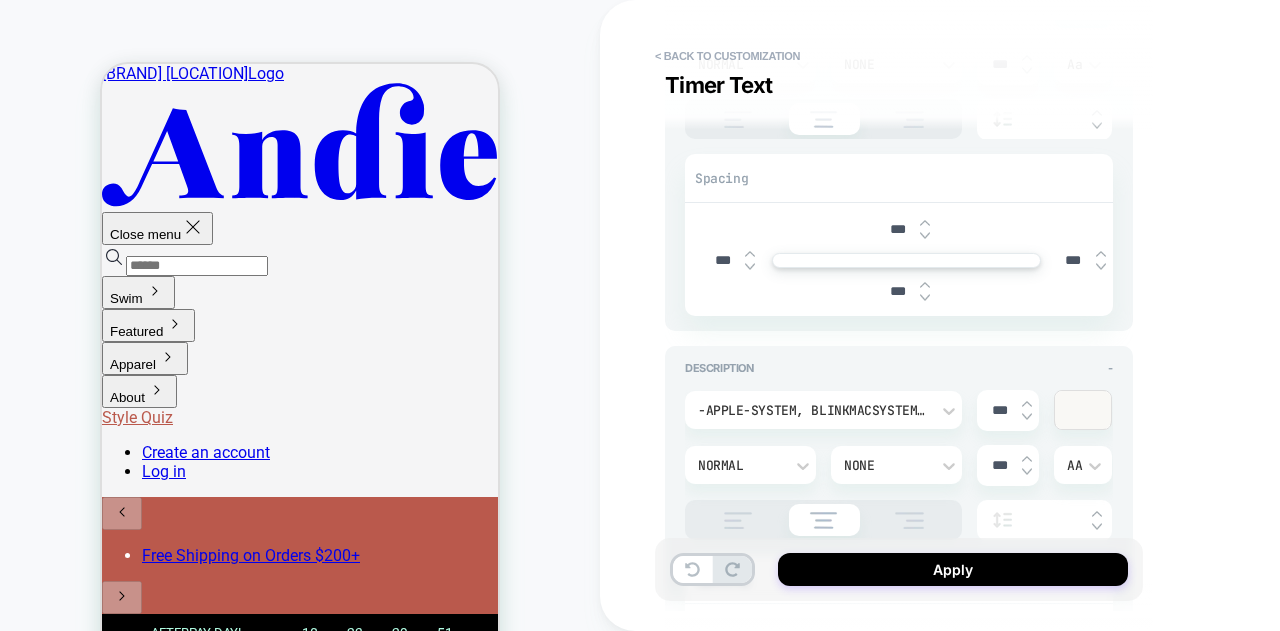 scroll, scrollTop: 1500, scrollLeft: 0, axis: vertical 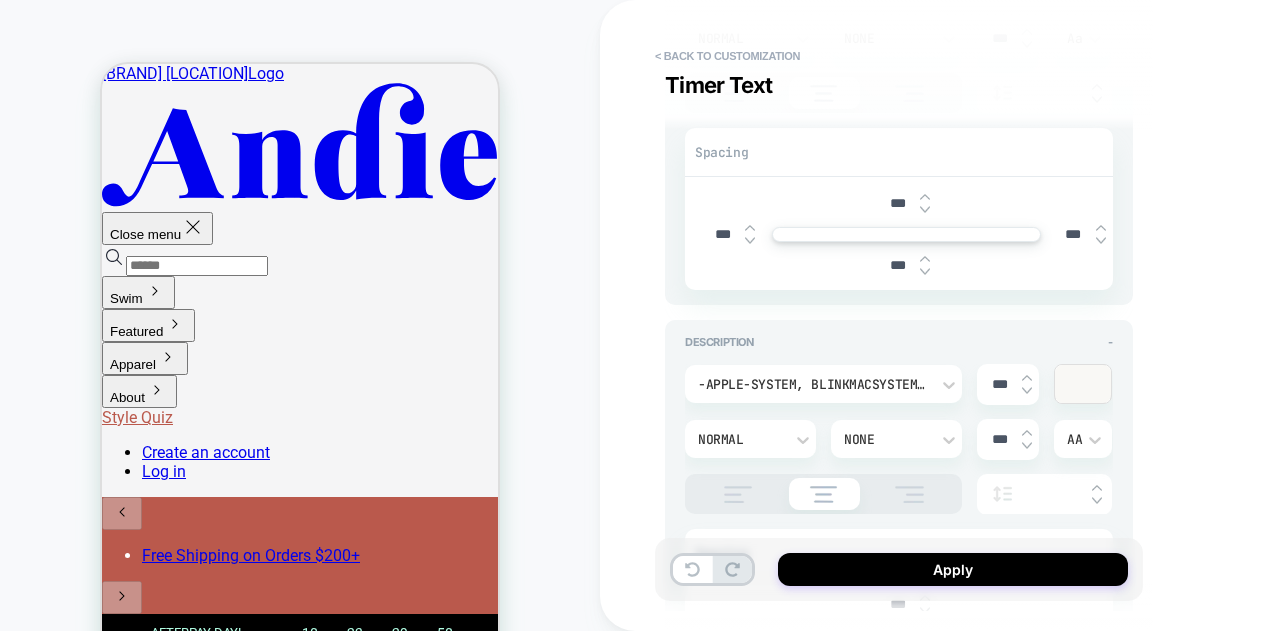click at bounding box center (1083, 384) 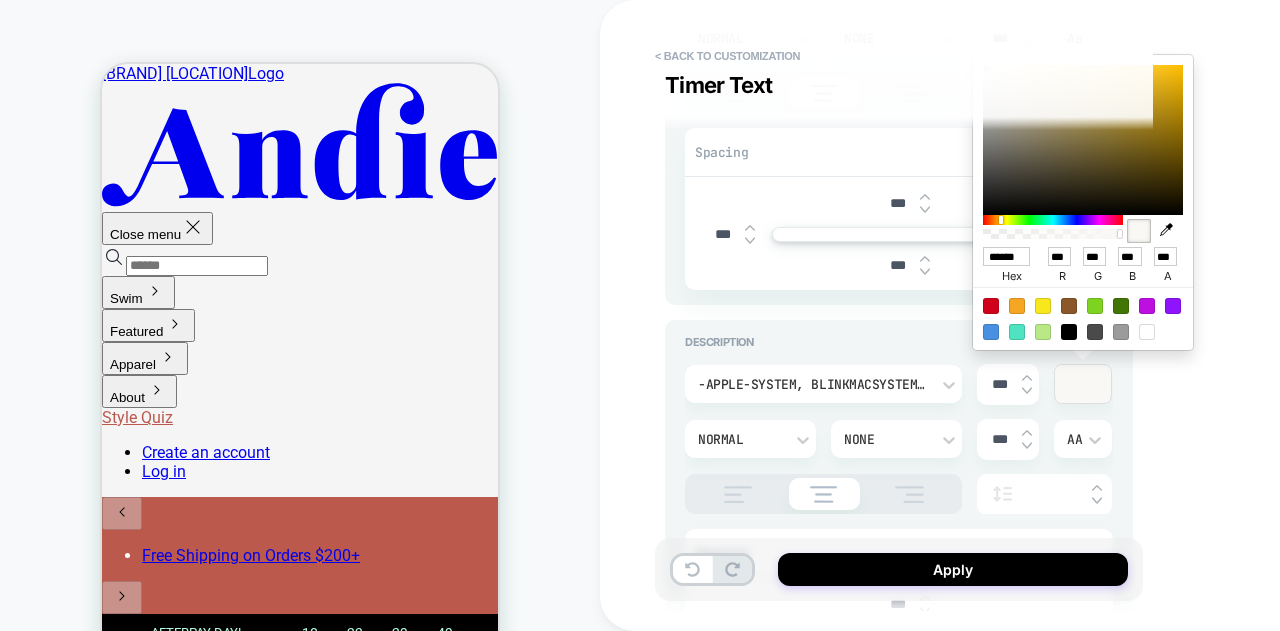 click on "******" at bounding box center [1006, 256] 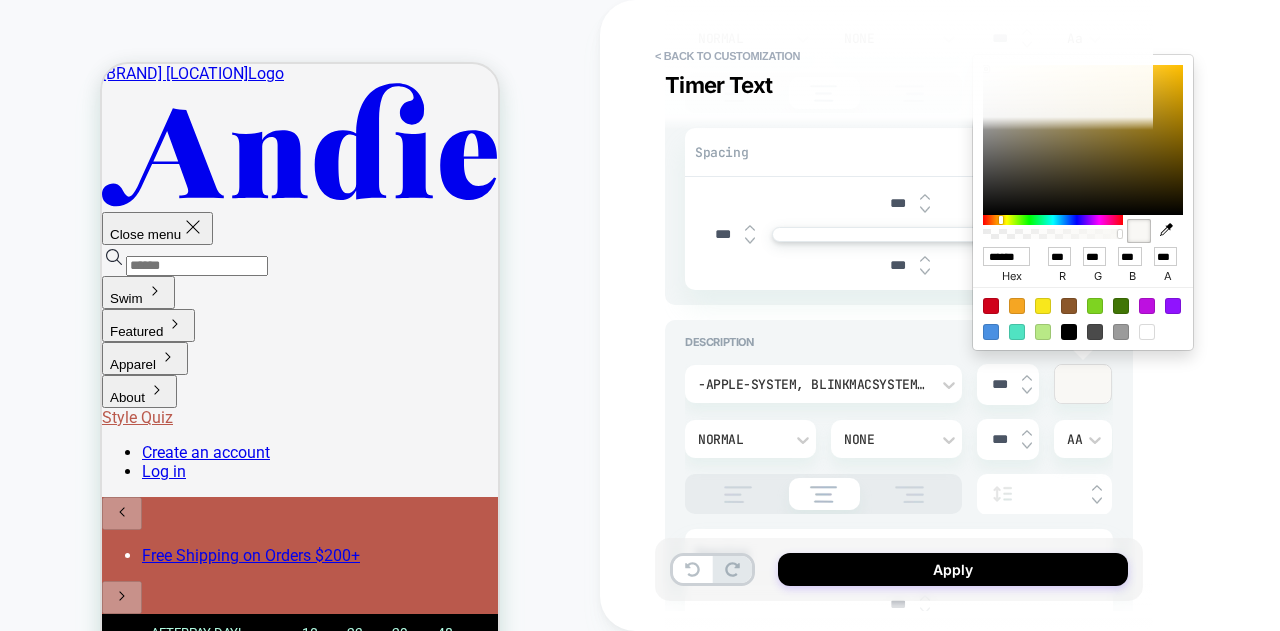 click on "******" at bounding box center [1006, 256] 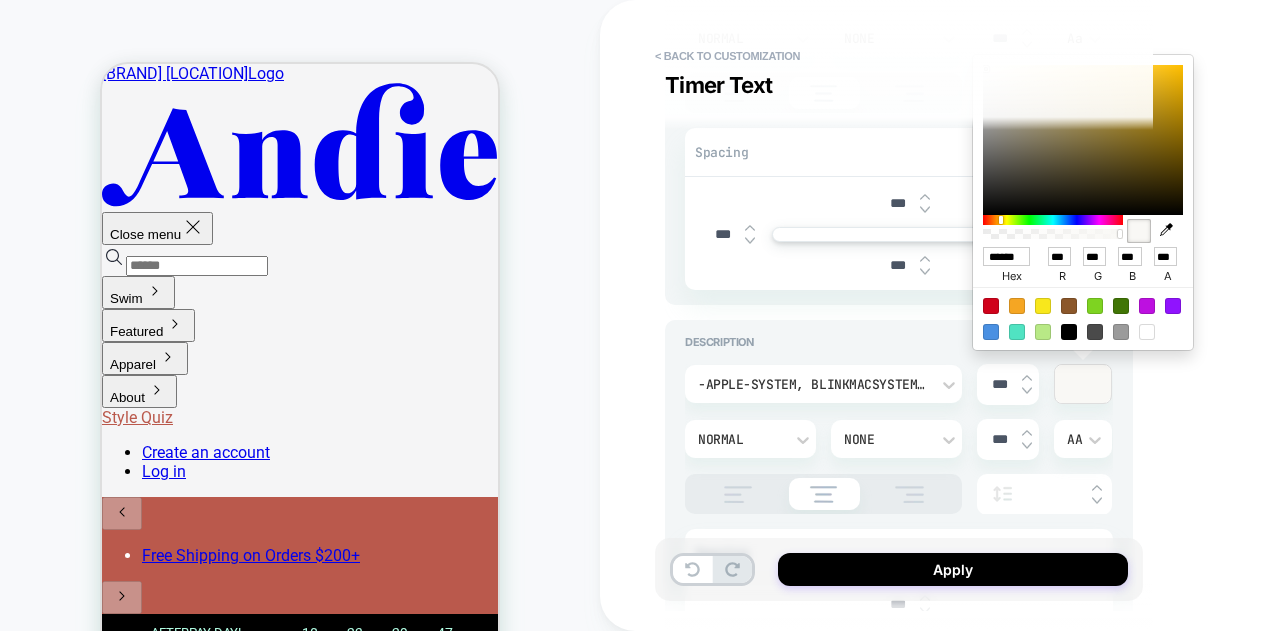paste 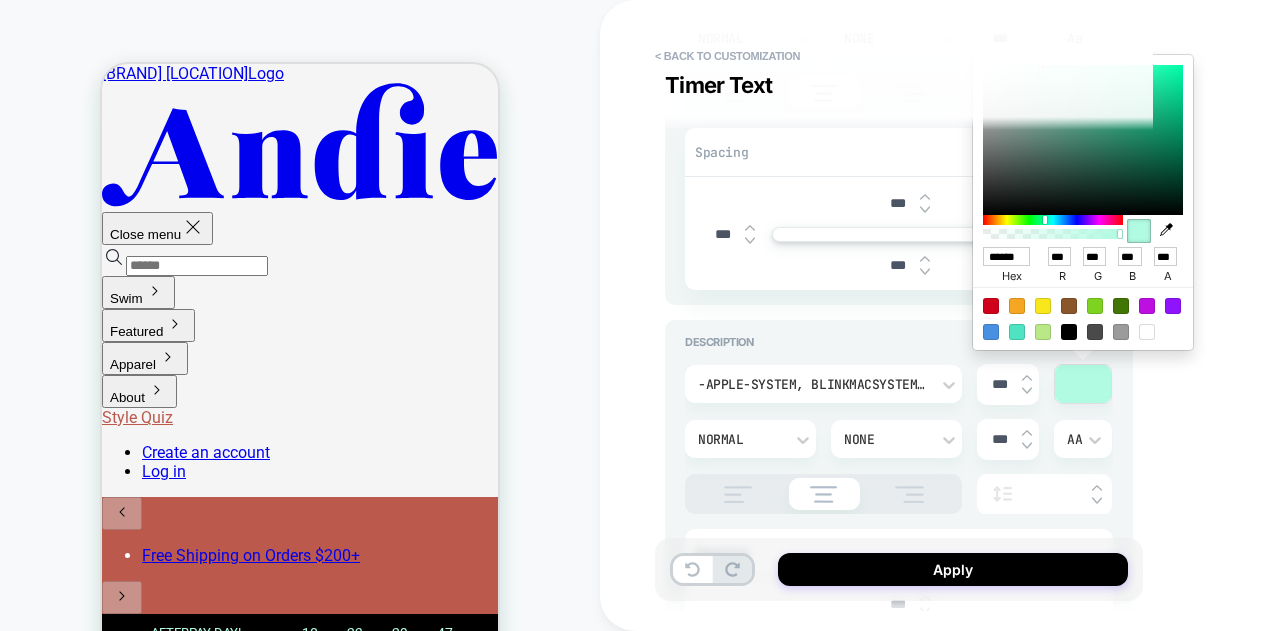 click on "**********" at bounding box center (1040, 315) 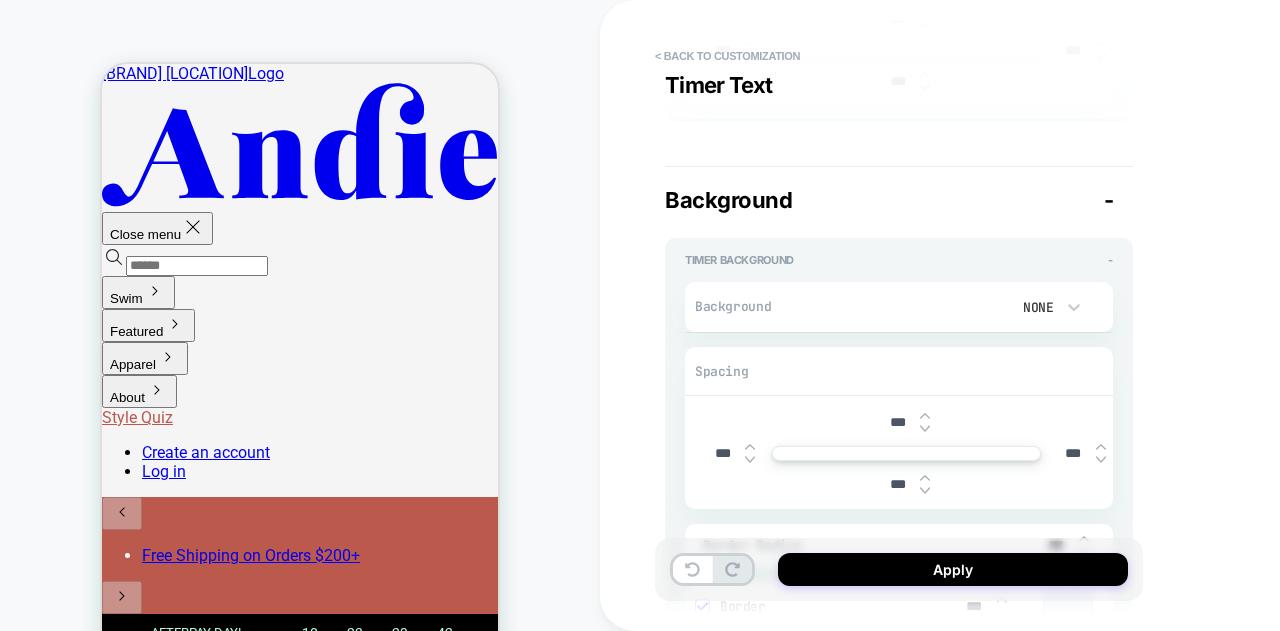 scroll, scrollTop: 2100, scrollLeft: 0, axis: vertical 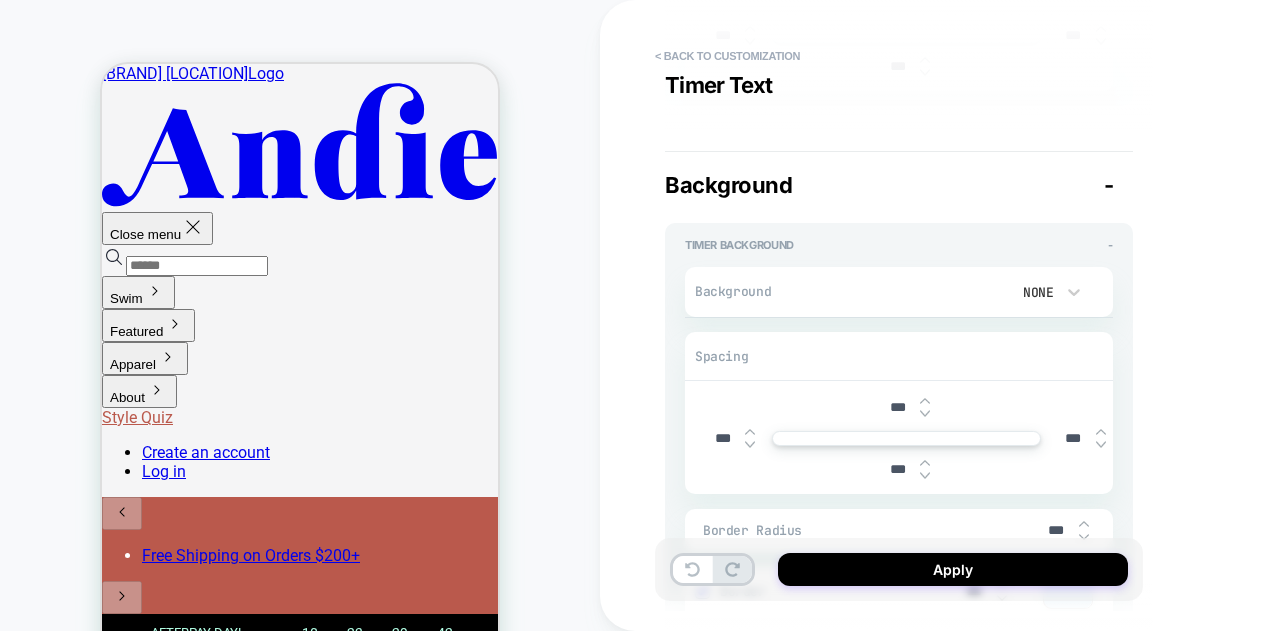 click on "None" at bounding box center (1043, 292) 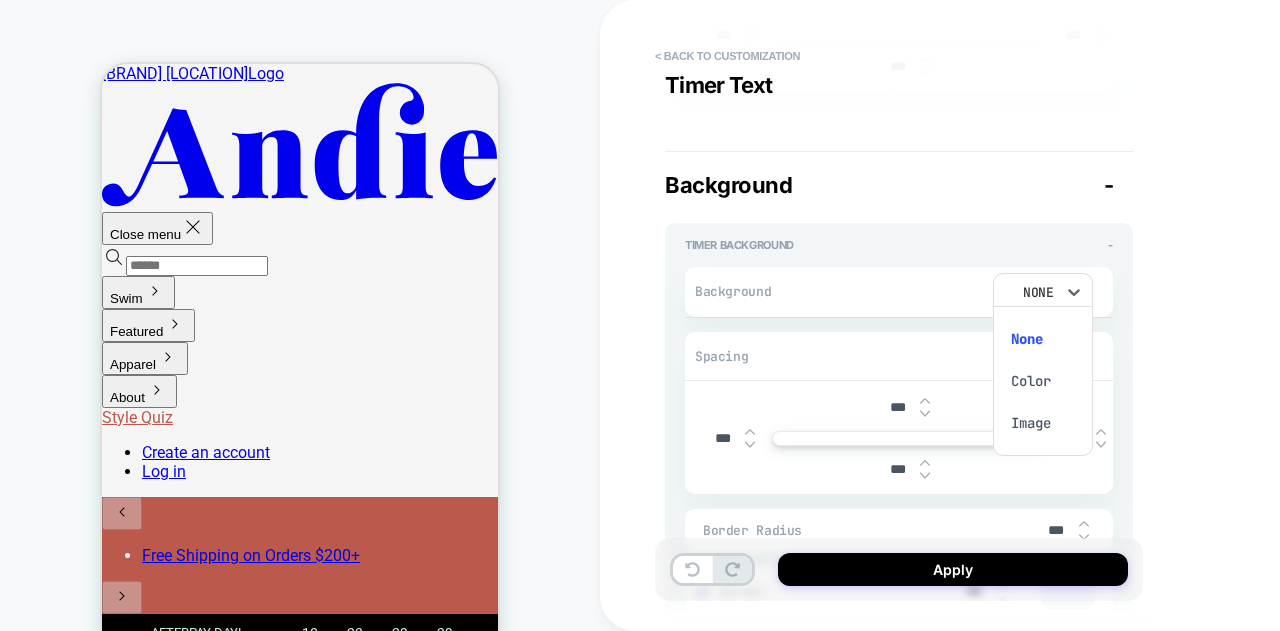 click on "Color" at bounding box center [1043, 381] 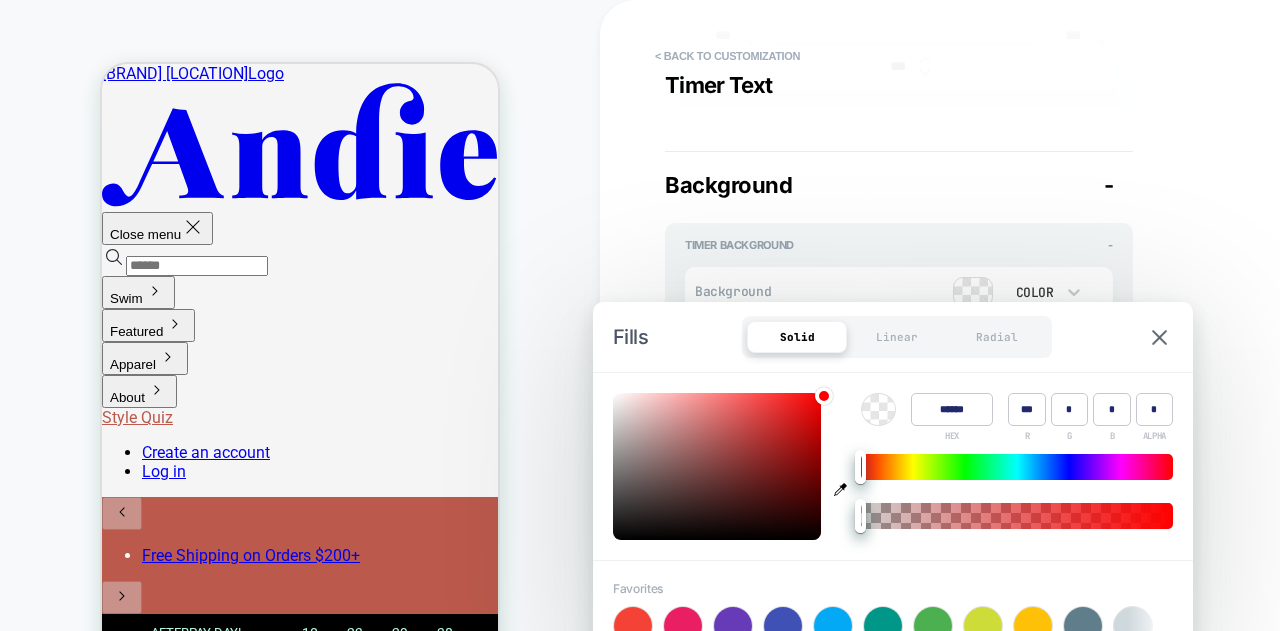 type on "*" 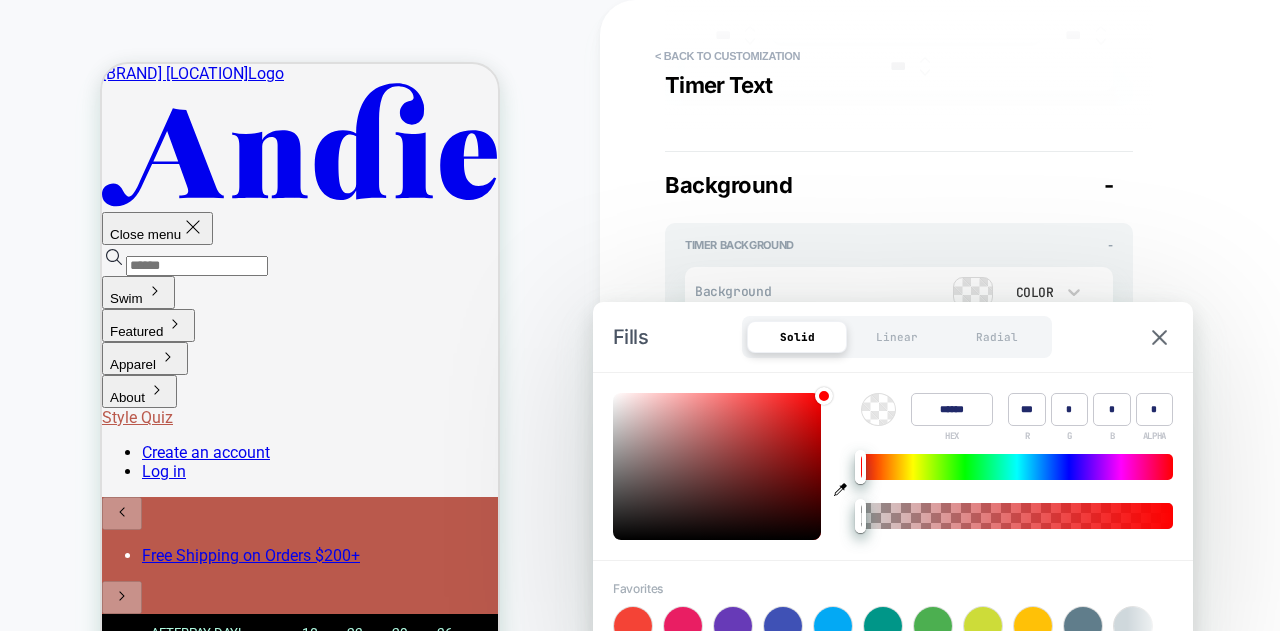 click 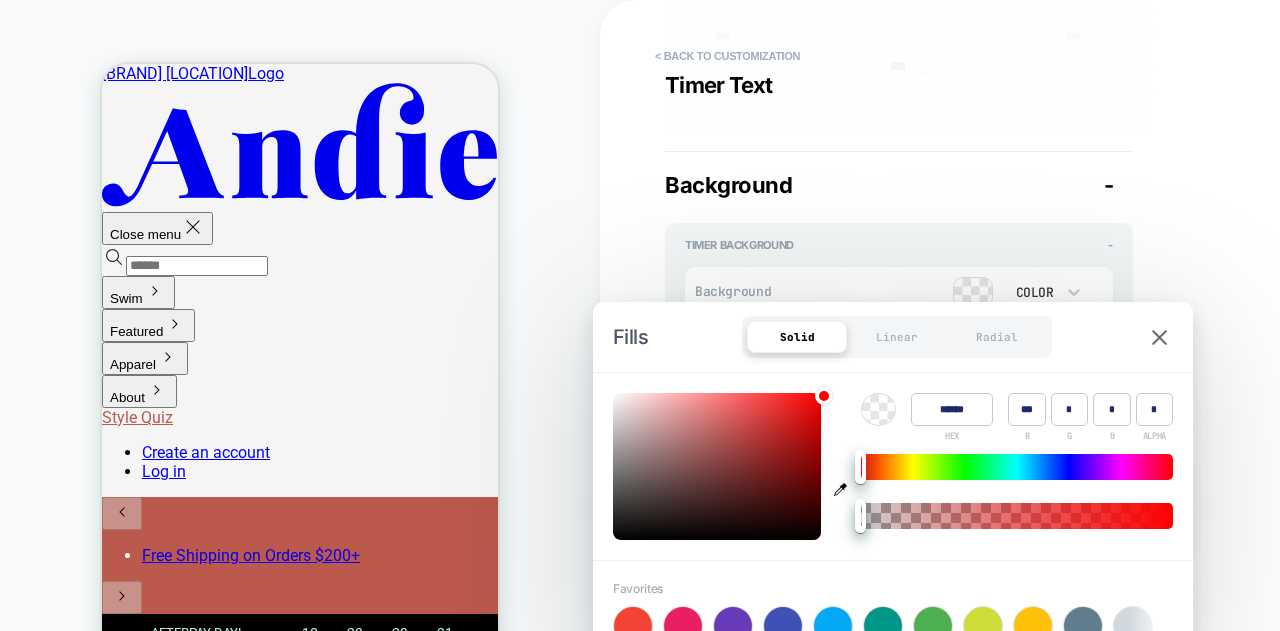type on "******" 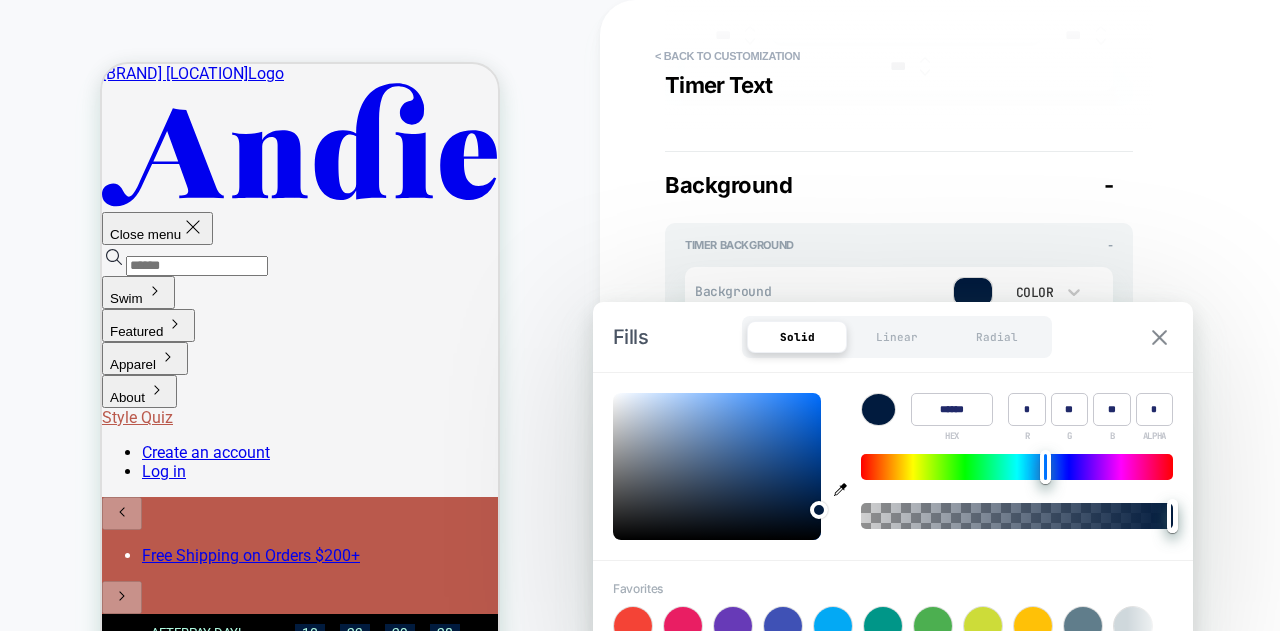 click at bounding box center [1159, 337] 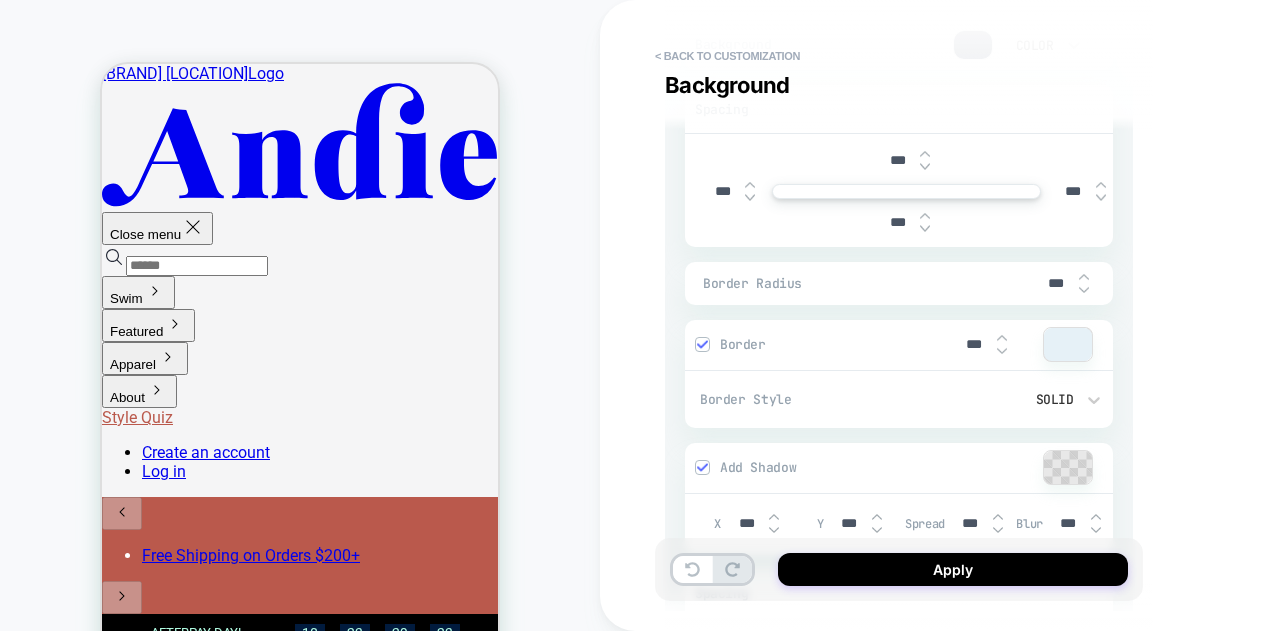 scroll, scrollTop: 2400, scrollLeft: 0, axis: vertical 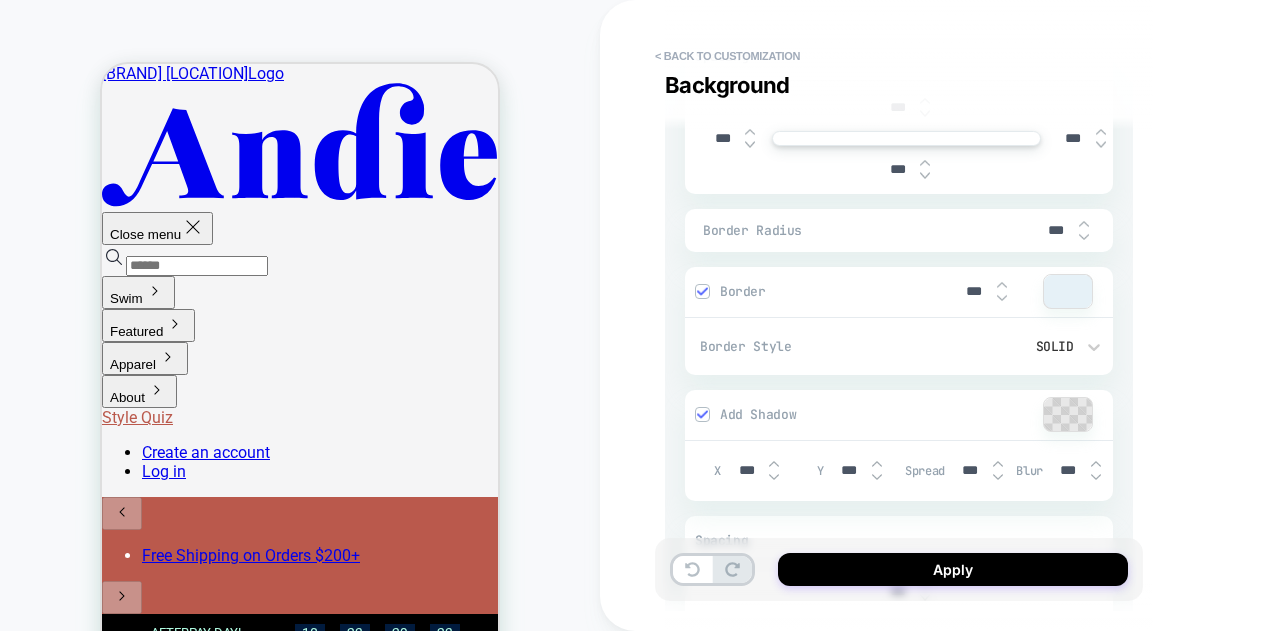 click on "Border" at bounding box center [819, 291] 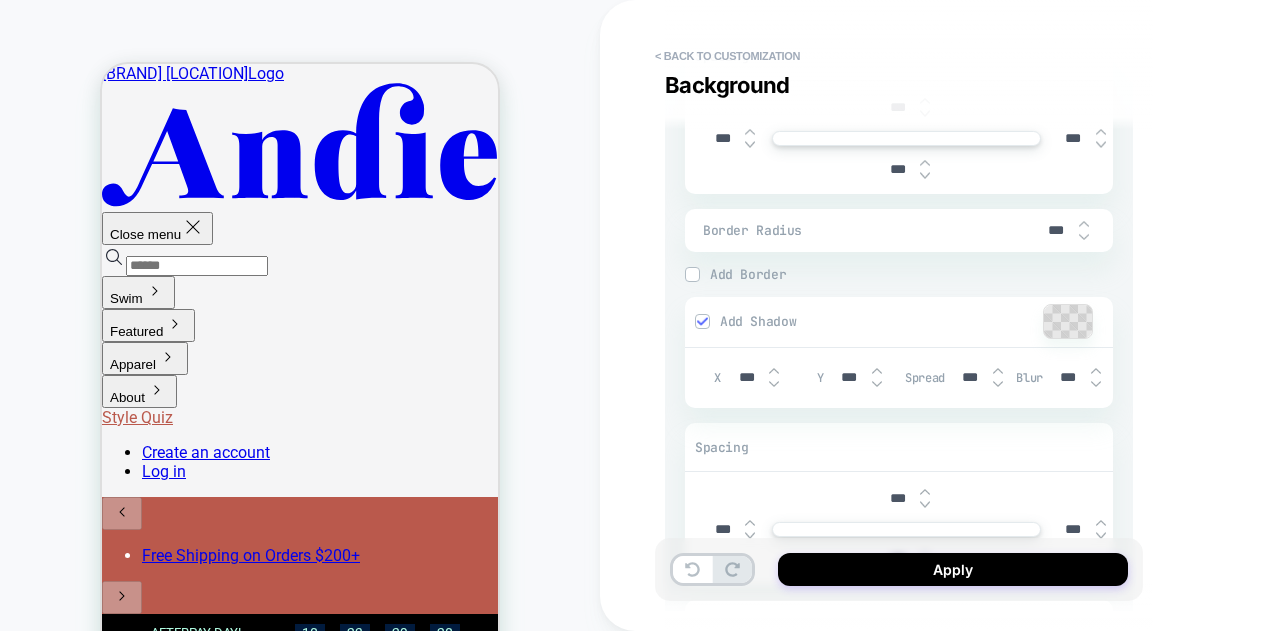 click at bounding box center [702, 321] 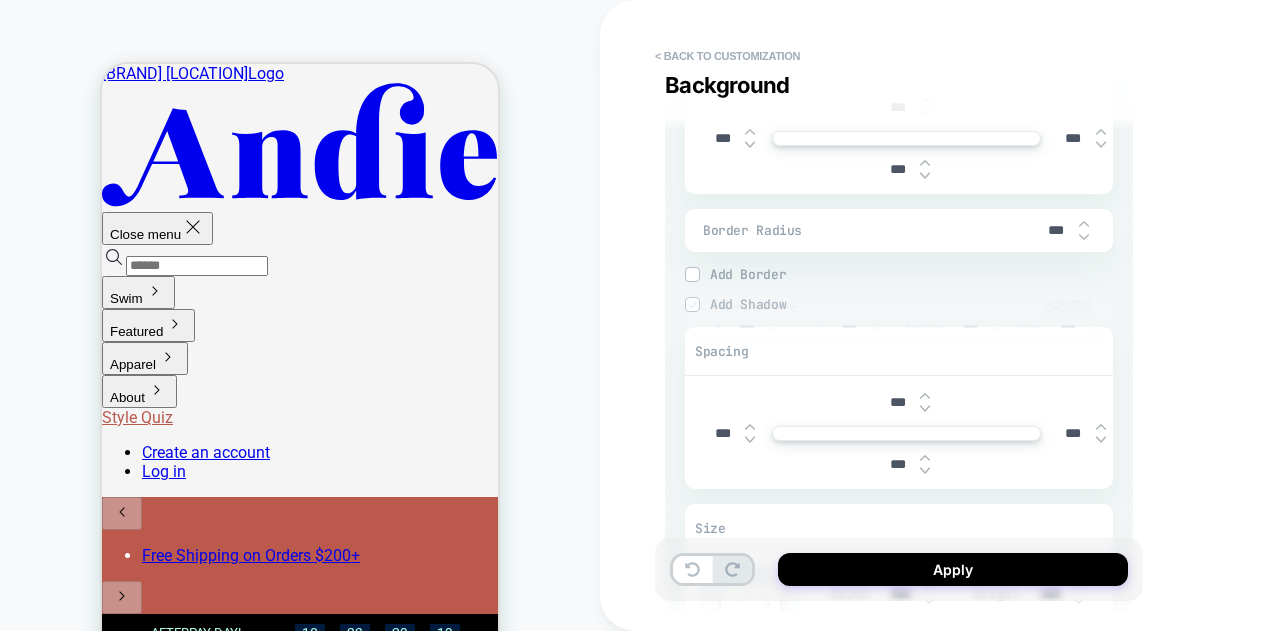 type on "*" 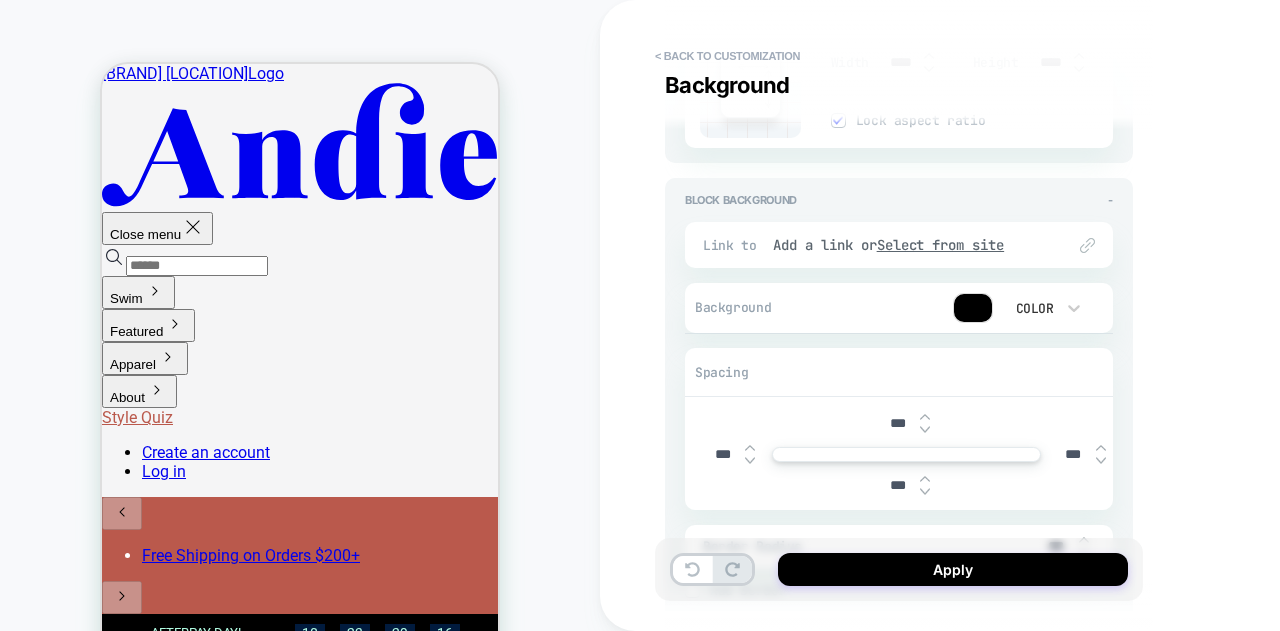 scroll, scrollTop: 2900, scrollLeft: 0, axis: vertical 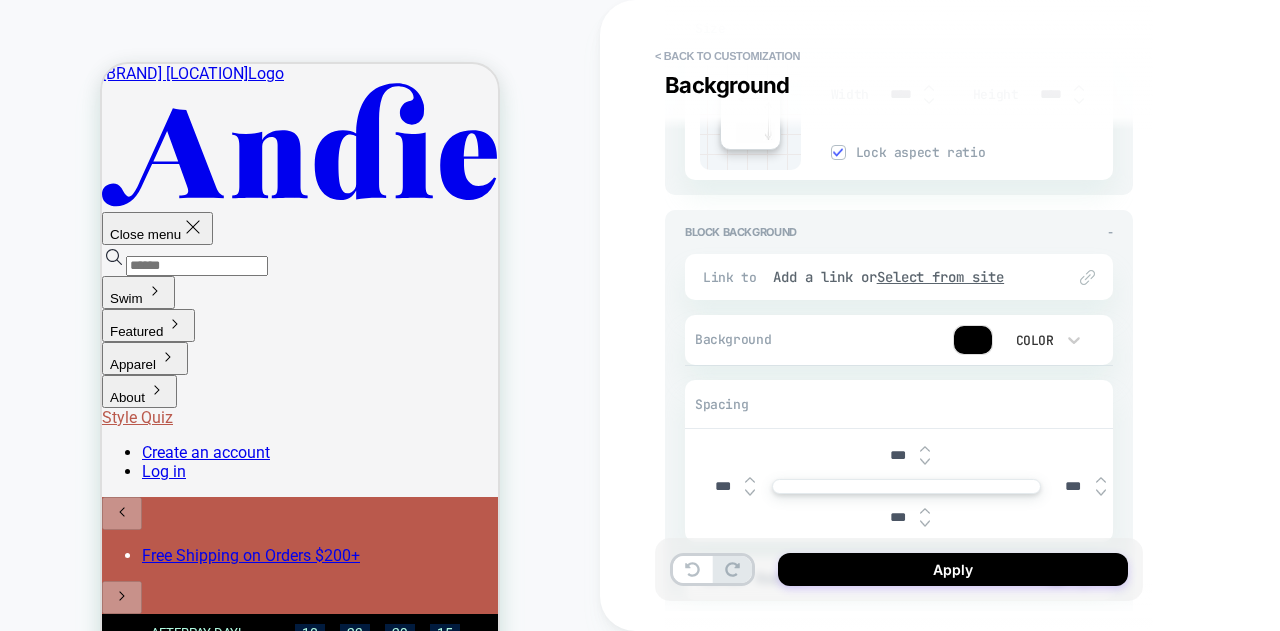 click at bounding box center [973, 340] 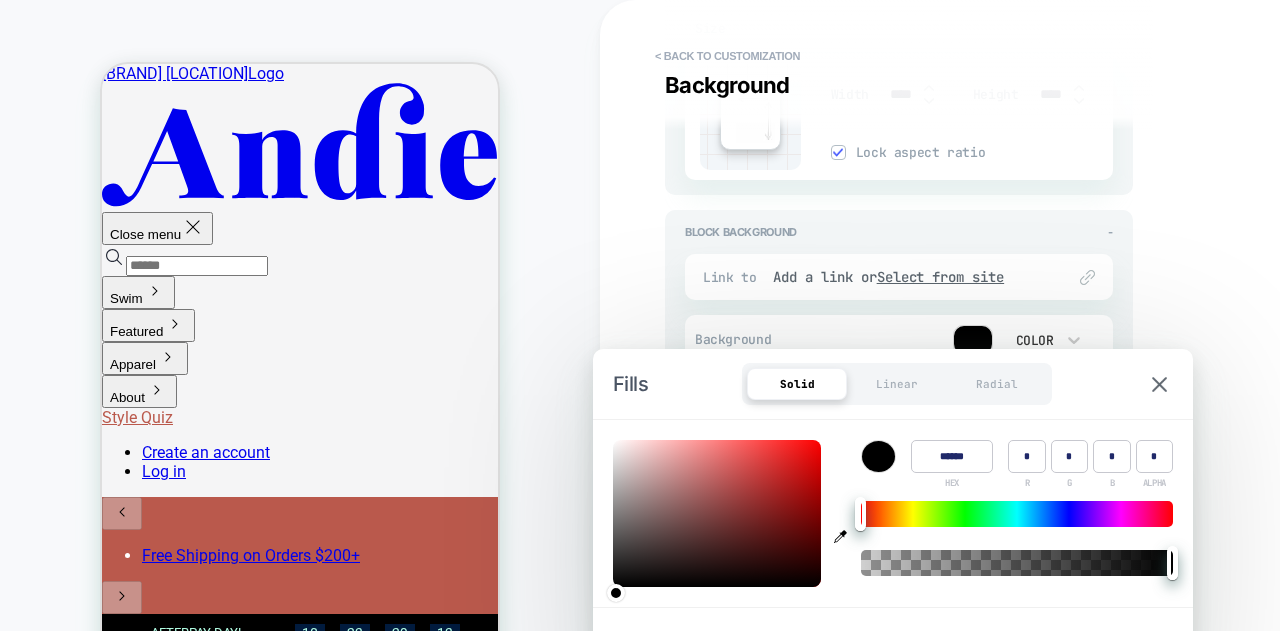 click 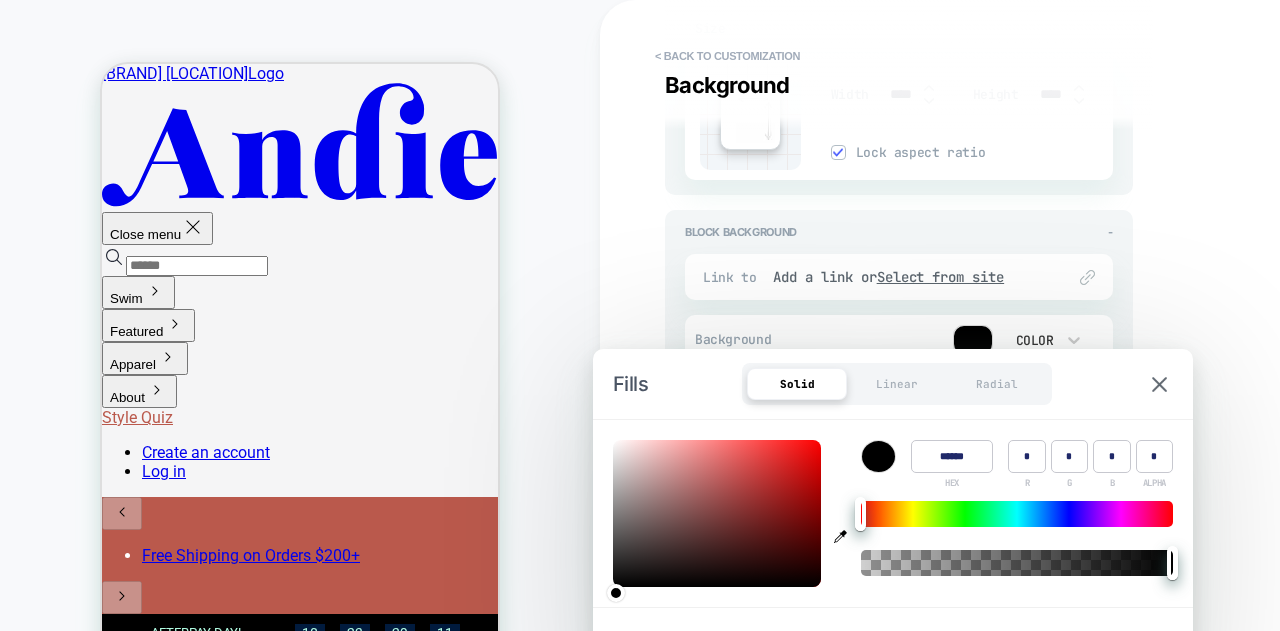 type on "******" 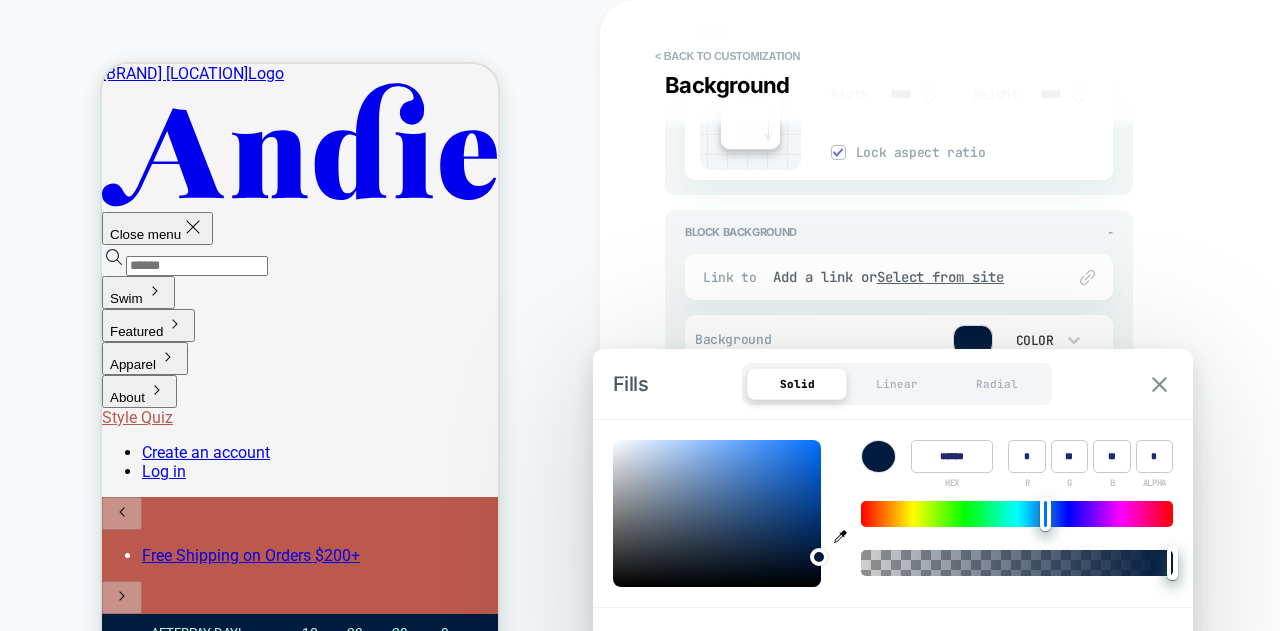 click at bounding box center [1159, 384] 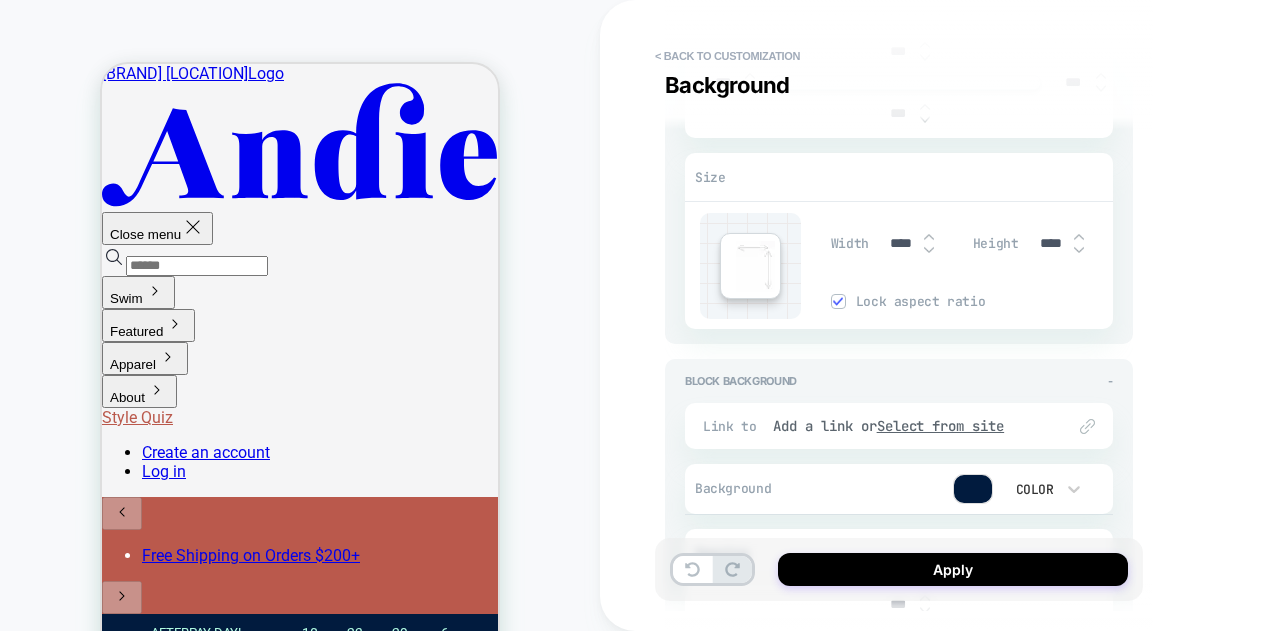 scroll, scrollTop: 2236, scrollLeft: 0, axis: vertical 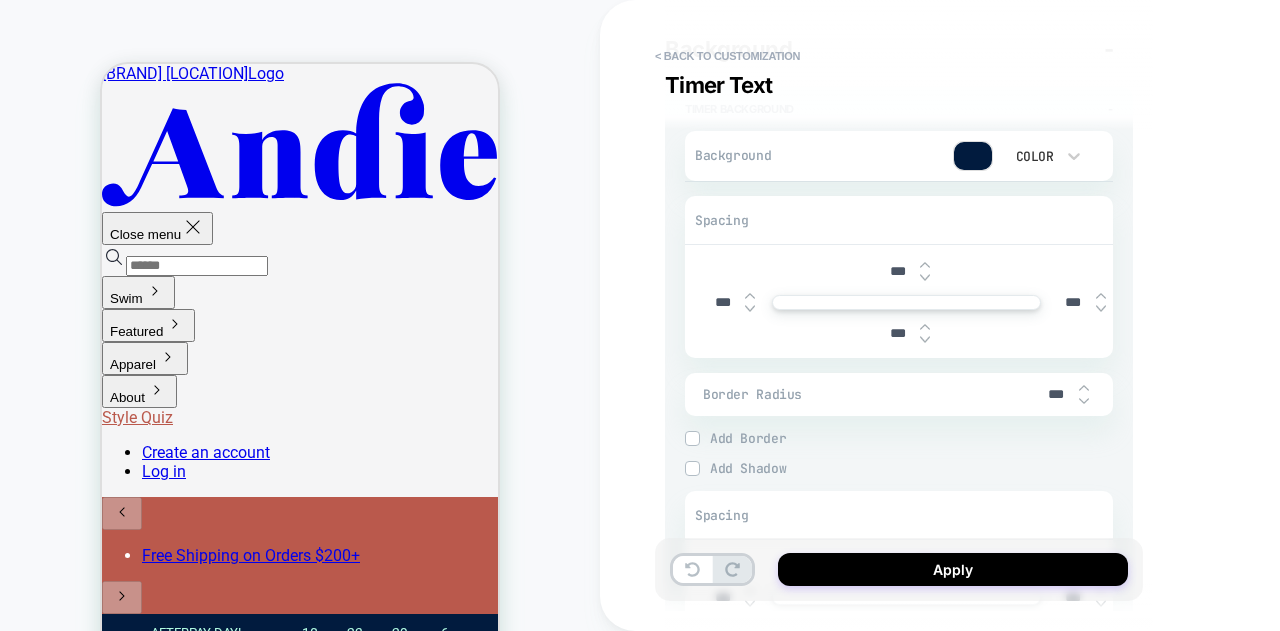 type on "*" 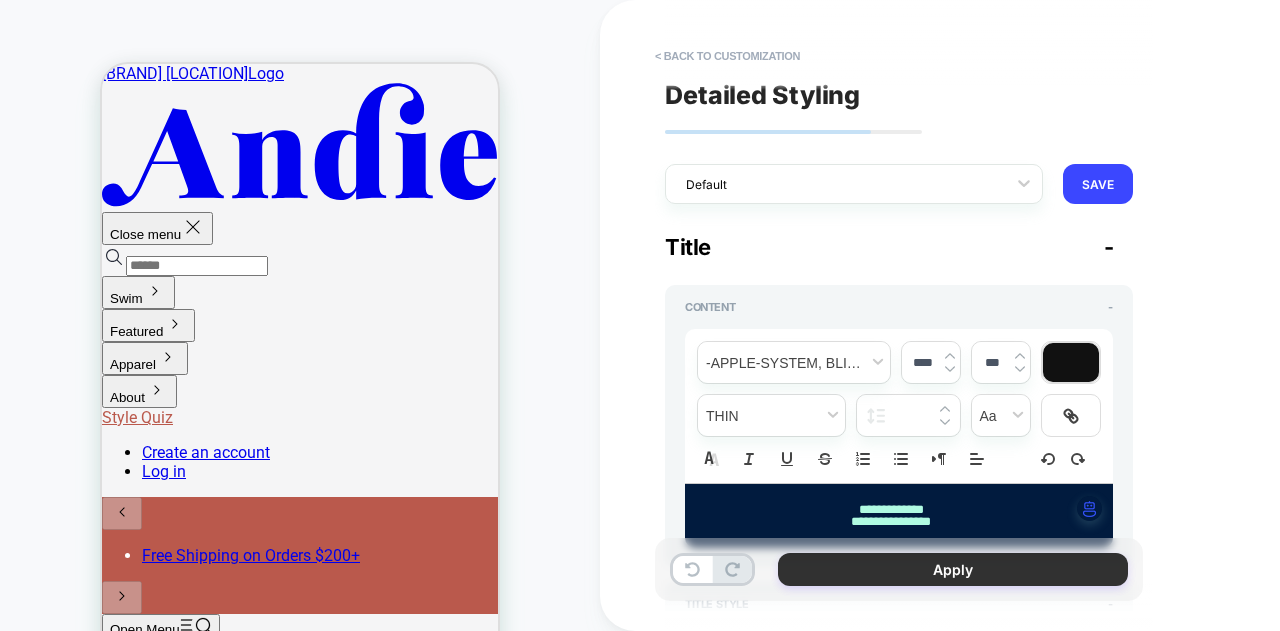 click on "Apply" at bounding box center [953, 569] 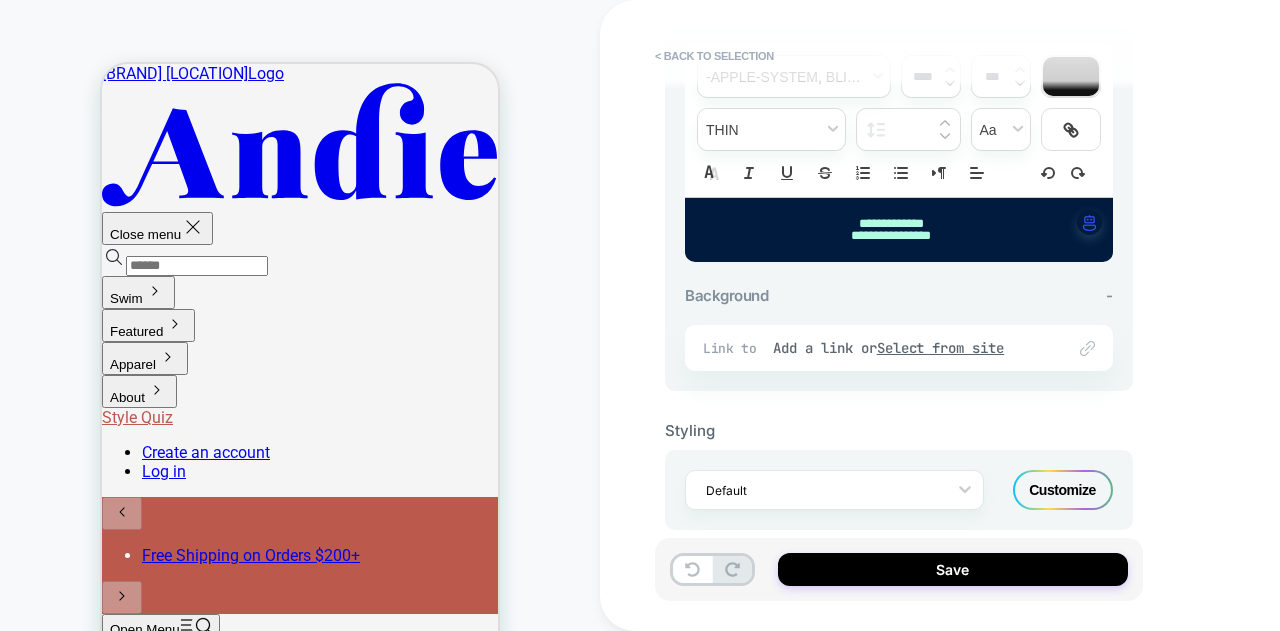 scroll, scrollTop: 775, scrollLeft: 0, axis: vertical 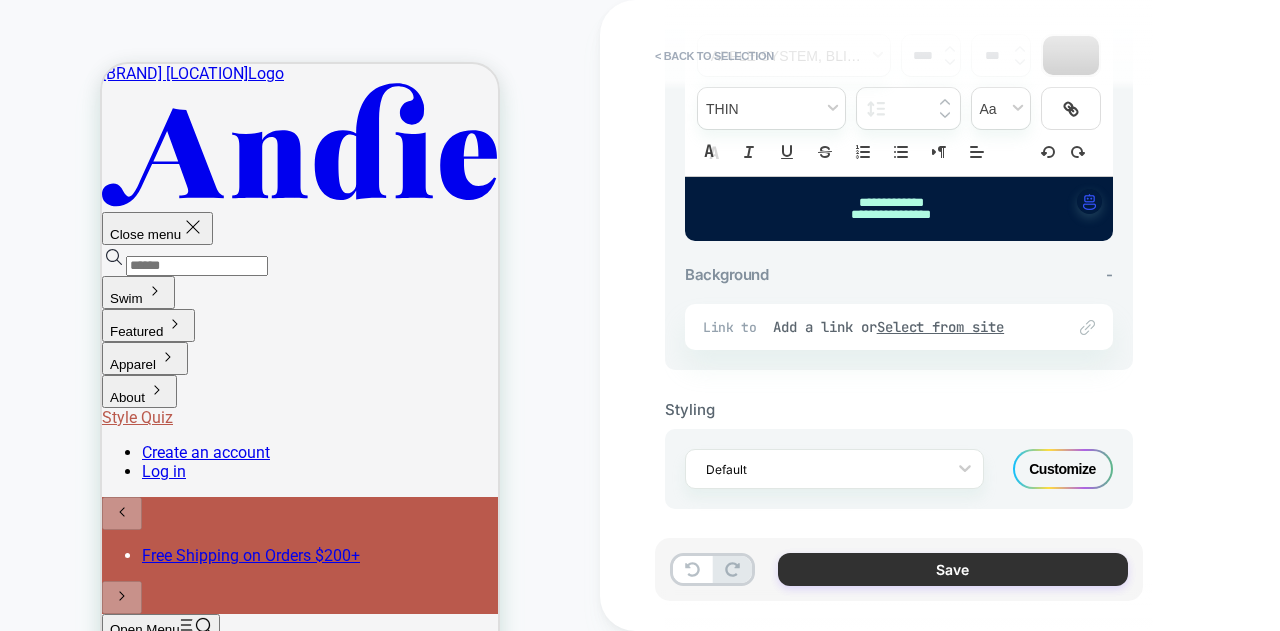 click on "Save" at bounding box center (953, 569) 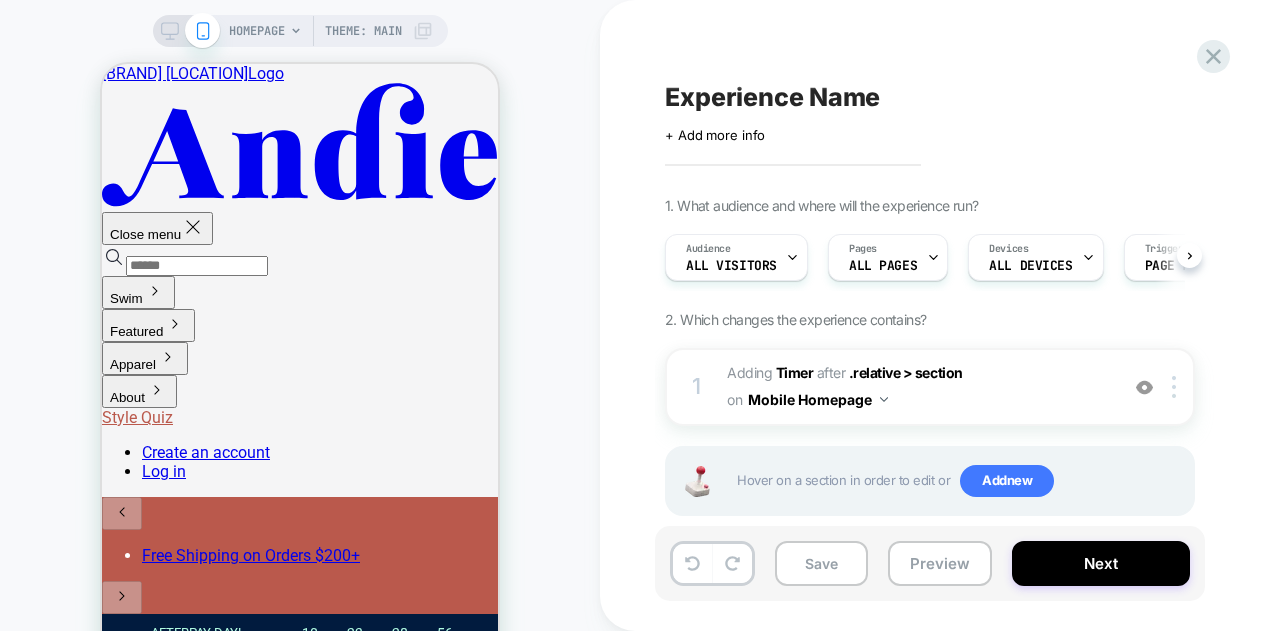 scroll, scrollTop: 0, scrollLeft: 1, axis: horizontal 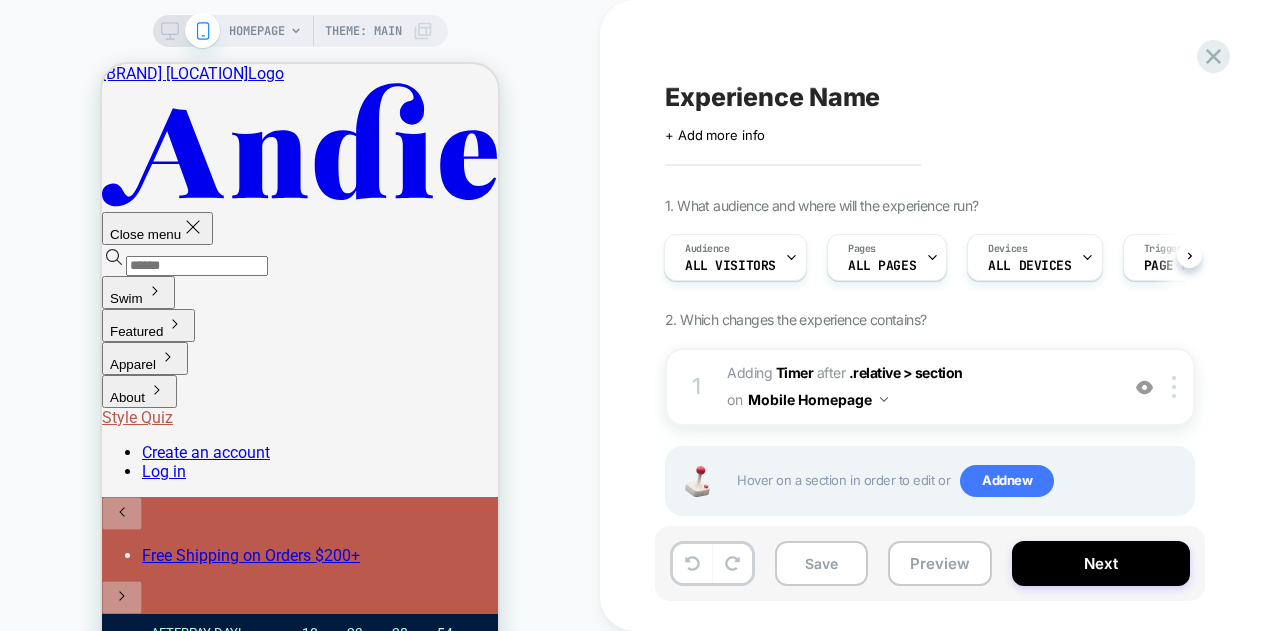 click 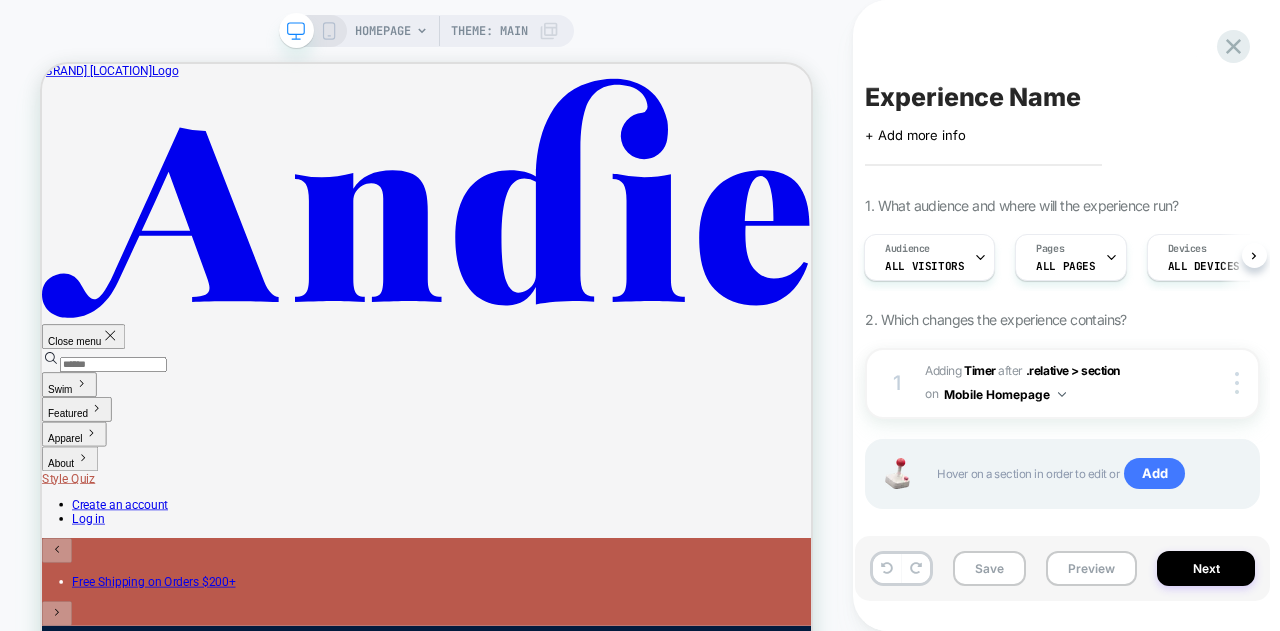 scroll, scrollTop: 0, scrollLeft: 0, axis: both 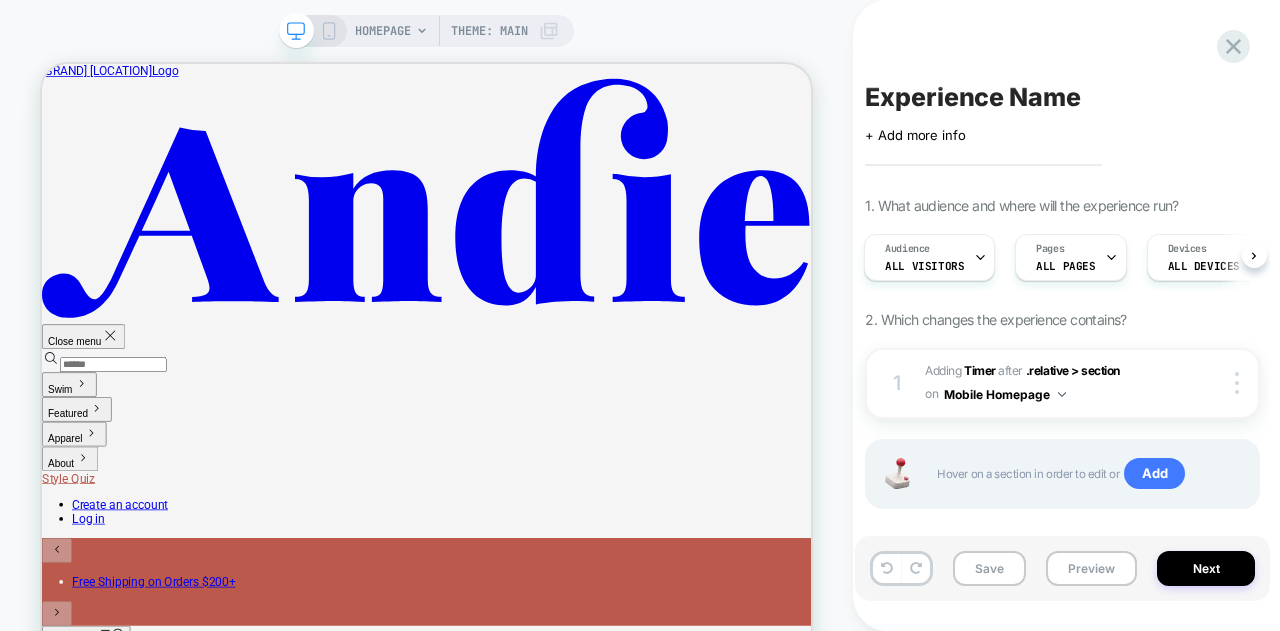 click 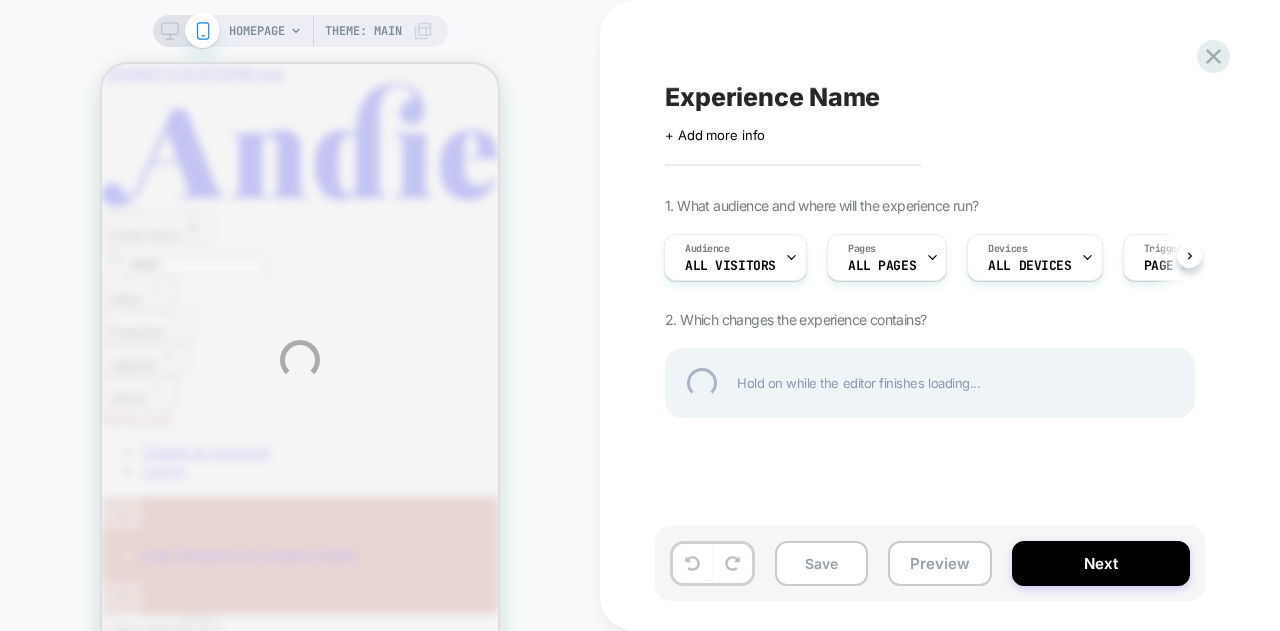 scroll, scrollTop: 0, scrollLeft: 0, axis: both 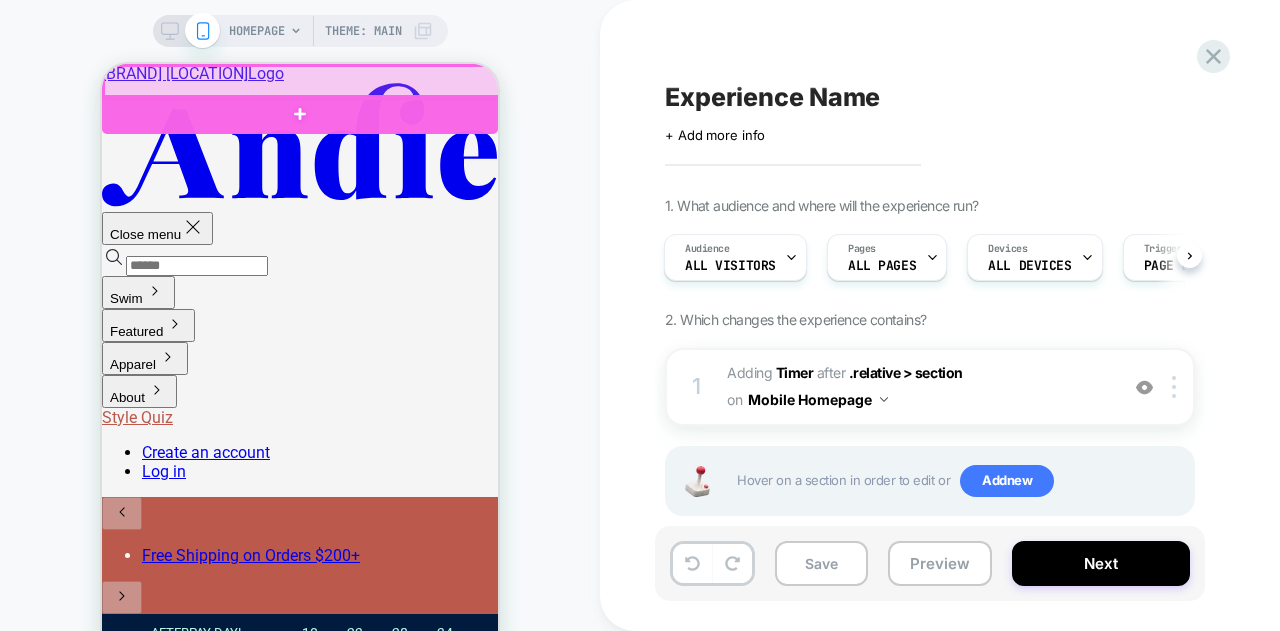 click at bounding box center [302, 82] 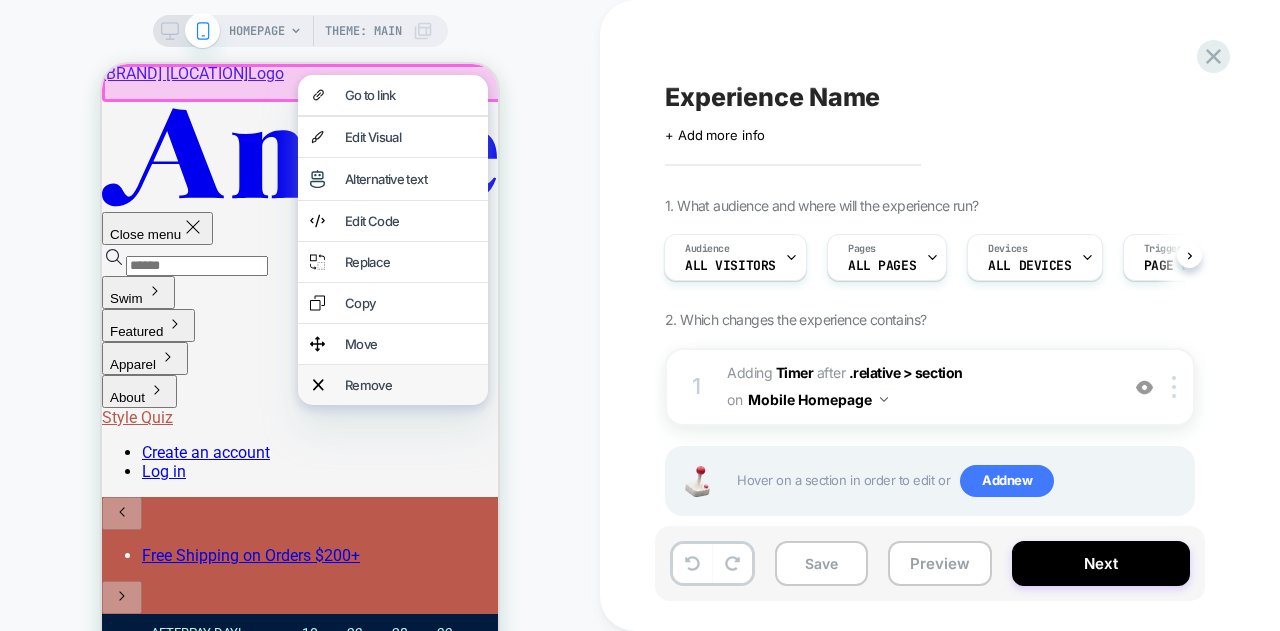 click on "Remove" at bounding box center (410, 385) 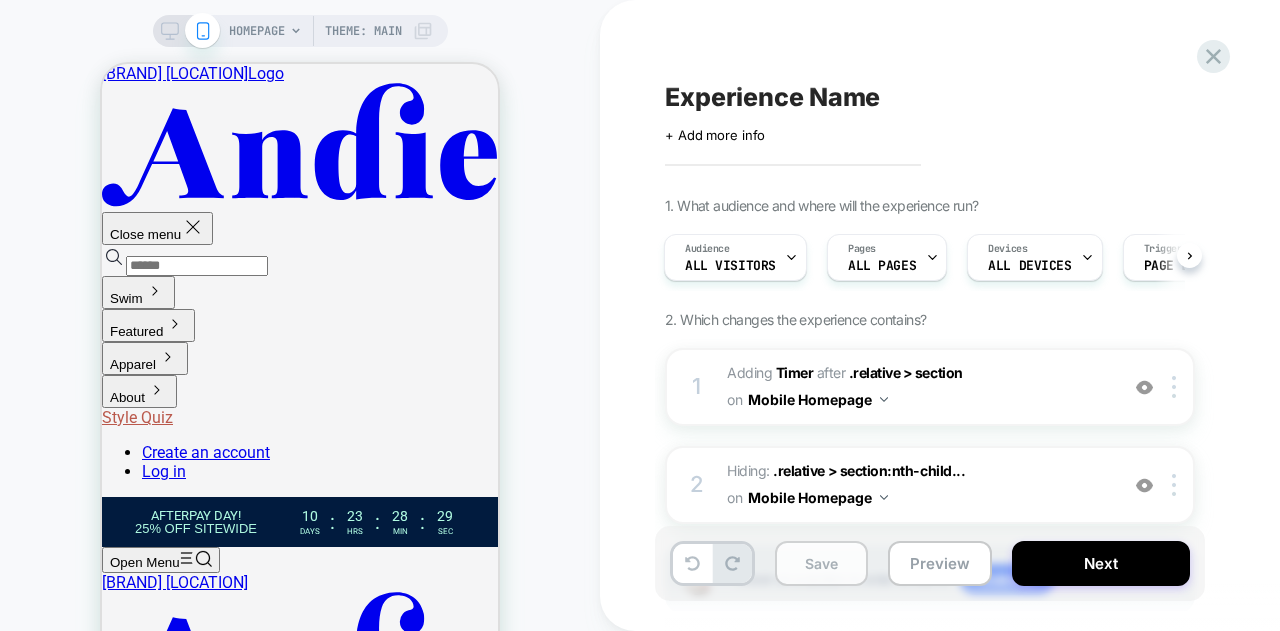 click on "Save" at bounding box center [821, 563] 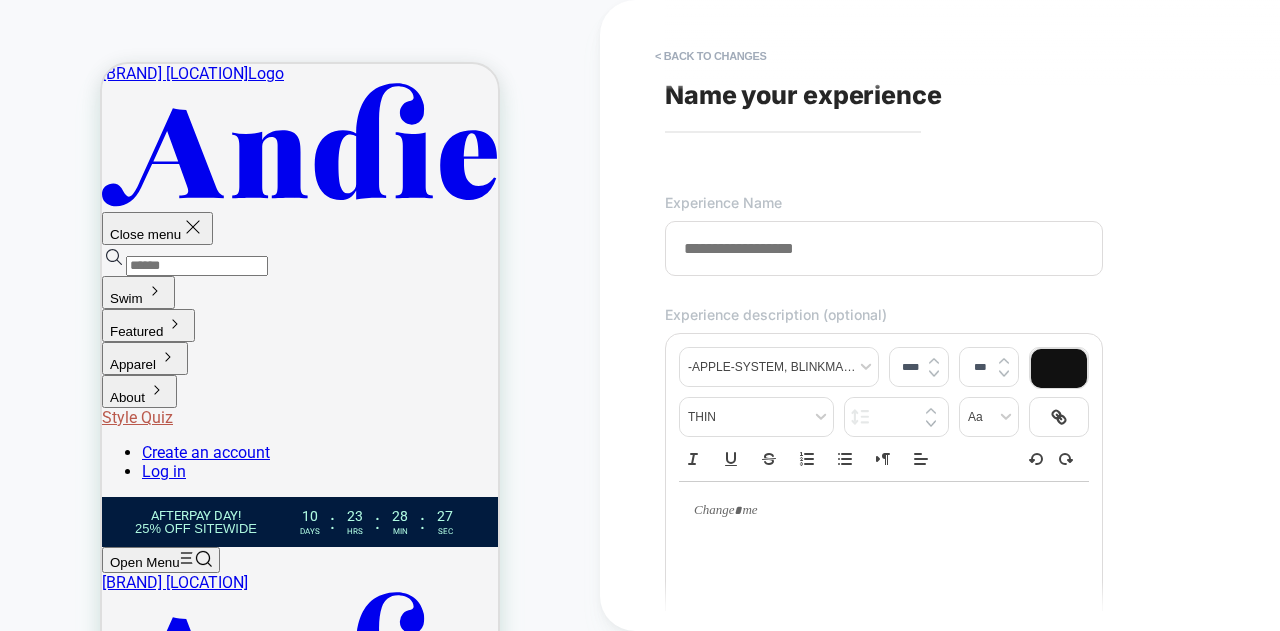 click at bounding box center (884, 248) 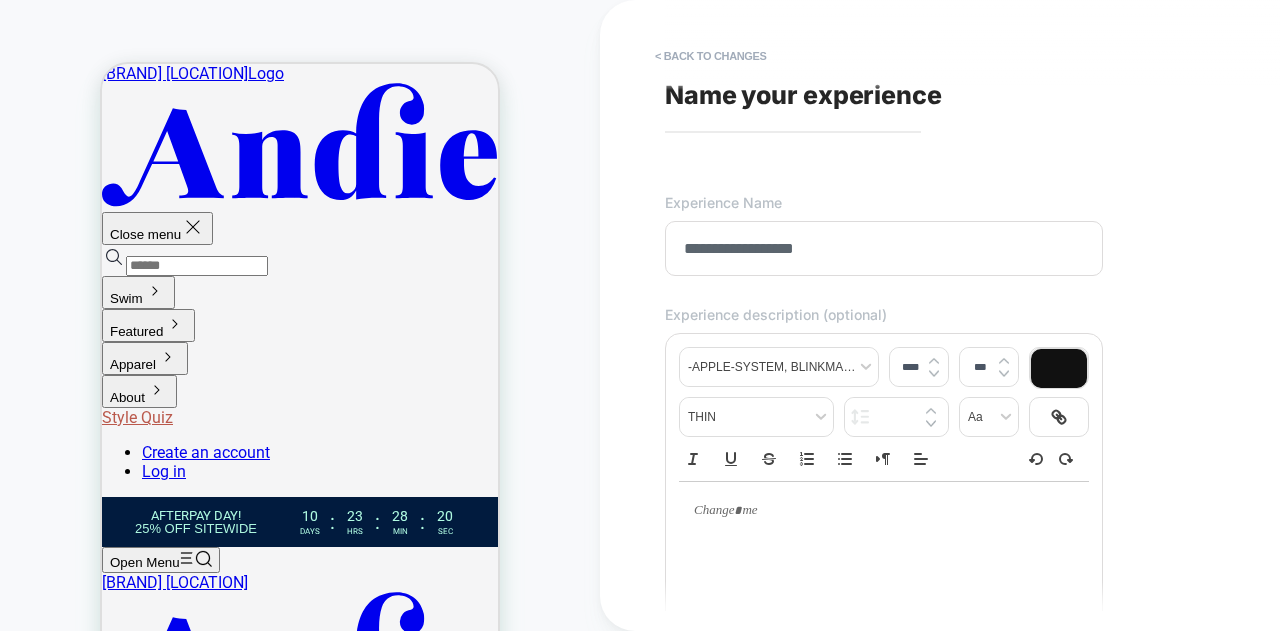 type on "**********" 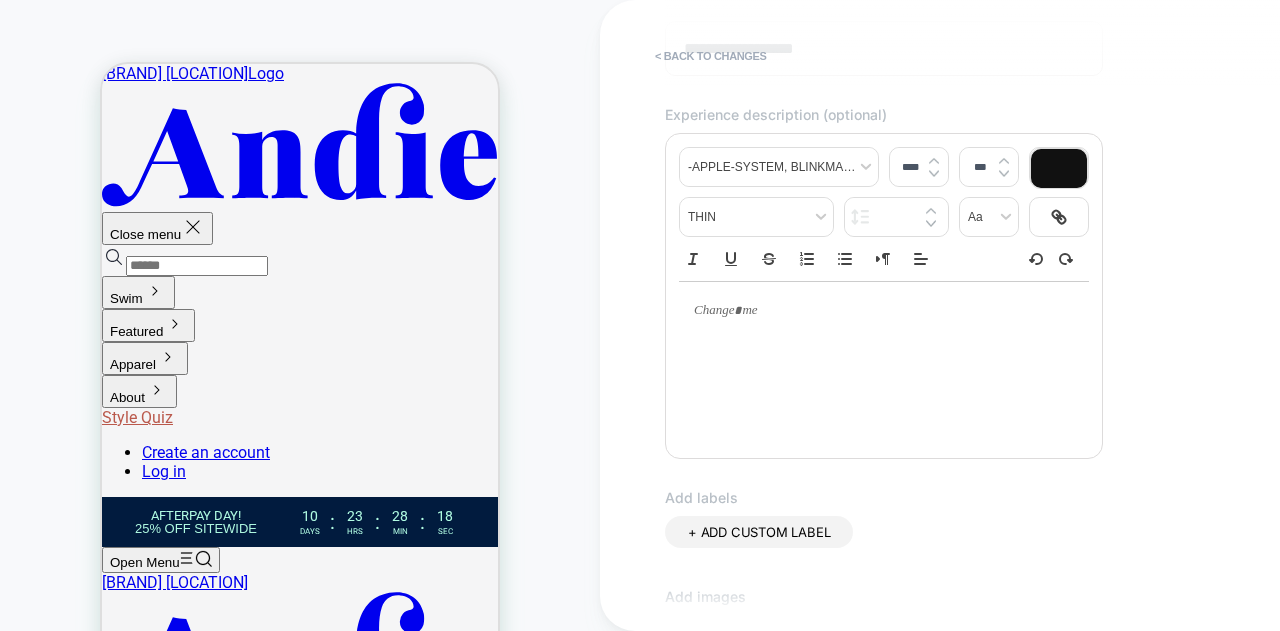 scroll, scrollTop: 638, scrollLeft: 0, axis: vertical 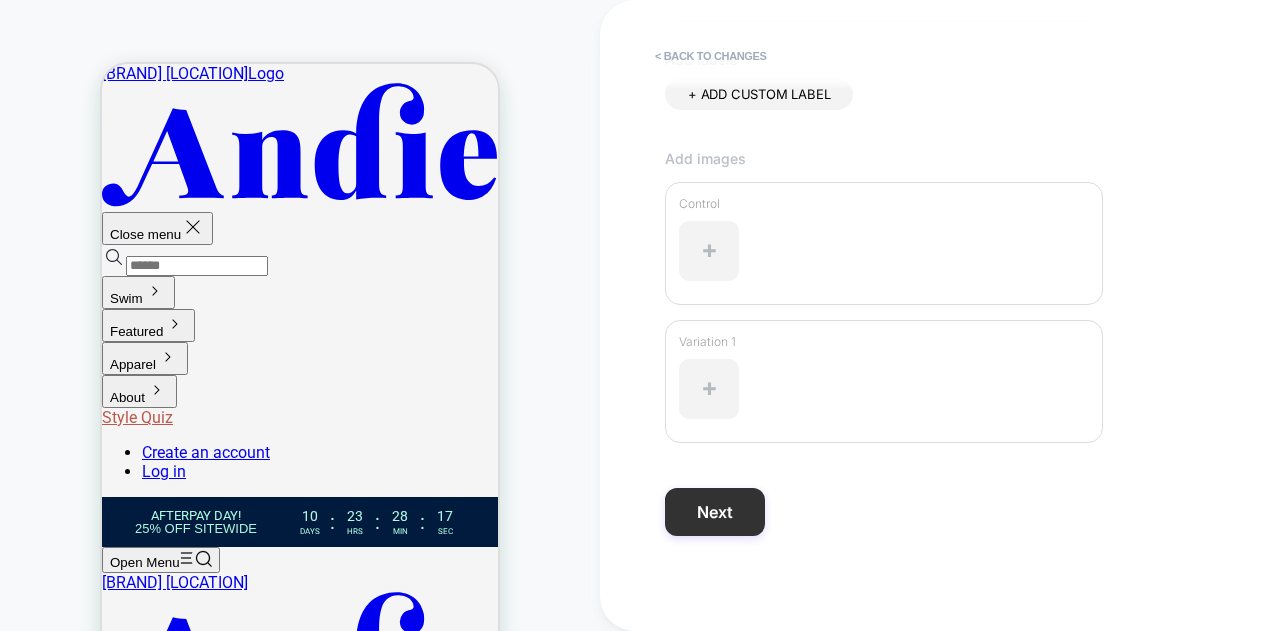 click on "Next" at bounding box center [715, 512] 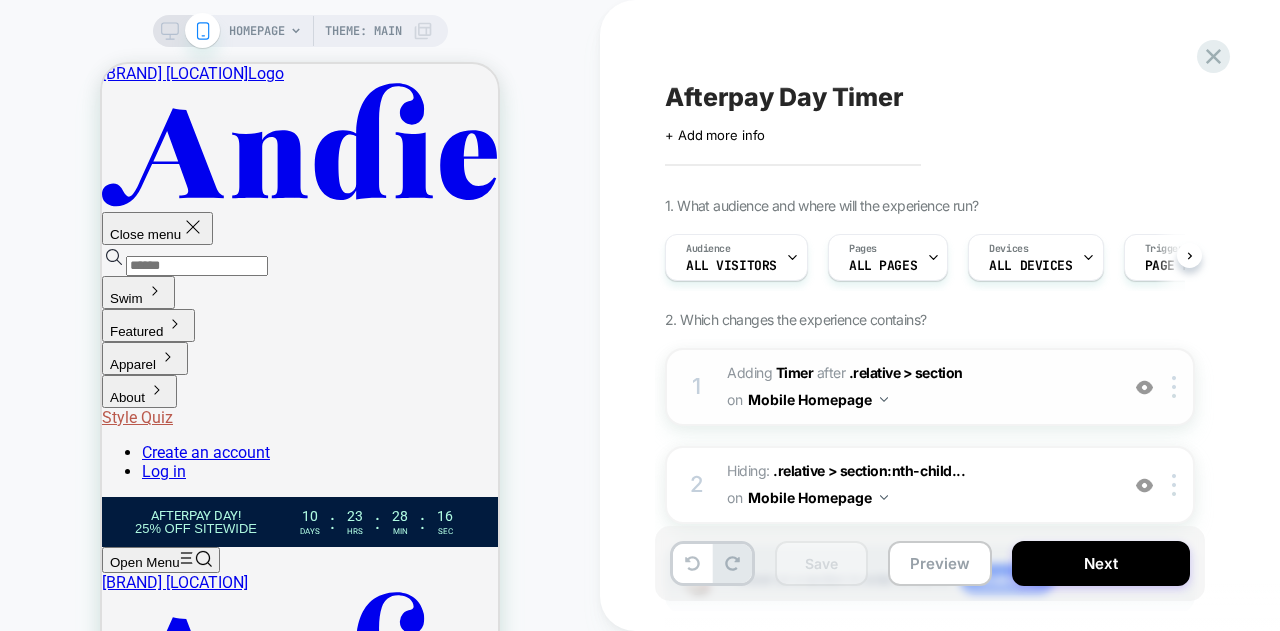 scroll, scrollTop: 0, scrollLeft: 1, axis: horizontal 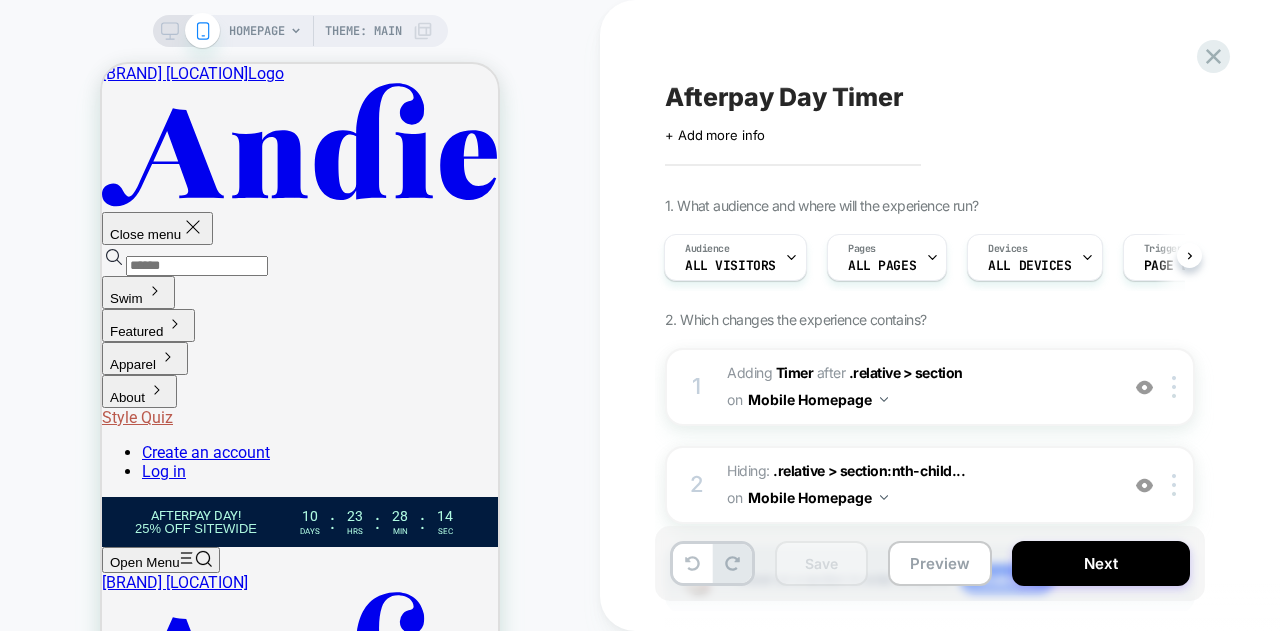 click 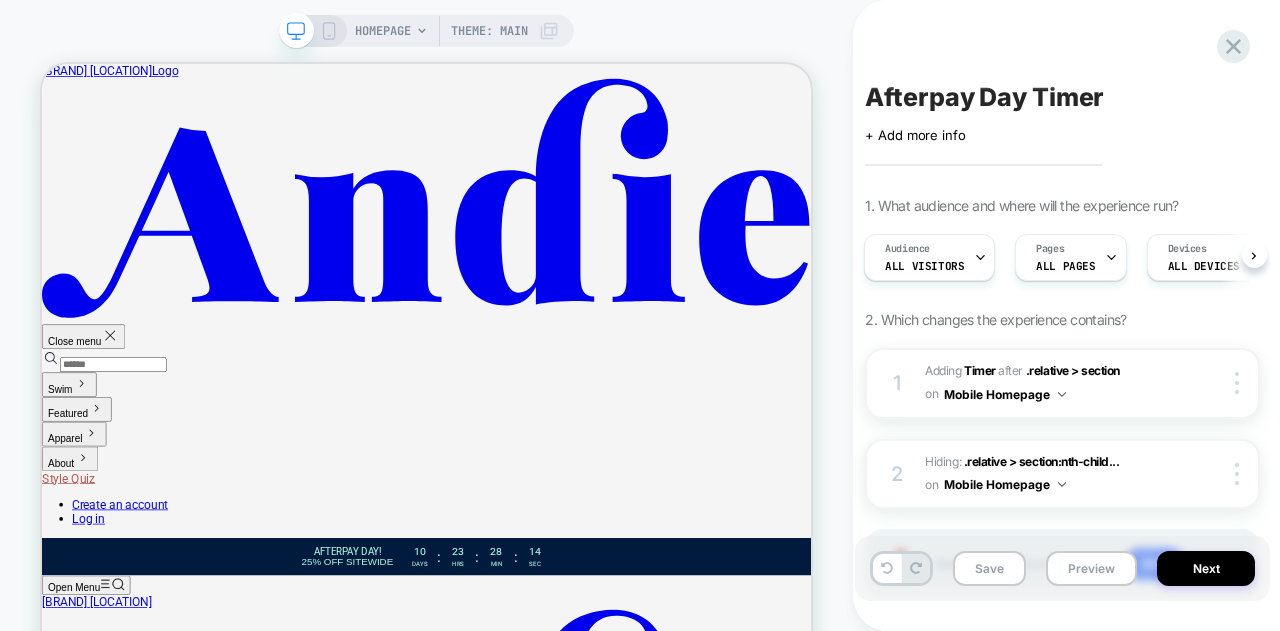 scroll, scrollTop: 0, scrollLeft: 0, axis: both 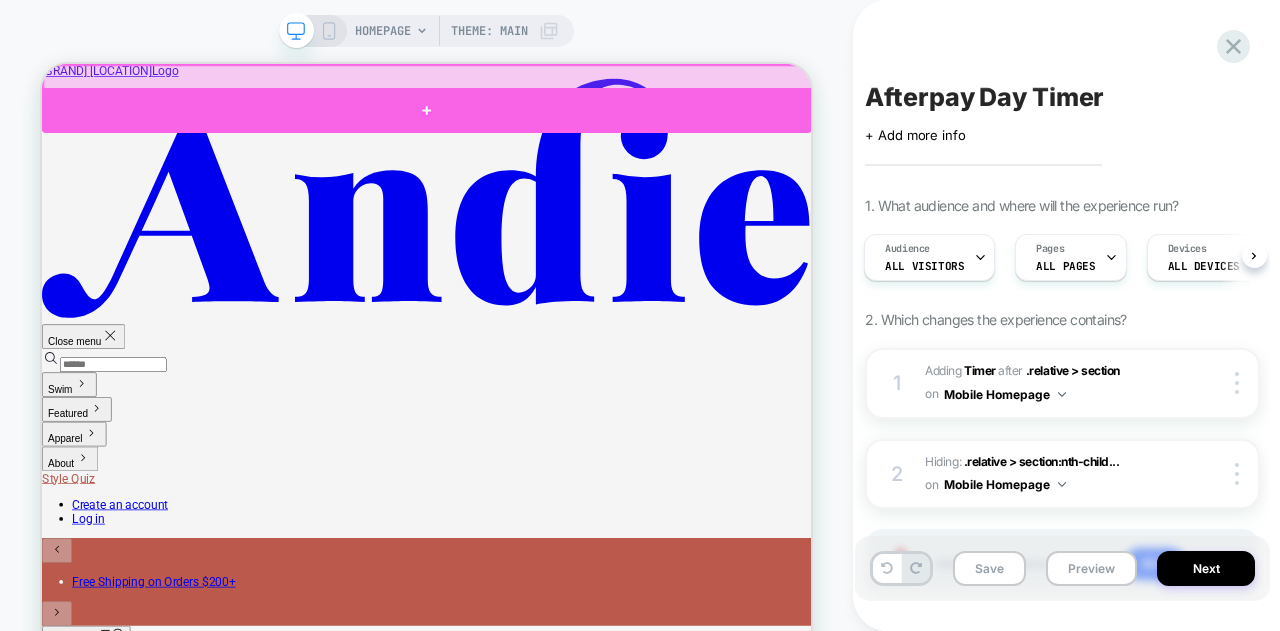 click at bounding box center [555, 126] 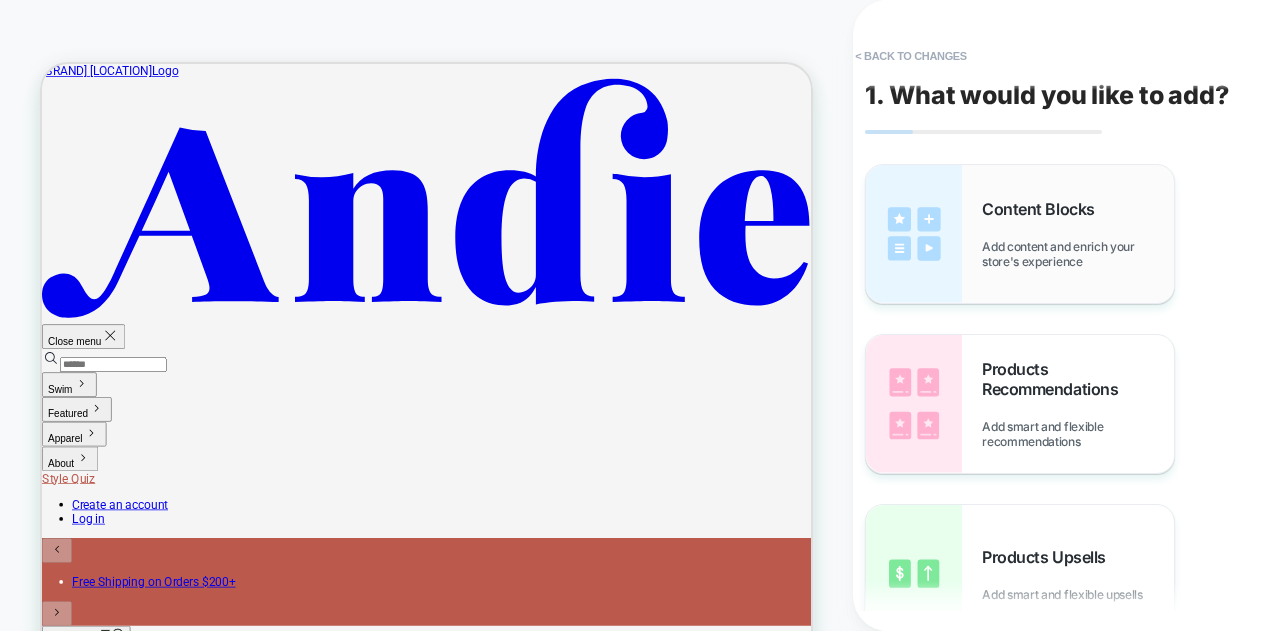 click on "Content Blocks" at bounding box center (1043, 209) 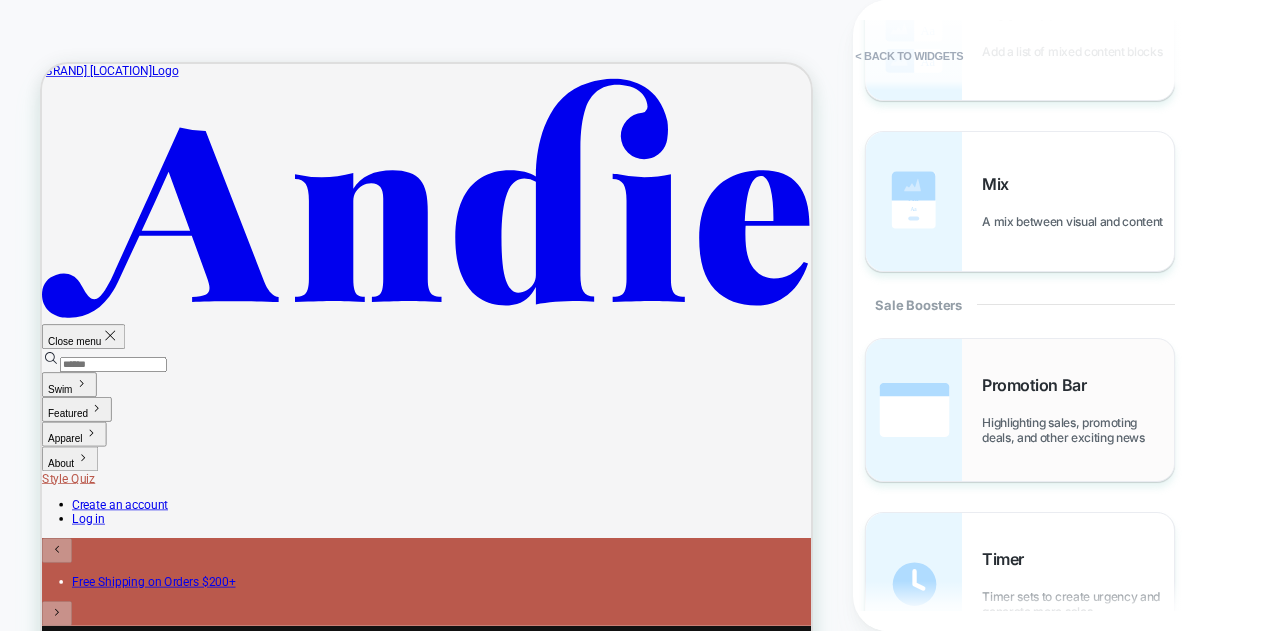 scroll, scrollTop: 2000, scrollLeft: 0, axis: vertical 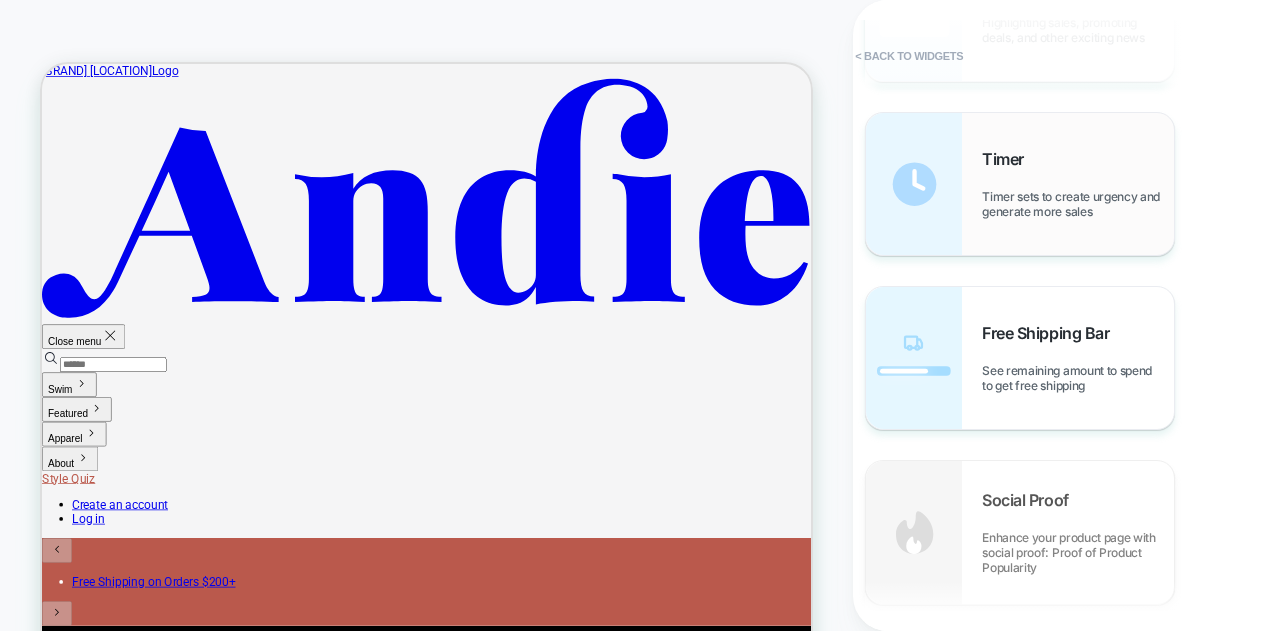 click on "Timer Timer sets to create urgency and generate more sales" at bounding box center [1078, 184] 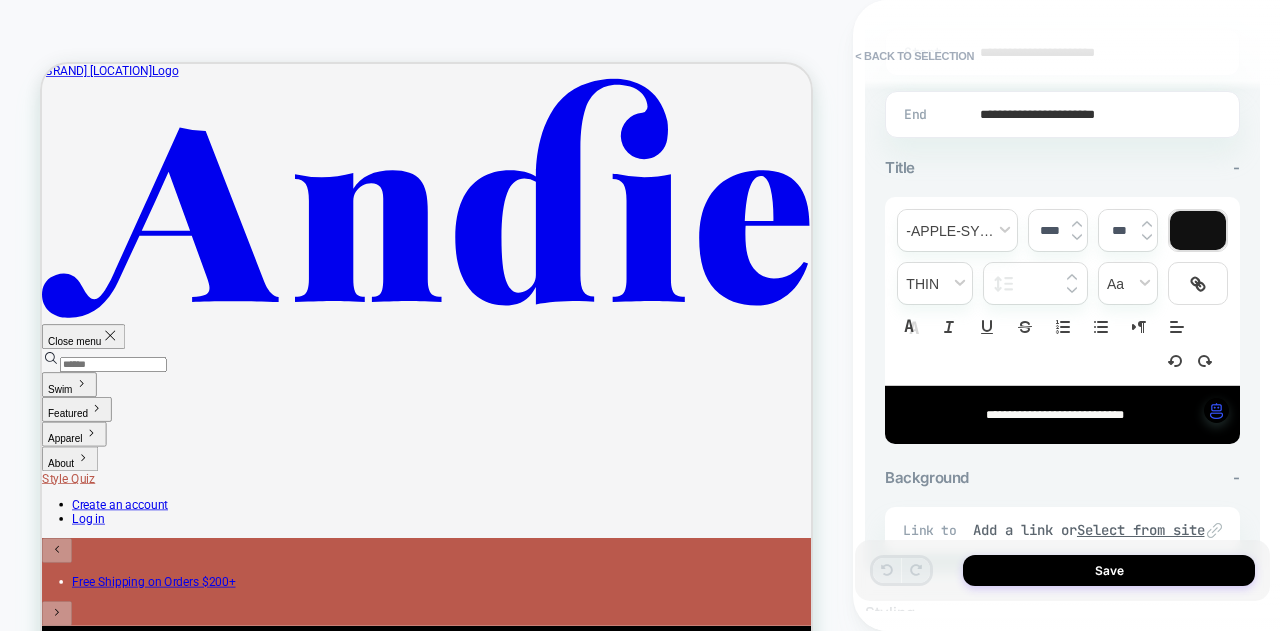 scroll, scrollTop: 803, scrollLeft: 0, axis: vertical 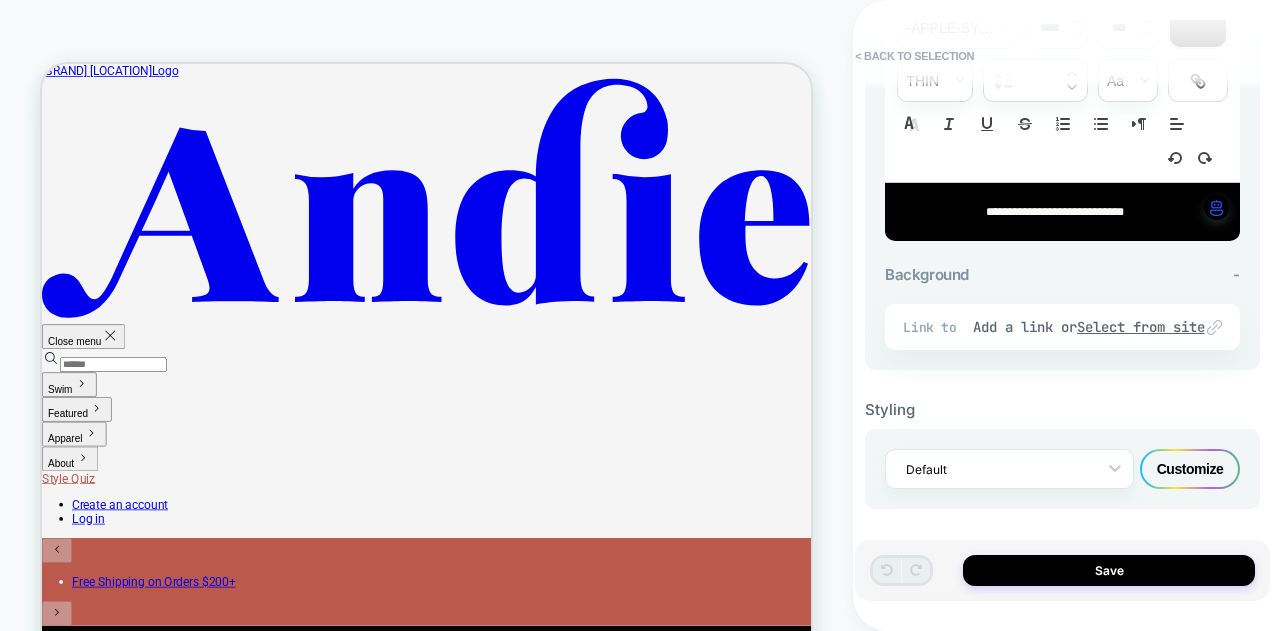 click on "Customize" at bounding box center (1190, 469) 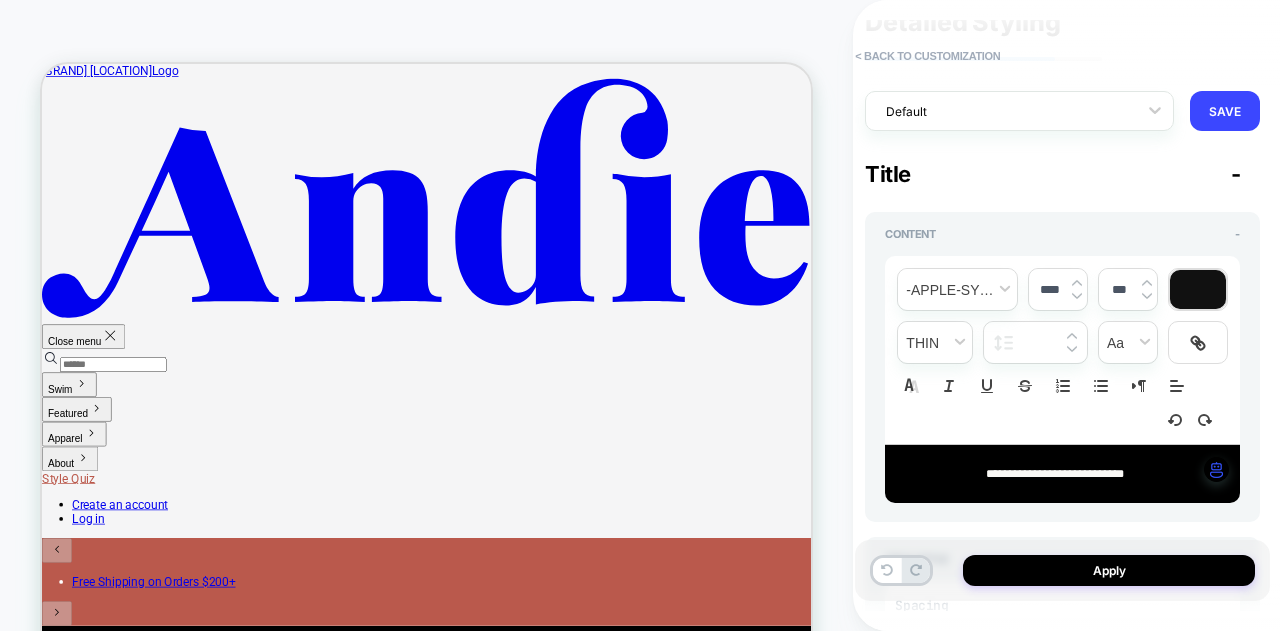 scroll, scrollTop: 100, scrollLeft: 0, axis: vertical 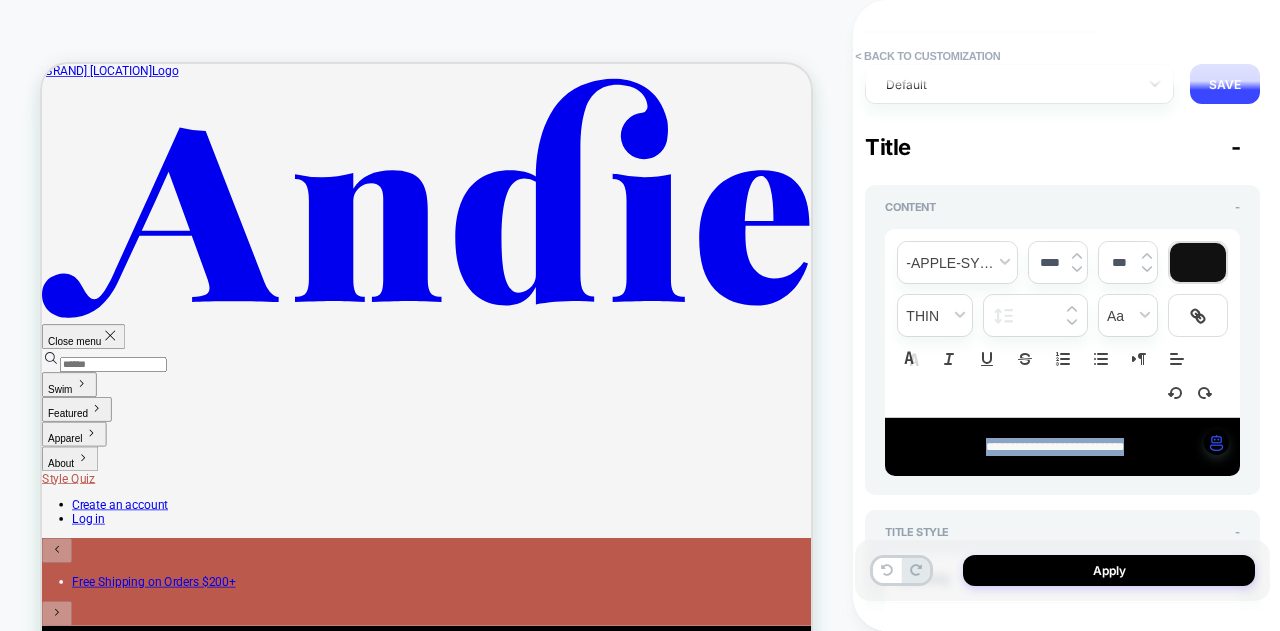 drag, startPoint x: 1151, startPoint y: 443, endPoint x: 820, endPoint y: 434, distance: 331.12234 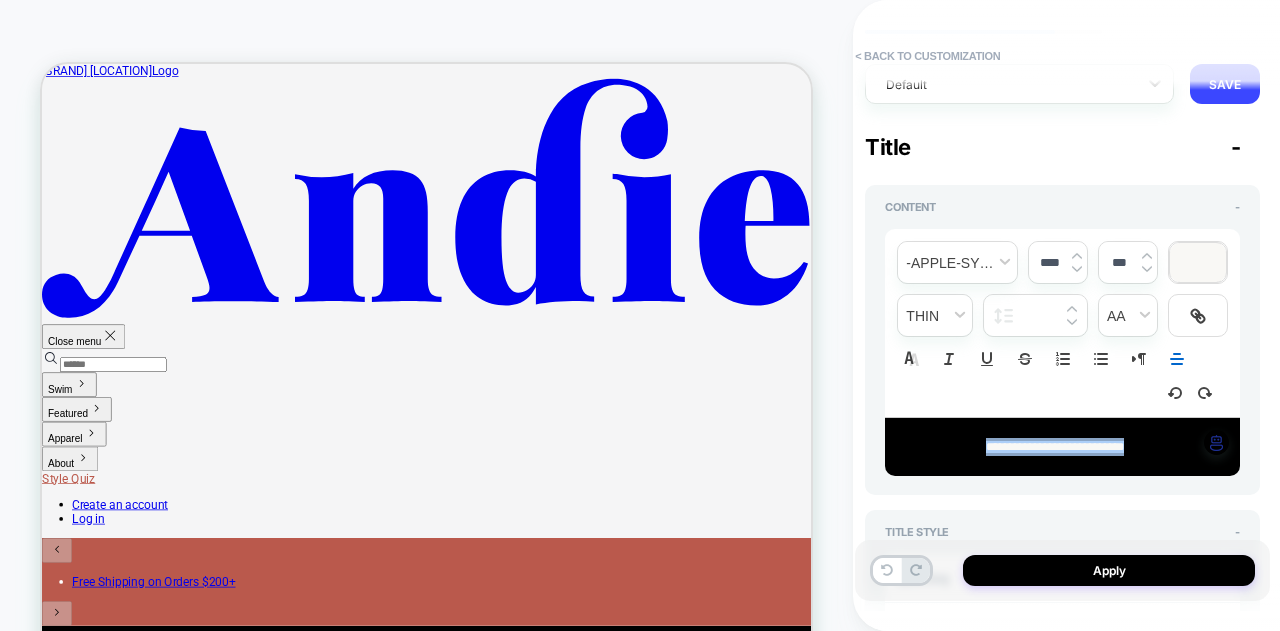 type on "*" 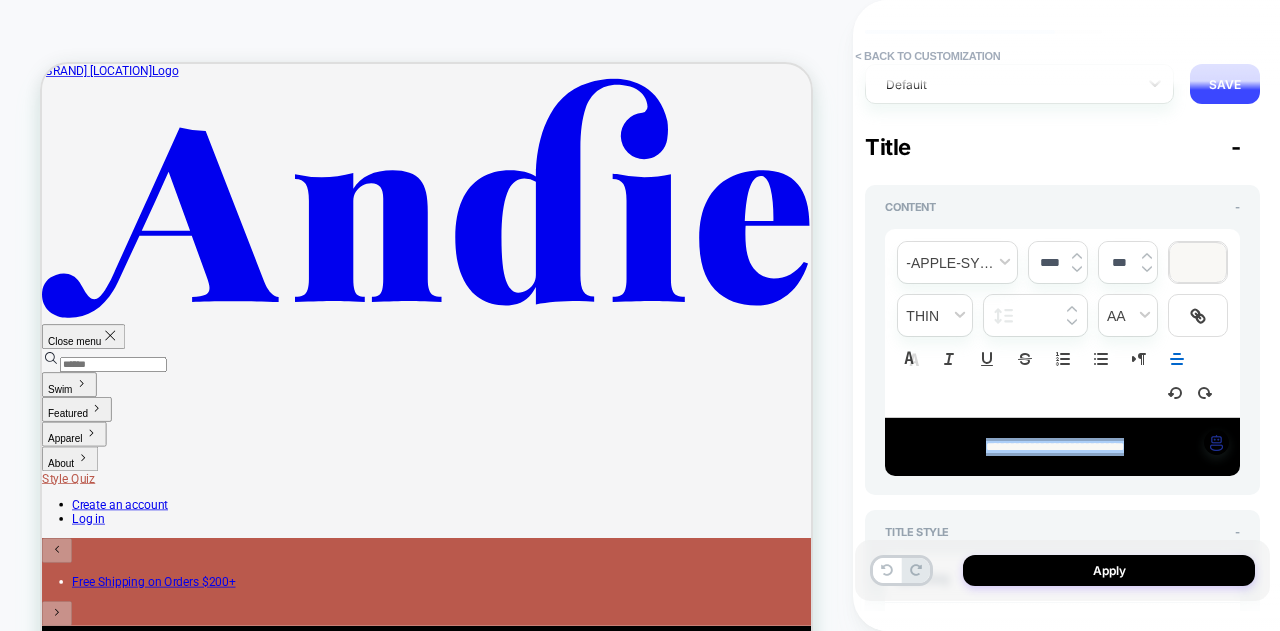 type on "****" 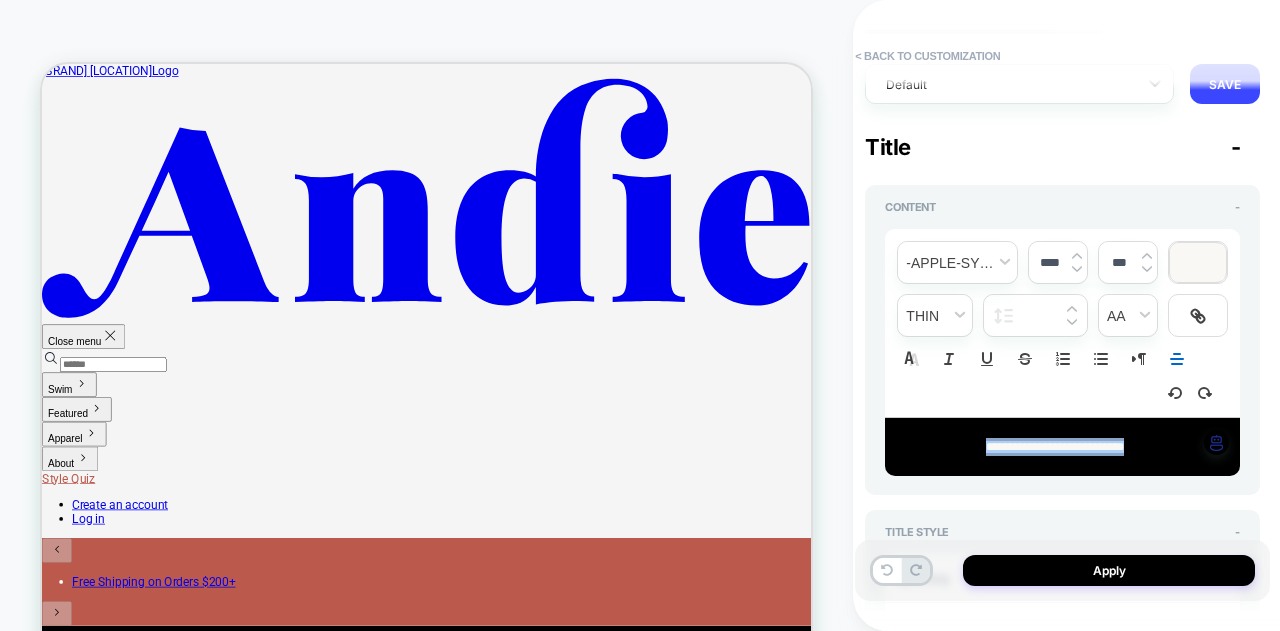 type on "*" 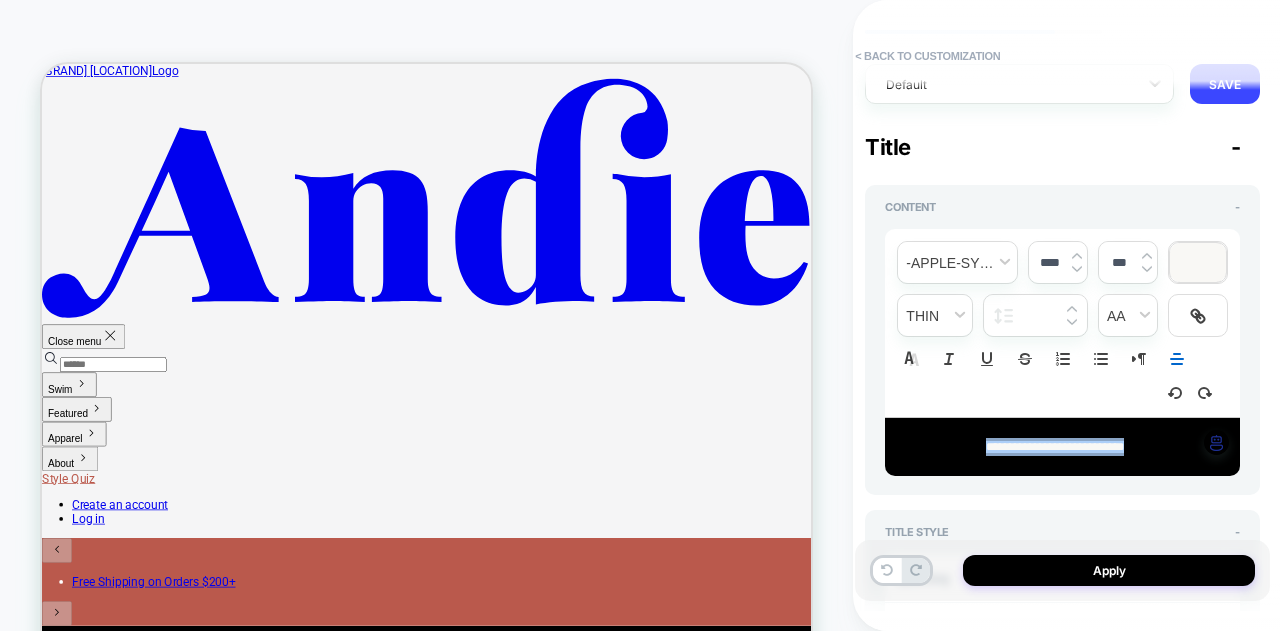 type 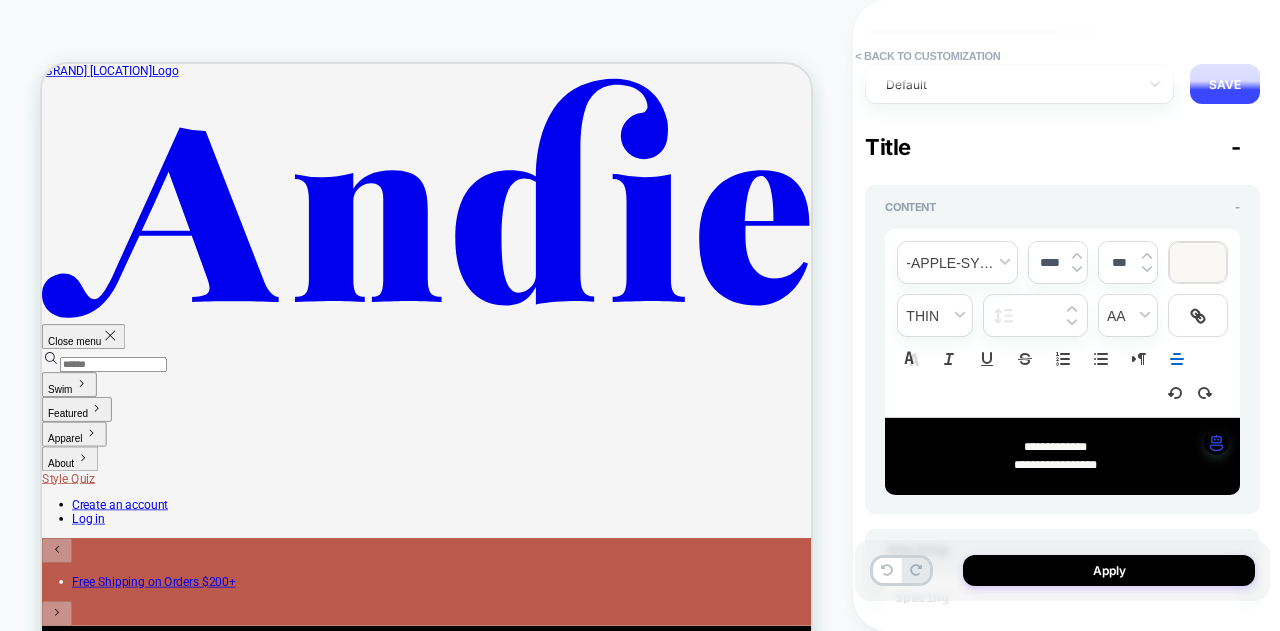 click on "**********" at bounding box center (1055, 447) 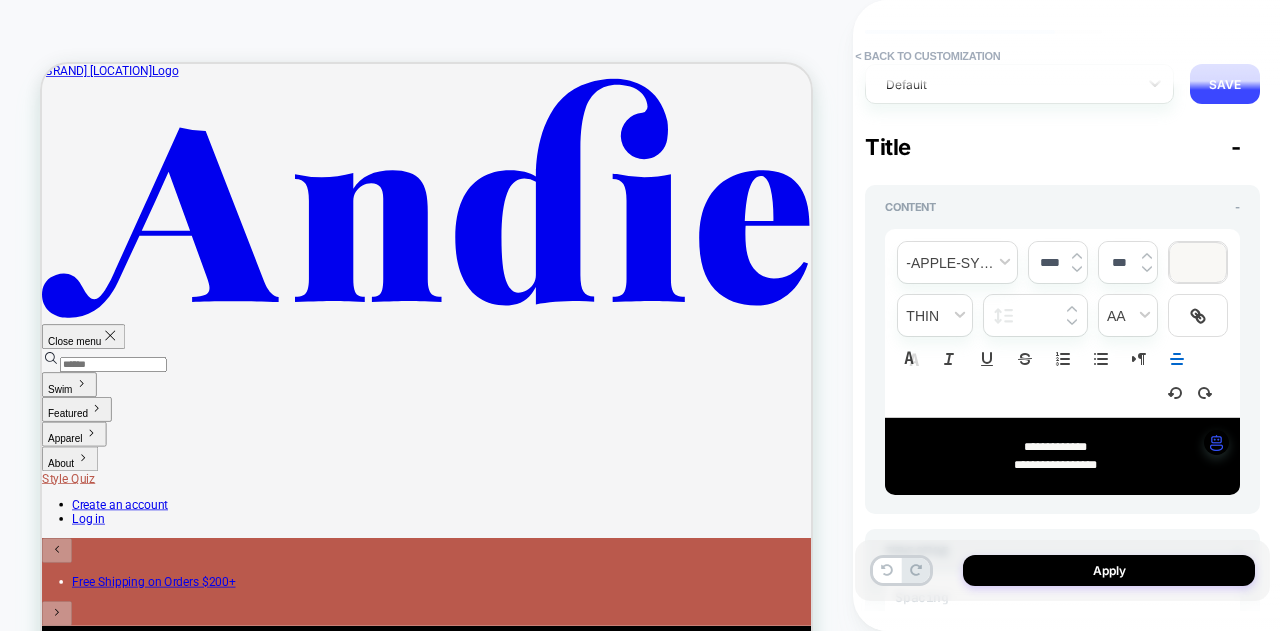 click on "**********" at bounding box center [1055, 447] 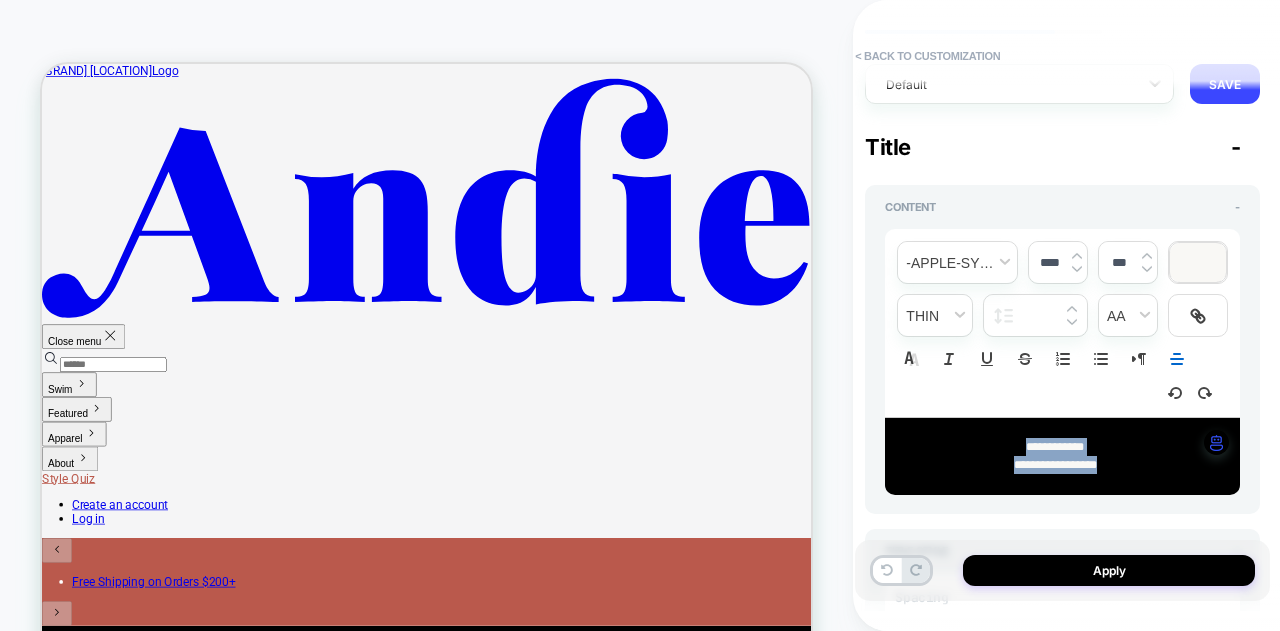 drag, startPoint x: 1172, startPoint y: 461, endPoint x: 875, endPoint y: 422, distance: 299.54965 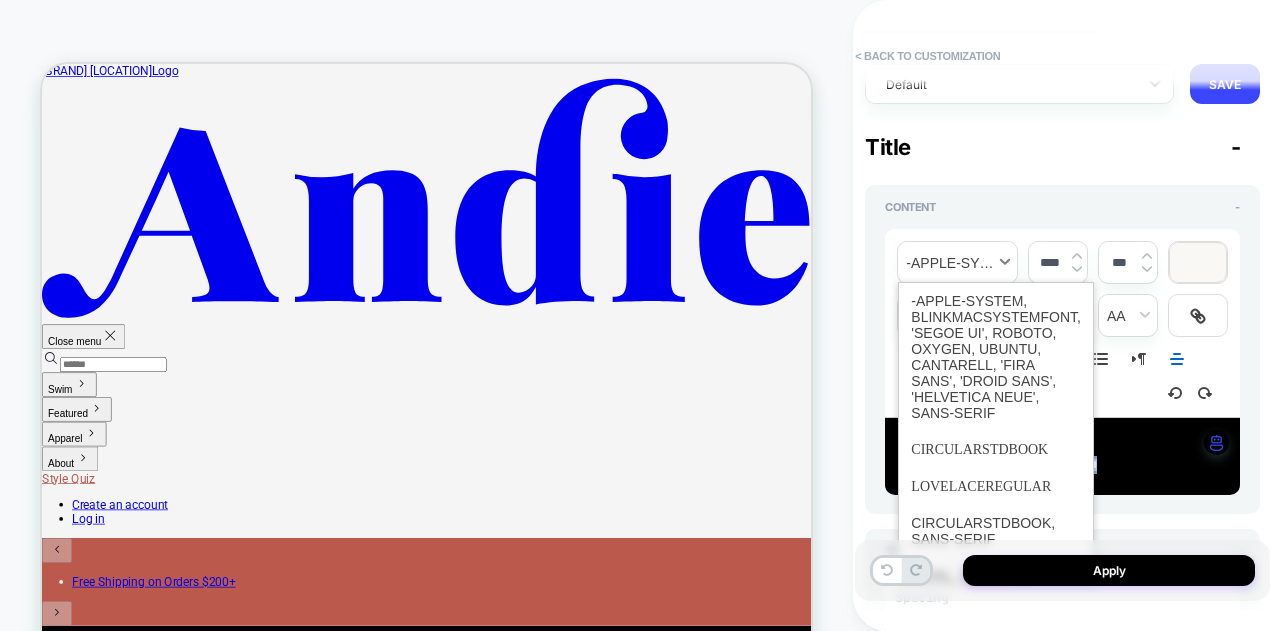 click at bounding box center [957, 262] 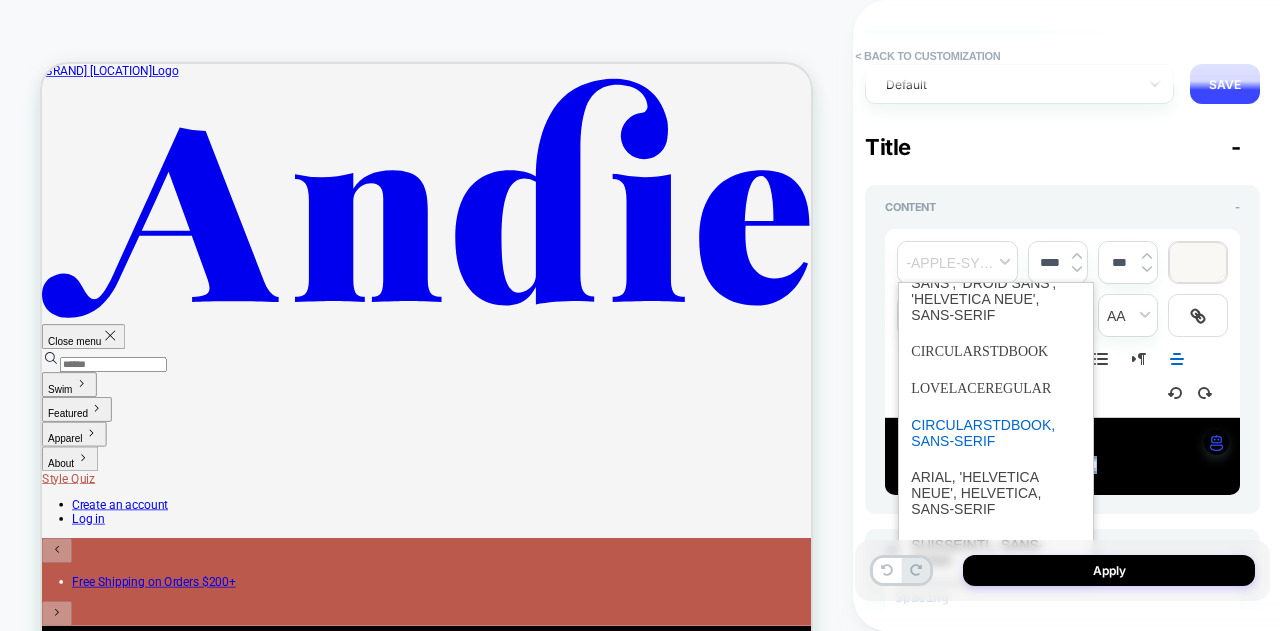 scroll, scrollTop: 100, scrollLeft: 0, axis: vertical 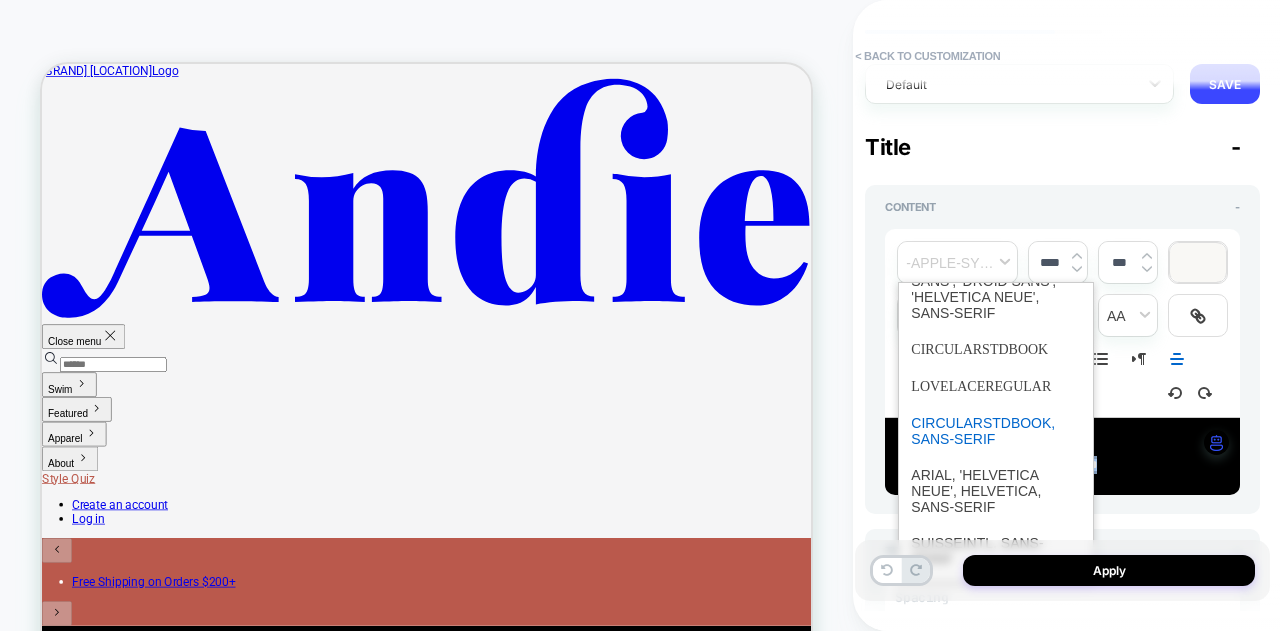 click at bounding box center [996, 431] 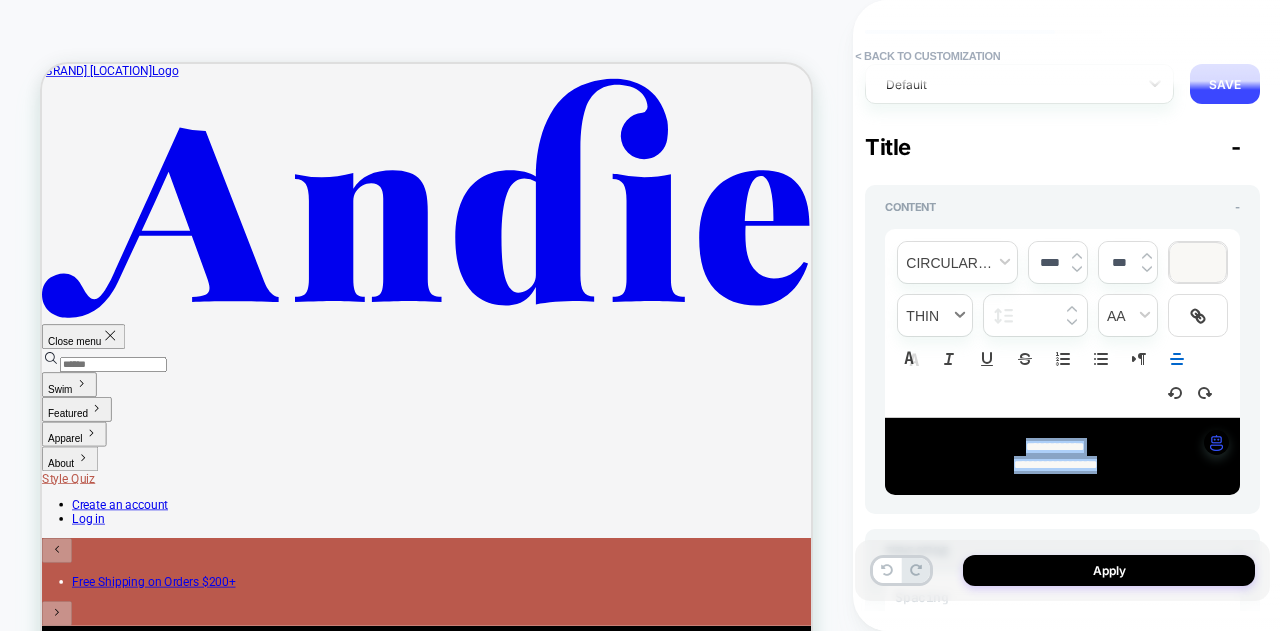 click at bounding box center [935, 315] 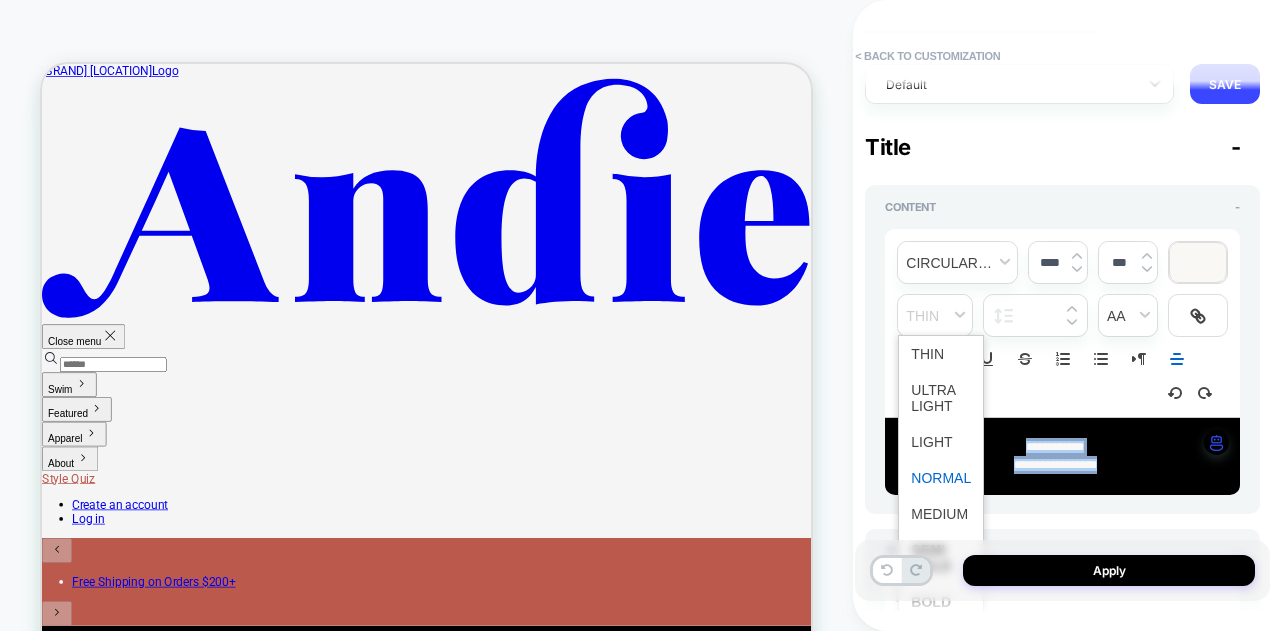 click at bounding box center (941, 478) 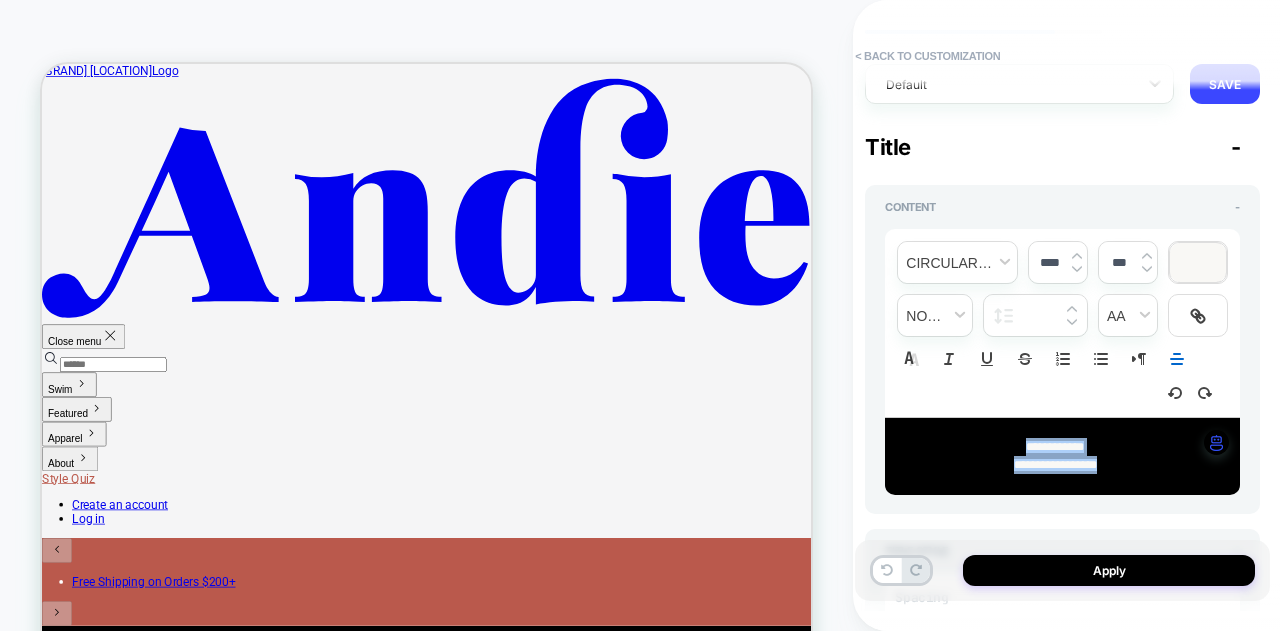 type on "*" 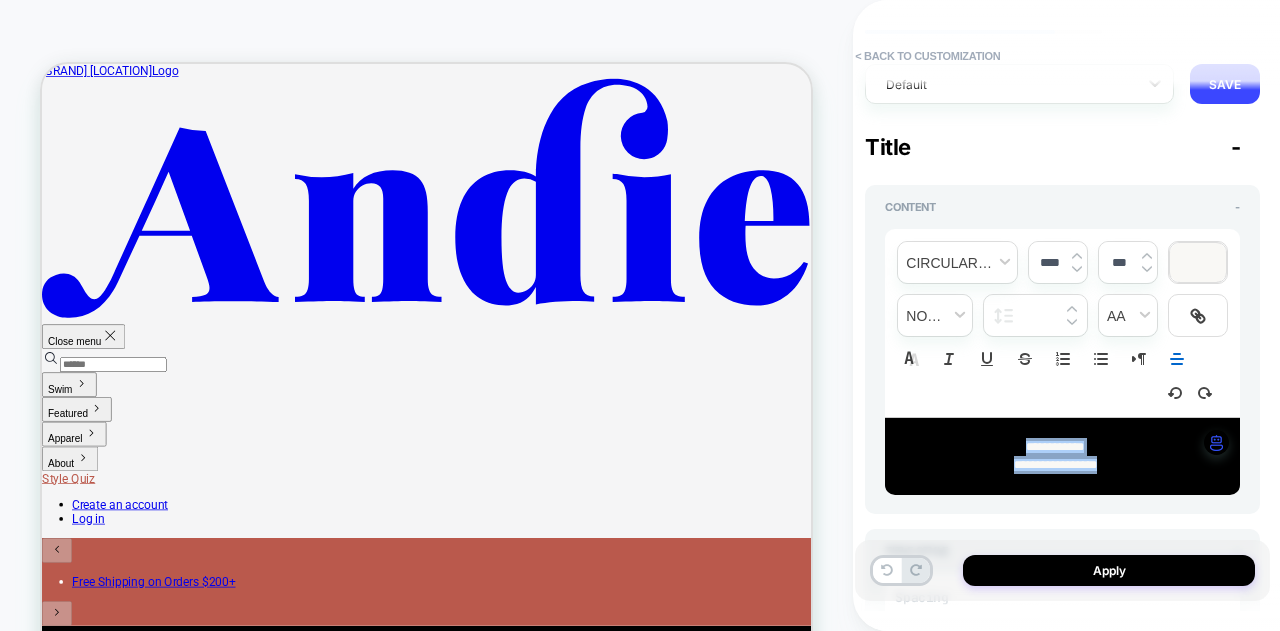 click at bounding box center [1077, 256] 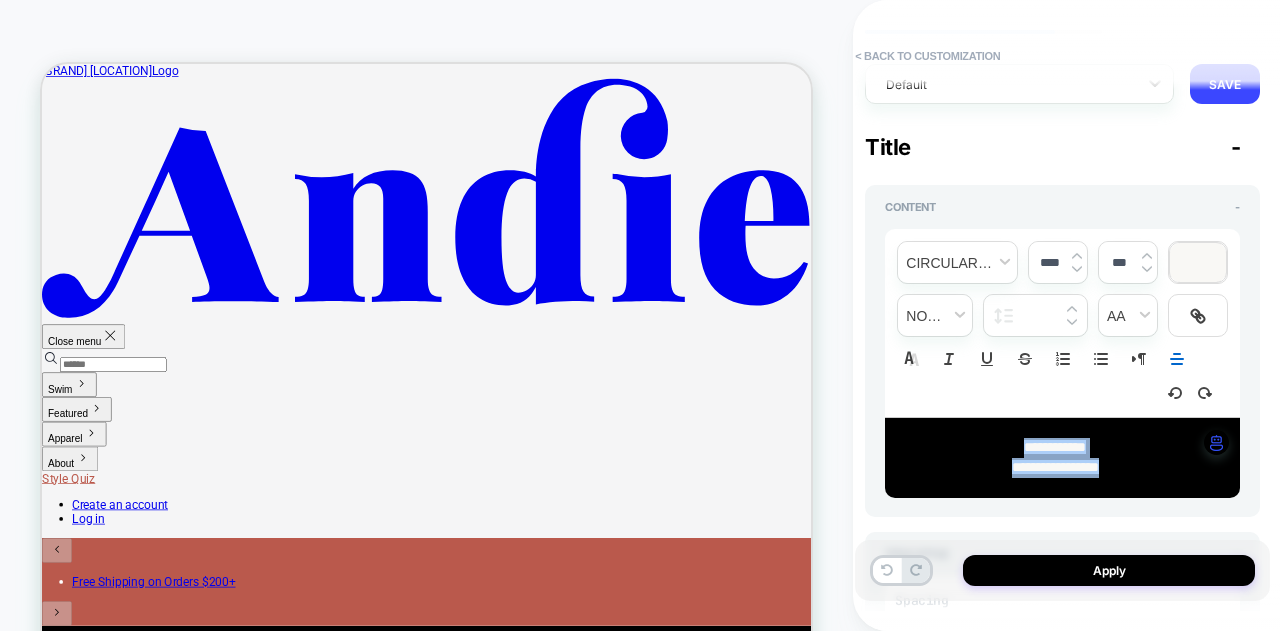 type on "*" 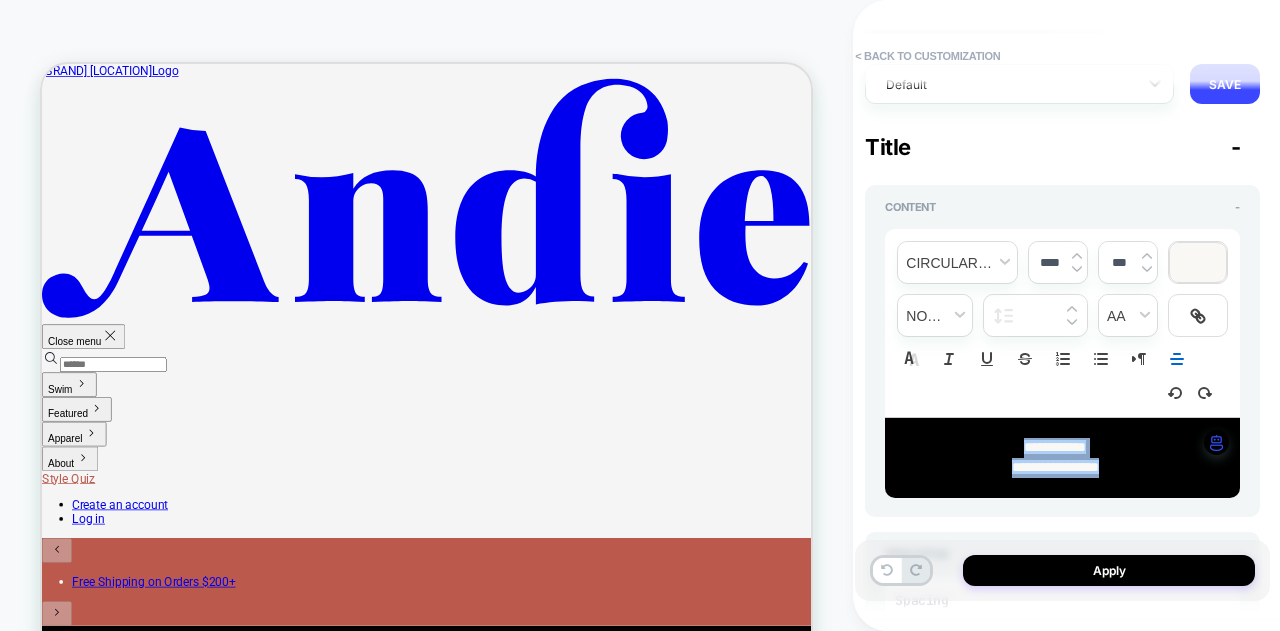 click at bounding box center [1072, 322] 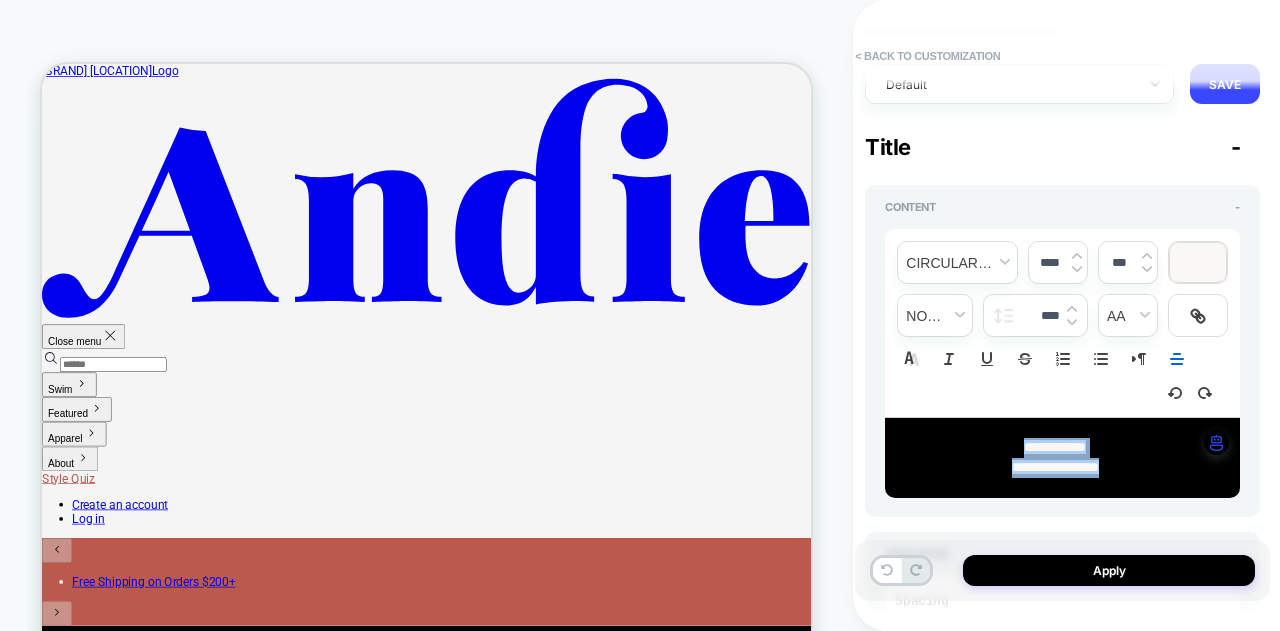 click at bounding box center [1072, 309] 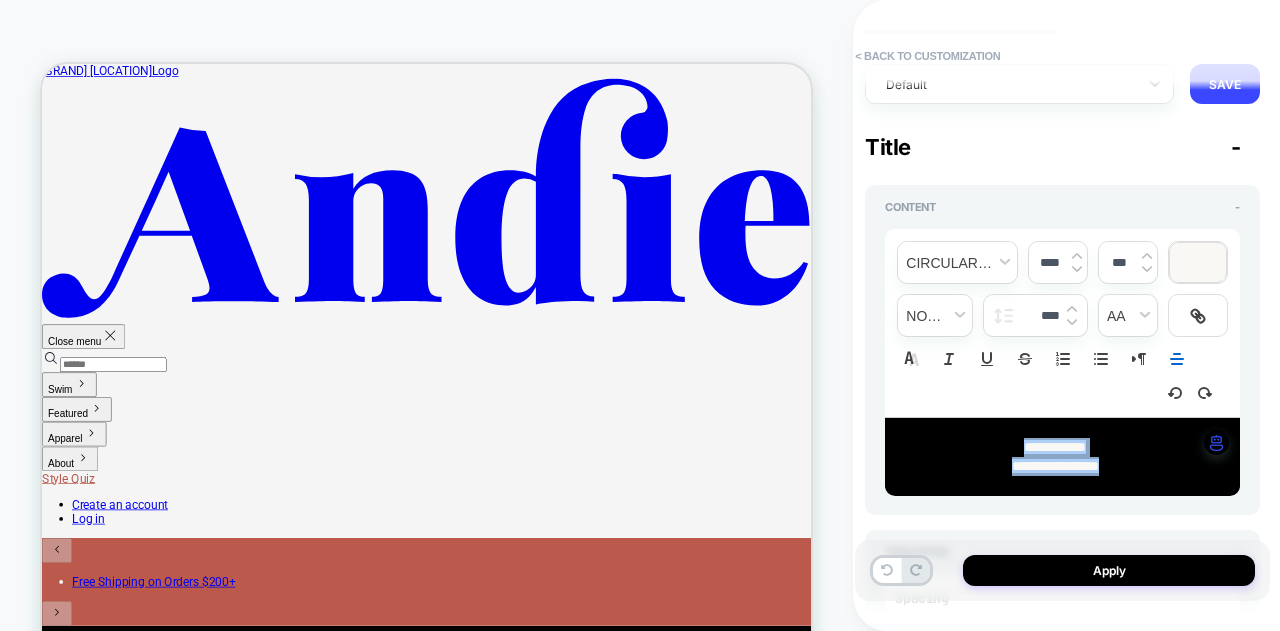 type on "*" 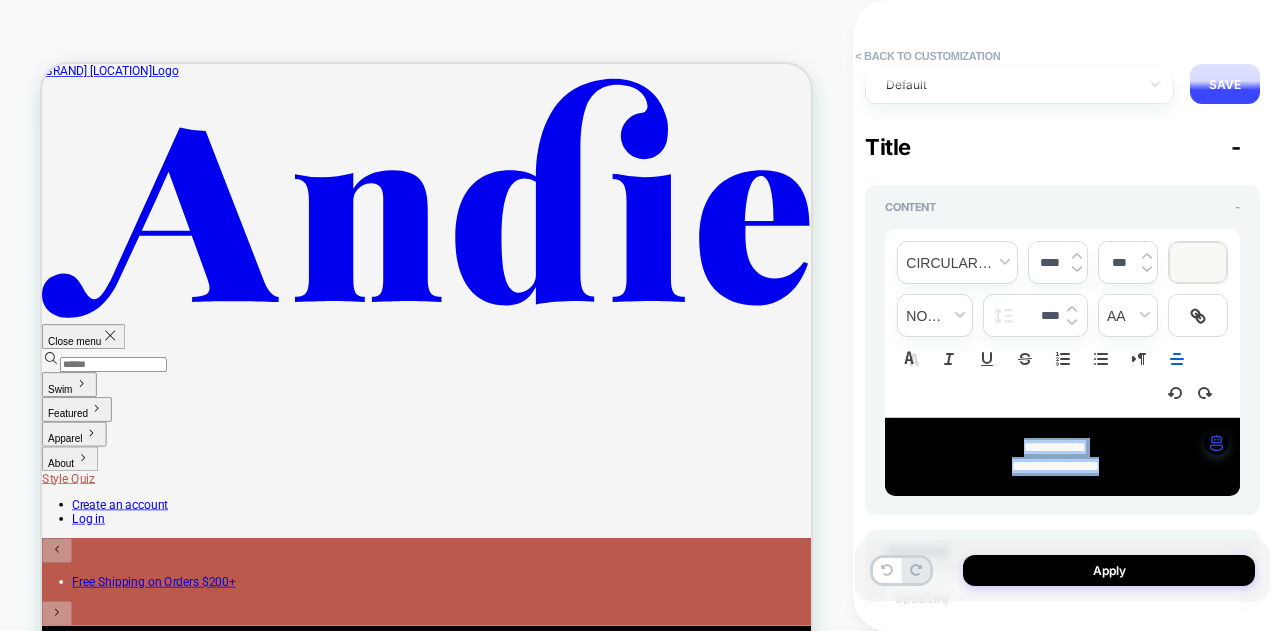 click at bounding box center [1072, 322] 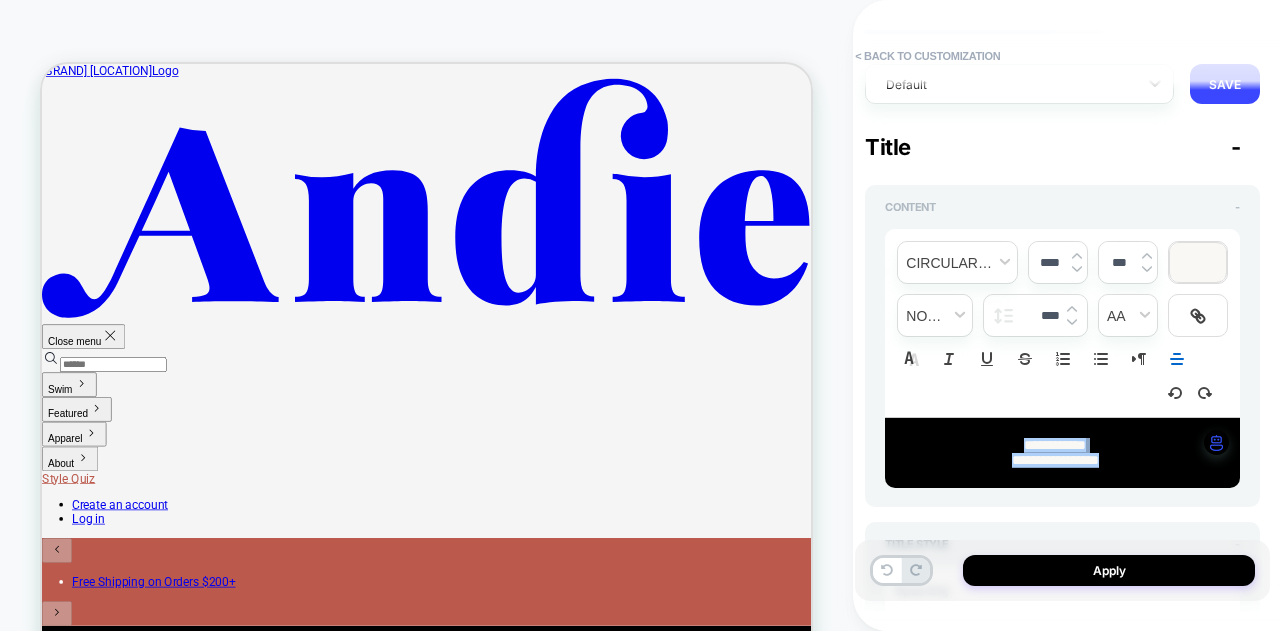 click on "Content -" at bounding box center [1062, 207] 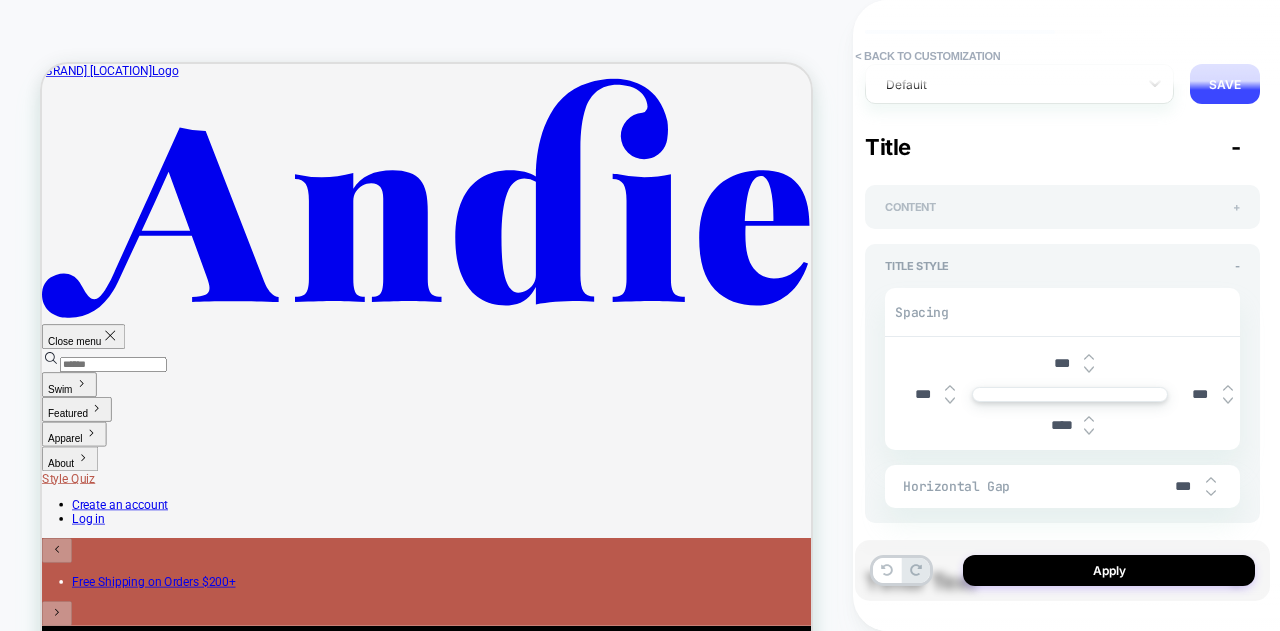 click on "Content +" at bounding box center [1062, 207] 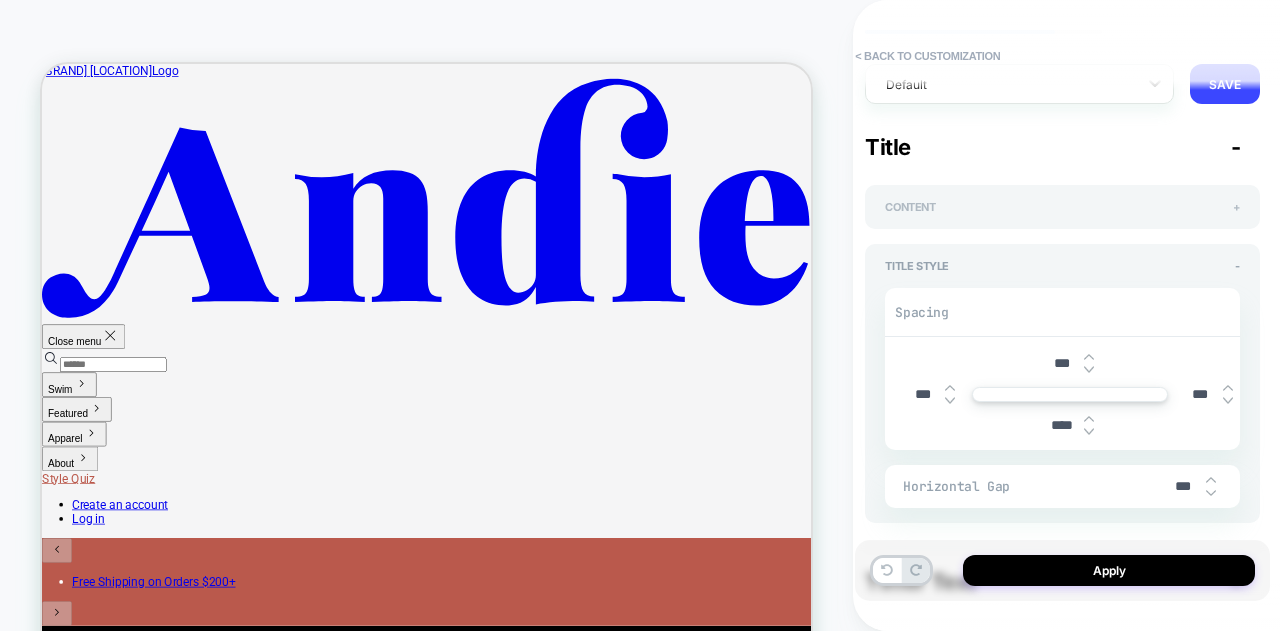type on "*" 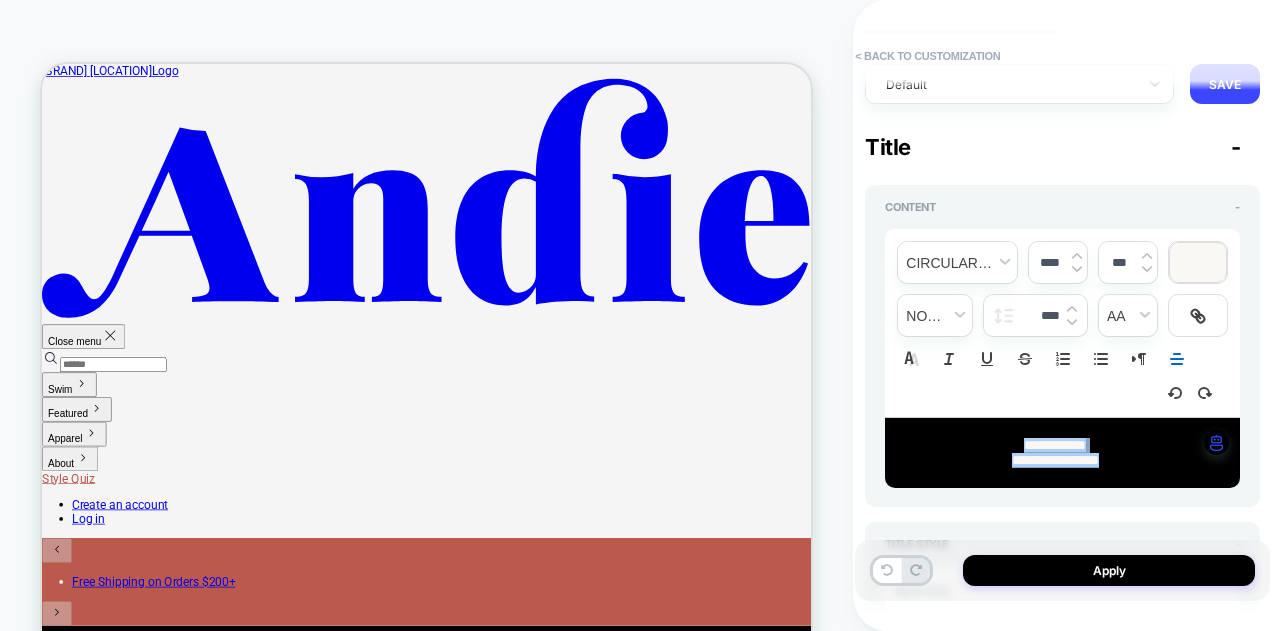 click at bounding box center [1198, 262] 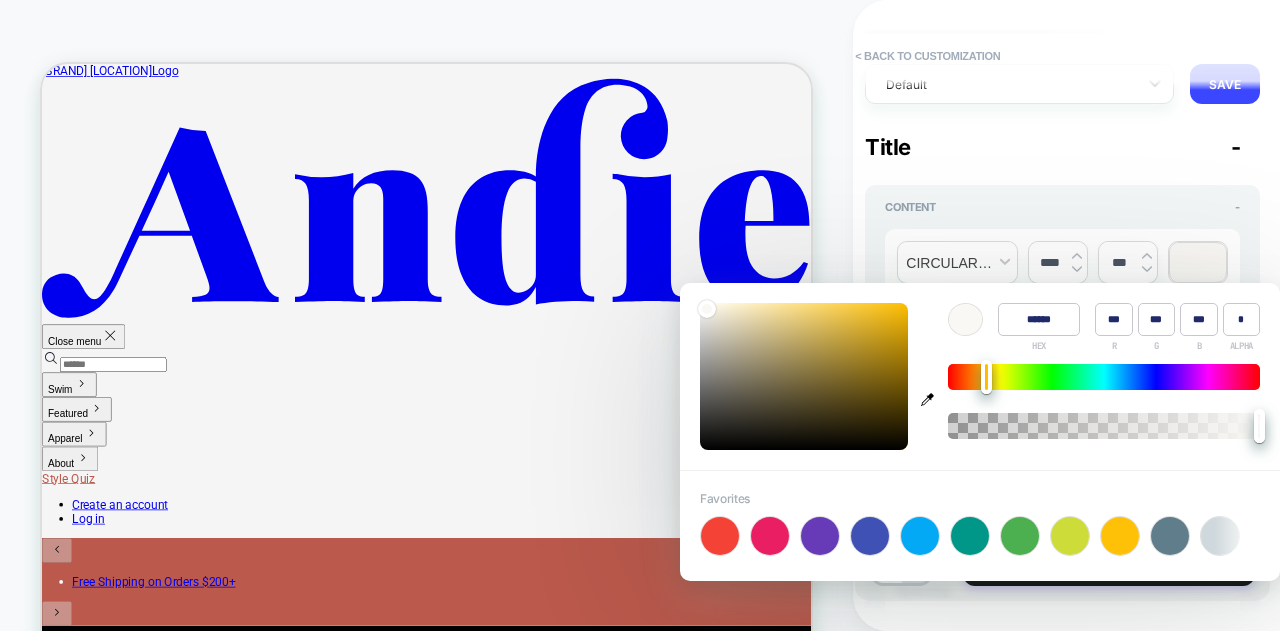 click 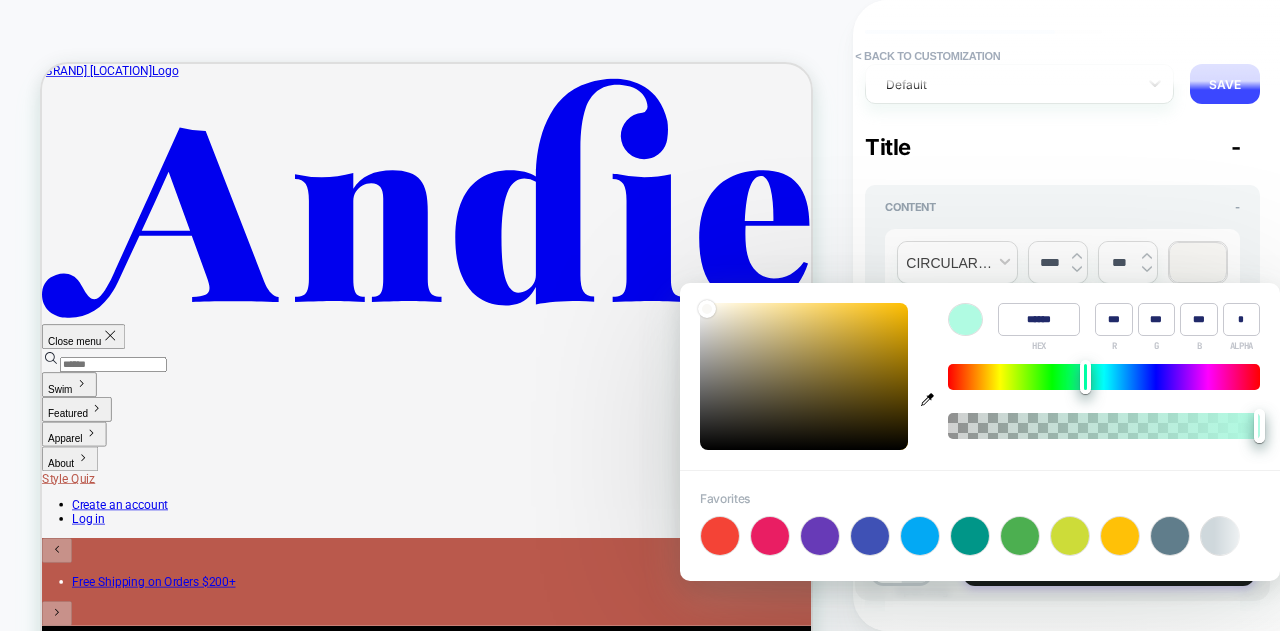 type on "***" 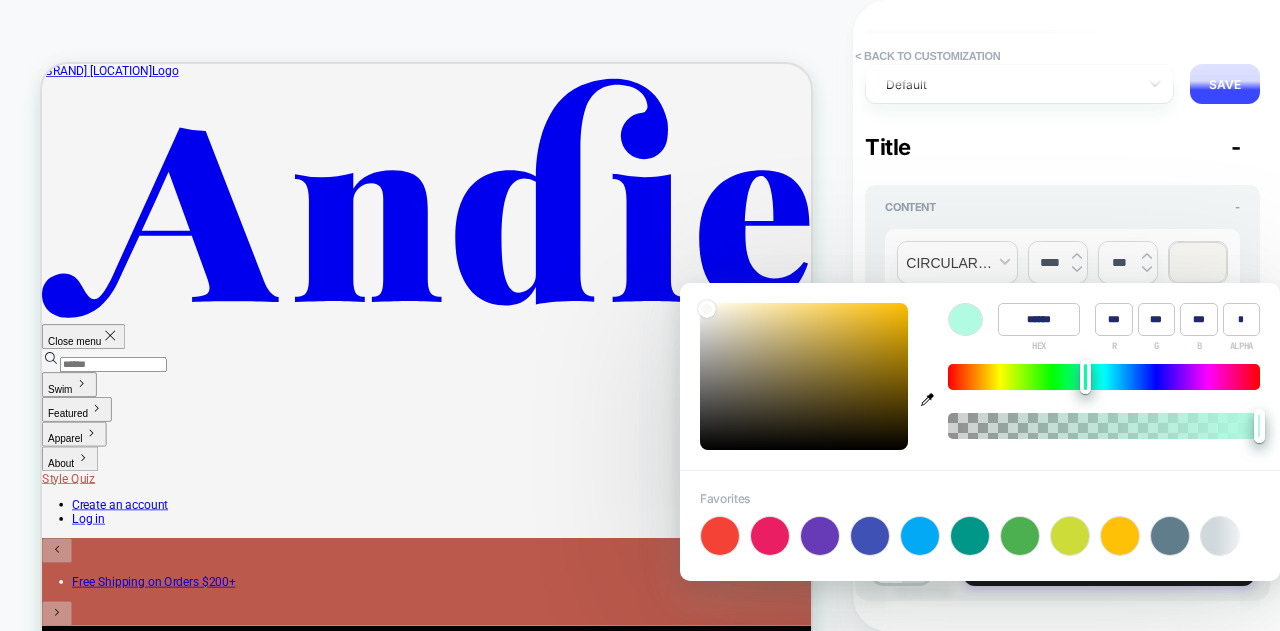 type on "***" 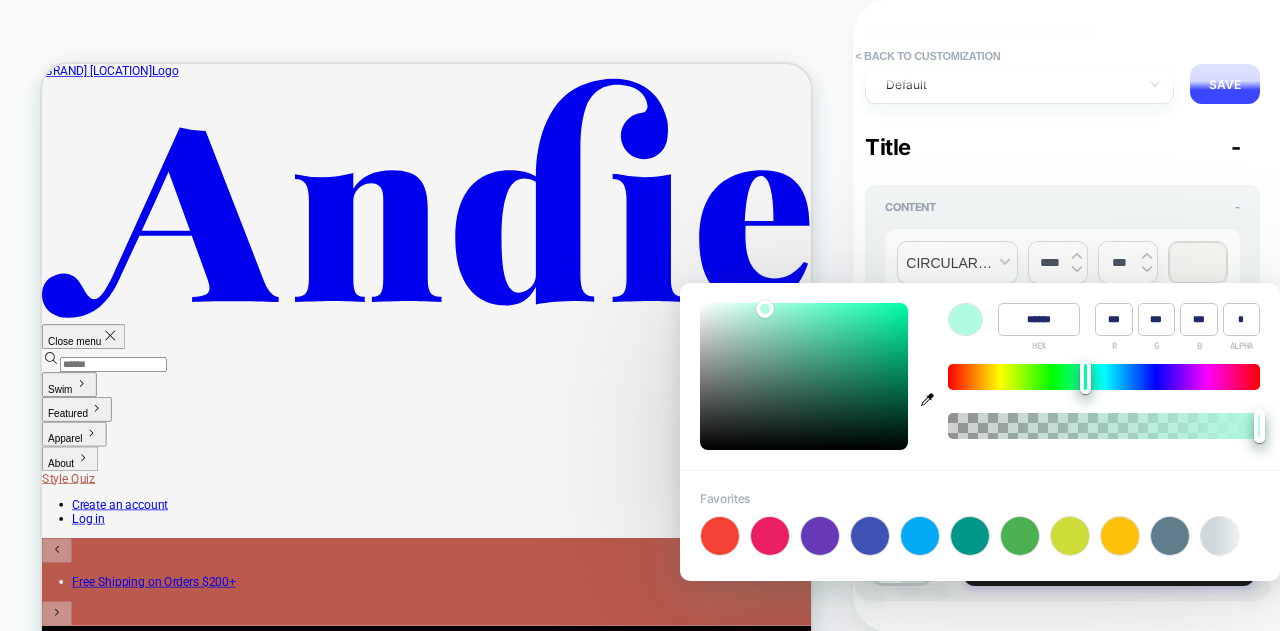 click on "**********" at bounding box center (1062, 467) 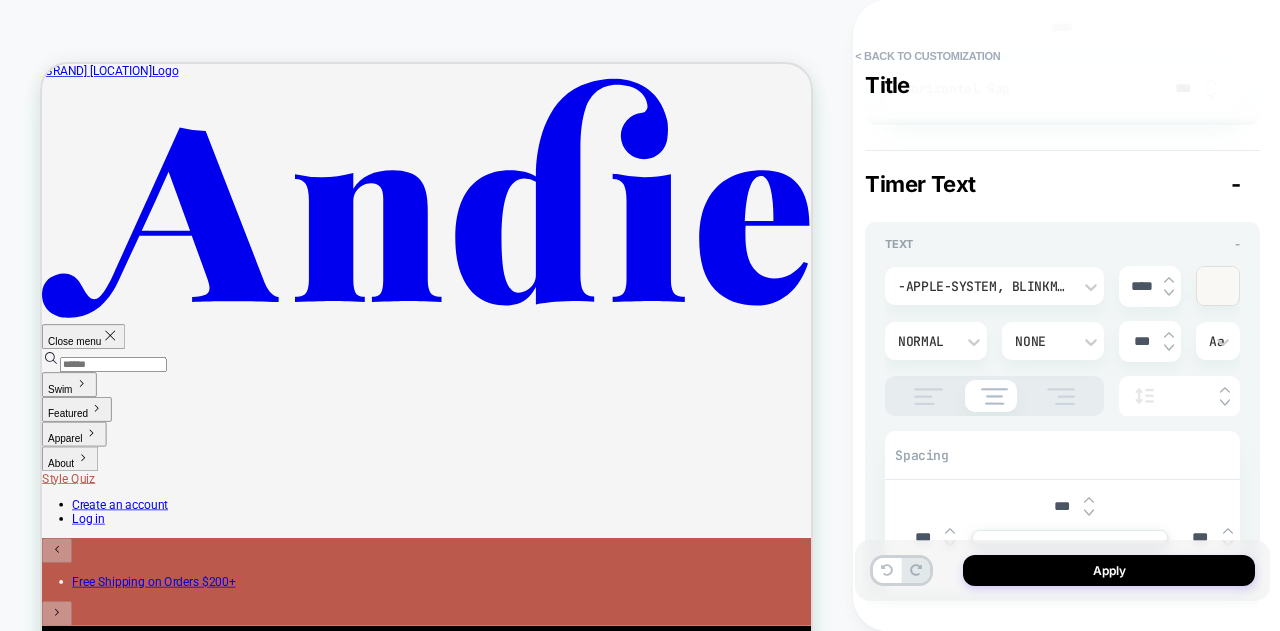 scroll, scrollTop: 800, scrollLeft: 0, axis: vertical 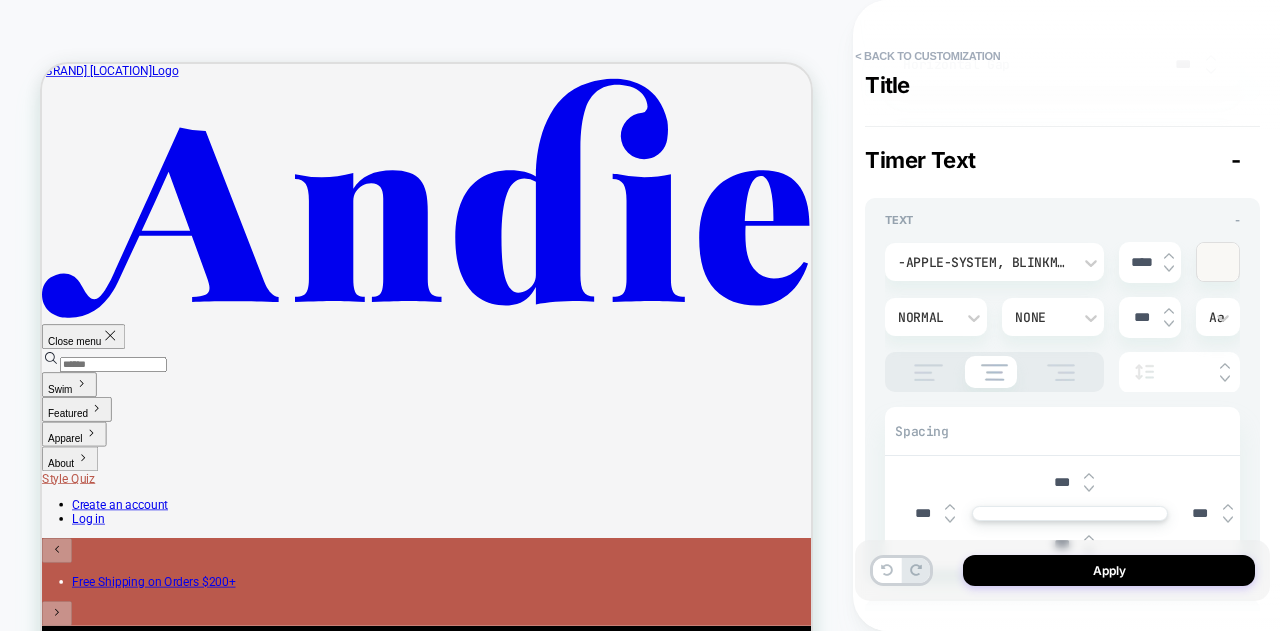 click at bounding box center [1218, 262] 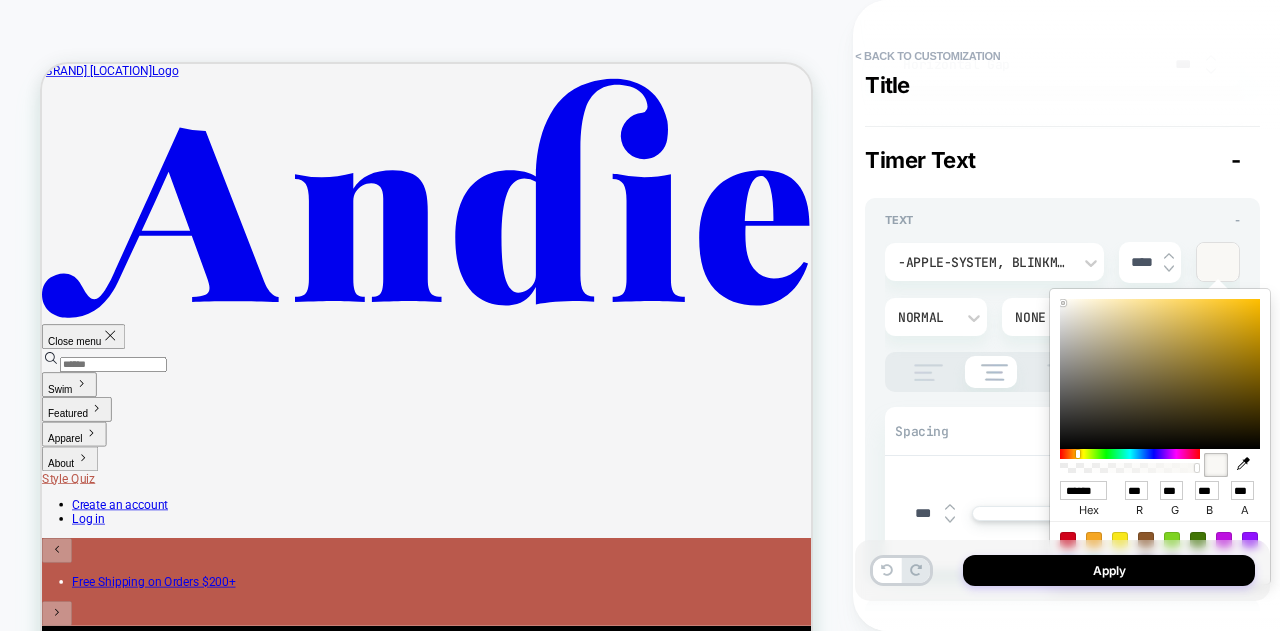 click on "Timer Text -" at bounding box center (1062, 160) 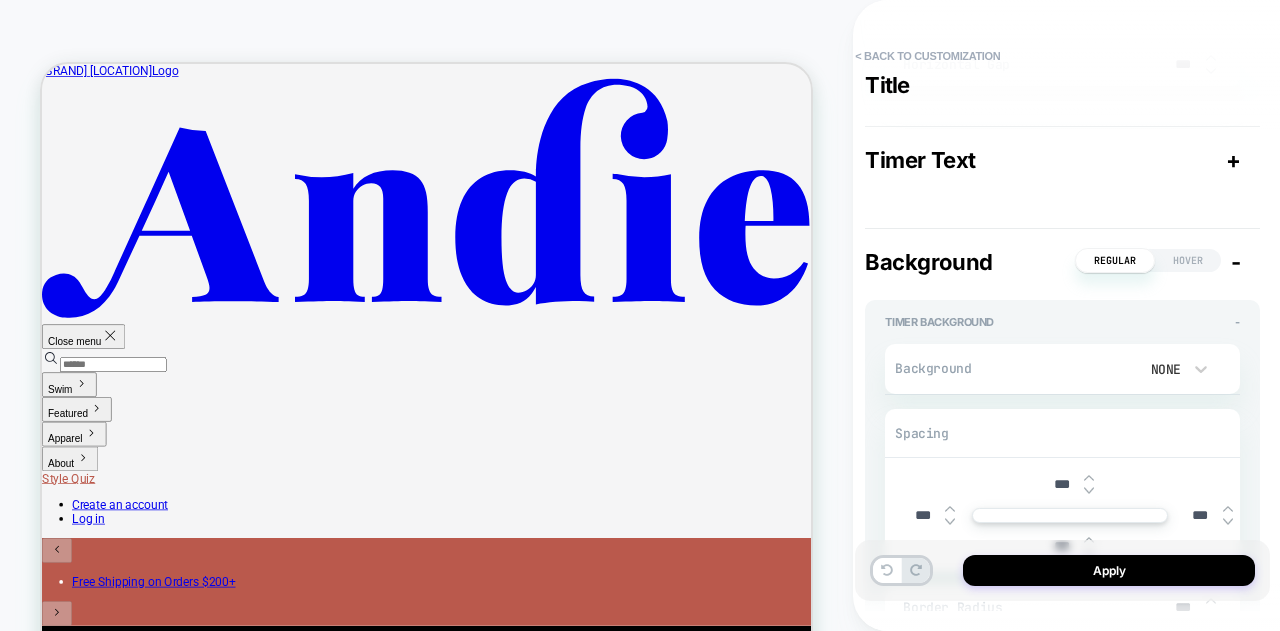 click on "Timer Text +" at bounding box center [1062, 160] 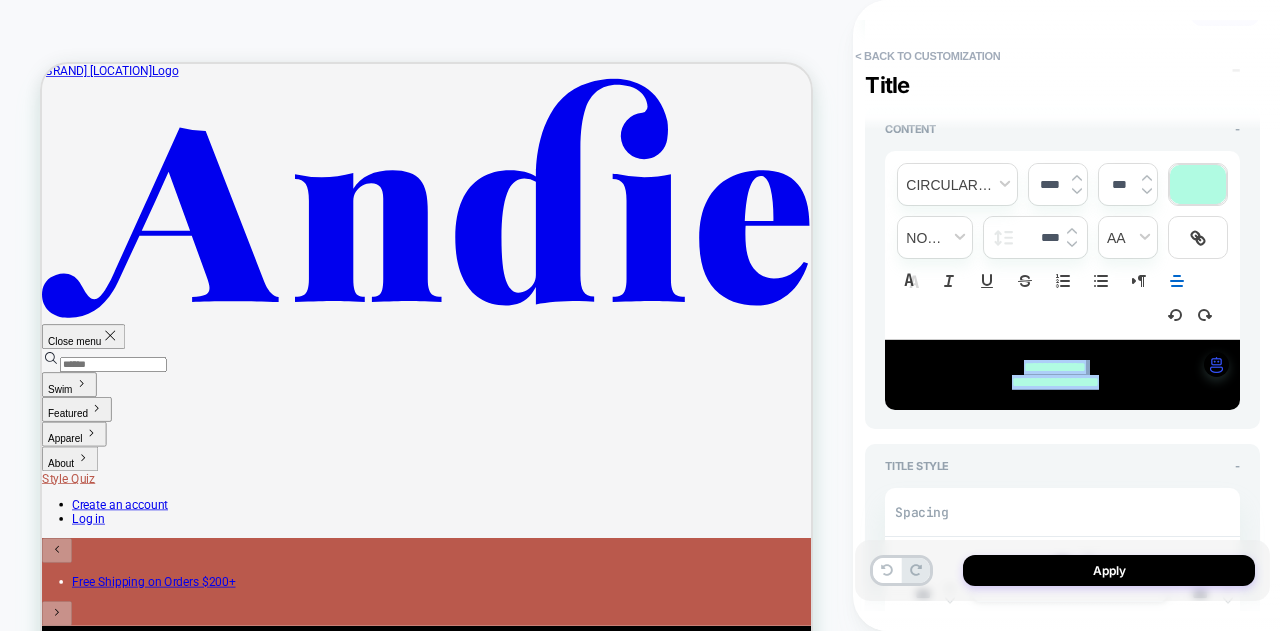scroll, scrollTop: 100, scrollLeft: 0, axis: vertical 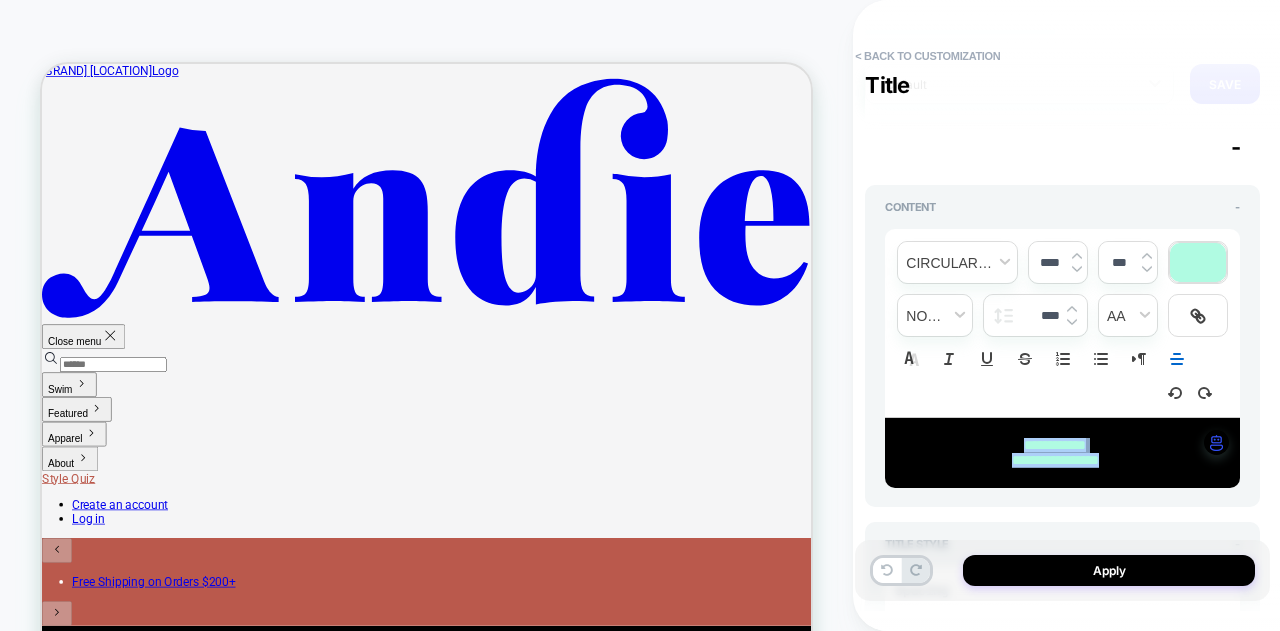 click at bounding box center [1198, 262] 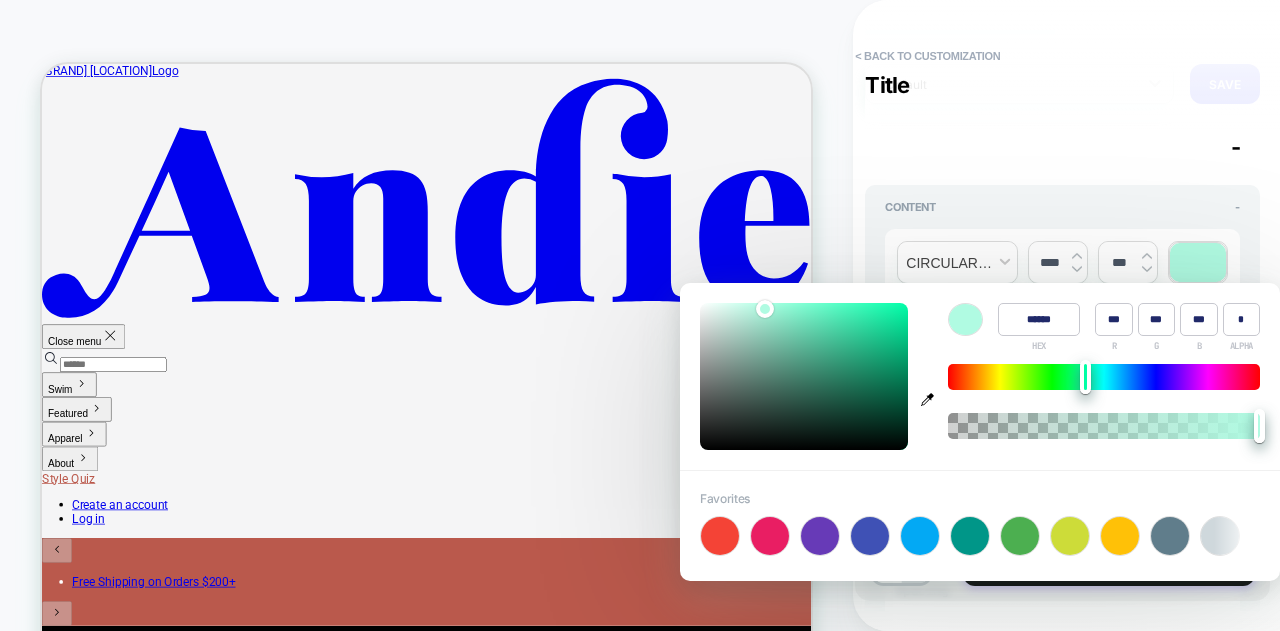 click on "******" at bounding box center [1039, 319] 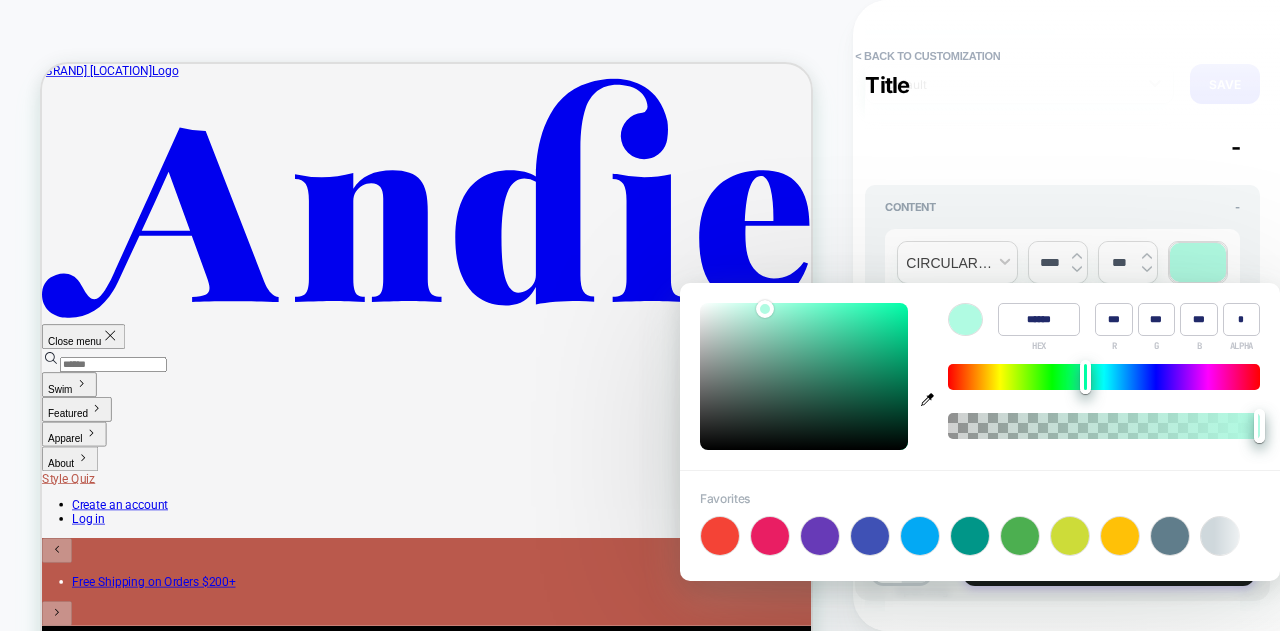 click on "**********" at bounding box center (1062, 315) 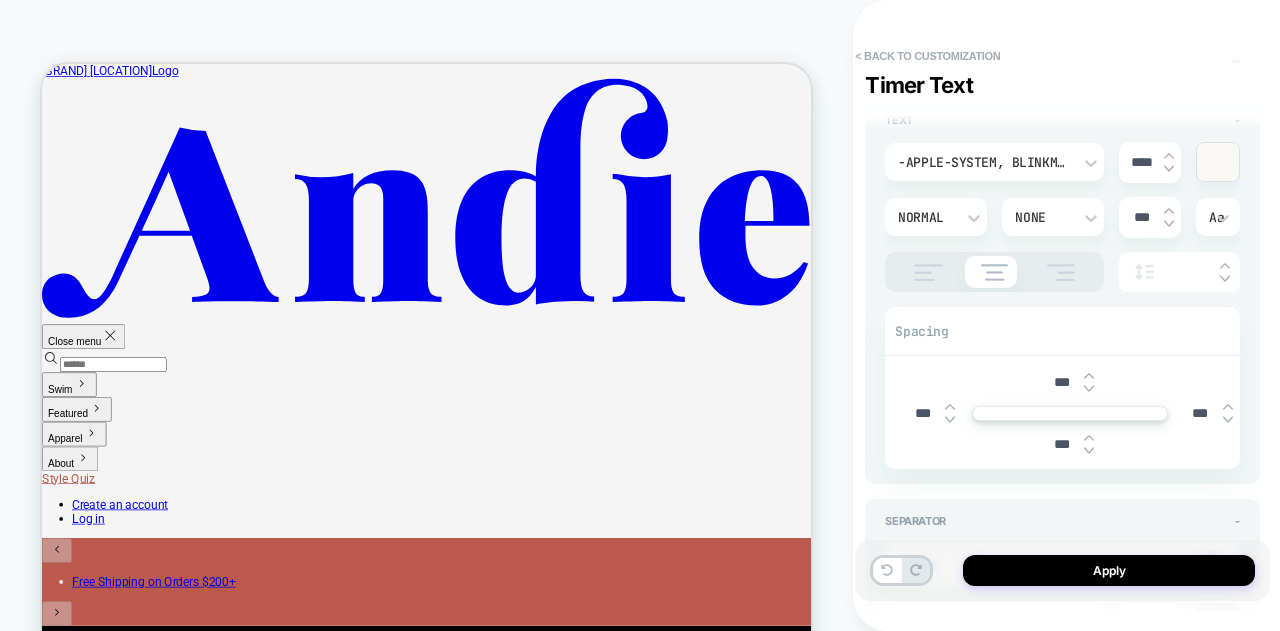 scroll, scrollTop: 800, scrollLeft: 0, axis: vertical 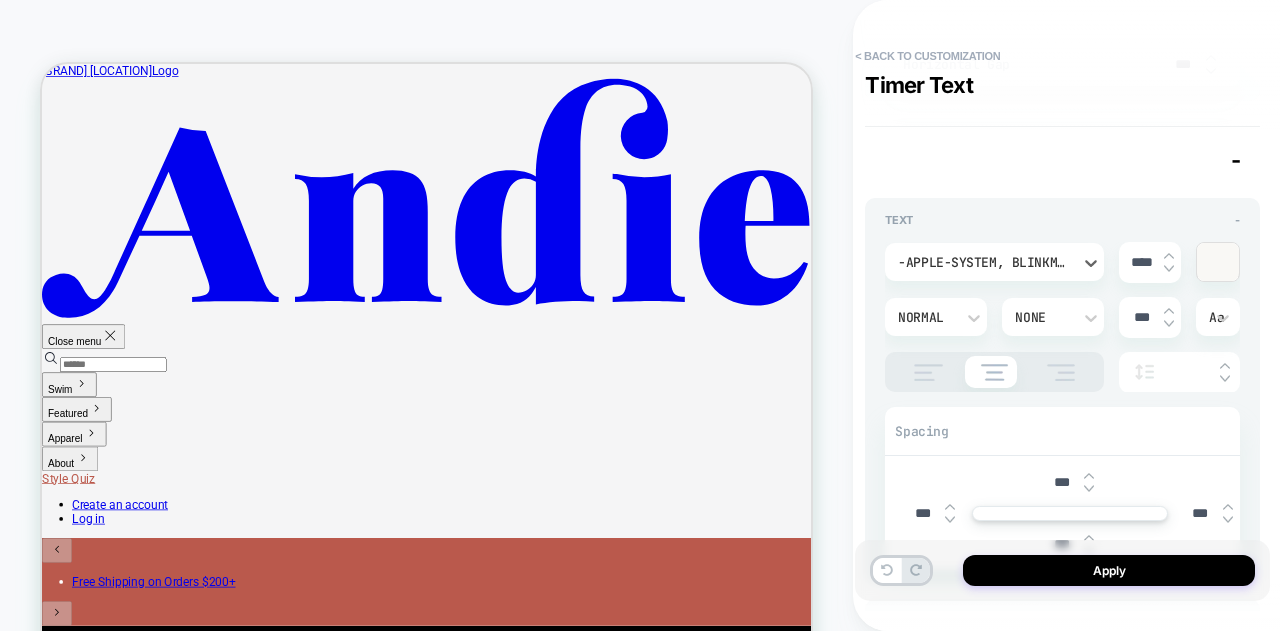 click on "-apple-system, BlinkMacSystemFont, 'Segoe UI', Roboto, Oxygen, Ubuntu, Cantarell, 'Fira Sans', 'Droid Sans', 'Helvetica Neue', sans-serif" at bounding box center (984, 262) 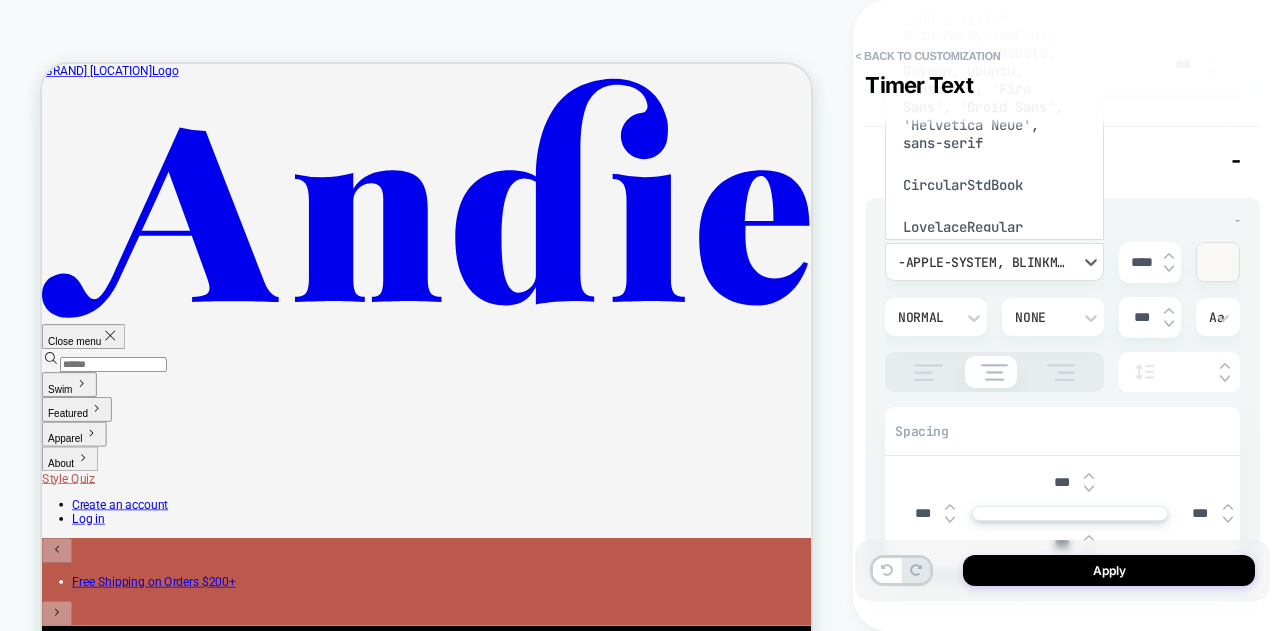 scroll, scrollTop: 30, scrollLeft: 0, axis: vertical 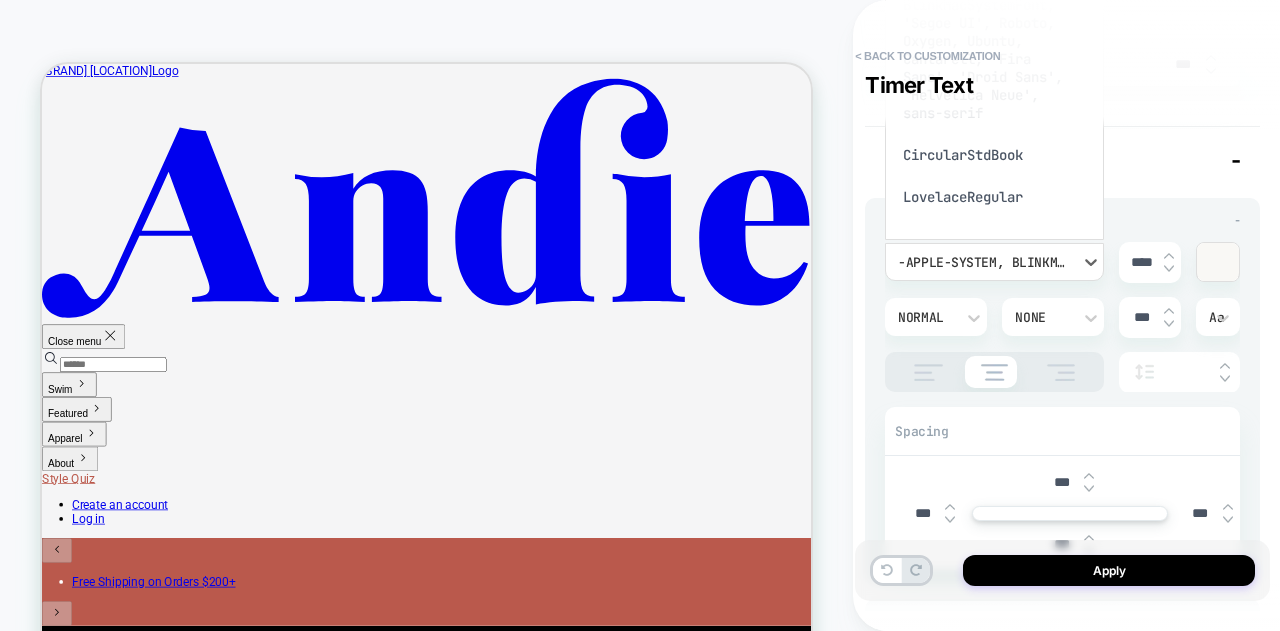 click on "CircularStdBook" at bounding box center (994, 155) 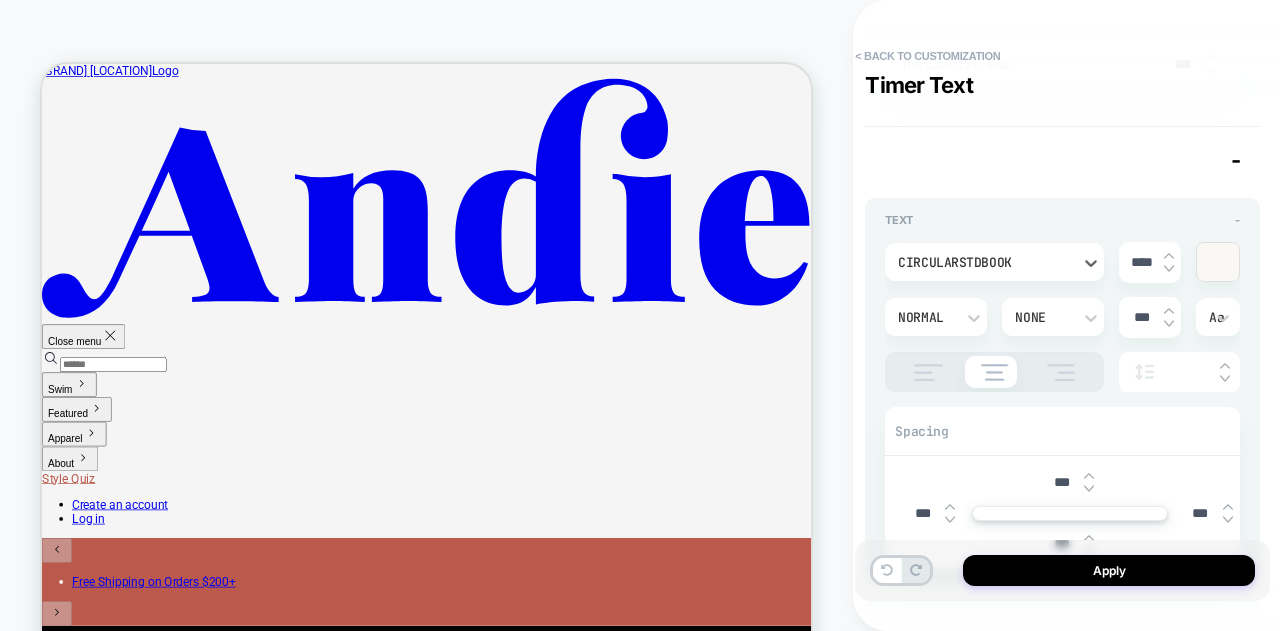 type on "*" 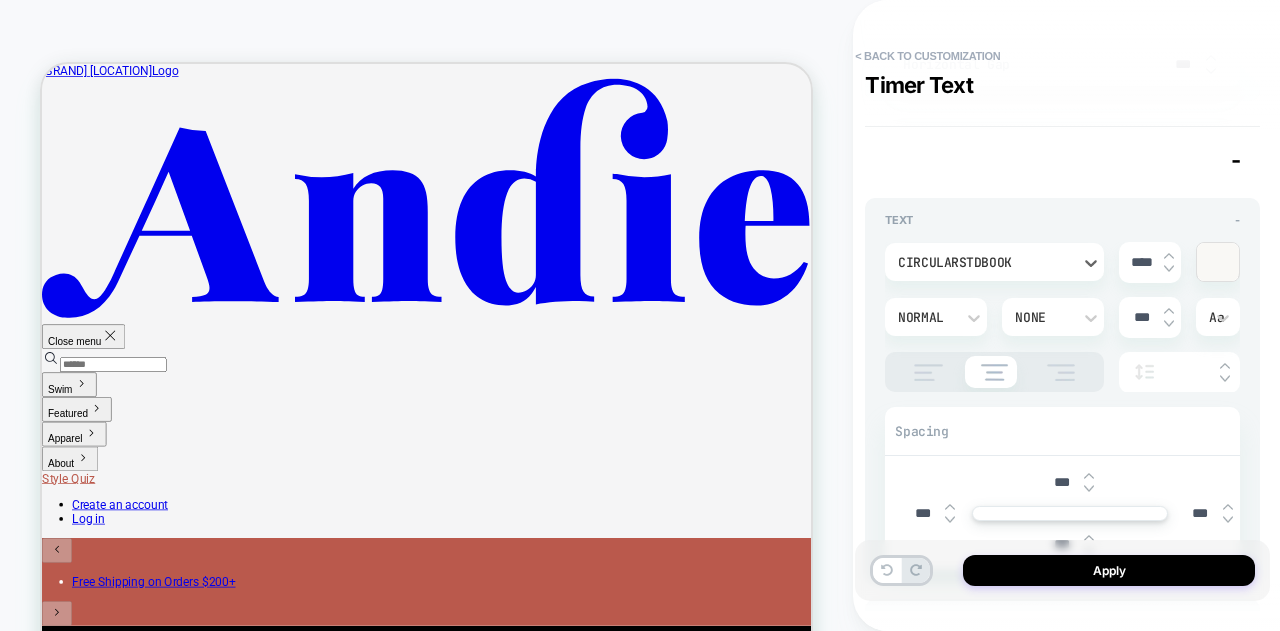 click at bounding box center [1218, 262] 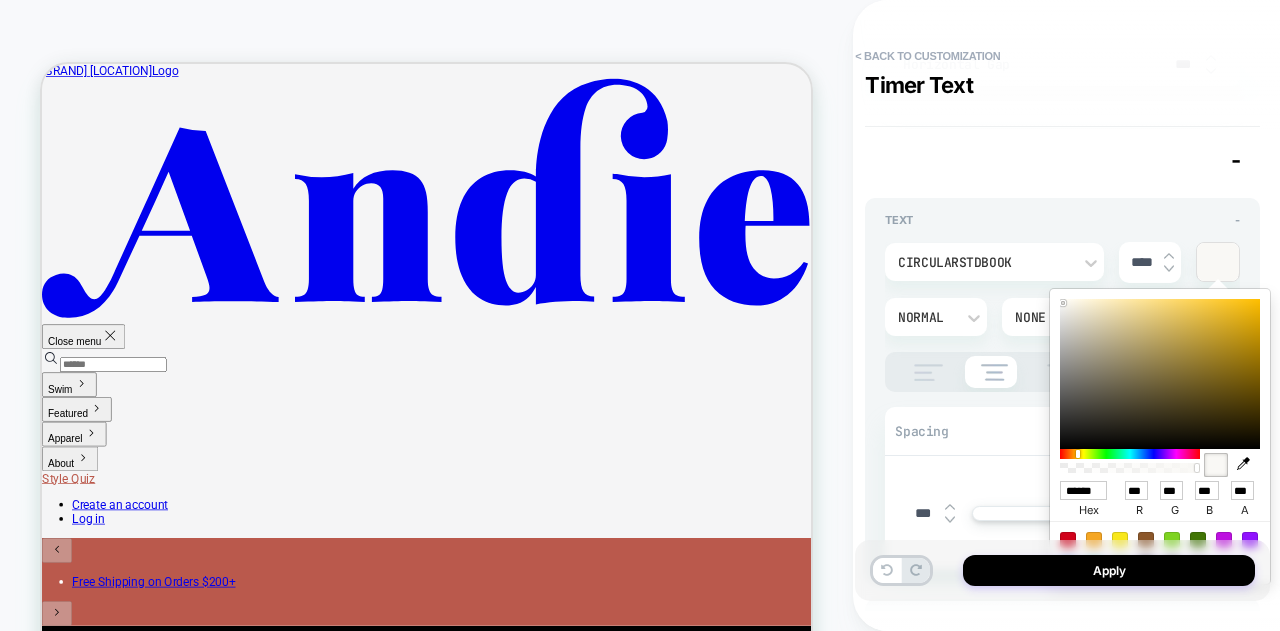click on "******" at bounding box center (1083, 490) 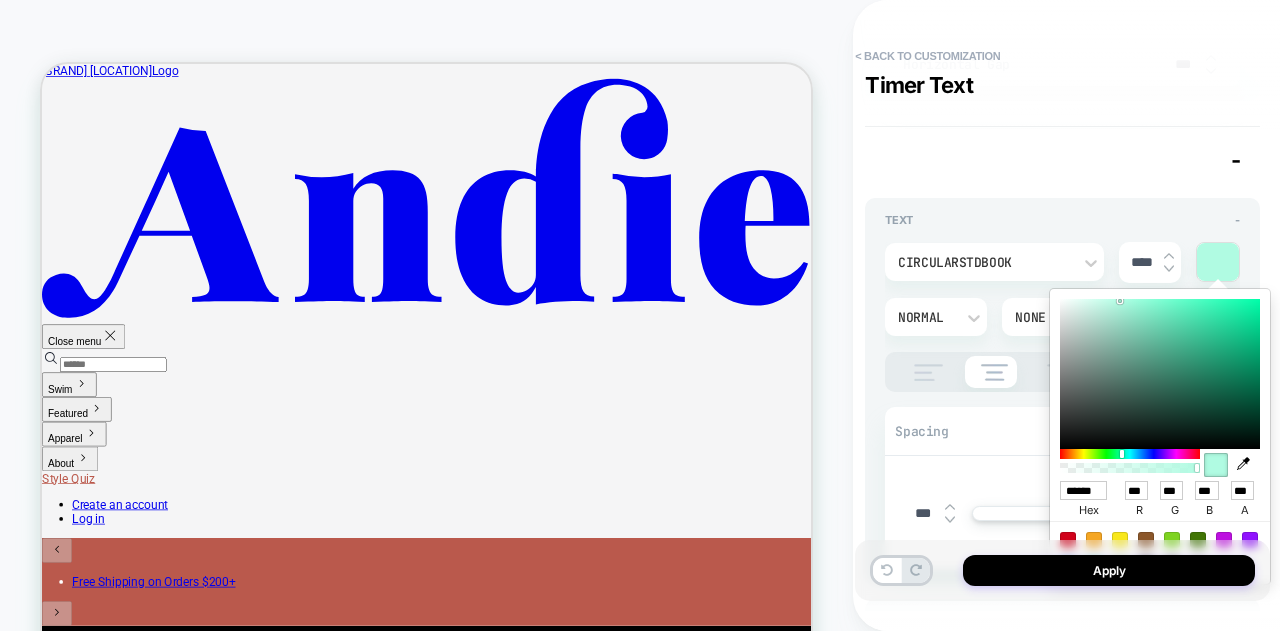 click on "Timer Text -" at bounding box center [1062, 160] 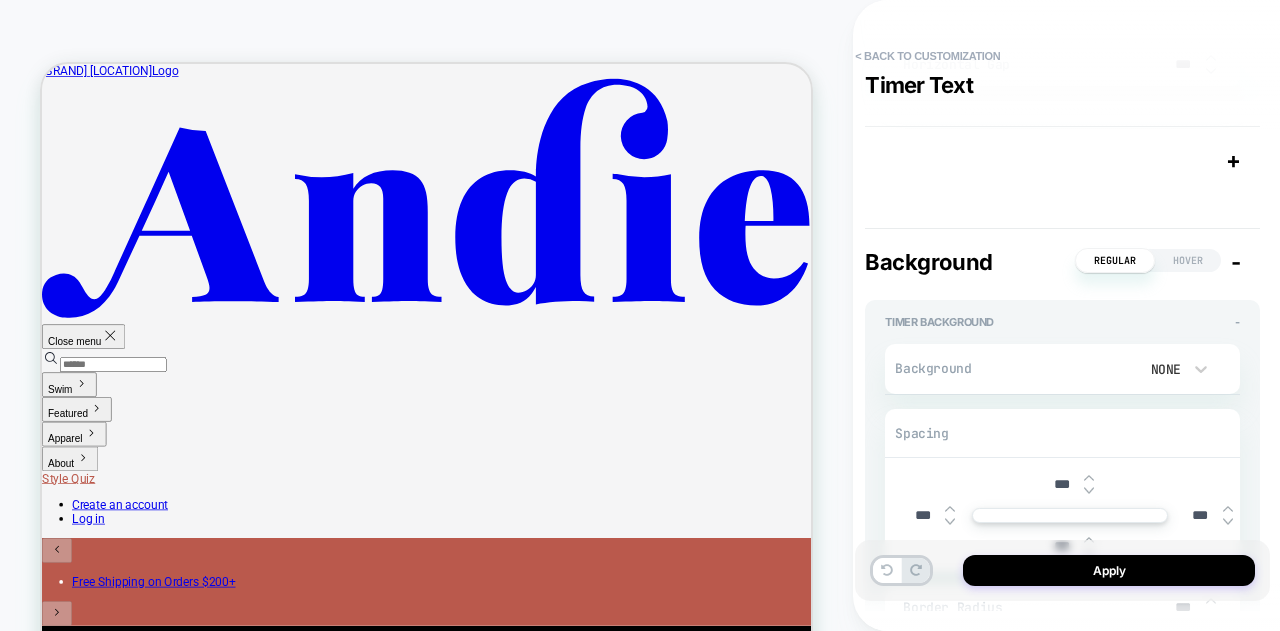 click on "+" at bounding box center (1233, 160) 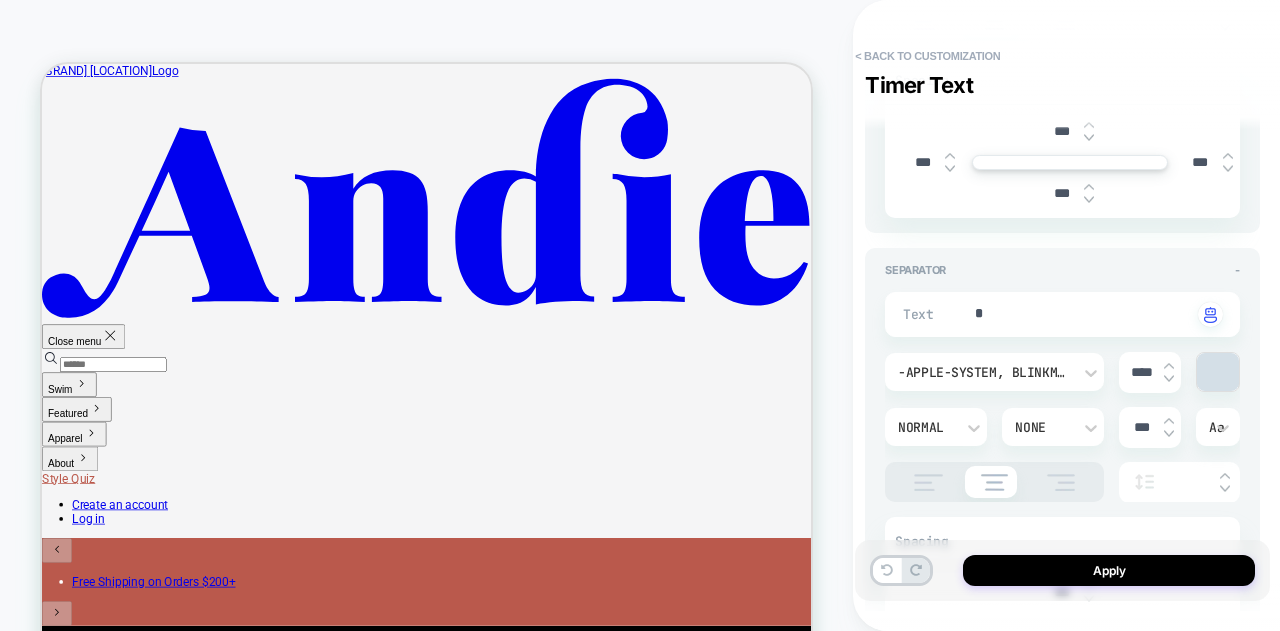 scroll, scrollTop: 1300, scrollLeft: 0, axis: vertical 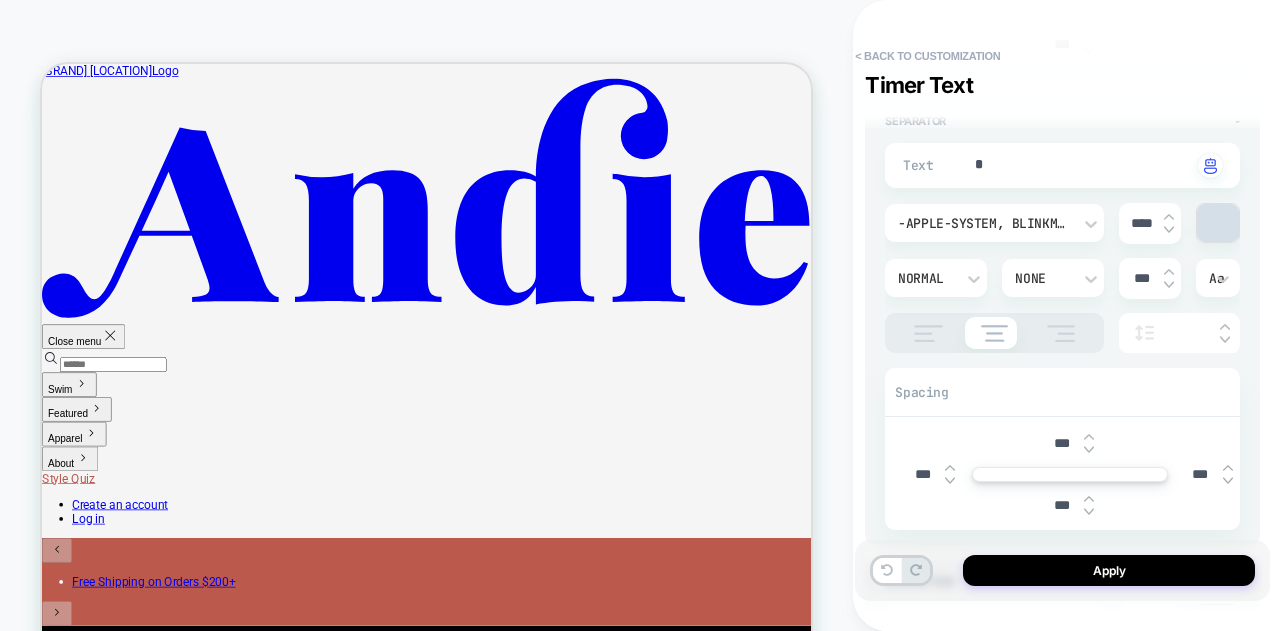 click on "-apple-system, BlinkMacSystemFont, 'Segoe UI', Roboto, Oxygen, Ubuntu, Cantarell, 'Fira Sans', 'Droid Sans', 'Helvetica Neue', sans-serif" at bounding box center (994, 223) 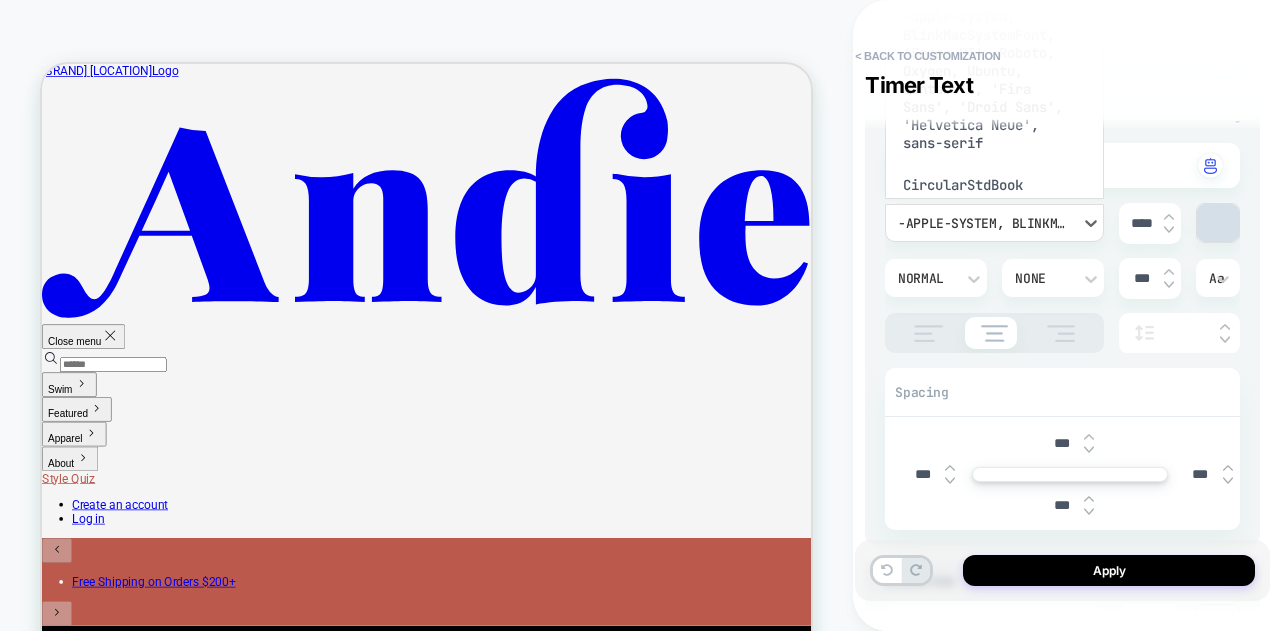 scroll, scrollTop: 29, scrollLeft: 0, axis: vertical 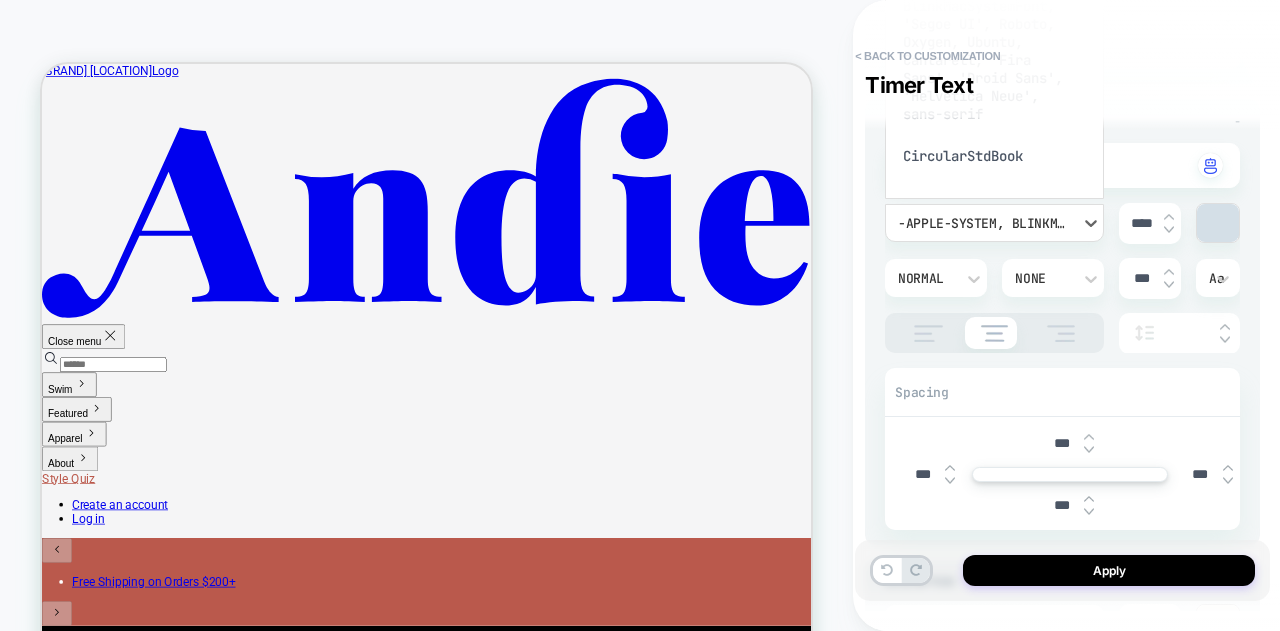 click on "CircularStdBook" at bounding box center [994, 156] 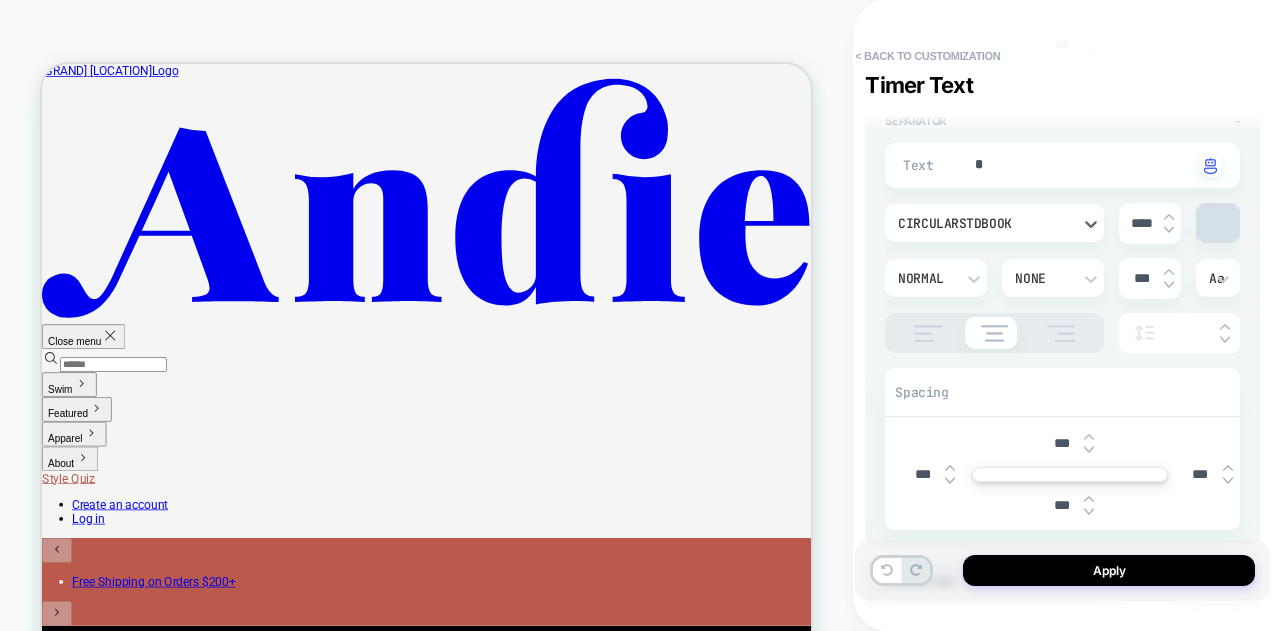 type on "*" 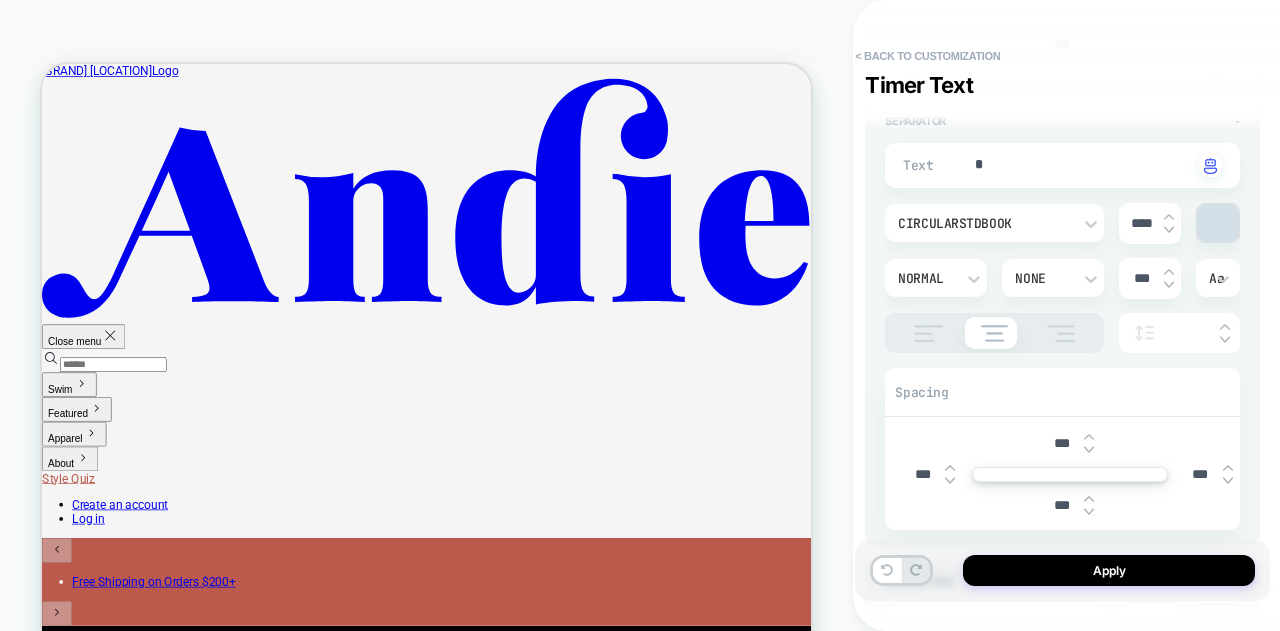 click at bounding box center [1218, 223] 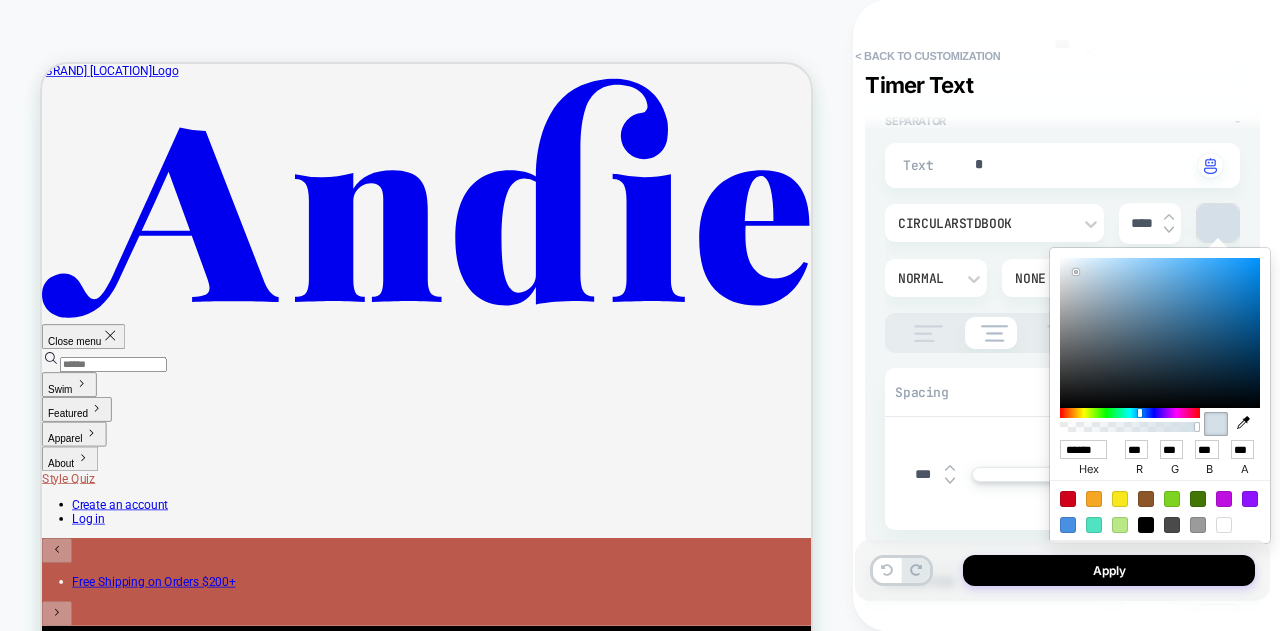 click on "******" at bounding box center (1083, 449) 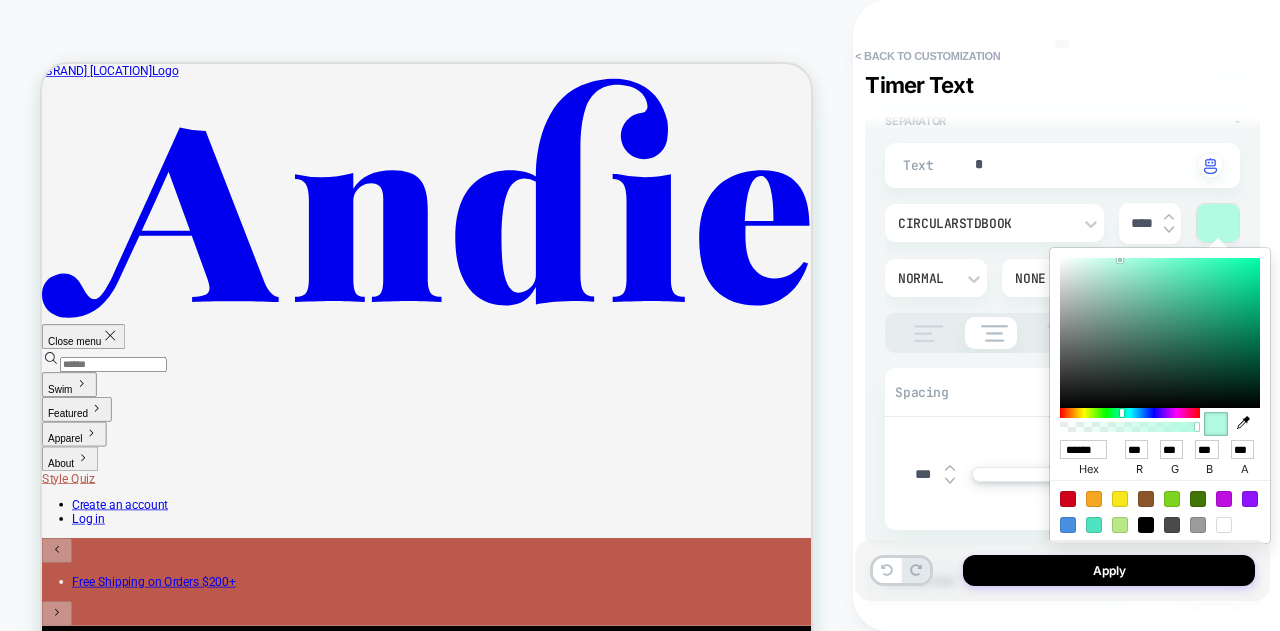 type on "*" 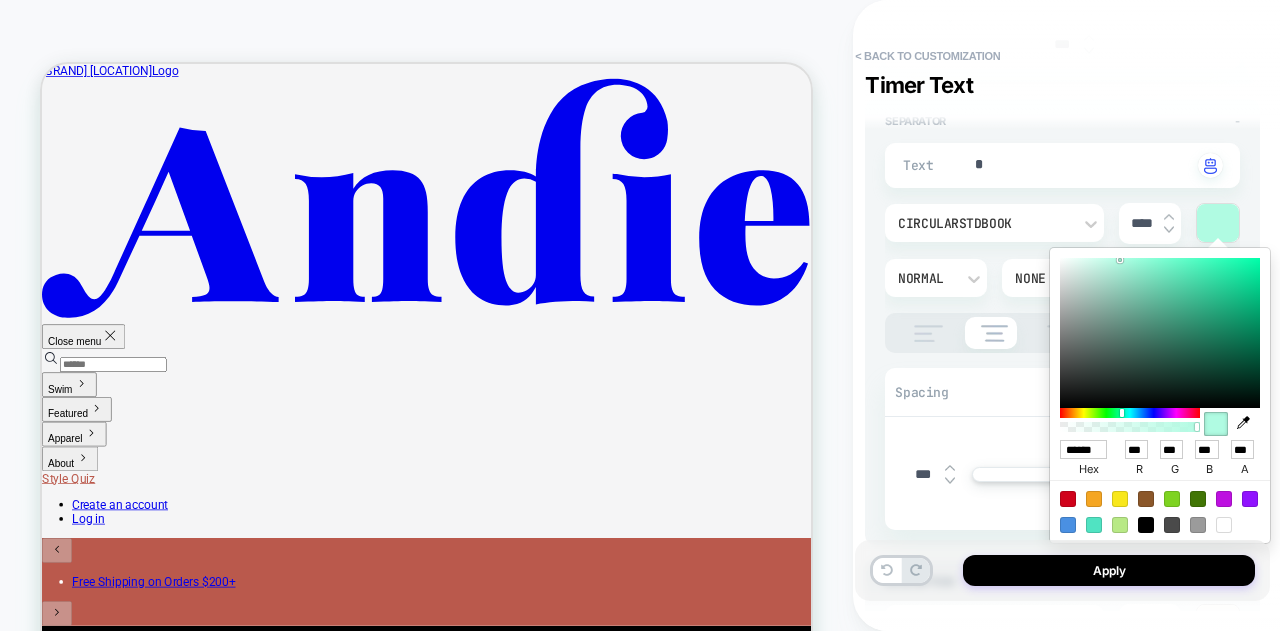 type on "***" 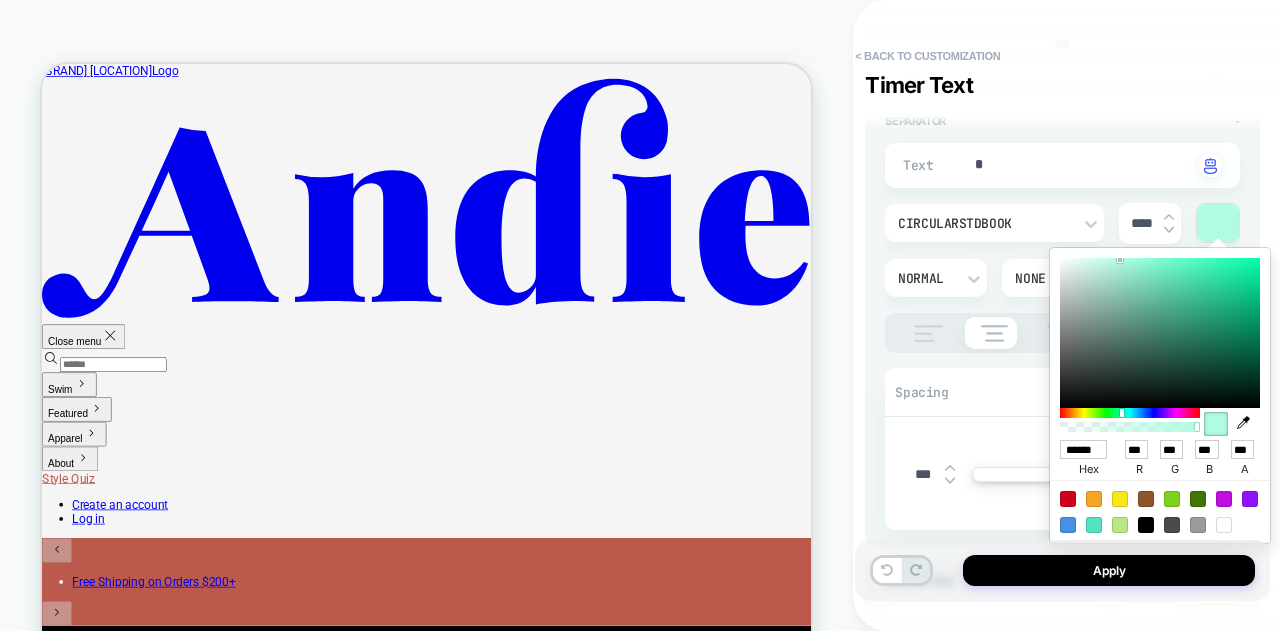 type on "******" 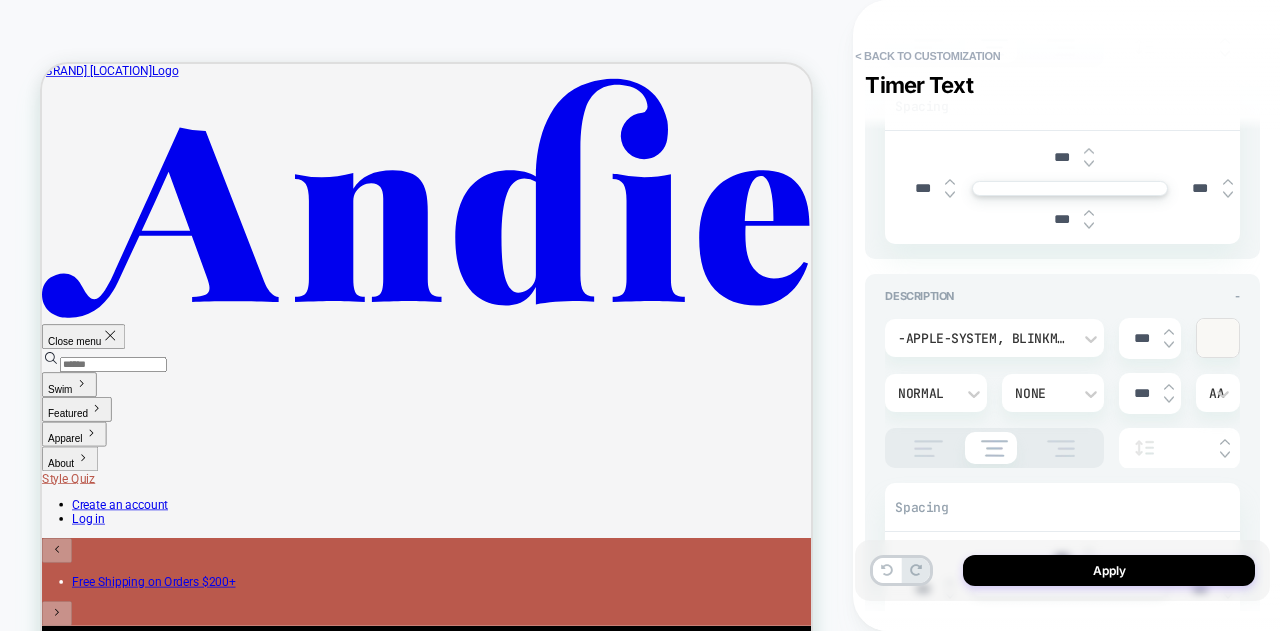 scroll, scrollTop: 1700, scrollLeft: 0, axis: vertical 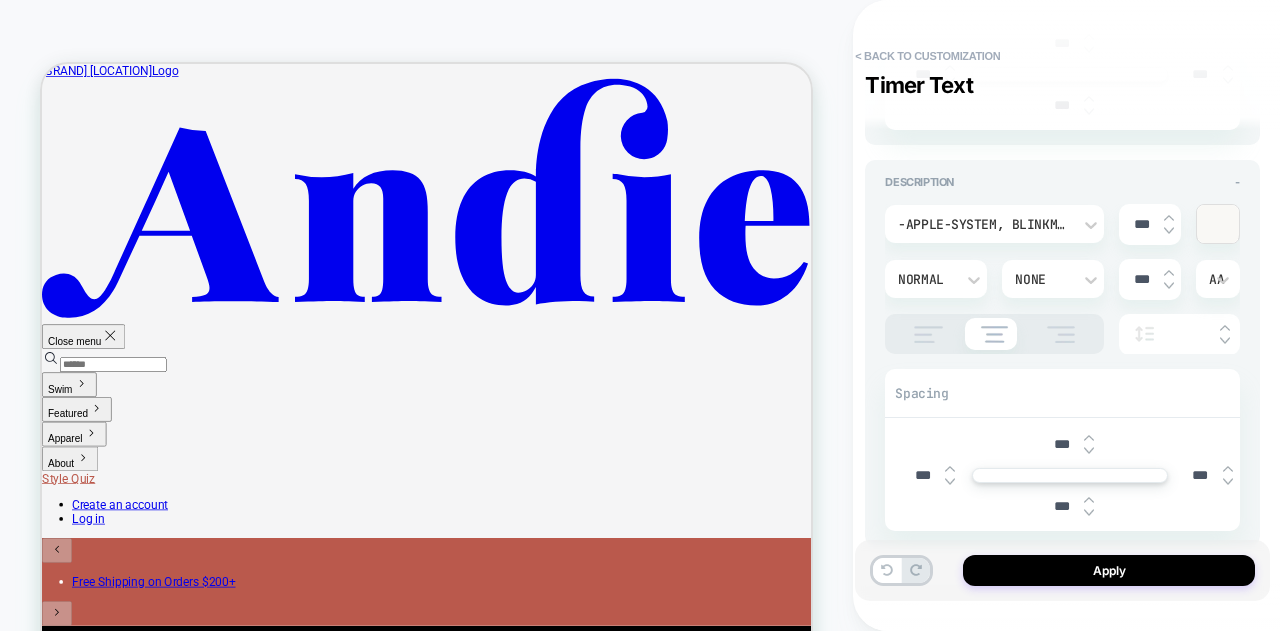 click on "-apple-system, BlinkMacSystemFont, 'Segoe UI', Roboto, Oxygen, Ubuntu, Cantarell, 'Fira Sans', 'Droid Sans', 'Helvetica Neue', sans-serif" at bounding box center [984, 224] 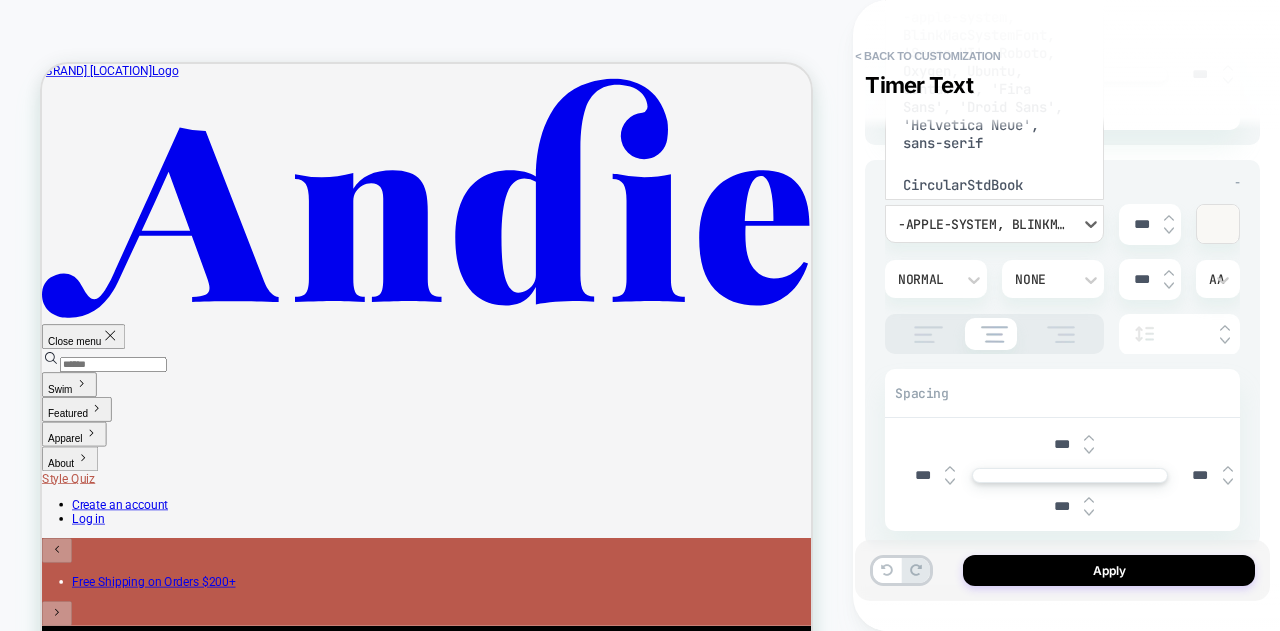 scroll, scrollTop: 28, scrollLeft: 0, axis: vertical 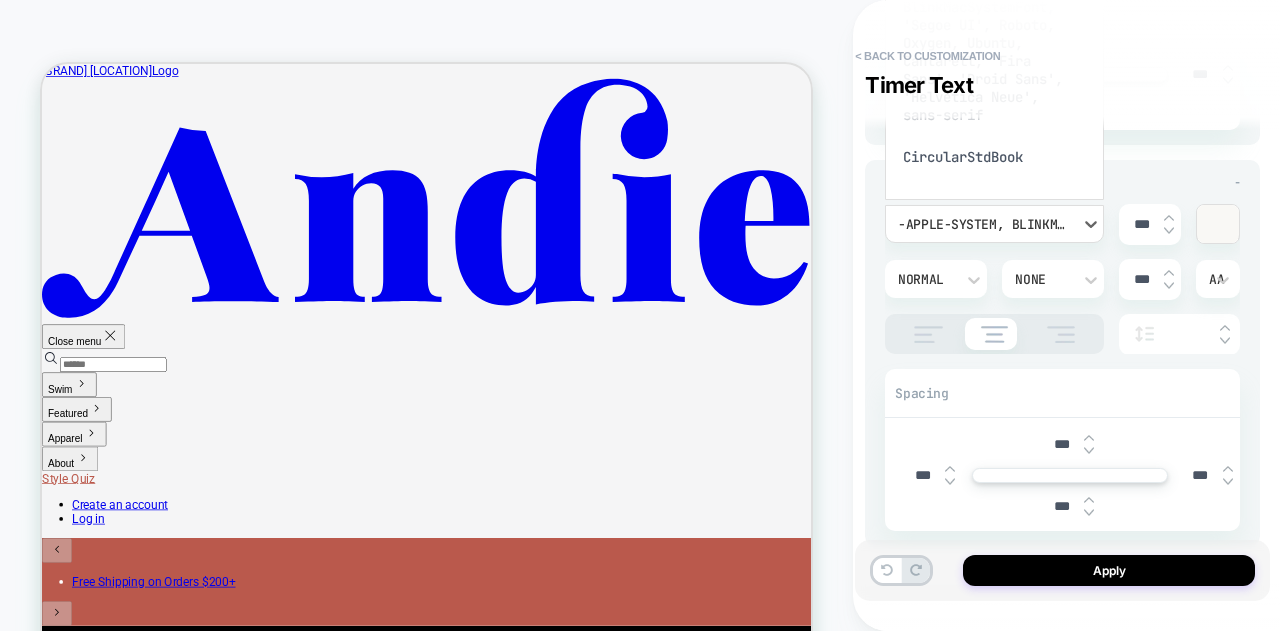 click on "LovelaceRegular" at bounding box center [994, 199] 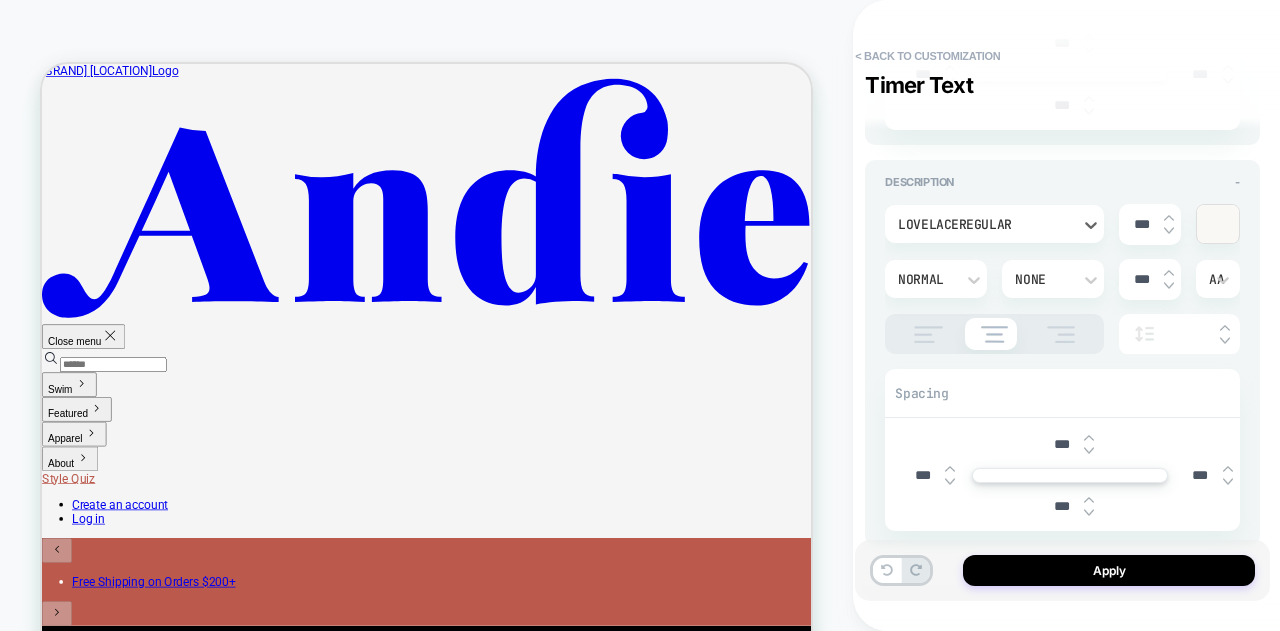 click on "LovelaceRegular" at bounding box center (984, 224) 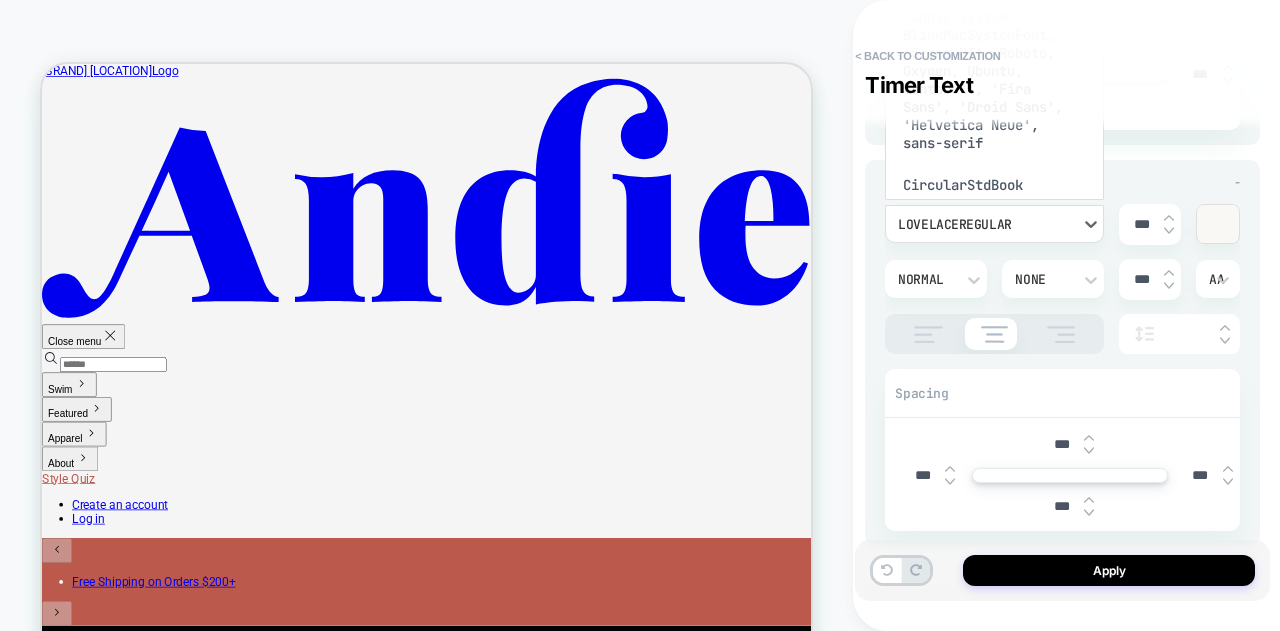 scroll, scrollTop: 28, scrollLeft: 0, axis: vertical 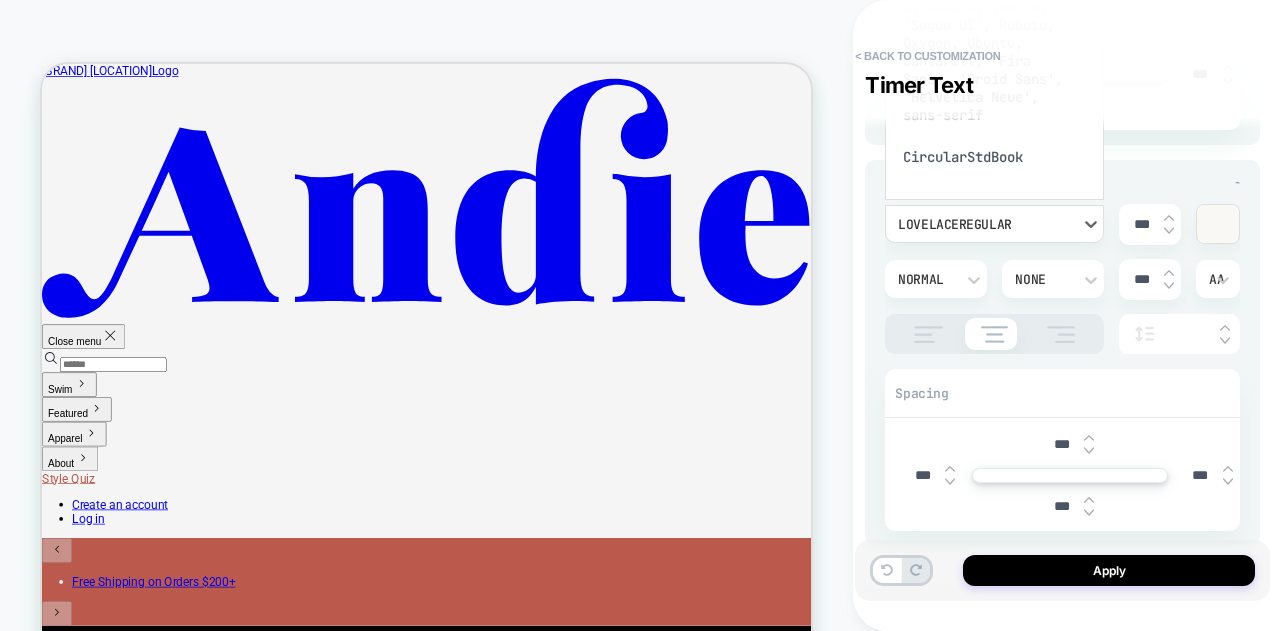 click on "CircularStdBook" at bounding box center (994, 157) 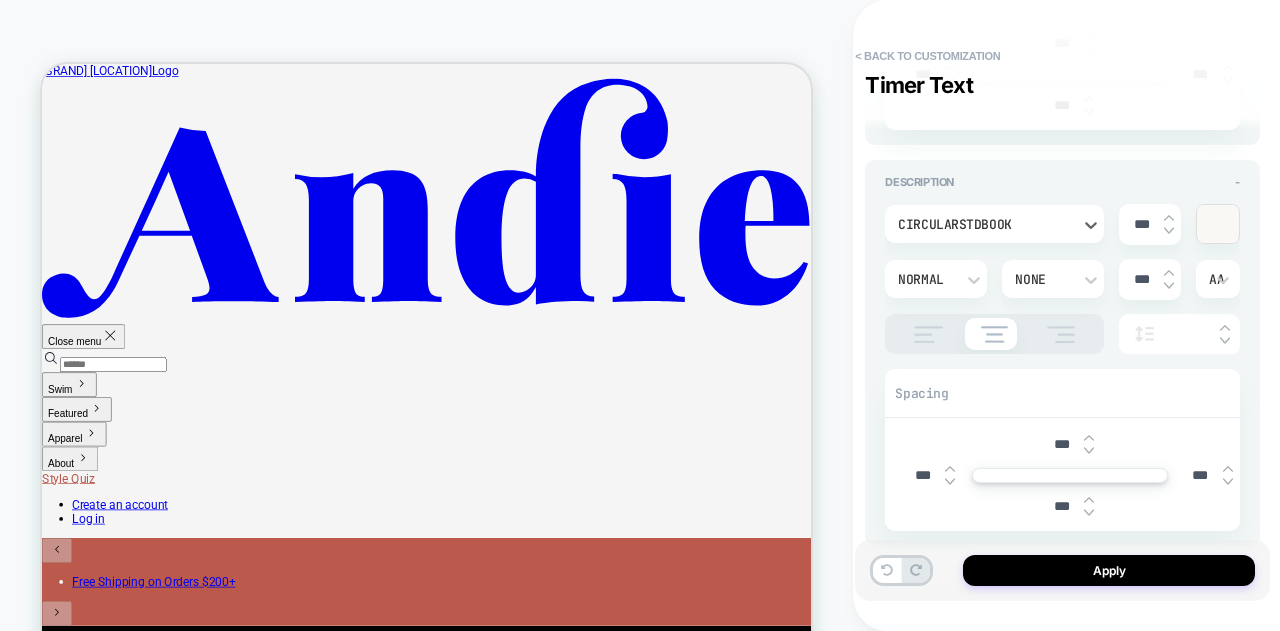 type on "*" 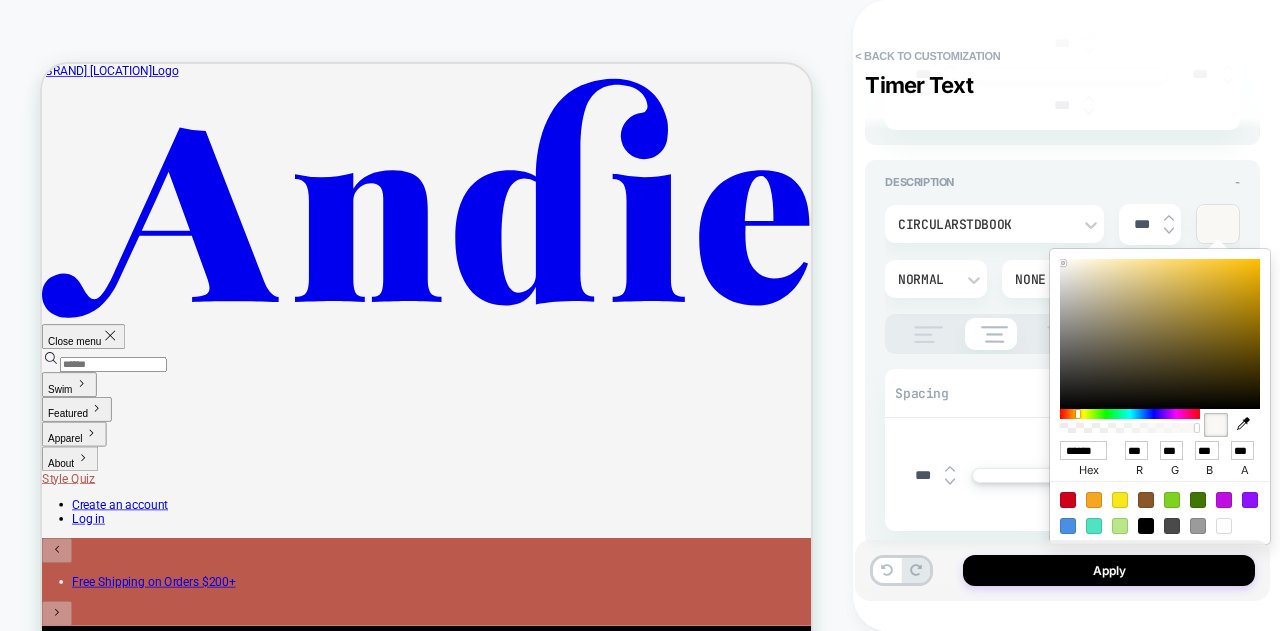 click on "******" at bounding box center (1083, 450) 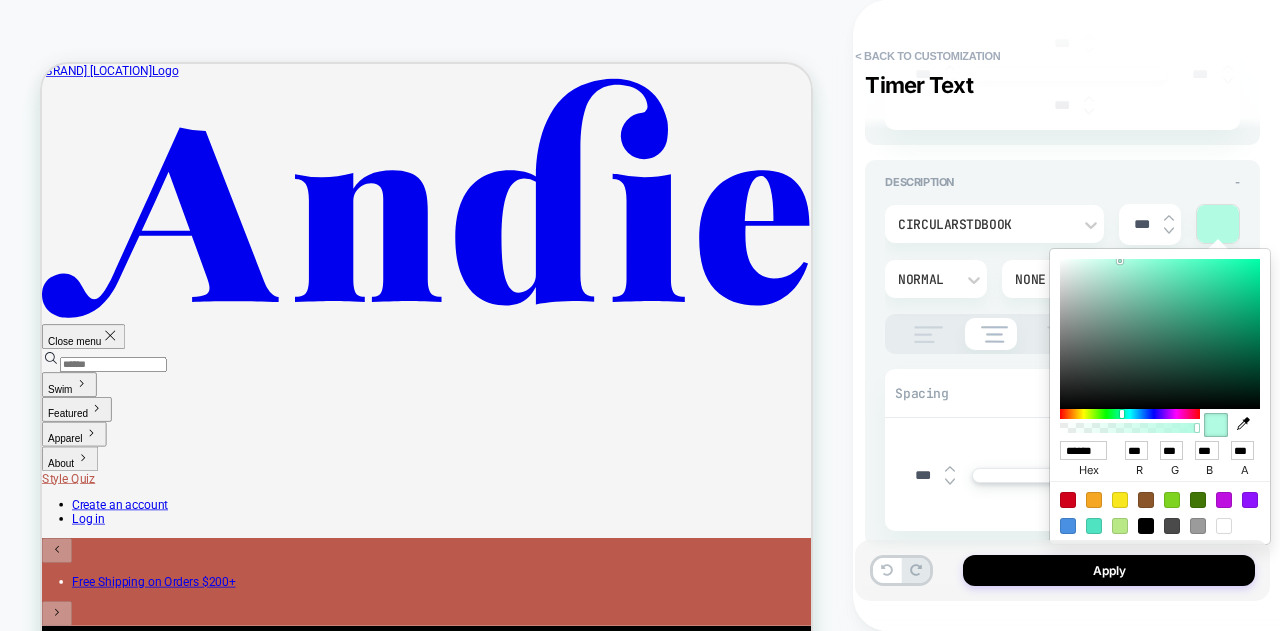 click on "Text - CircularStdBook **** Normal None *** Aa Spacing *** *** *** *** Separator - Text * Click to change to  alternative text CircularStdBook **** Normal None *** Aa Spacing *** *** *** *** Description - CircularStdBook *** Normal None *** AA Spacing *** *** *** ***" at bounding box center [1062, -86] 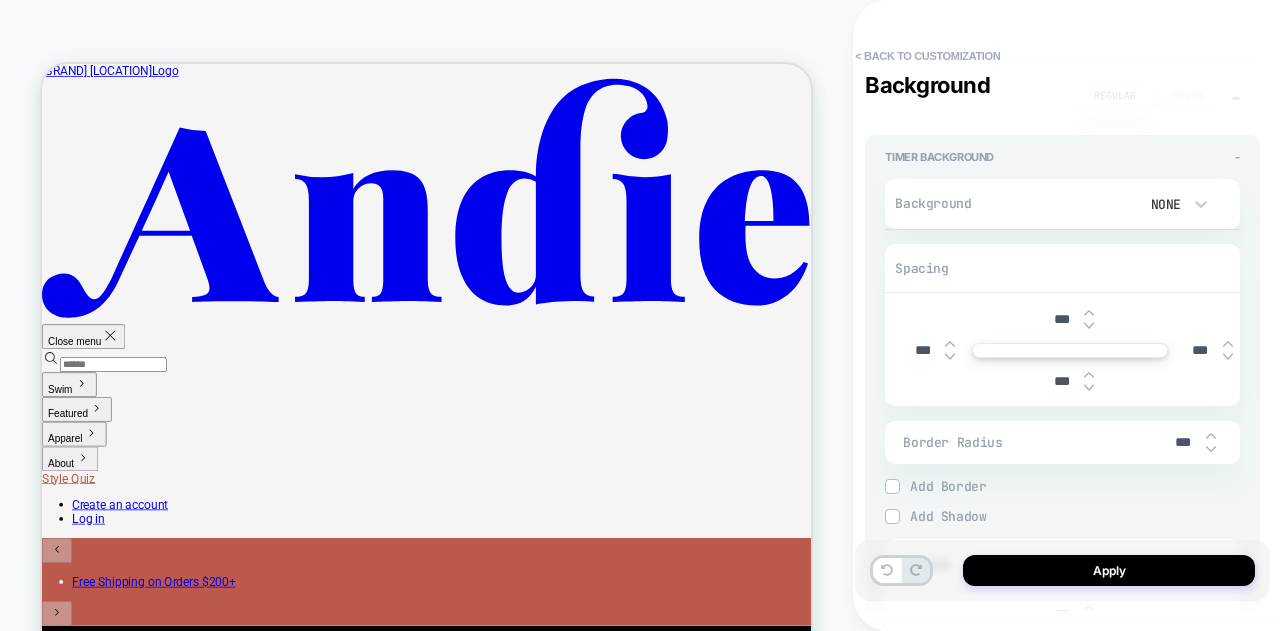 scroll, scrollTop: 2200, scrollLeft: 0, axis: vertical 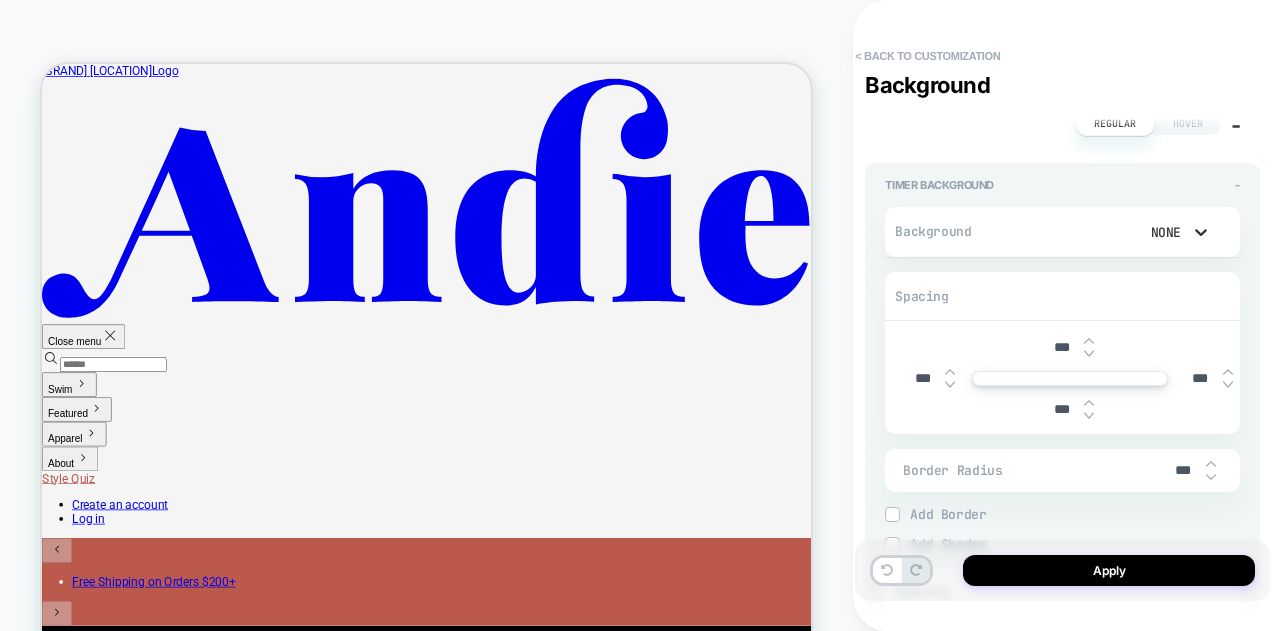 click 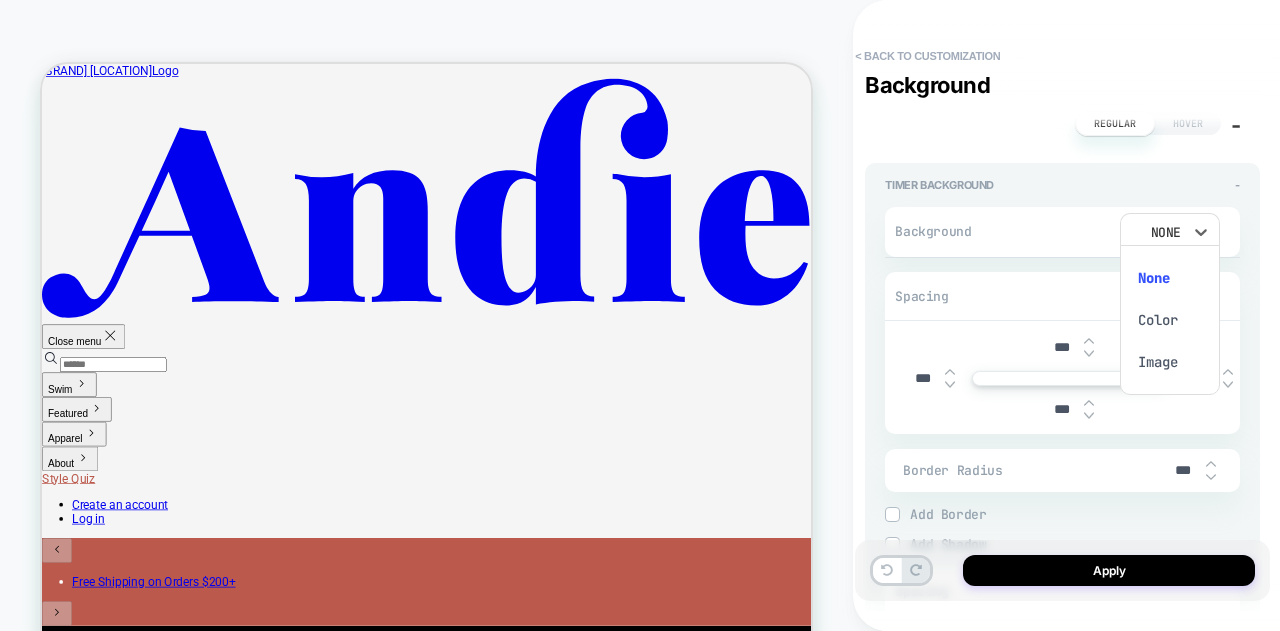 click on "Color" at bounding box center (1170, 320) 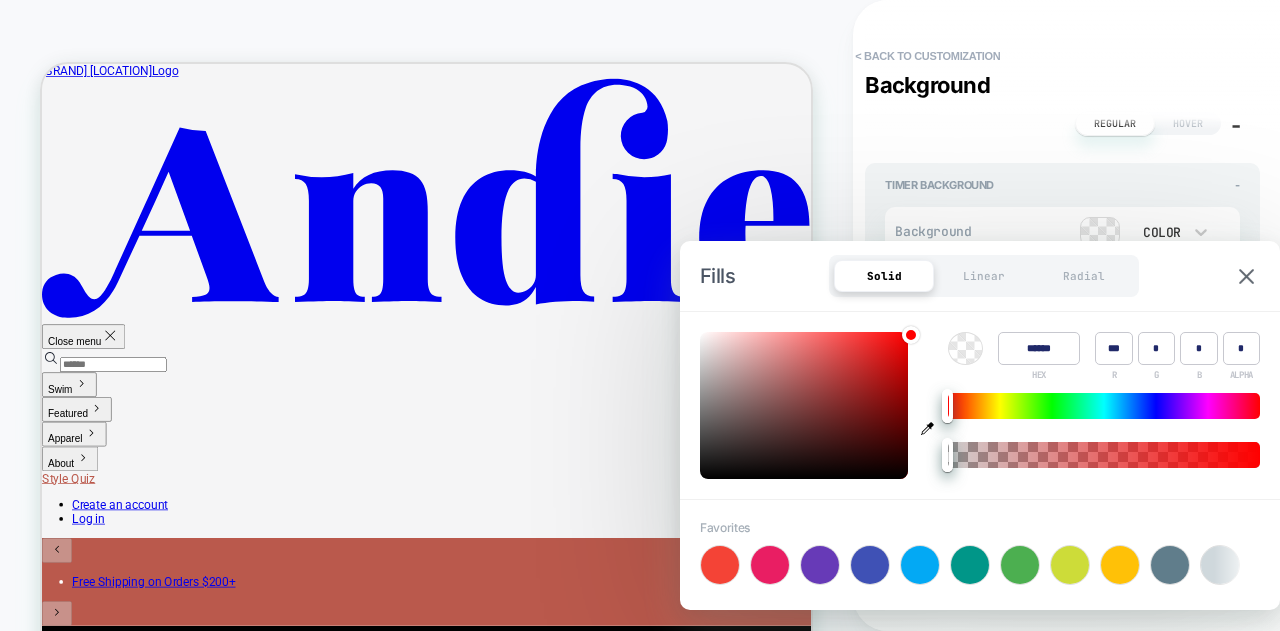 type on "*" 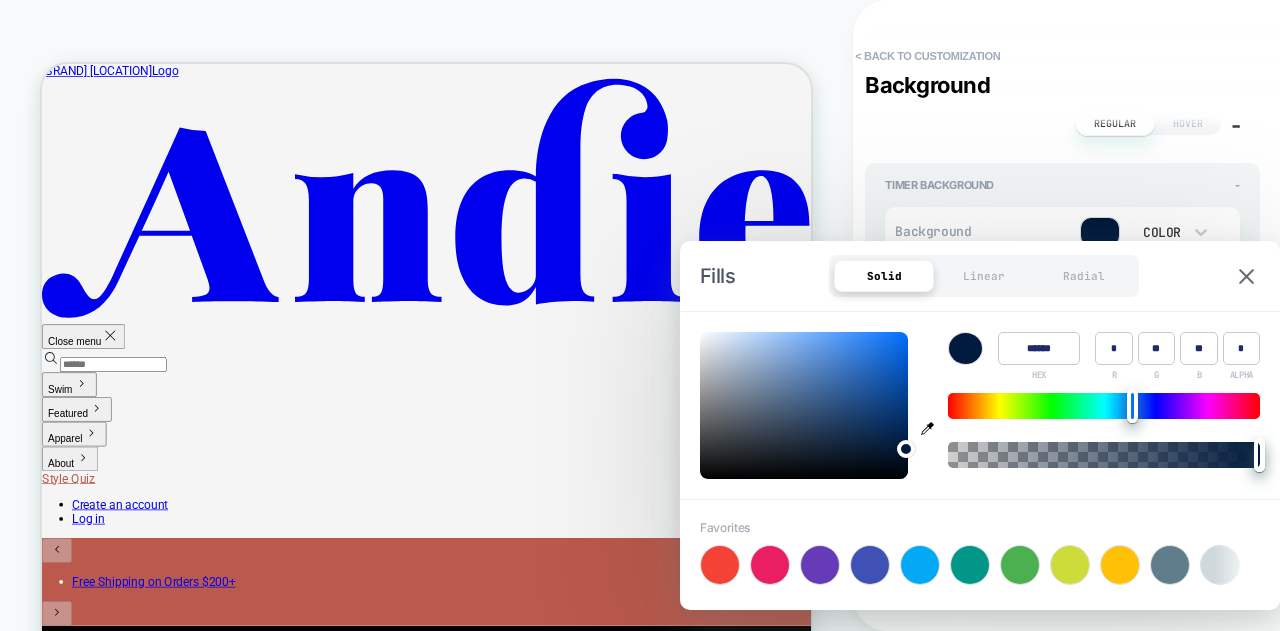 type on "*" 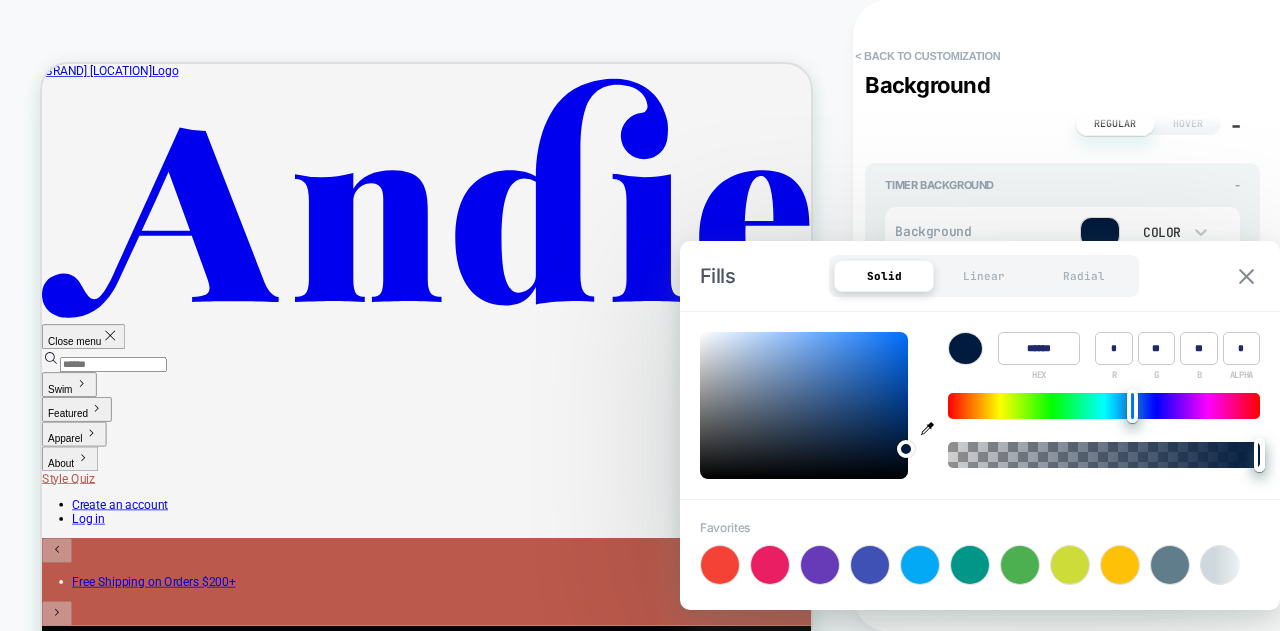 click at bounding box center [1246, 276] 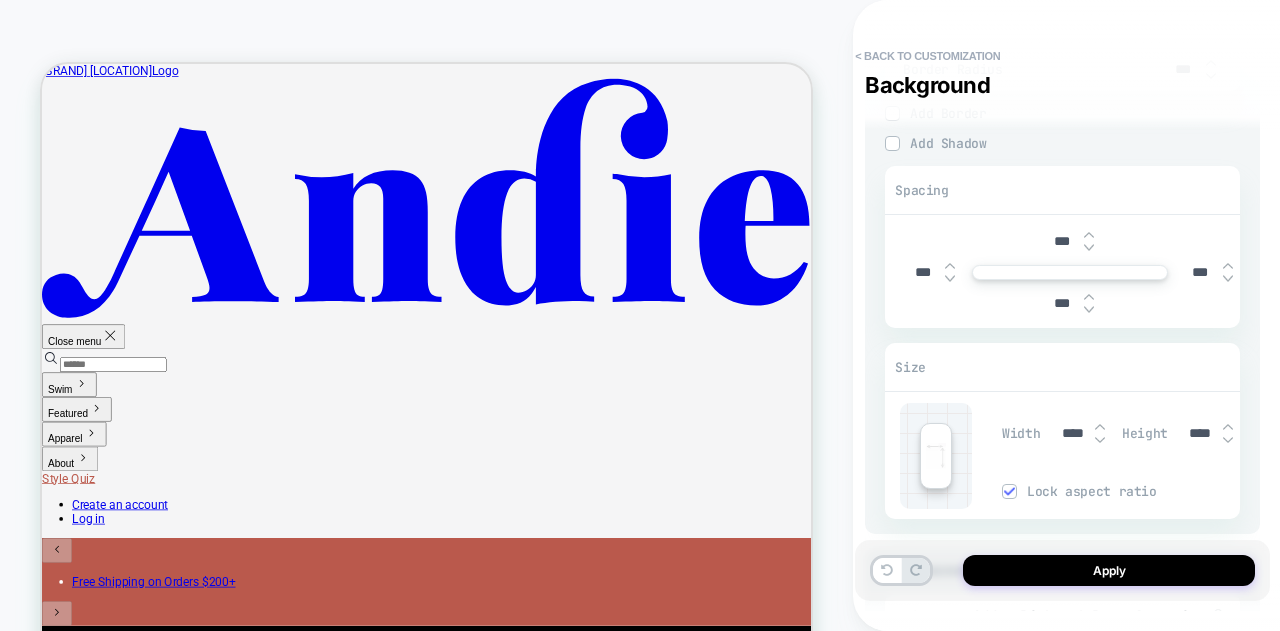 scroll, scrollTop: 2900, scrollLeft: 0, axis: vertical 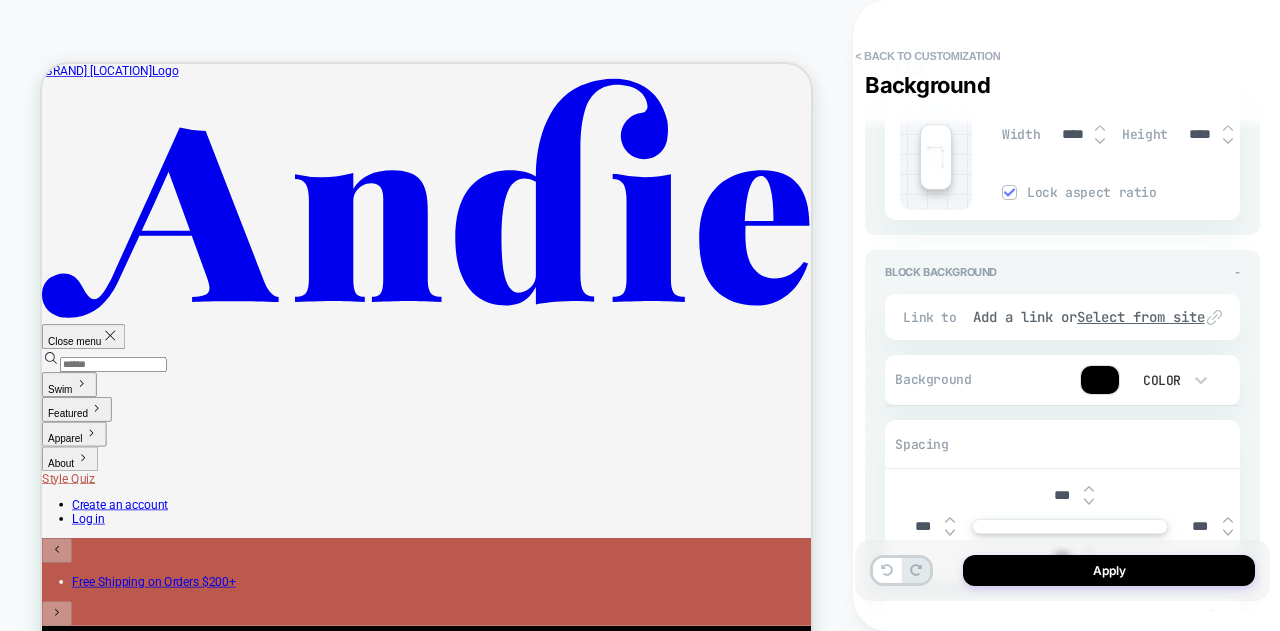 click at bounding box center [1100, 380] 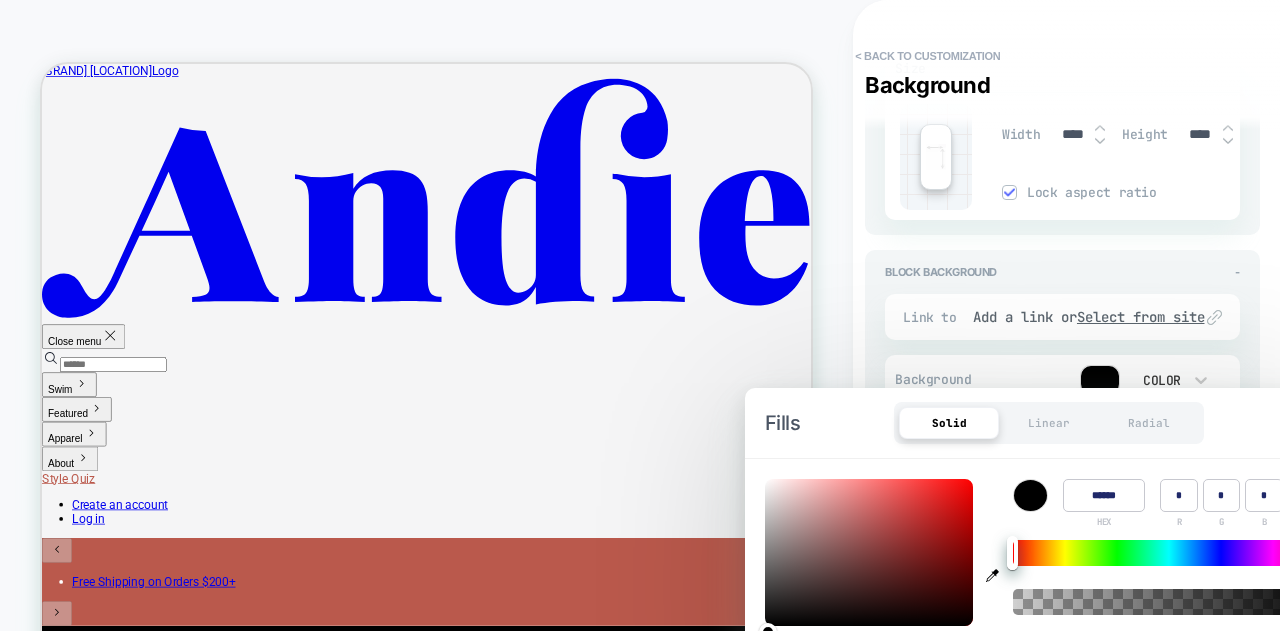 click at bounding box center (993, 552) 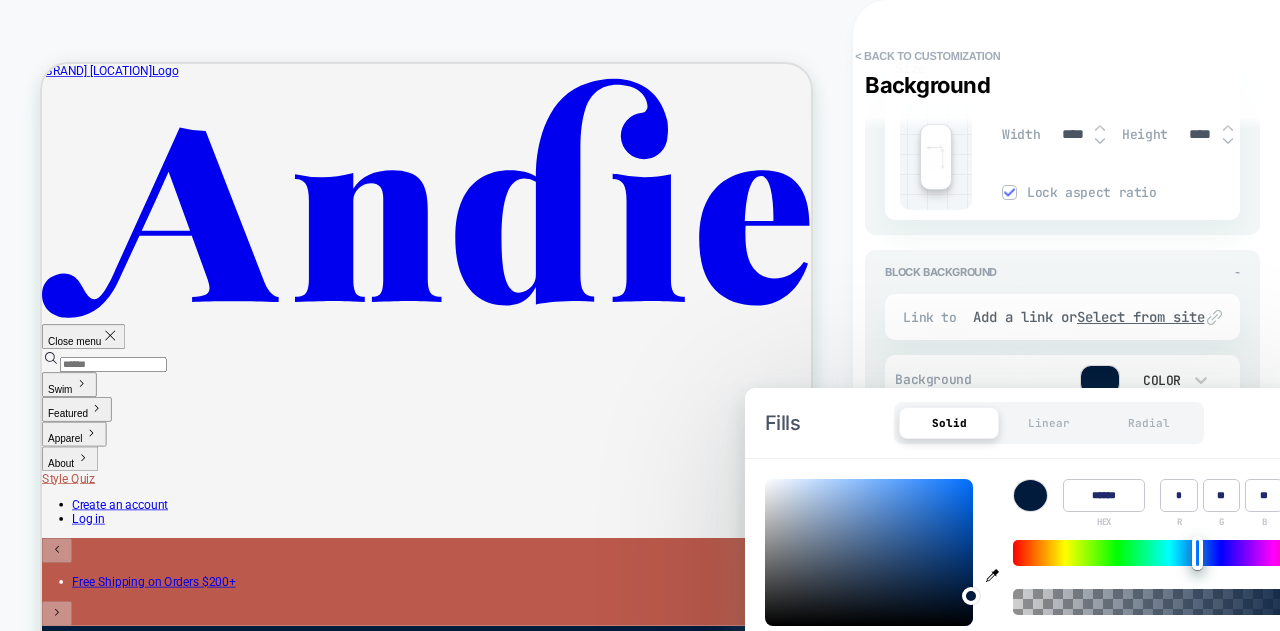 click on "**********" at bounding box center [1062, 315] 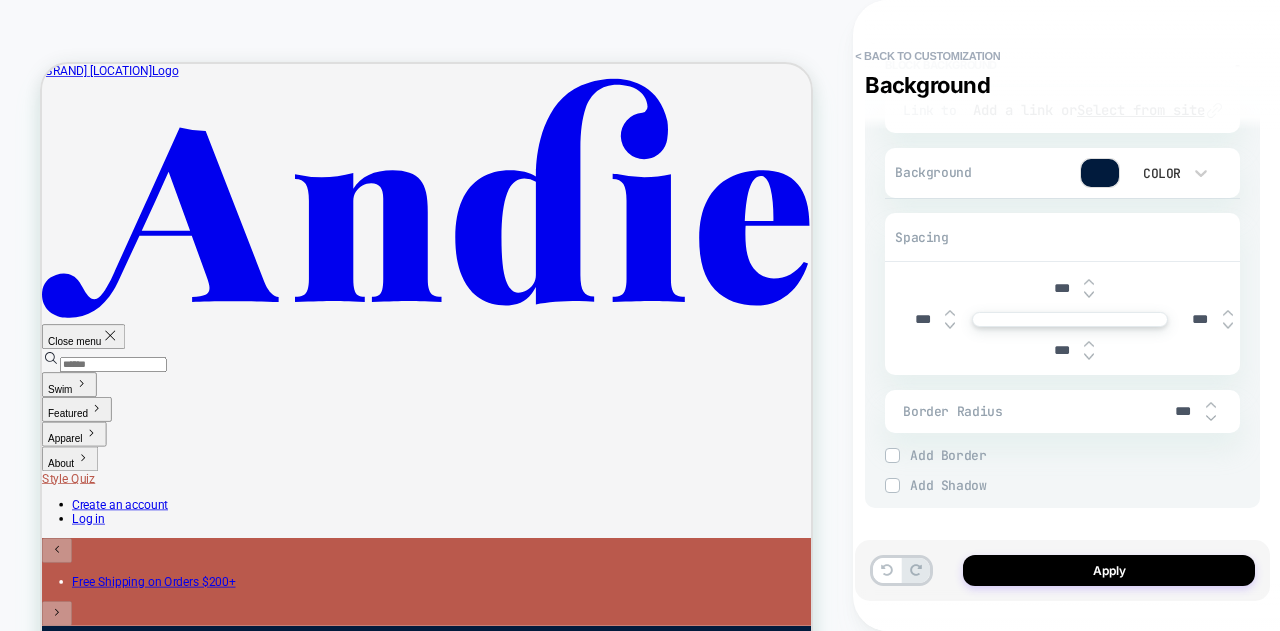 scroll, scrollTop: 3127, scrollLeft: 0, axis: vertical 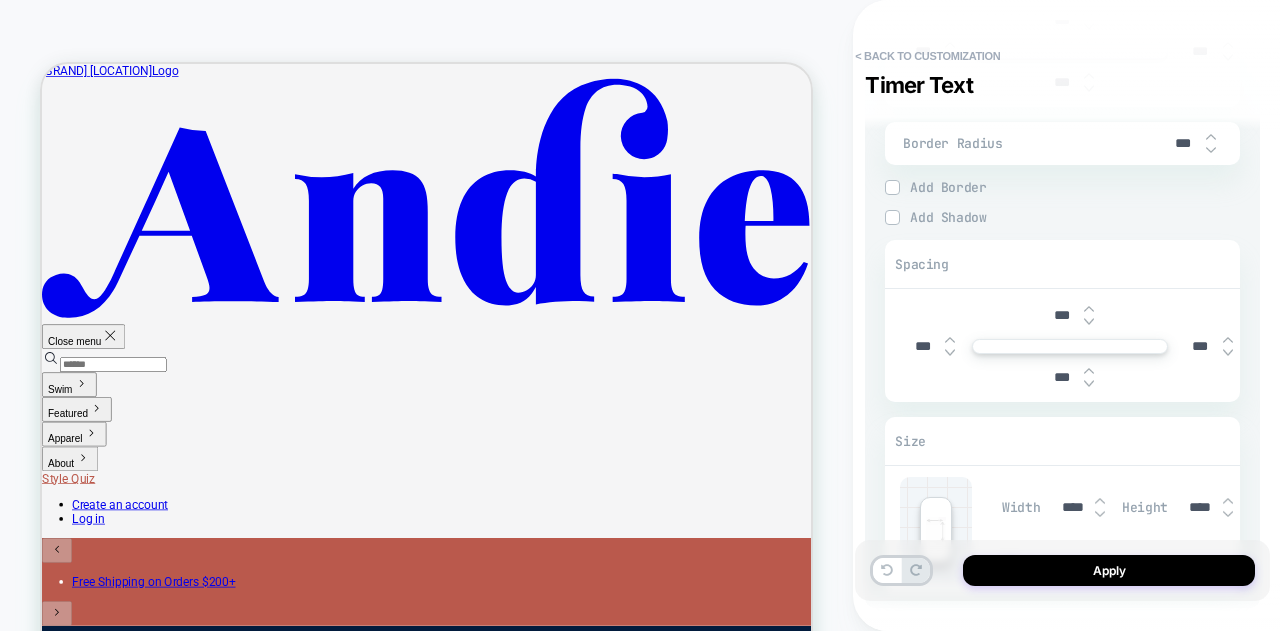 type on "*" 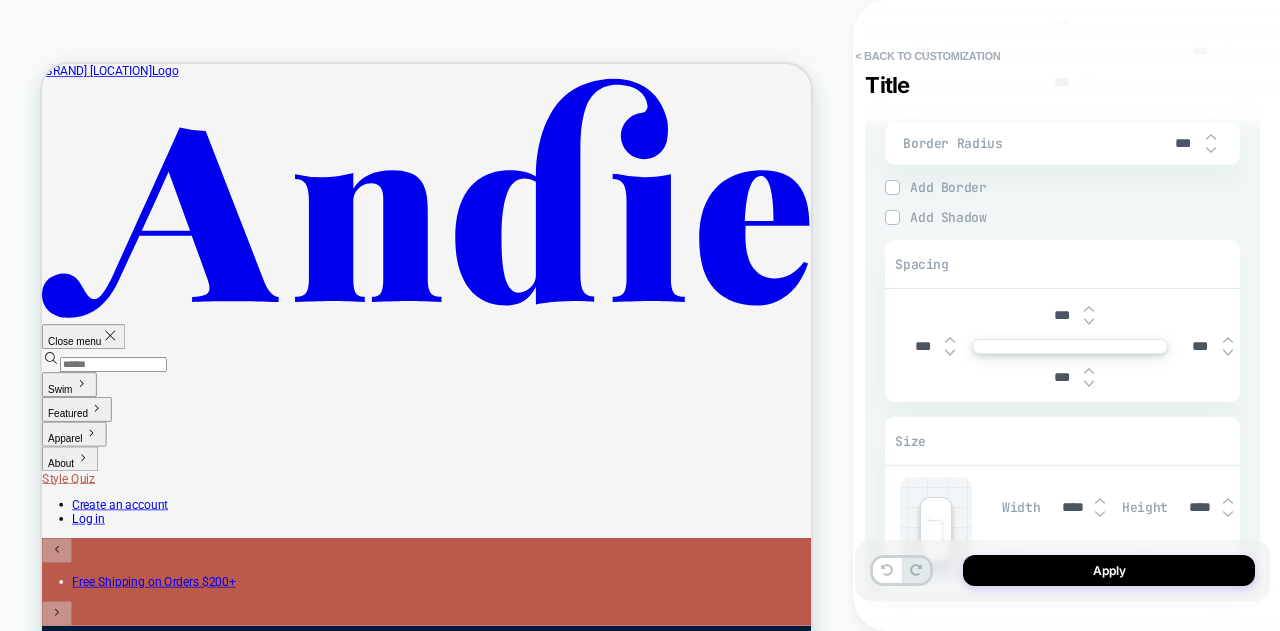 scroll, scrollTop: 327, scrollLeft: 0, axis: vertical 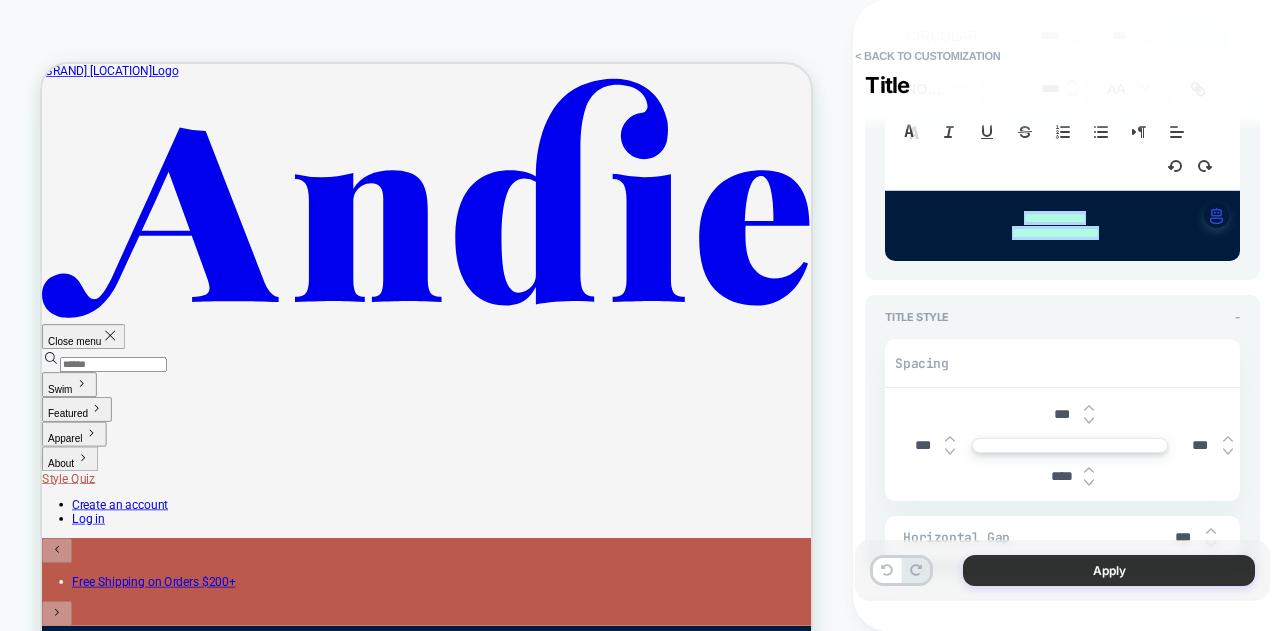 click on "Apply" at bounding box center (1109, 570) 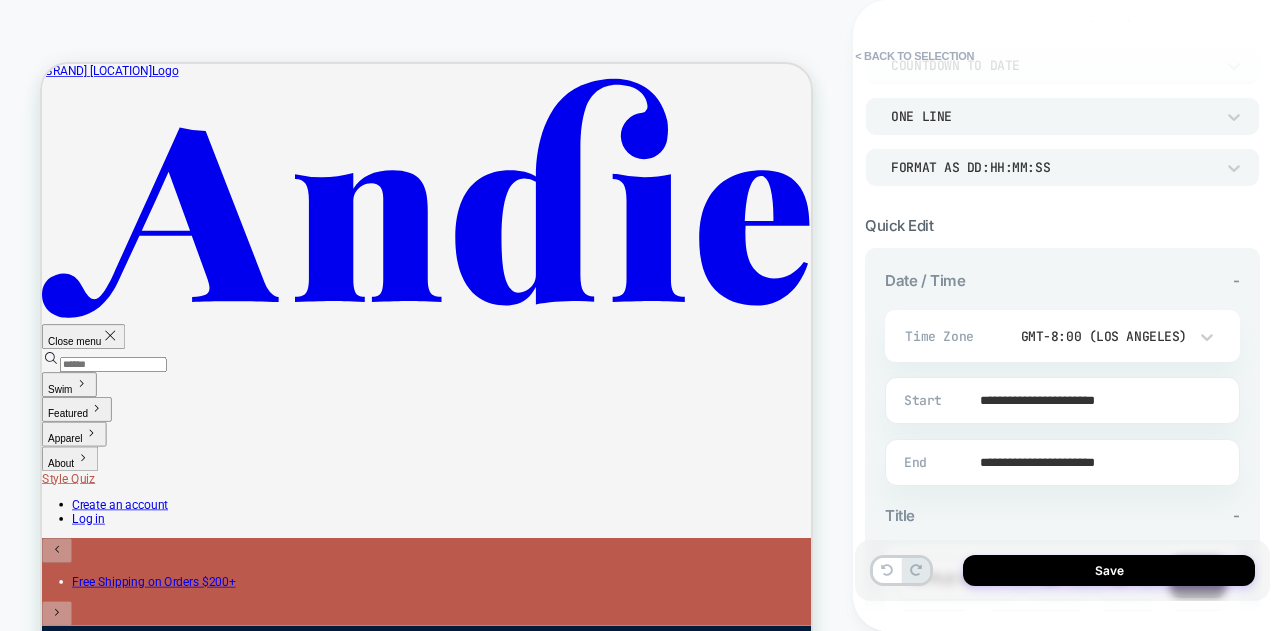 scroll, scrollTop: 300, scrollLeft: 0, axis: vertical 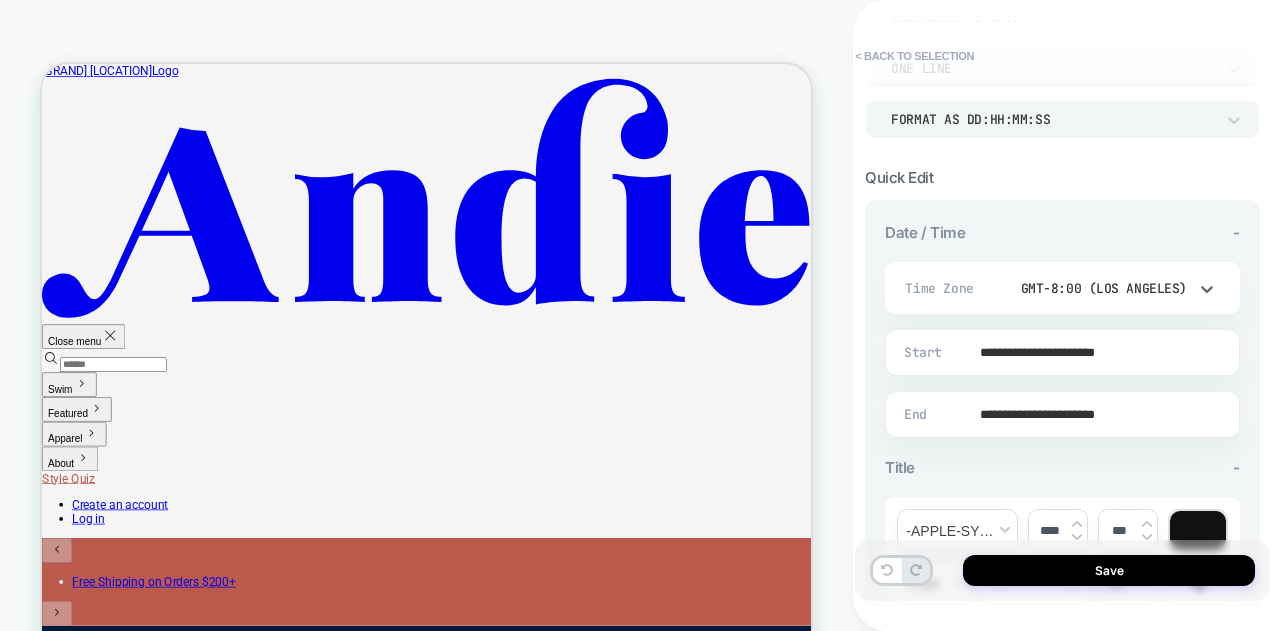 click on "GMT-8:00 (Los Angeles)" at bounding box center [1098, 288] 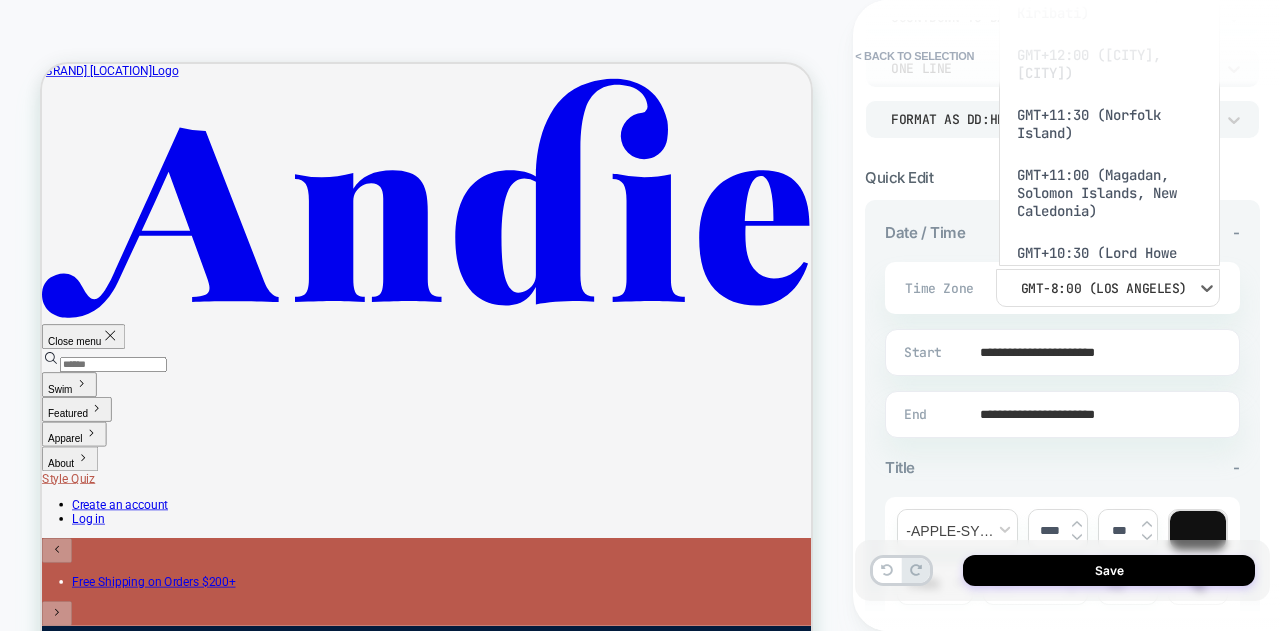 scroll, scrollTop: 0, scrollLeft: 0, axis: both 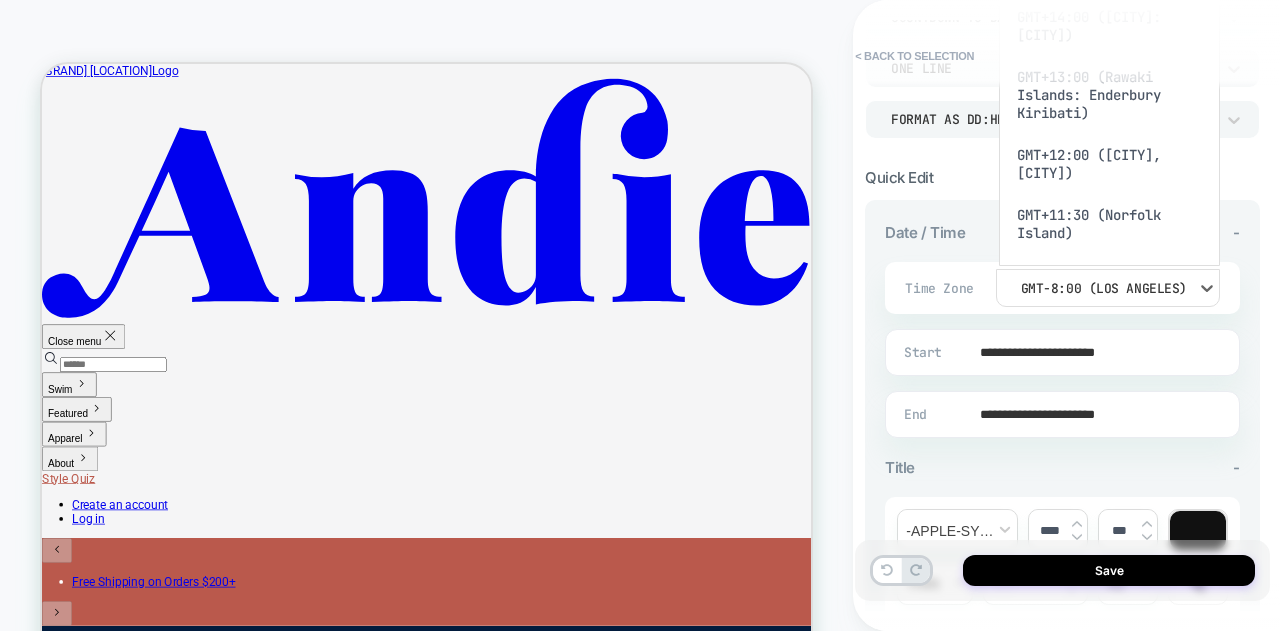 click at bounding box center (640, 315) 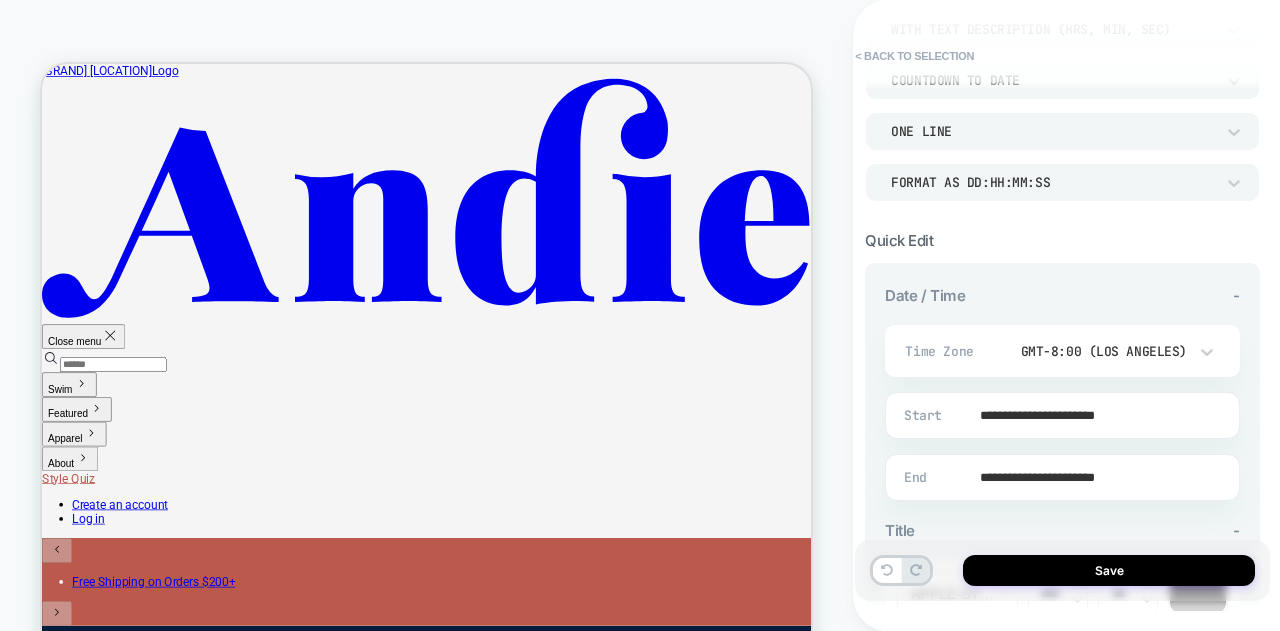 scroll, scrollTop: 200, scrollLeft: 0, axis: vertical 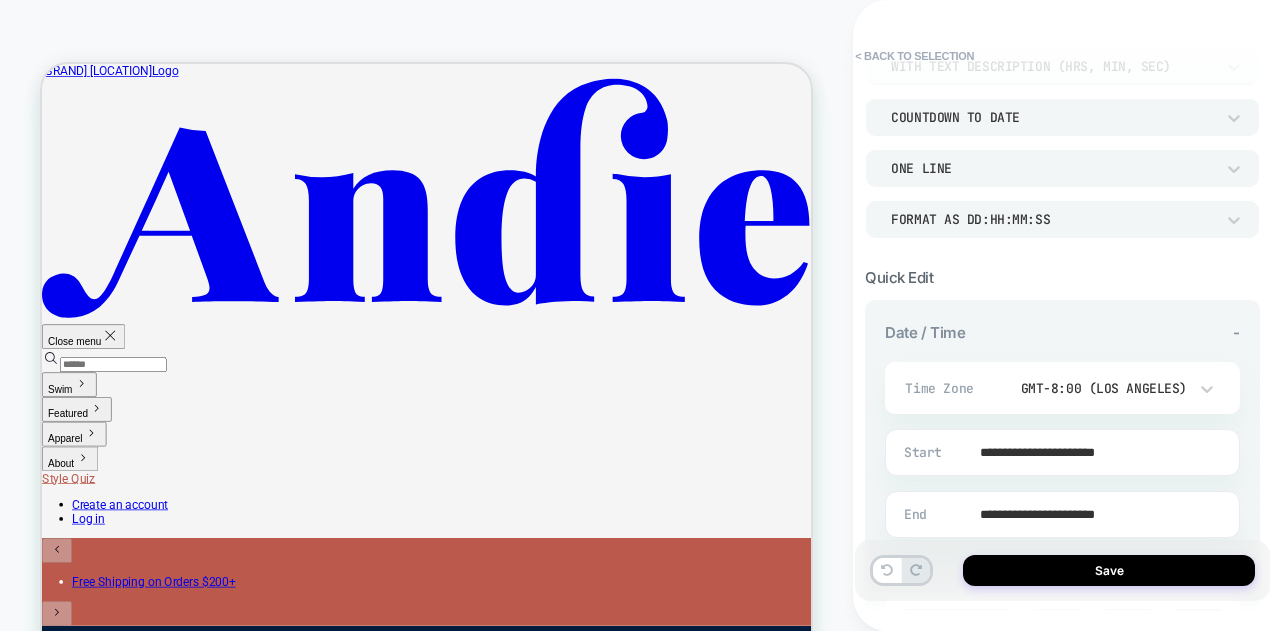 drag, startPoint x: 1180, startPoint y: 359, endPoint x: 1177, endPoint y: 377, distance: 18.248287 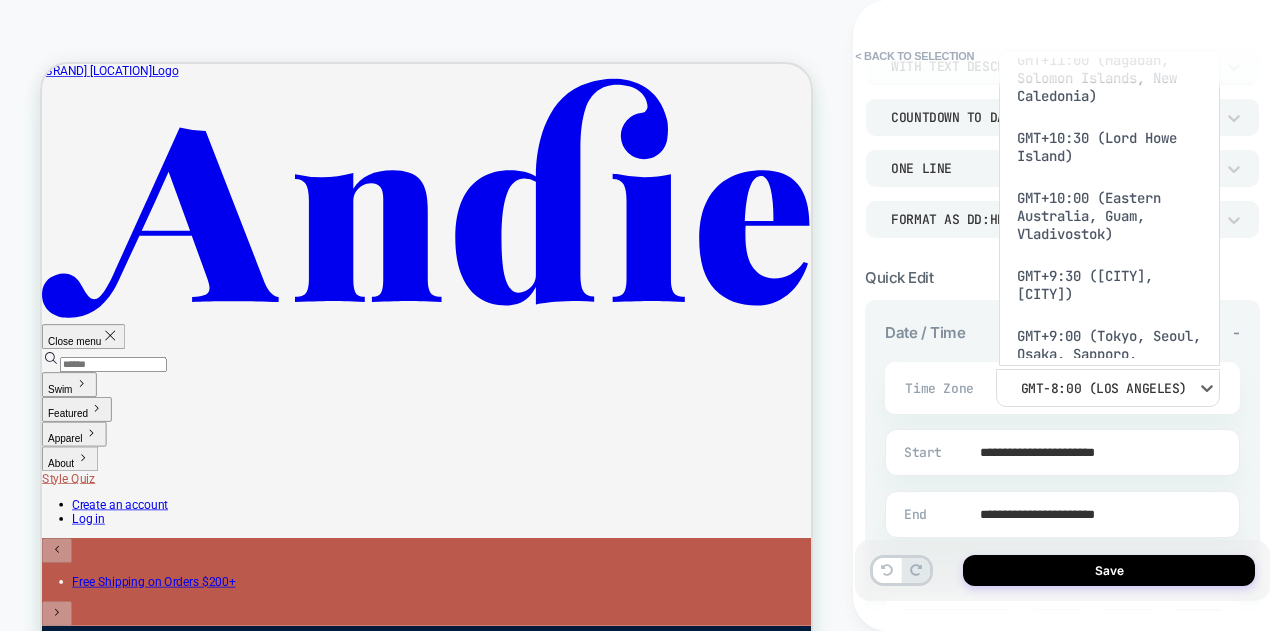 scroll, scrollTop: 300, scrollLeft: 0, axis: vertical 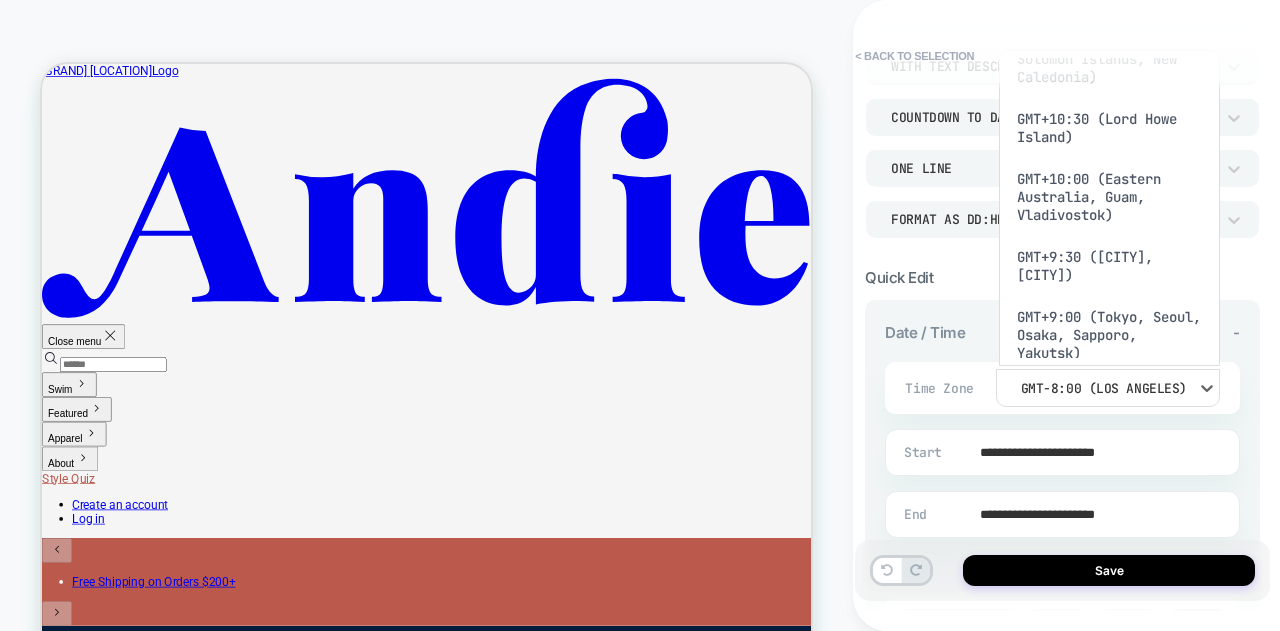 click on "GMT+10:00 (Eastern Australia, Guam, Vladivostok)" at bounding box center [1109, 197] 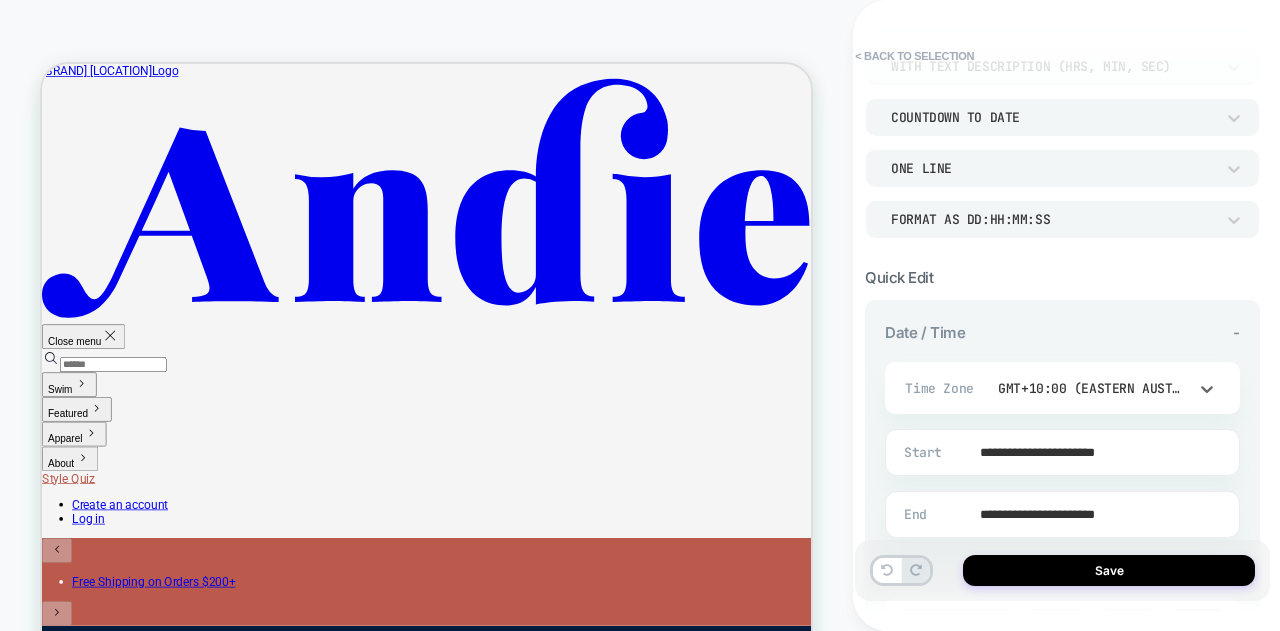 click on "**********" at bounding box center (1058, 452) 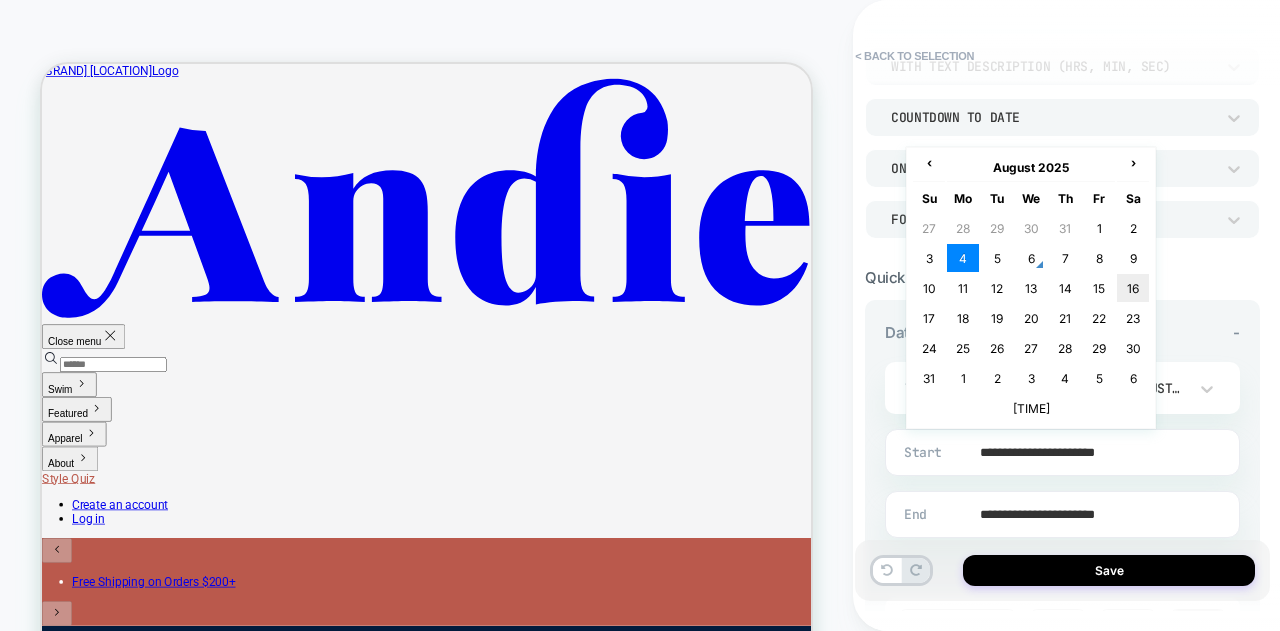 click on "16" at bounding box center (1133, 288) 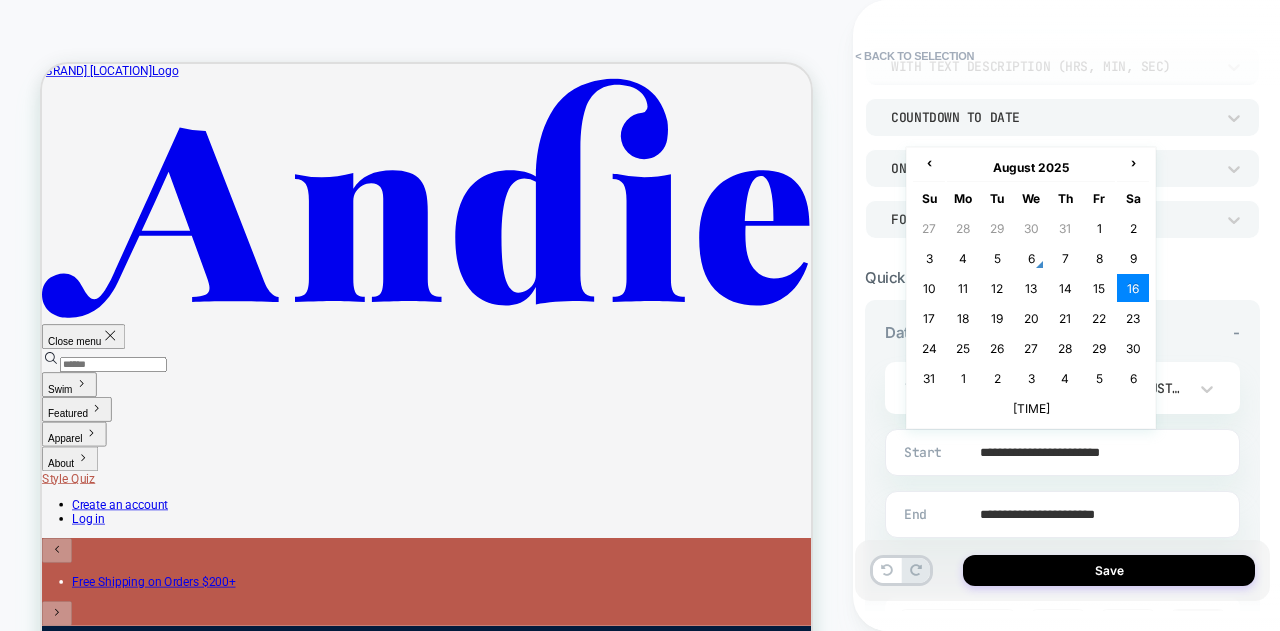 click on "**********" at bounding box center (1058, 452) 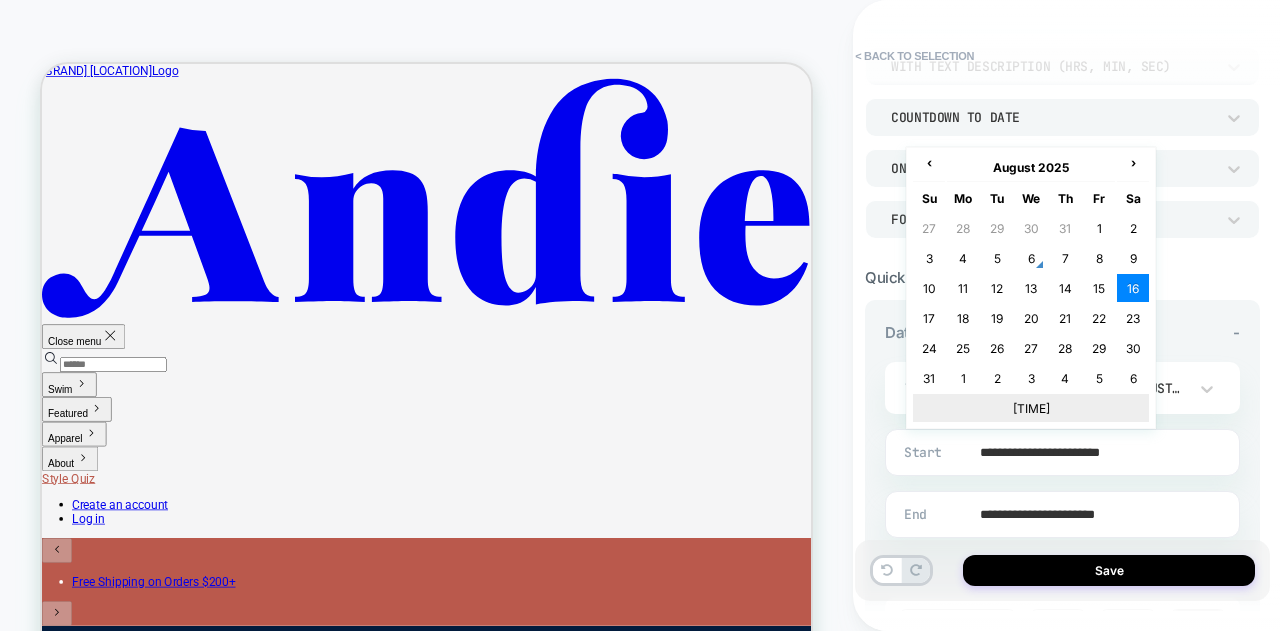 click on "10:22 AM" at bounding box center (1031, 408) 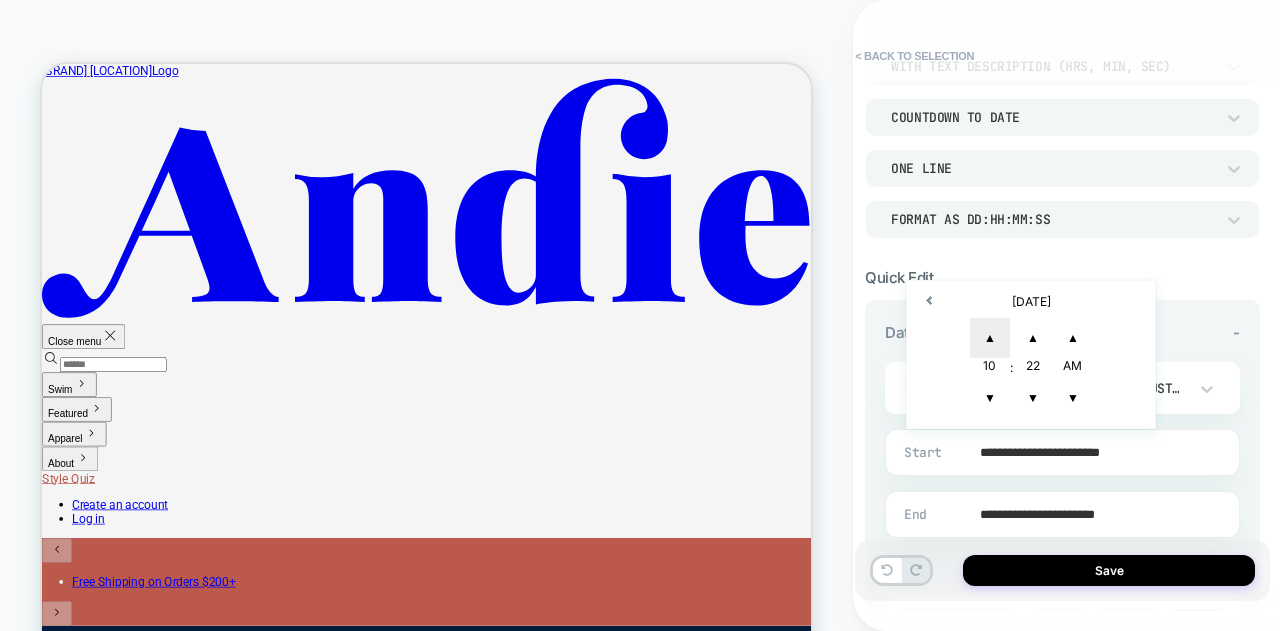 click on "▲" at bounding box center (990, 338) 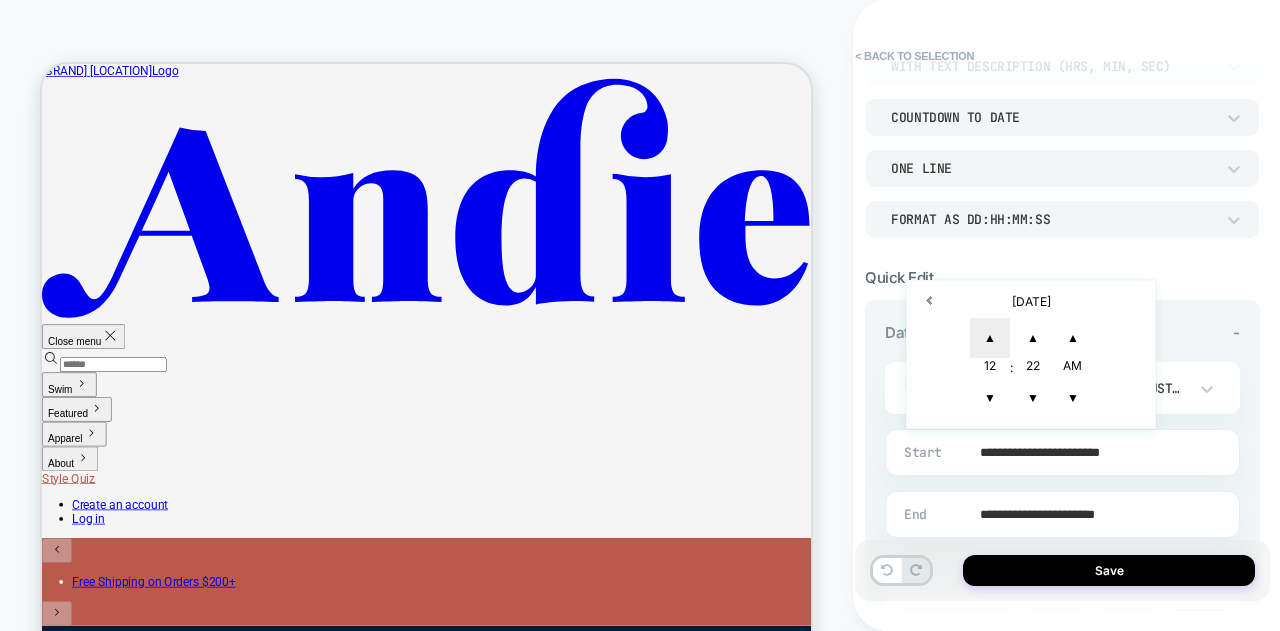 click on "▲" at bounding box center (990, 338) 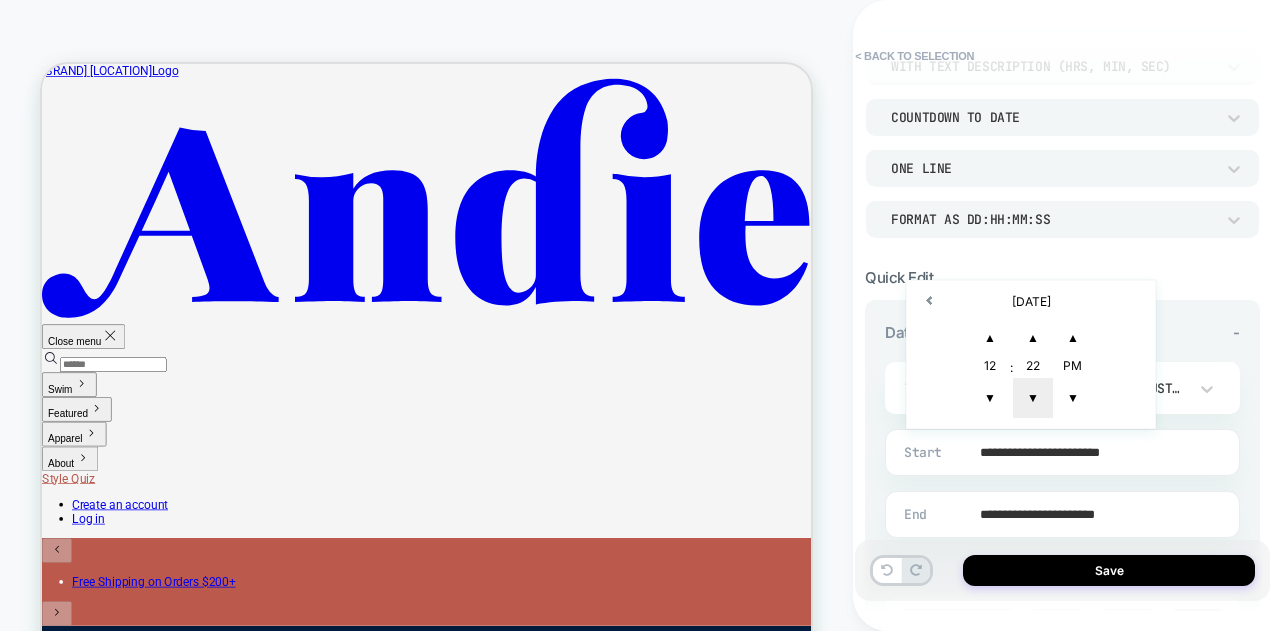 click on "▼" at bounding box center (1033, 398) 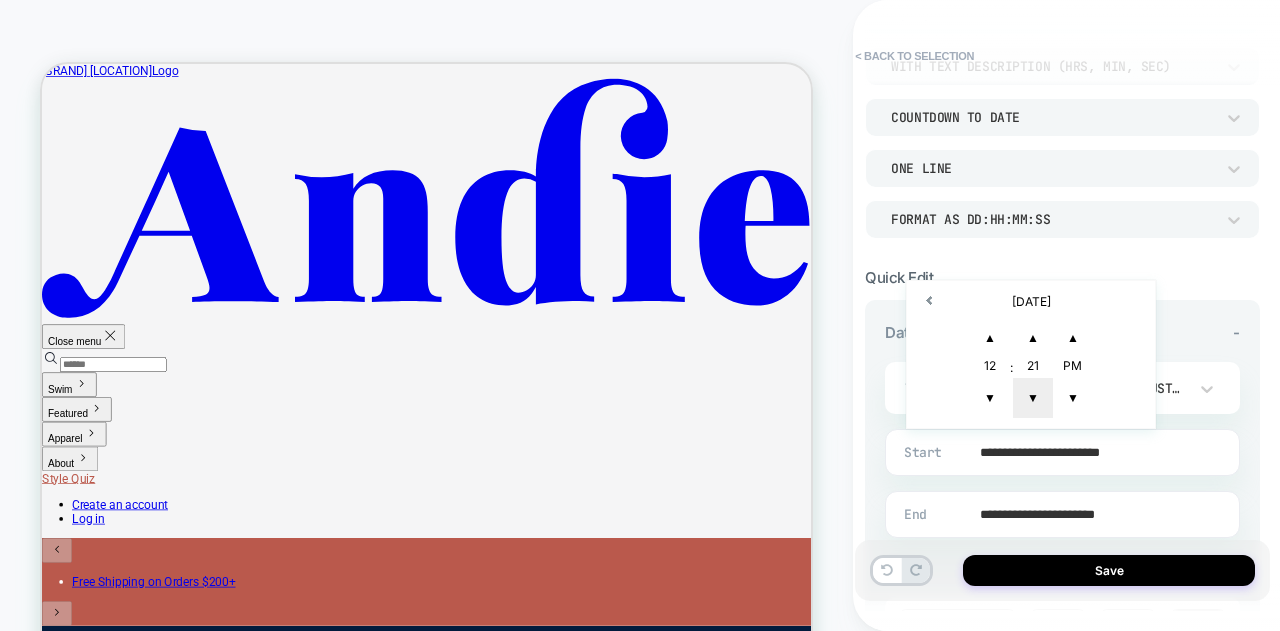 click on "▼" at bounding box center (1033, 398) 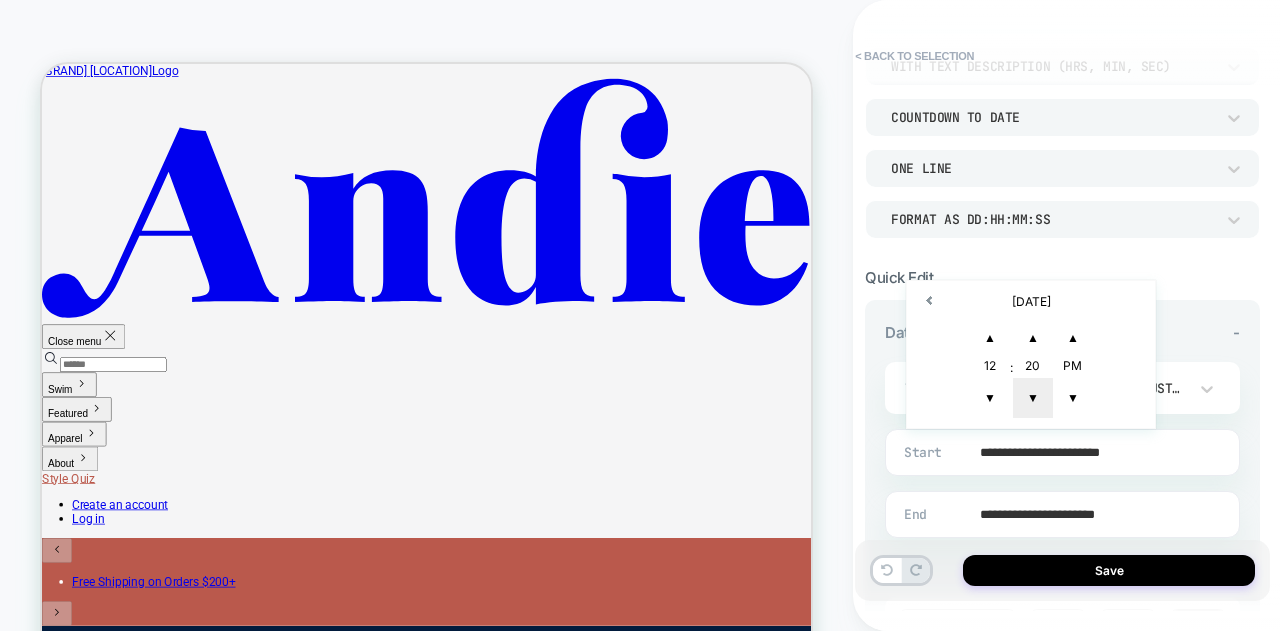 click on "▼" at bounding box center [1033, 398] 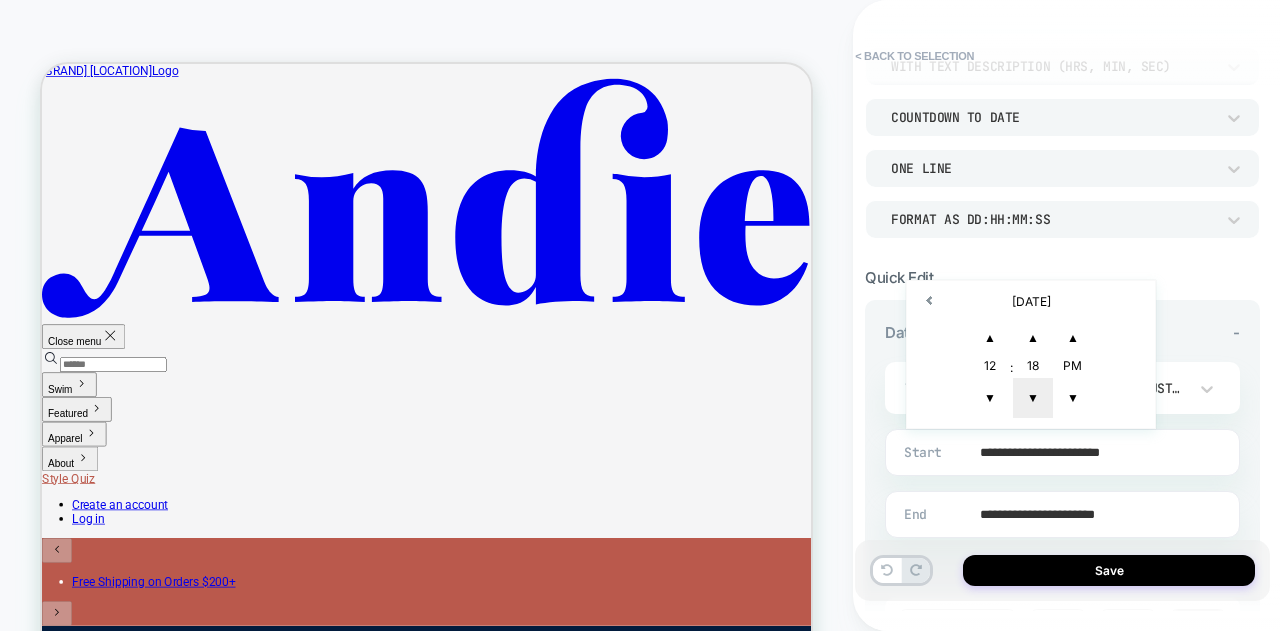 click on "▼" at bounding box center (1033, 398) 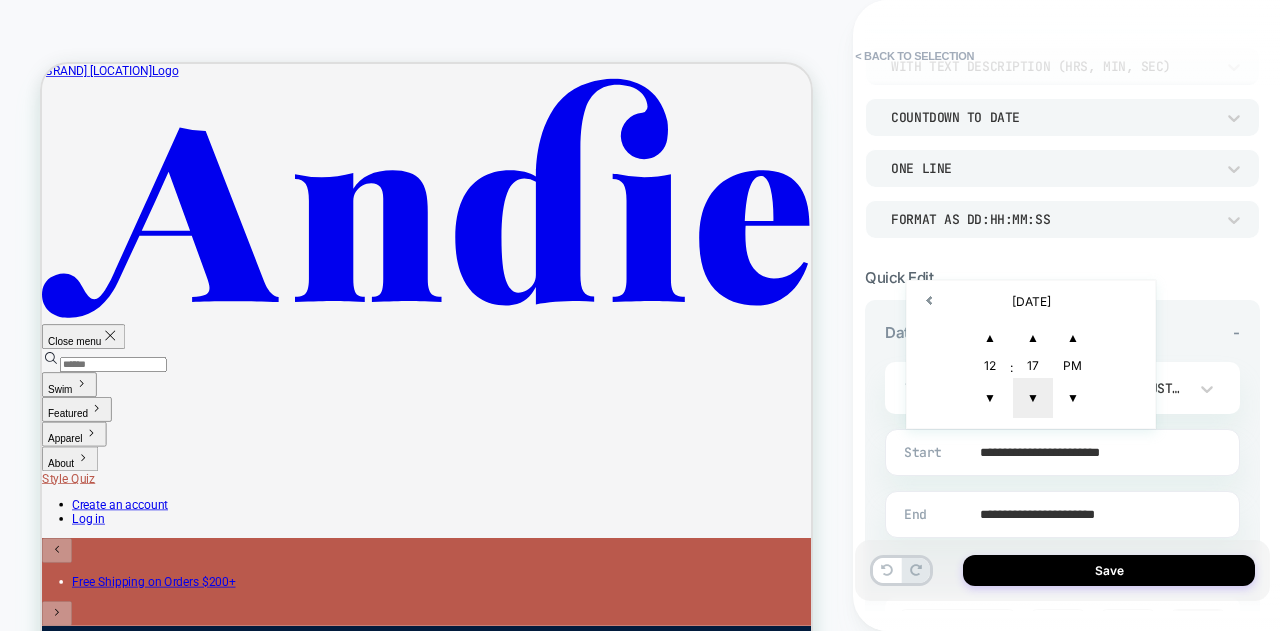 click on "▼" at bounding box center (1033, 398) 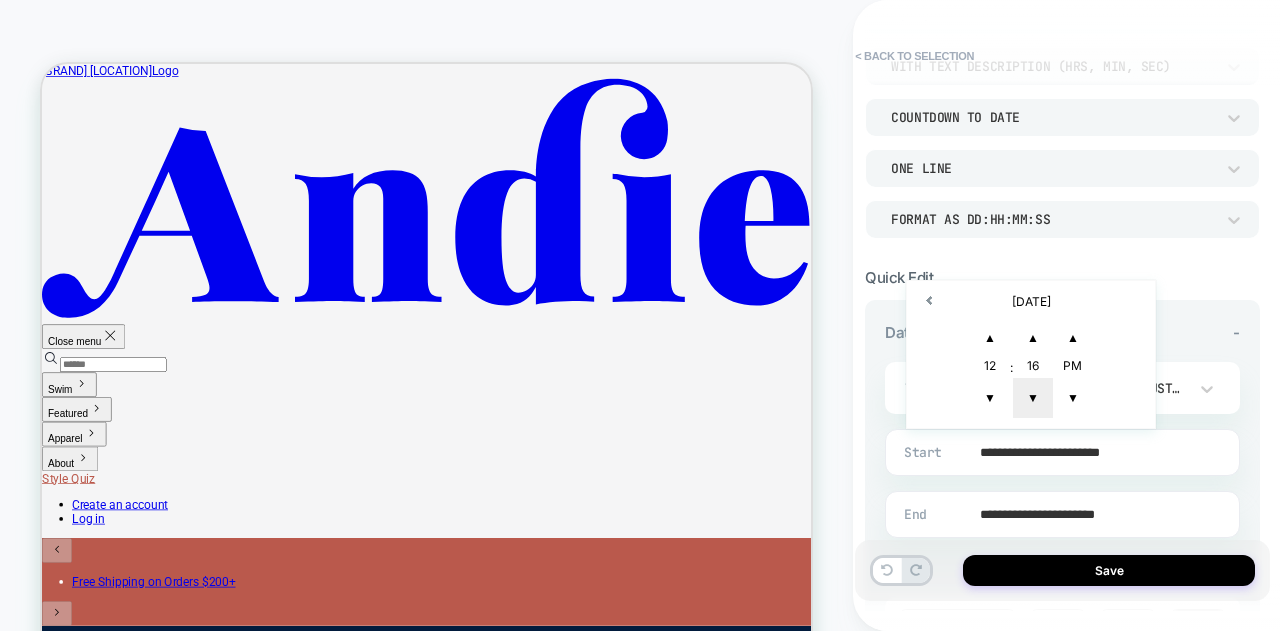 click on "▼" at bounding box center (1033, 398) 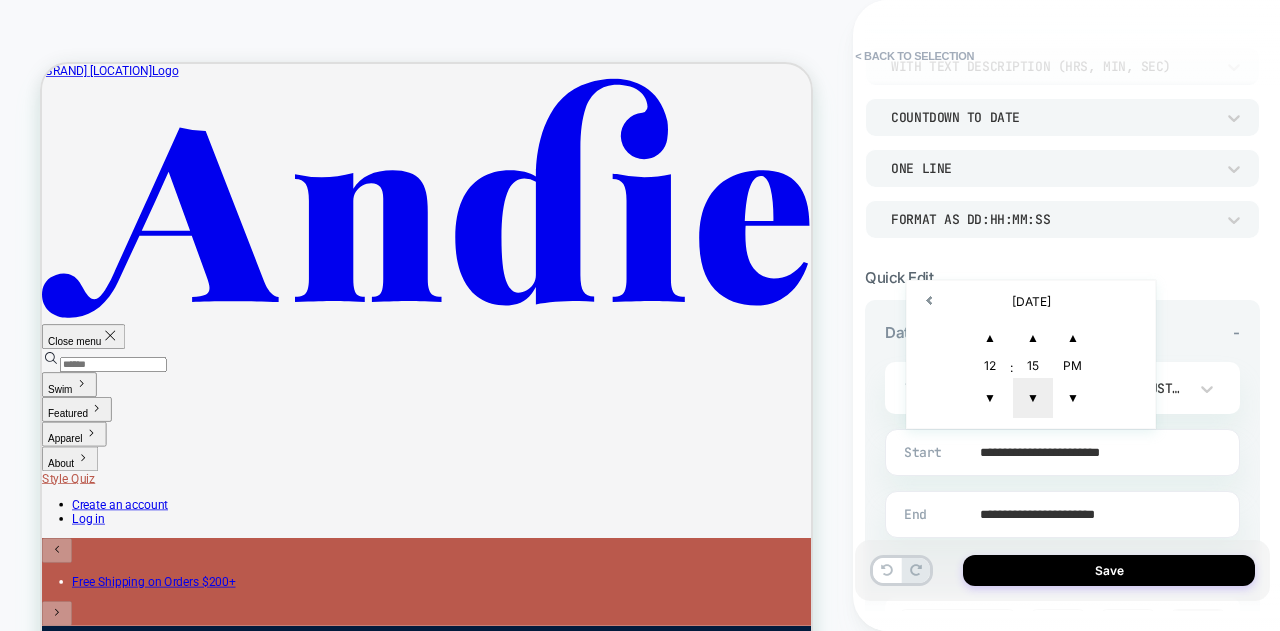 click on "▼" at bounding box center (1033, 398) 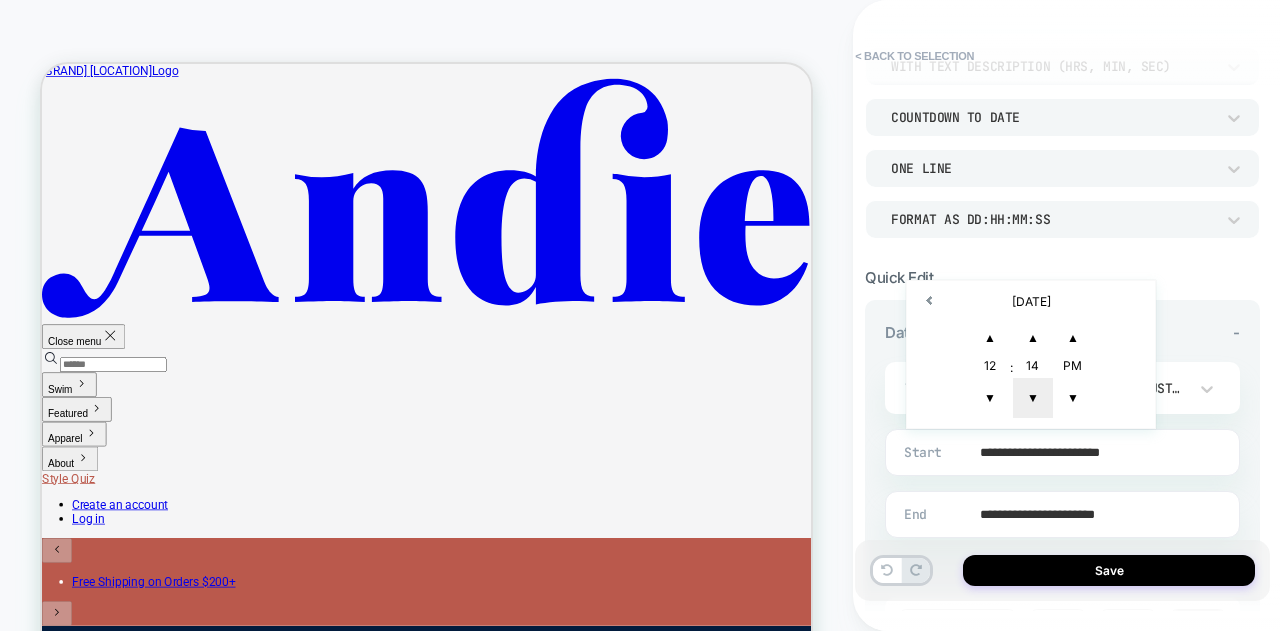 click on "▼" at bounding box center (1033, 398) 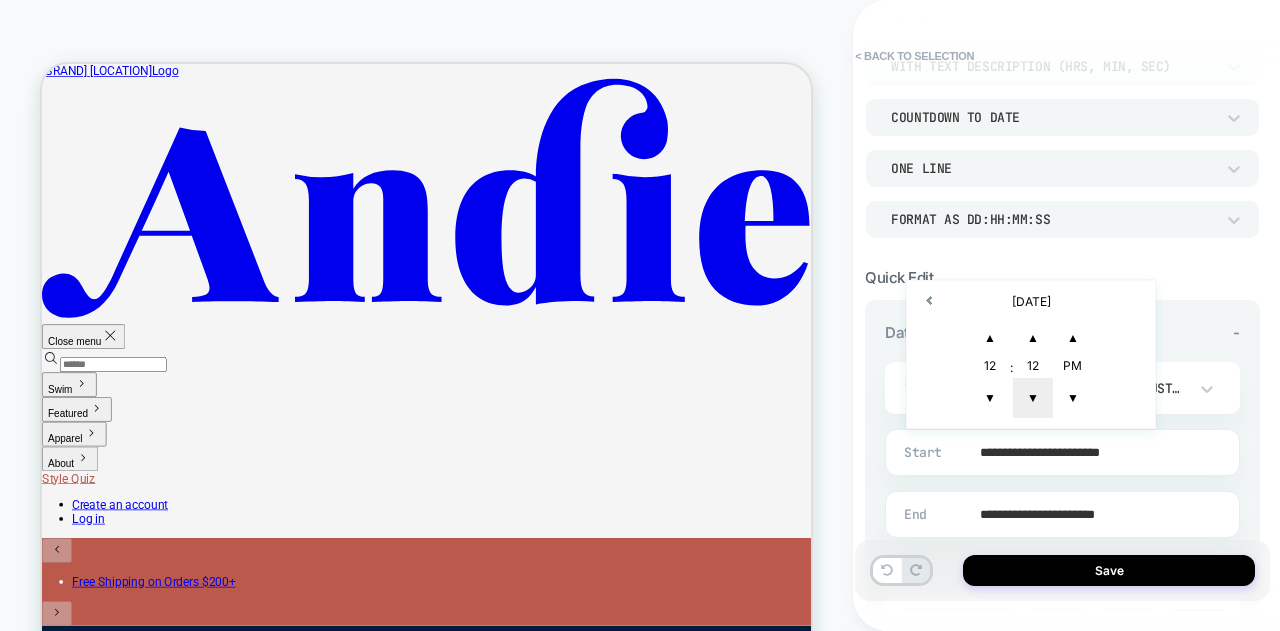 click on "▼" at bounding box center [1033, 398] 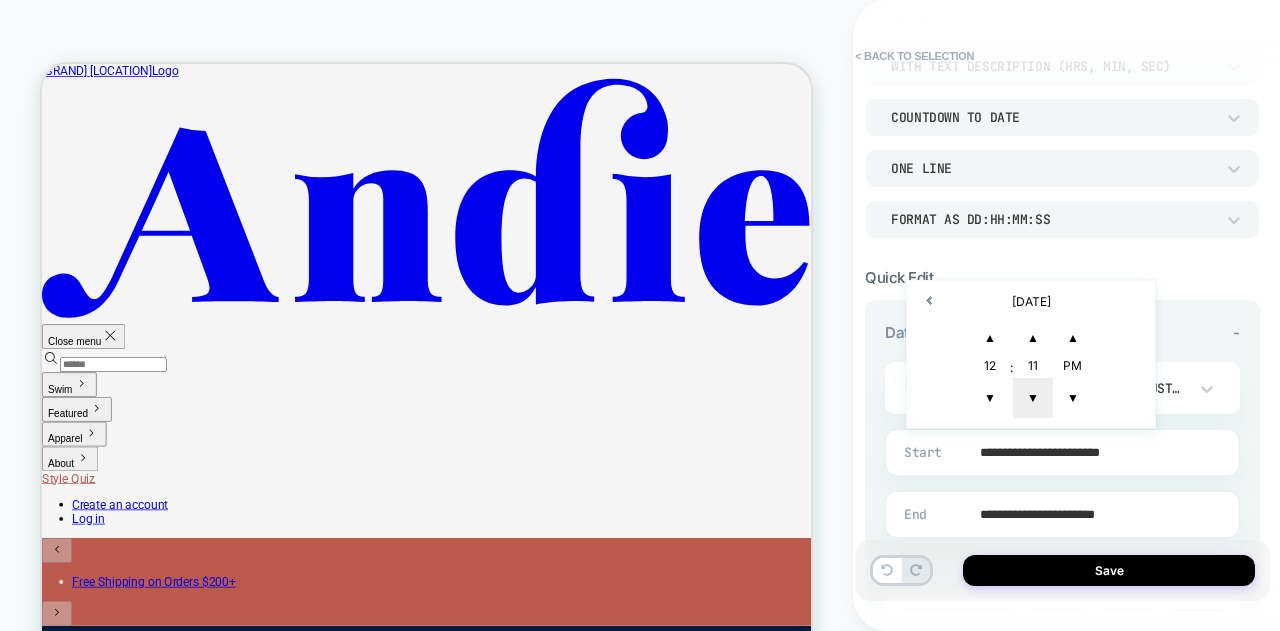 click on "▼" at bounding box center [1033, 398] 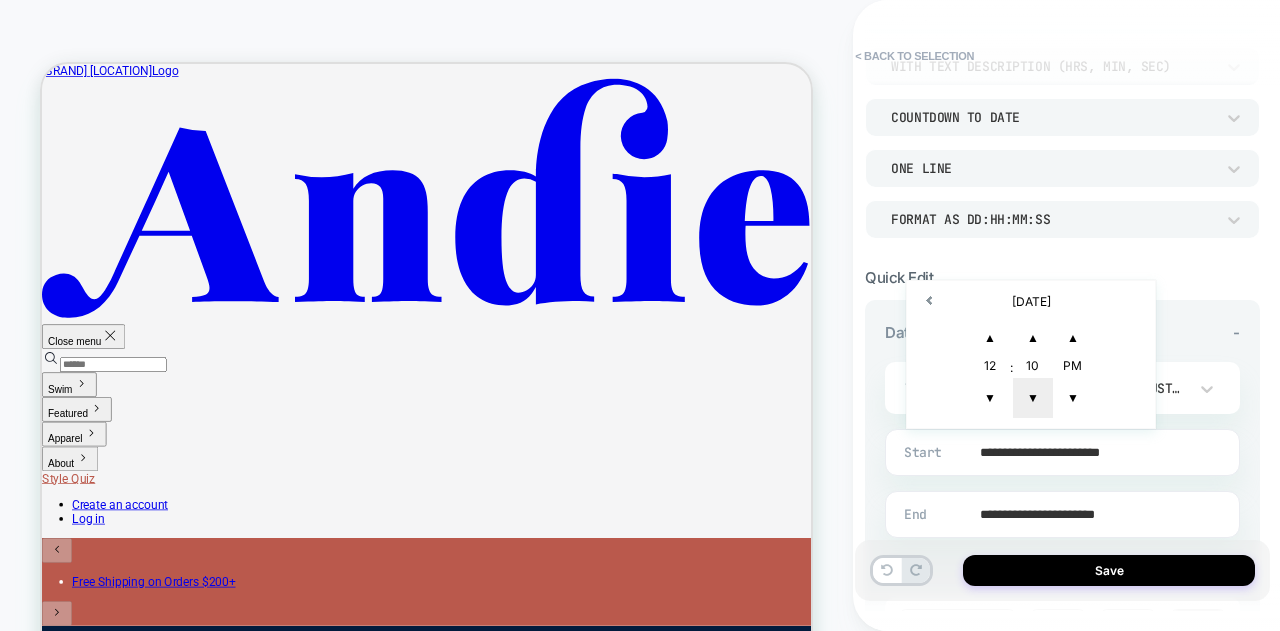click on "▼" at bounding box center (1033, 398) 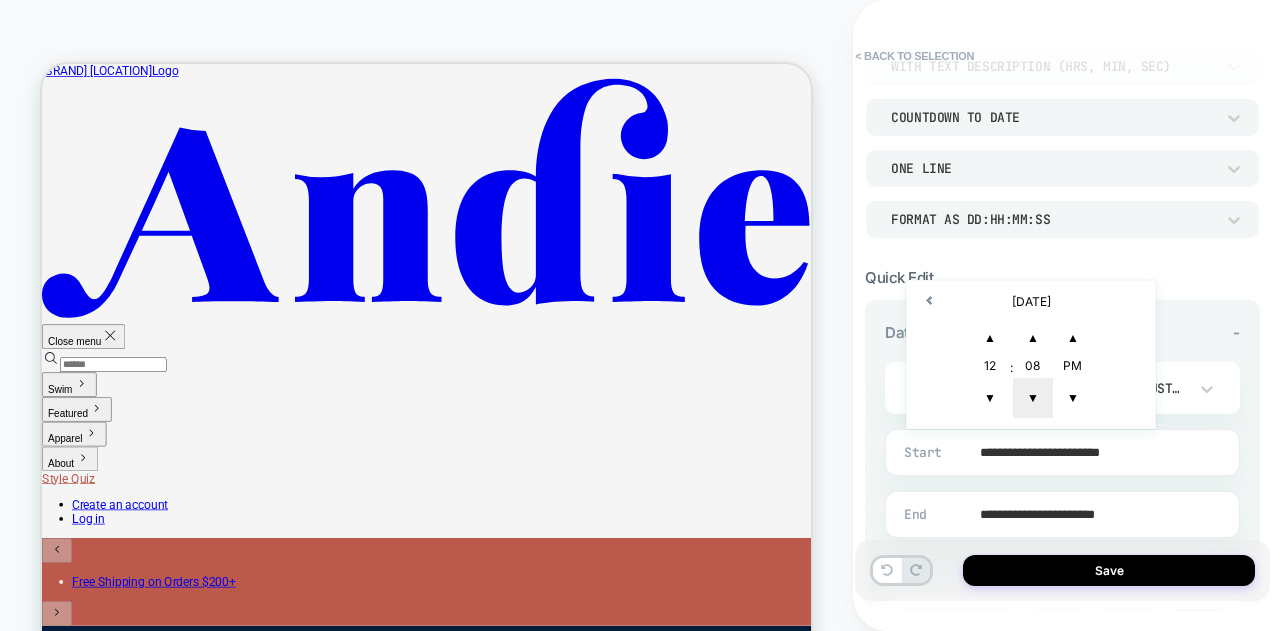 click on "▼" at bounding box center (1033, 398) 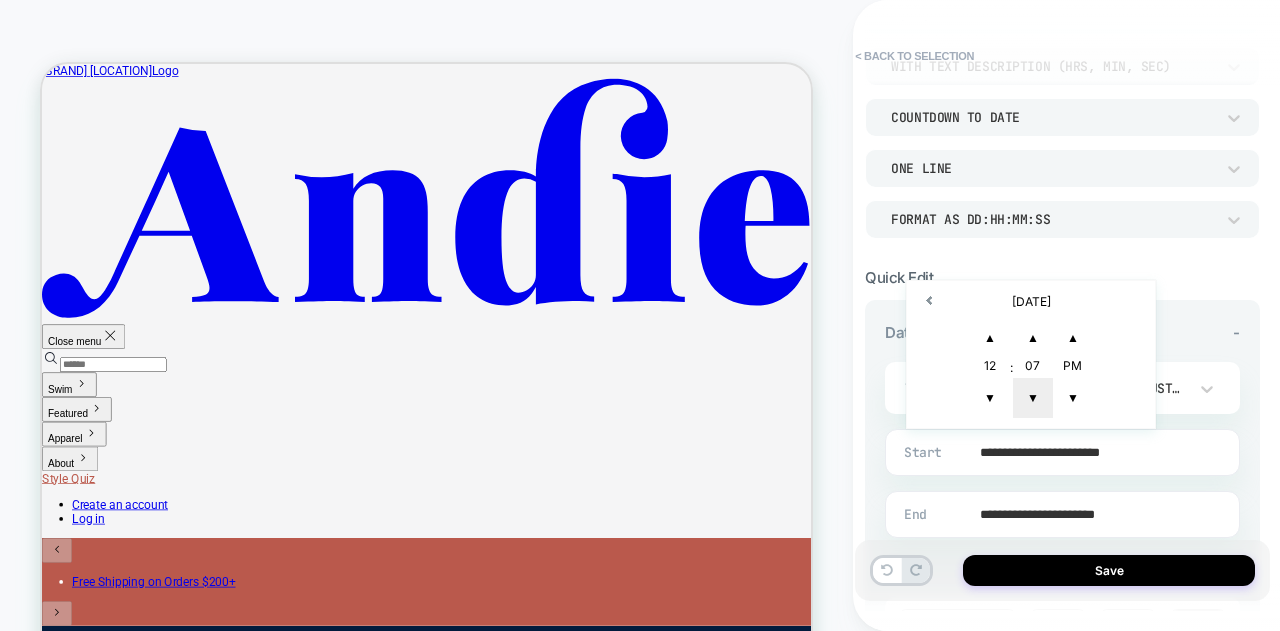 click on "▼" at bounding box center [1033, 398] 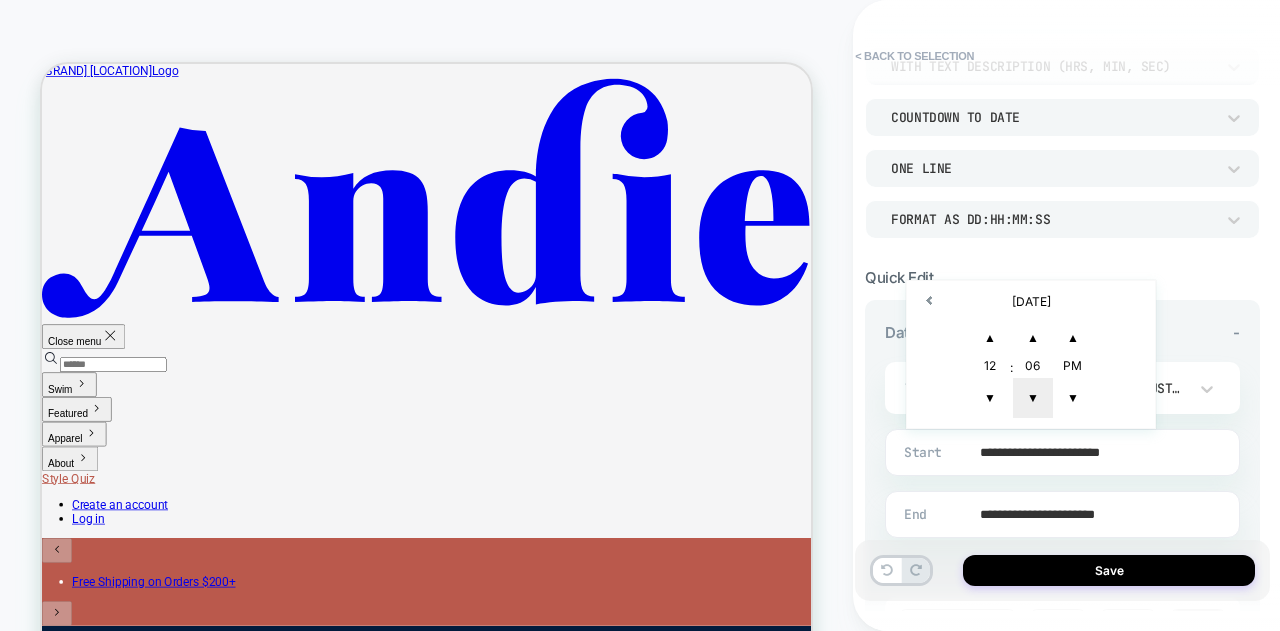 click on "▼" at bounding box center [1033, 398] 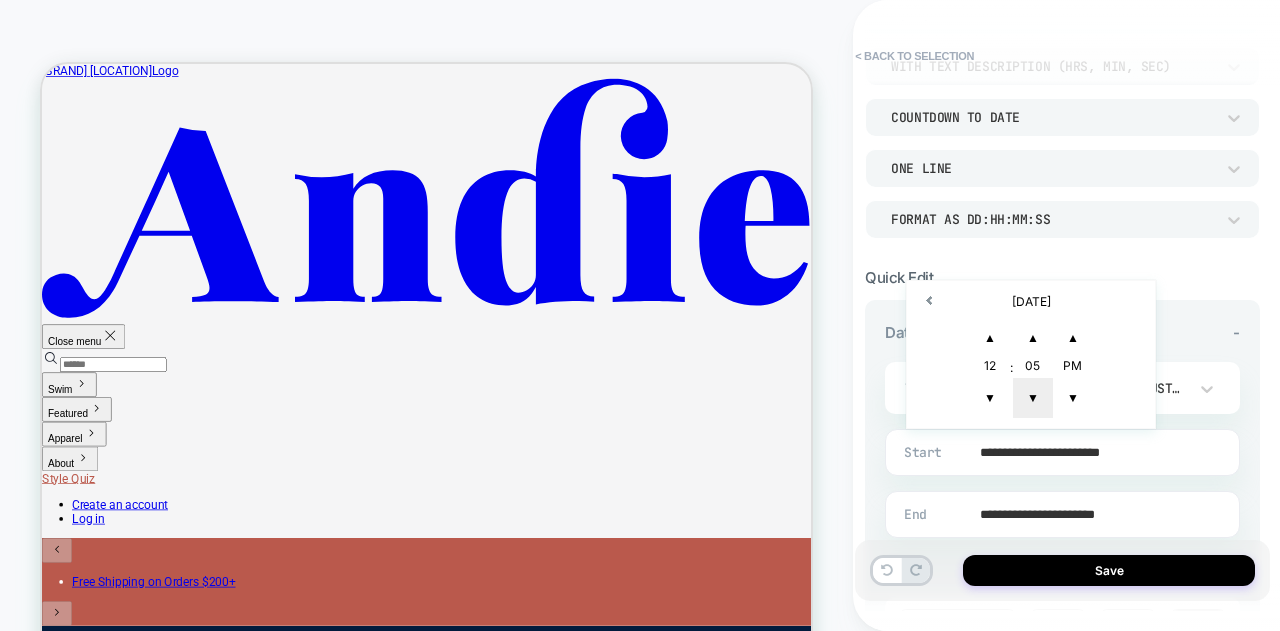 click on "▼" at bounding box center (1033, 398) 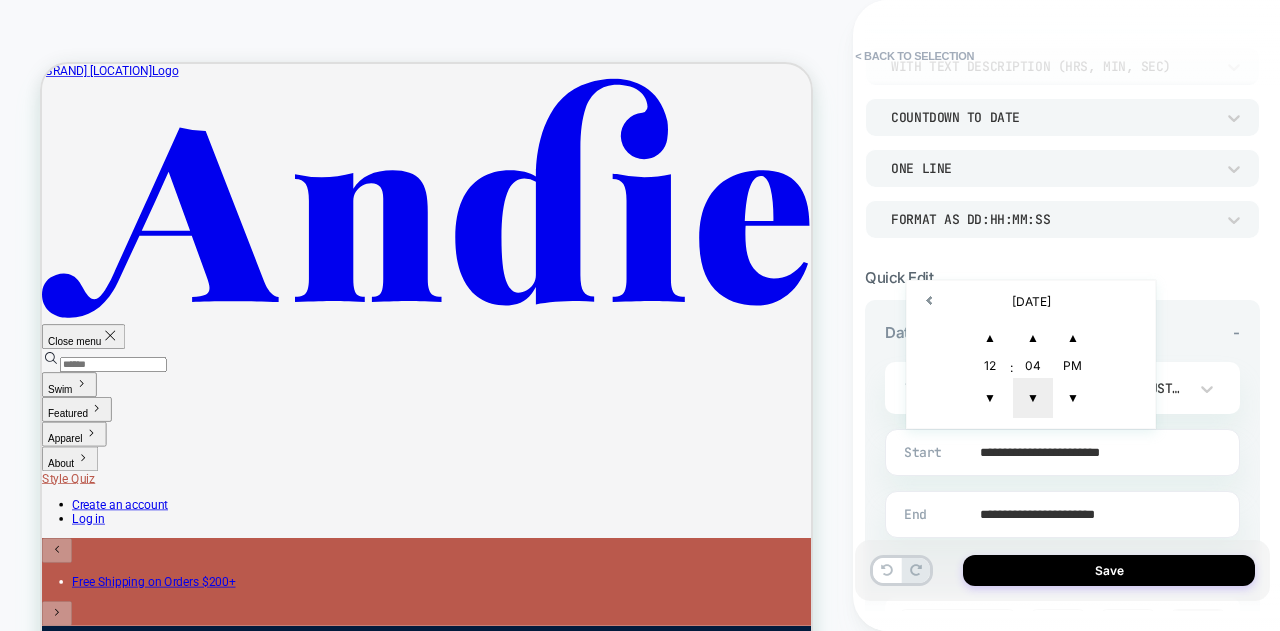 click on "▼" at bounding box center (1033, 398) 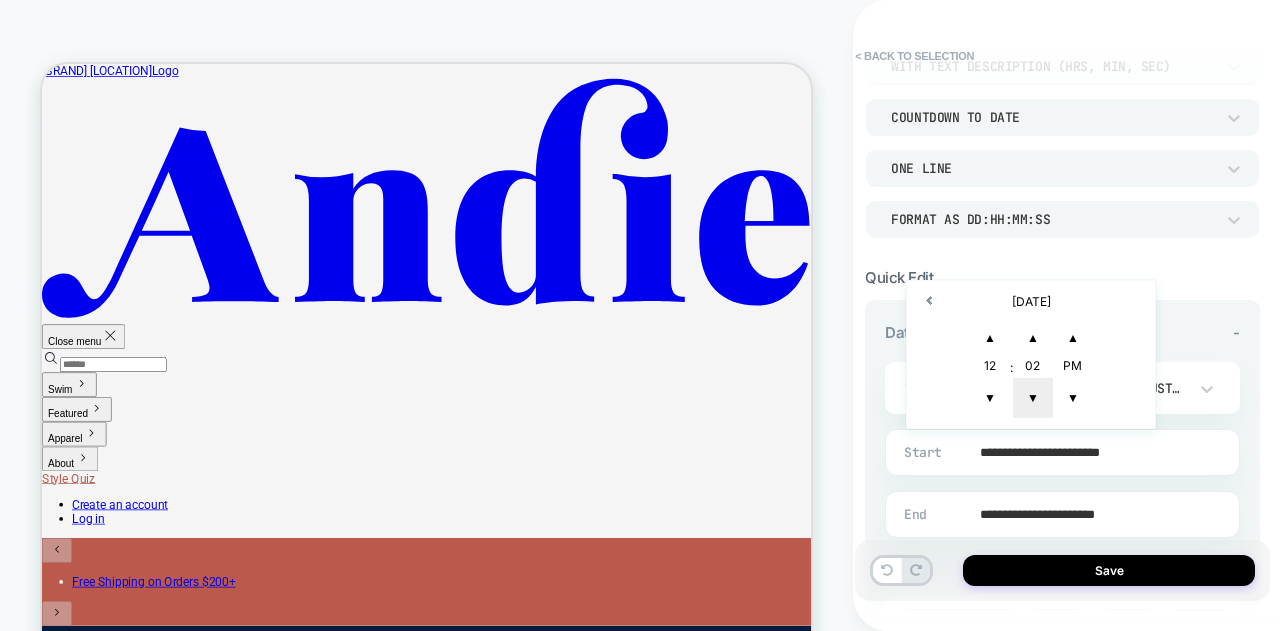 click on "▼" at bounding box center [1033, 398] 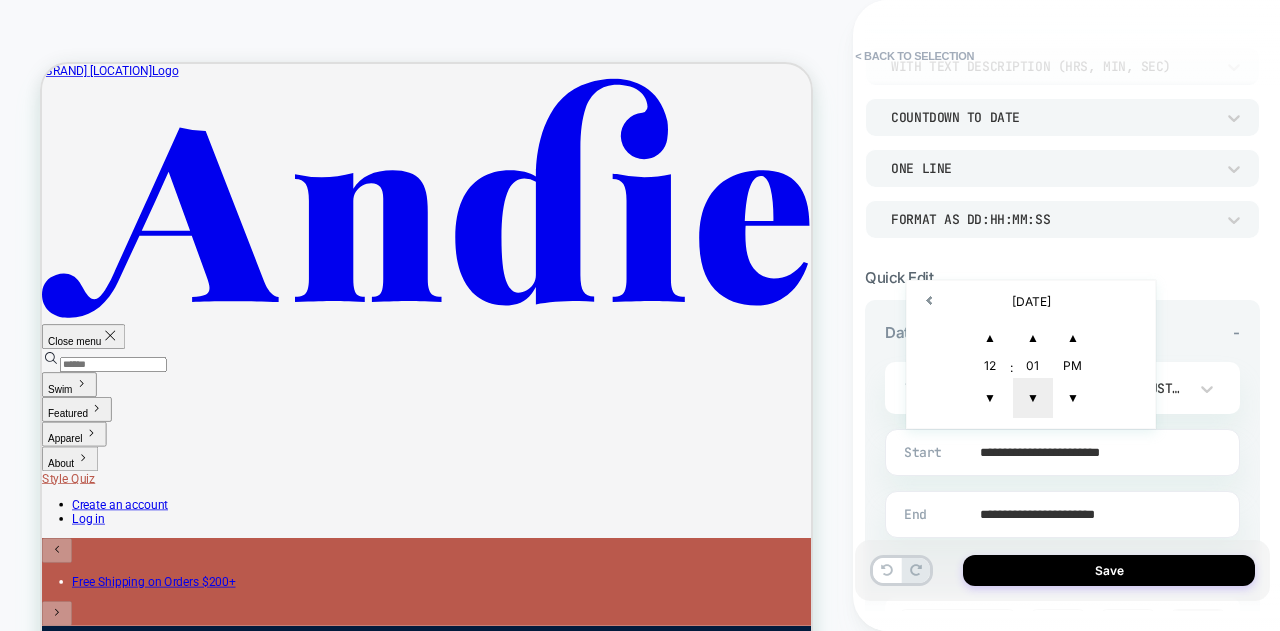 click on "▼" at bounding box center (1033, 398) 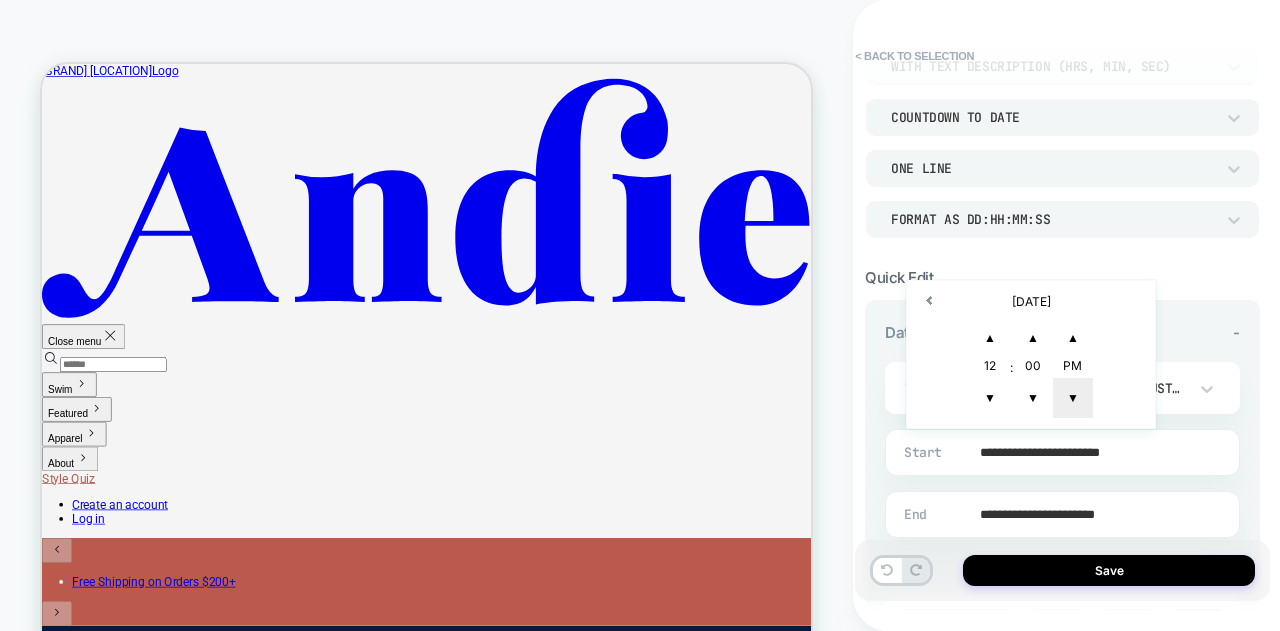 click on "▼" at bounding box center (1073, 398) 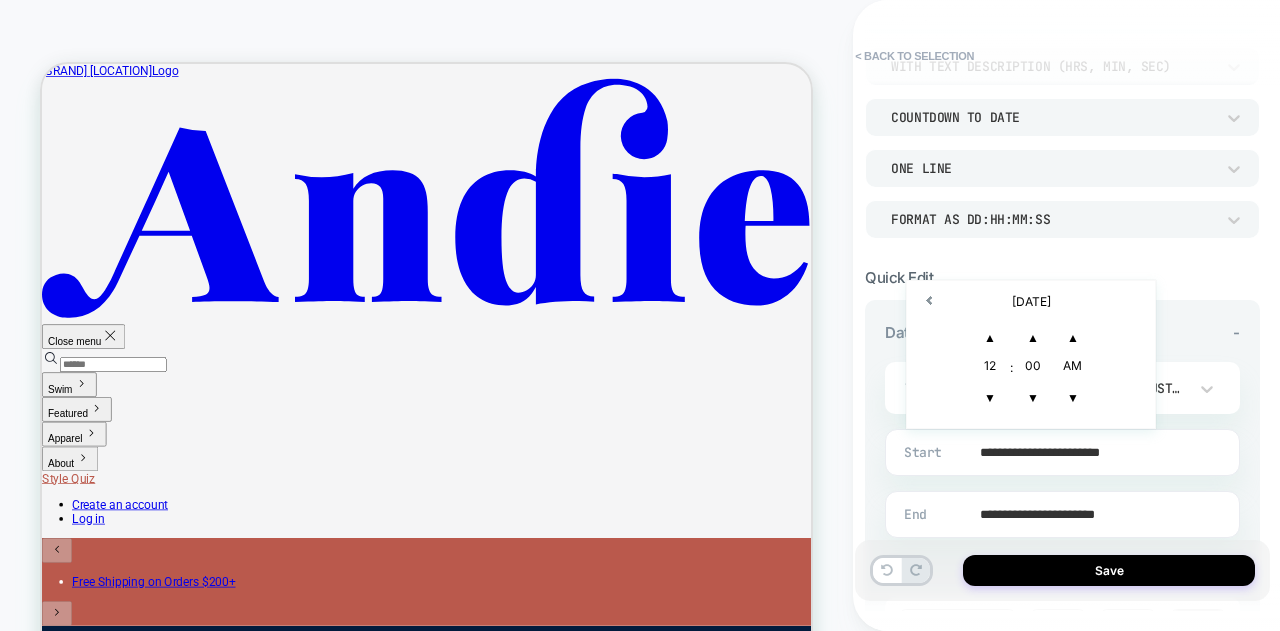 click on "**********" at bounding box center [1062, 642] 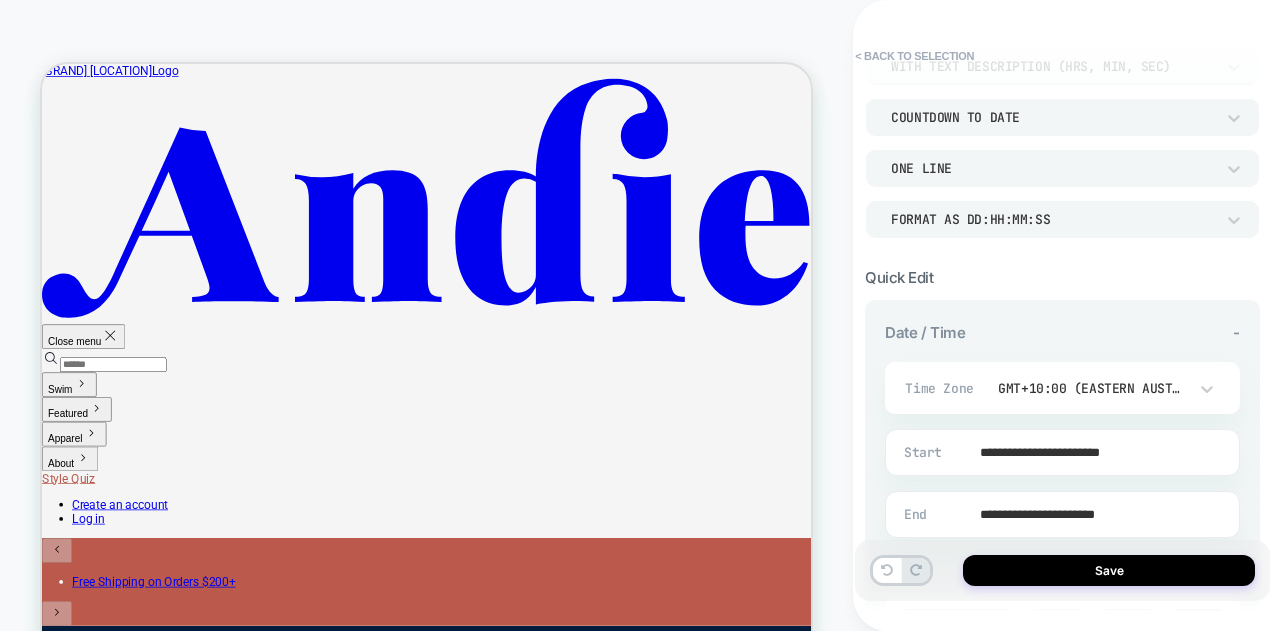 click on "**********" at bounding box center (1058, 514) 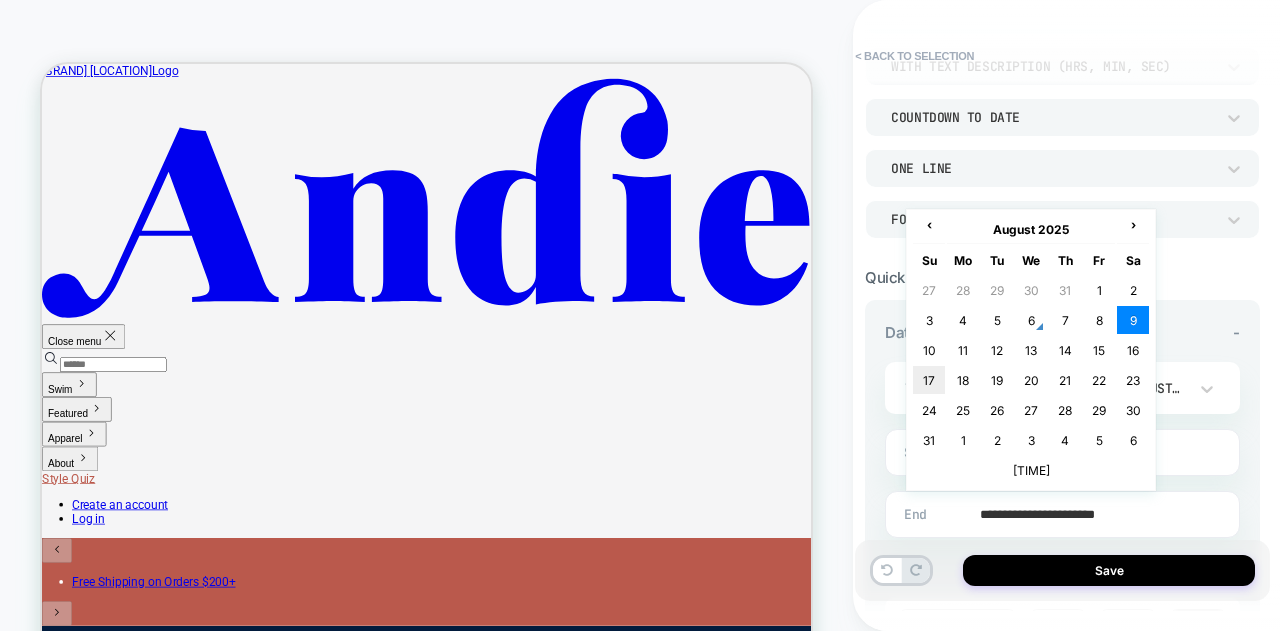 click on "17" at bounding box center (929, 380) 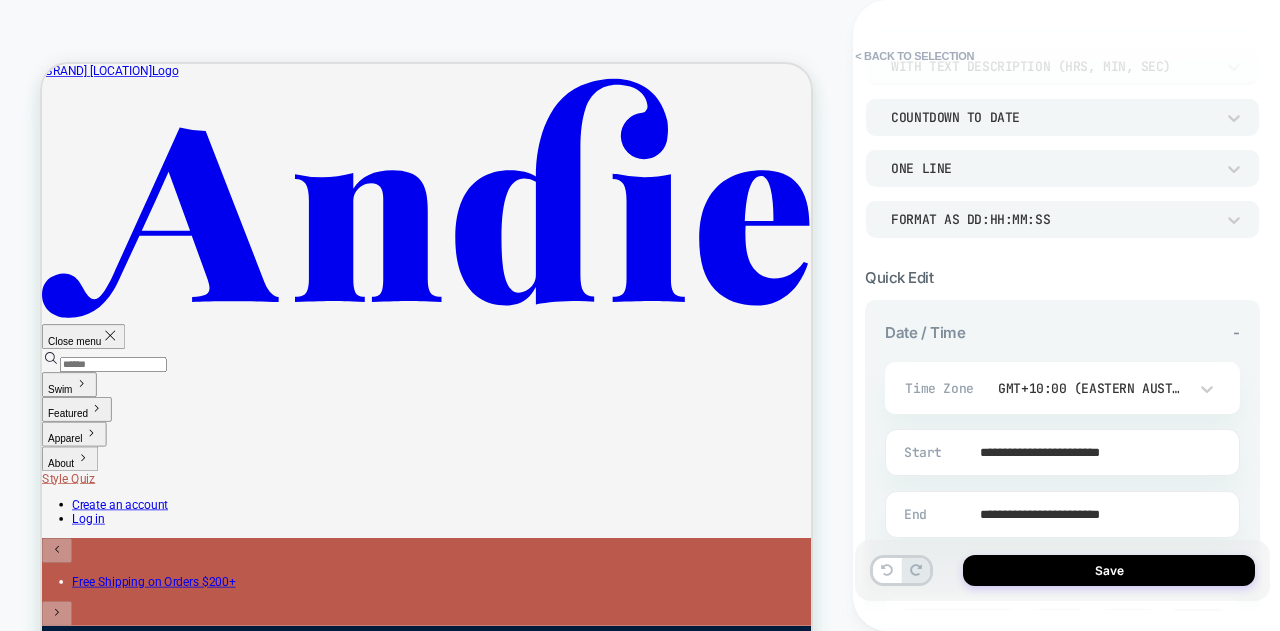 click on "**********" at bounding box center (1058, 514) 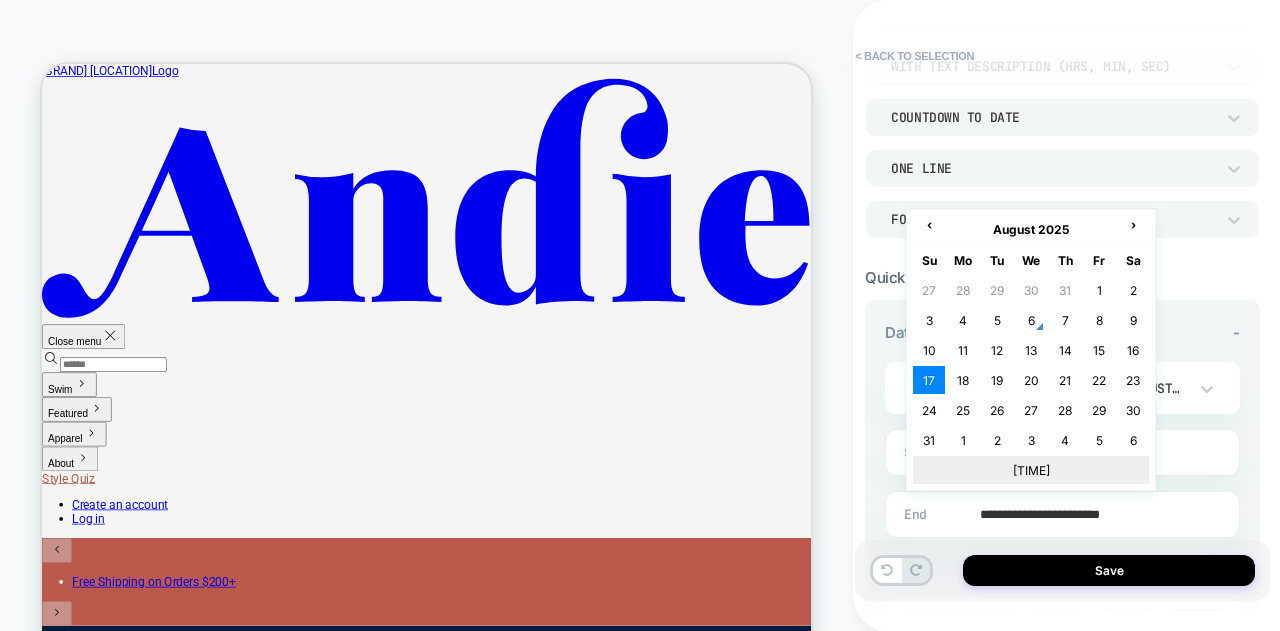 click on "10:22 AM" at bounding box center [1031, 470] 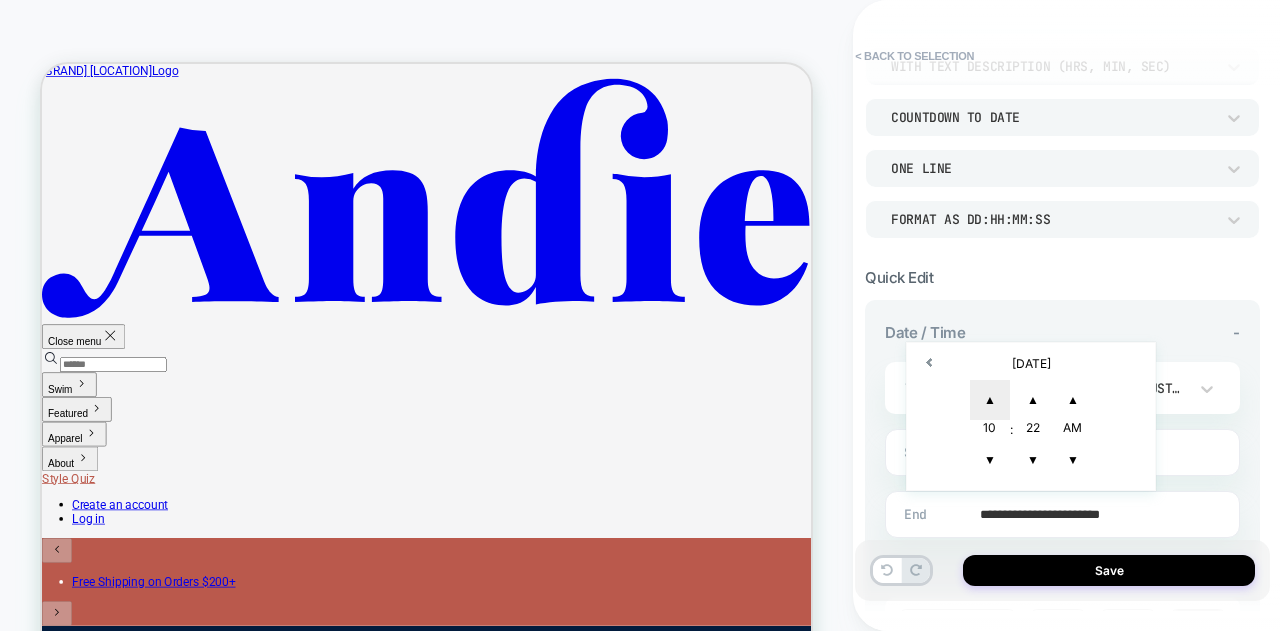 click on "▲" at bounding box center (990, 400) 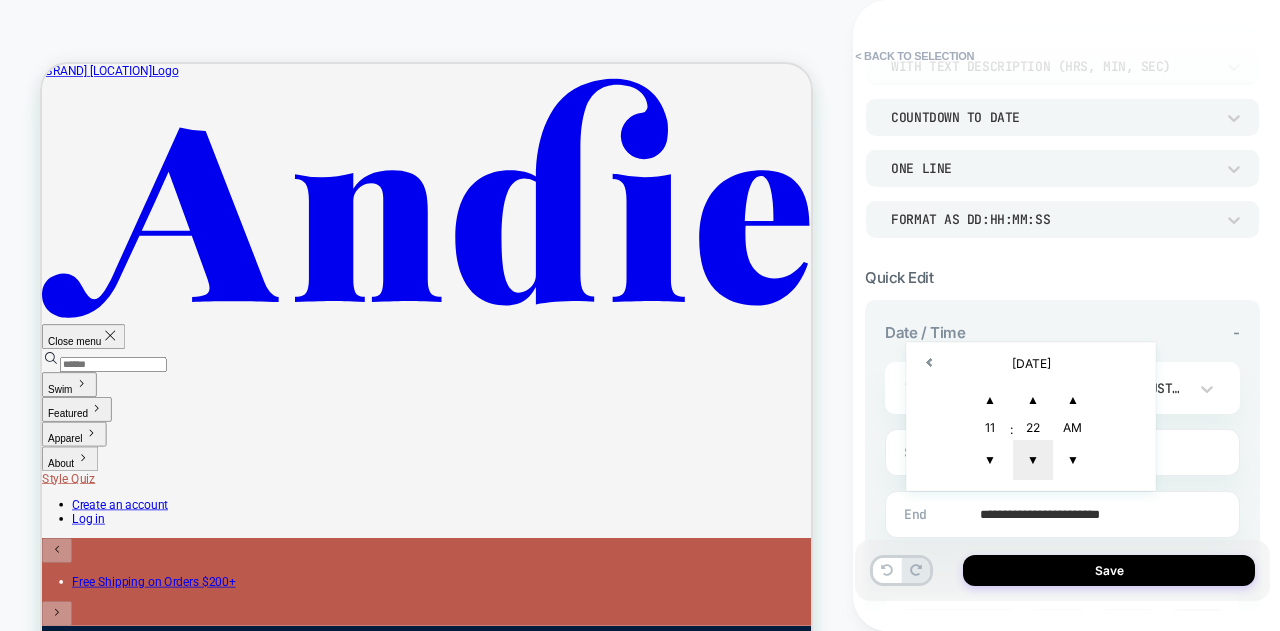 click on "▼" at bounding box center (1033, 460) 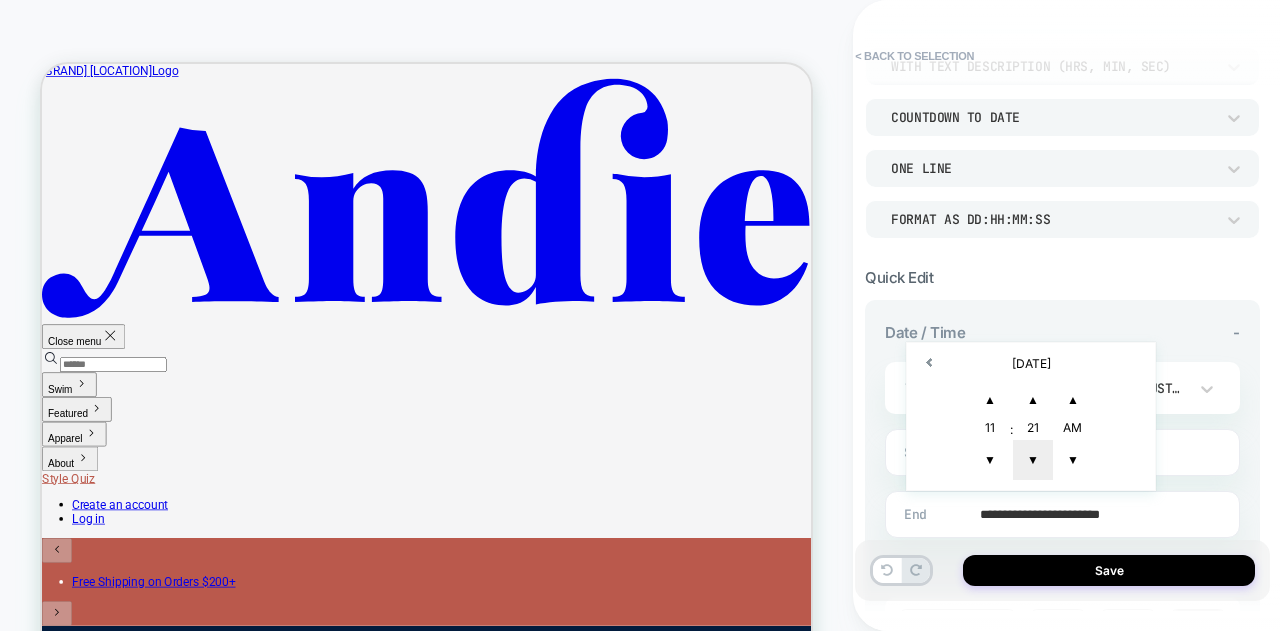 click on "▼" at bounding box center (1033, 460) 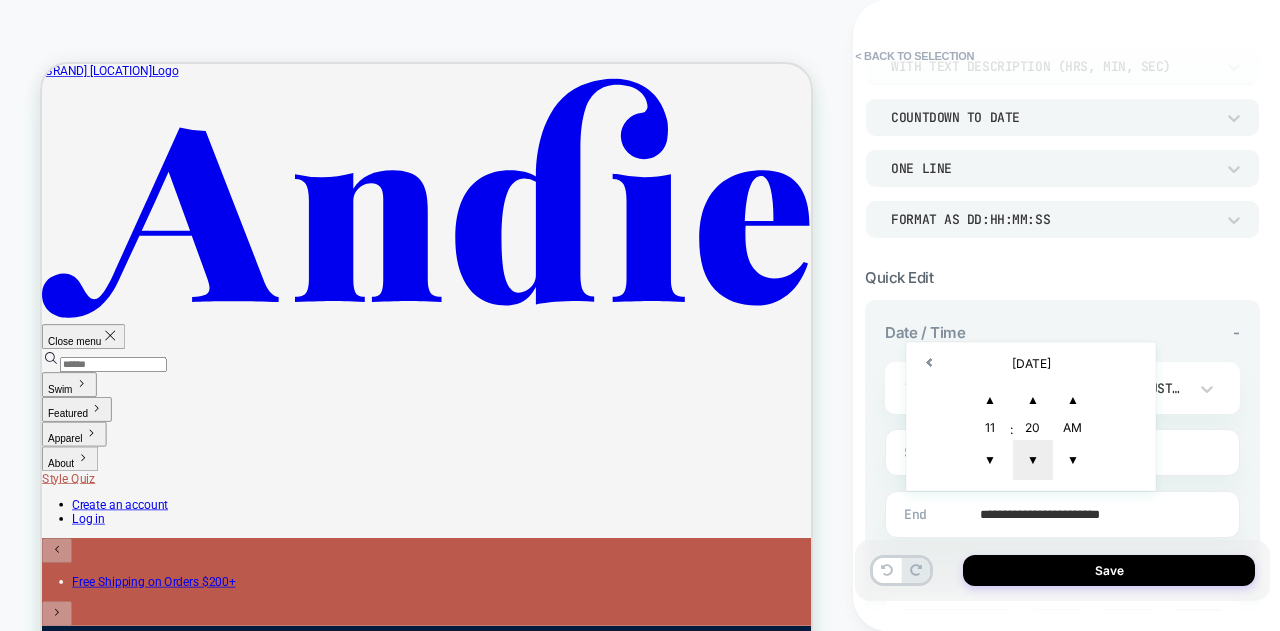 click on "▼" at bounding box center (1033, 460) 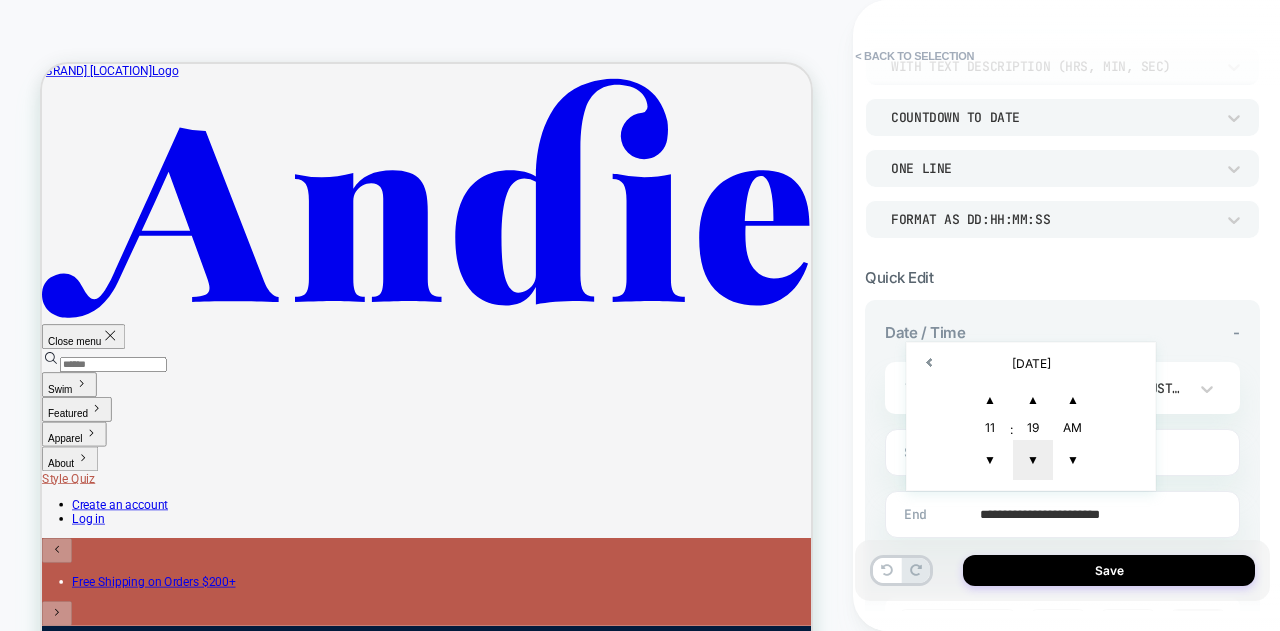 click on "▼" at bounding box center [1033, 460] 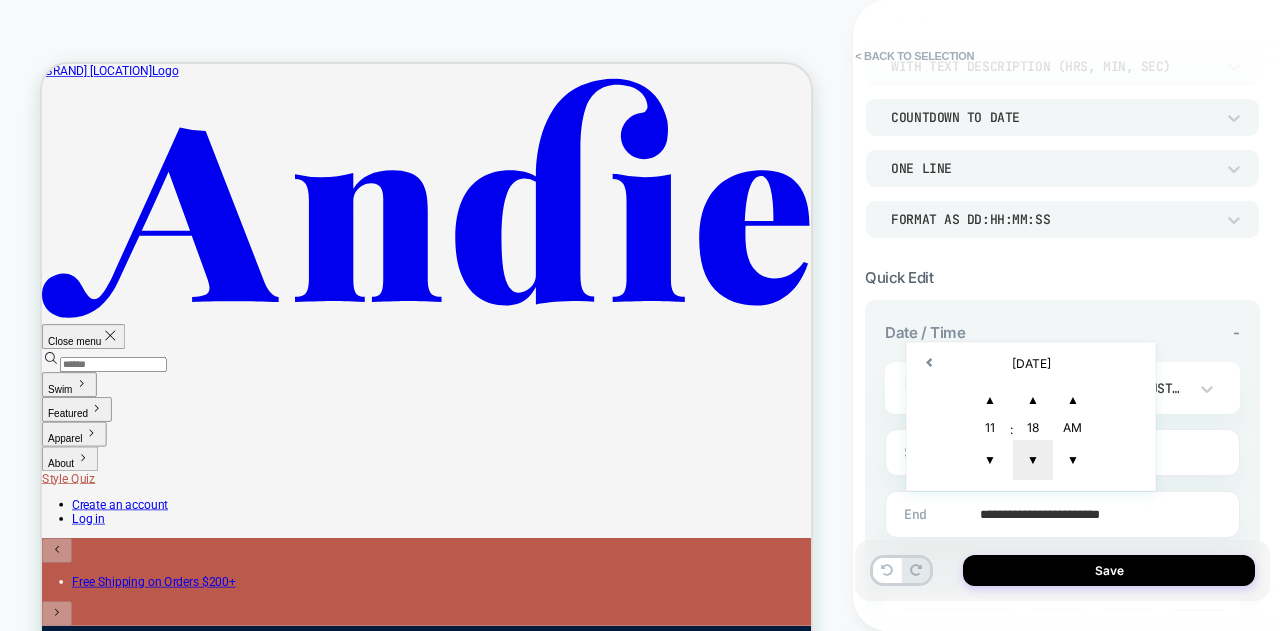 click on "▼" at bounding box center [1033, 460] 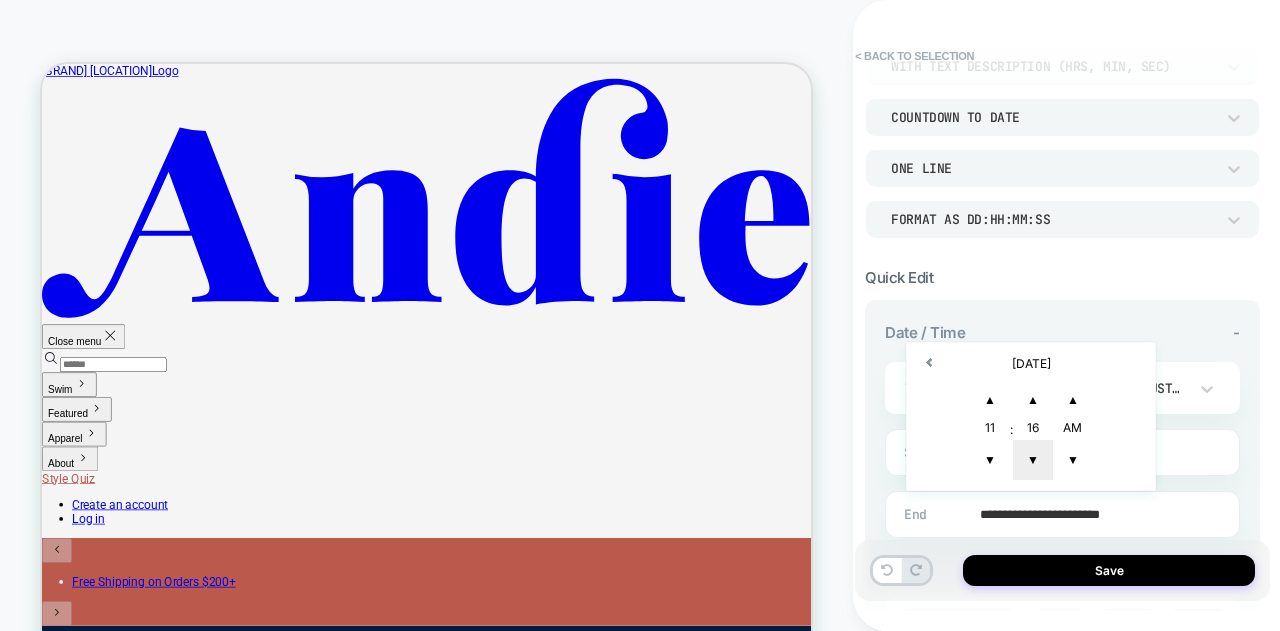 click on "▼" at bounding box center [1033, 460] 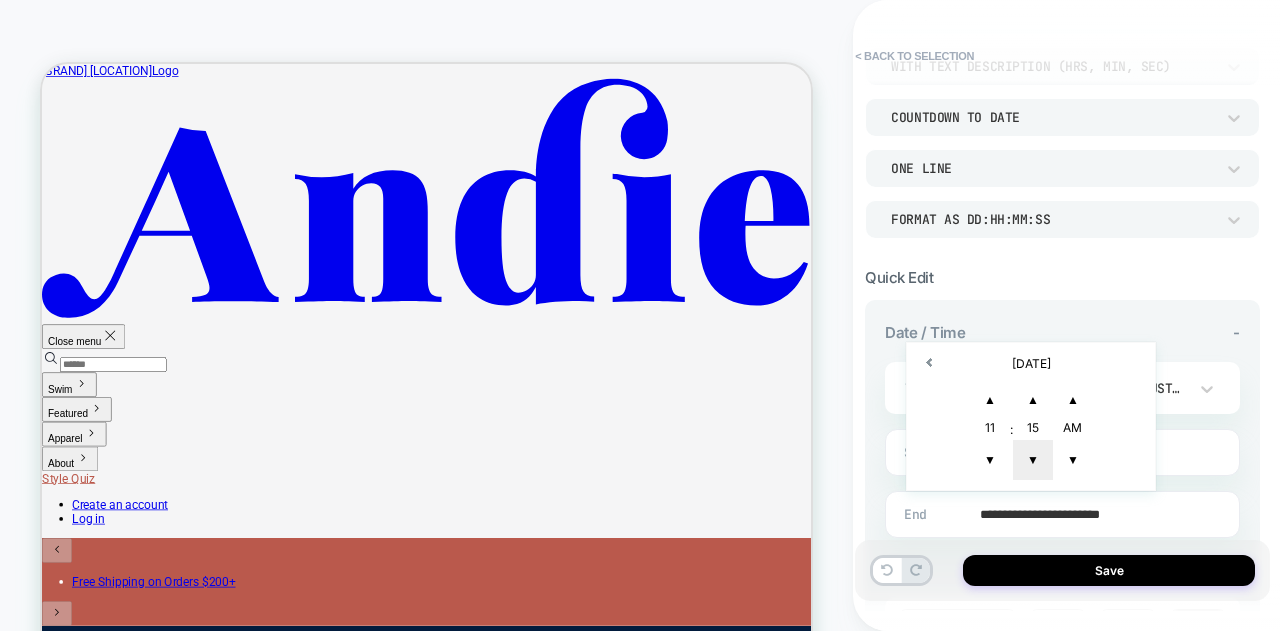 click on "▼" at bounding box center [1033, 460] 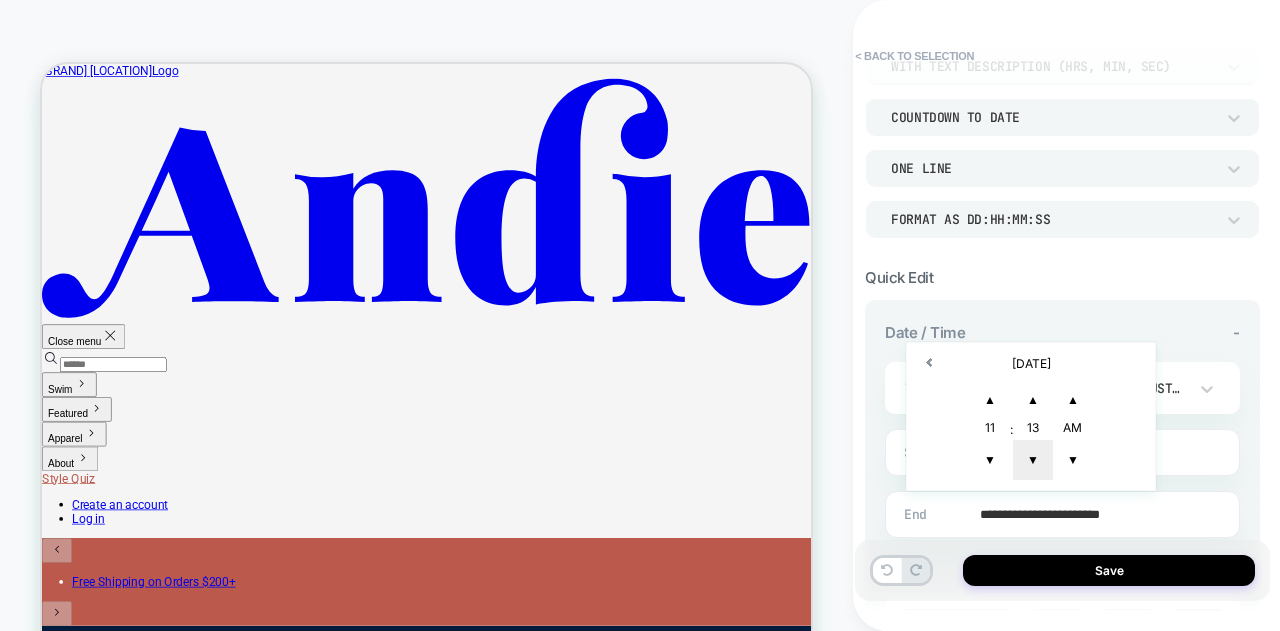 click on "▼" at bounding box center [1033, 460] 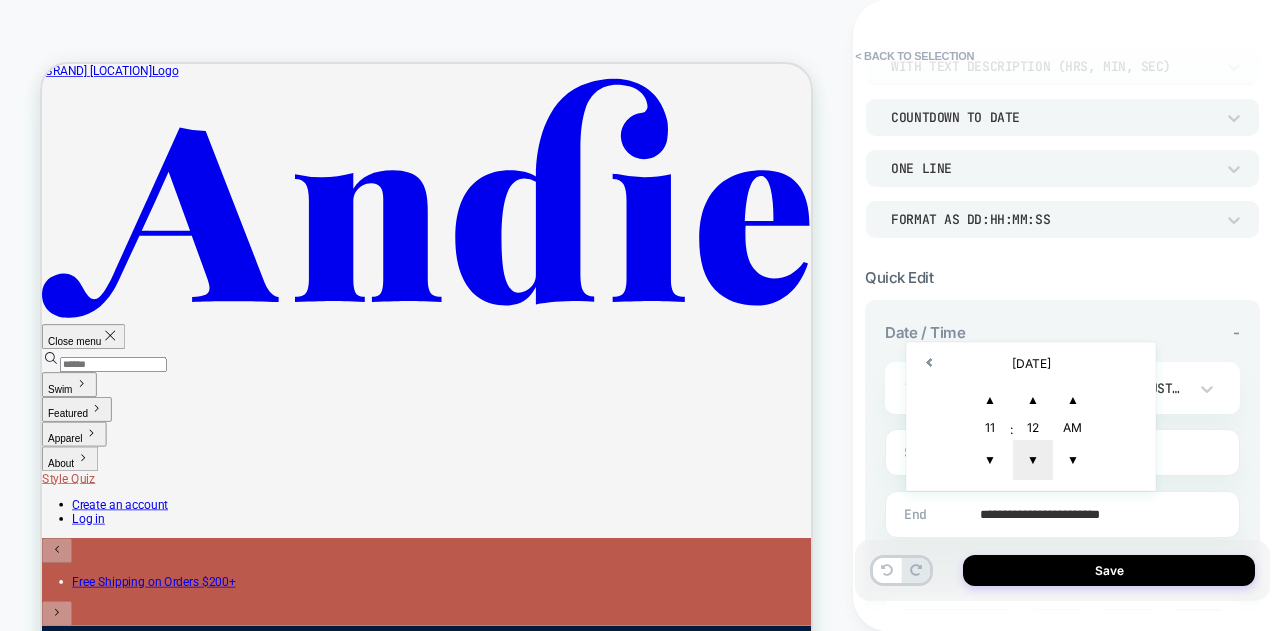 click on "▼" at bounding box center [1033, 460] 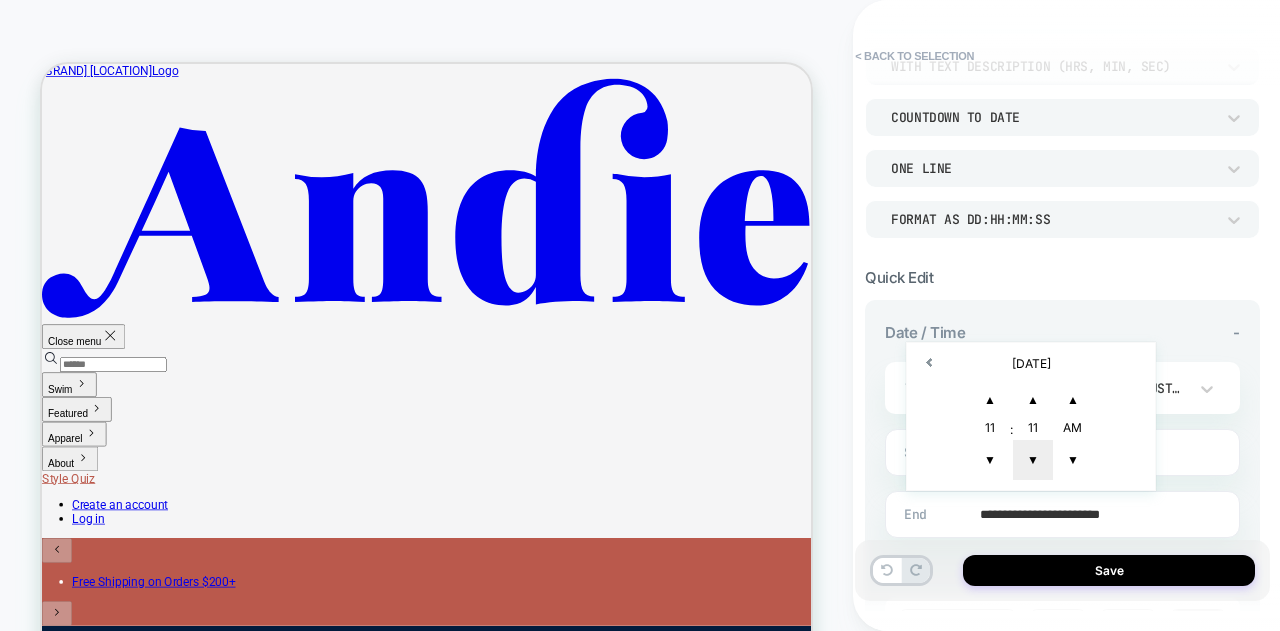 click on "▼" at bounding box center [1033, 460] 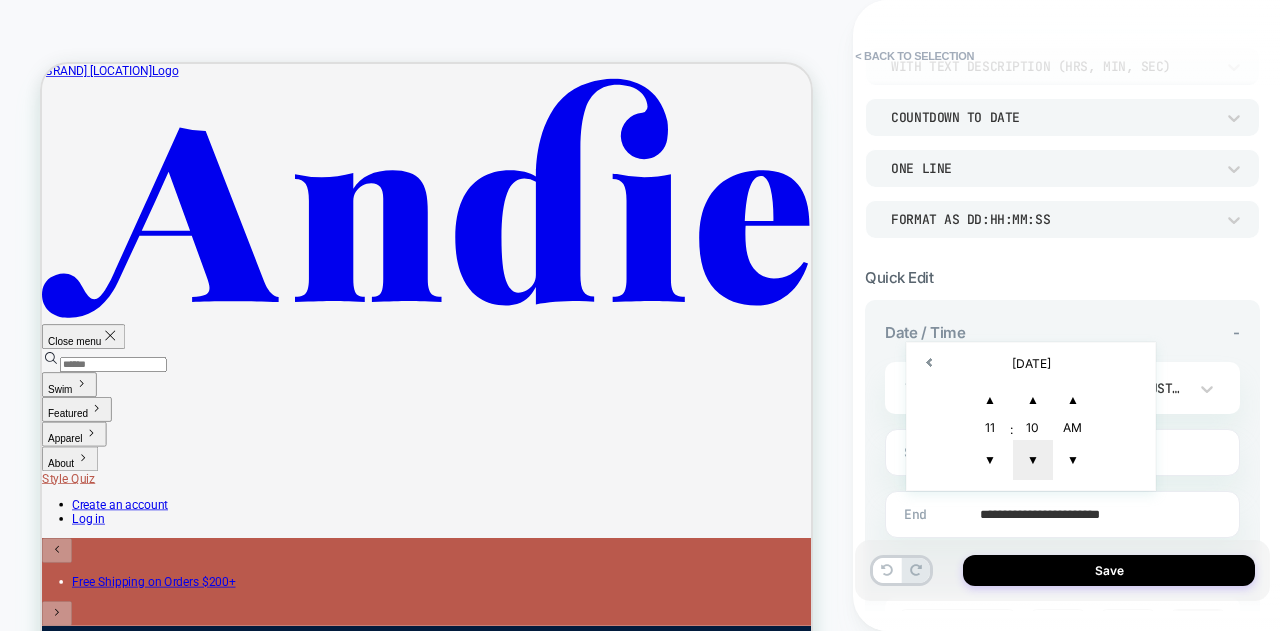 click on "▼" at bounding box center (1033, 460) 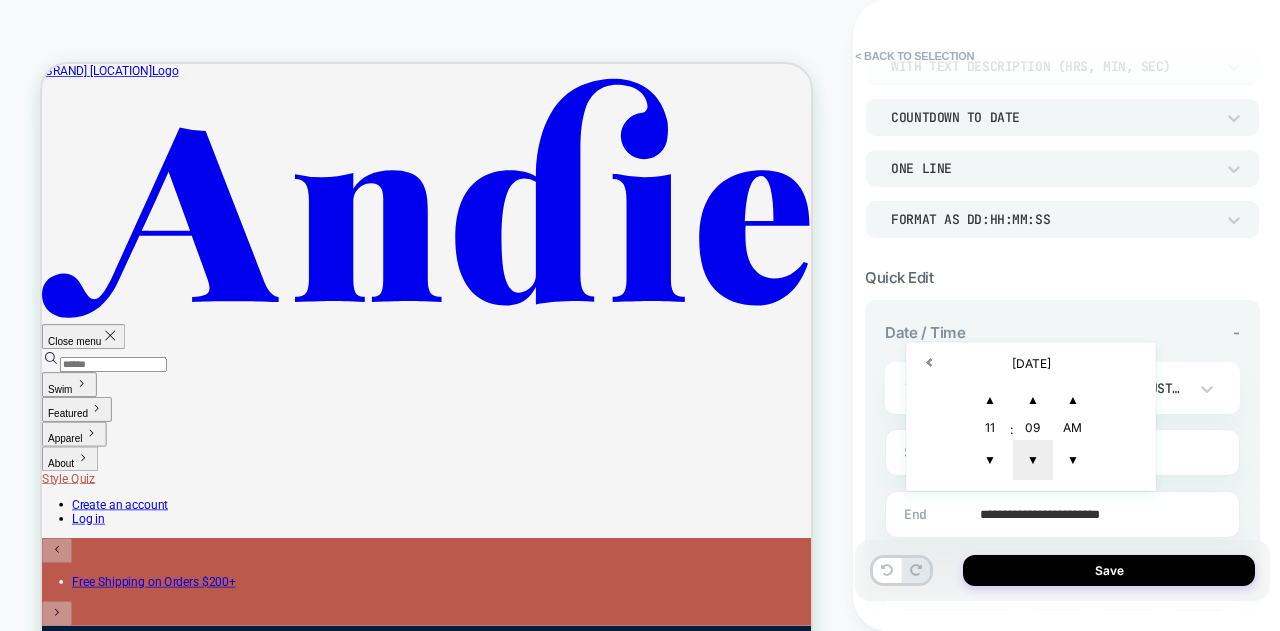 click on "▼" at bounding box center (1033, 460) 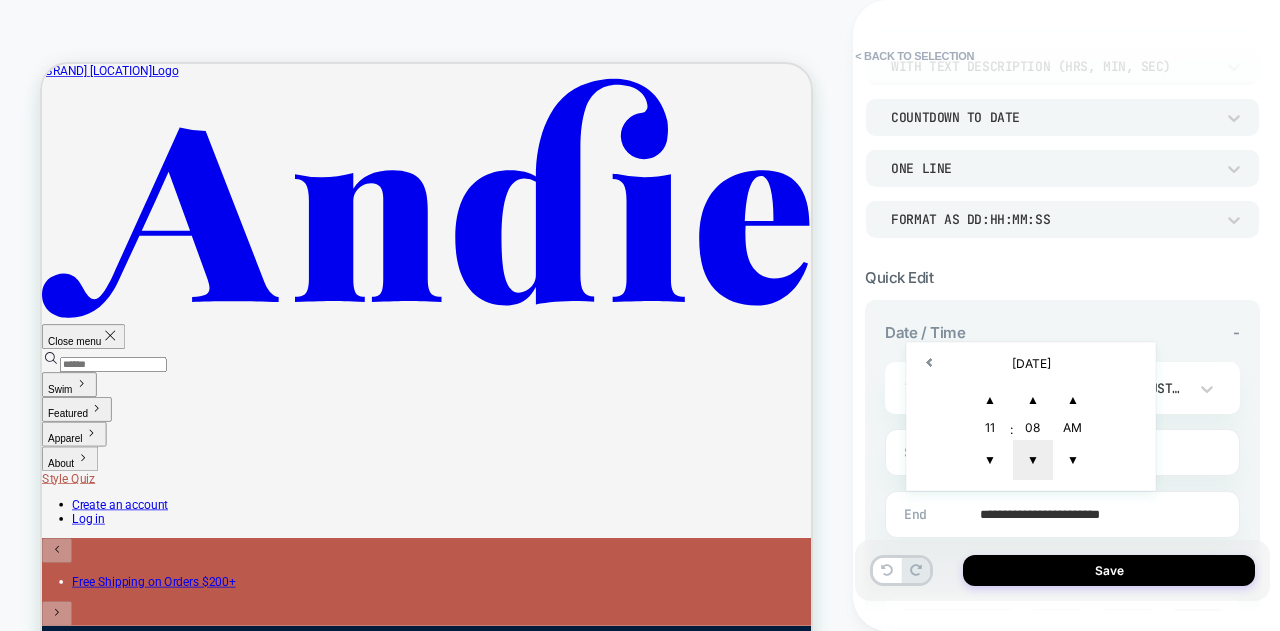 click on "▼" at bounding box center (1033, 460) 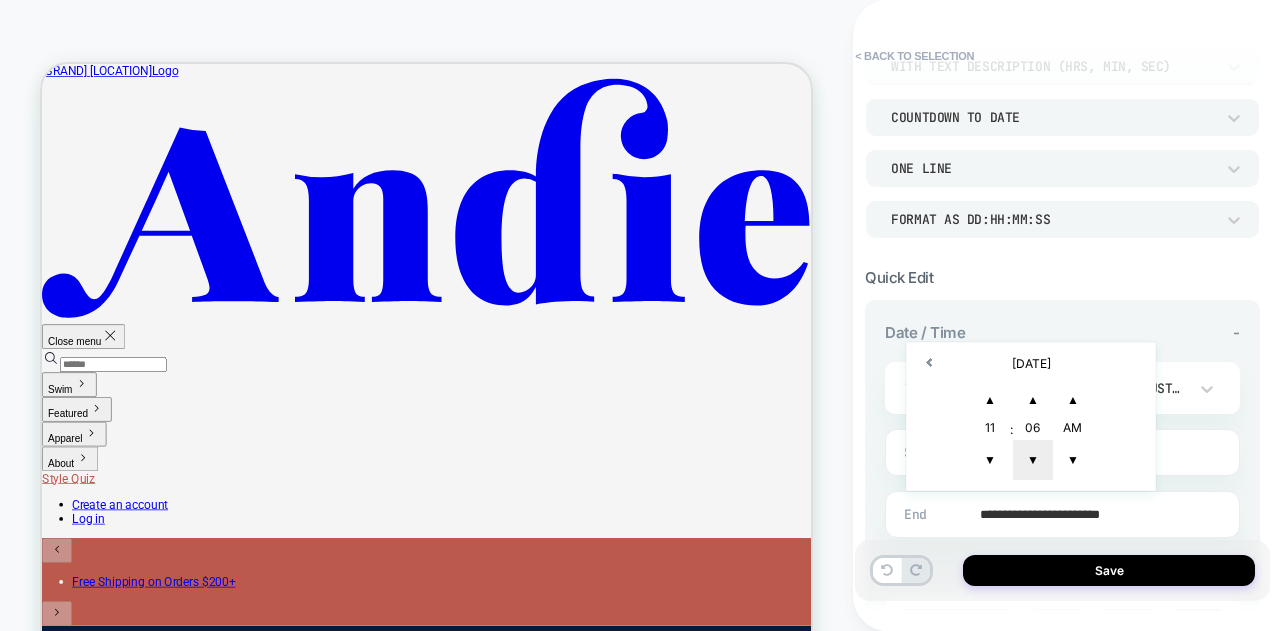 click on "▼" at bounding box center (1033, 460) 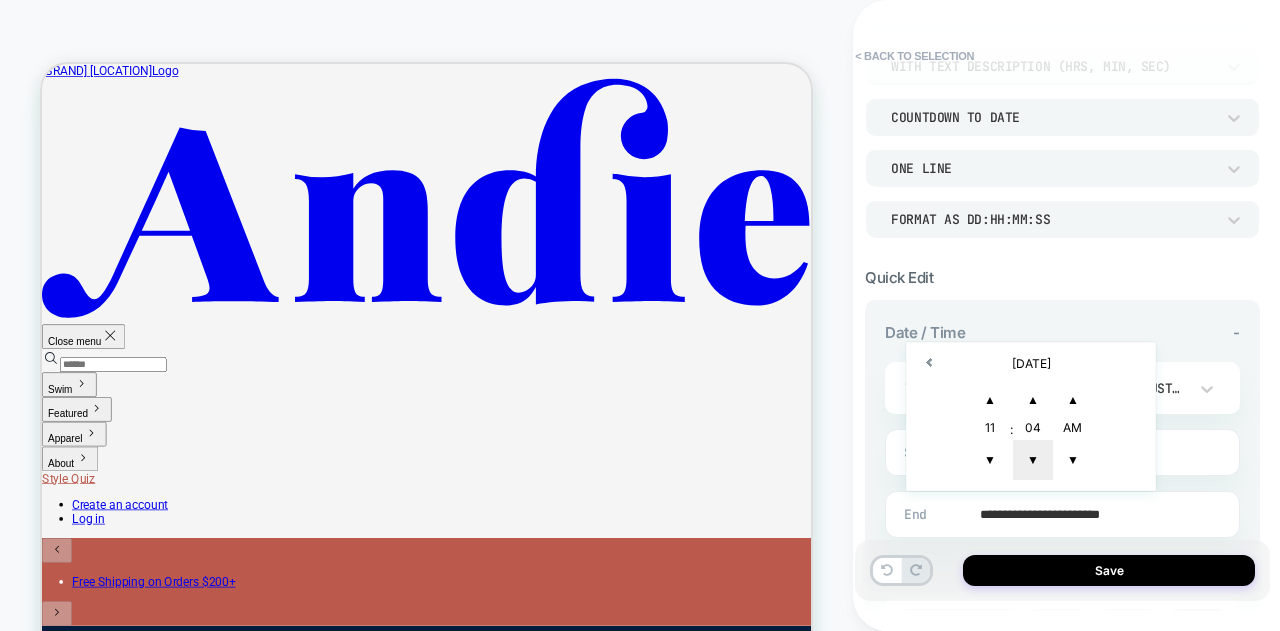 click on "▼" at bounding box center (1033, 460) 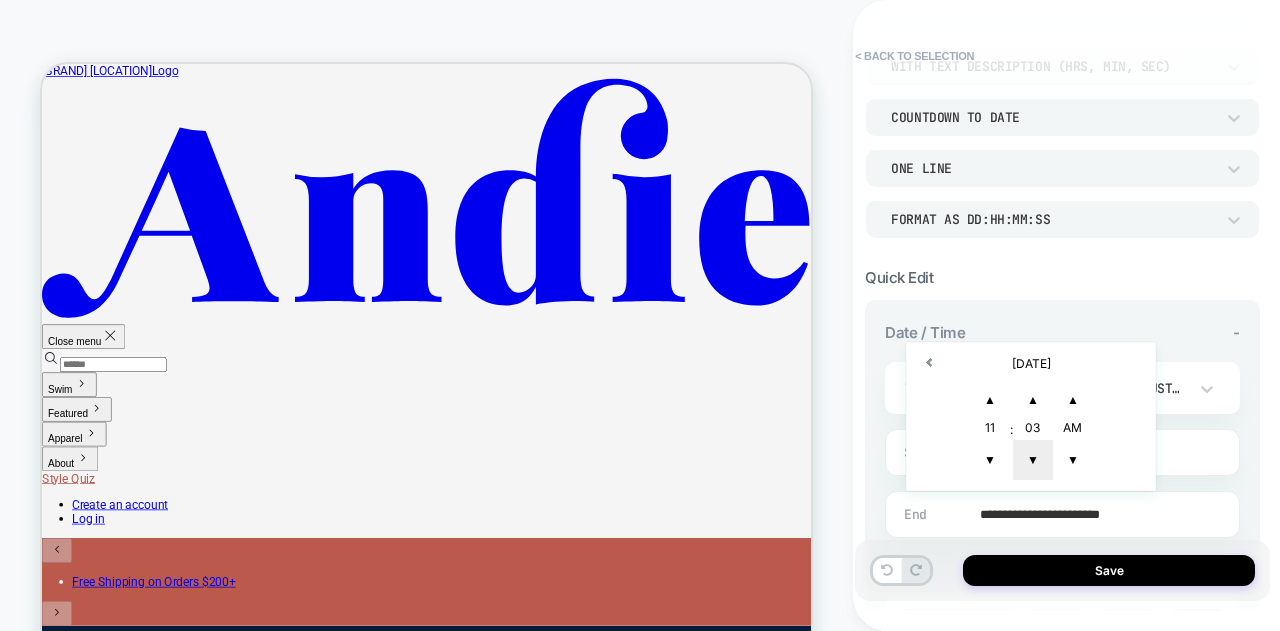 click on "▼" at bounding box center [1033, 460] 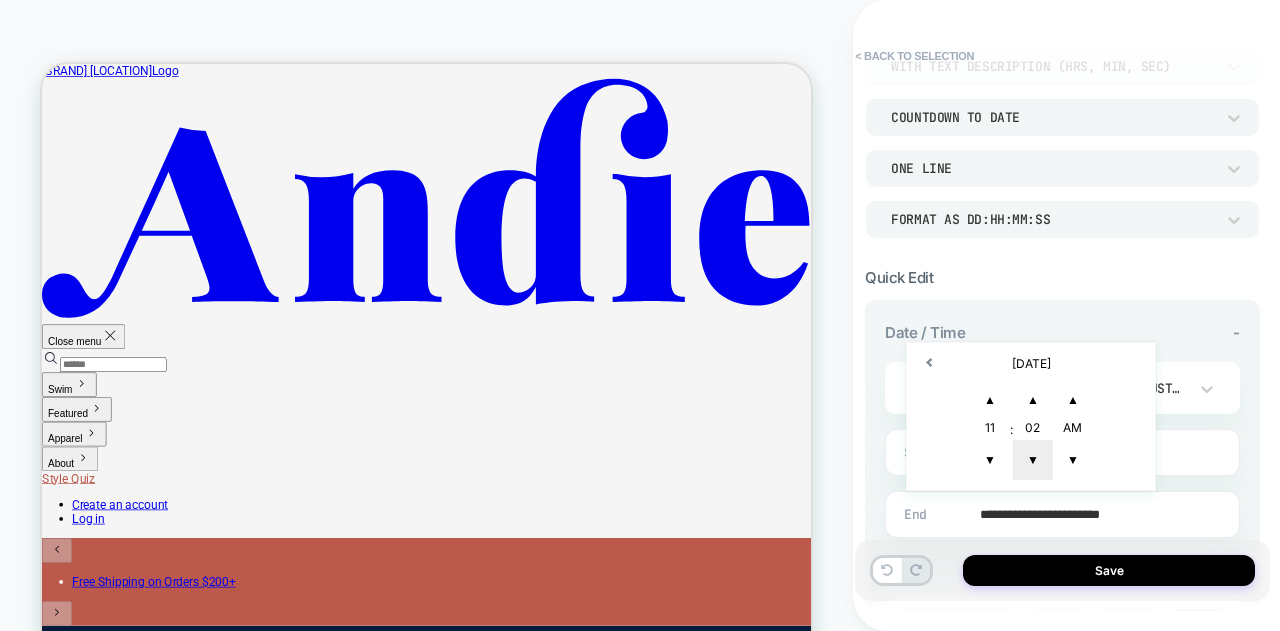 click on "▼" at bounding box center (1033, 460) 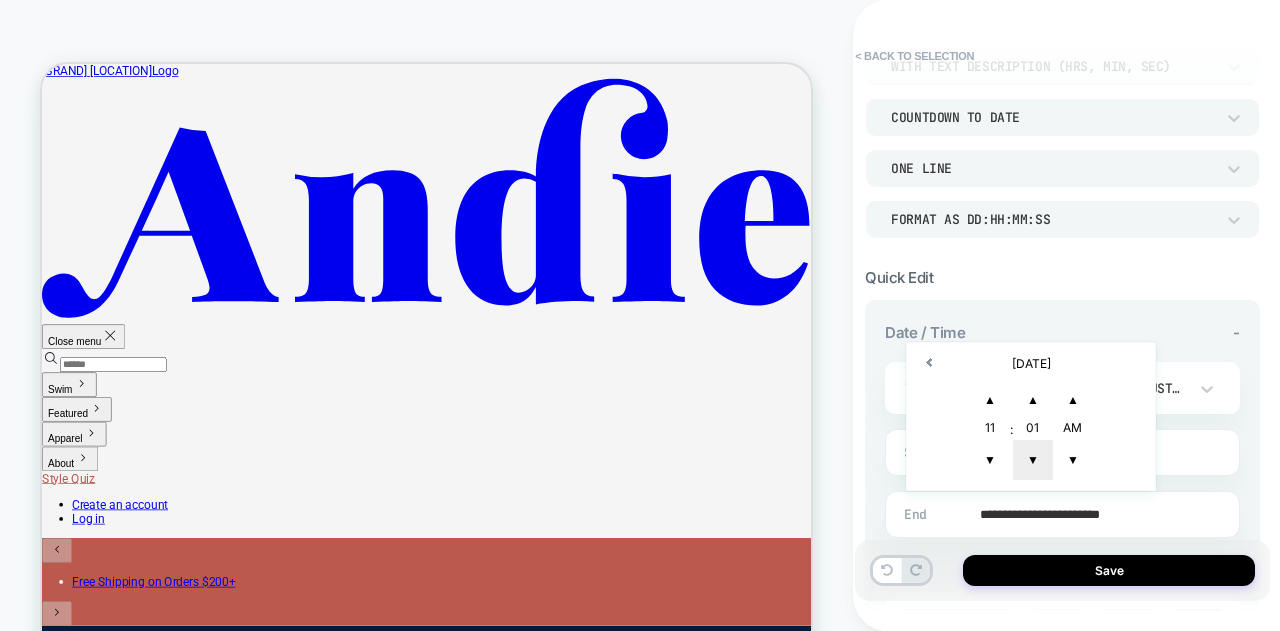 click on "▼" at bounding box center (1033, 460) 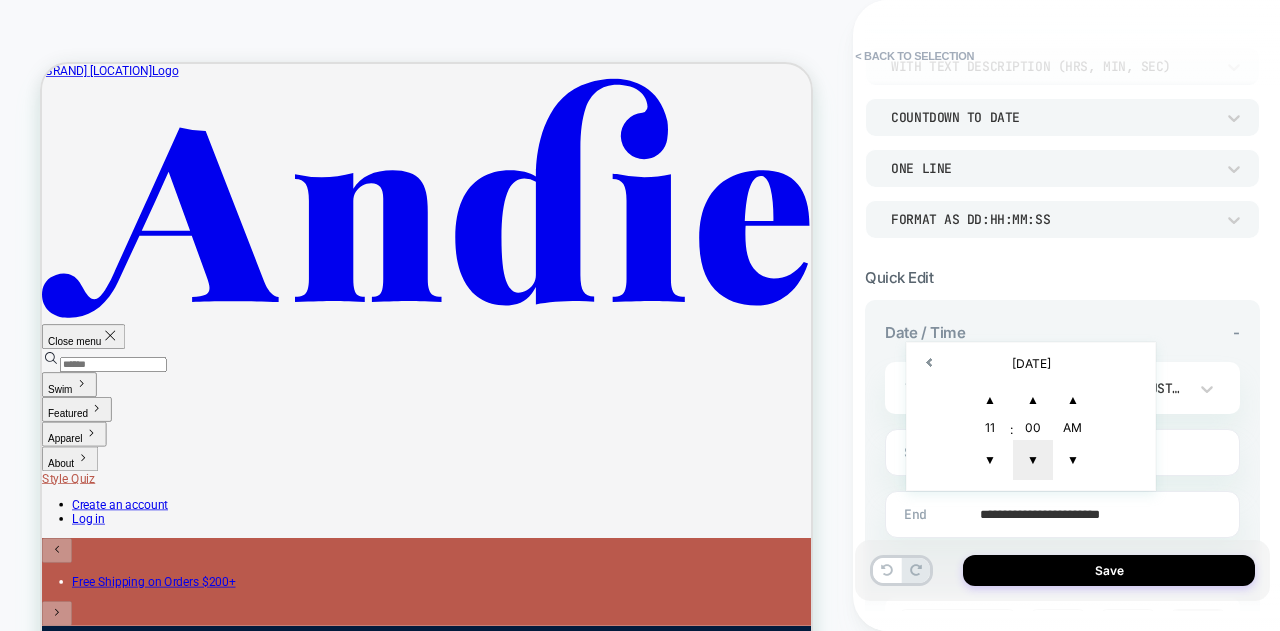 click on "▼" at bounding box center (1033, 460) 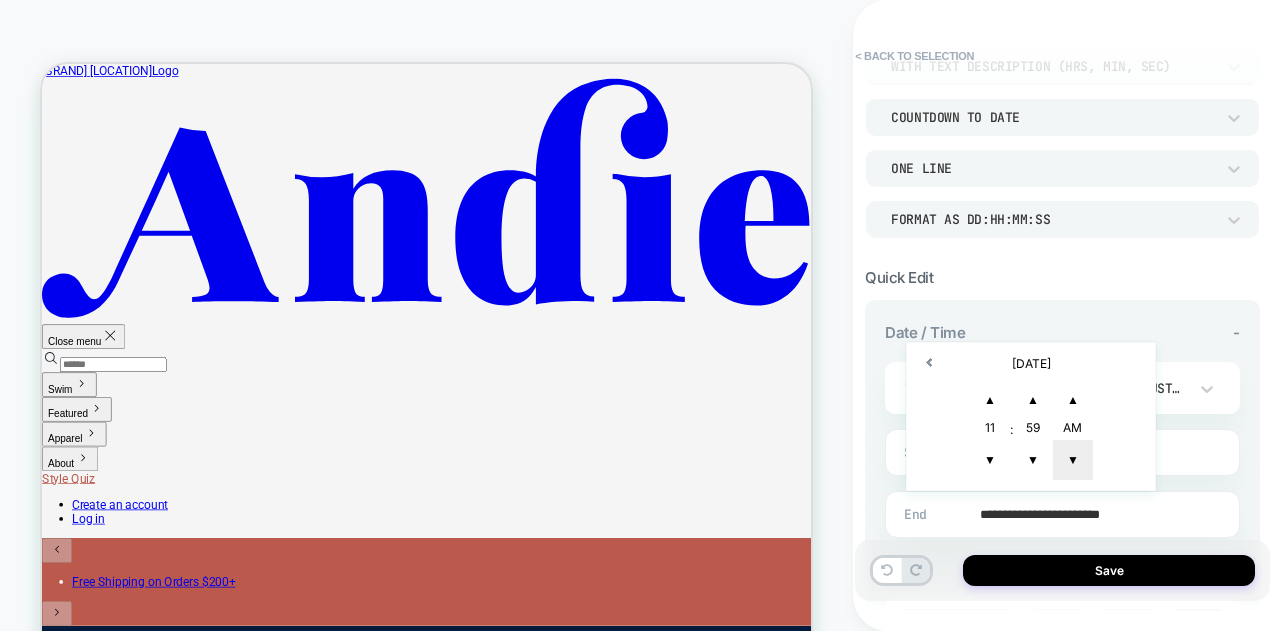 type on "**********" 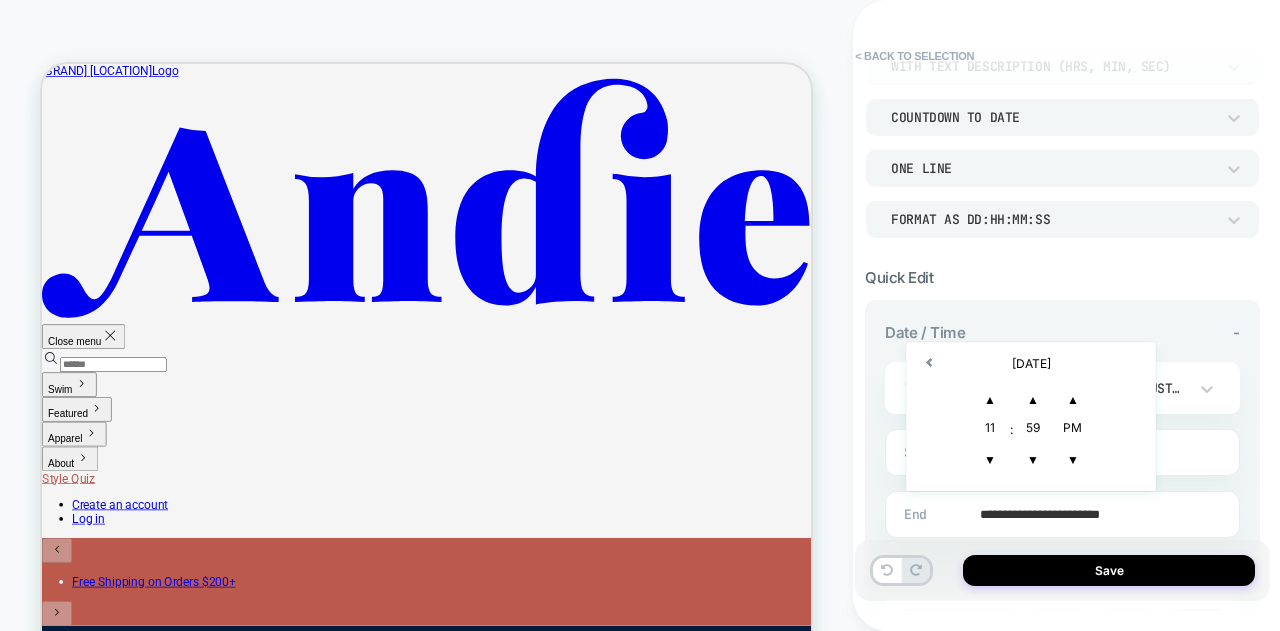 click on "**********" at bounding box center (1062, 642) 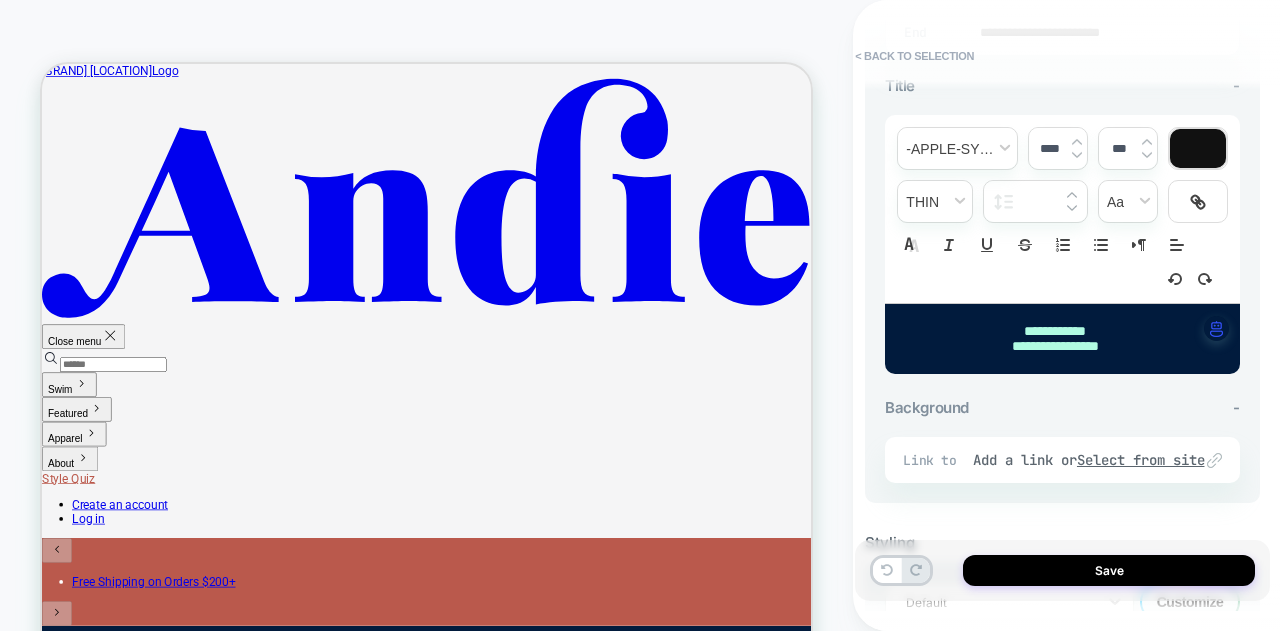 scroll, scrollTop: 814, scrollLeft: 0, axis: vertical 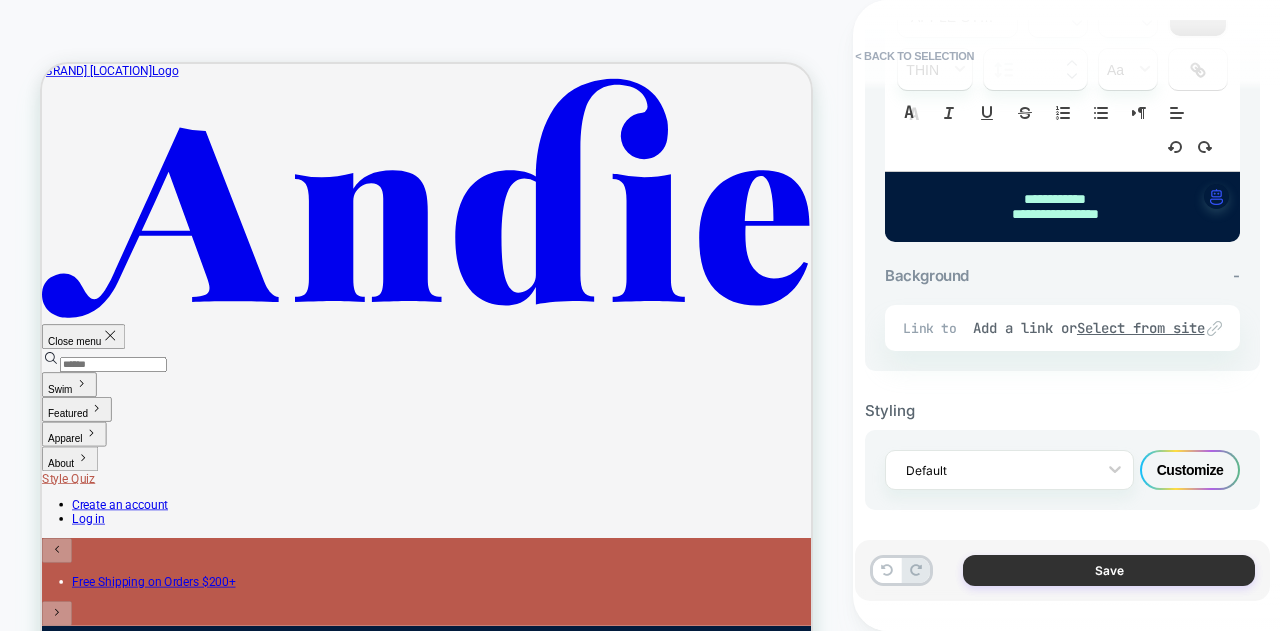 click on "Save" at bounding box center (1109, 570) 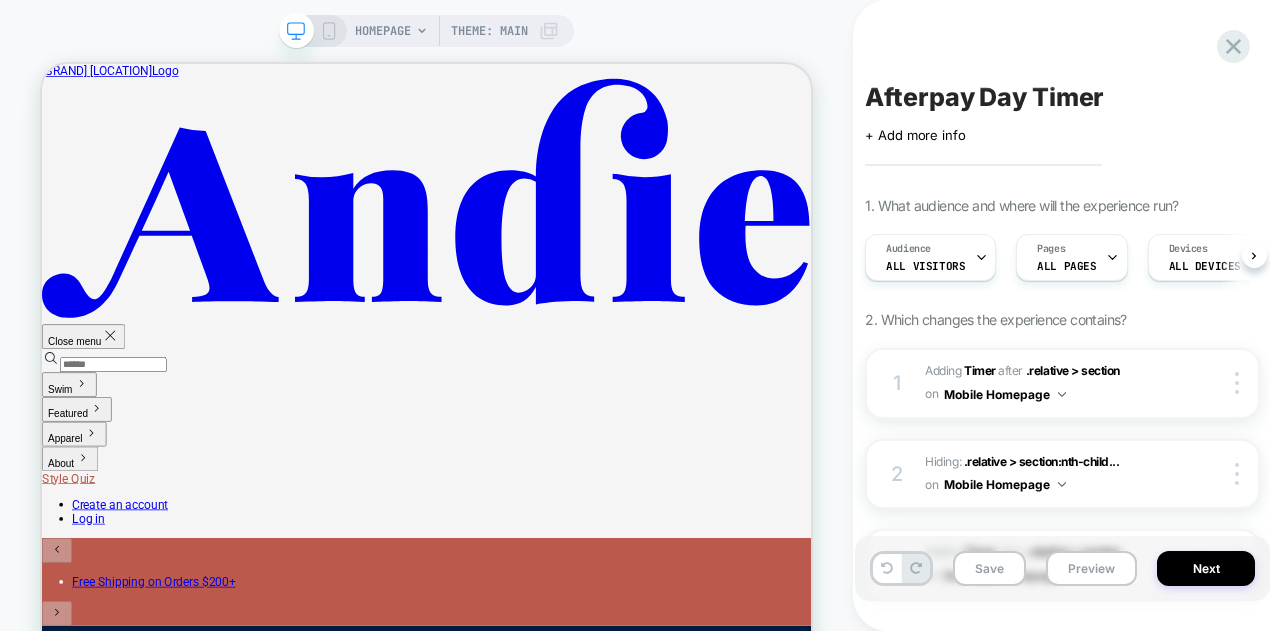 scroll, scrollTop: 0, scrollLeft: 1, axis: horizontal 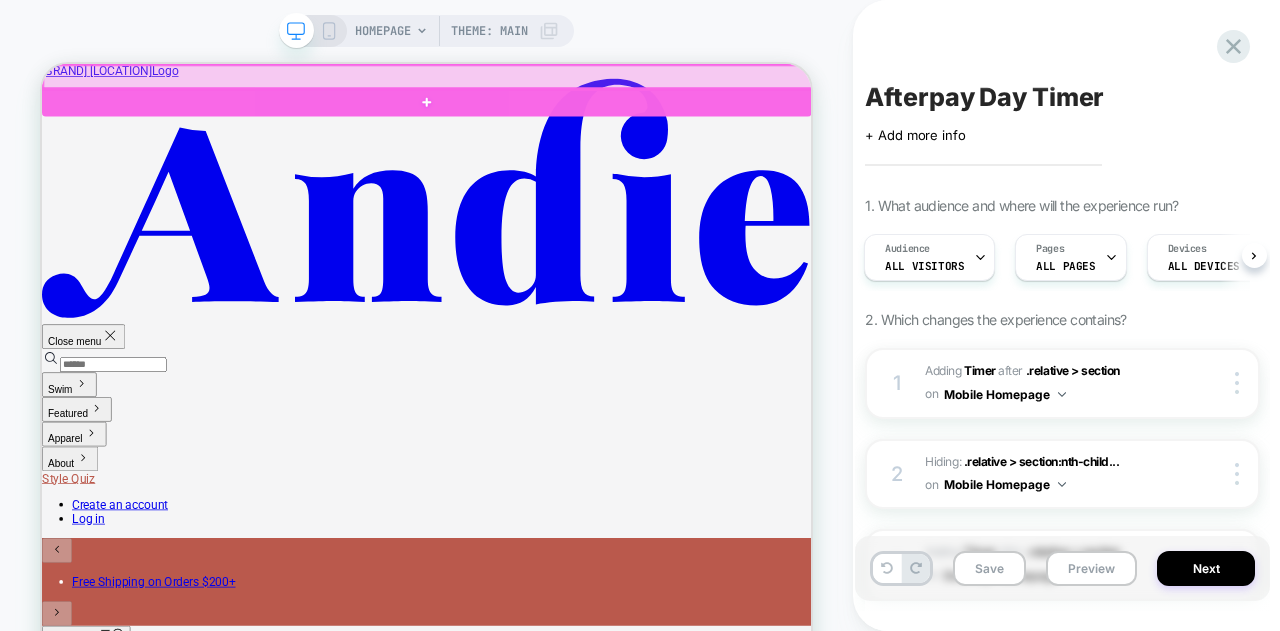 click at bounding box center (557, 82) 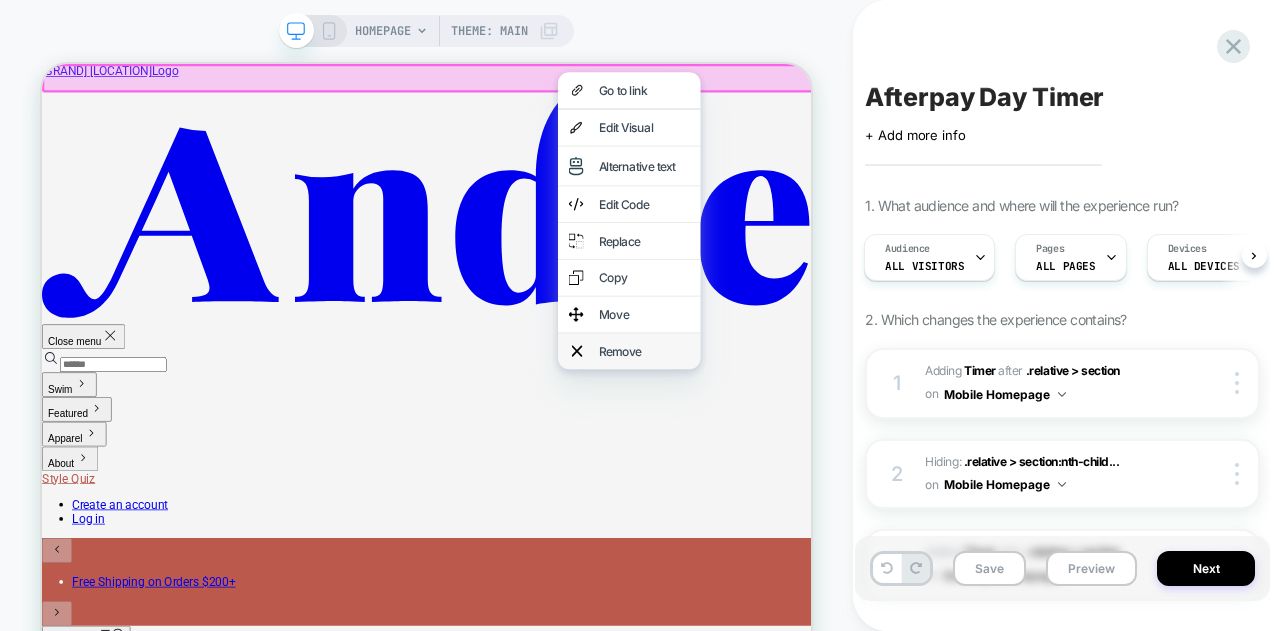 click on "Remove" at bounding box center (845, 447) 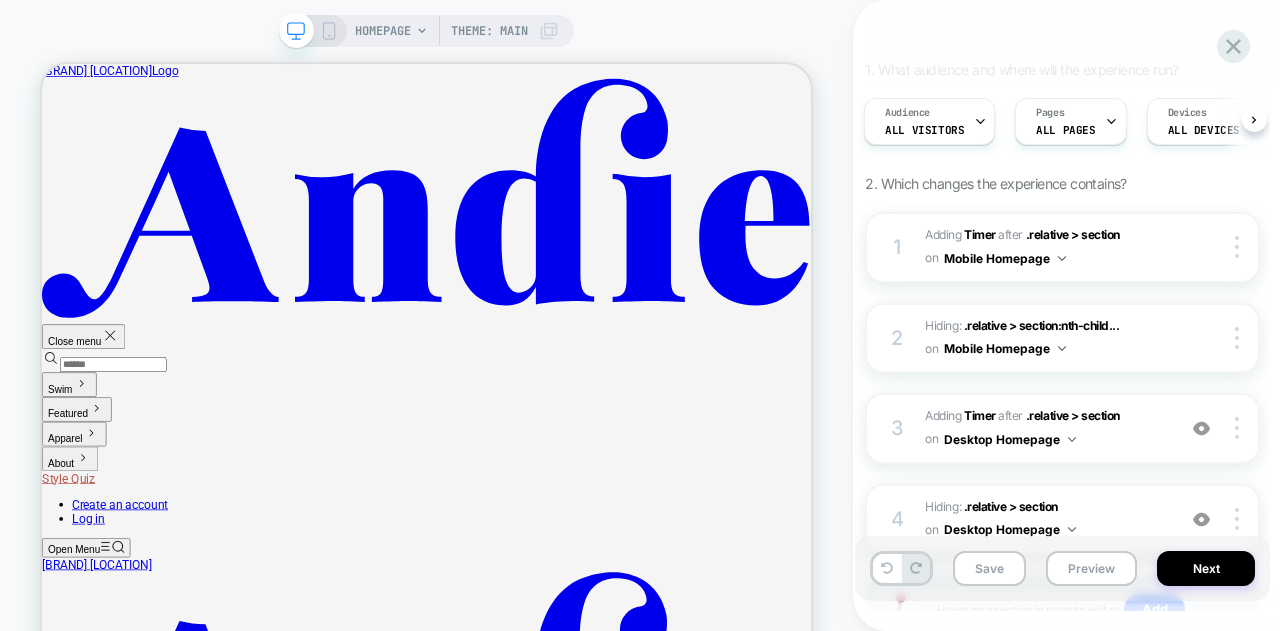 scroll, scrollTop: 95, scrollLeft: 0, axis: vertical 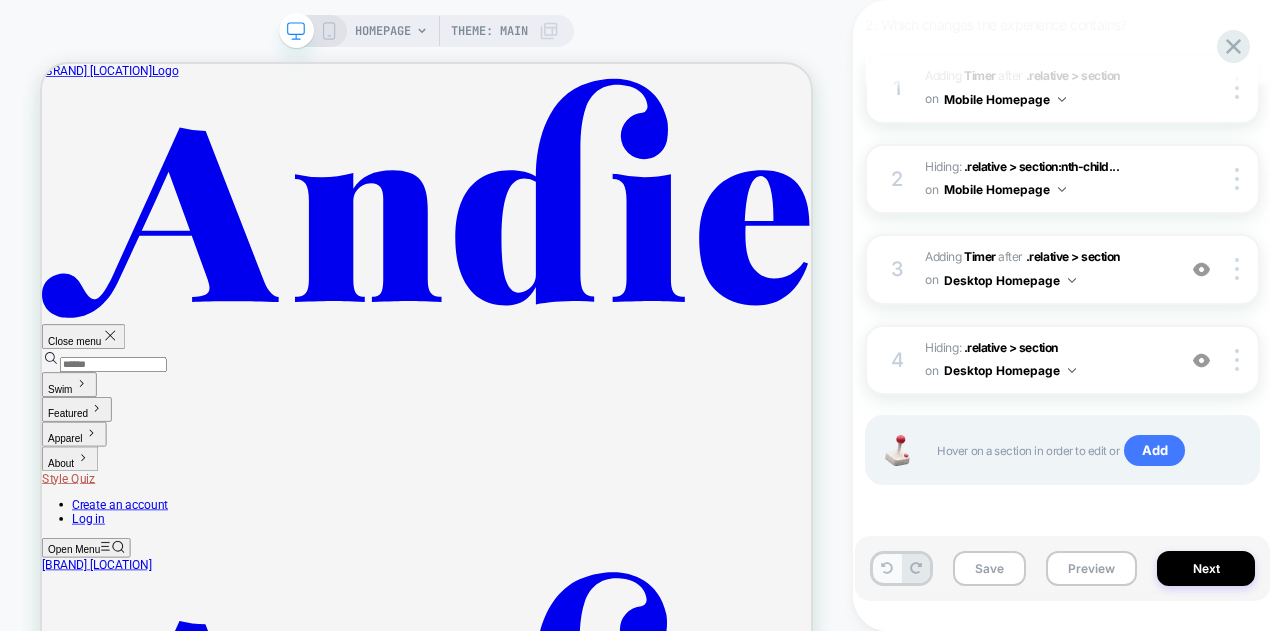 click 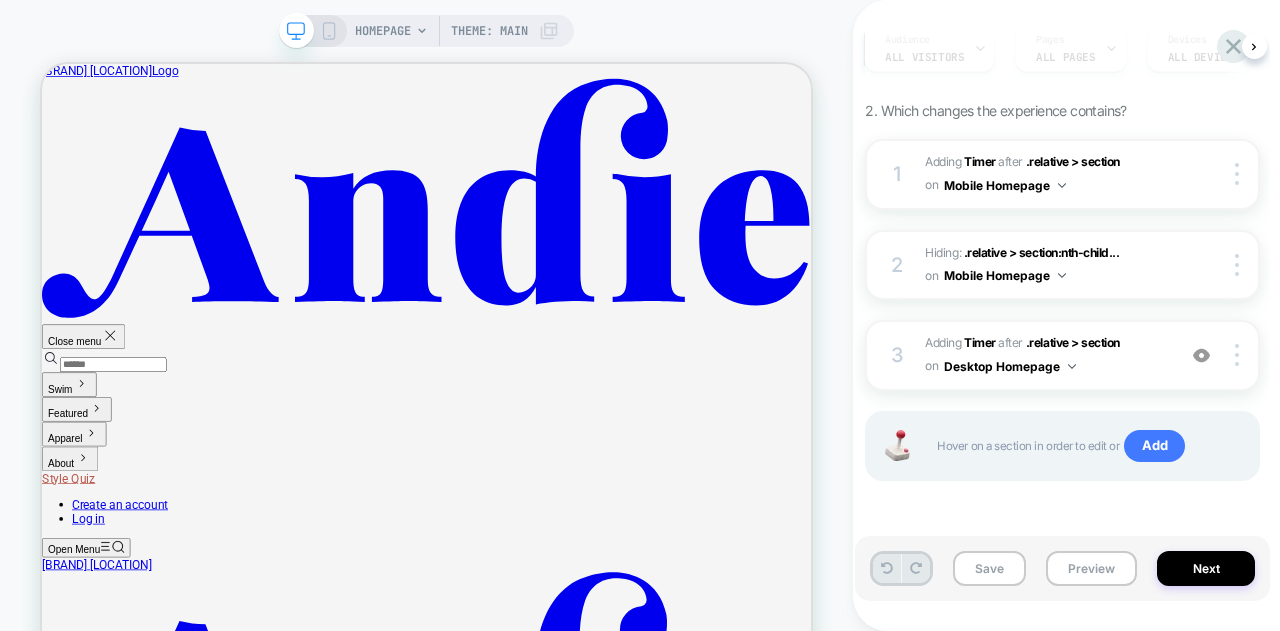scroll, scrollTop: 205, scrollLeft: 0, axis: vertical 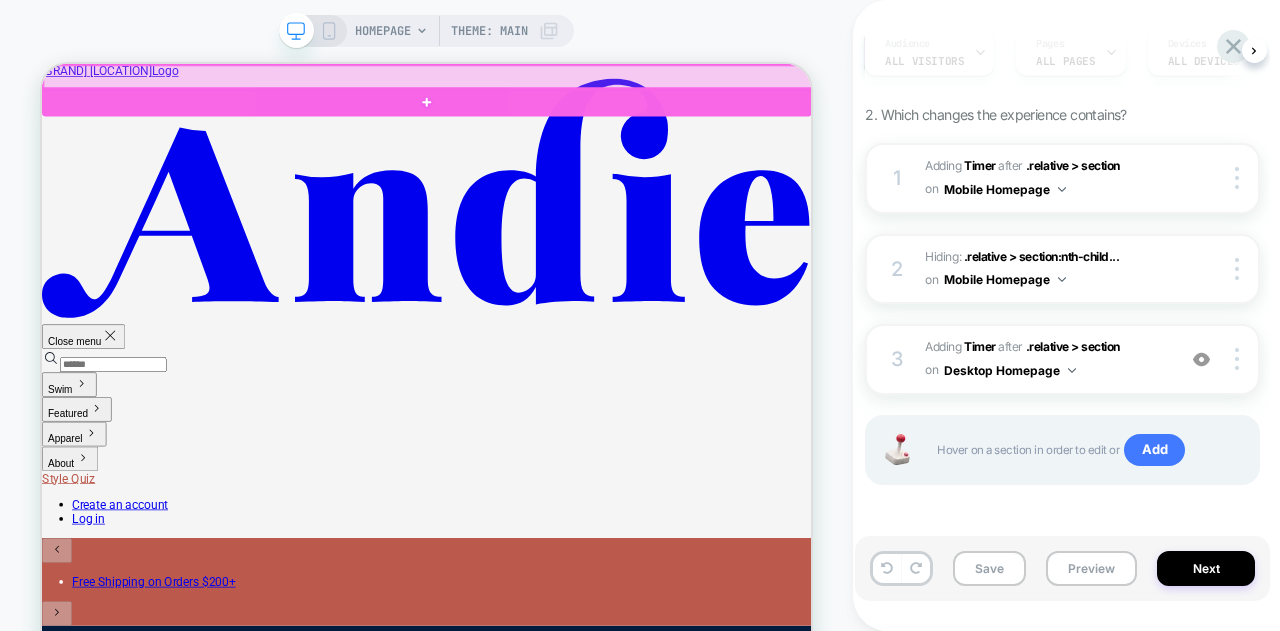 click at bounding box center (557, 82) 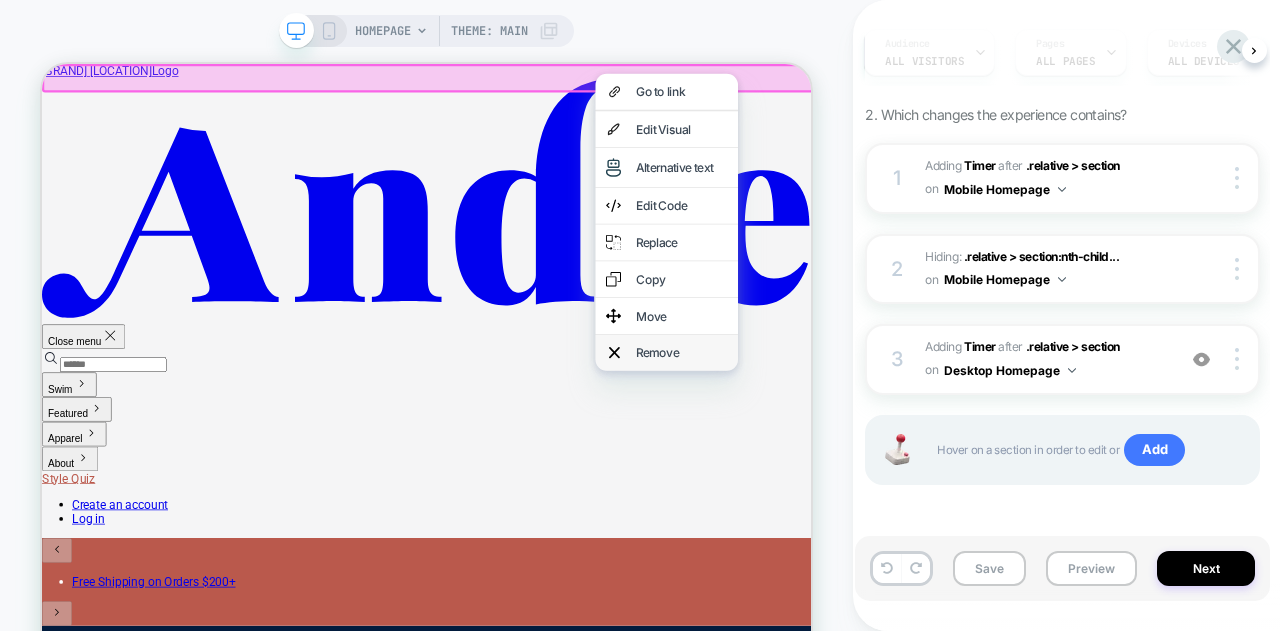 click on "Remove" at bounding box center [895, 449] 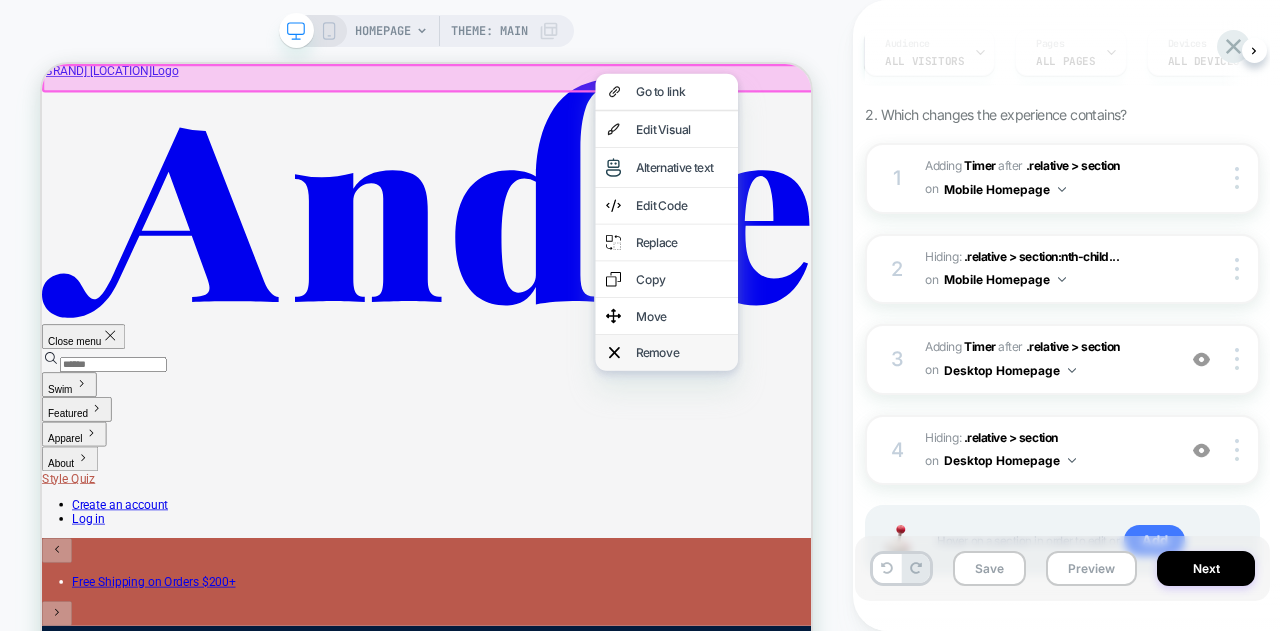 scroll, scrollTop: 295, scrollLeft: 0, axis: vertical 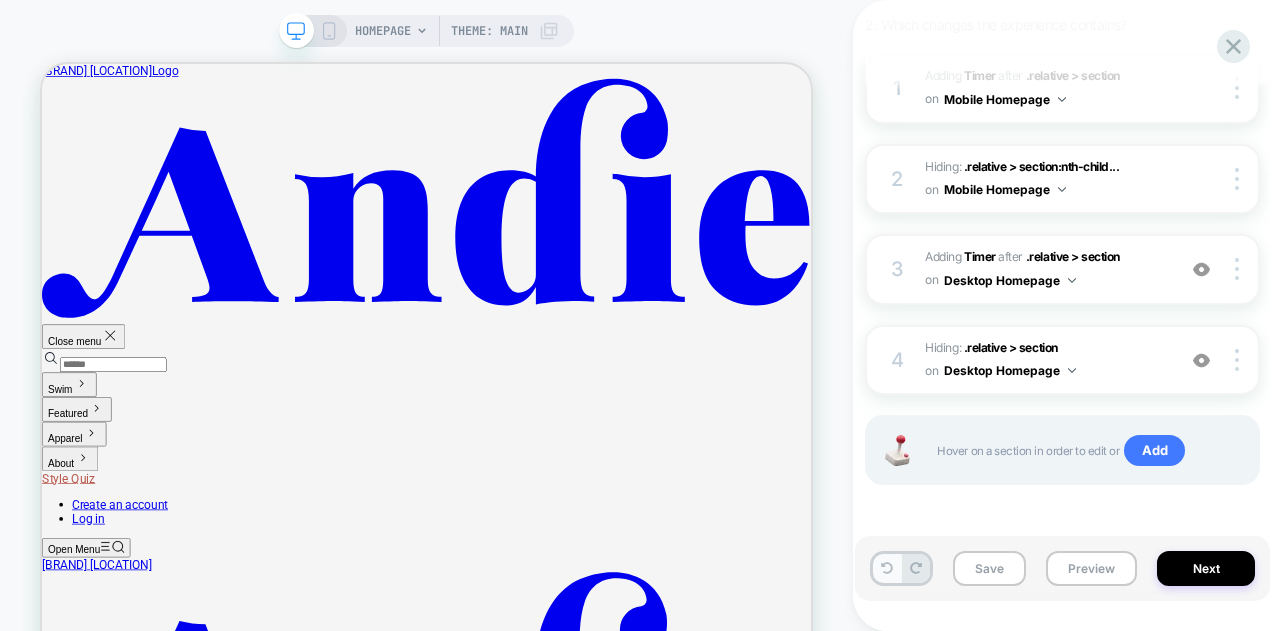 click 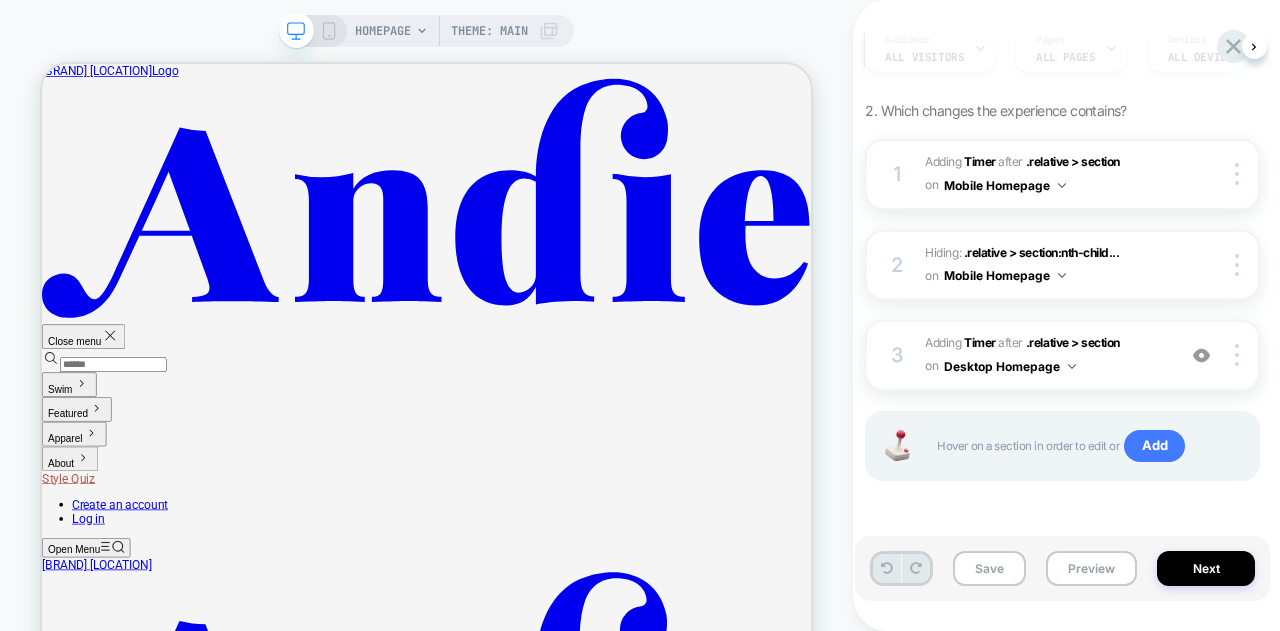 scroll, scrollTop: 205, scrollLeft: 0, axis: vertical 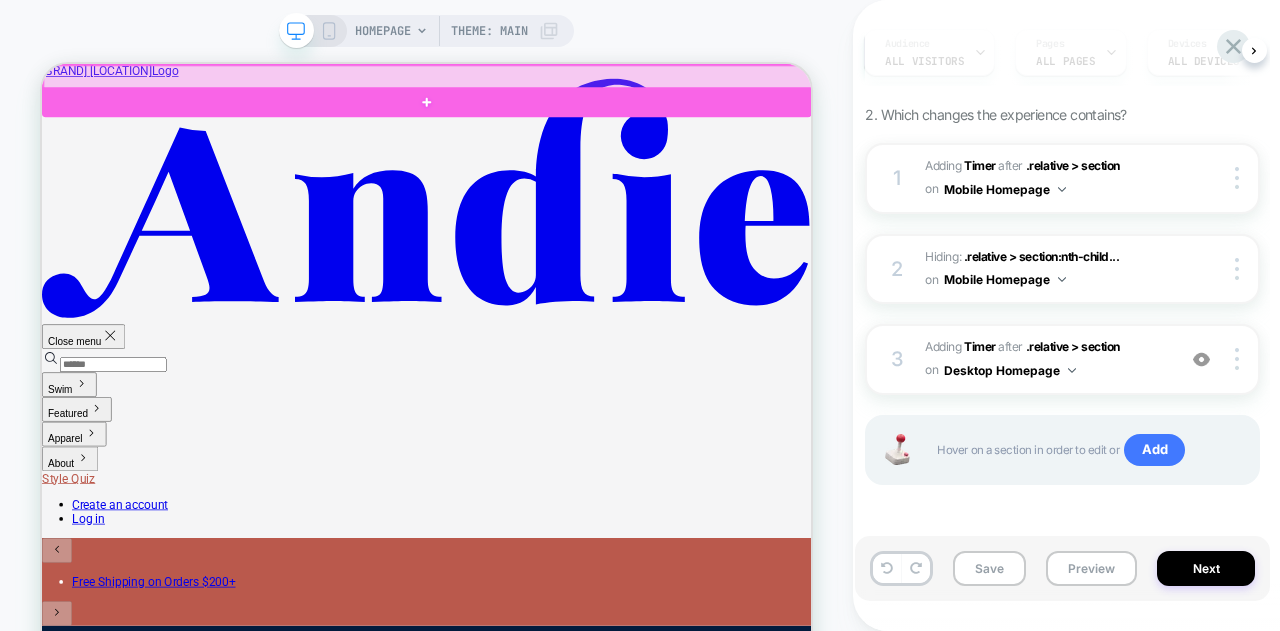 click at bounding box center (557, 82) 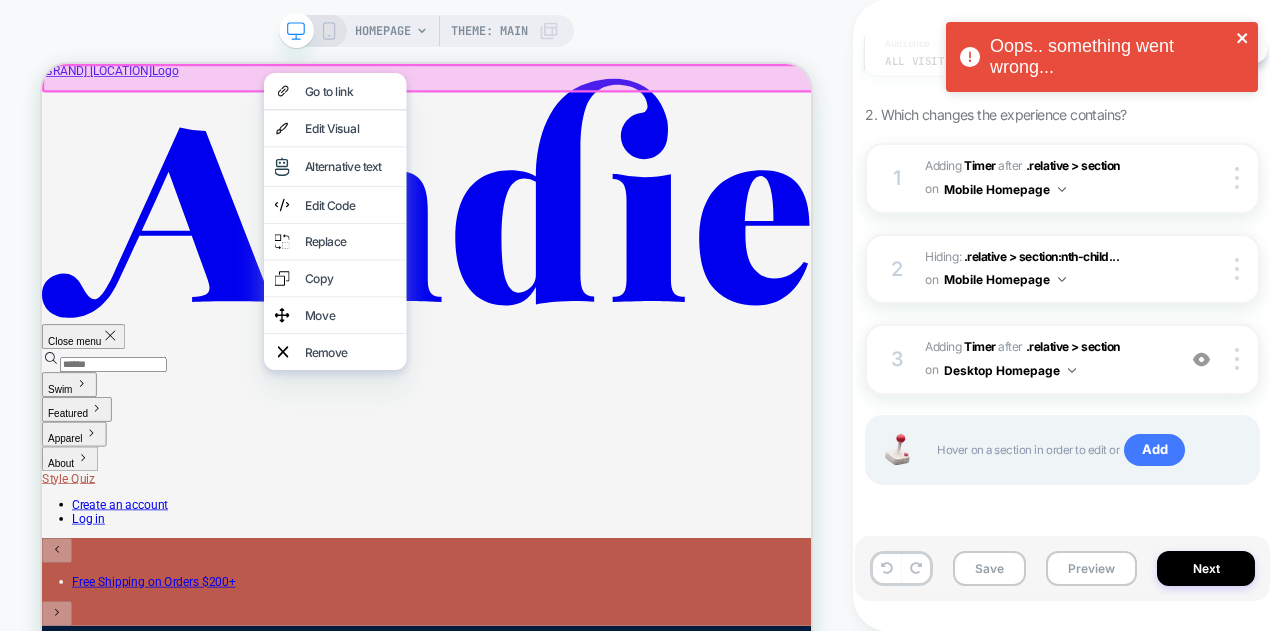 click 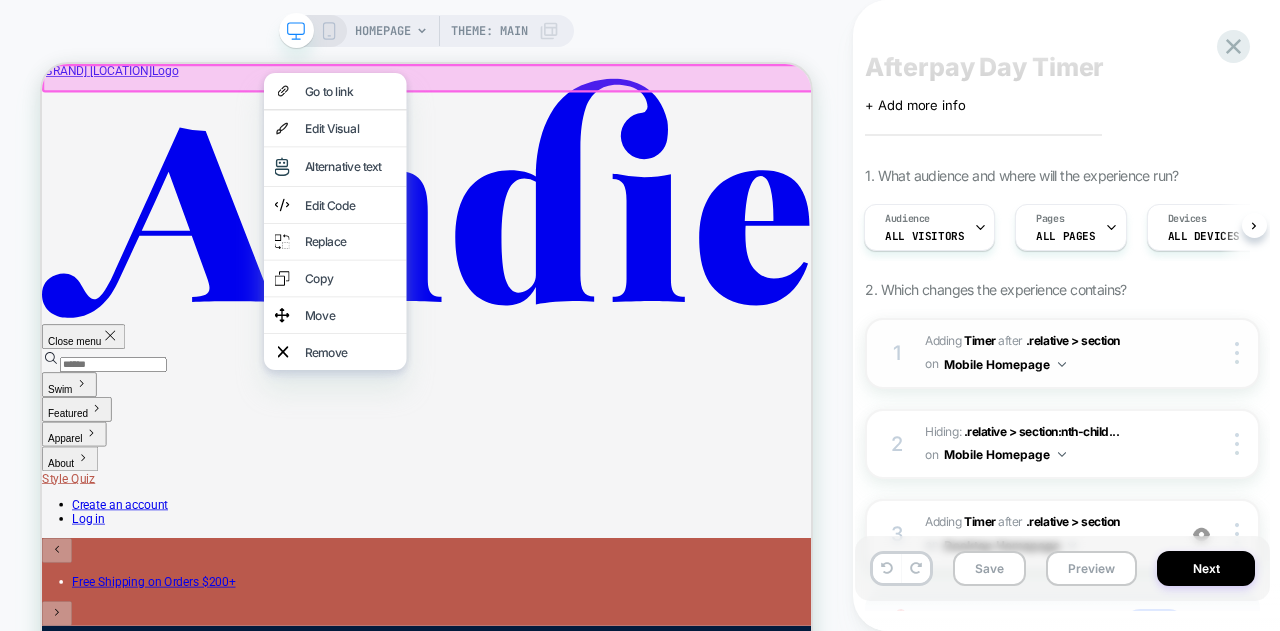 scroll, scrollTop: 5, scrollLeft: 0, axis: vertical 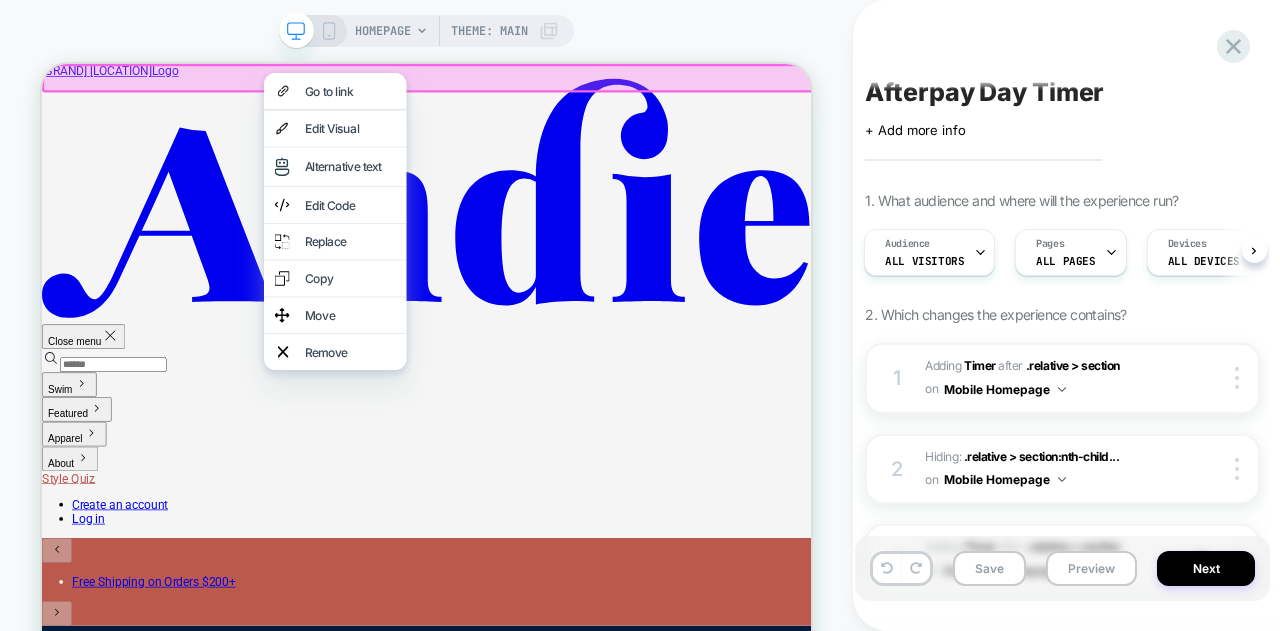 click 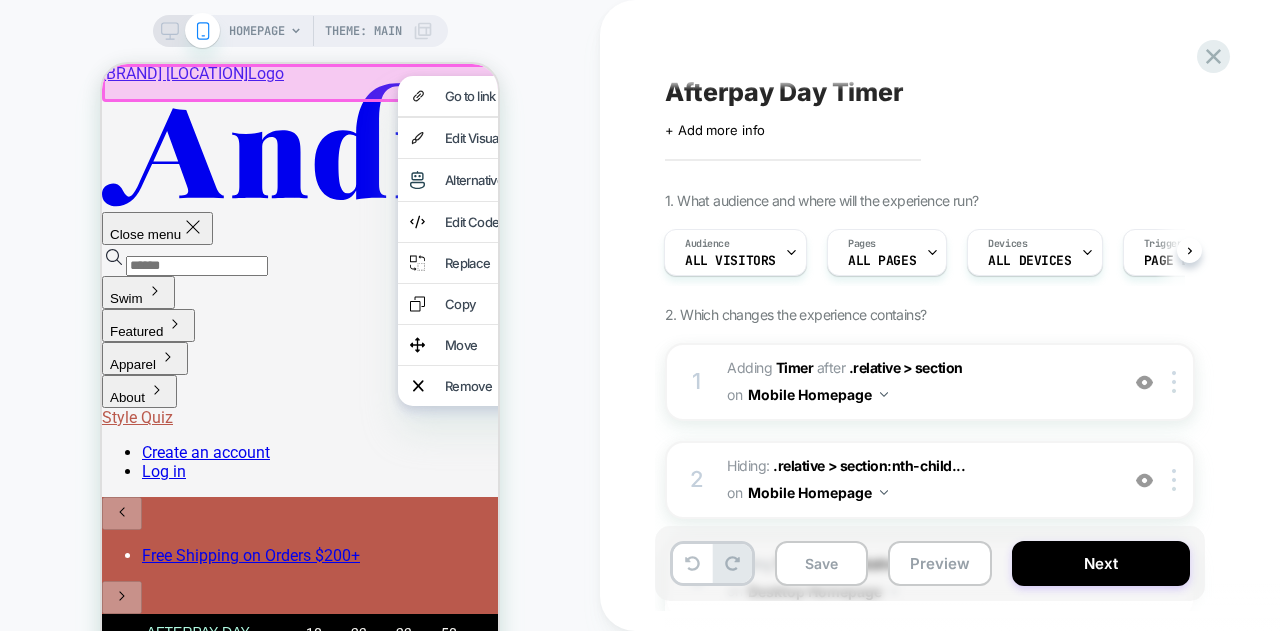 scroll, scrollTop: 0, scrollLeft: 0, axis: both 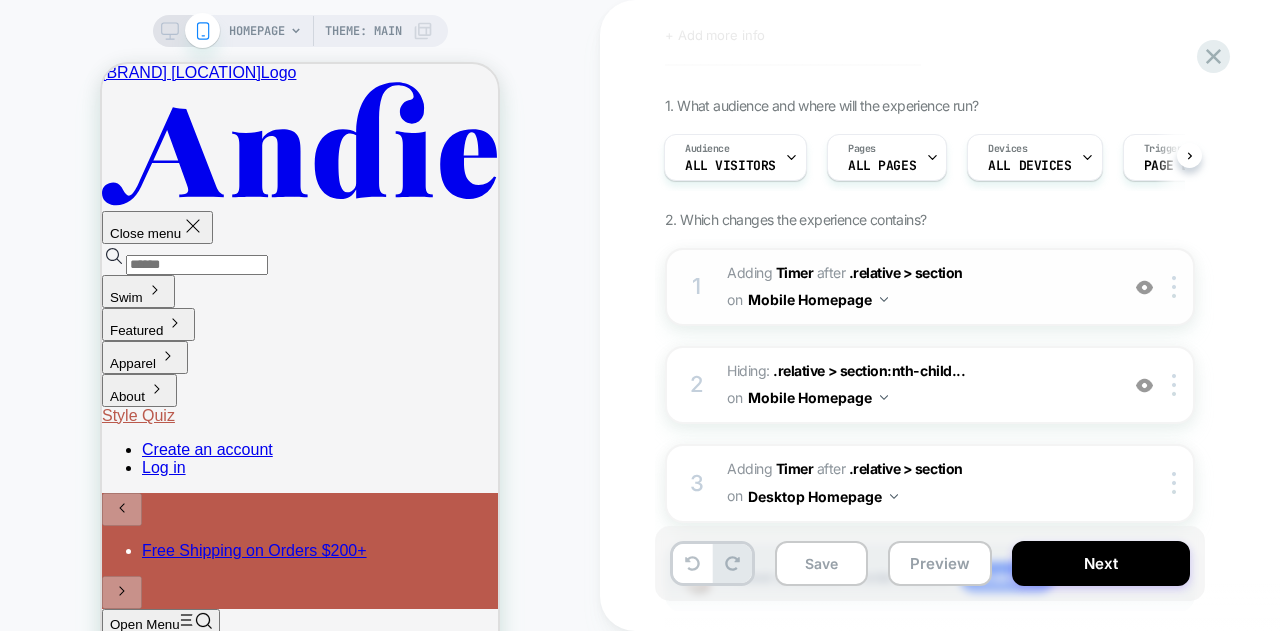 click on "#_loomi_addon_1754490247104 Adding   Timer   AFTER .relative > section .relative > section   on Mobile Homepage" at bounding box center [917, 287] 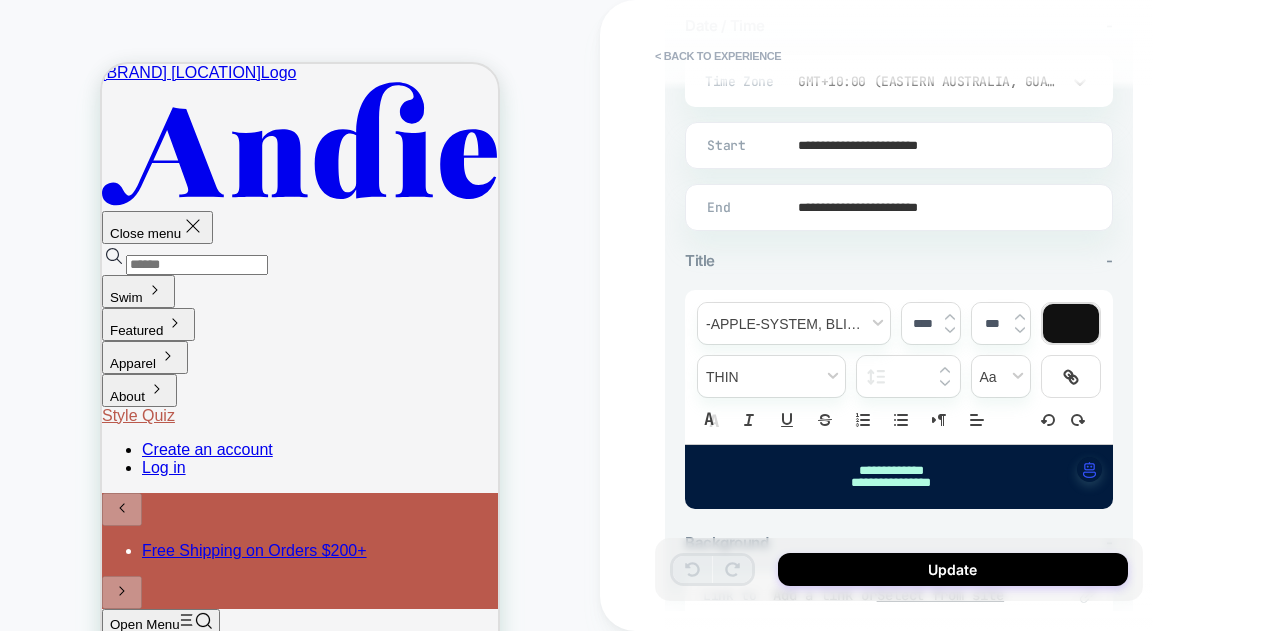 scroll, scrollTop: 775, scrollLeft: 0, axis: vertical 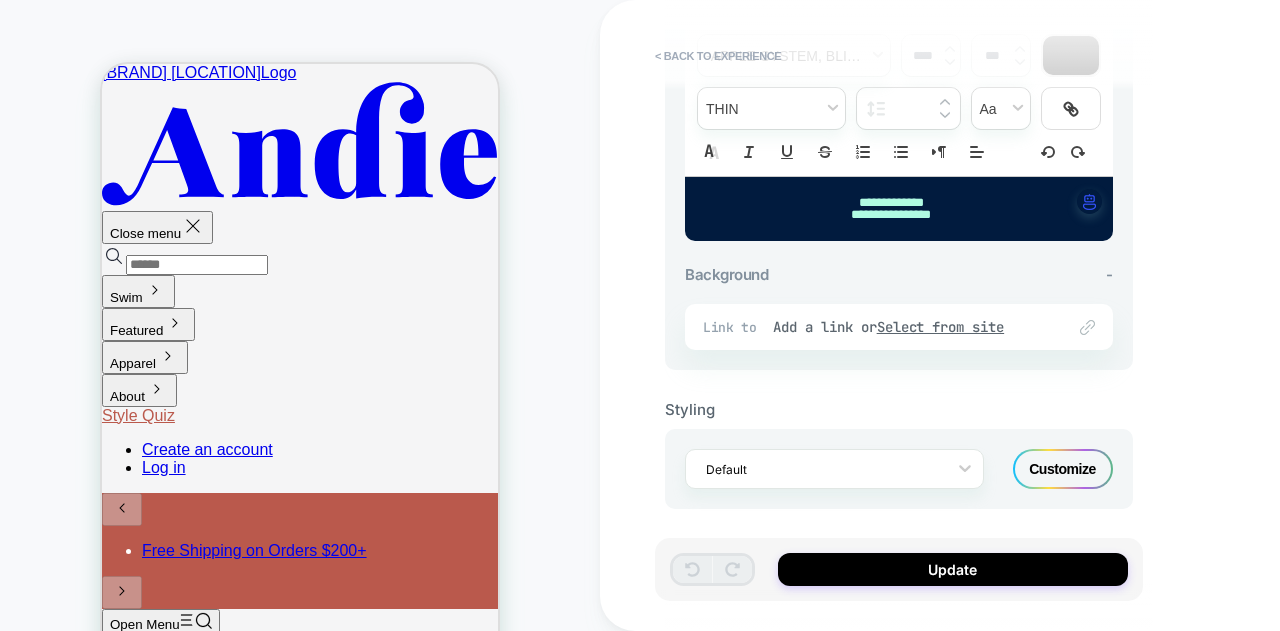 click on "Customize" at bounding box center [1063, 469] 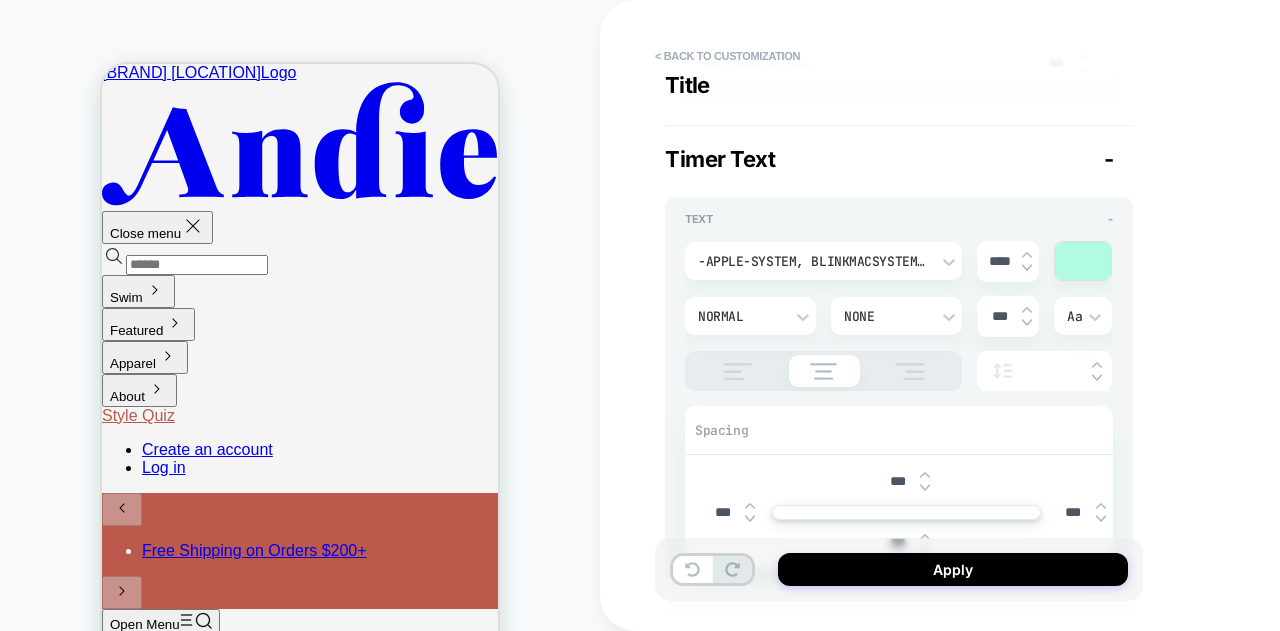 scroll, scrollTop: 700, scrollLeft: 0, axis: vertical 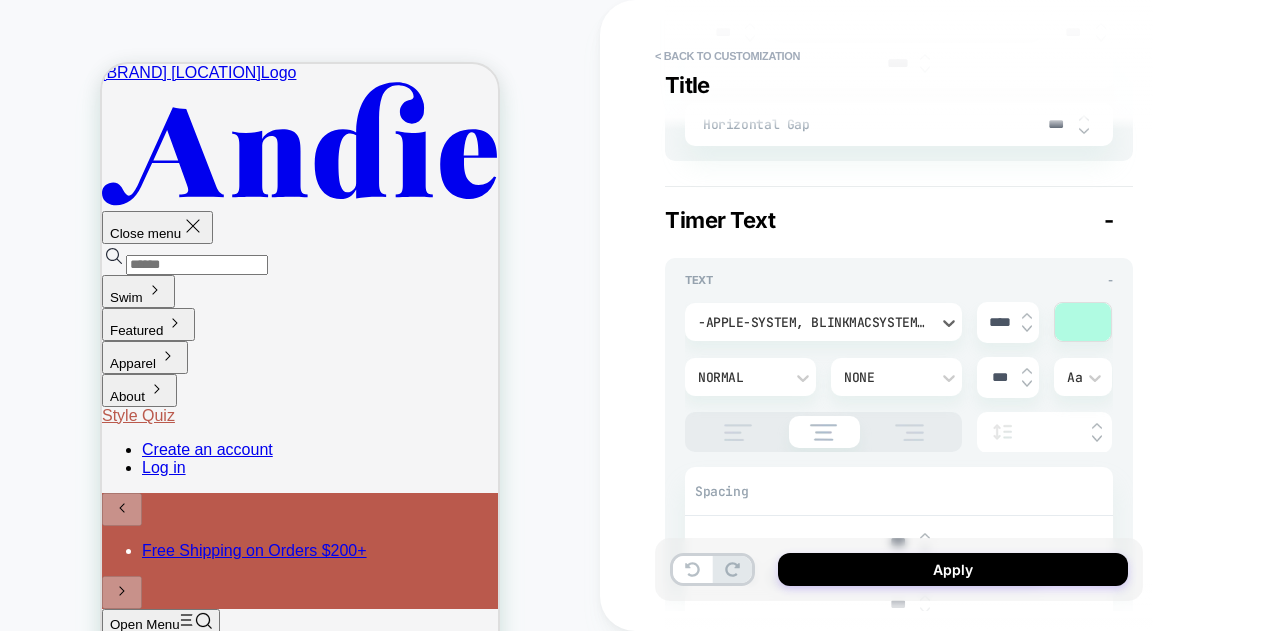click on "-apple-system, BlinkMacSystemFont, 'Segoe UI', Roboto, Oxygen, Ubuntu, Cantarell, 'Fira Sans', 'Droid Sans', 'Helvetica Neue', sans-serif" at bounding box center [823, 322] 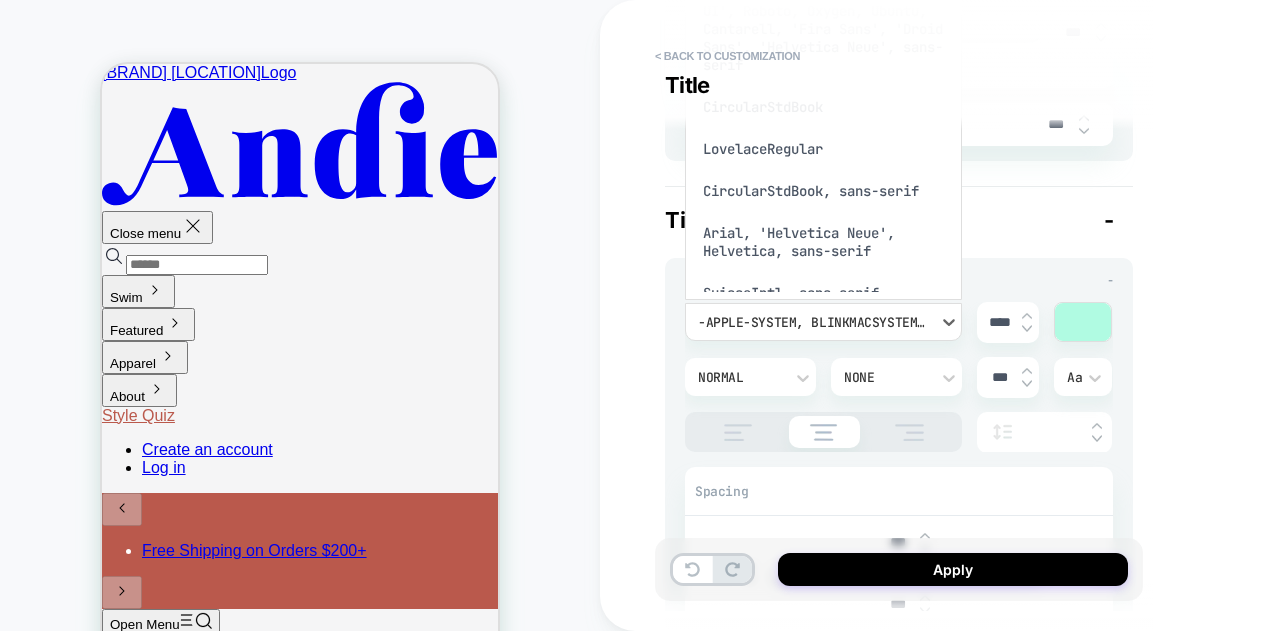 scroll, scrollTop: 0, scrollLeft: 0, axis: both 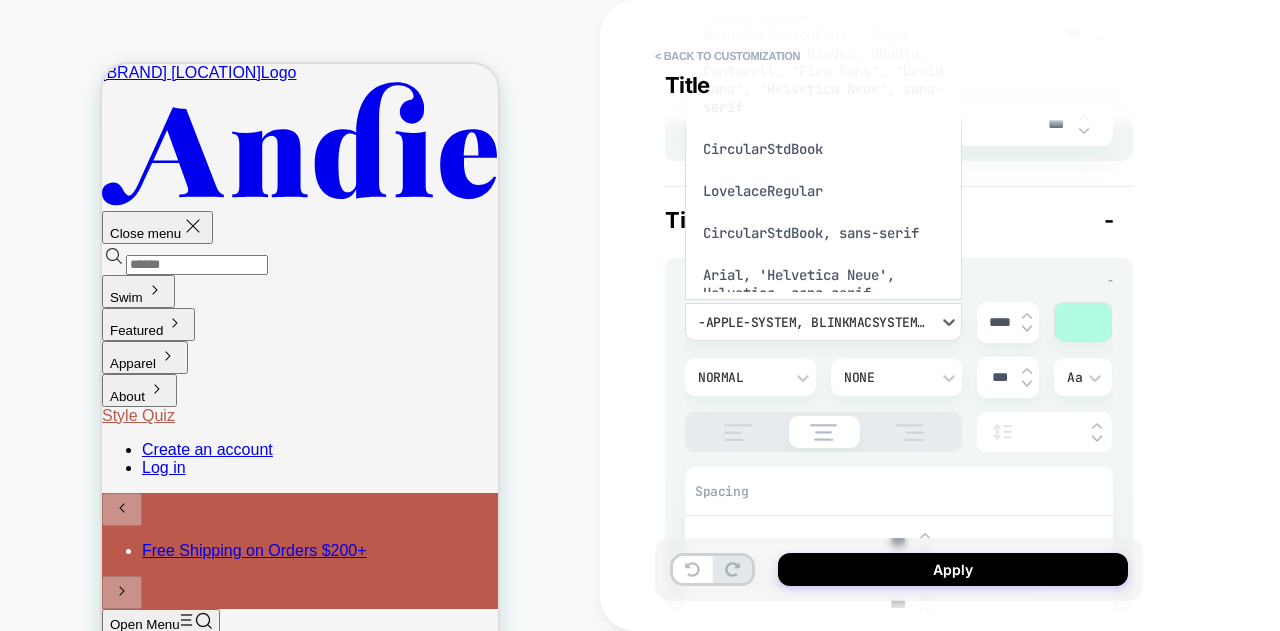click on "CircularStdBook" at bounding box center (823, 149) 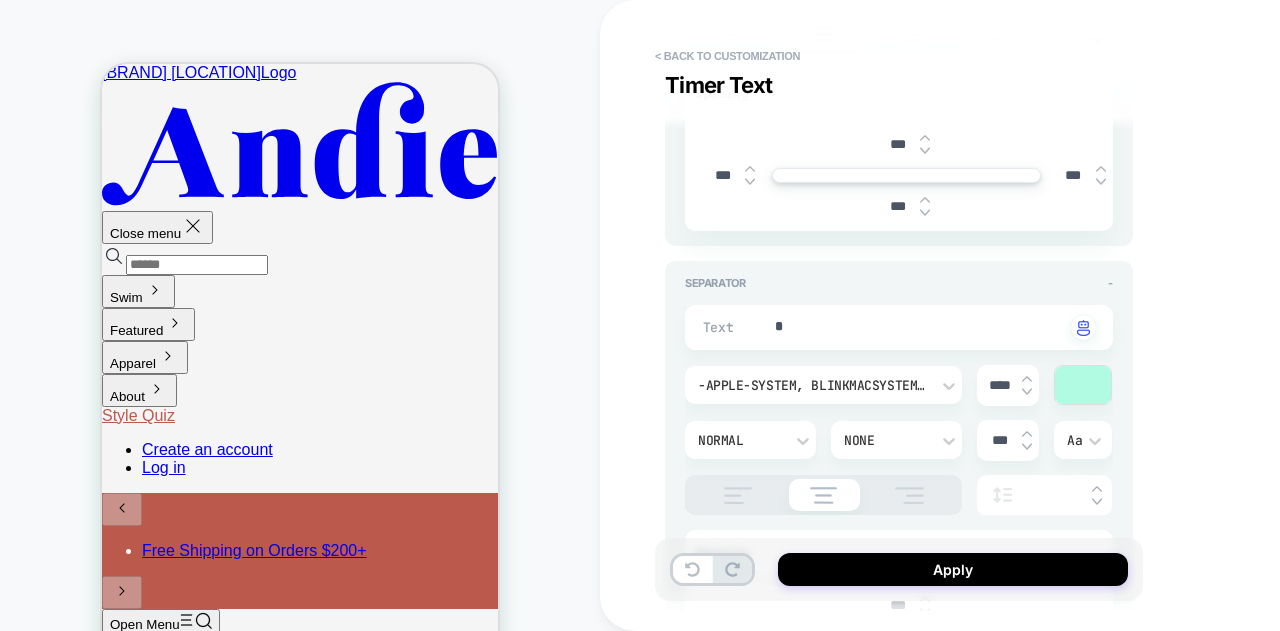 scroll, scrollTop: 1100, scrollLeft: 0, axis: vertical 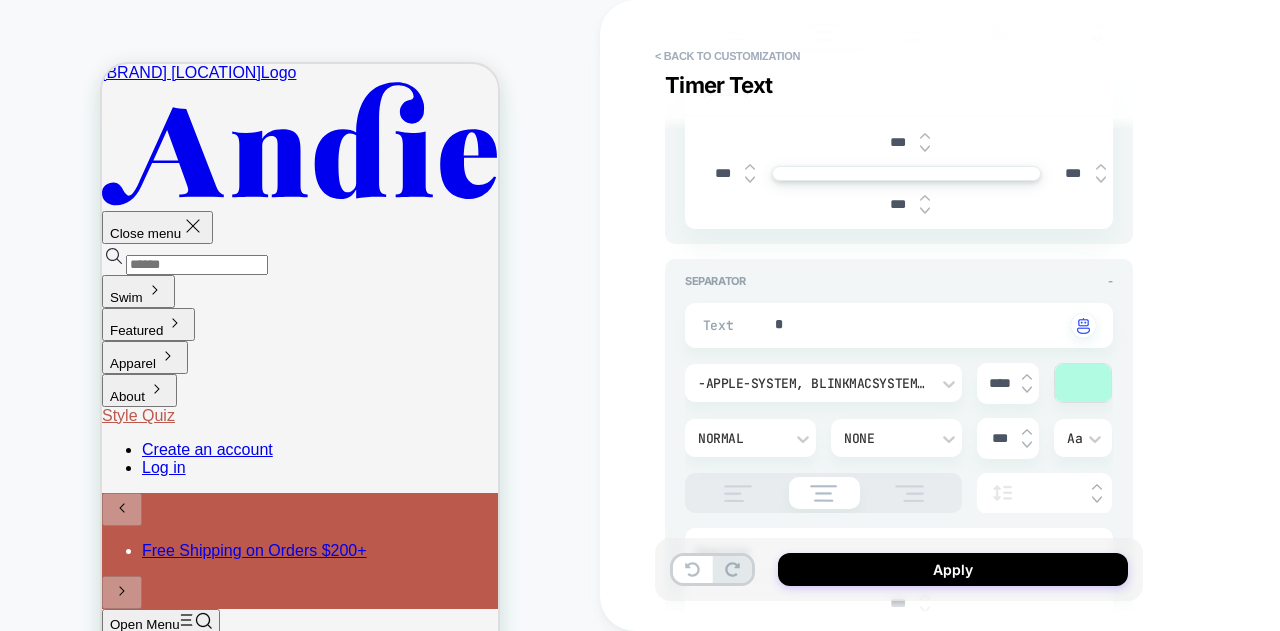 click on "-apple-system, BlinkMacSystemFont, 'Segoe UI', Roboto, Oxygen, Ubuntu, Cantarell, 'Fira Sans', 'Droid Sans', 'Helvetica Neue', sans-serif" at bounding box center (813, 383) 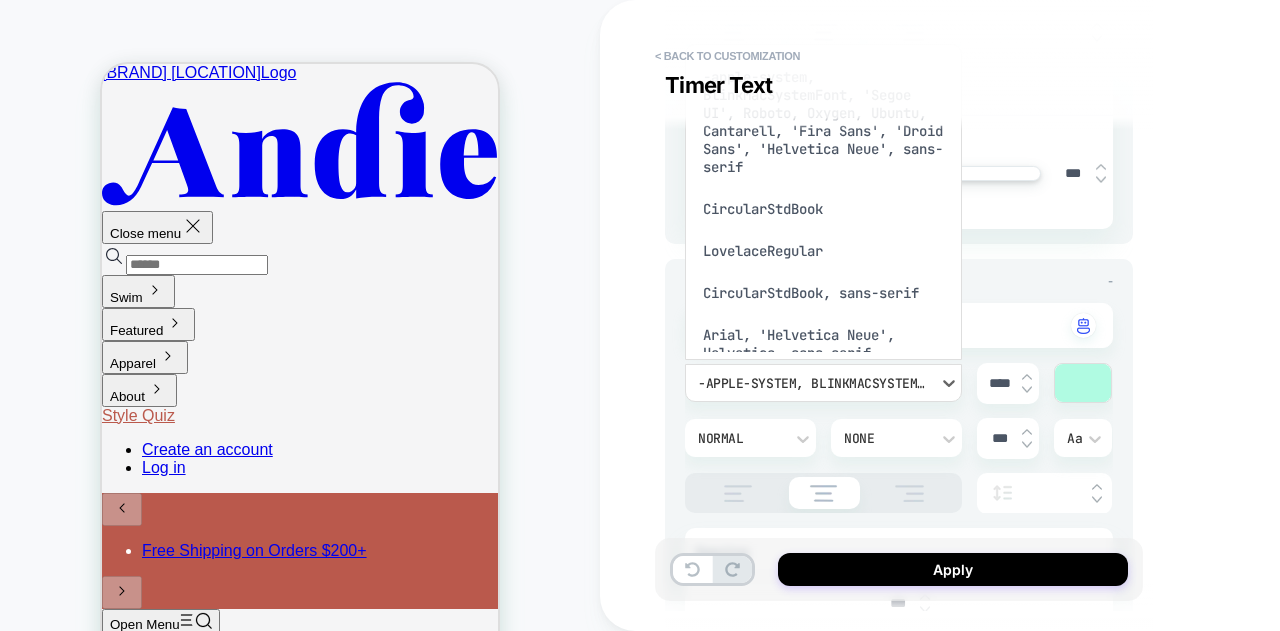 click on "CircularStdBook" at bounding box center [823, 209] 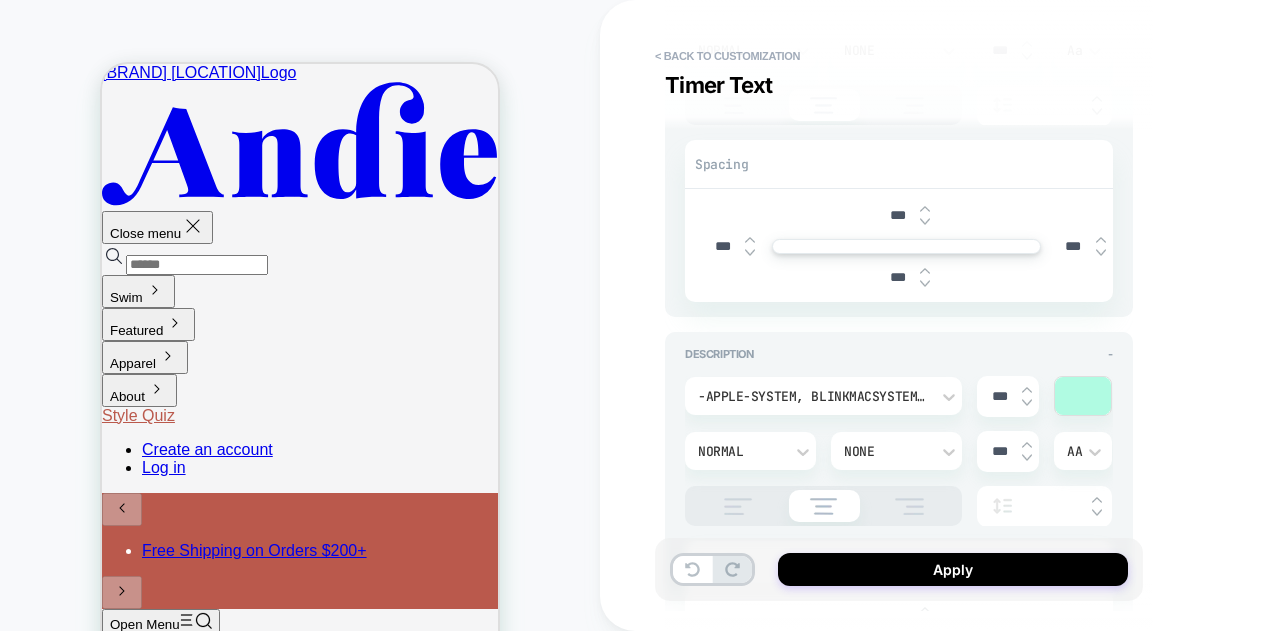 scroll, scrollTop: 1500, scrollLeft: 0, axis: vertical 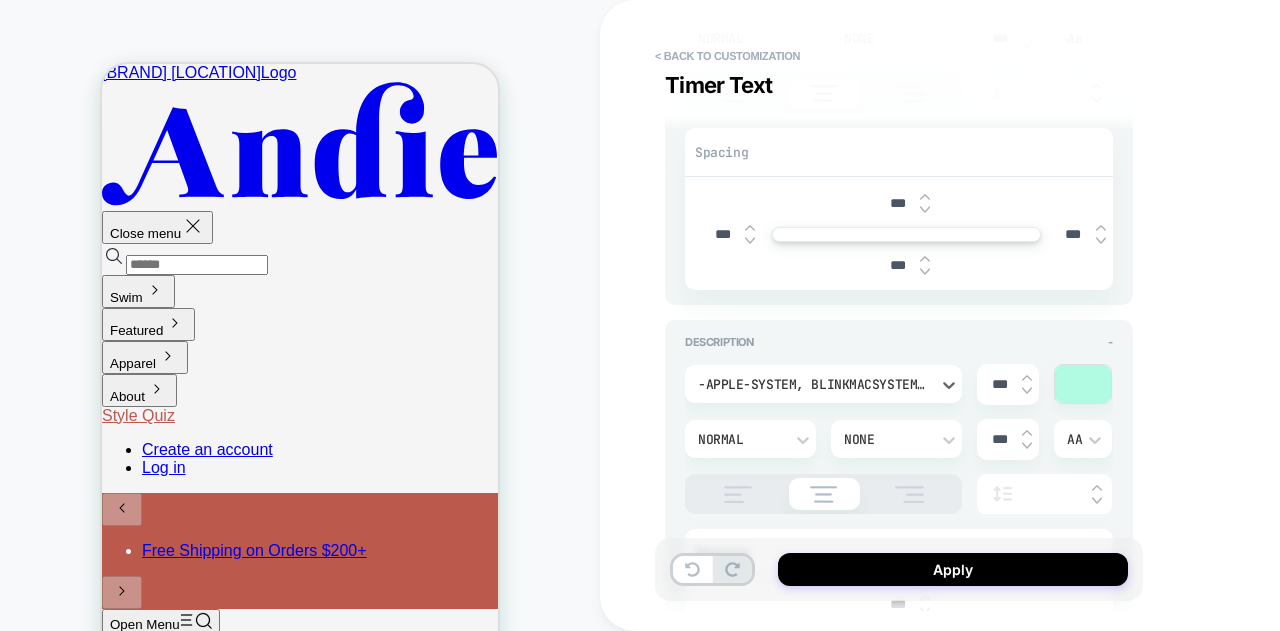 click on "-apple-system, BlinkMacSystemFont, 'Segoe UI', Roboto, Oxygen, Ubuntu, Cantarell, 'Fira Sans', 'Droid Sans', 'Helvetica Neue', sans-serif" at bounding box center [813, 384] 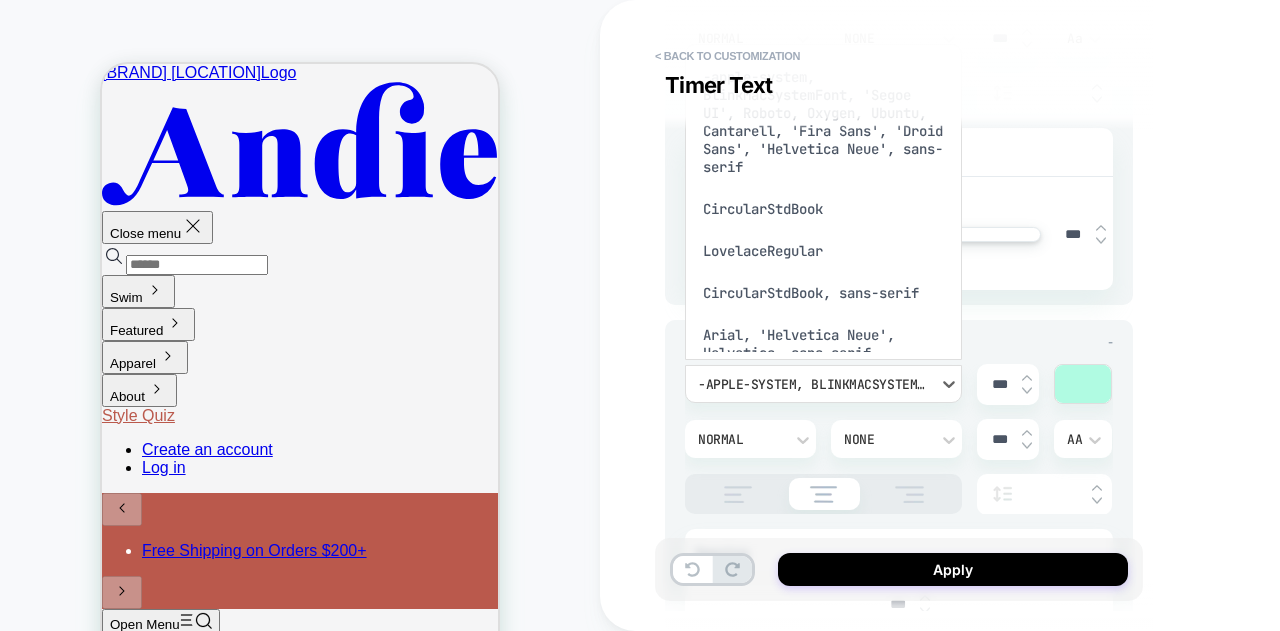 scroll, scrollTop: 42, scrollLeft: 0, axis: vertical 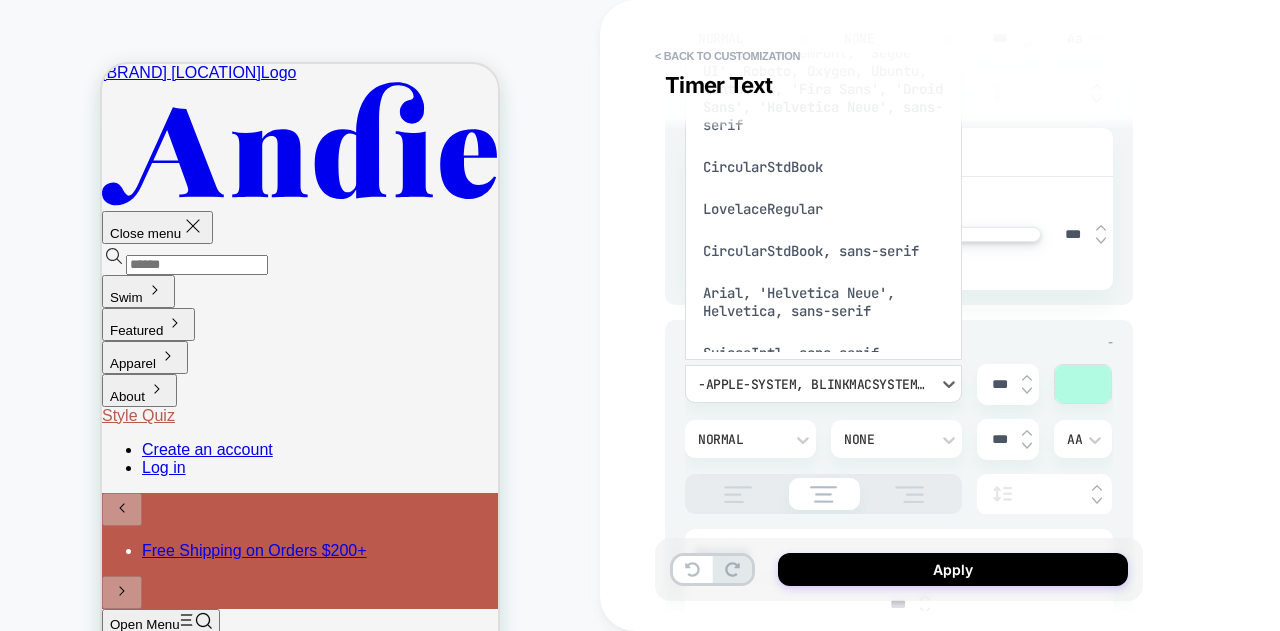 click on "CircularStdBook" at bounding box center [823, 167] 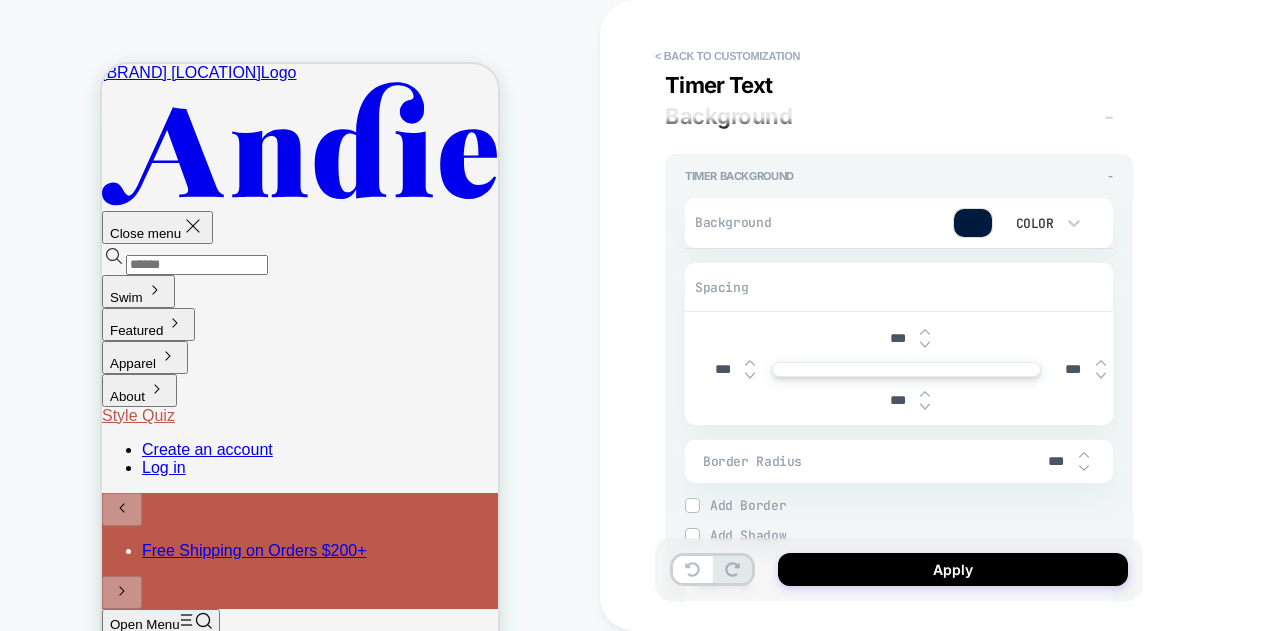 type on "*" 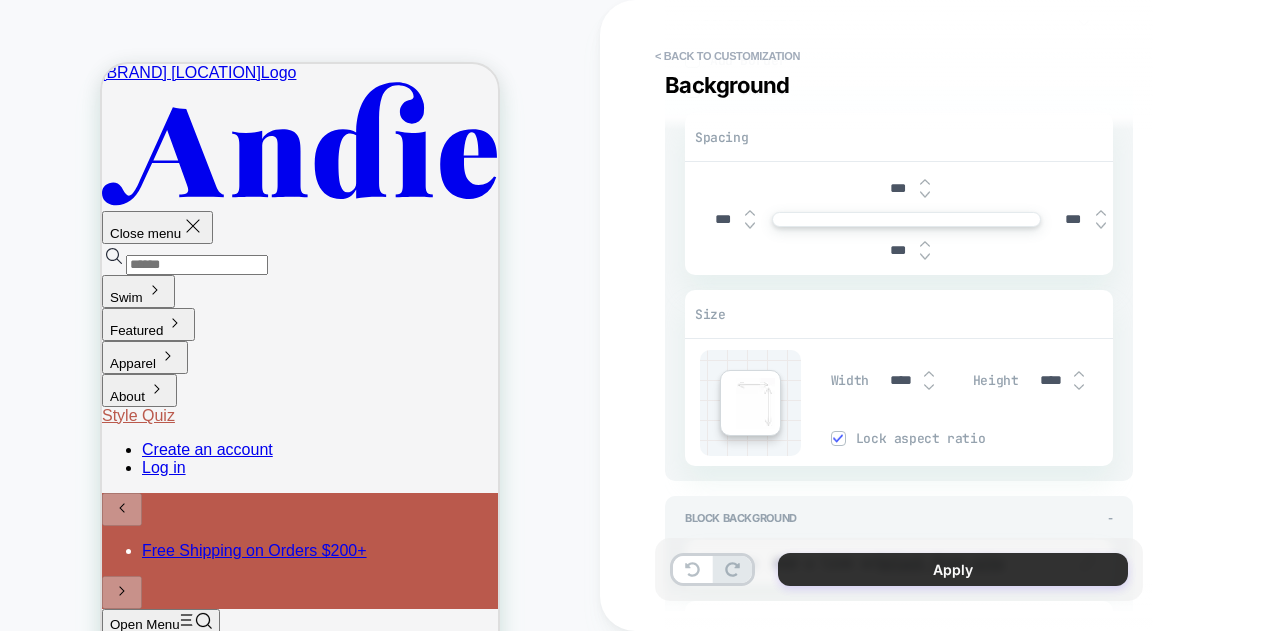 scroll, scrollTop: 2588, scrollLeft: 0, axis: vertical 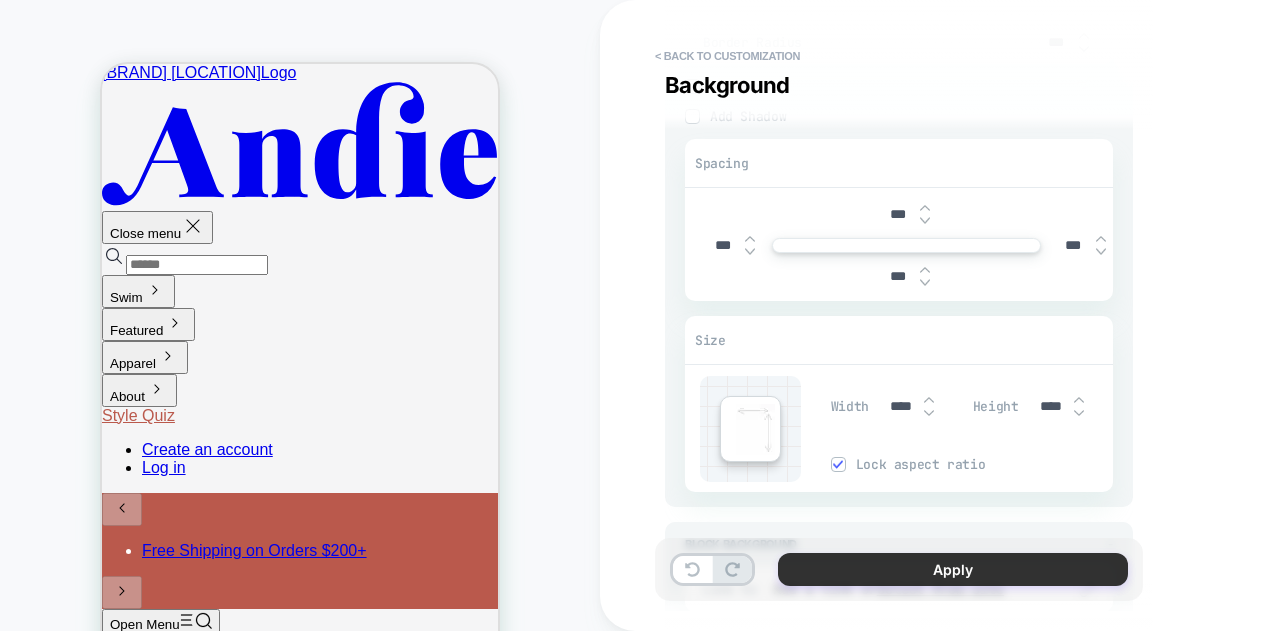click on "Apply" at bounding box center (953, 569) 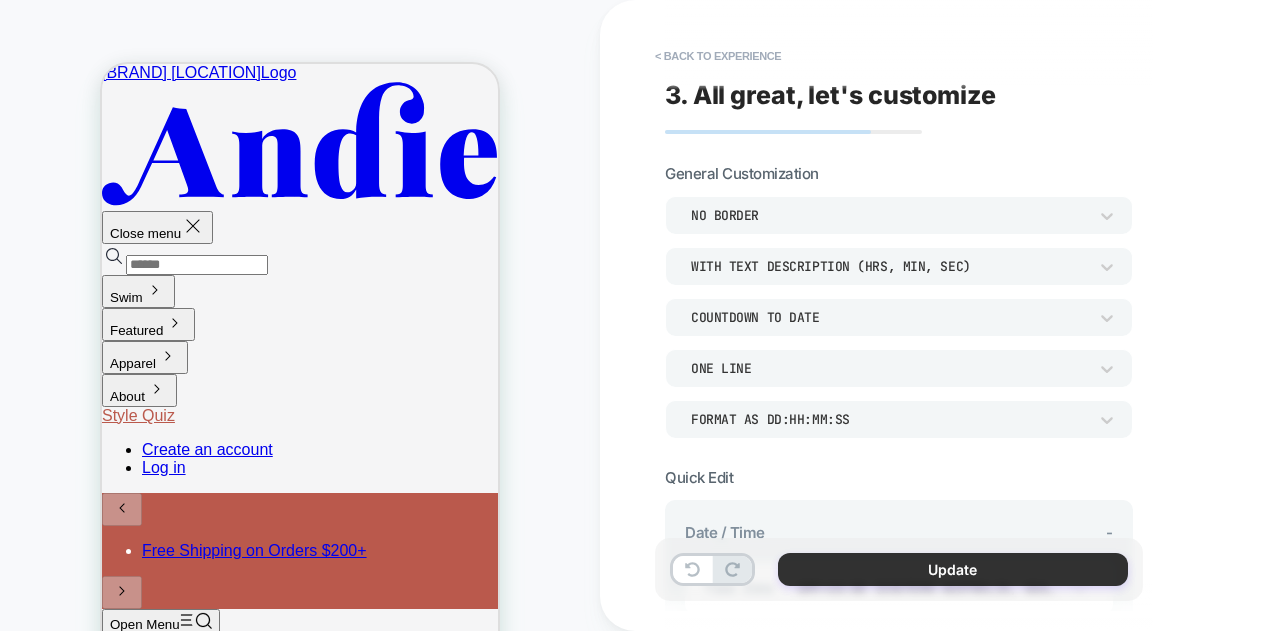 click on "Update" at bounding box center [953, 569] 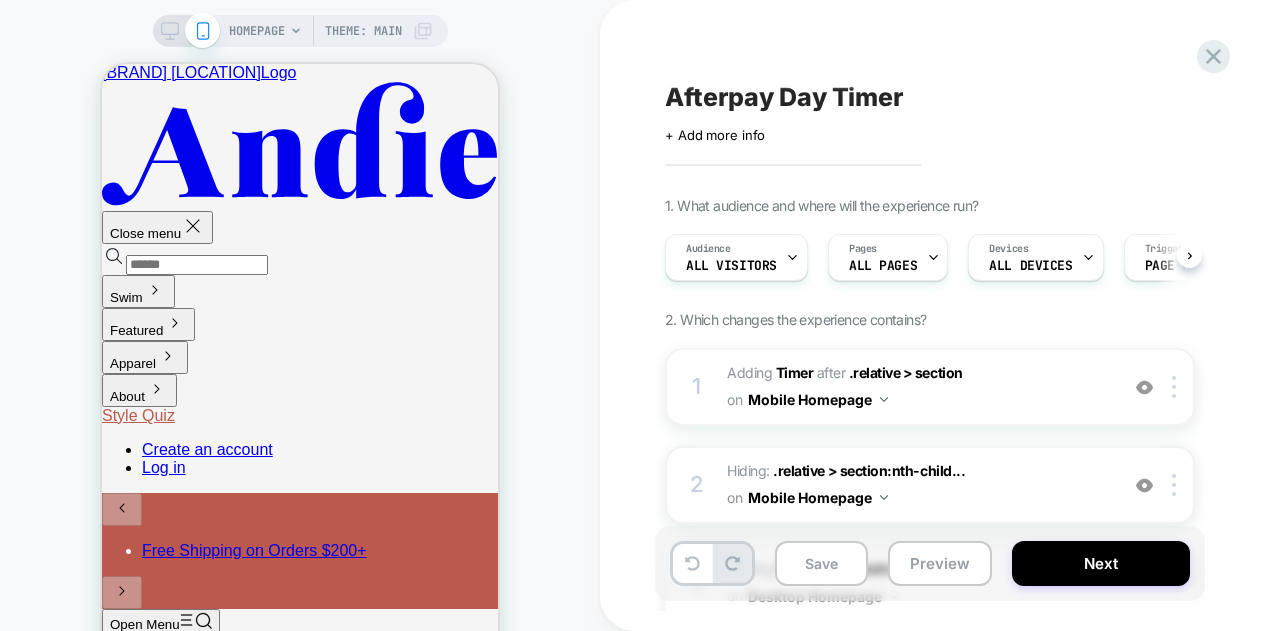scroll, scrollTop: 0, scrollLeft: 1, axis: horizontal 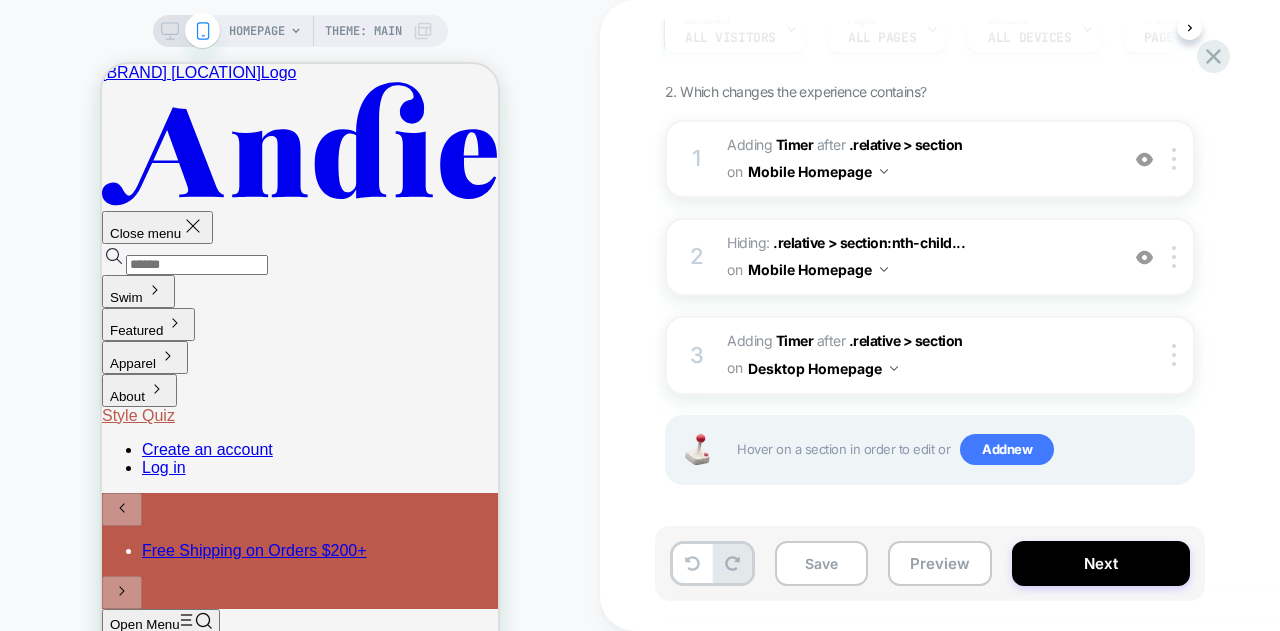 click 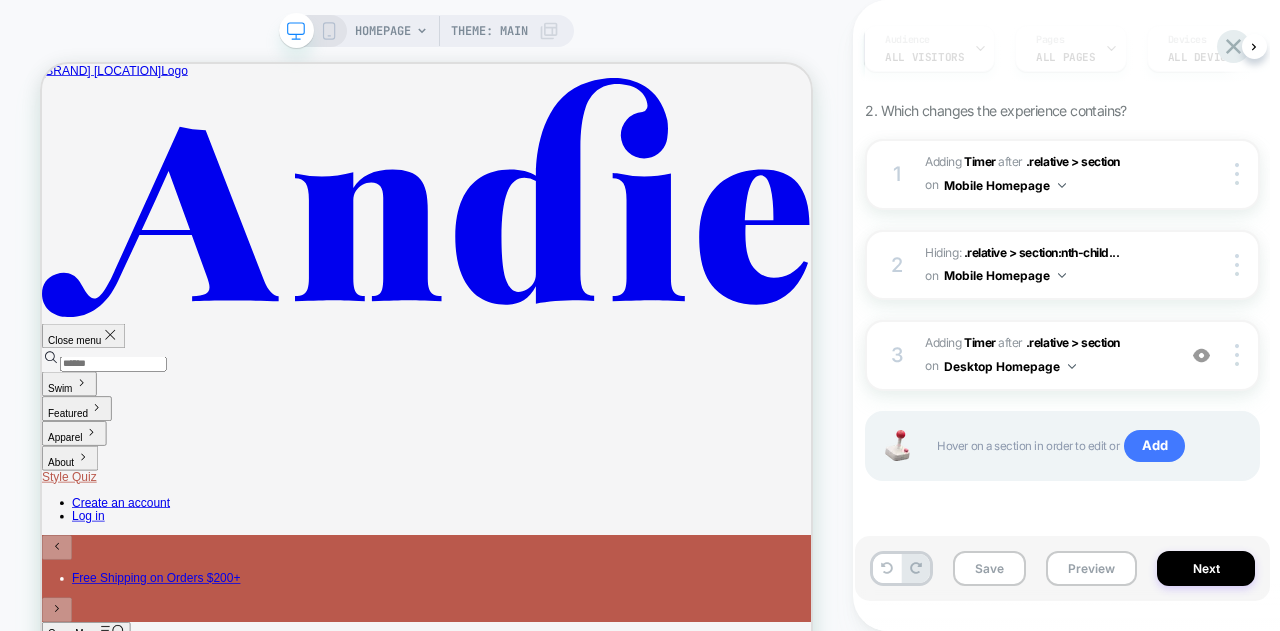 scroll, scrollTop: 0, scrollLeft: 0, axis: both 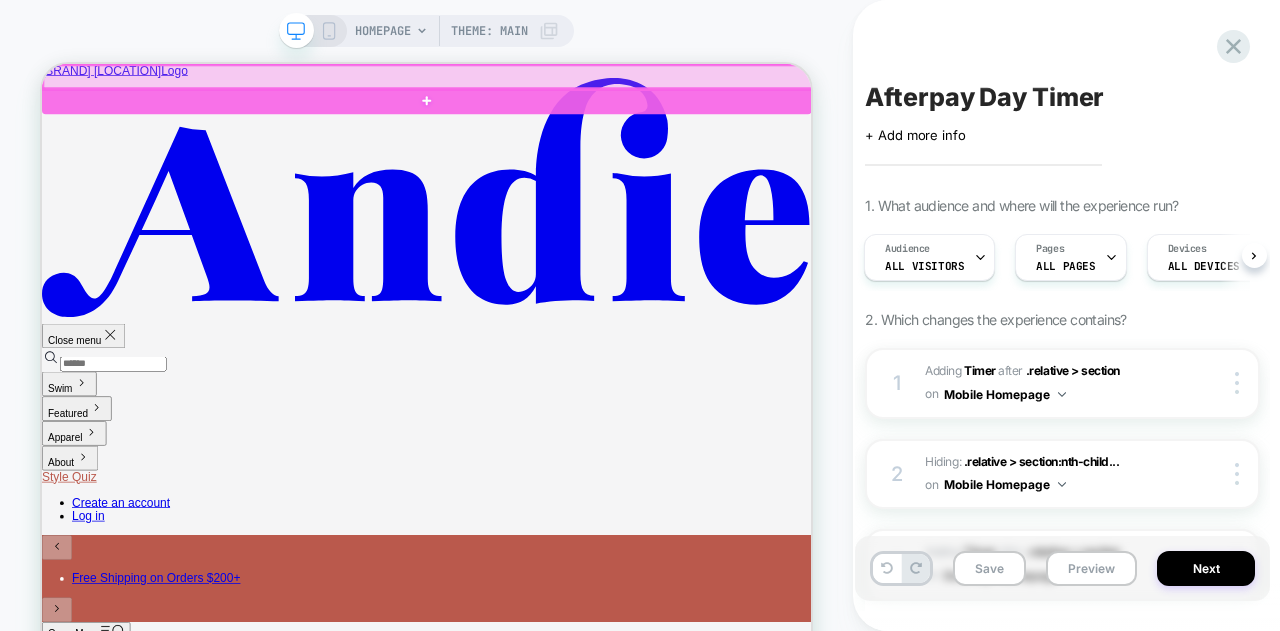 click at bounding box center (557, 82) 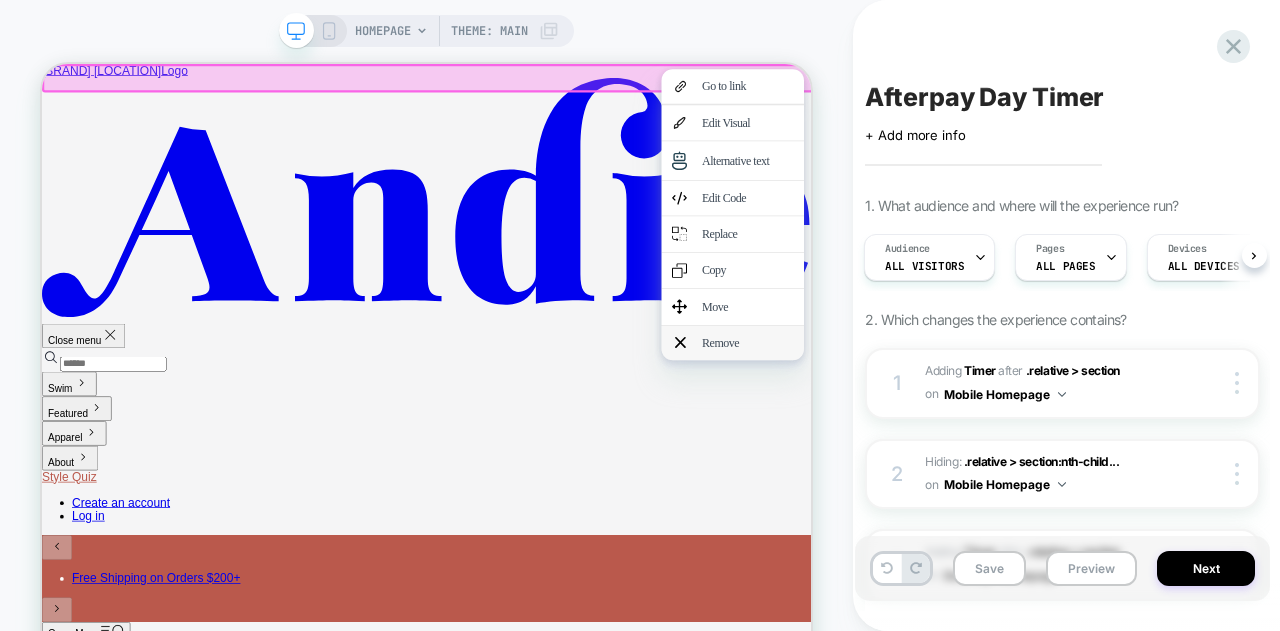 click on "Remove" at bounding box center (983, 436) 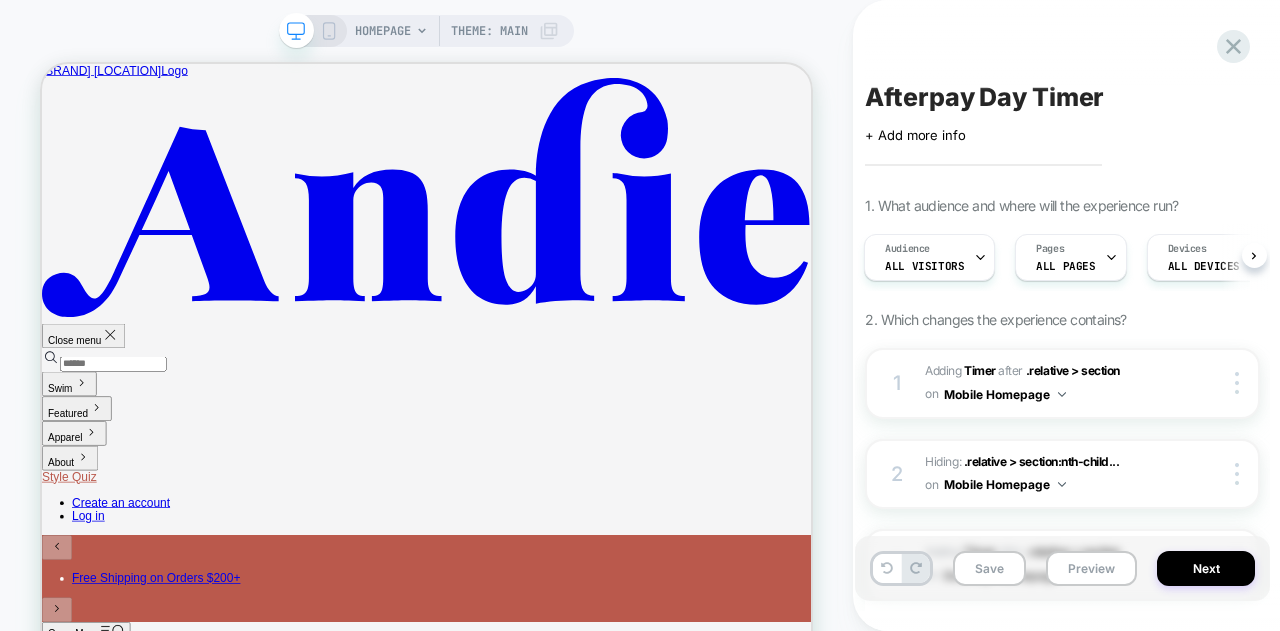 scroll, scrollTop: 0, scrollLeft: 0, axis: both 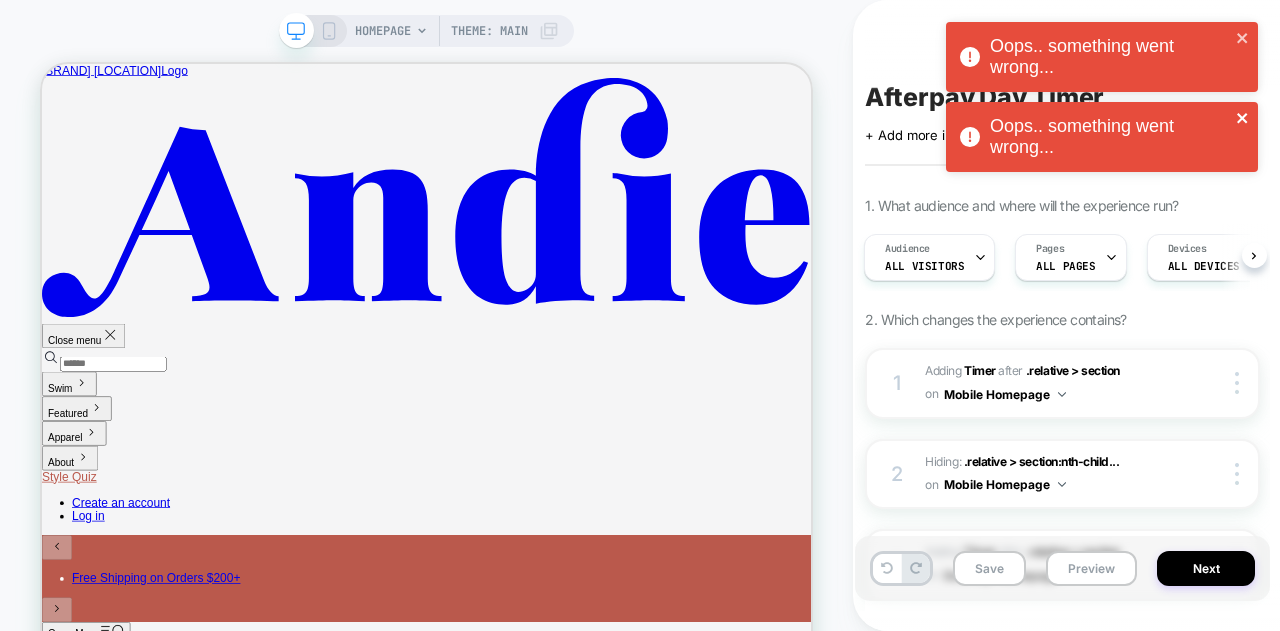 click 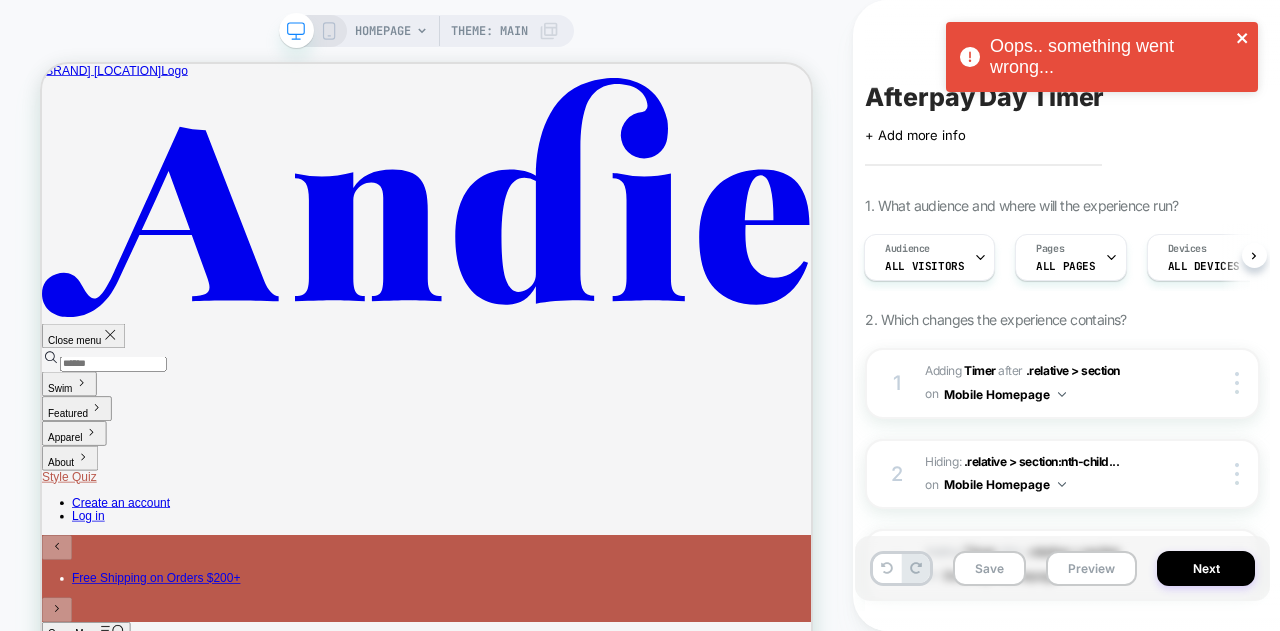 click 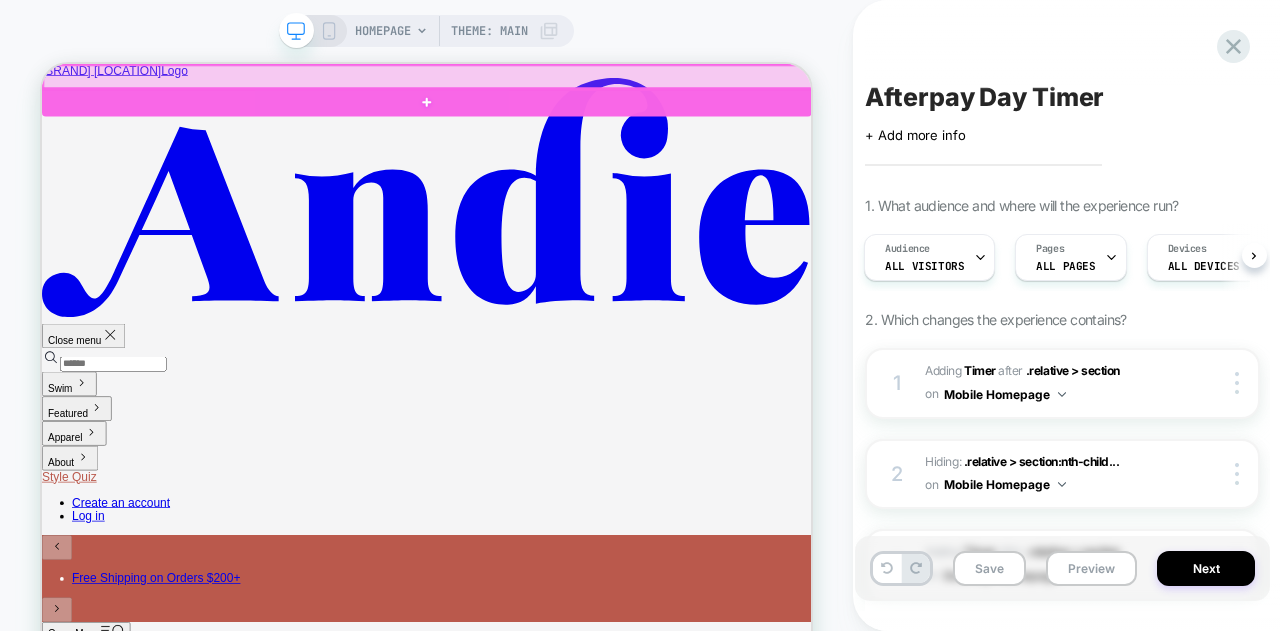 click at bounding box center [557, 82] 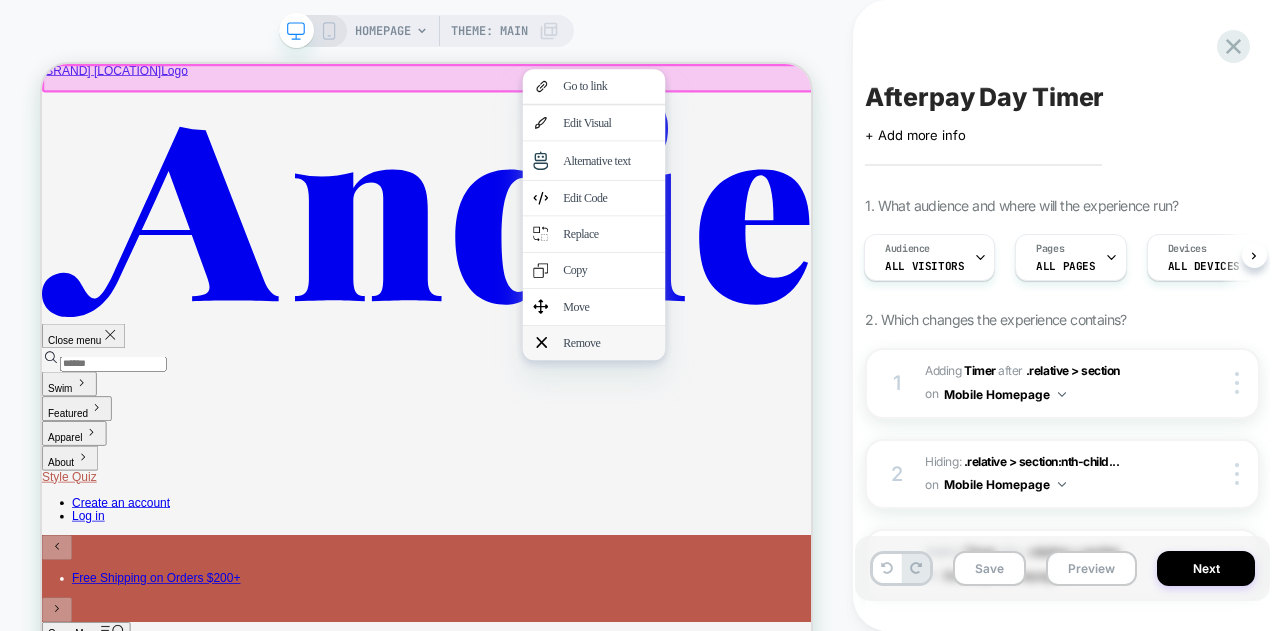 click on "Remove" at bounding box center [798, 436] 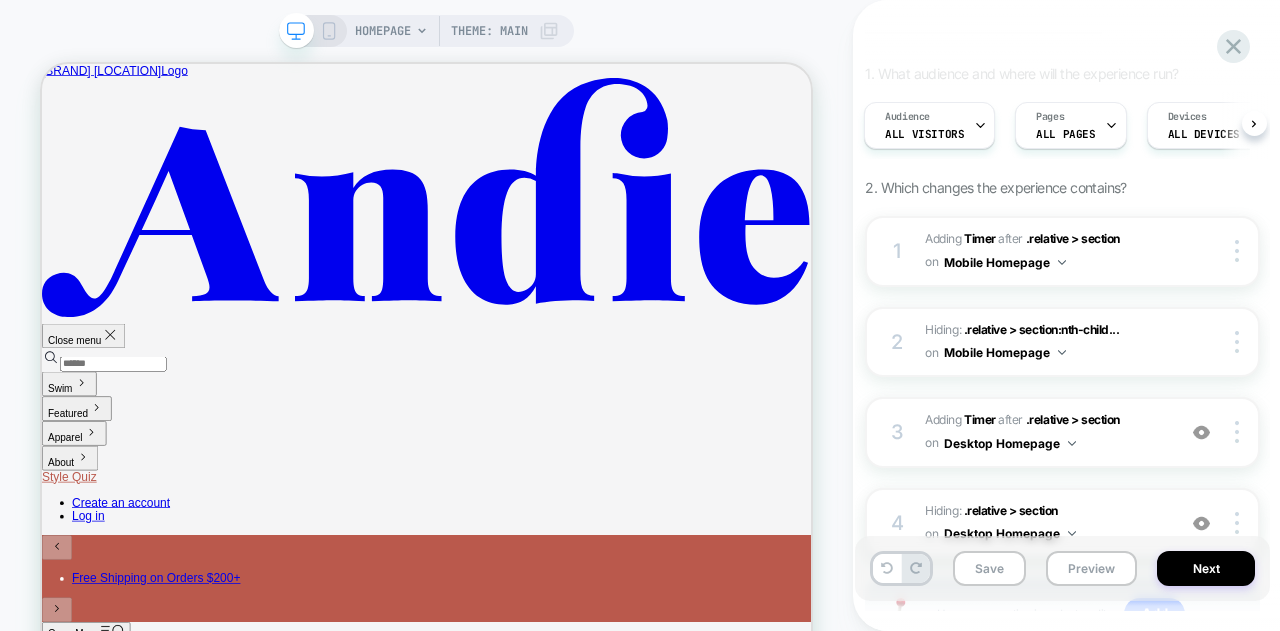 scroll, scrollTop: 0, scrollLeft: 0, axis: both 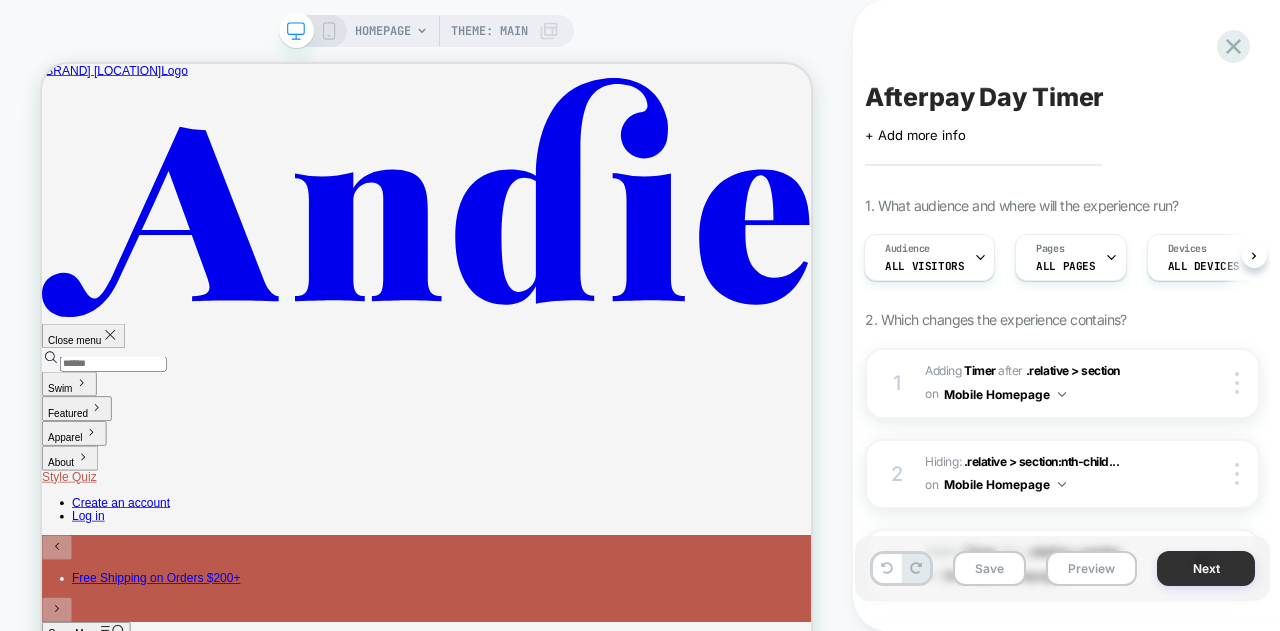 click on "Next" at bounding box center [1206, 568] 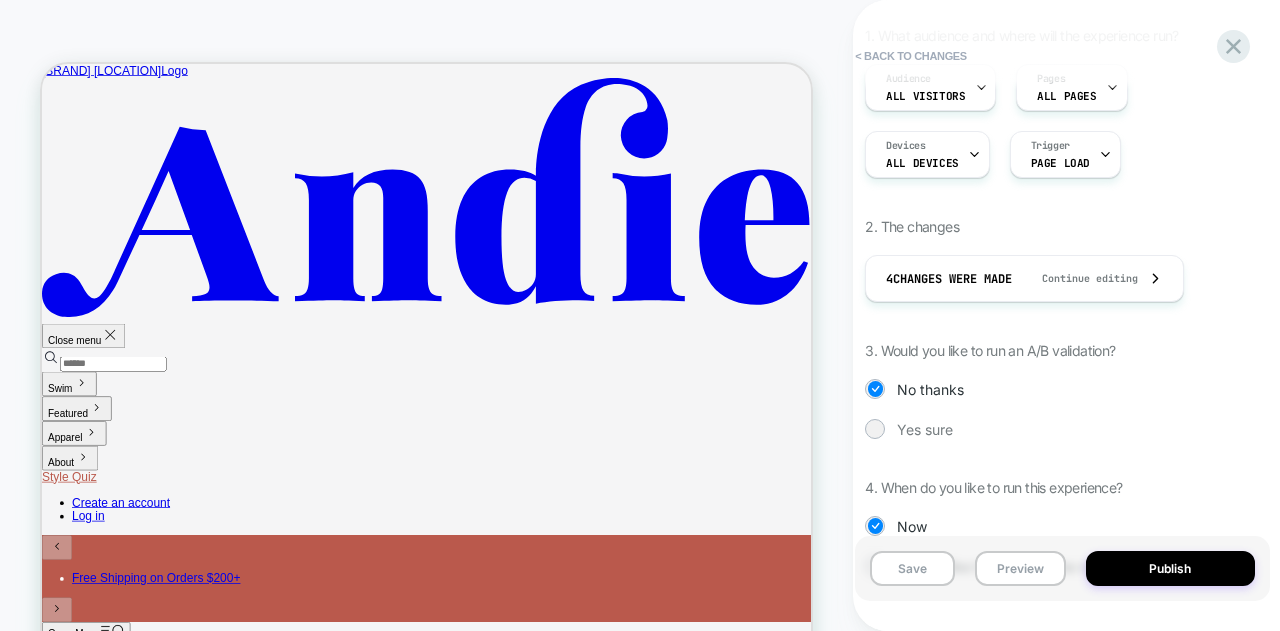 scroll, scrollTop: 272, scrollLeft: 0, axis: vertical 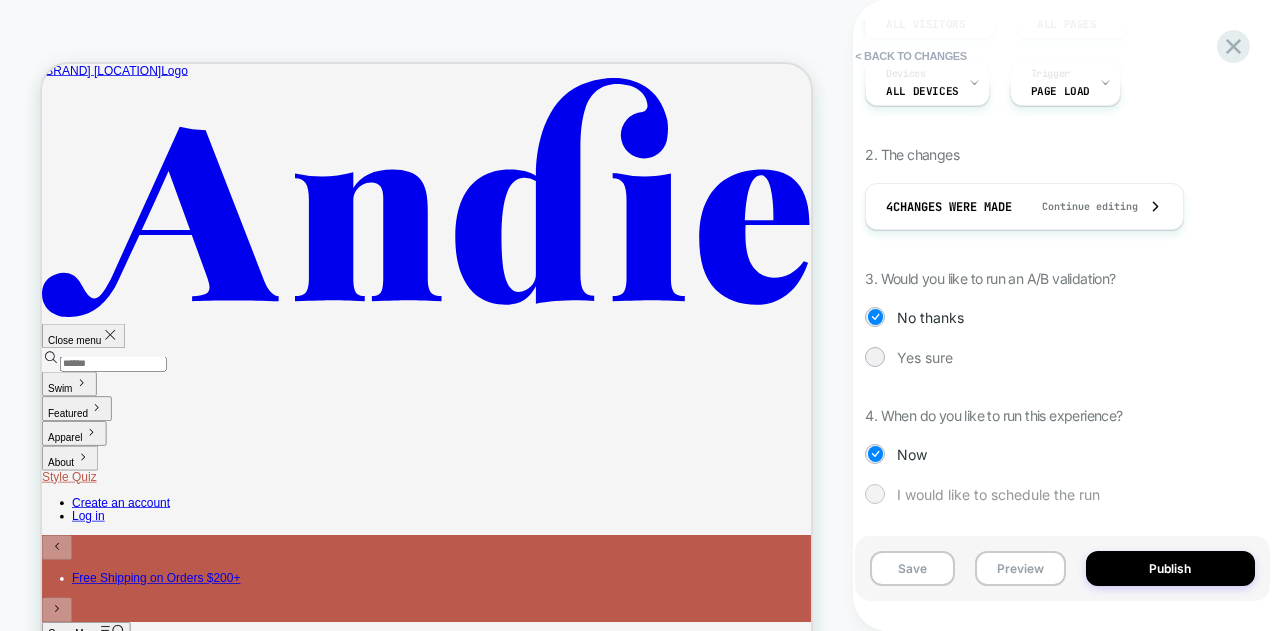 click on "I would like to schedule the run" at bounding box center [998, 494] 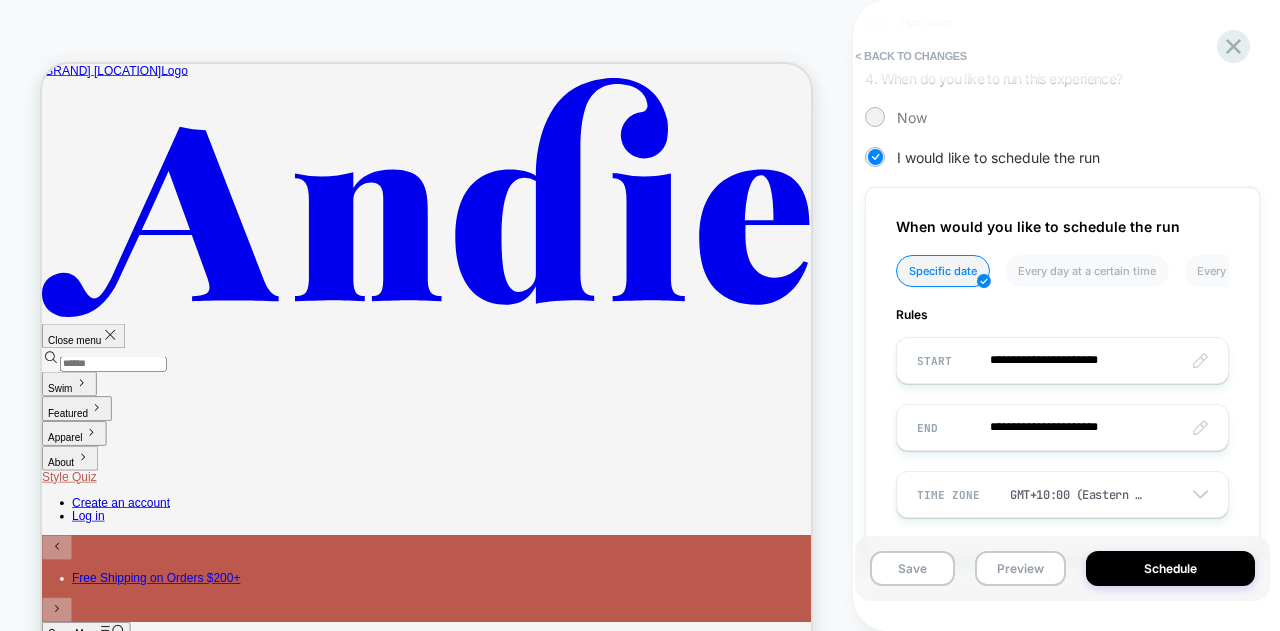 scroll, scrollTop: 662, scrollLeft: 0, axis: vertical 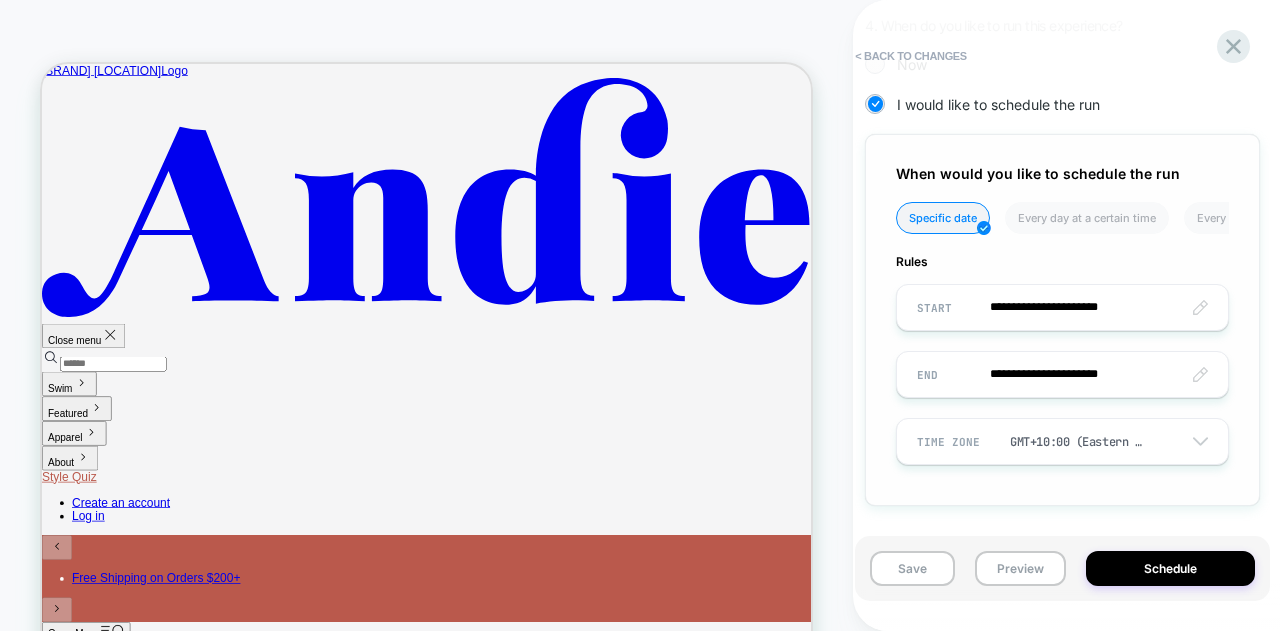 click on "**********" at bounding box center (1062, 307) 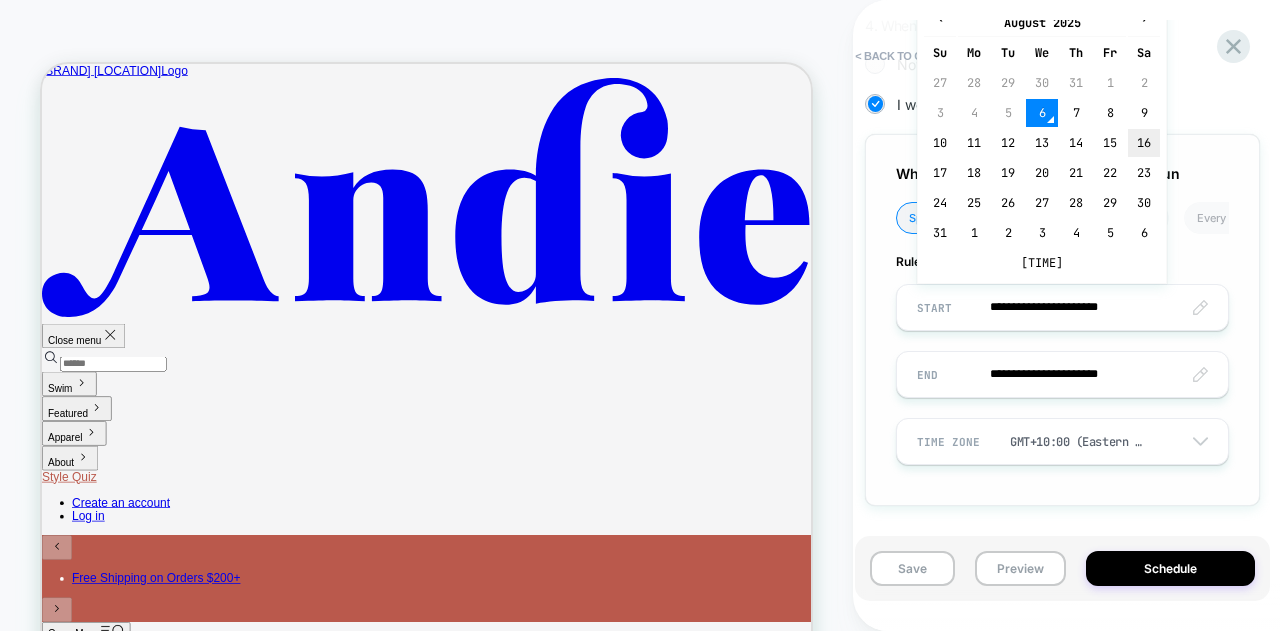 click on "16" at bounding box center [1144, 143] 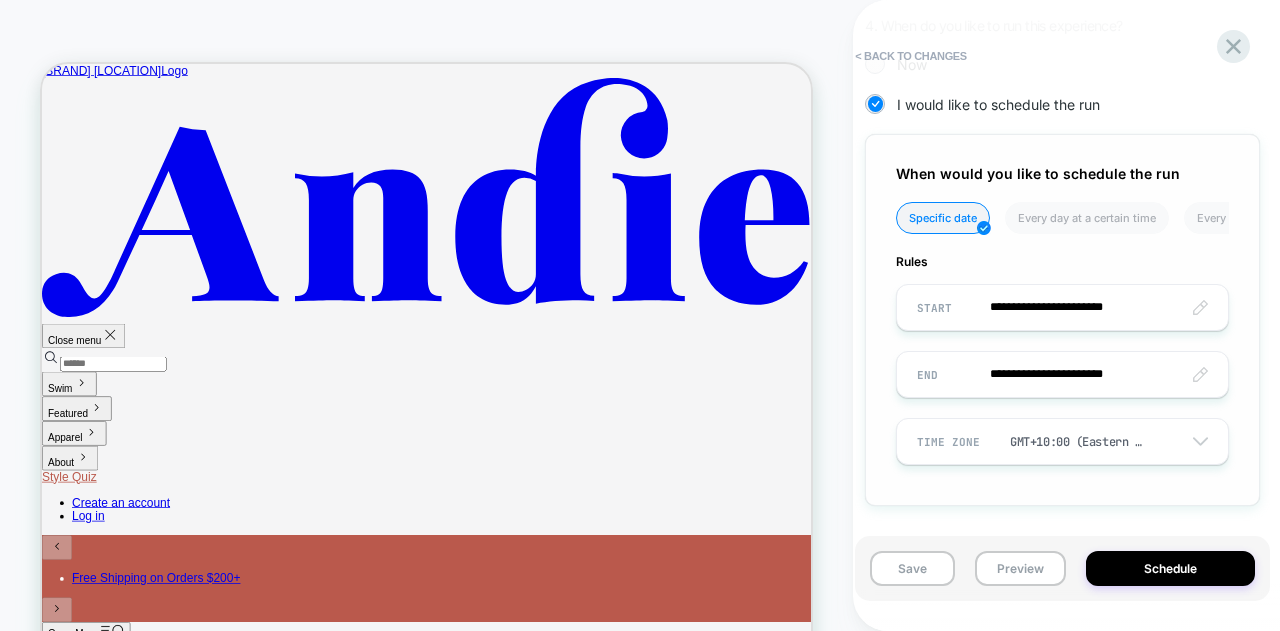 type on "**********" 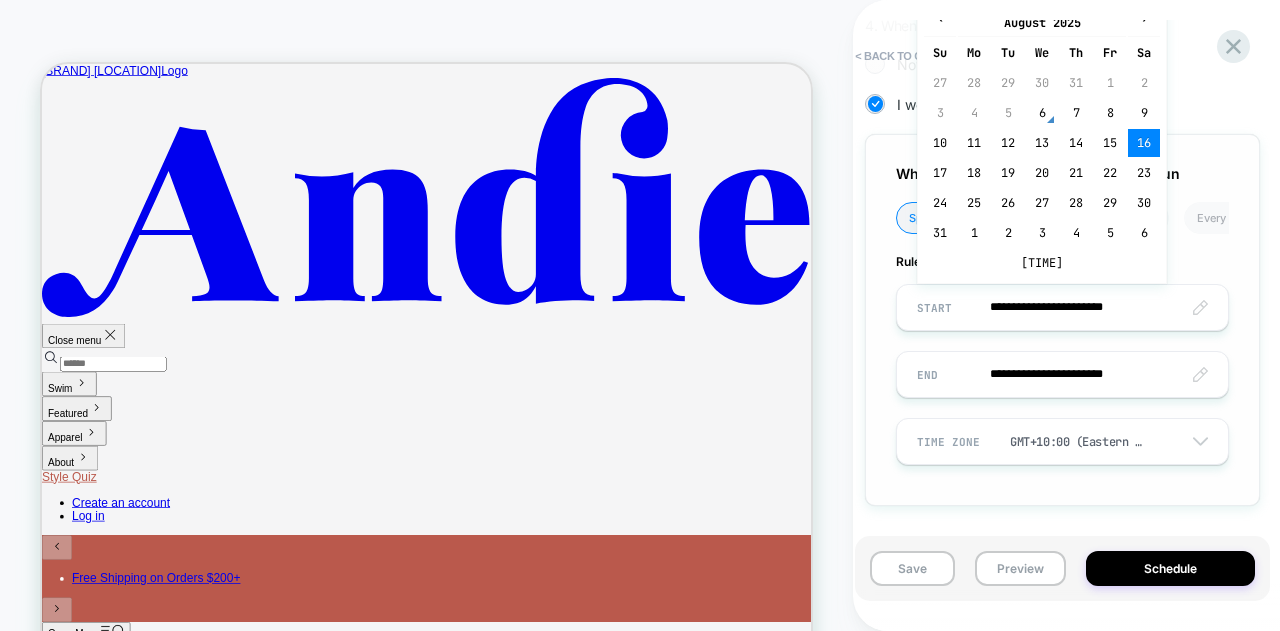click on "**********" at bounding box center [1062, 307] 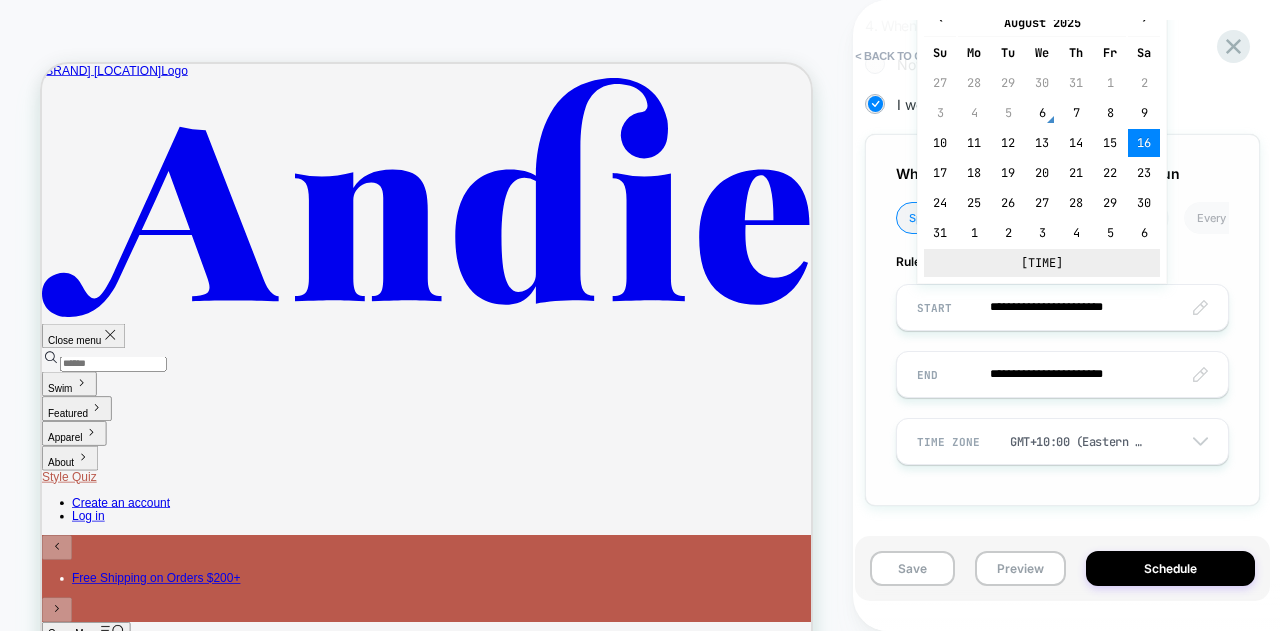 click on "2:37 PM" at bounding box center (1042, 263) 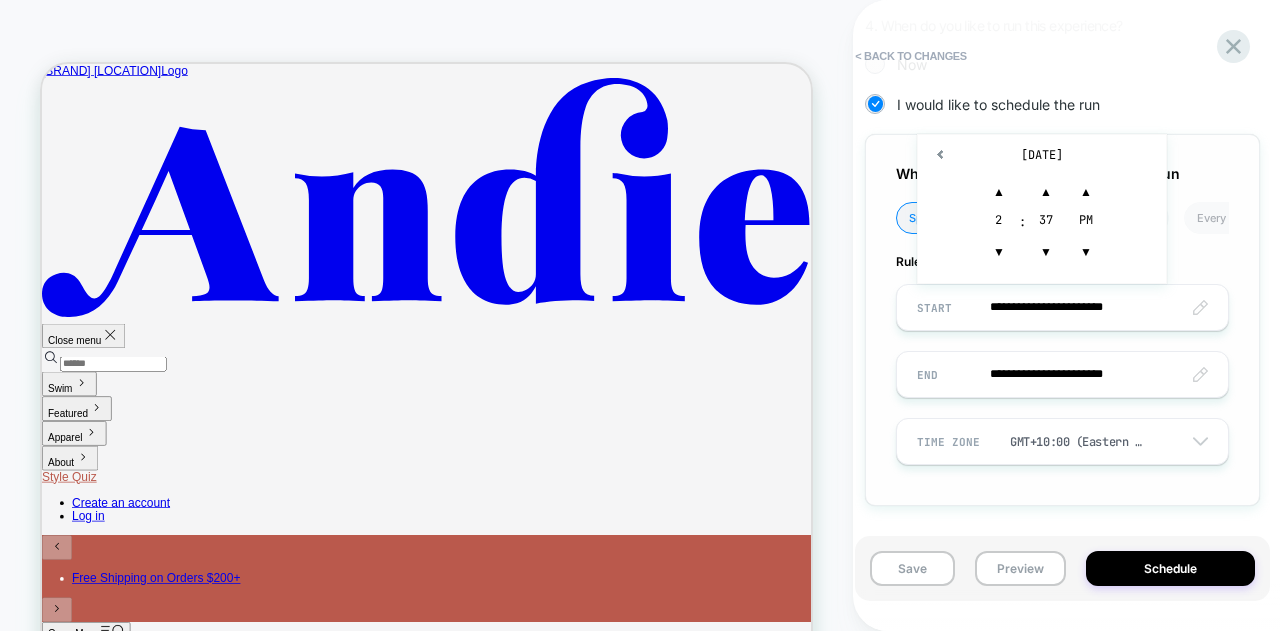 drag, startPoint x: 1000, startPoint y: 218, endPoint x: 979, endPoint y: 219, distance: 21.023796 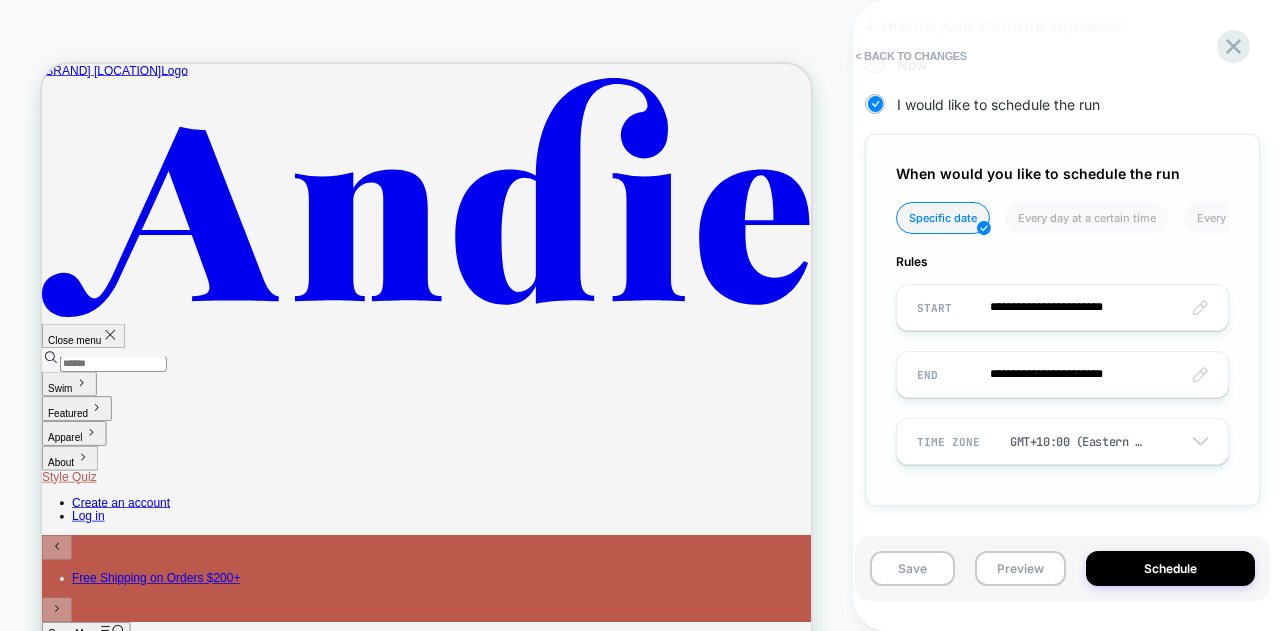 click on "GMT+10:00 (Eastern Australia, Guam, Vladivostok)" at bounding box center (1076, 442) 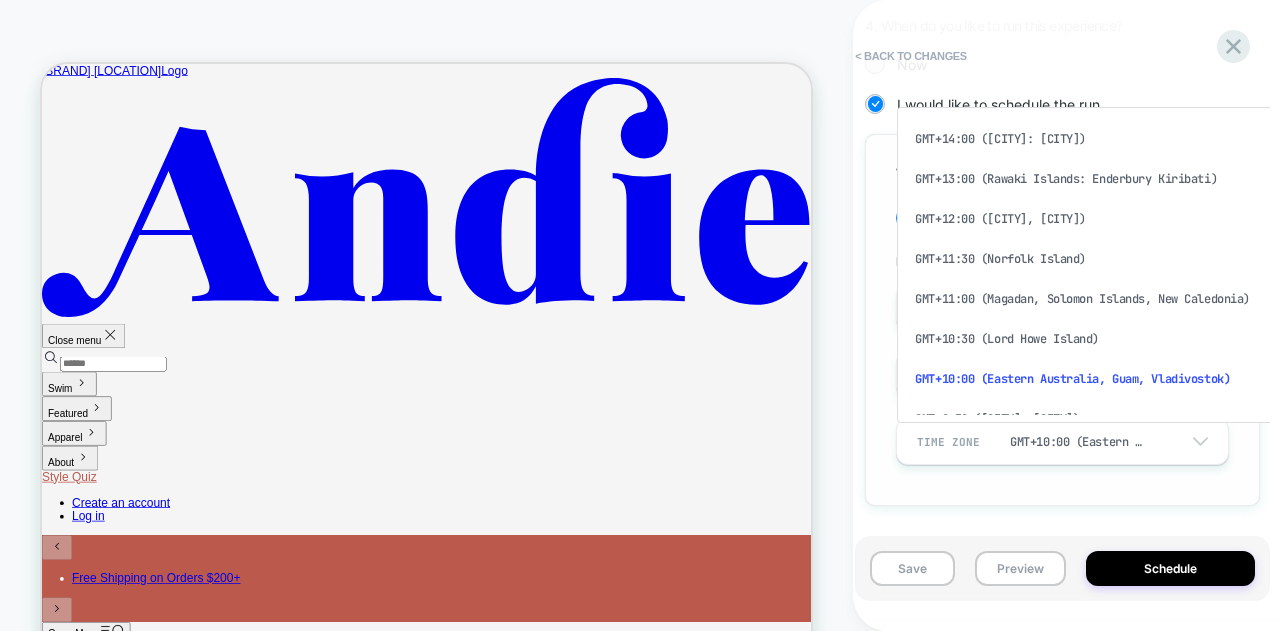 click on "GMT+10:00 (Eastern Australia, Guam, Vladivostok)" at bounding box center [1096, 379] 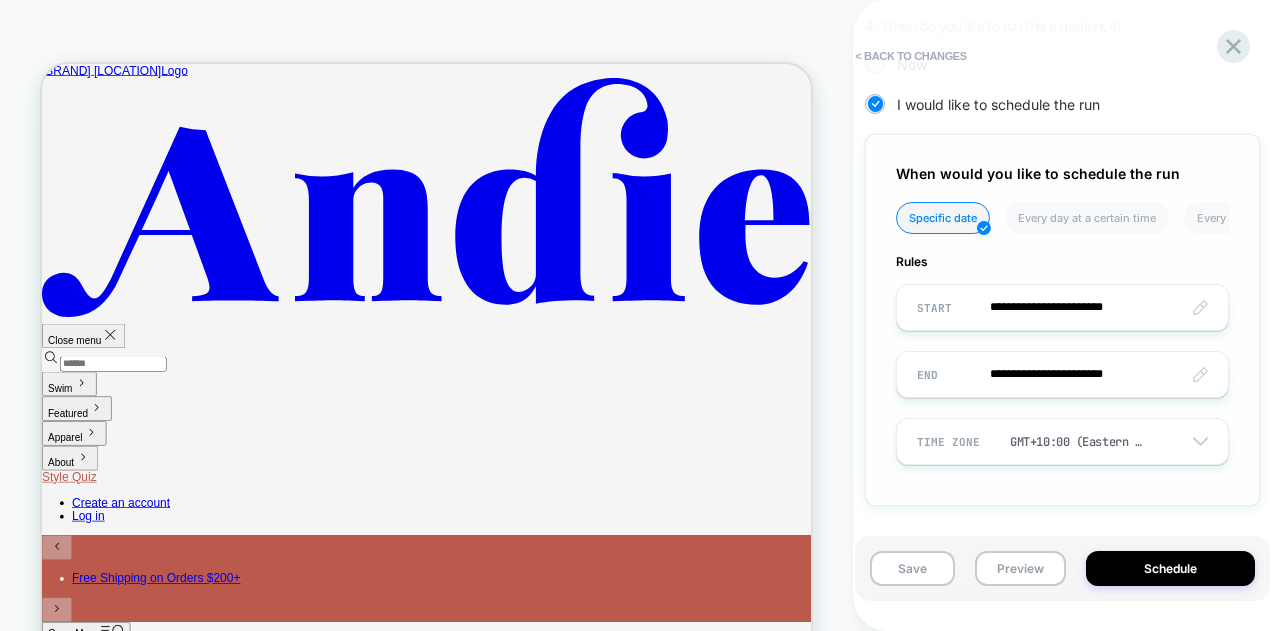 click on "**********" at bounding box center (1062, 307) 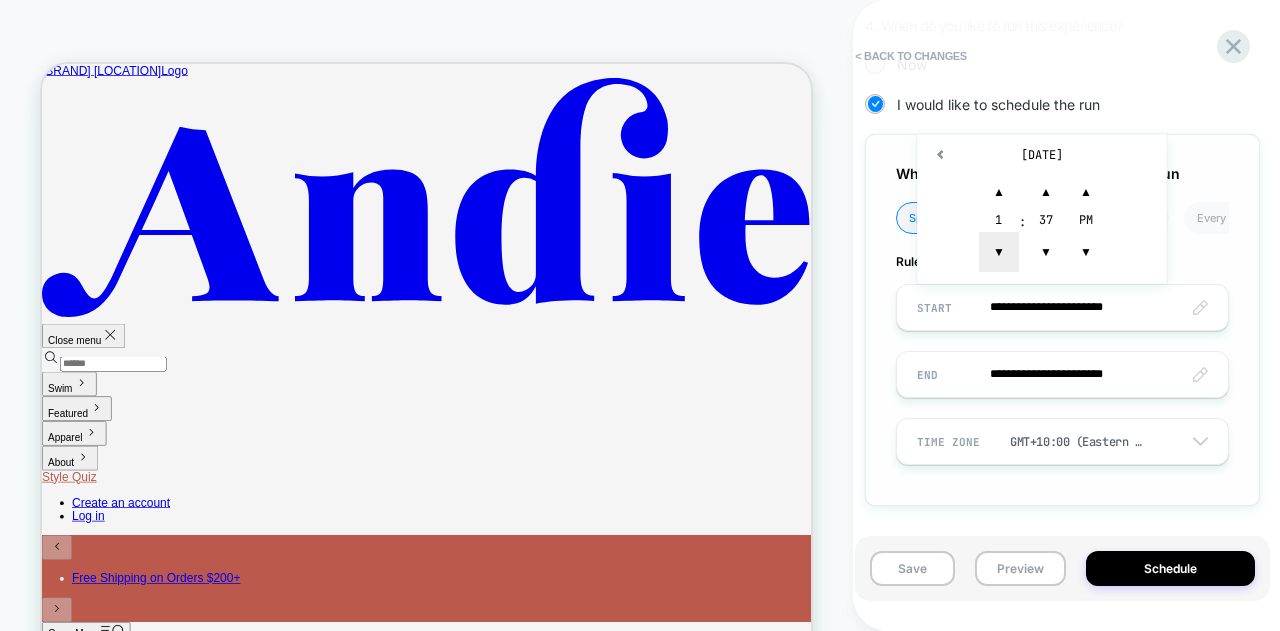 click on "▼" at bounding box center (999, 252) 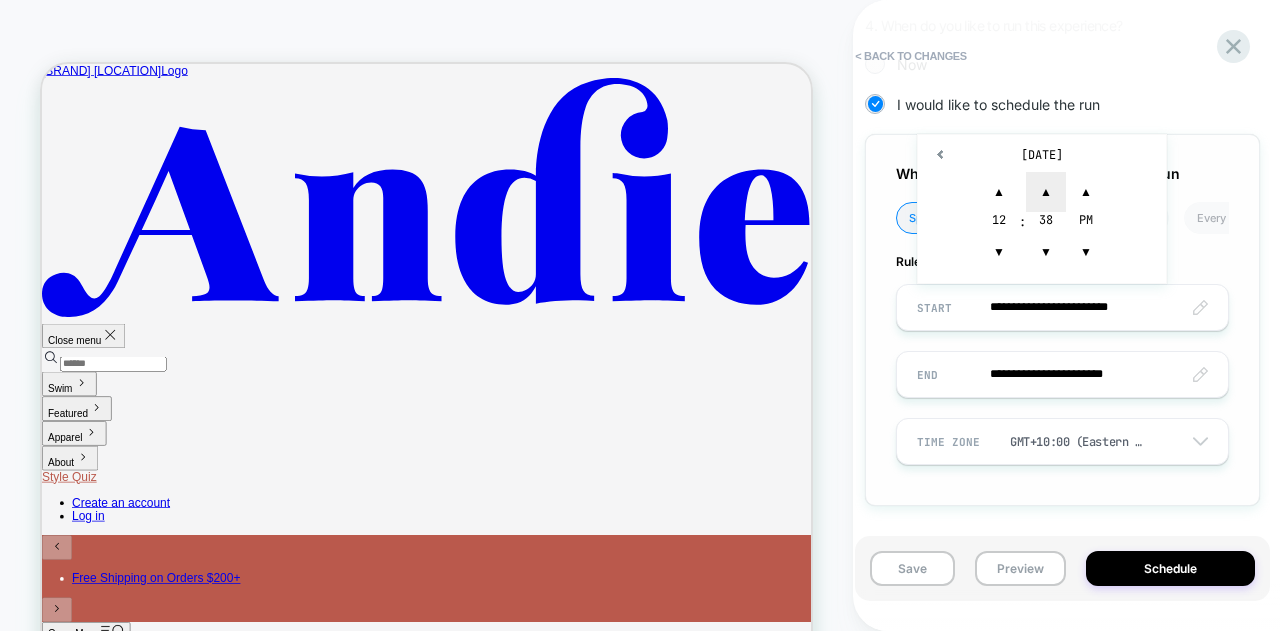 click on "▲" at bounding box center (1046, 192) 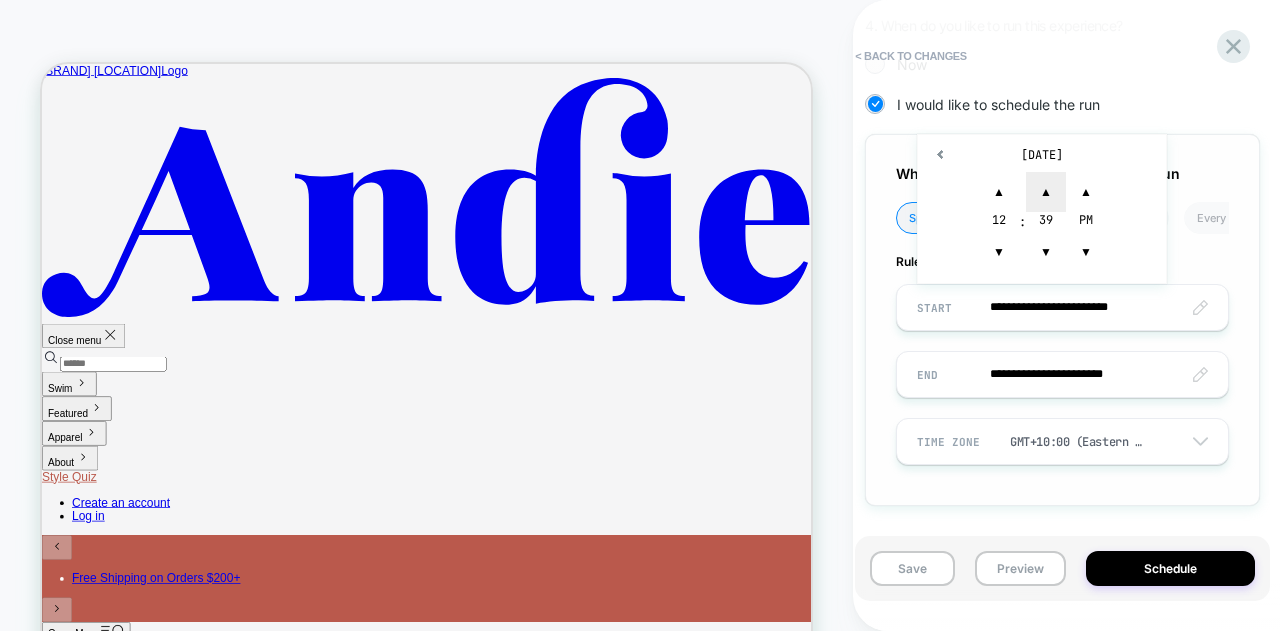click on "▲" at bounding box center (1046, 192) 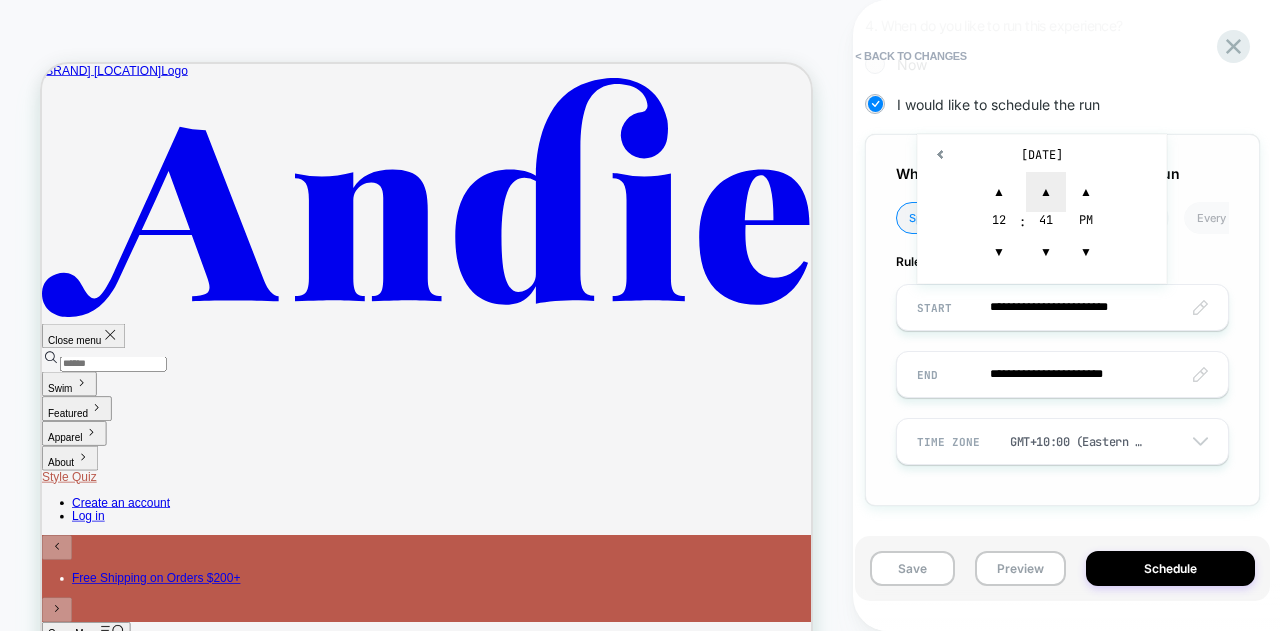 click on "▲" at bounding box center [1046, 192] 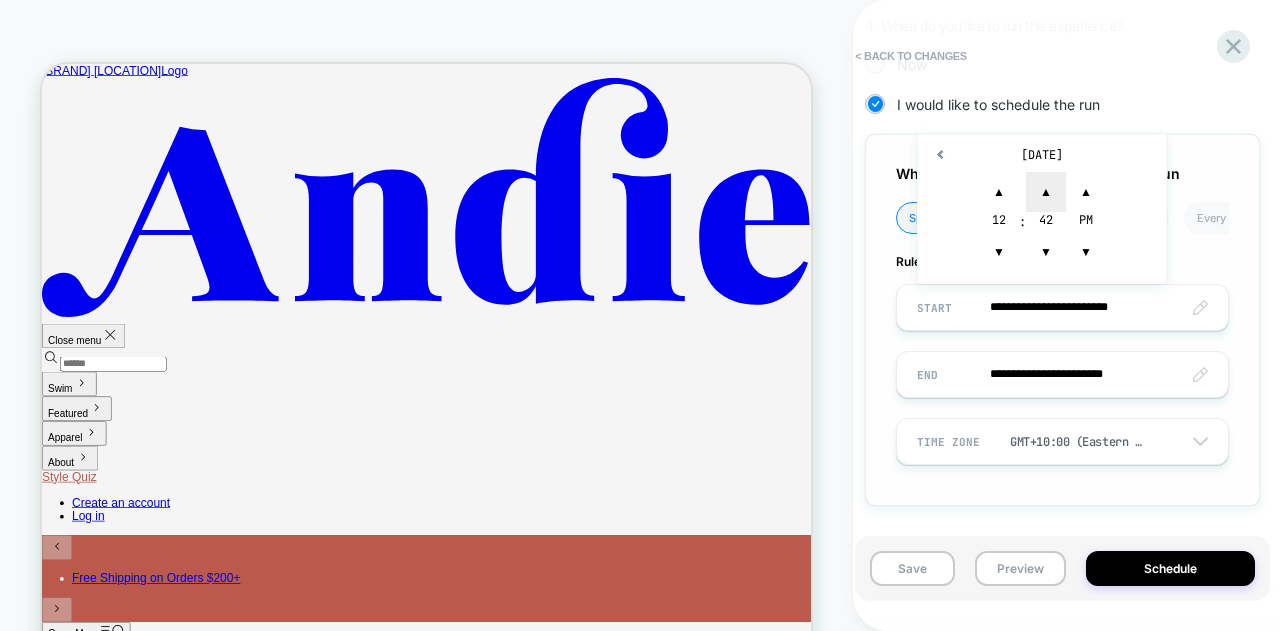 click on "▲" at bounding box center [1046, 192] 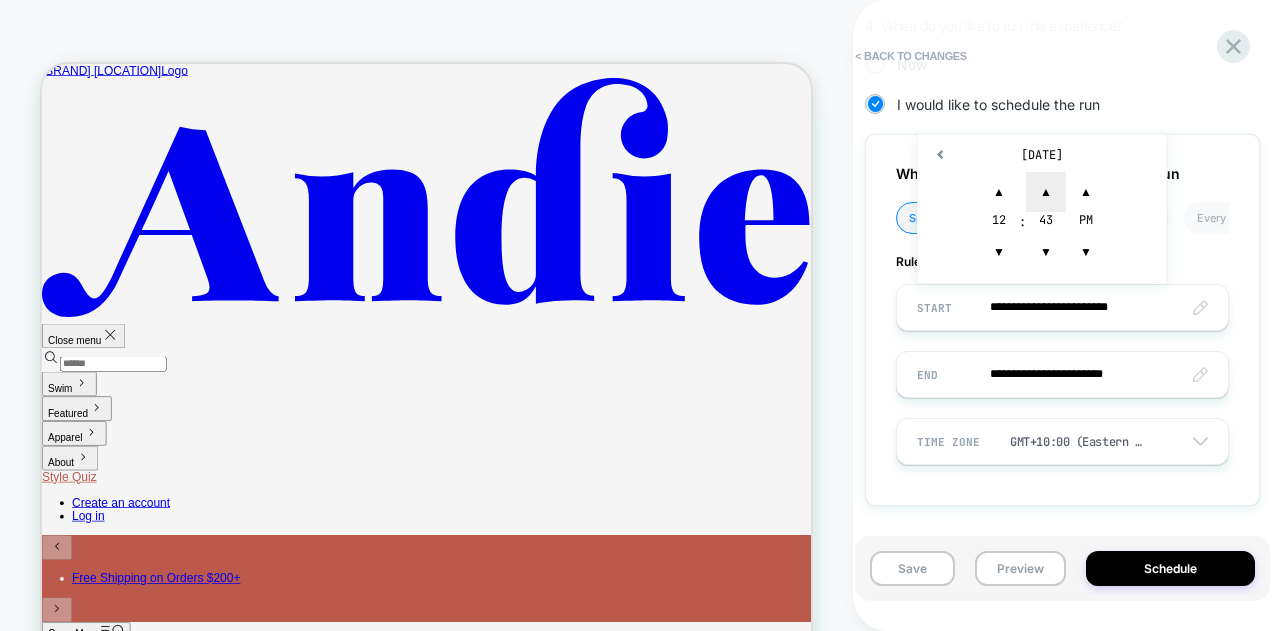 click on "▲" at bounding box center (1046, 192) 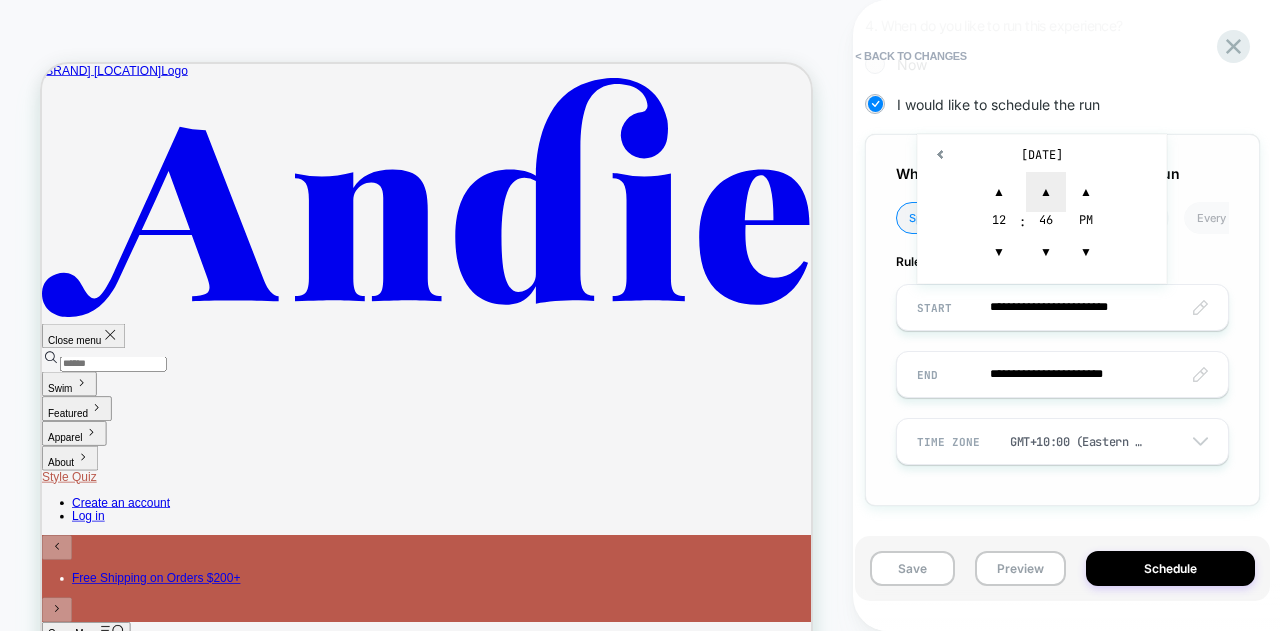 click on "▲" at bounding box center [1046, 192] 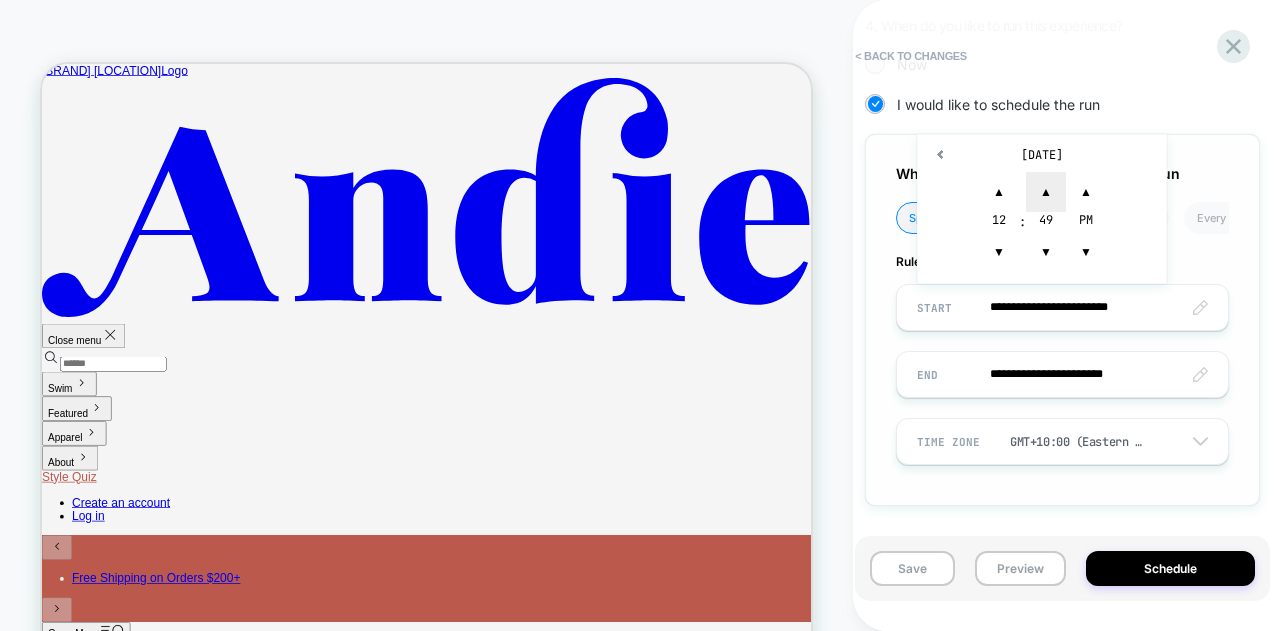 click on "▲" at bounding box center [1046, 192] 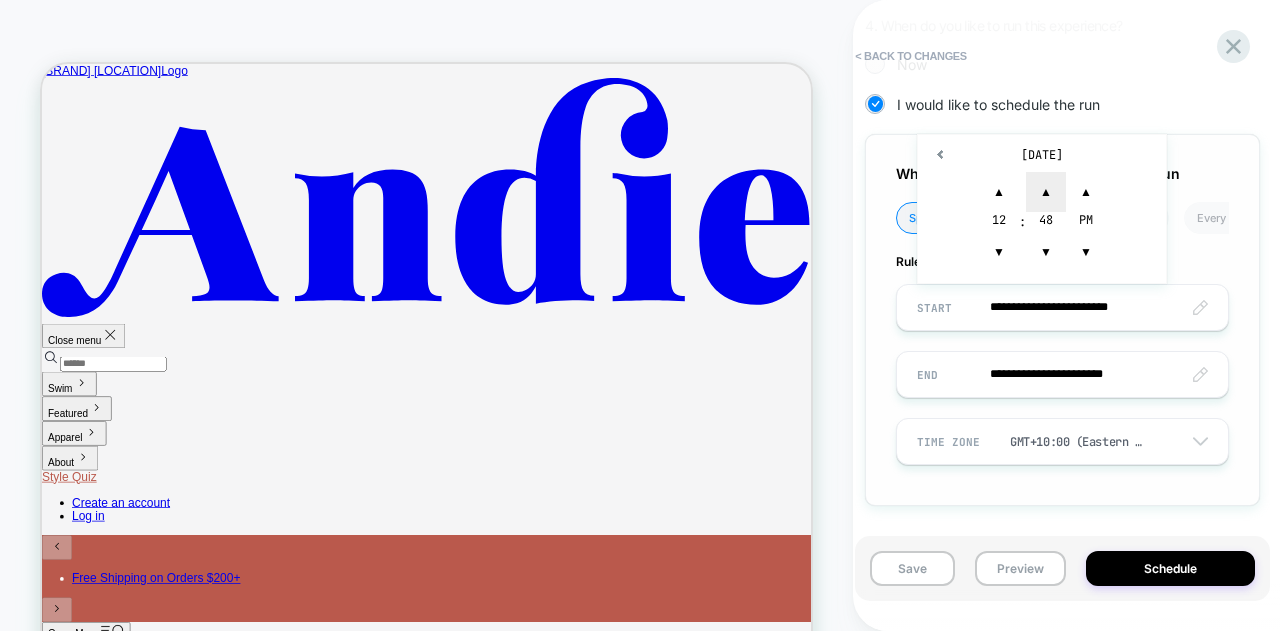 click on "▲" at bounding box center (1046, 192) 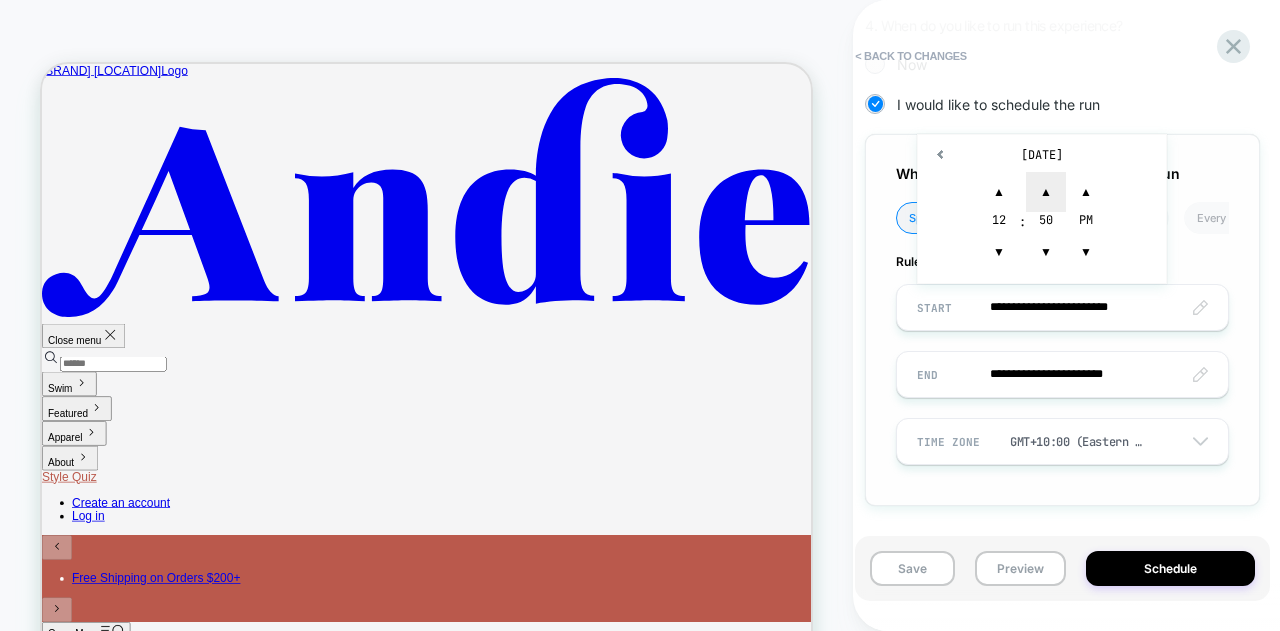 click on "▲" at bounding box center [1046, 192] 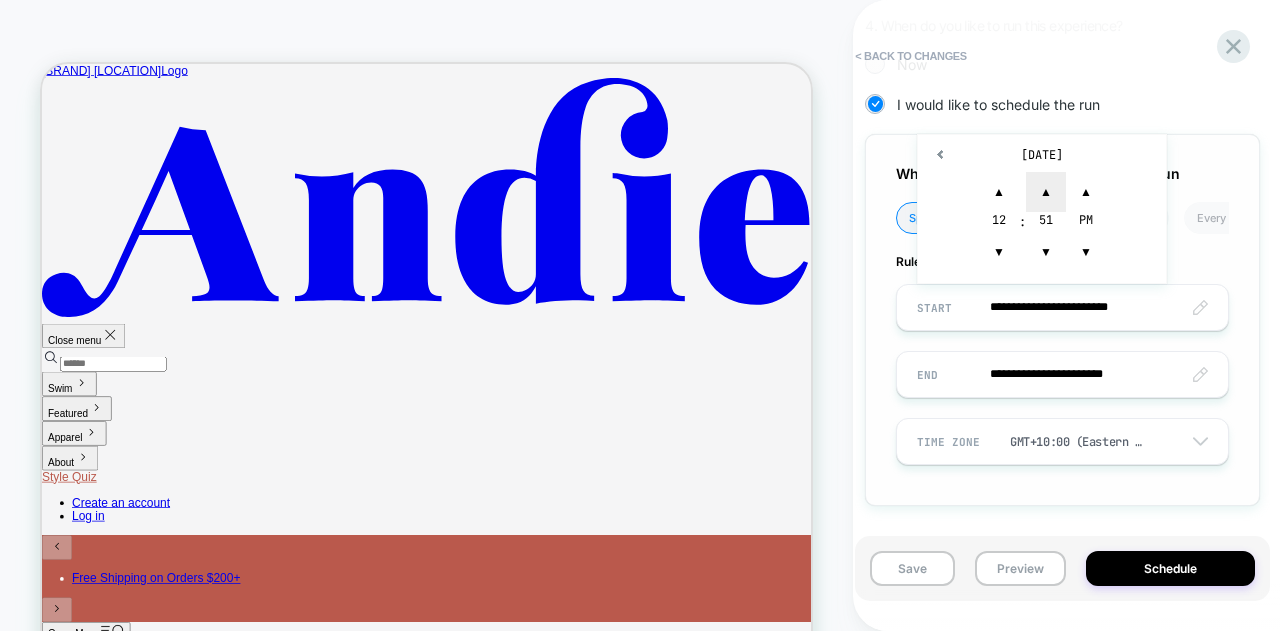 click on "▲" at bounding box center (1046, 192) 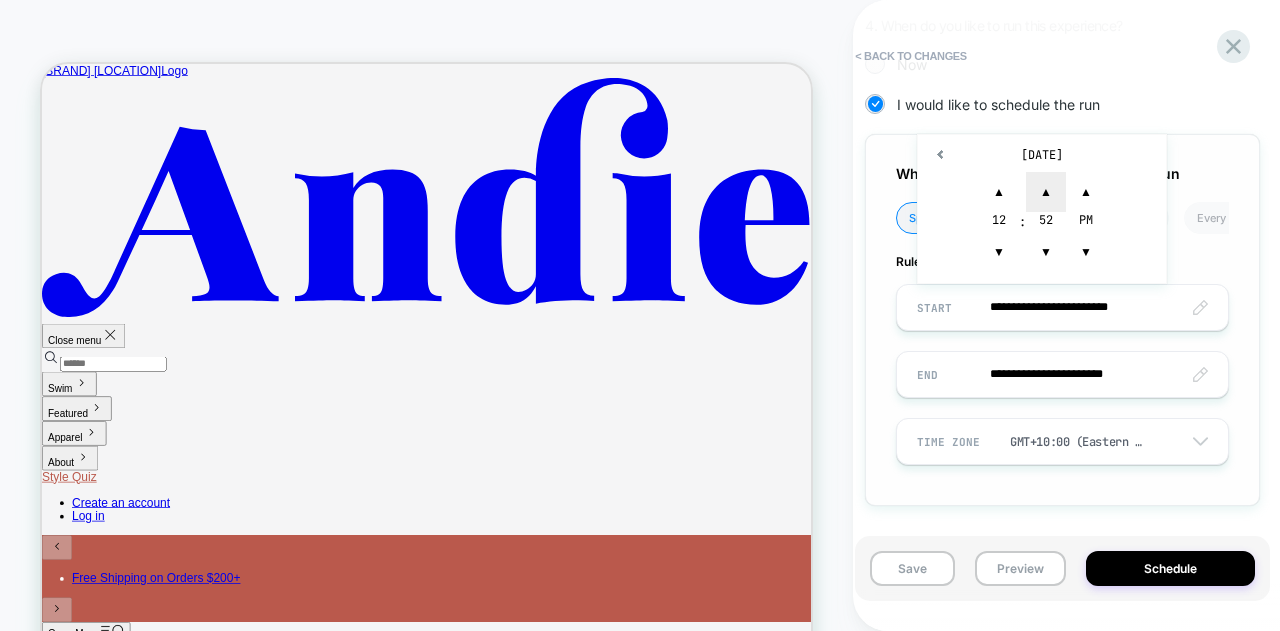 click on "▲" at bounding box center [1046, 192] 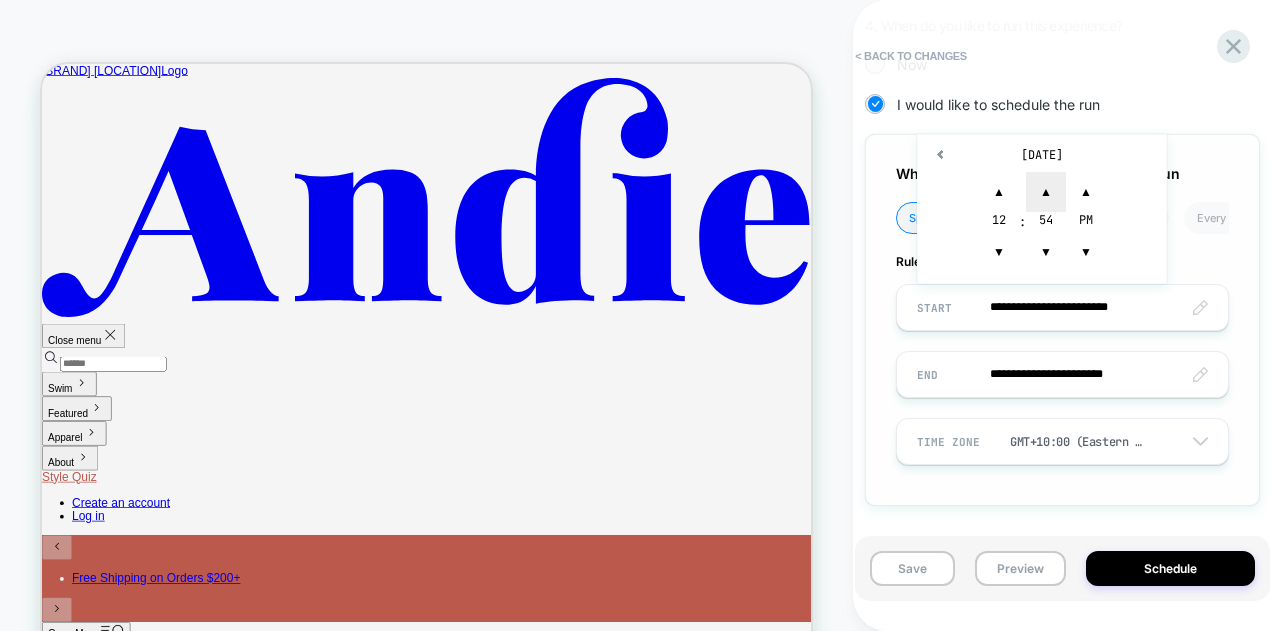 click on "▲" at bounding box center [1046, 192] 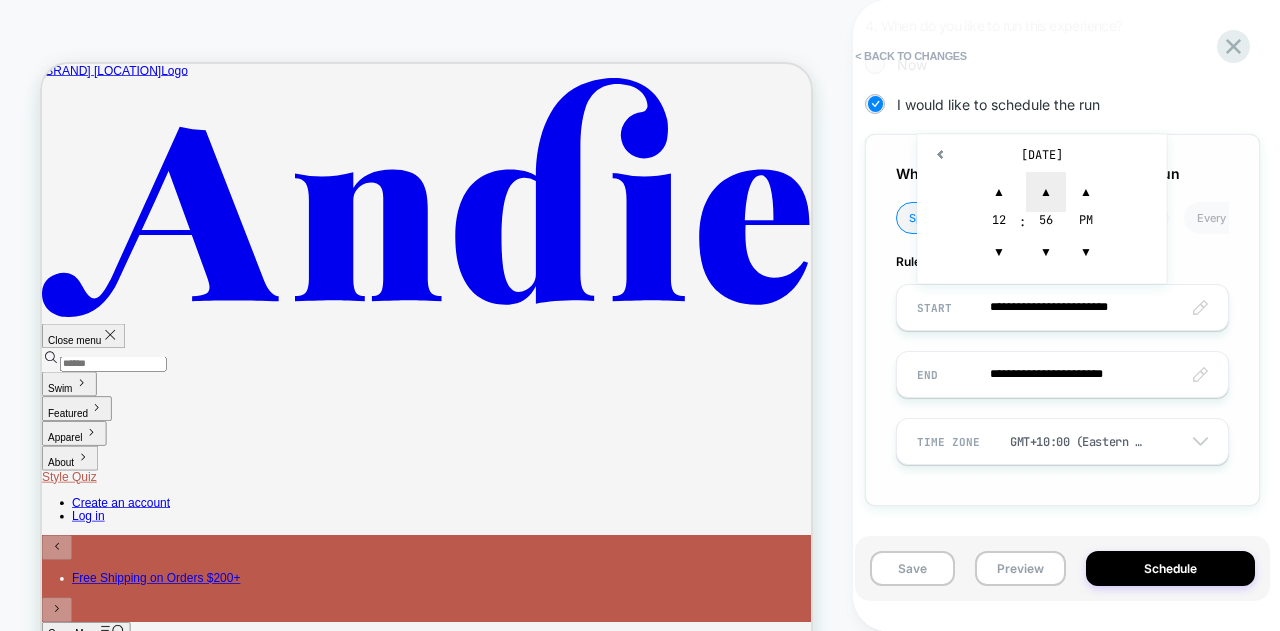 click on "▲" at bounding box center [1046, 192] 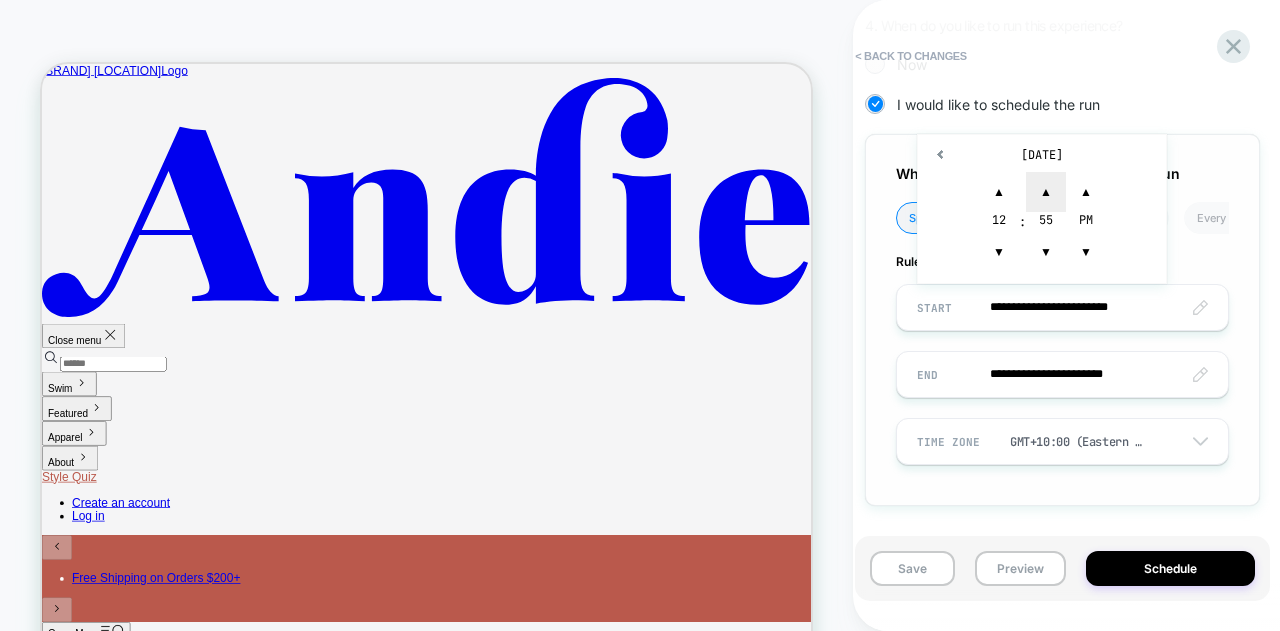 click on "▲" at bounding box center [1046, 192] 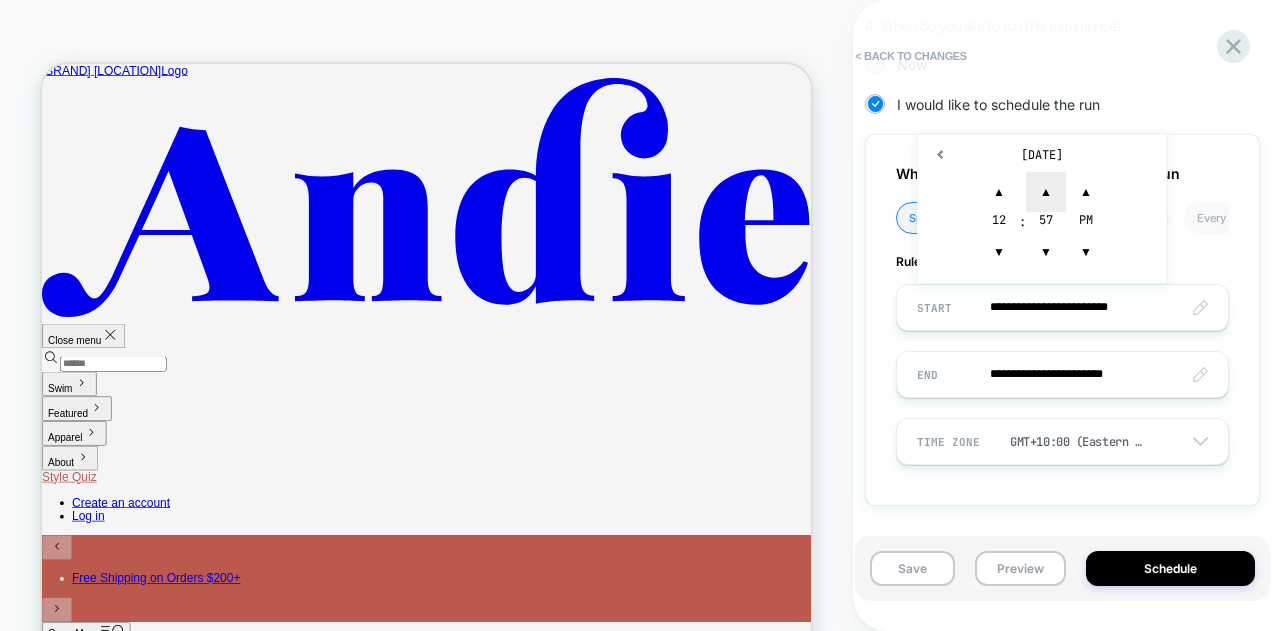 click on "▲" at bounding box center [1046, 192] 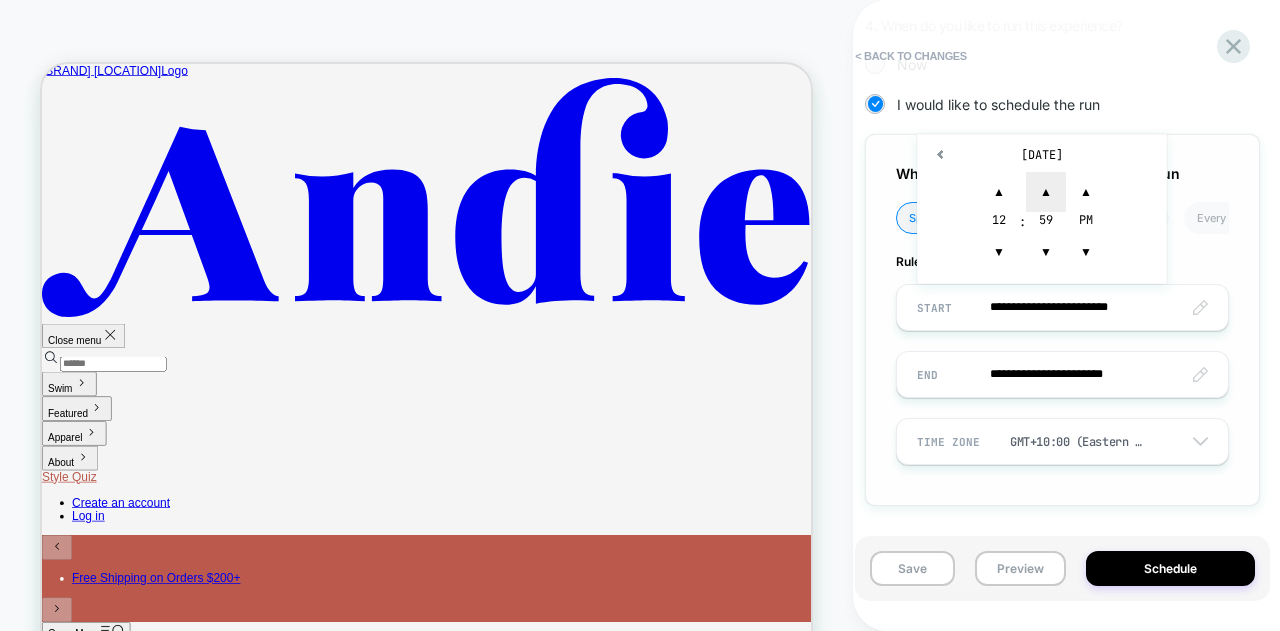click on "▲" at bounding box center [1046, 192] 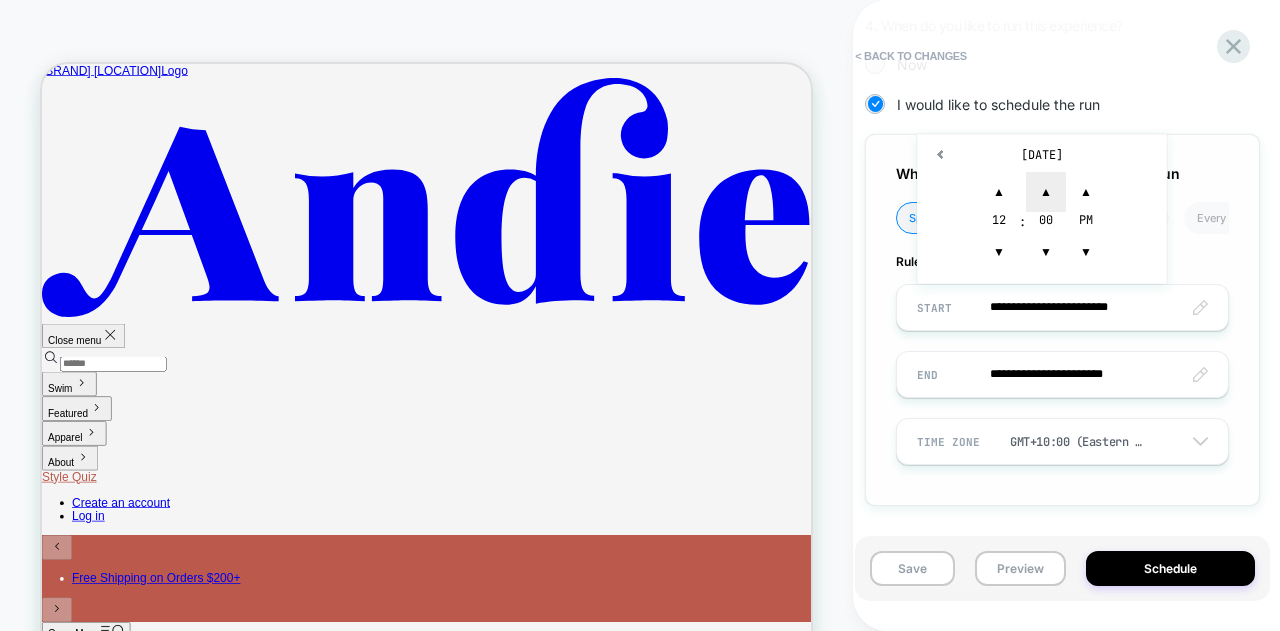 click on "▲" at bounding box center [1046, 192] 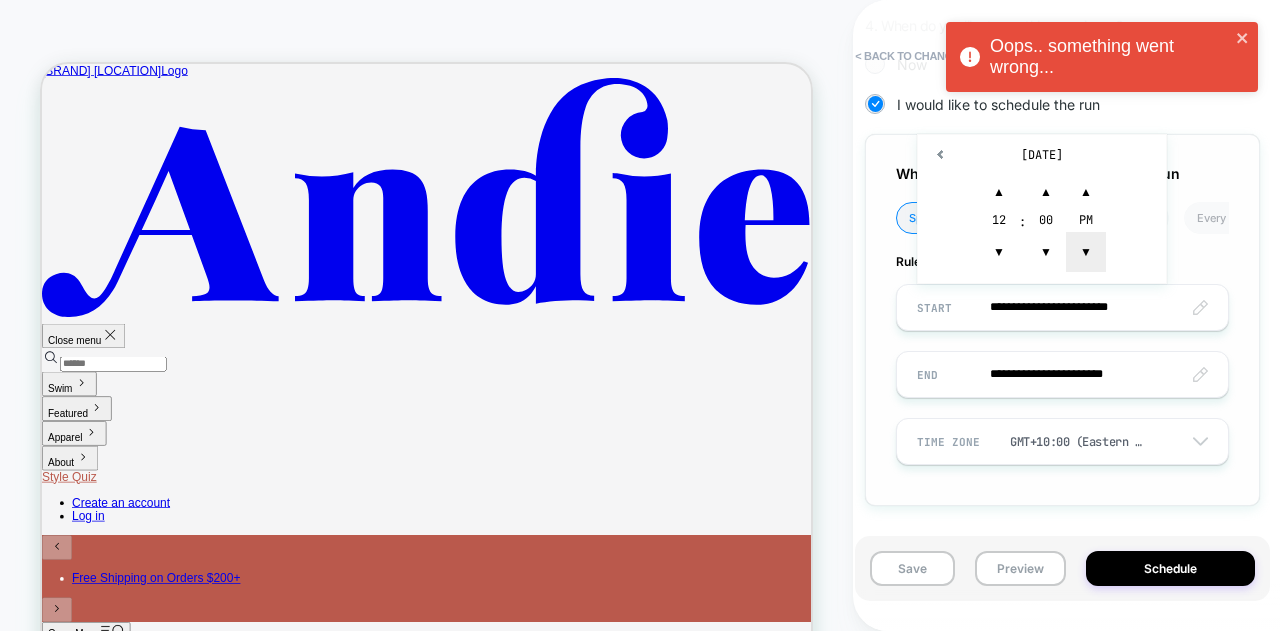 type on "**********" 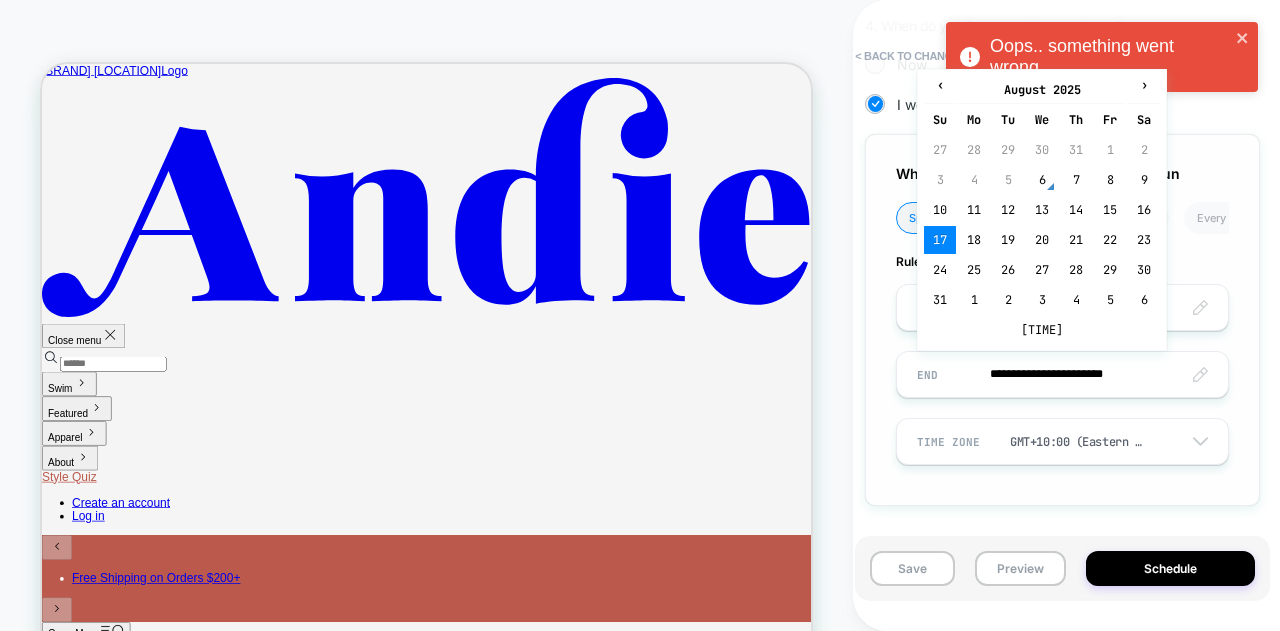 click on "**********" at bounding box center (1062, 374) 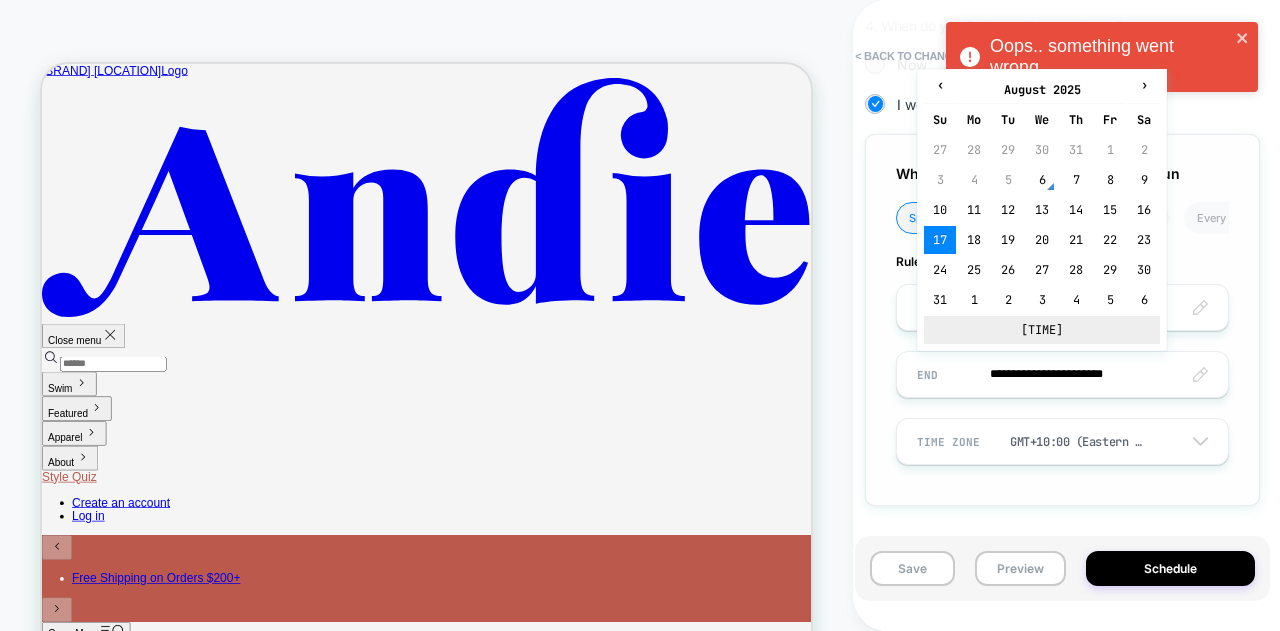 click on "2:37 PM" at bounding box center (1042, 330) 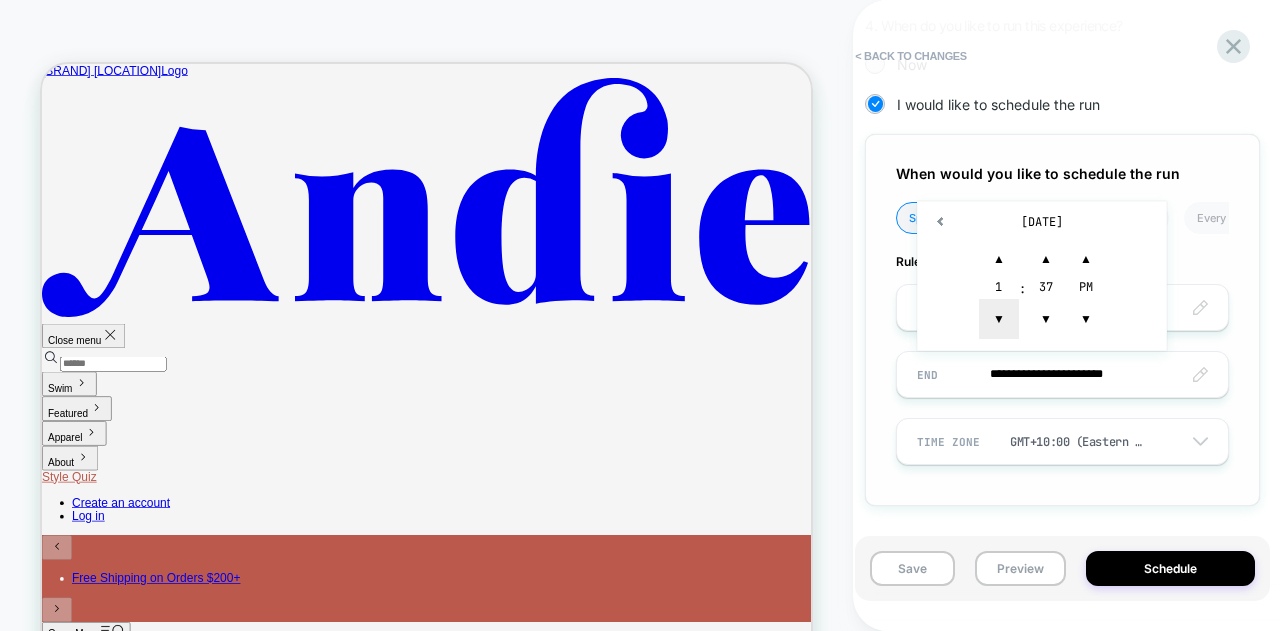 click on "▼" at bounding box center [999, 319] 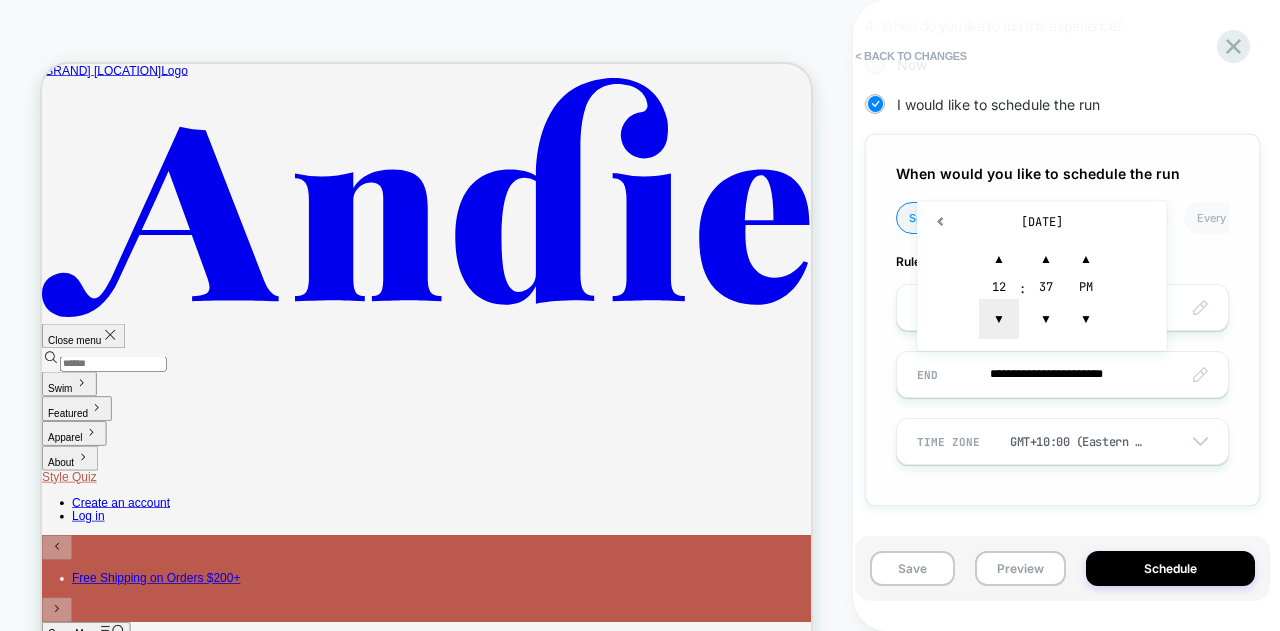 click on "▼" at bounding box center [999, 319] 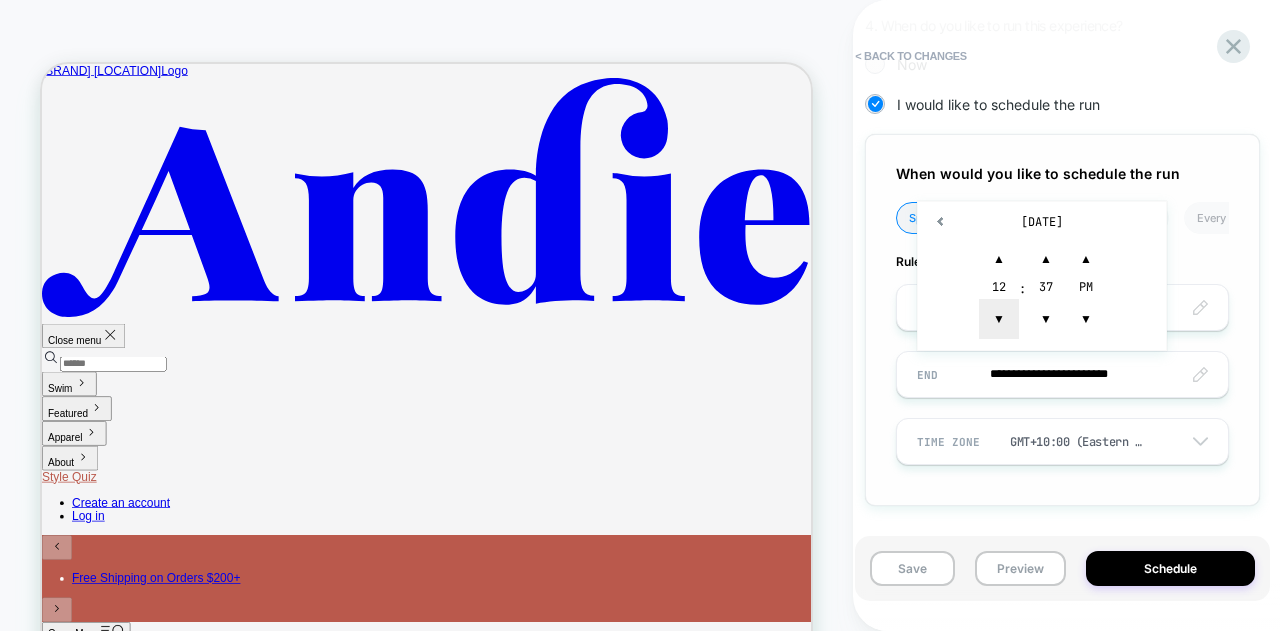 click on "▼" at bounding box center (999, 319) 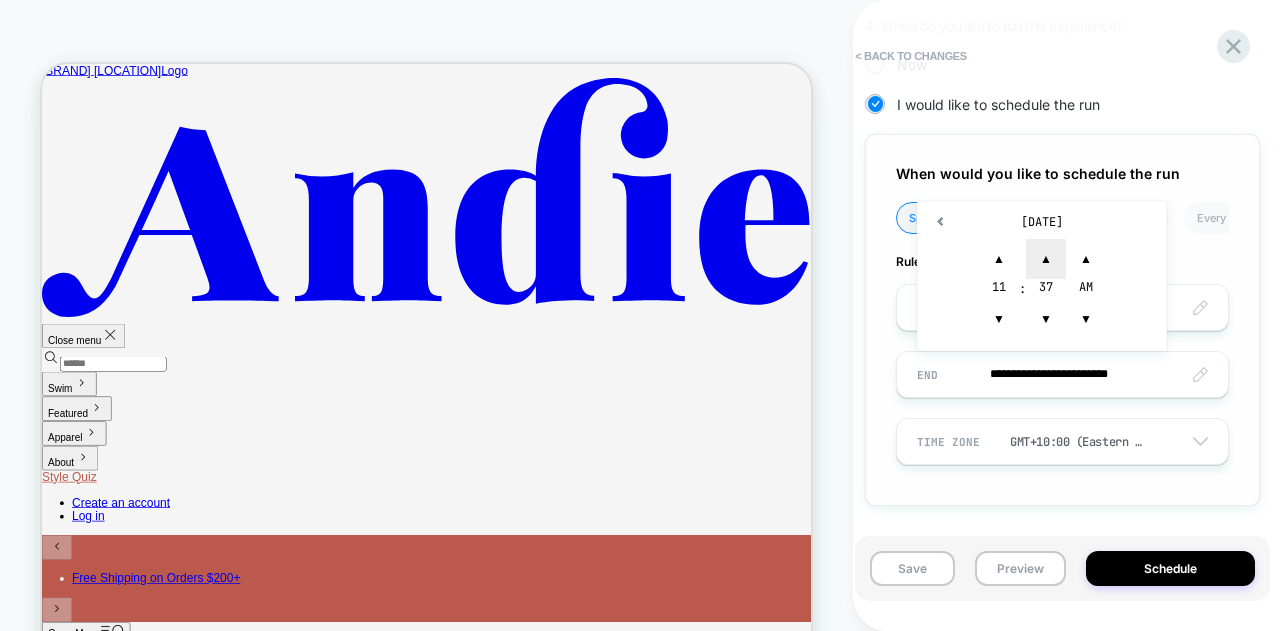 click on "▲" at bounding box center [1046, 259] 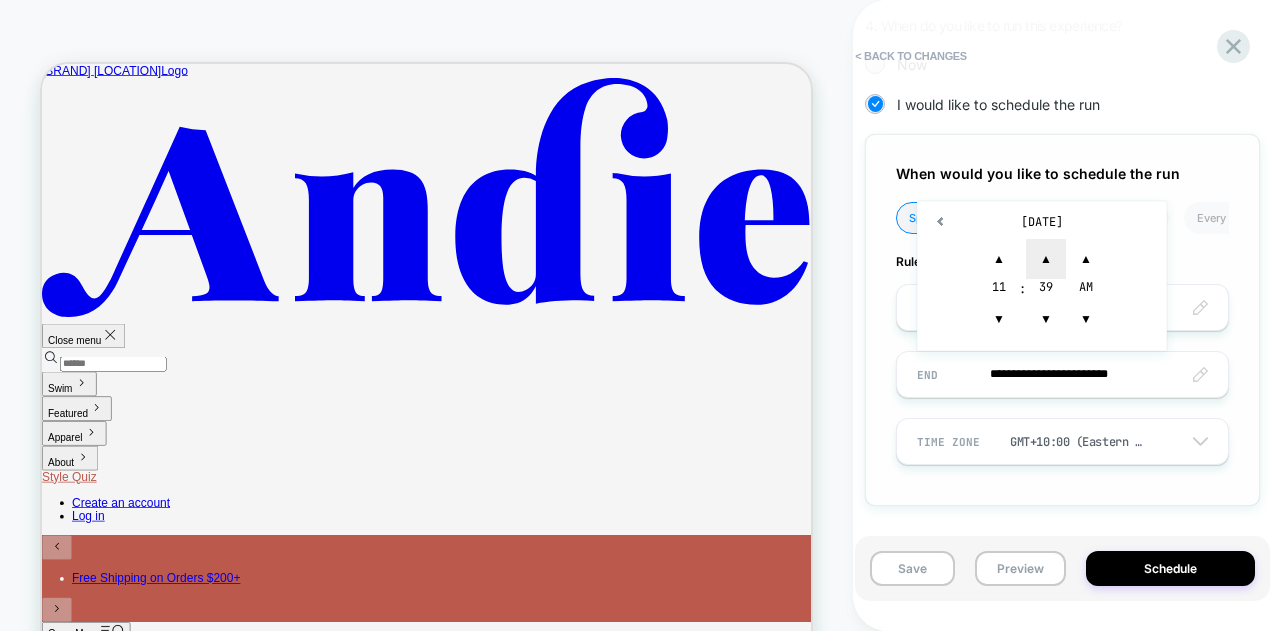 click on "▲" at bounding box center (1046, 259) 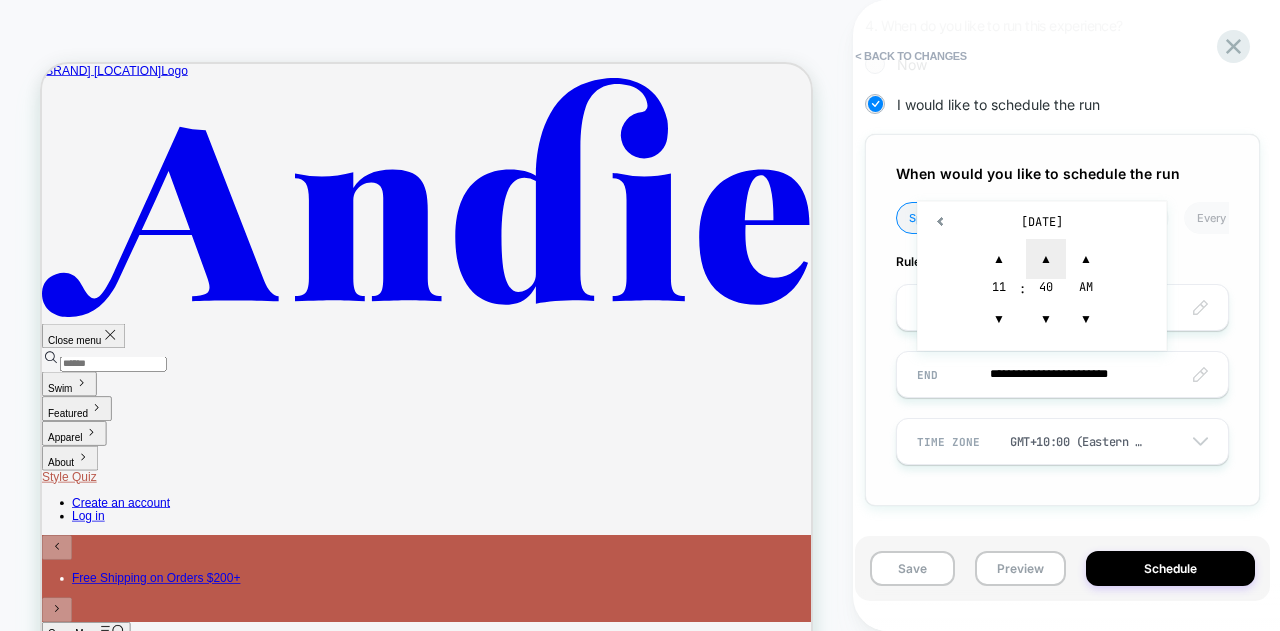 click on "▲" at bounding box center [1046, 259] 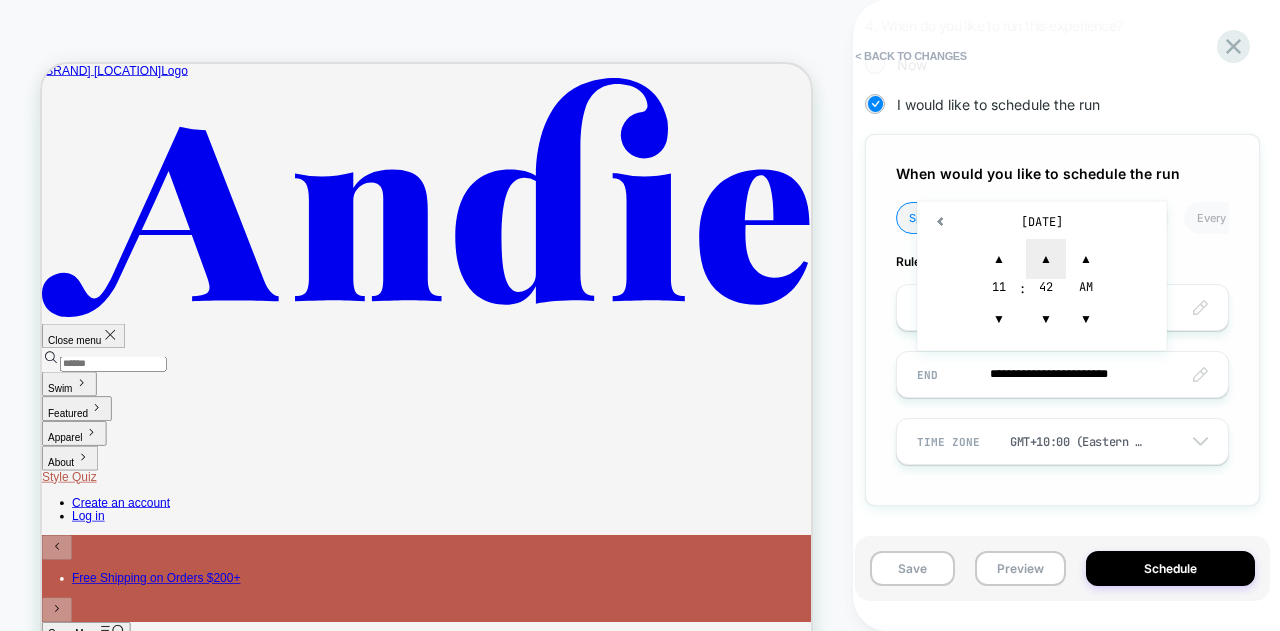 click on "▲" at bounding box center [1046, 259] 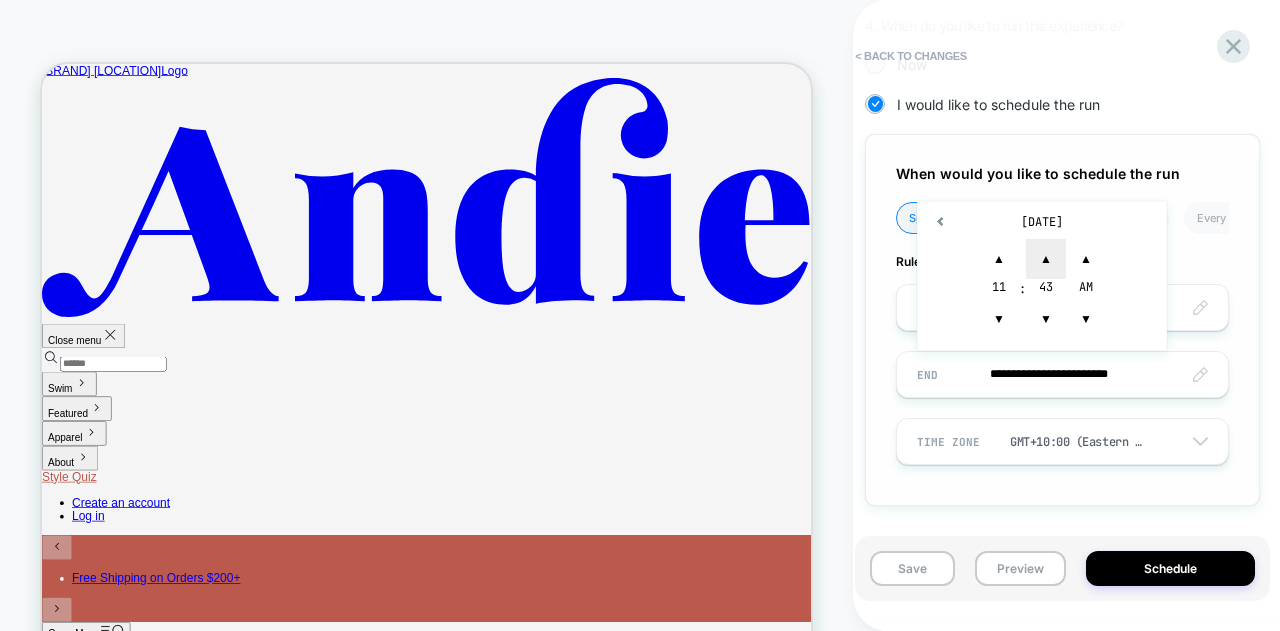 click on "▲" at bounding box center (1046, 259) 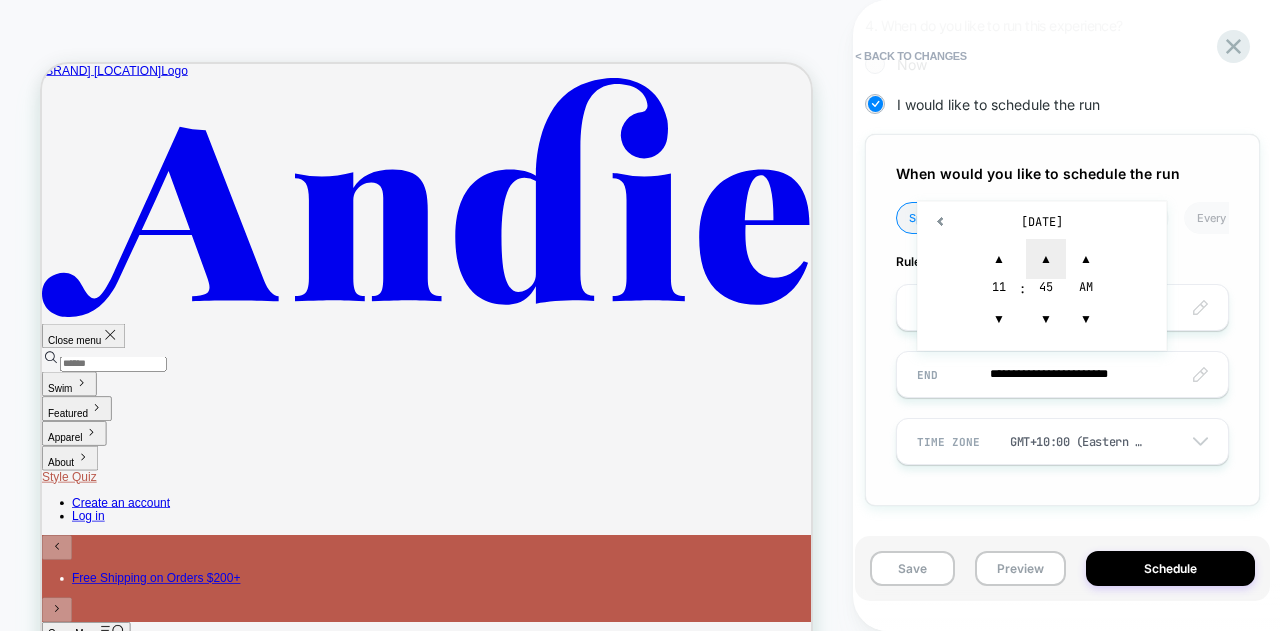 click on "▲" at bounding box center [1046, 259] 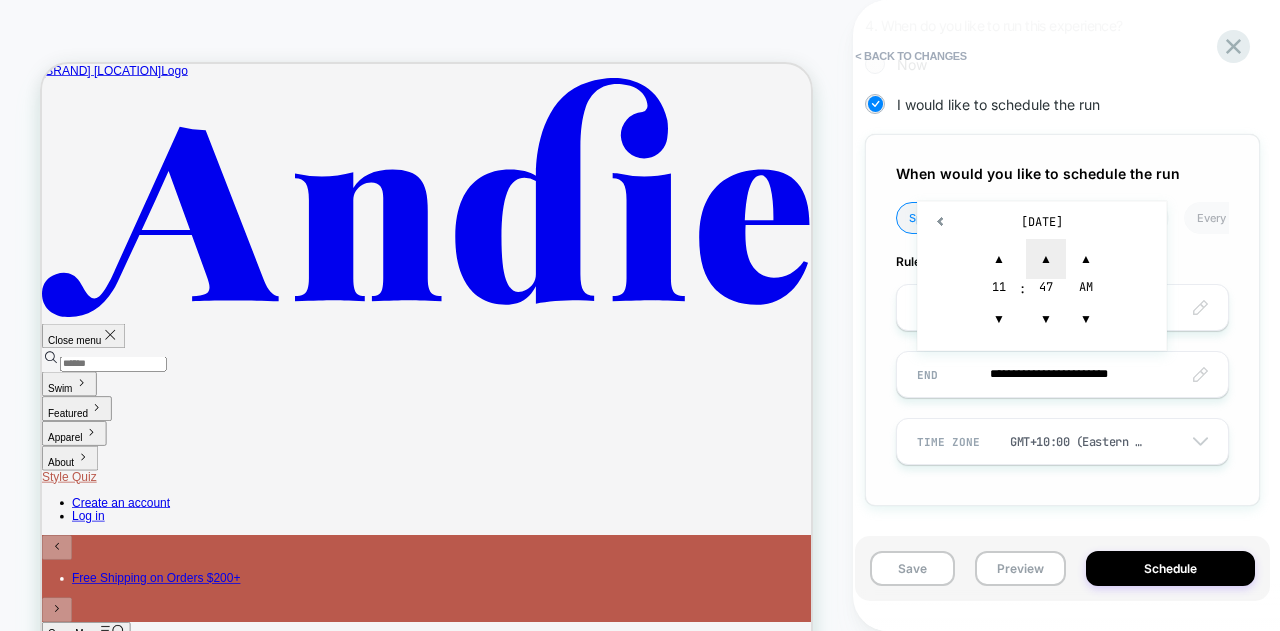 click on "▲" at bounding box center [1046, 259] 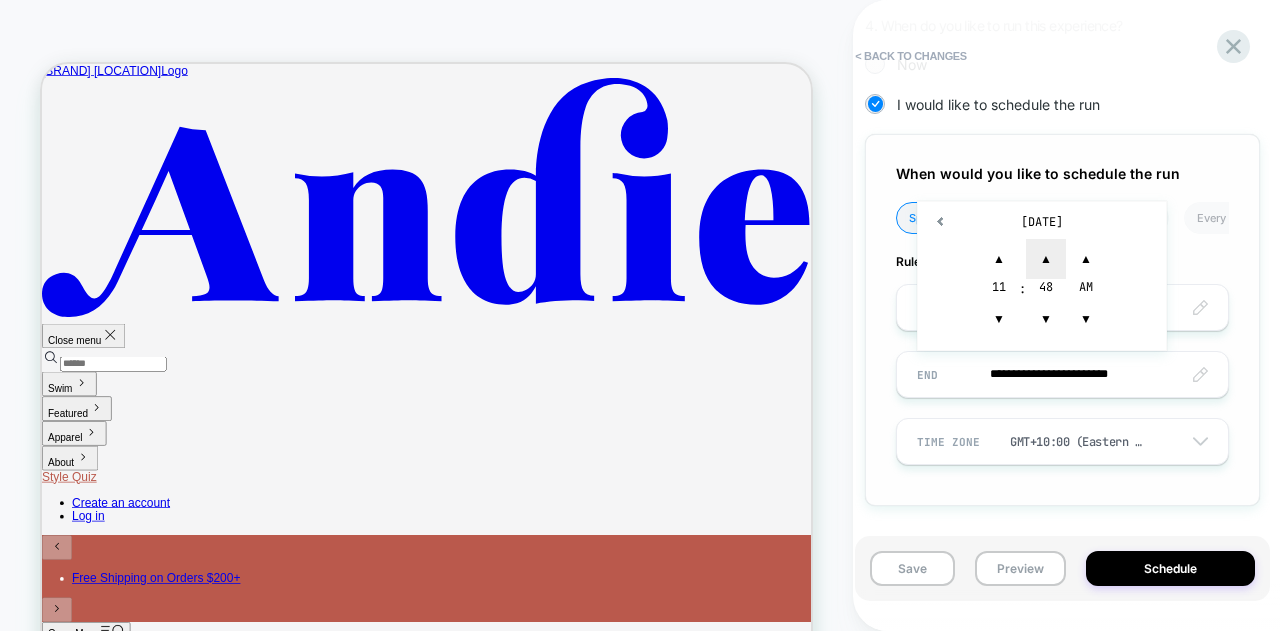 click on "▲" at bounding box center [1046, 259] 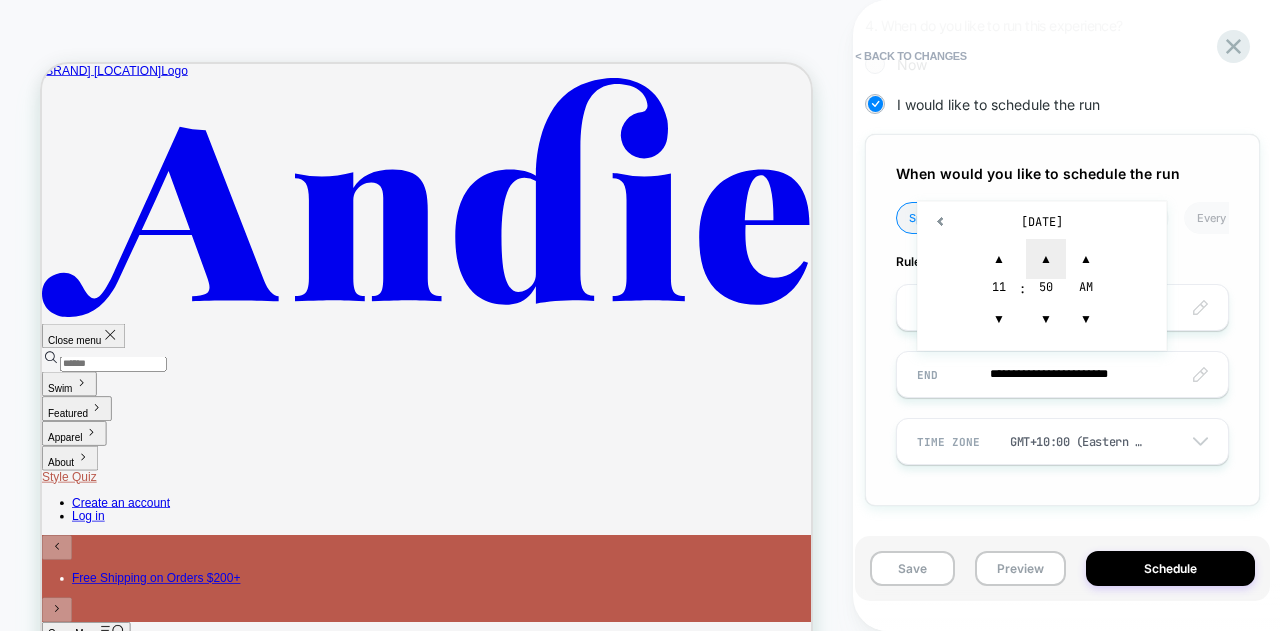 click on "▲" at bounding box center [1046, 259] 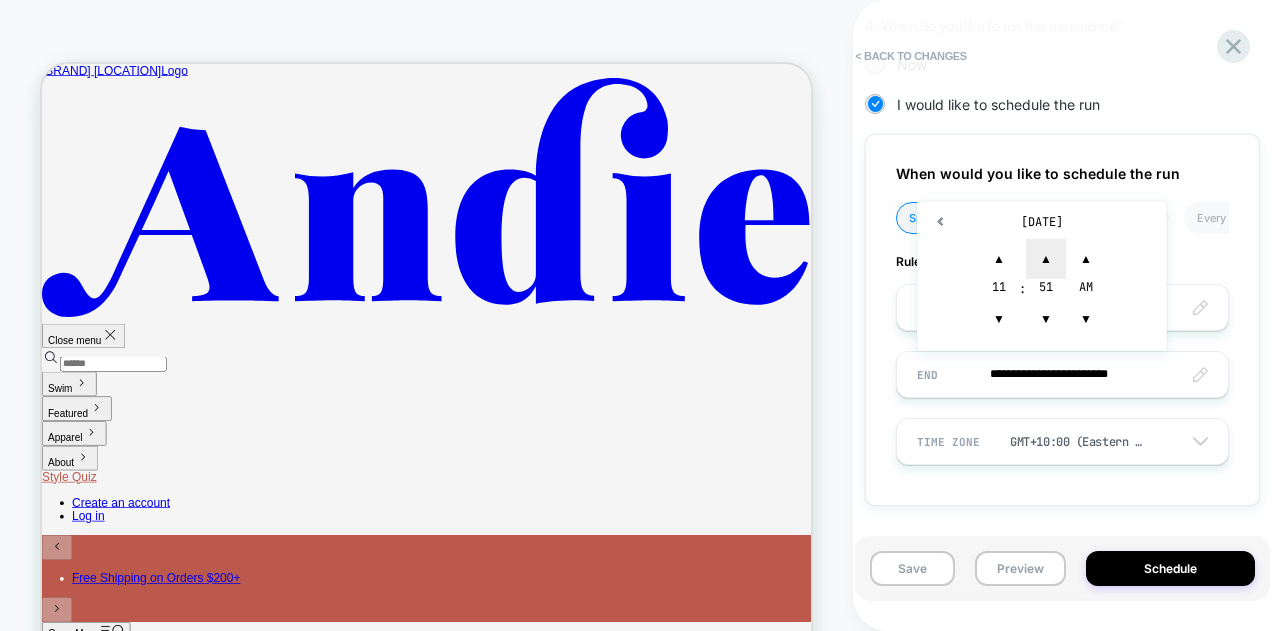 click on "▲" at bounding box center (1046, 259) 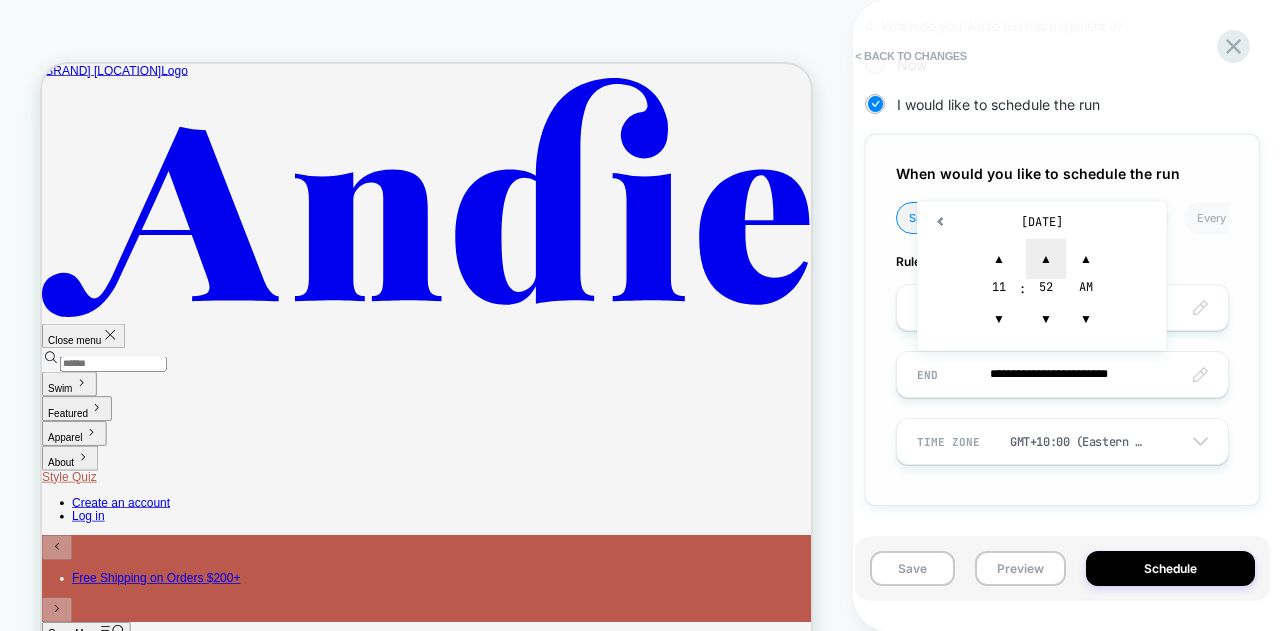 click on "▲" at bounding box center (1046, 259) 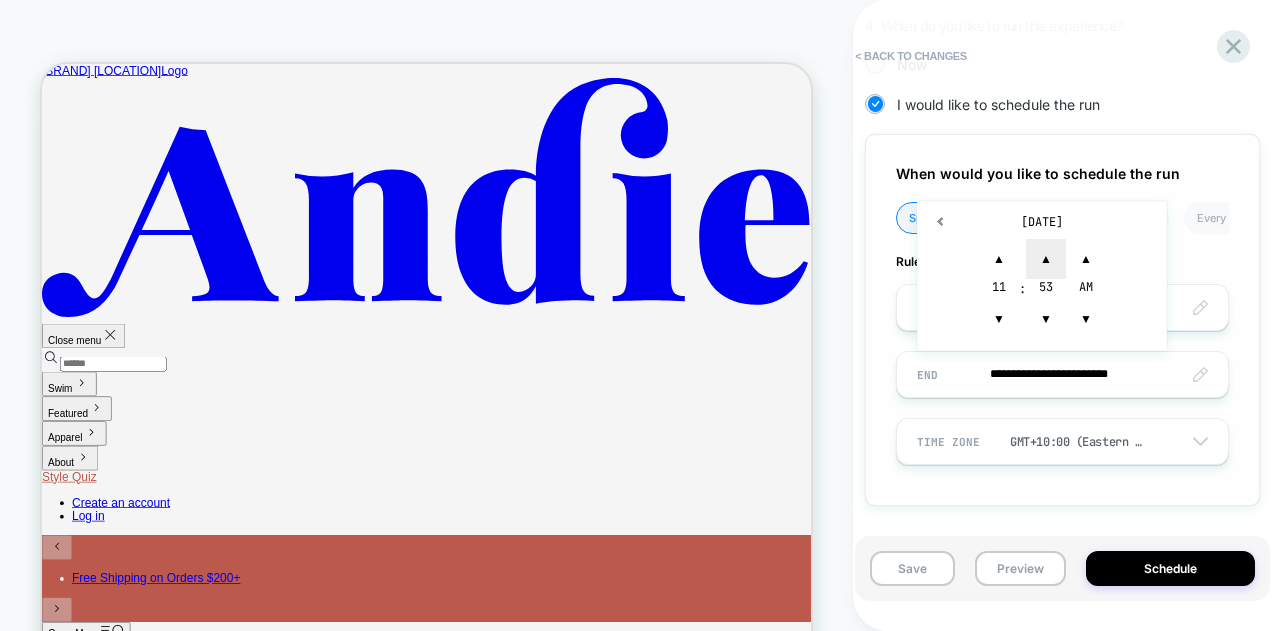click on "▲" at bounding box center (1046, 259) 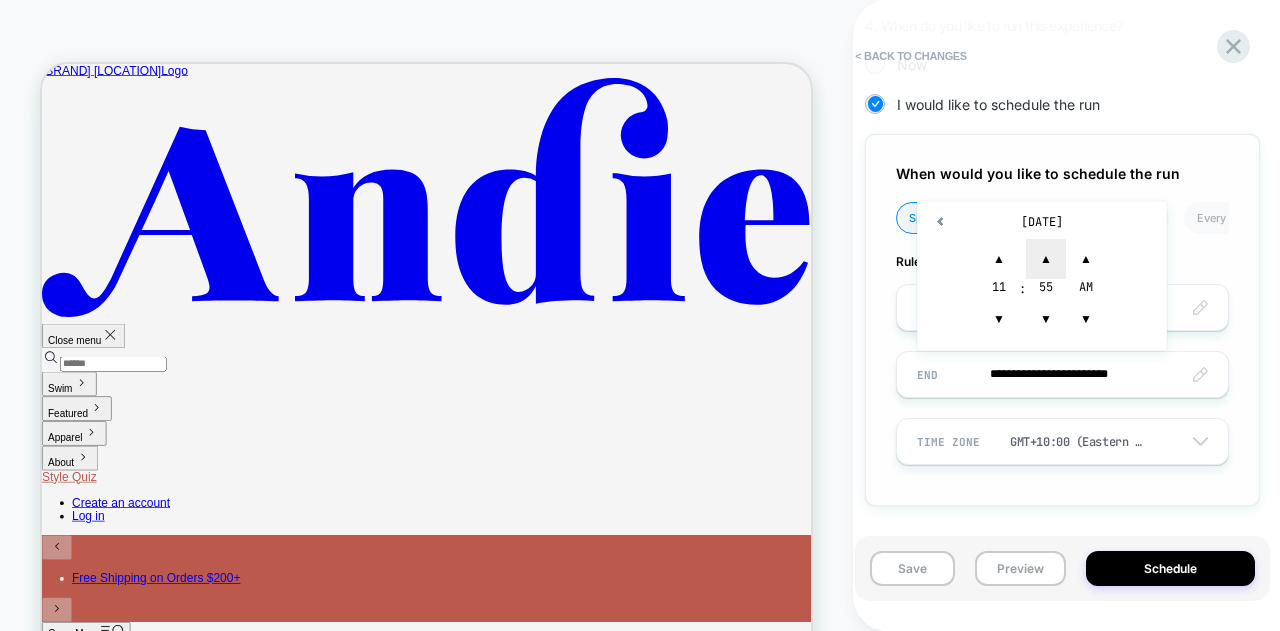 click on "▲" at bounding box center [1046, 259] 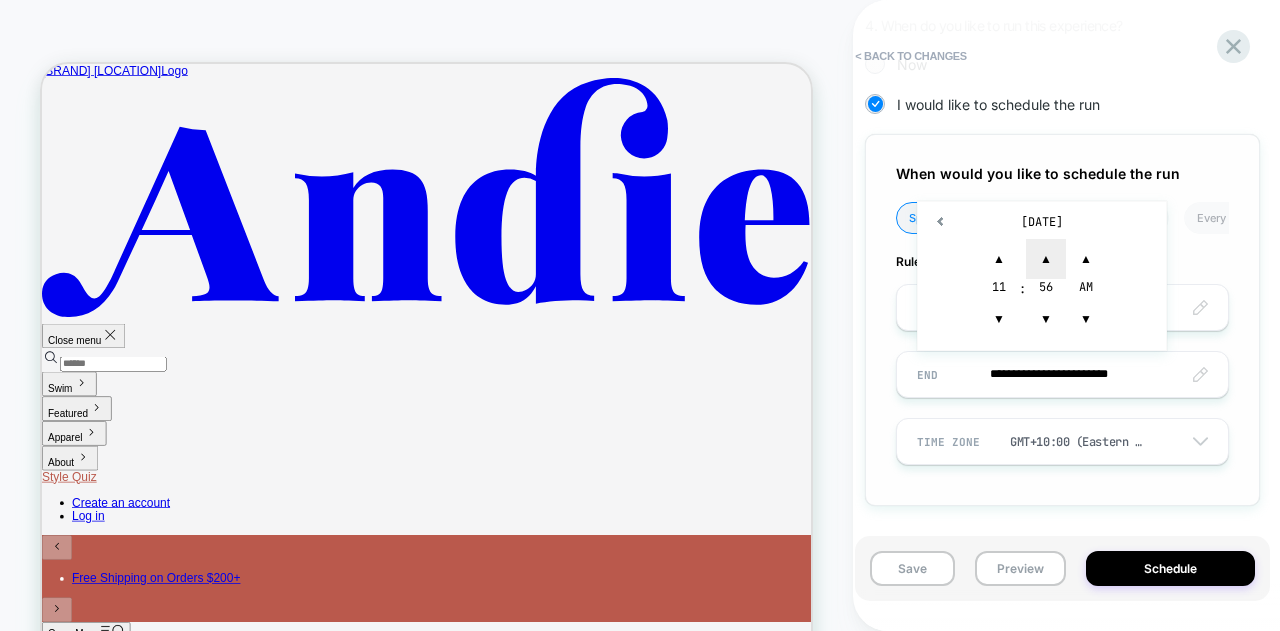 click on "▲" at bounding box center (1046, 259) 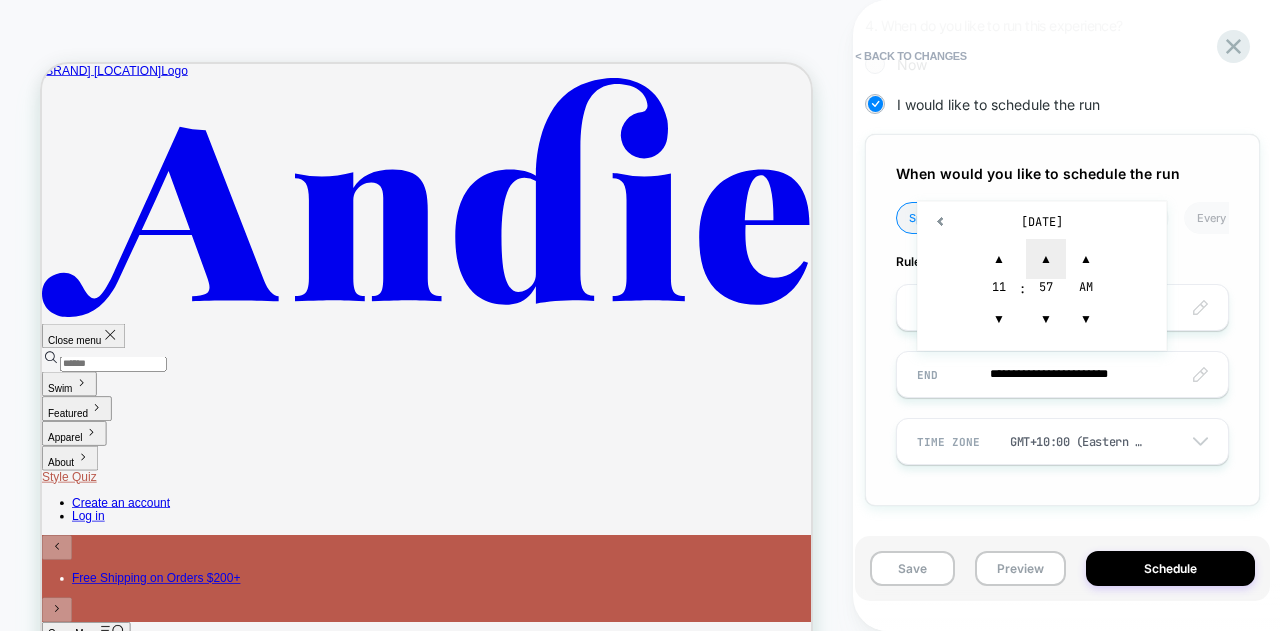 click on "▲" at bounding box center (1046, 259) 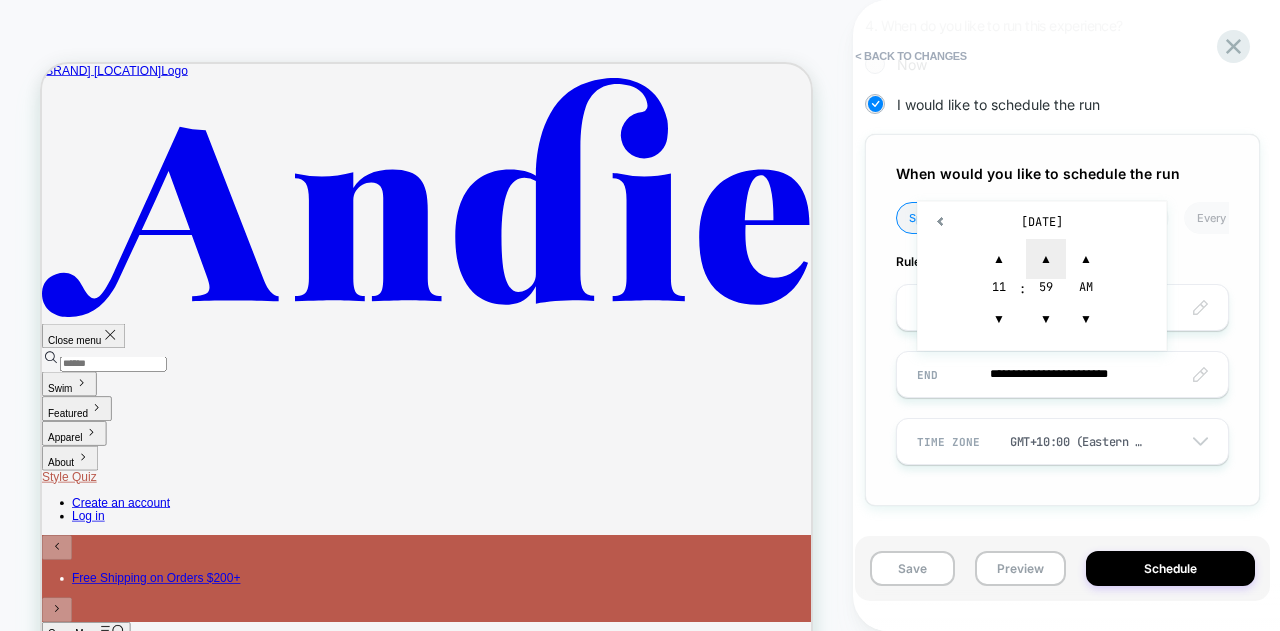 click on "▲" at bounding box center [1046, 259] 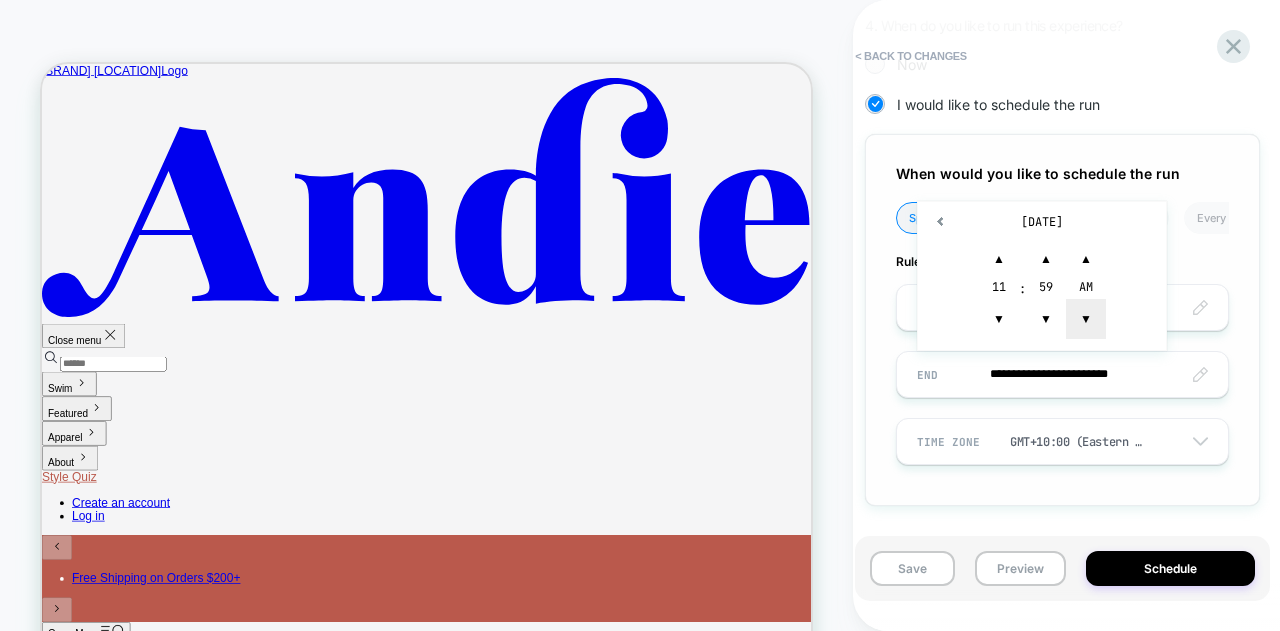 click on "▼" at bounding box center [1086, 319] 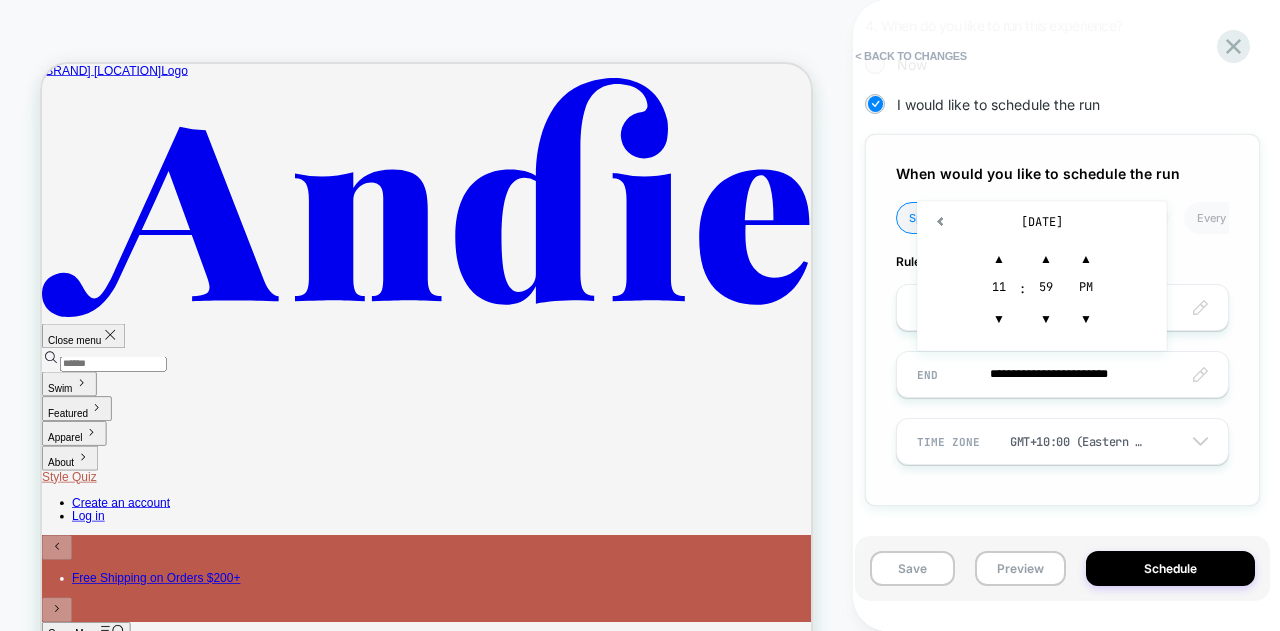 click on "**********" at bounding box center (1062, 320) 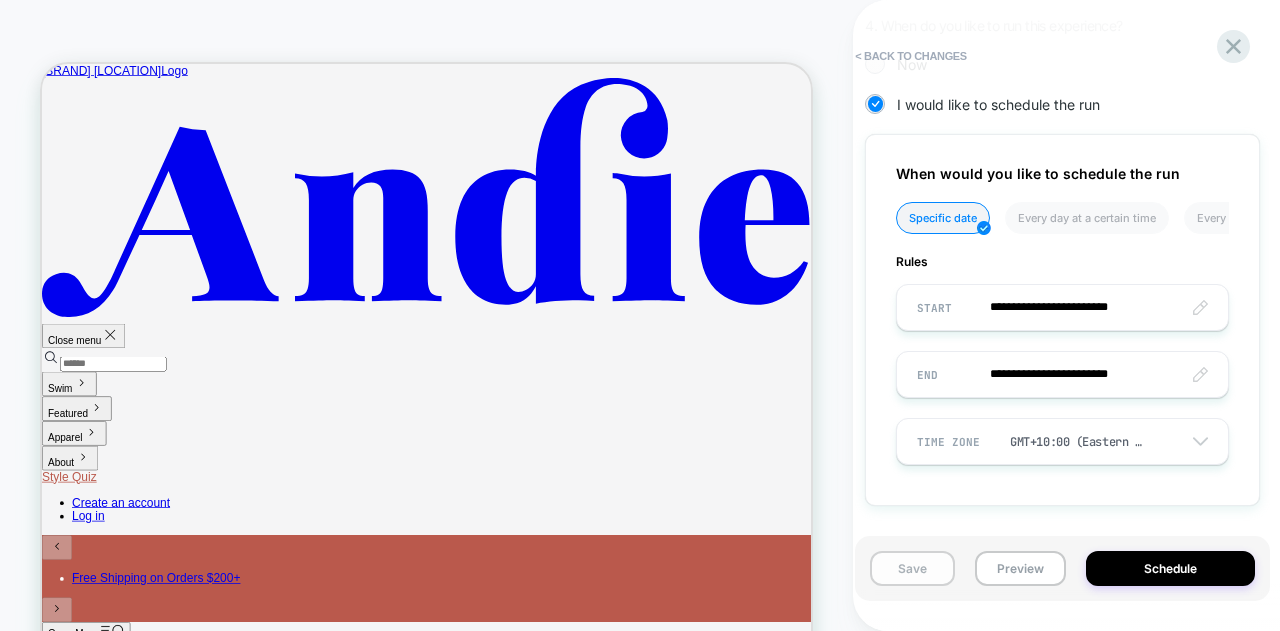 click on "Save" at bounding box center [912, 568] 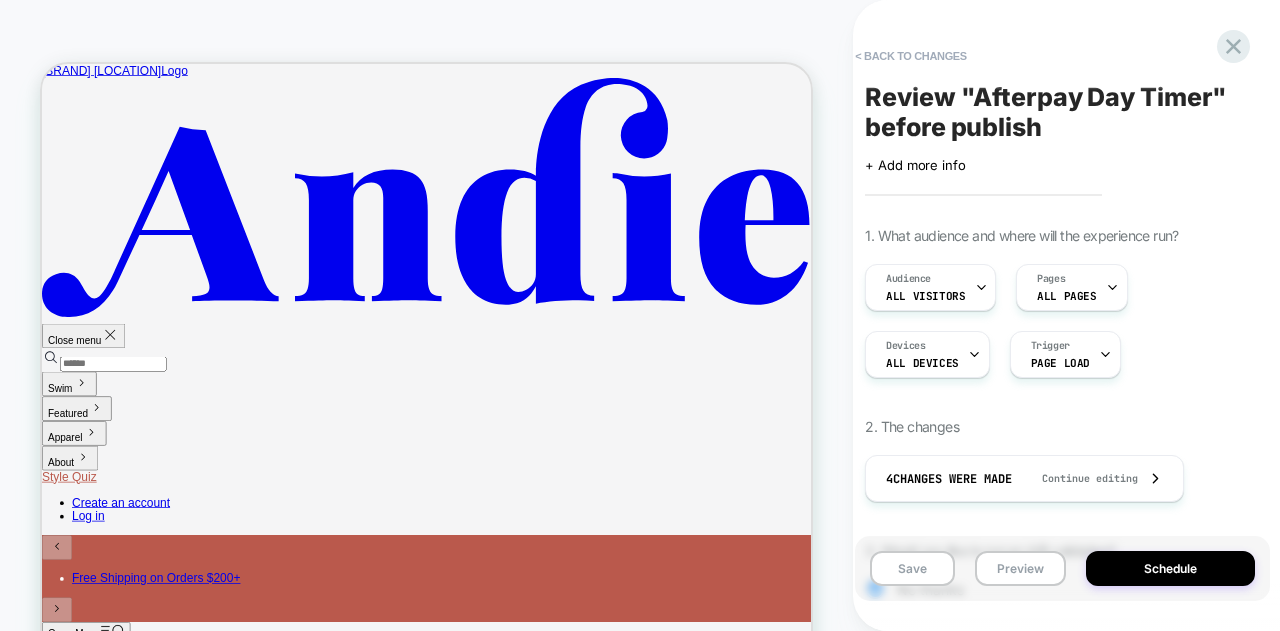scroll, scrollTop: 662, scrollLeft: 0, axis: vertical 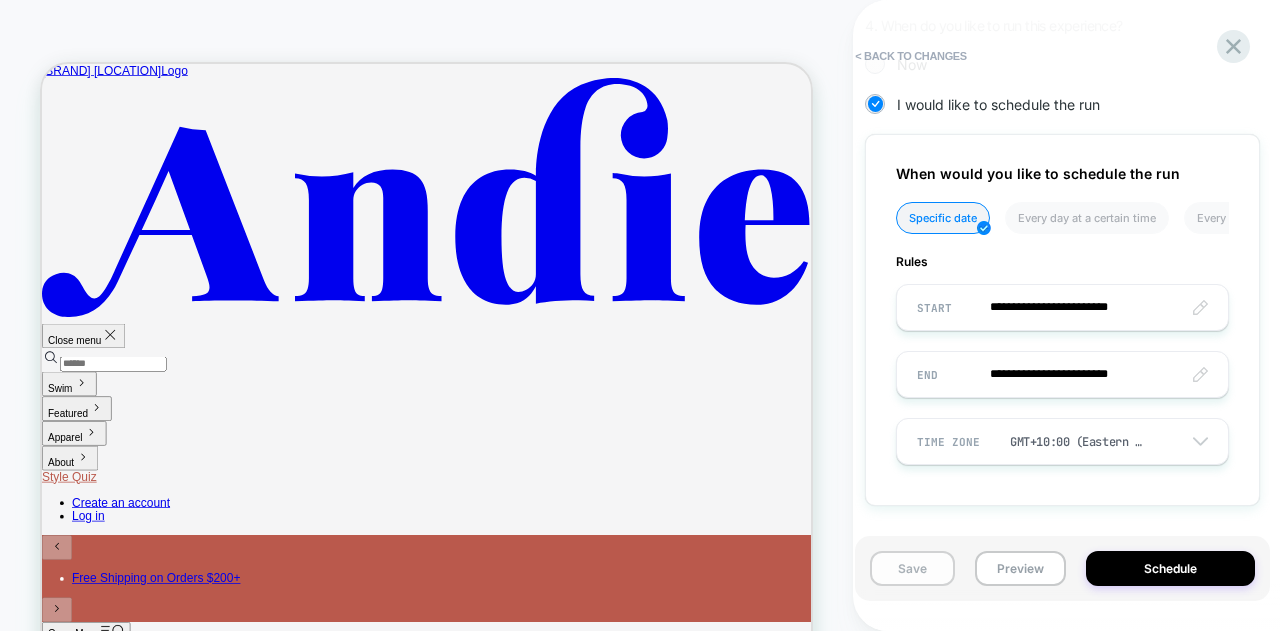 click on "Save" at bounding box center (912, 568) 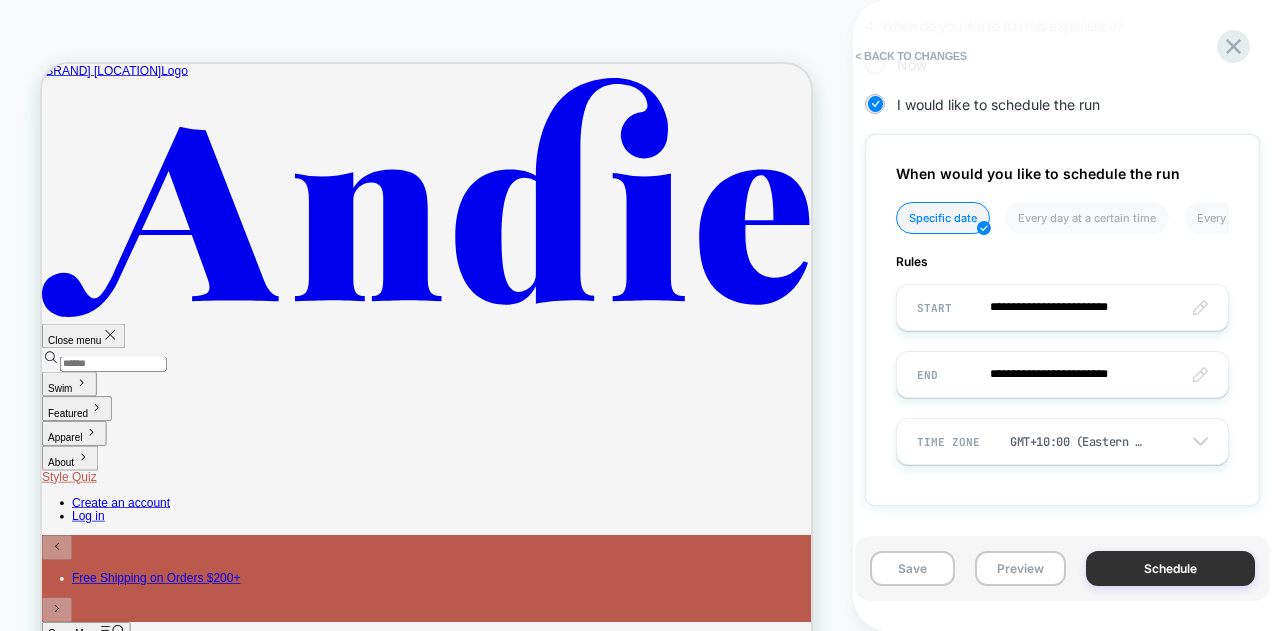 click on "Schedule" at bounding box center [1170, 568] 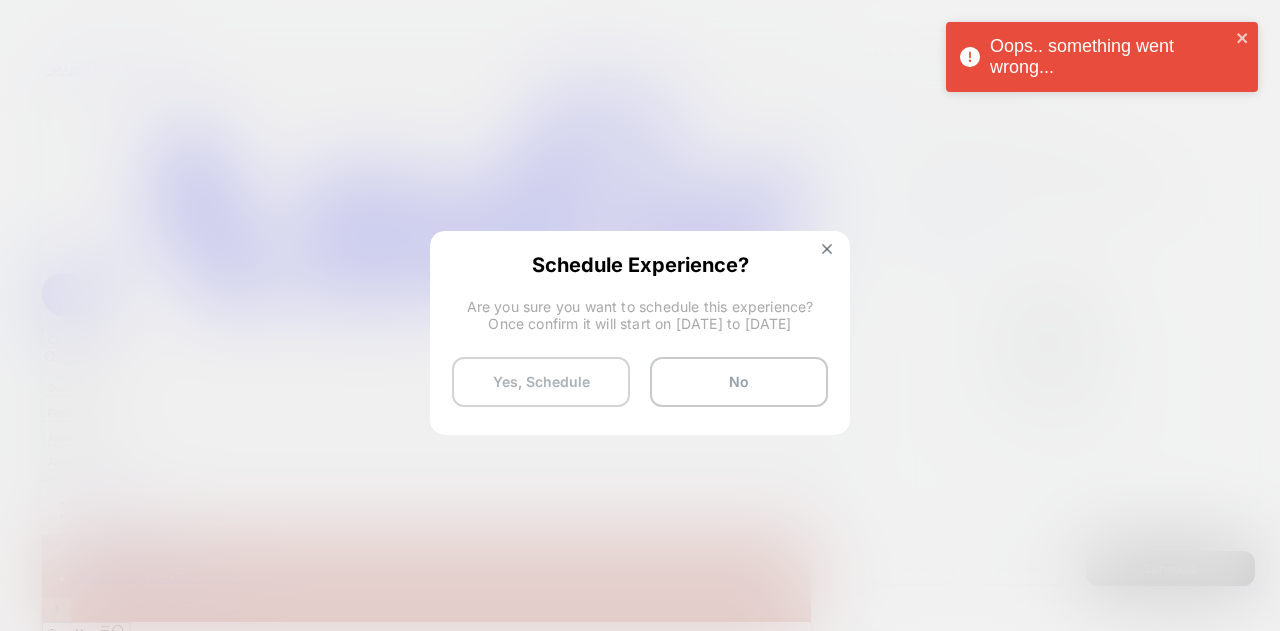click on "Yes, Schedule" at bounding box center [541, 382] 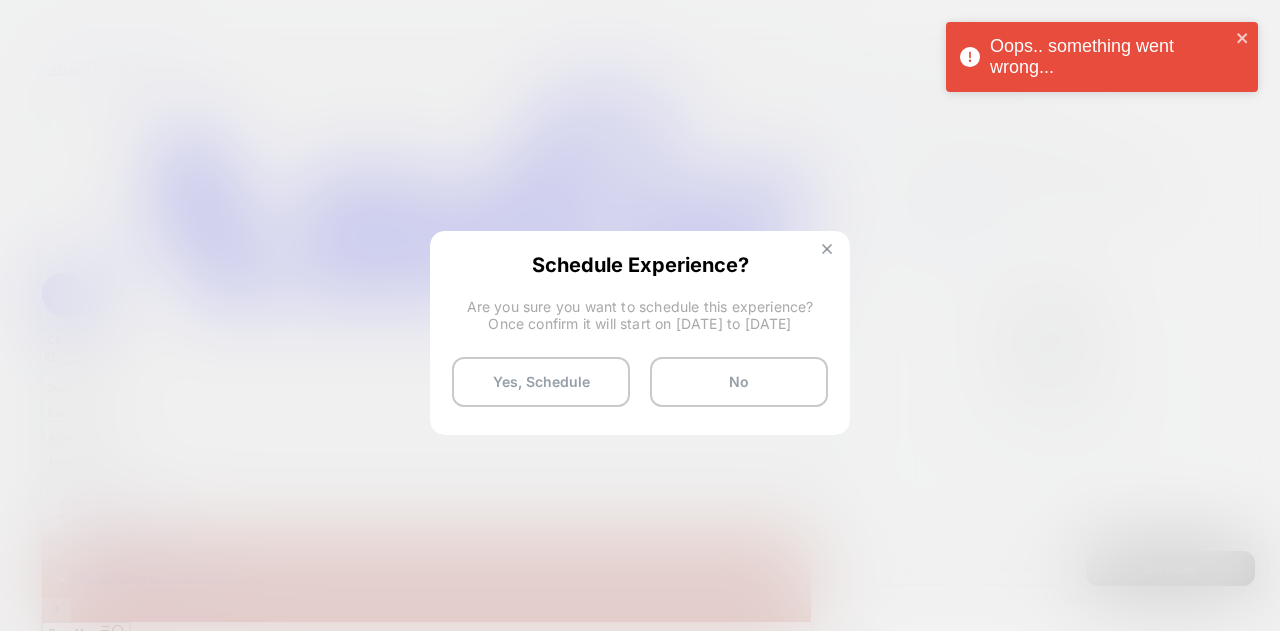 click at bounding box center (827, 249) 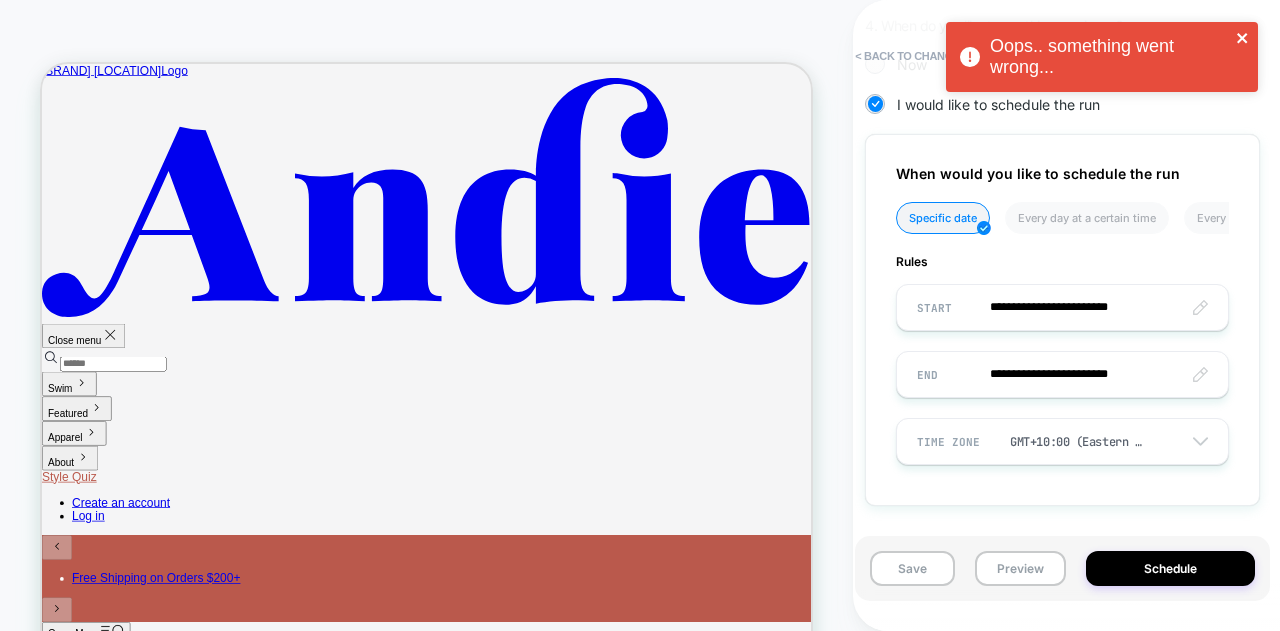 click 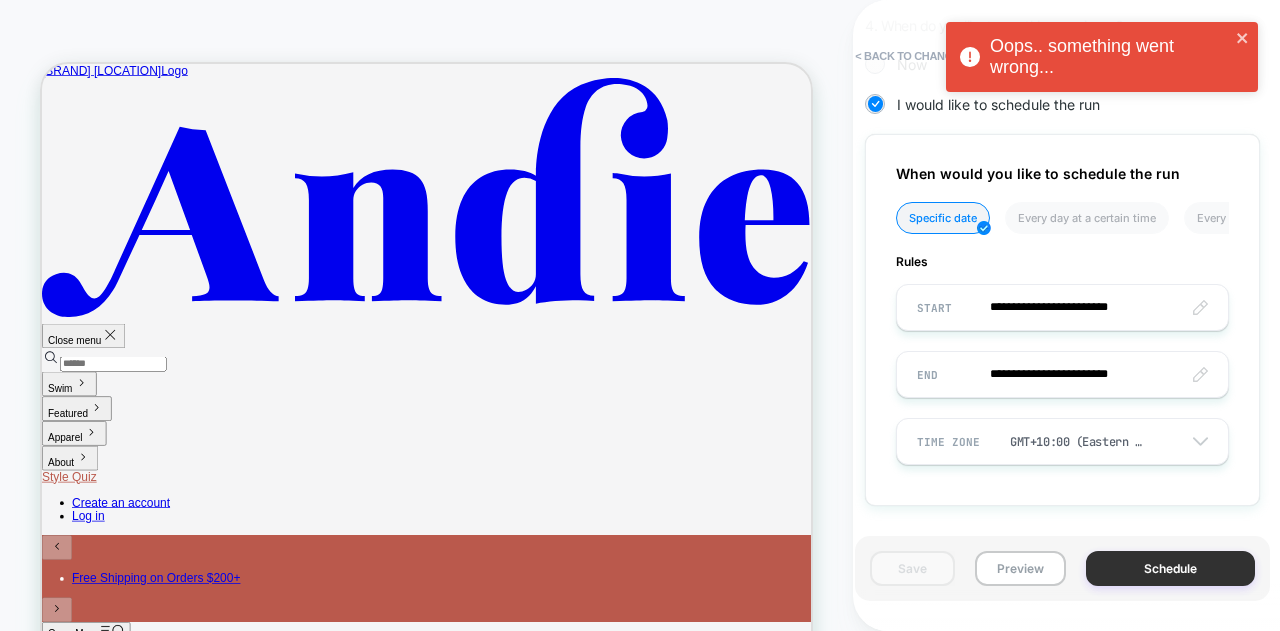 click on "Schedule" at bounding box center (1170, 568) 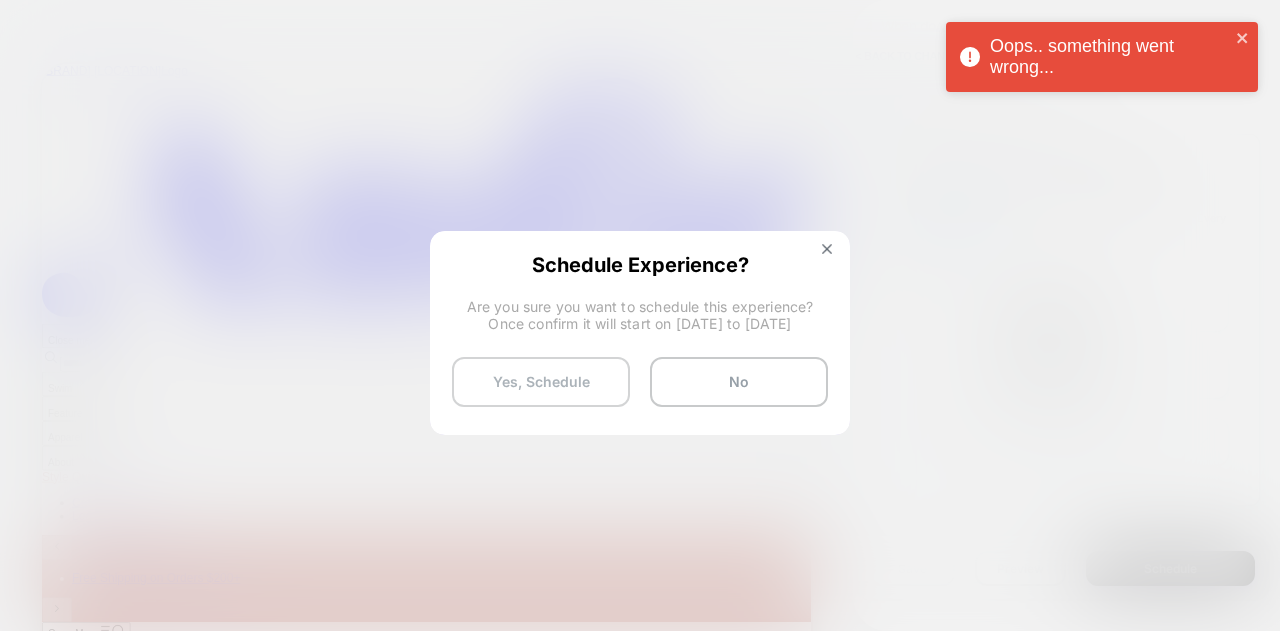 click on "Yes, Schedule" at bounding box center (541, 382) 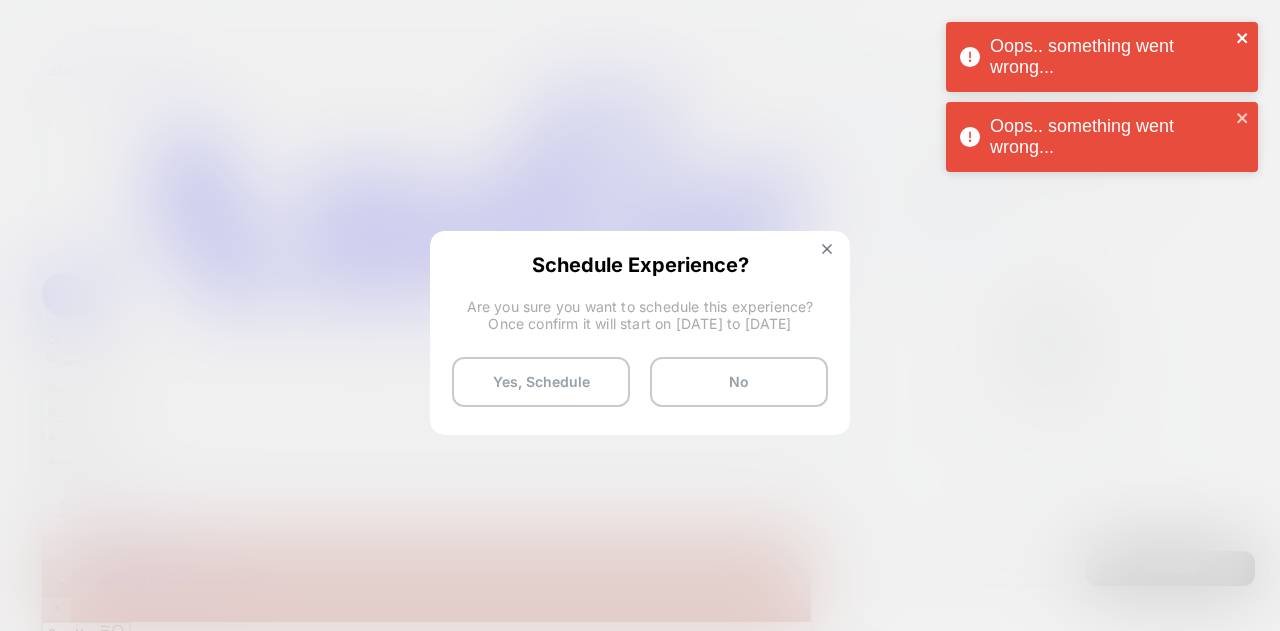 click 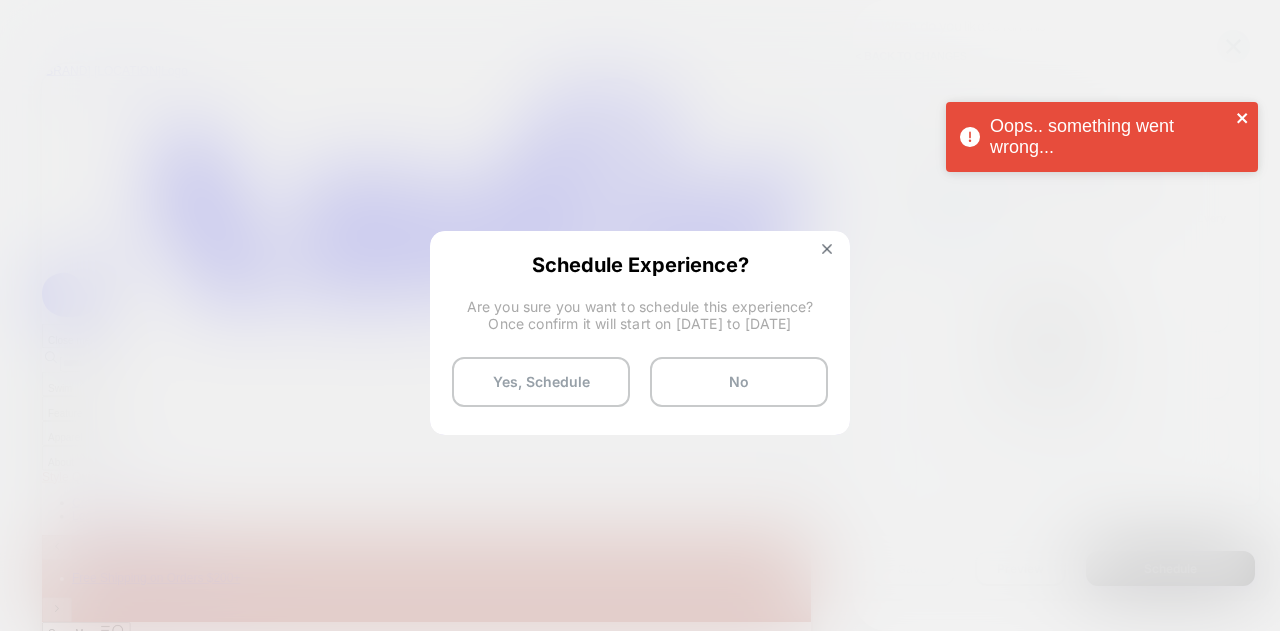 click 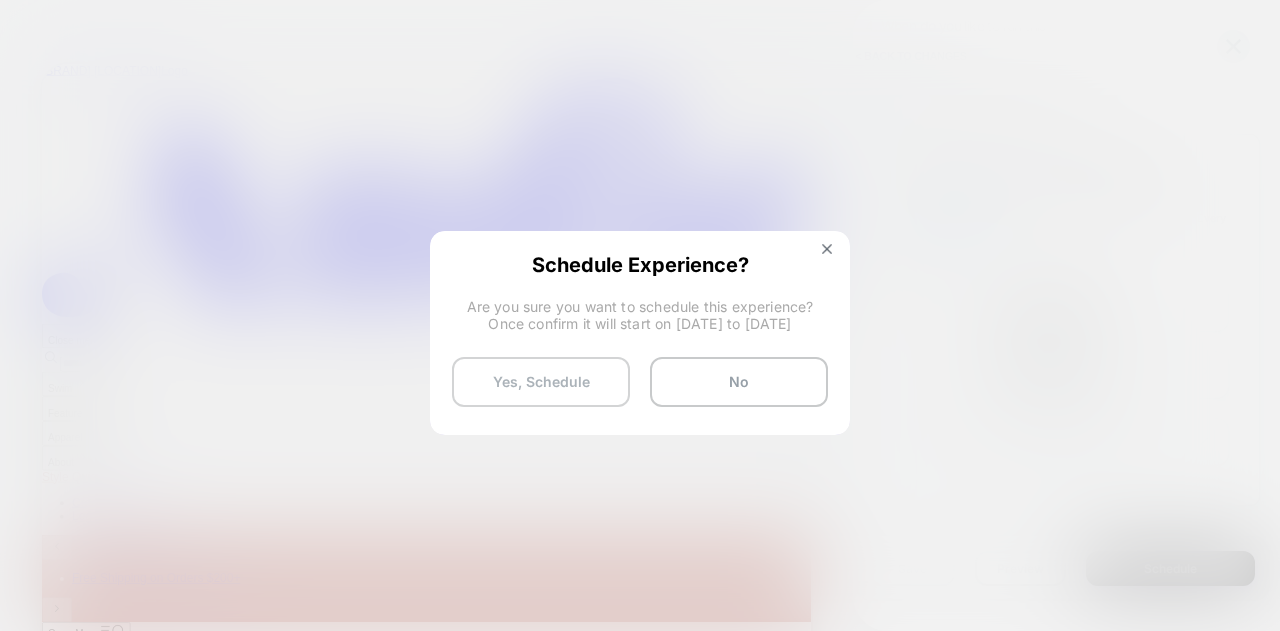 click on "Yes, Schedule" at bounding box center [541, 382] 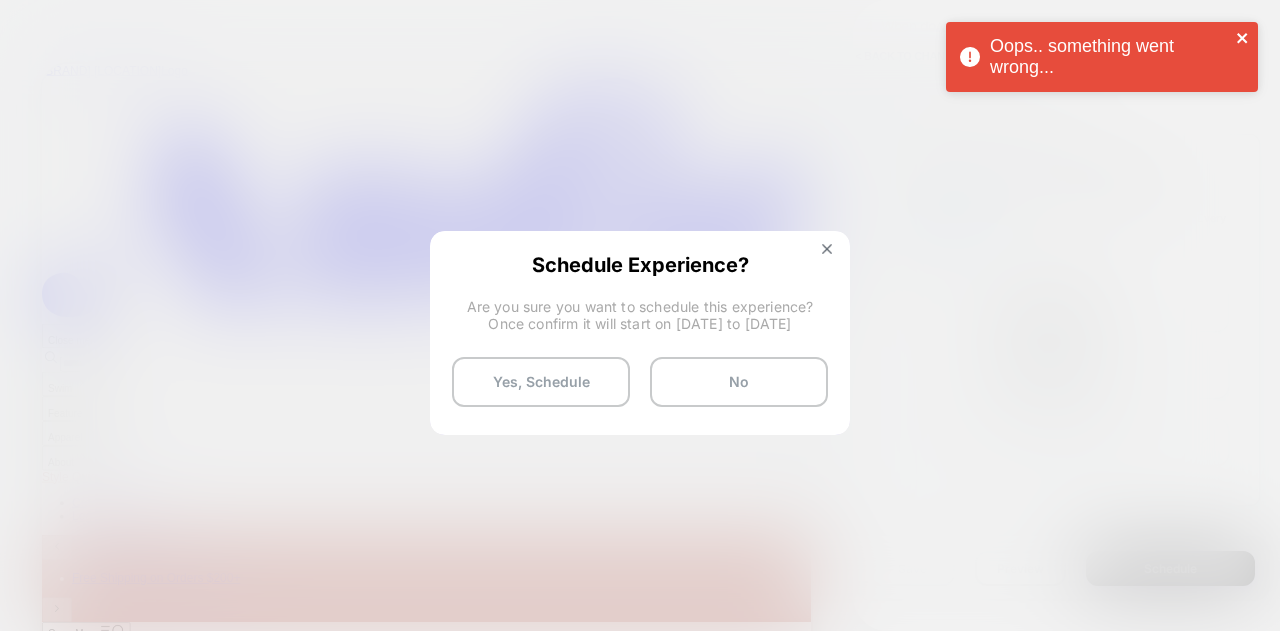 click 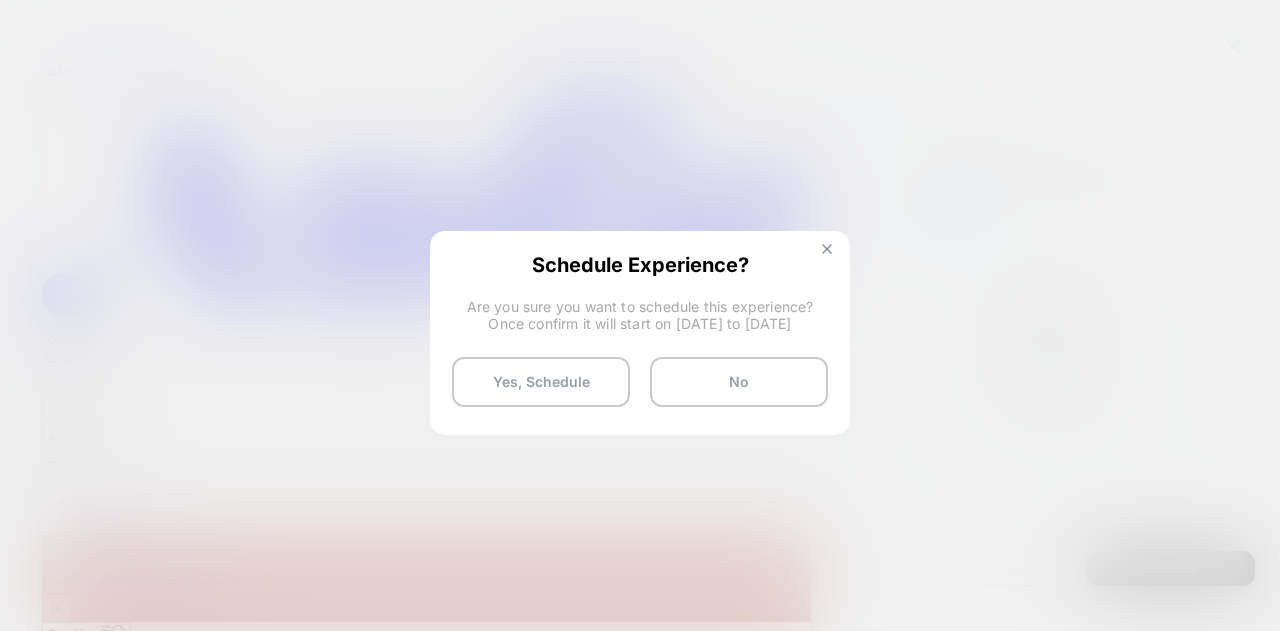 click at bounding box center [827, 251] 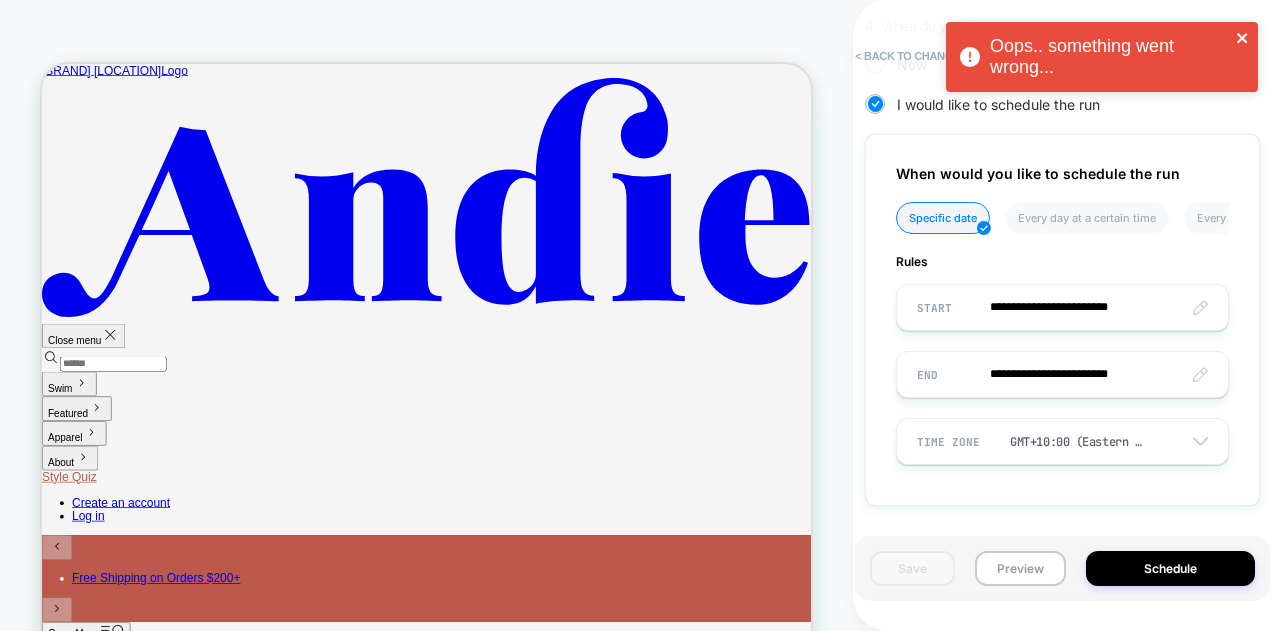 click 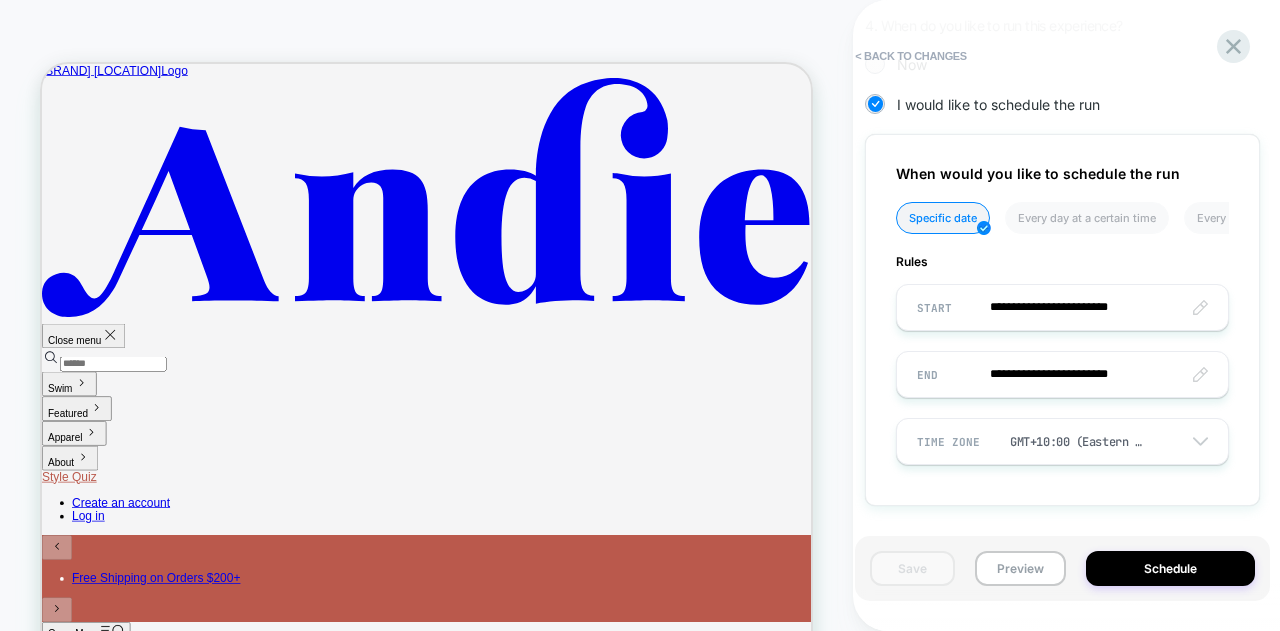 click on "Oops.. something went wrong..." at bounding box center [1102, 62] 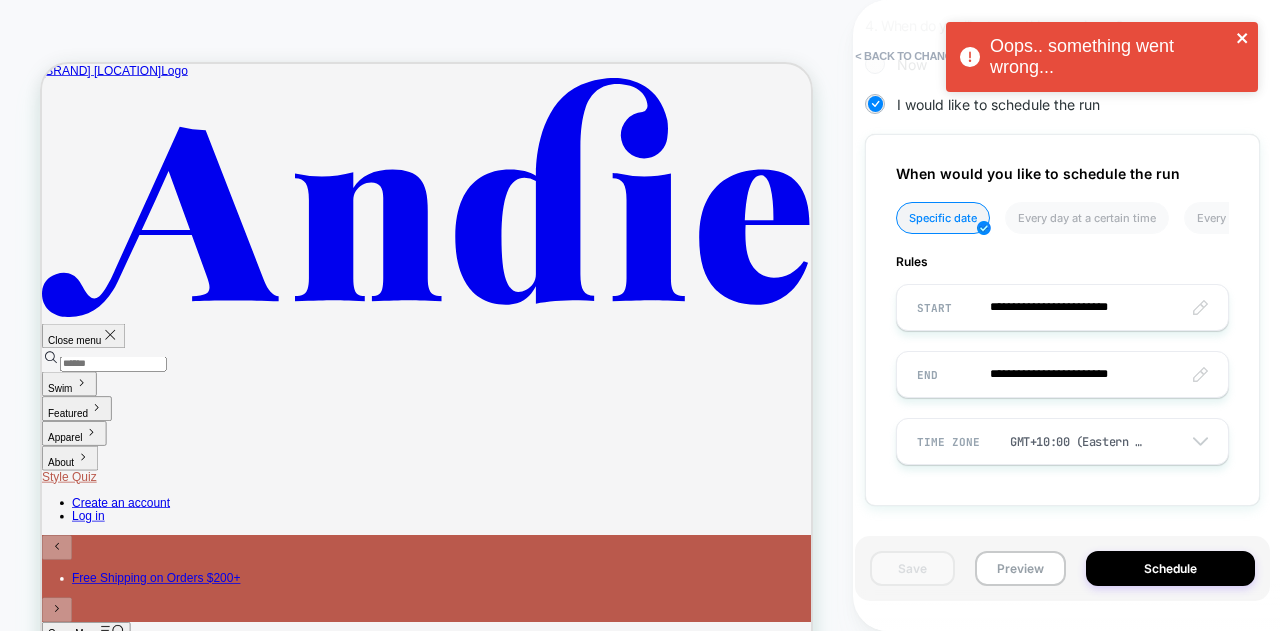 click 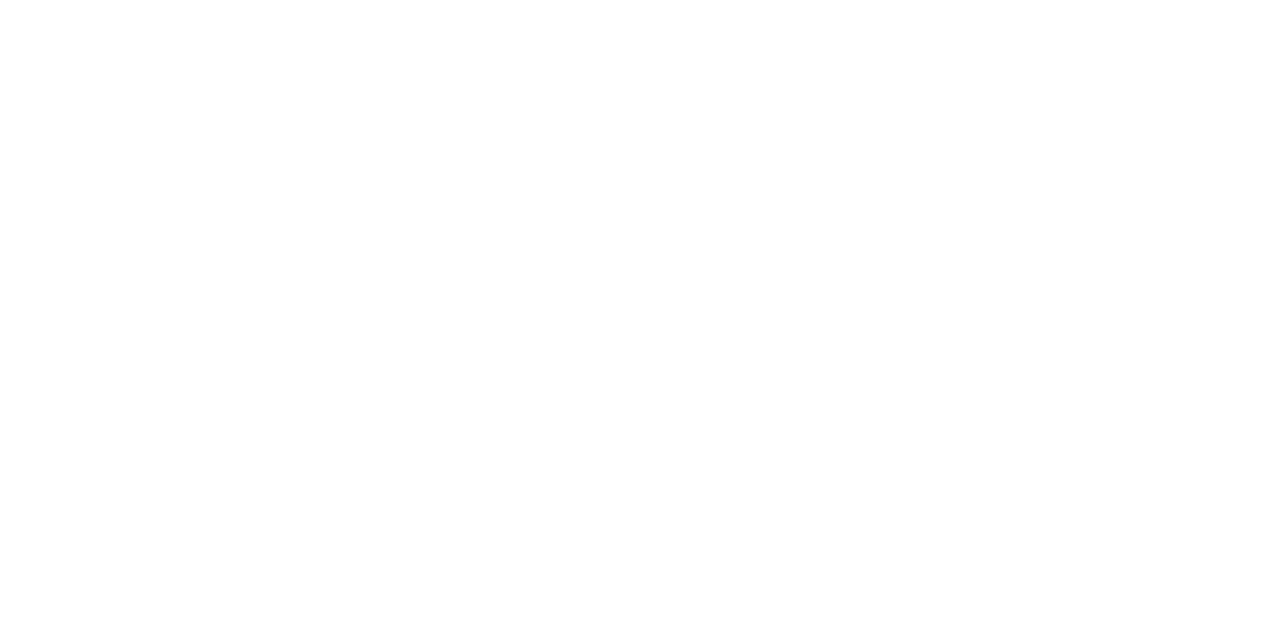scroll, scrollTop: 0, scrollLeft: 0, axis: both 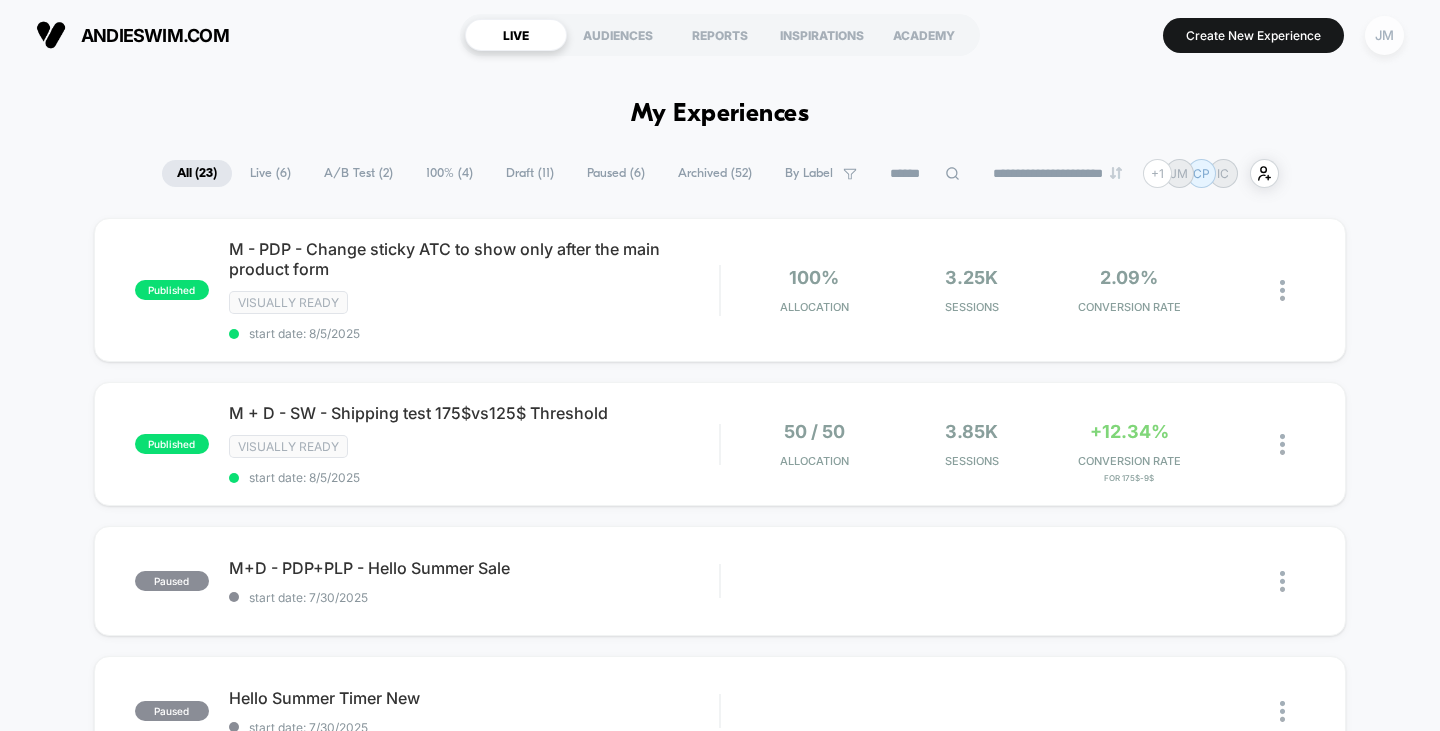 click on "JM" at bounding box center (1384, 35) 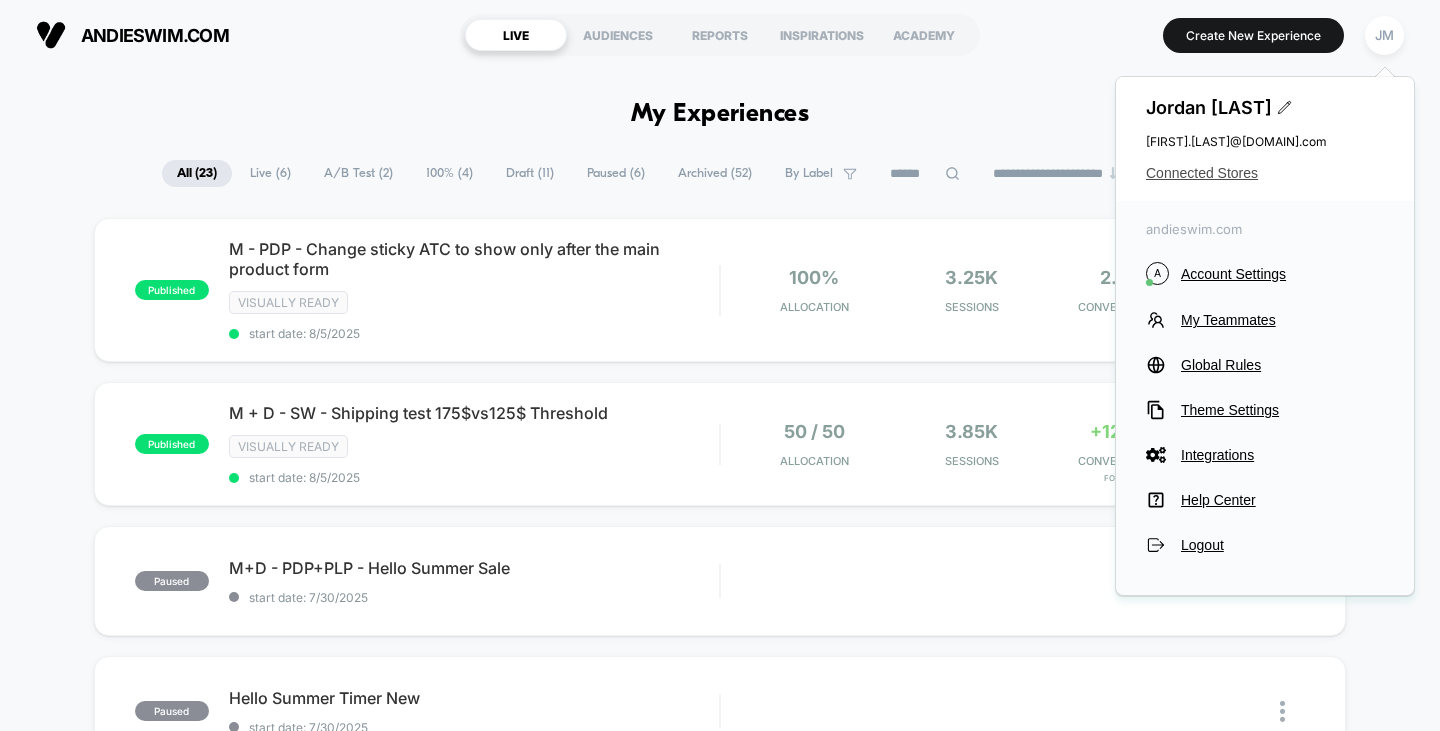 click on "Connected Stores" at bounding box center (1265, 173) 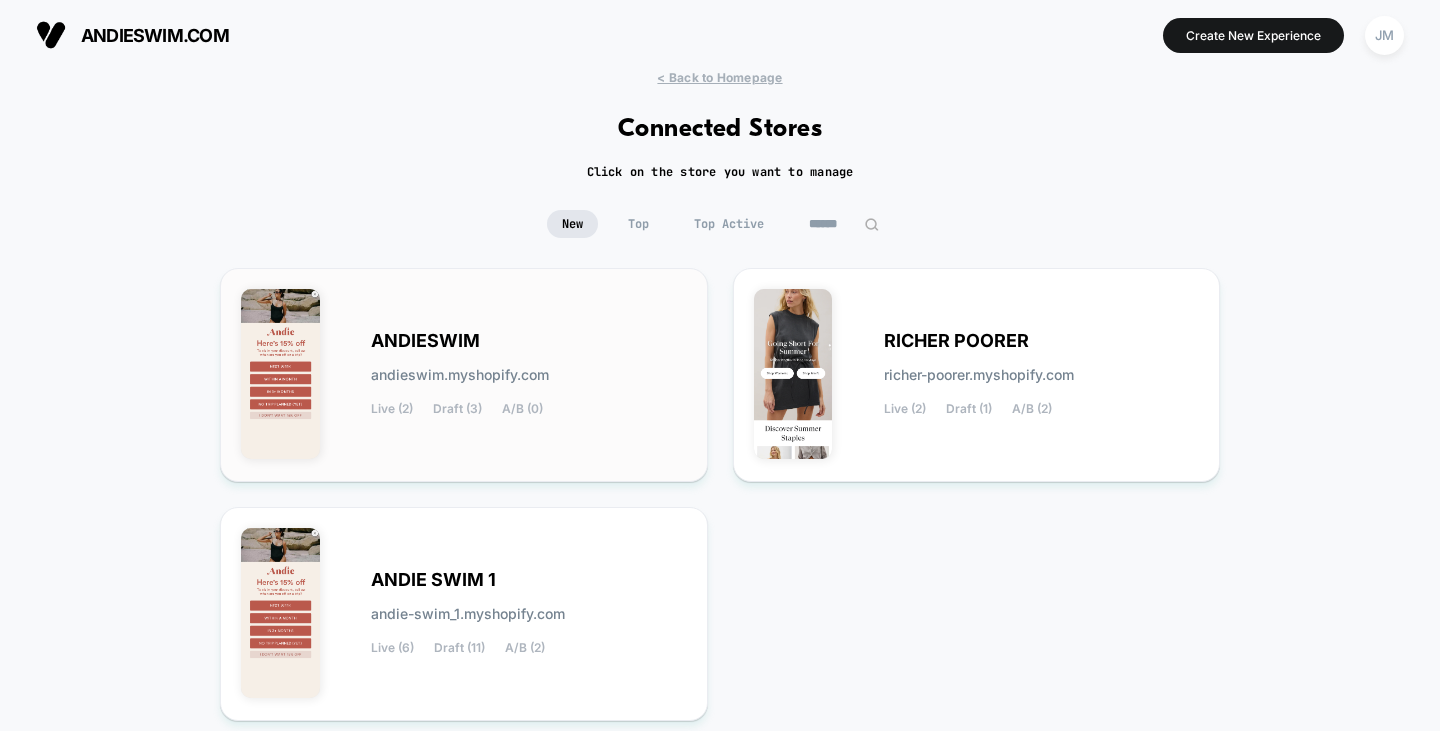 click on "ANDIESWIM andieswim.myshopify.com Live (2) Draft (3) A/B (0)" at bounding box center [464, 375] 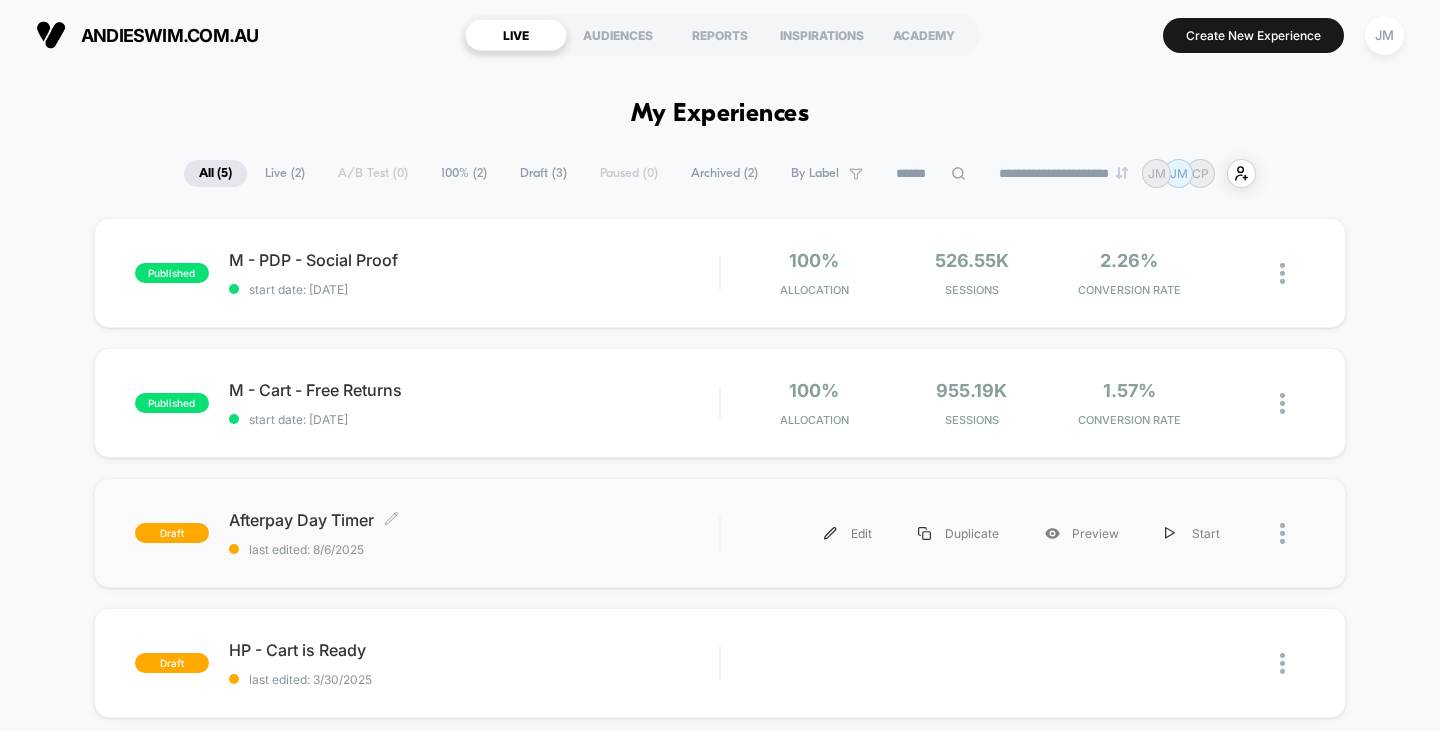 click on "Afterpay Day Timer Click to edit experience details" at bounding box center (474, 520) 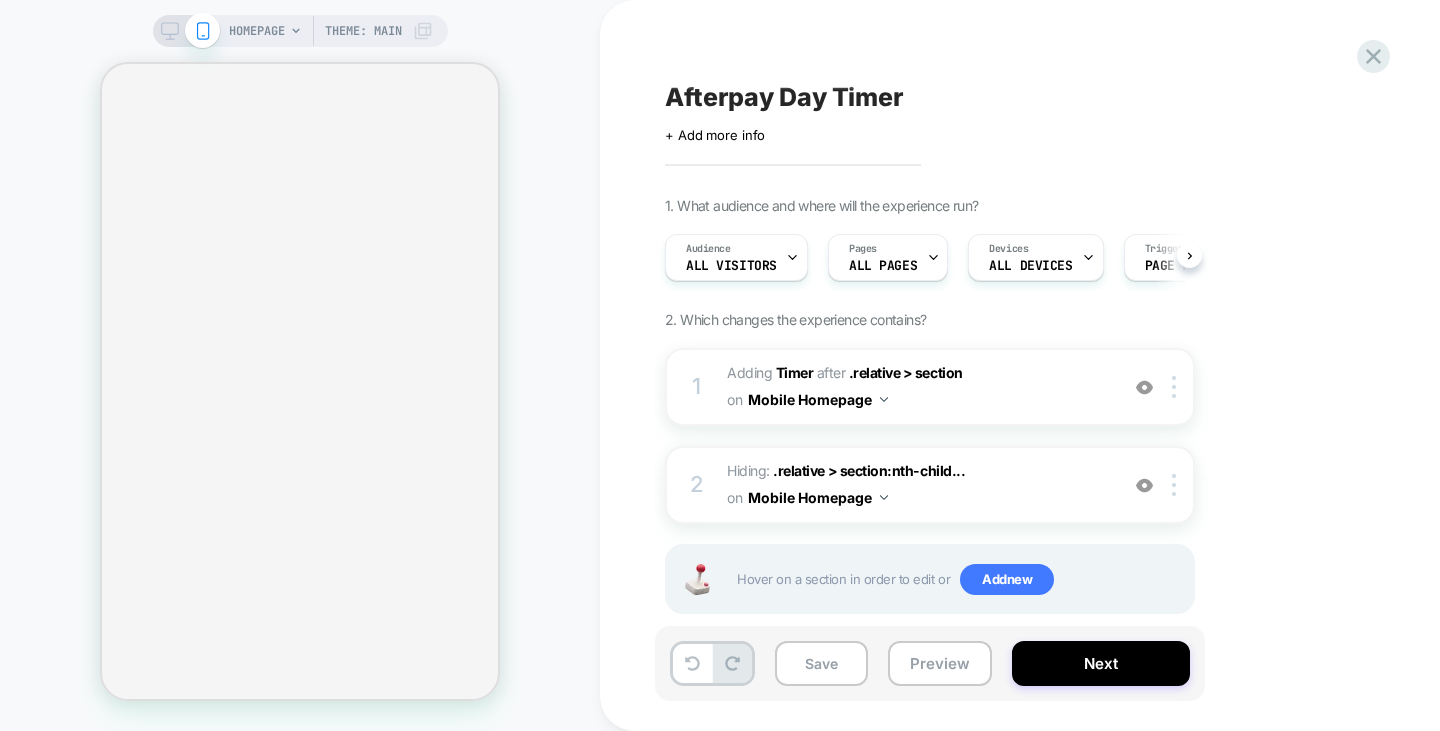 scroll, scrollTop: 0, scrollLeft: 1, axis: horizontal 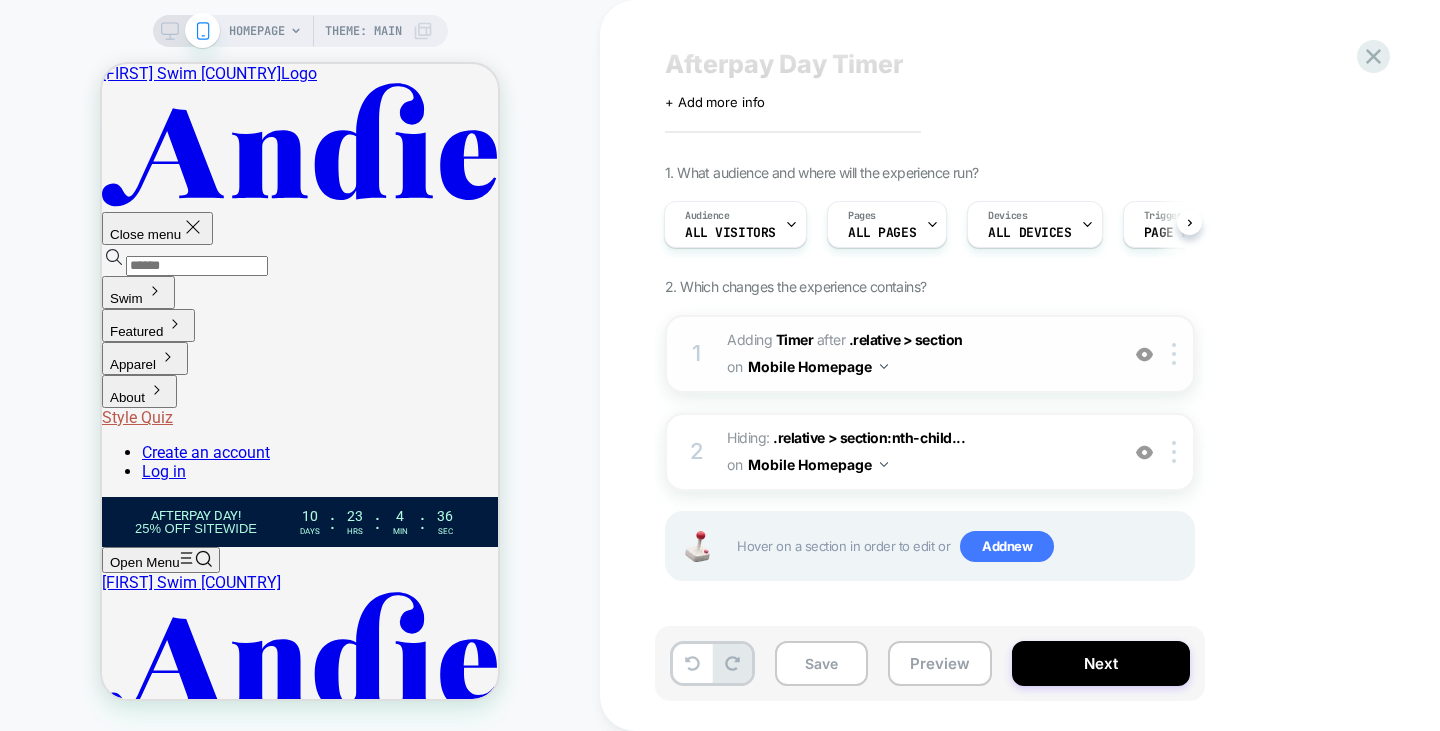 click on "#_loomi_addon_1754490247104 Adding   Timer   AFTER .relative > section .relative > section   on Mobile Homepage" at bounding box center [917, 354] 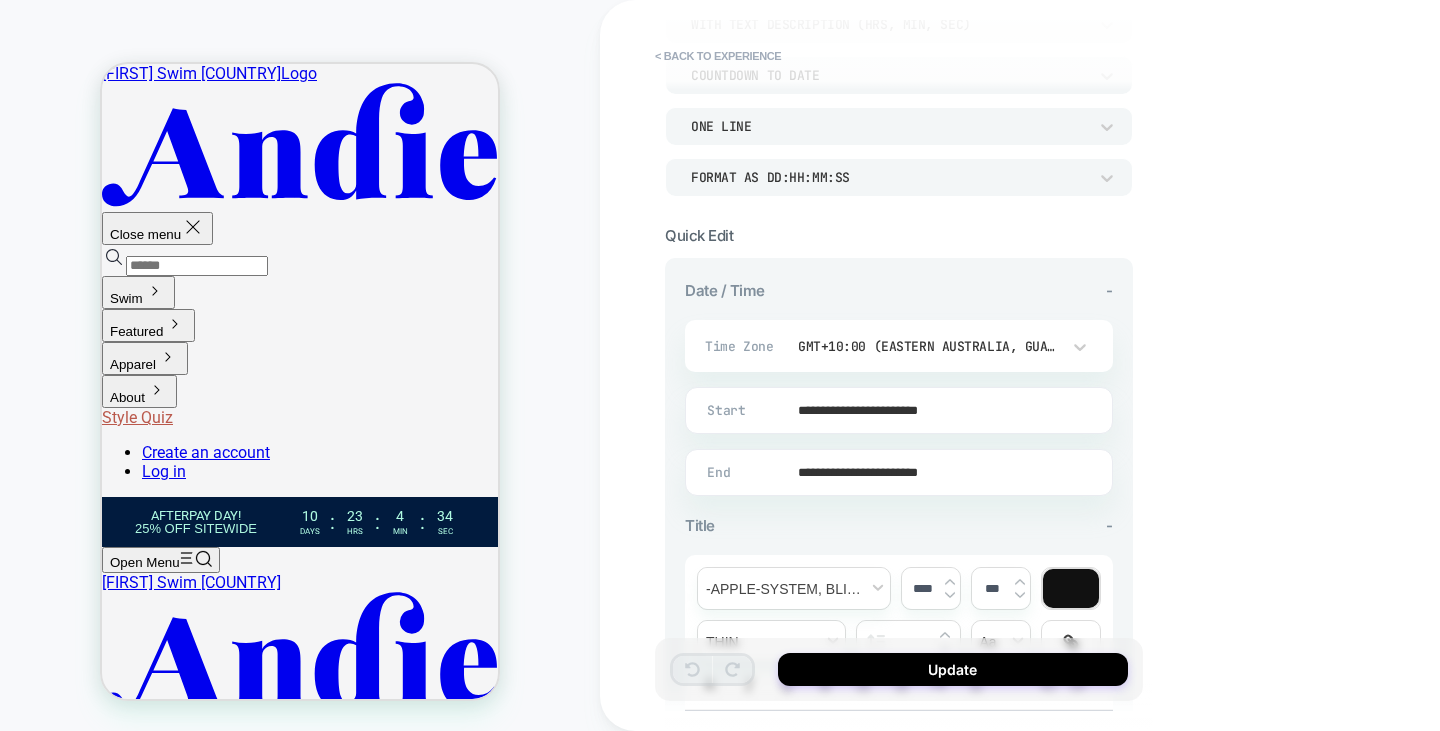 scroll, scrollTop: 300, scrollLeft: 0, axis: vertical 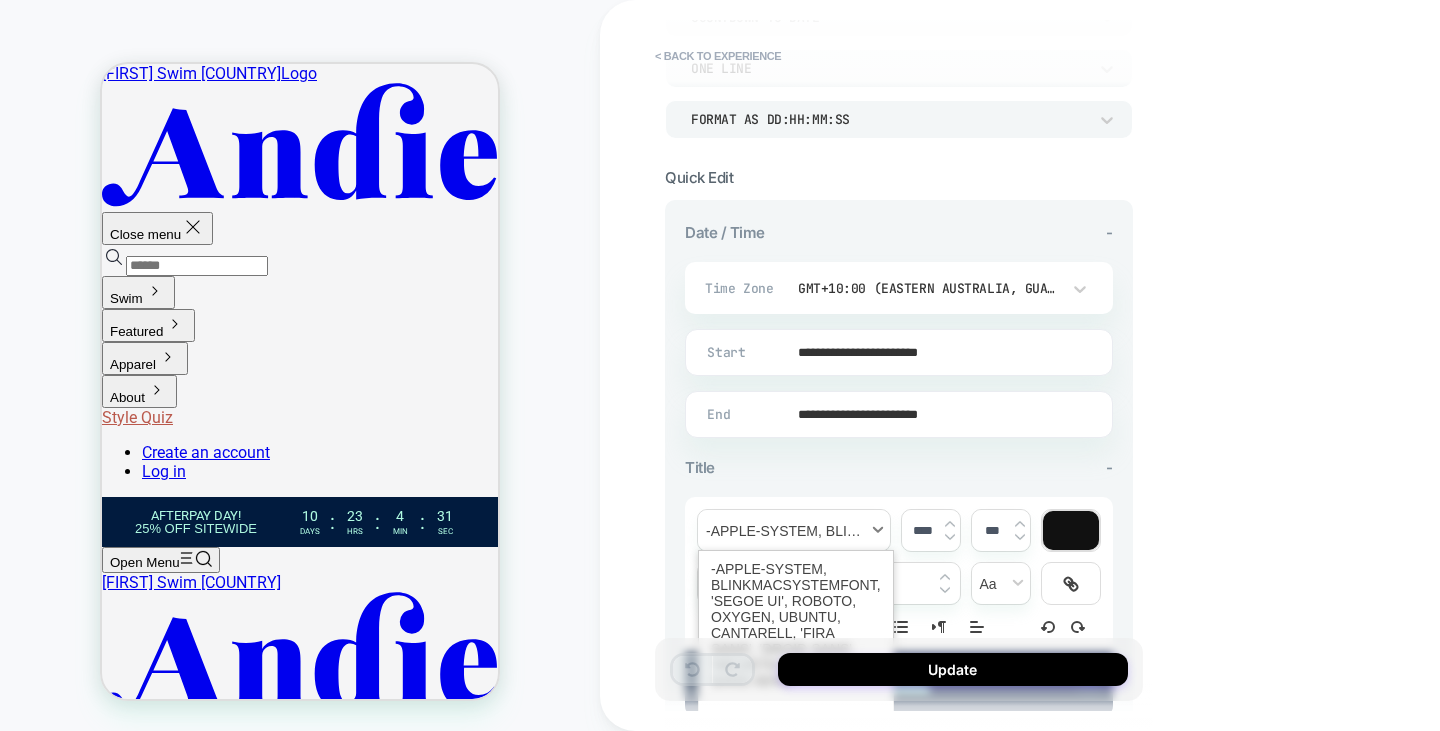 click at bounding box center (794, 530) 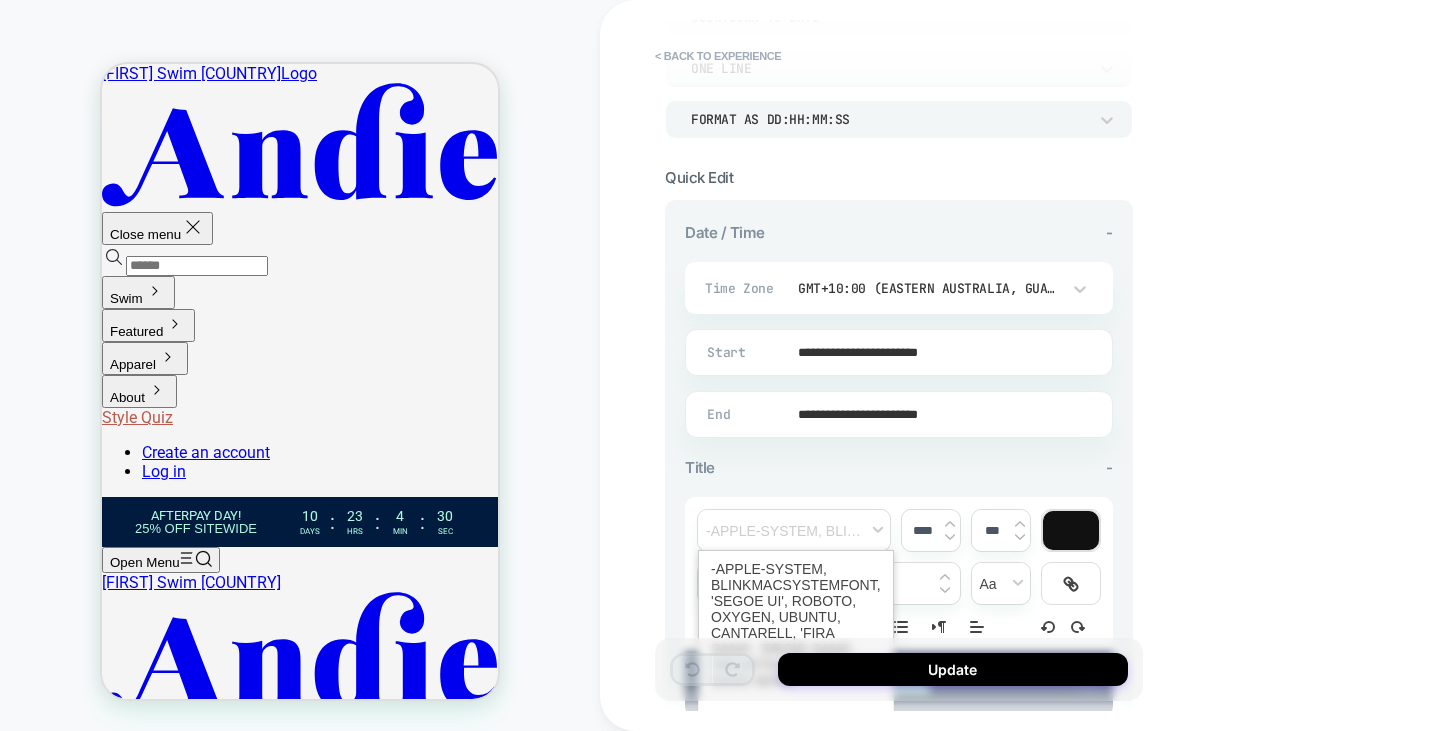 click on "**********" at bounding box center (1040, 365) 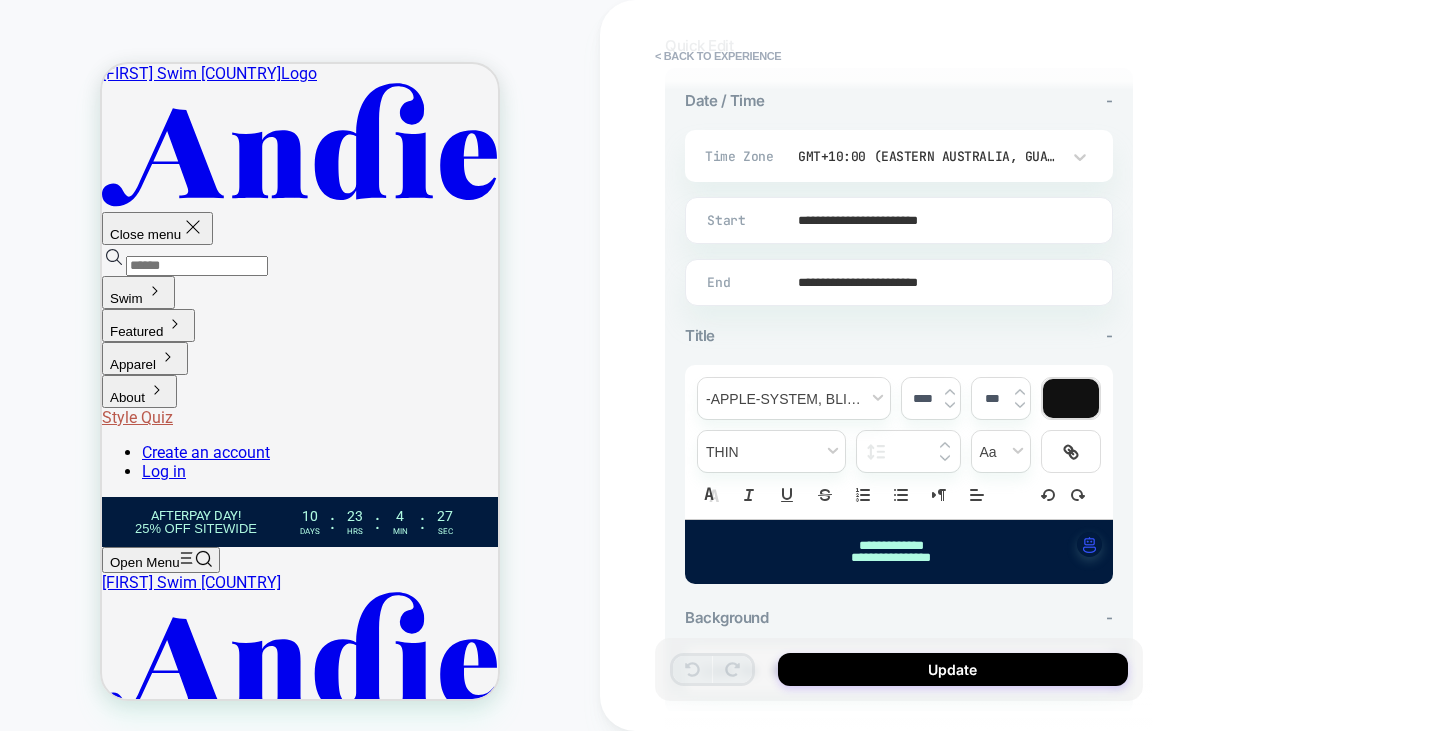 scroll, scrollTop: 400, scrollLeft: 0, axis: vertical 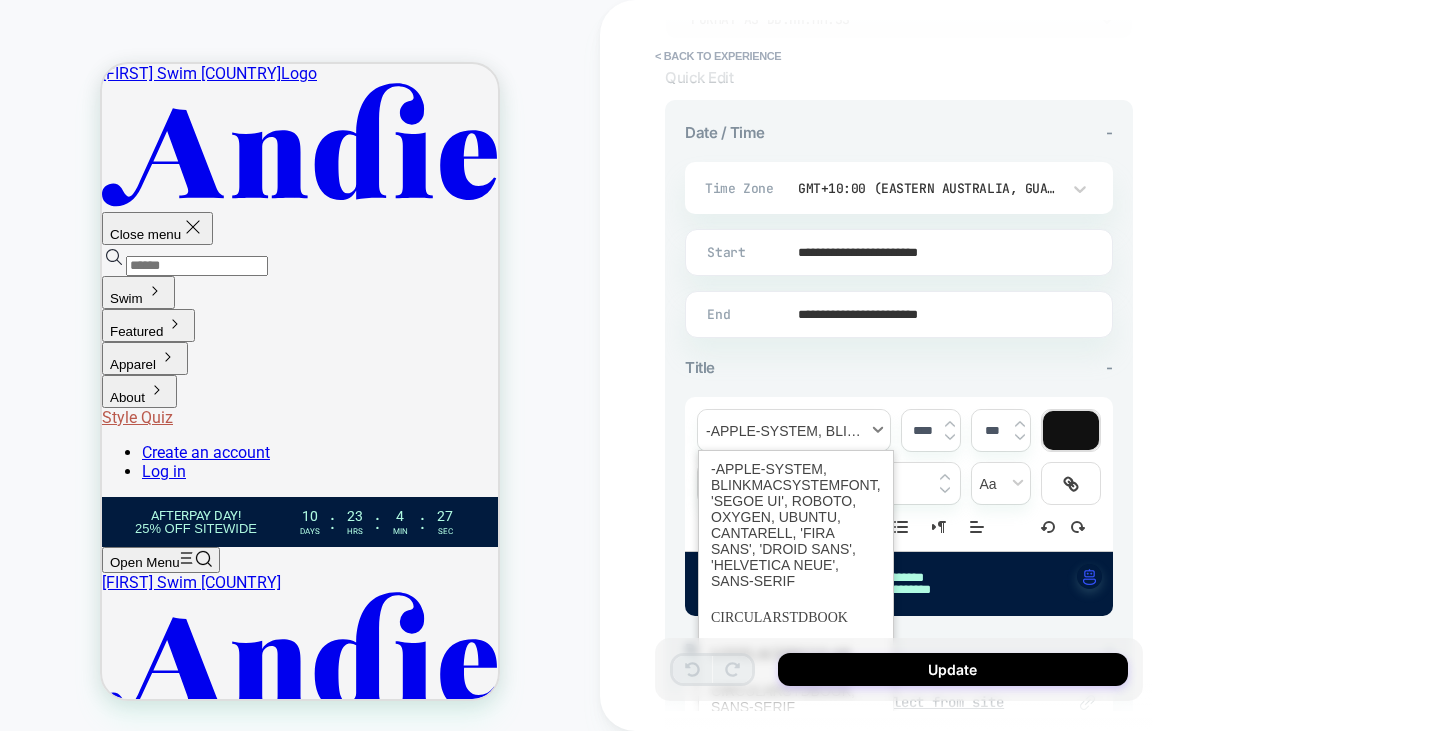click at bounding box center [794, 430] 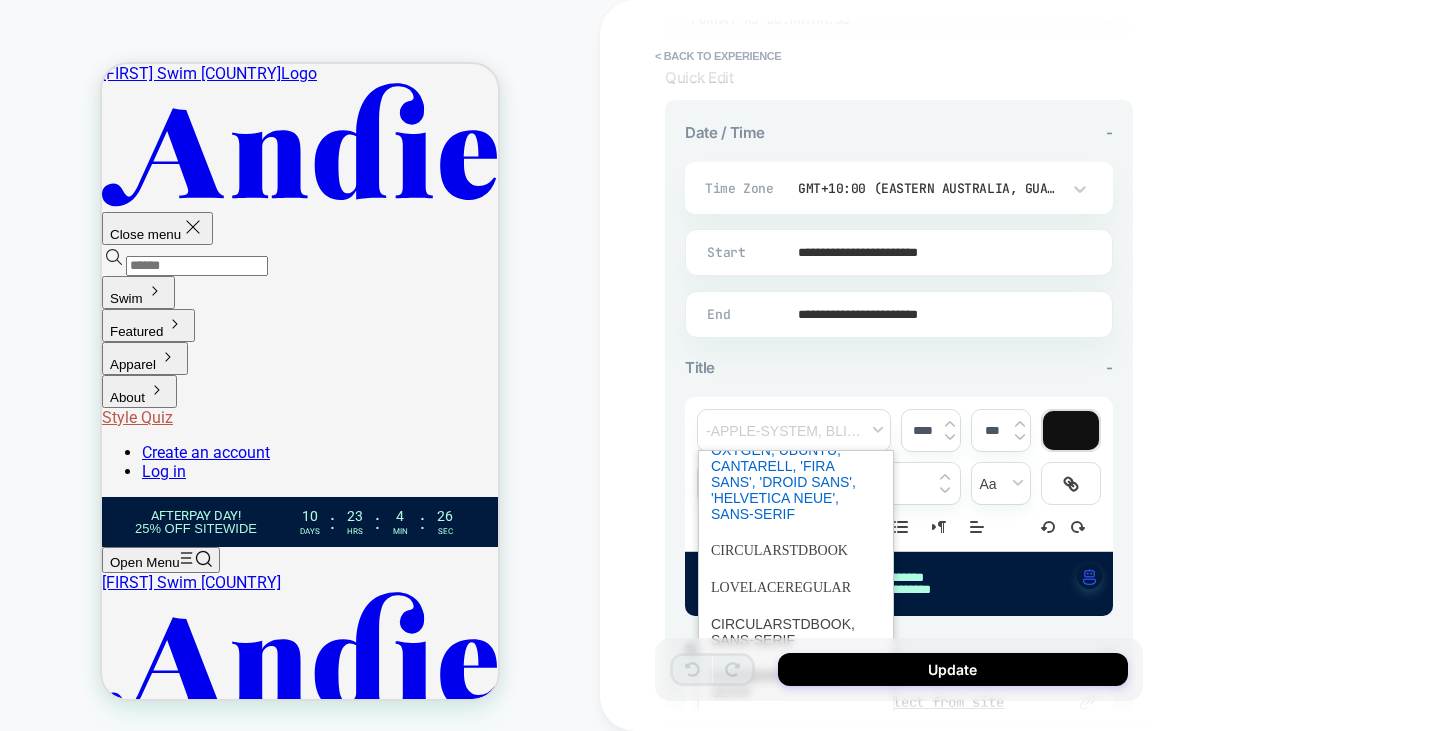 scroll, scrollTop: 100, scrollLeft: 0, axis: vertical 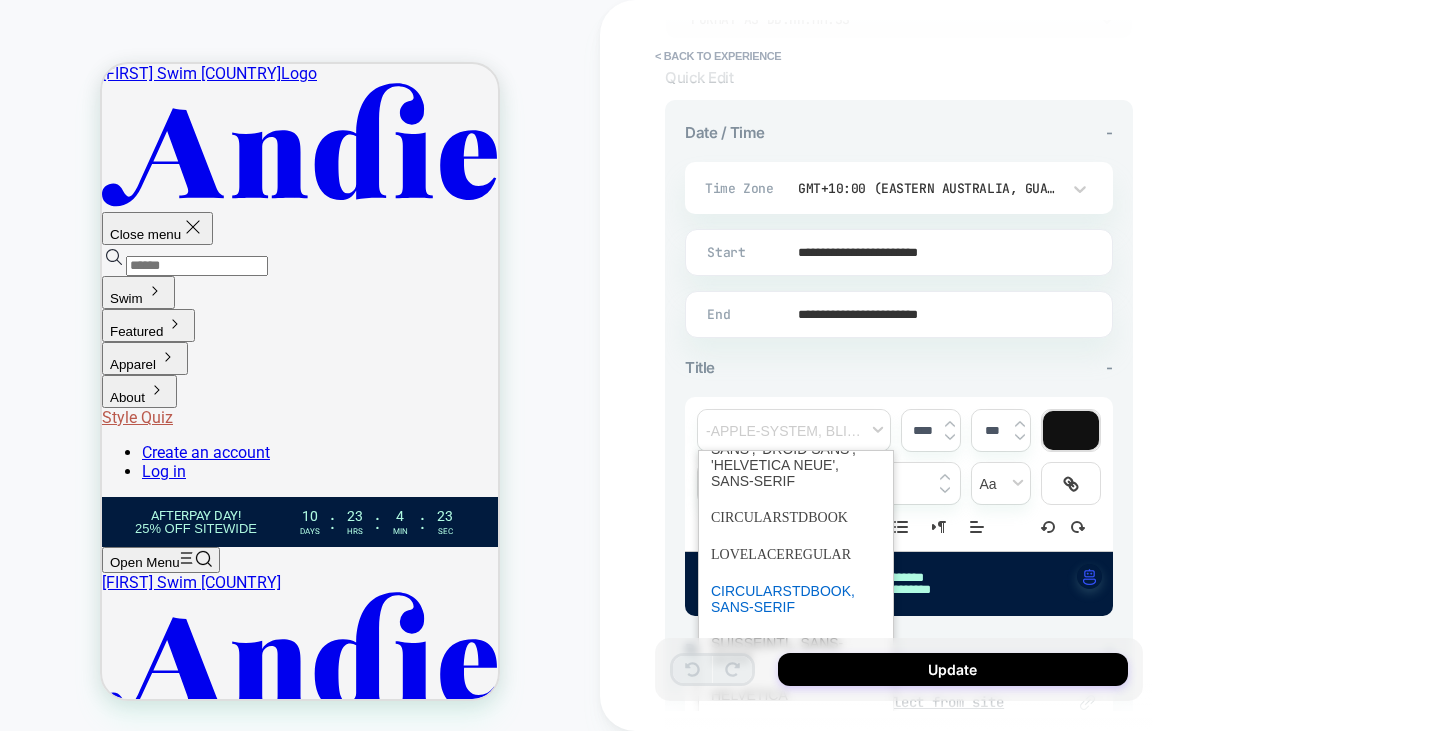 click at bounding box center (796, 599) 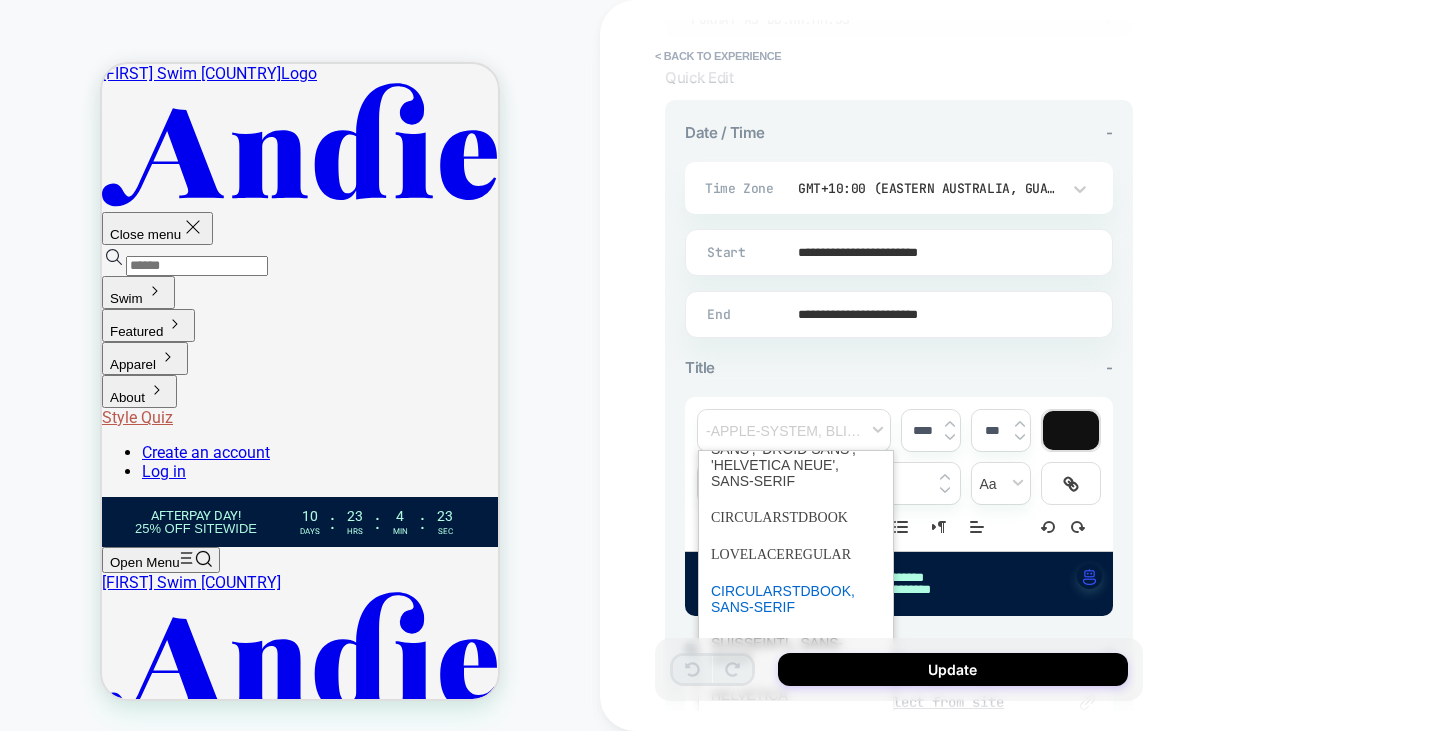type on "****" 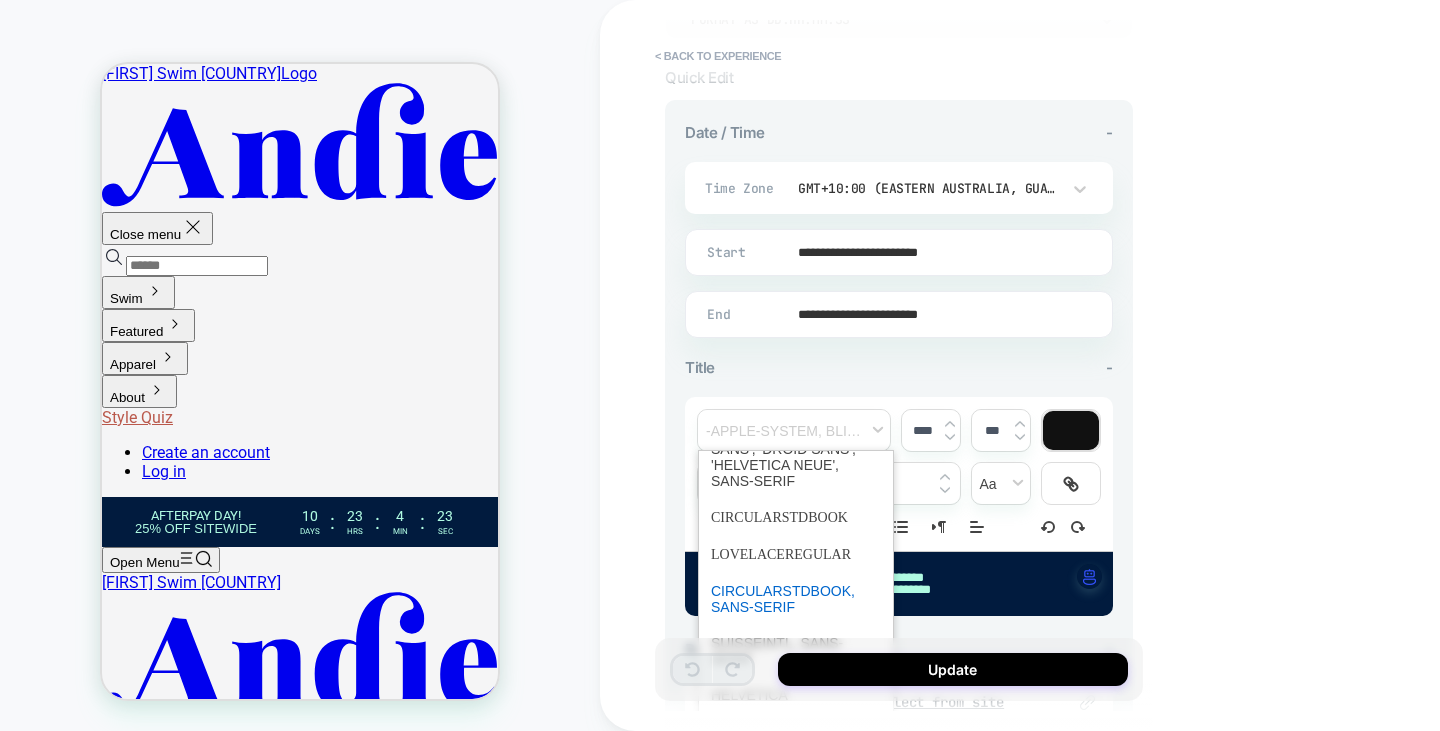 type on "****" 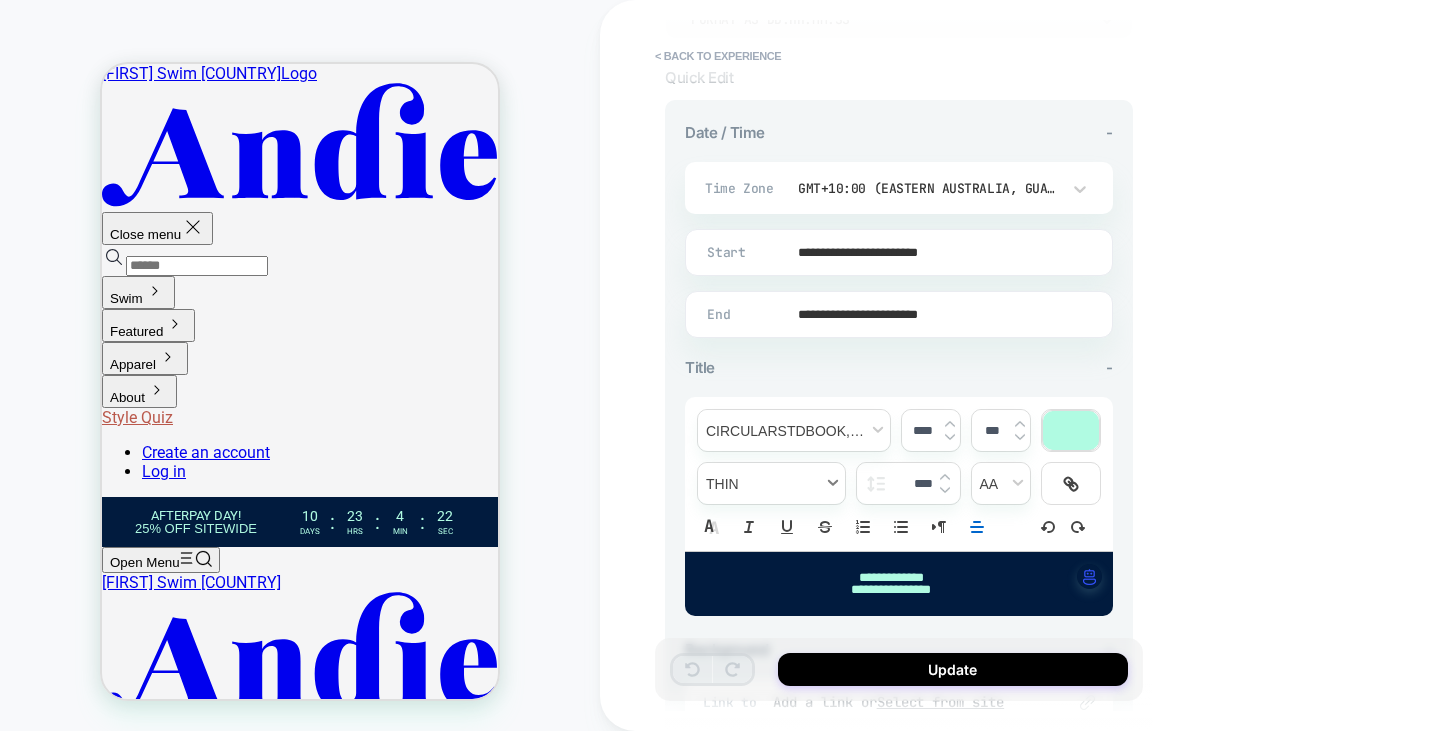 click at bounding box center [771, 483] 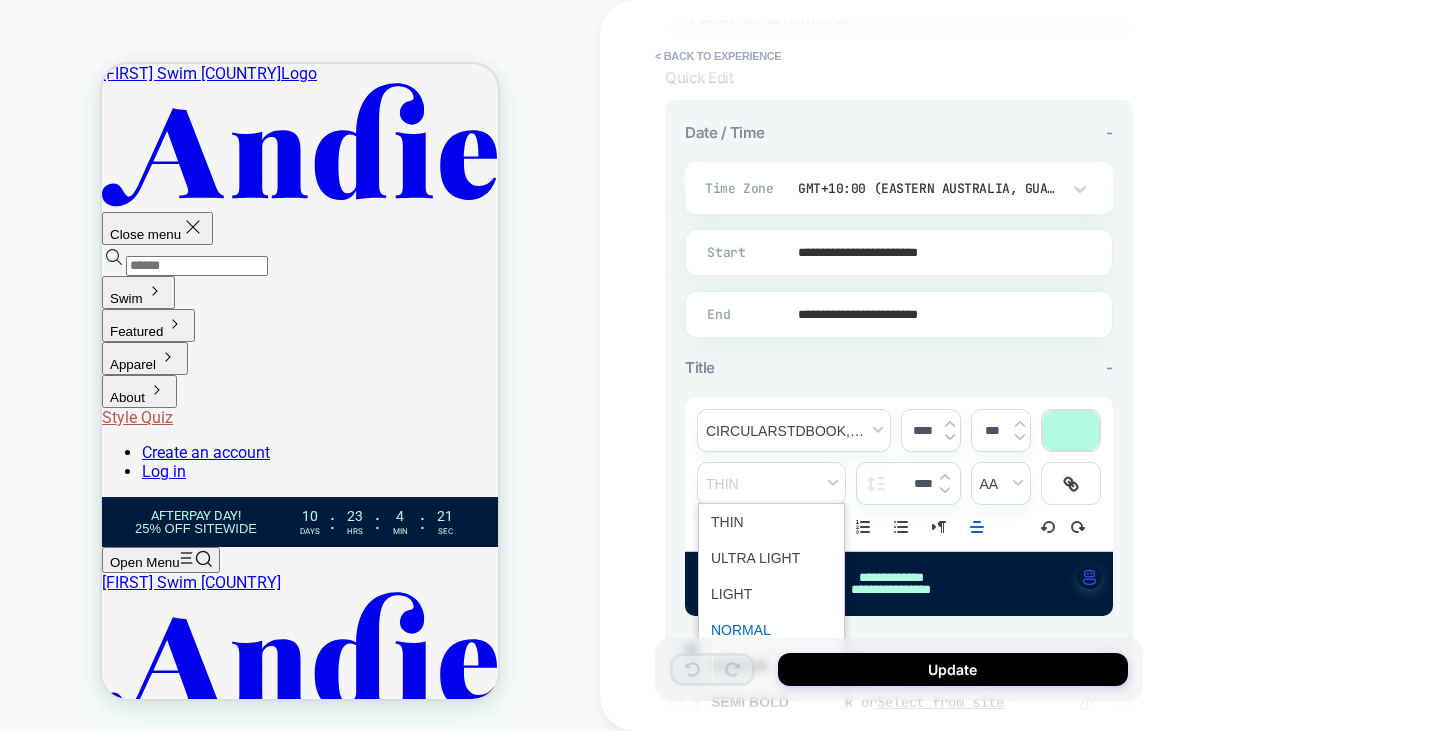 click at bounding box center (771, 630) 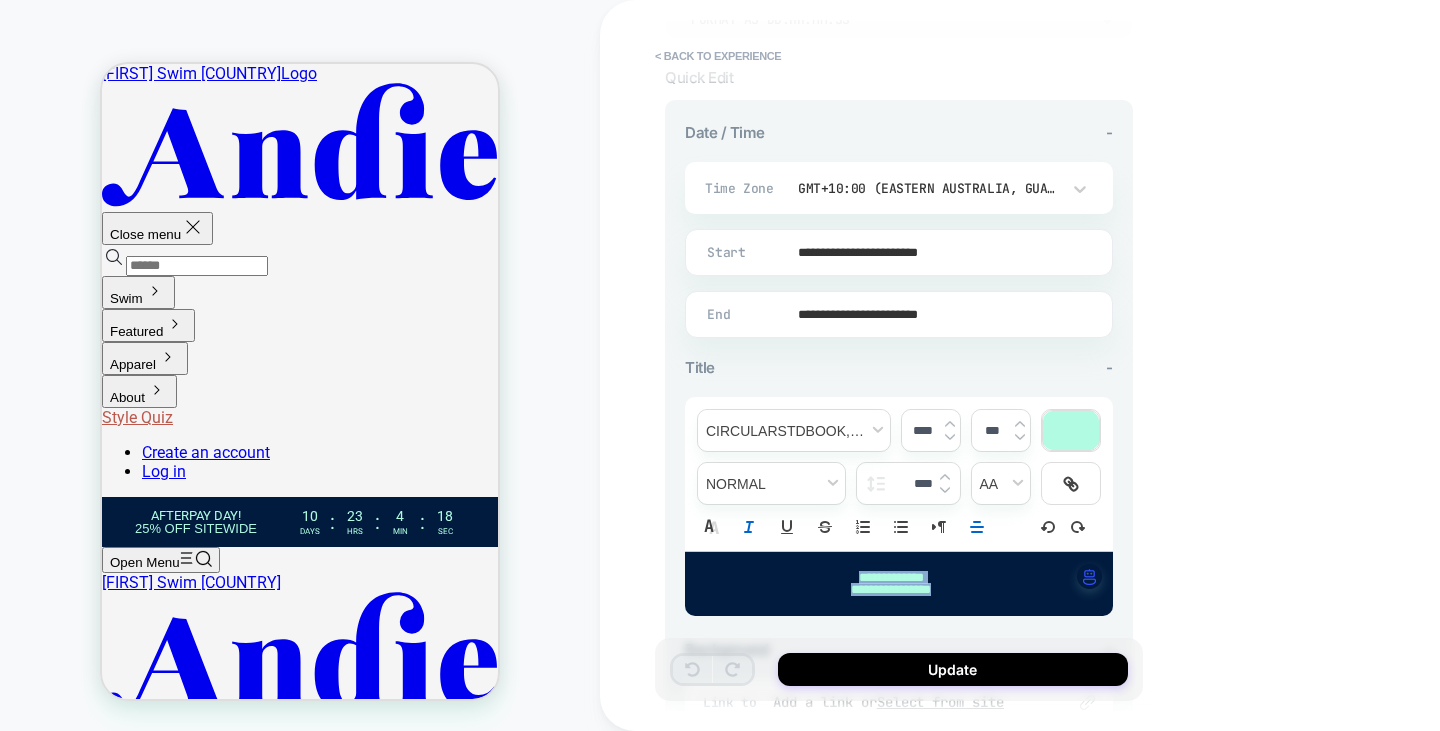 drag, startPoint x: 964, startPoint y: 592, endPoint x: 736, endPoint y: 516, distance: 240.3331 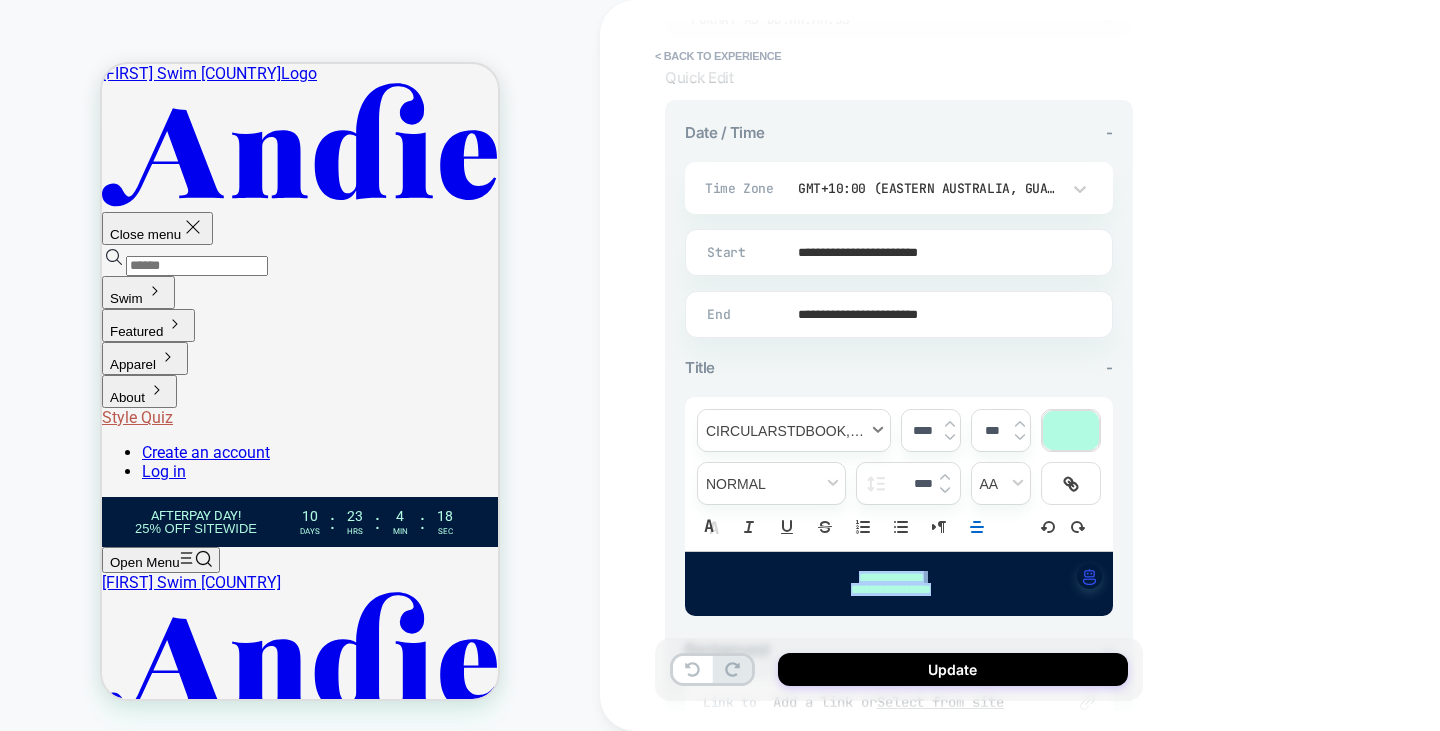 click at bounding box center (794, 430) 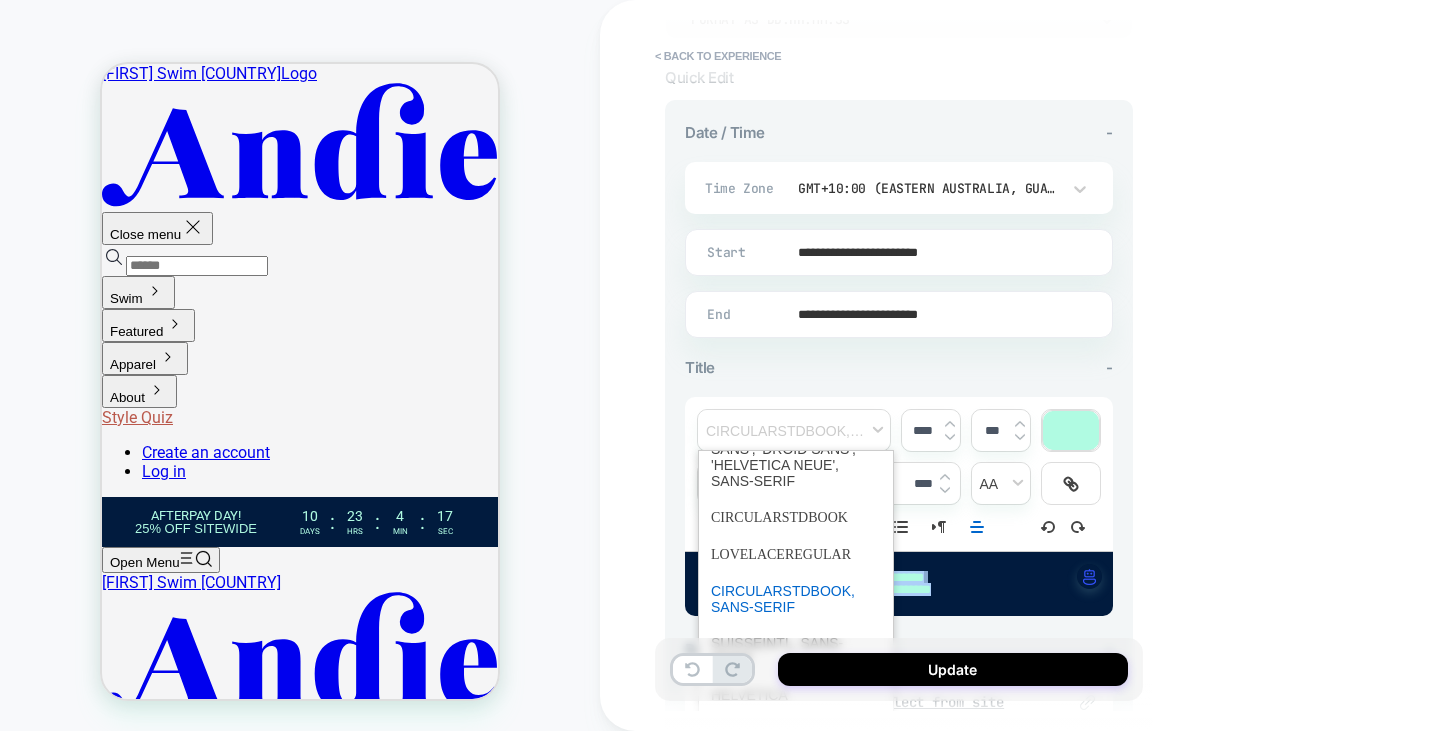 click at bounding box center [796, 599] 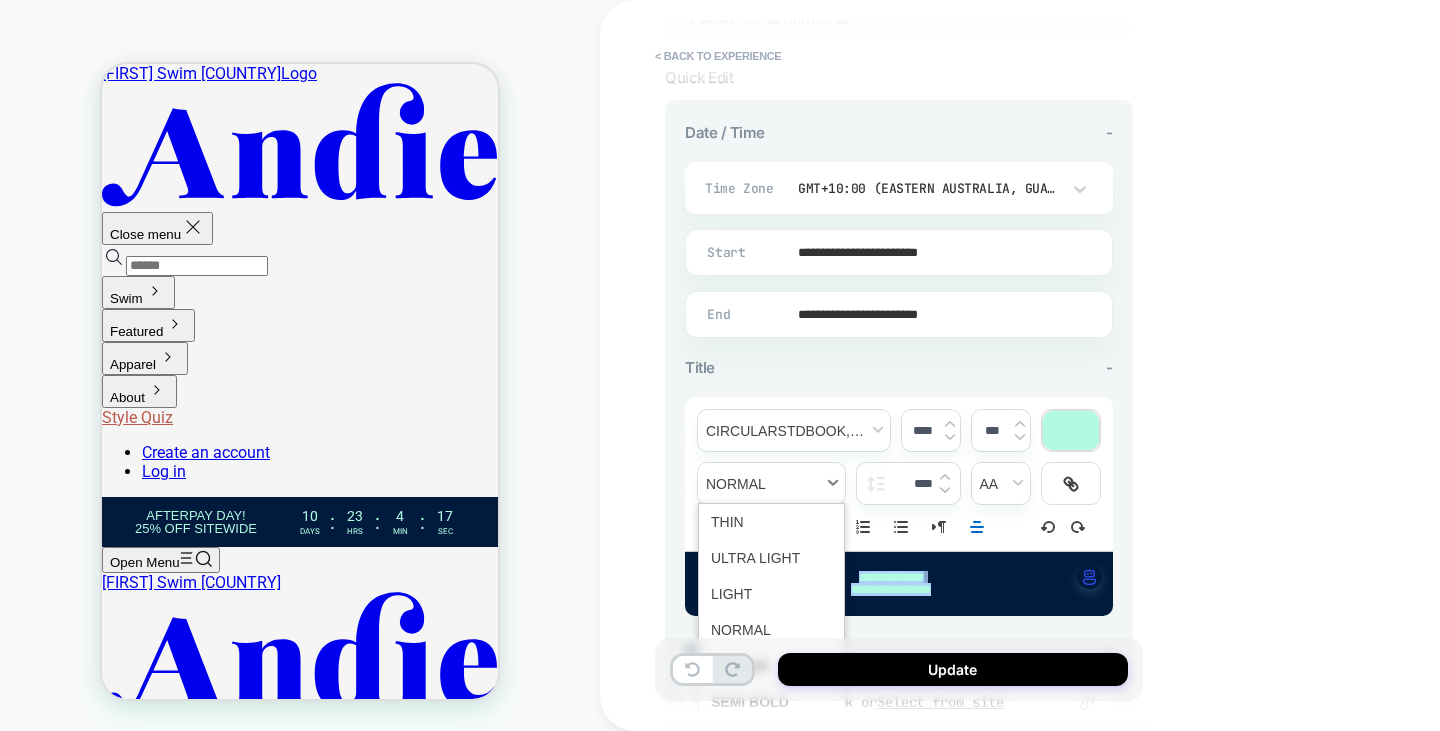 click at bounding box center (771, 483) 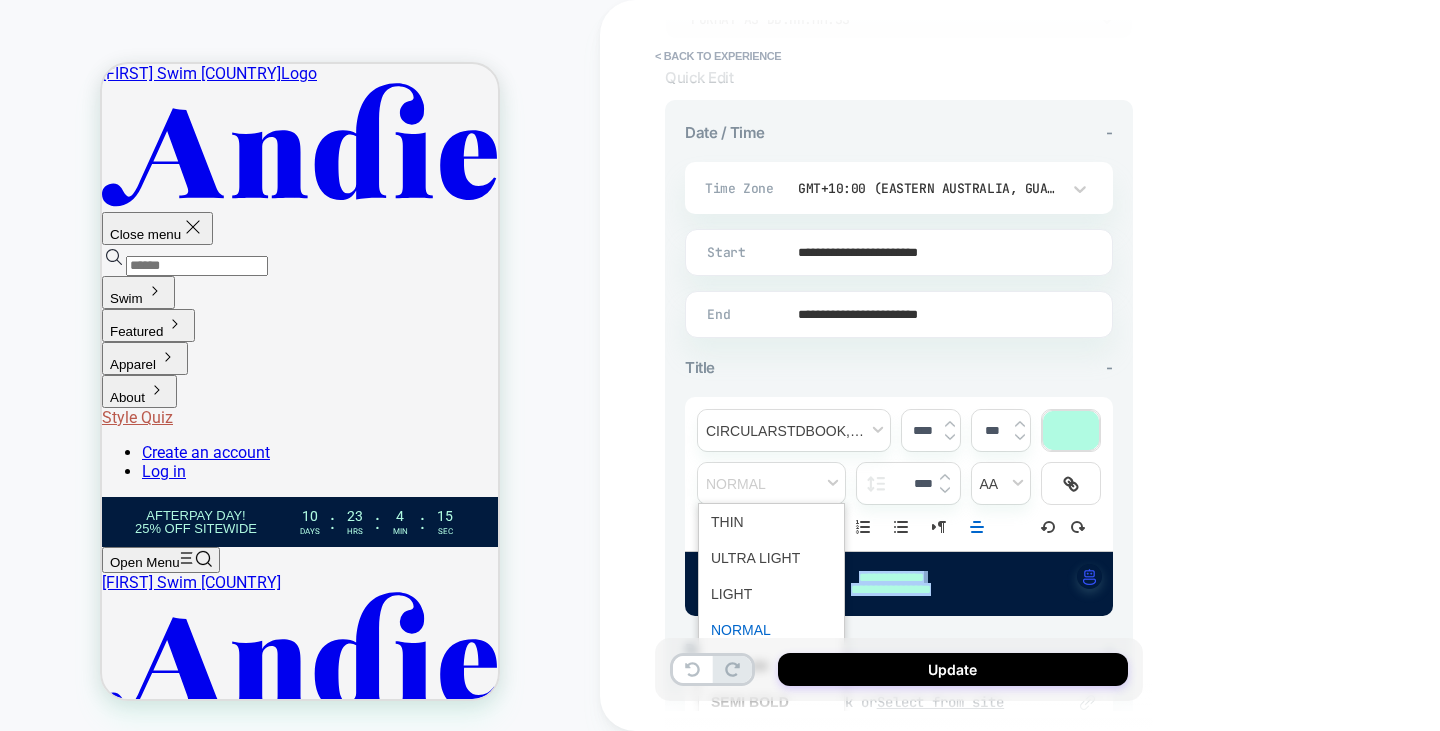 click at bounding box center [771, 630] 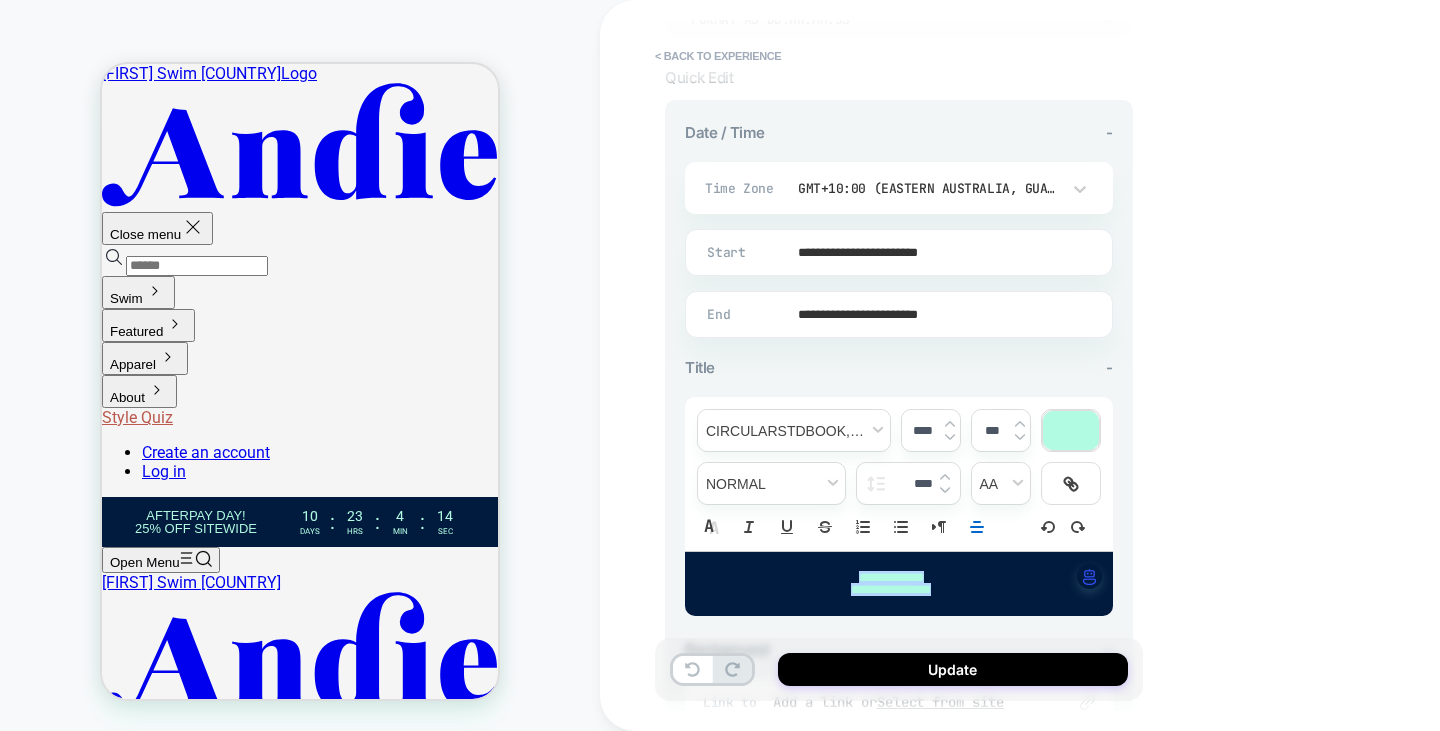 click on "**********" at bounding box center [1040, 365] 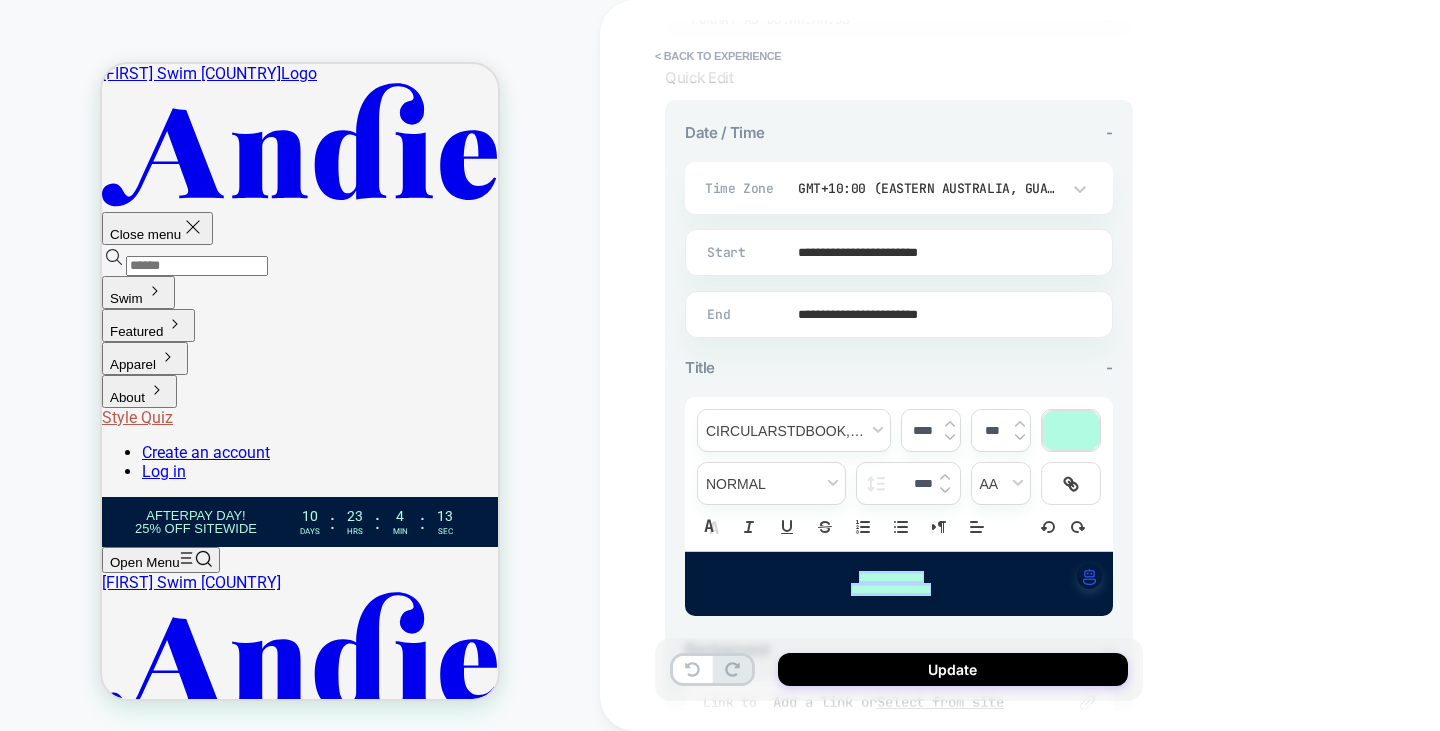 click on "**********" at bounding box center (891, 578) 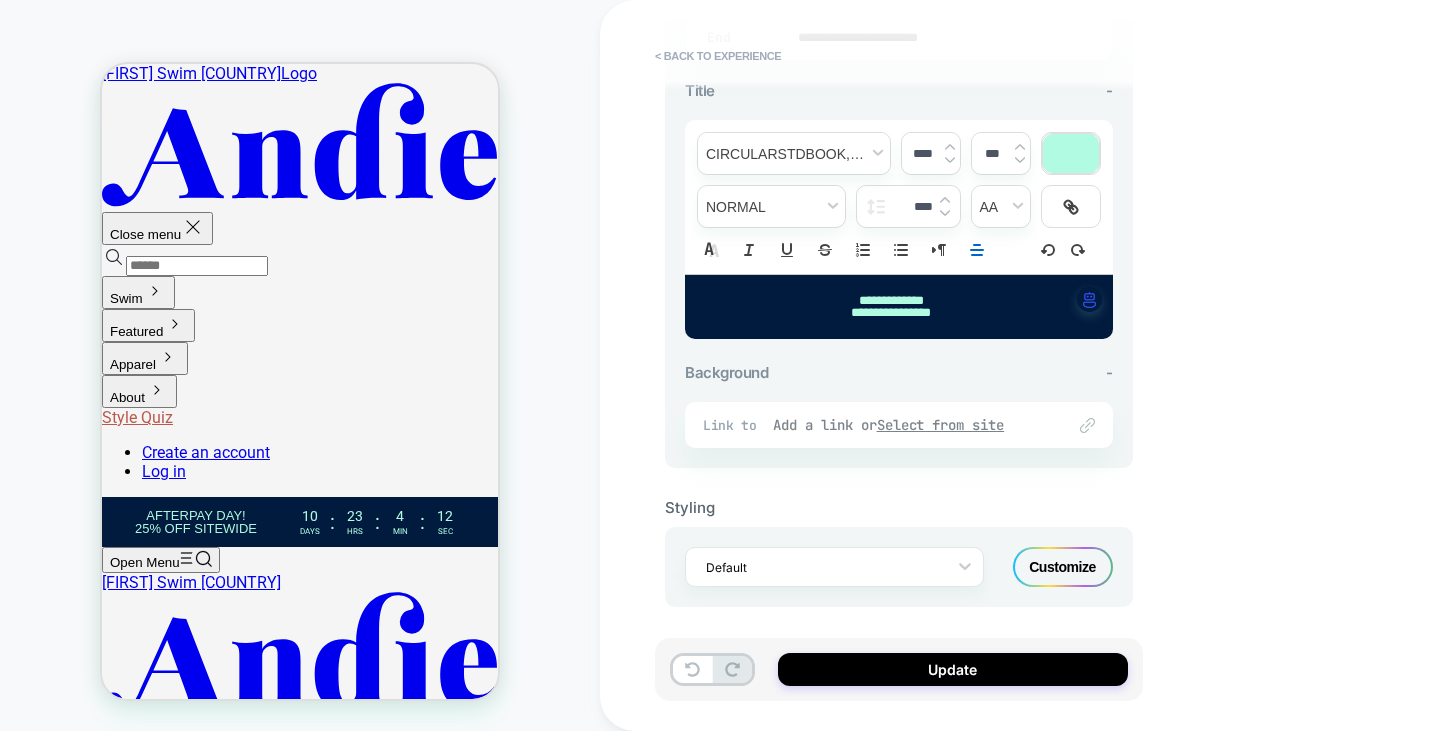 scroll, scrollTop: 683, scrollLeft: 0, axis: vertical 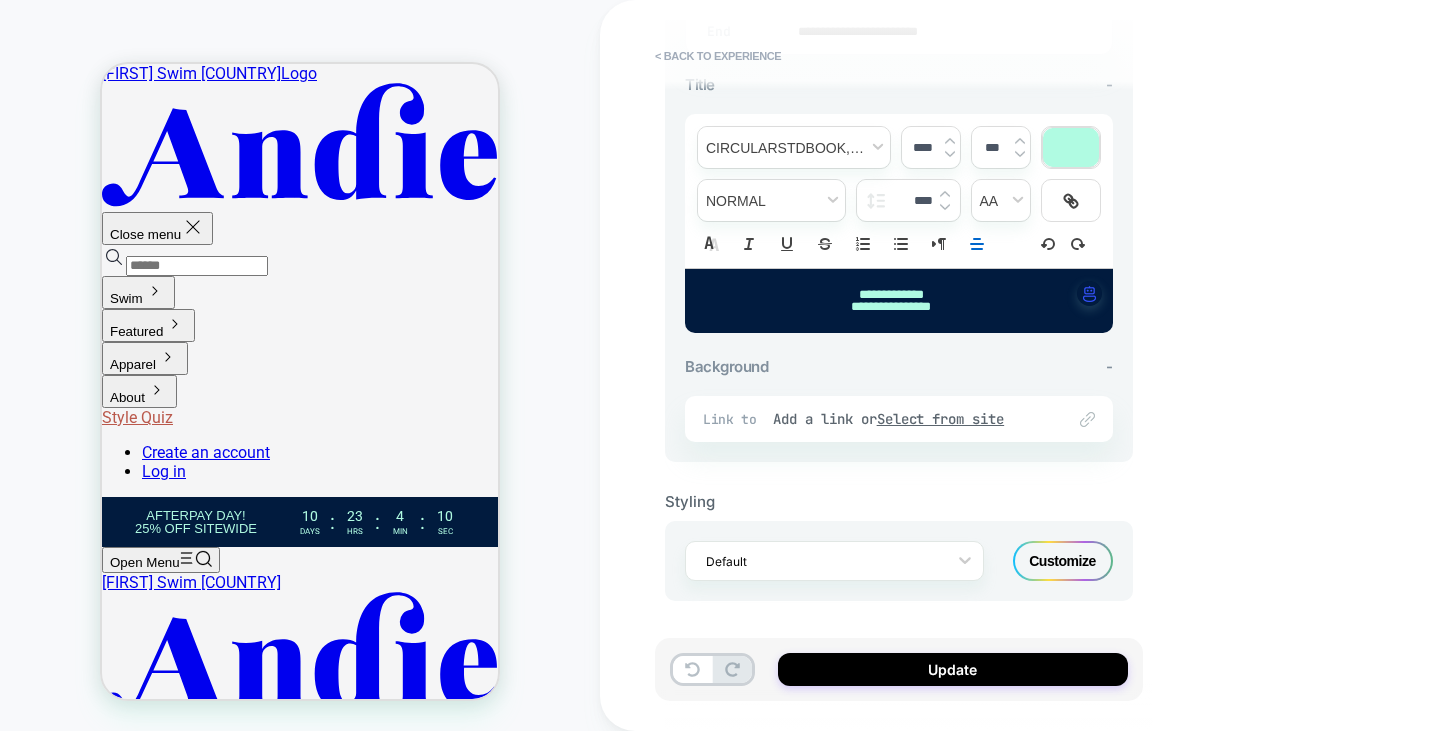 click on "Customize" at bounding box center (1063, 561) 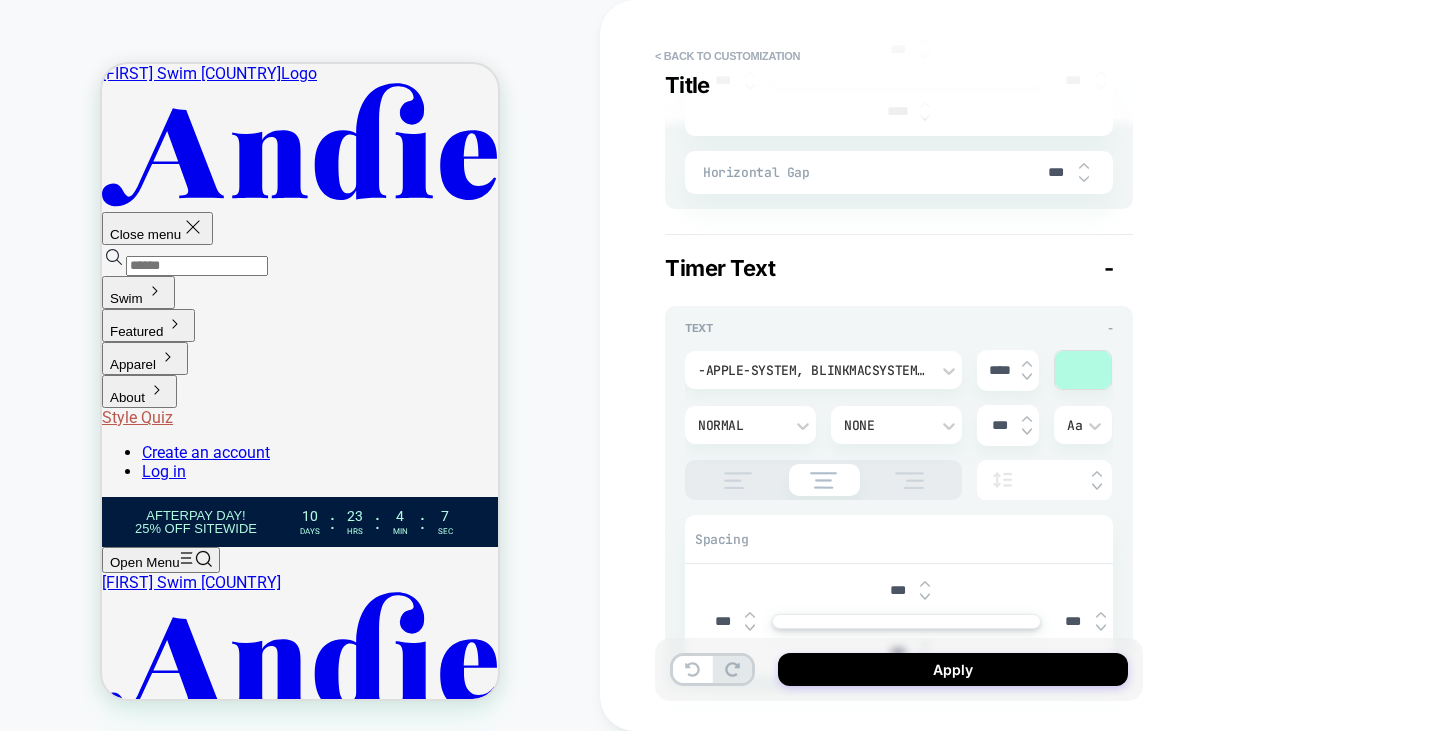 scroll, scrollTop: 700, scrollLeft: 0, axis: vertical 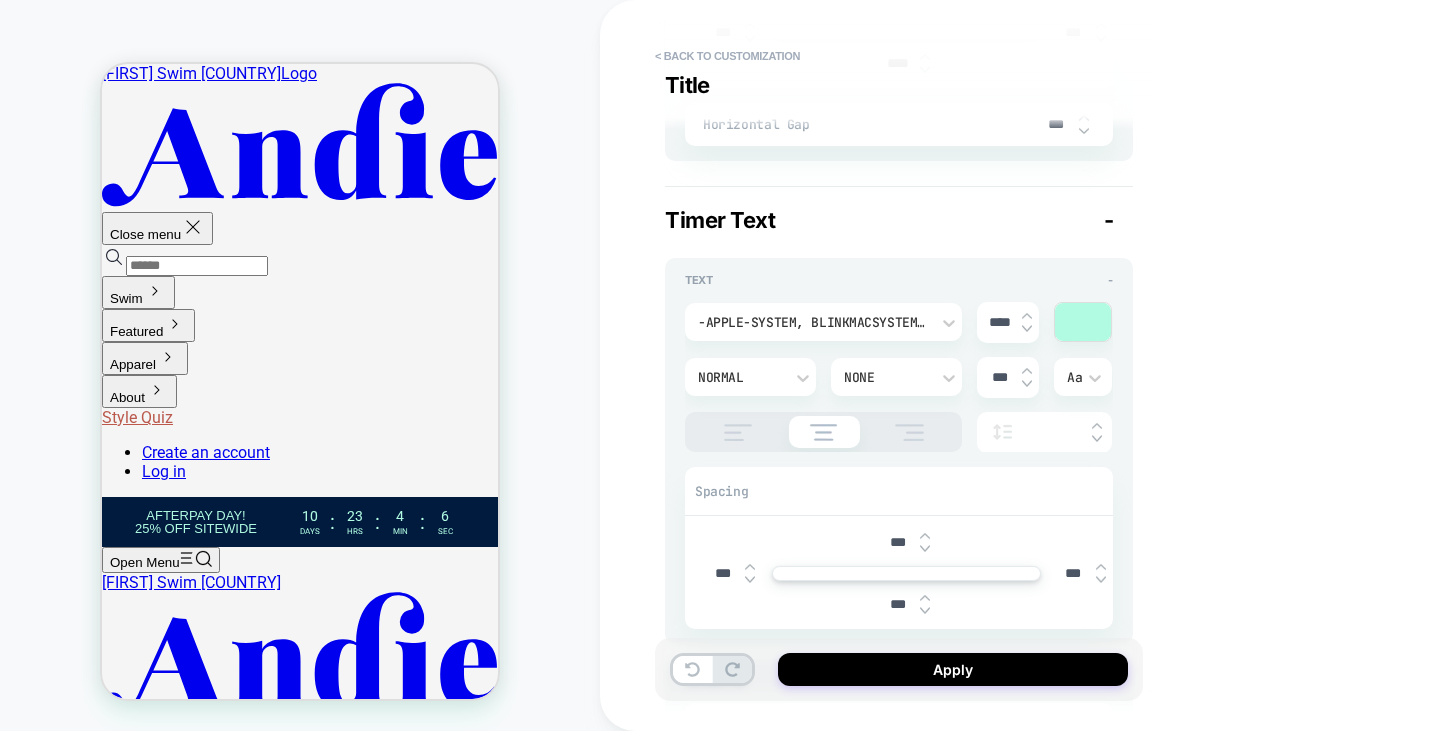 click on "-apple-system, BlinkMacSystemFont, 'Segoe UI', Roboto, Oxygen, Ubuntu, Cantarell, 'Fira Sans', 'Droid Sans', 'Helvetica Neue', sans-serif" at bounding box center [813, 322] 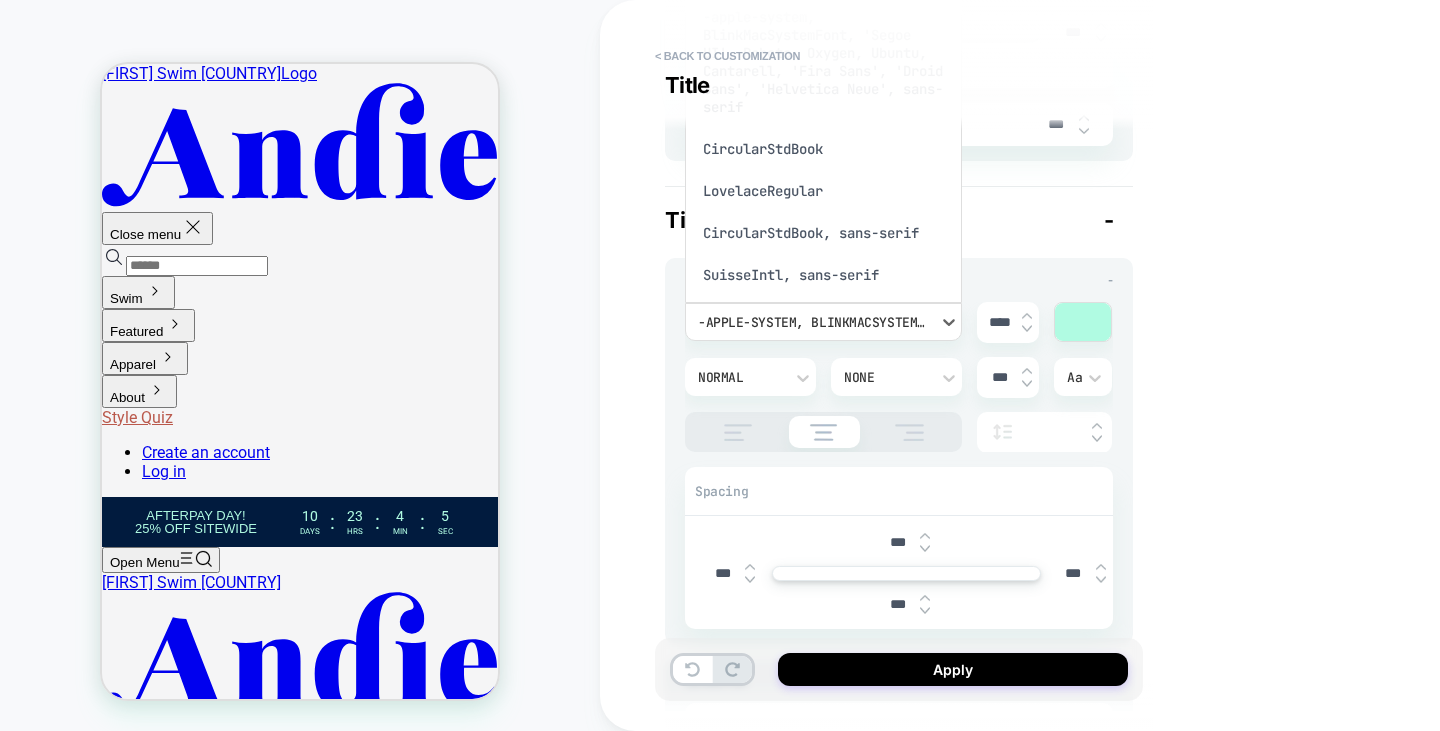 scroll, scrollTop: 15, scrollLeft: 0, axis: vertical 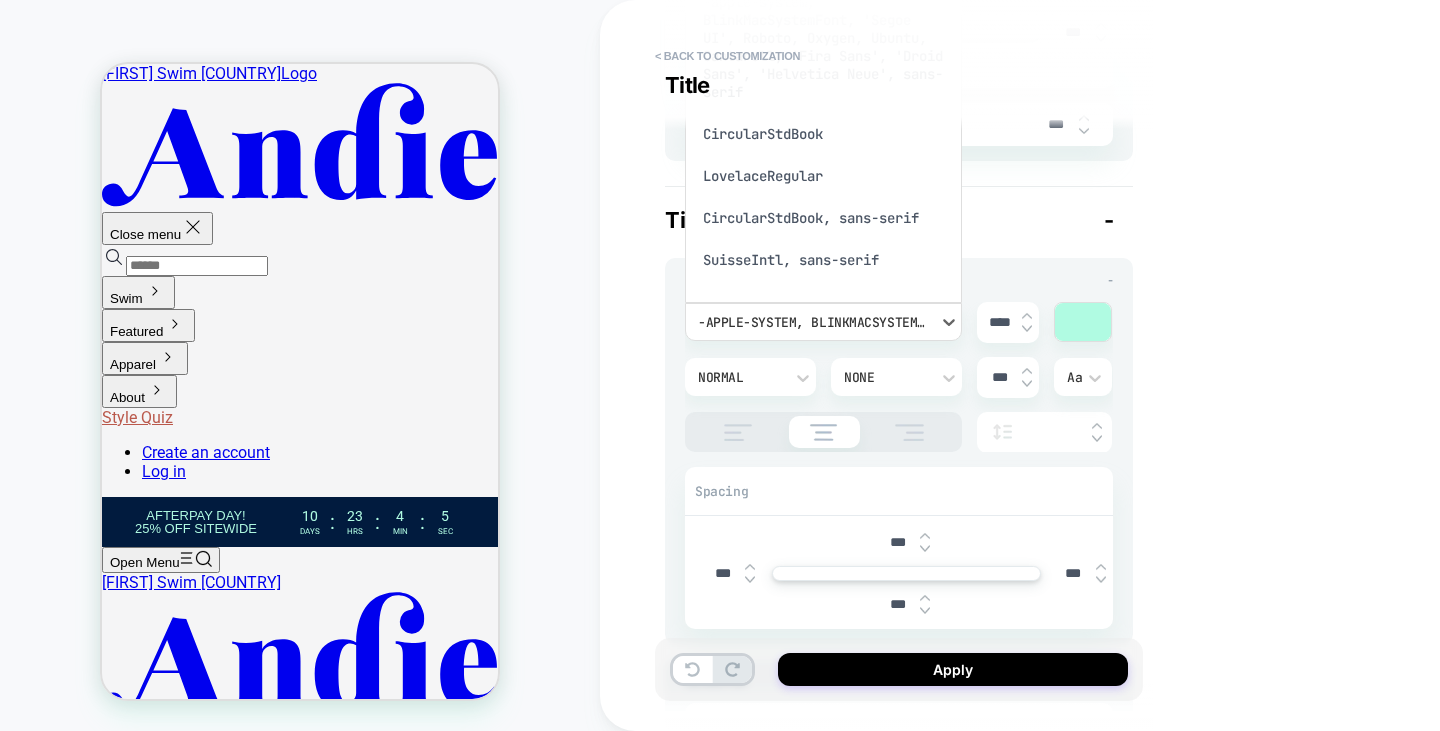 click on "CircularStdBook, sans-serif" at bounding box center (823, 218) 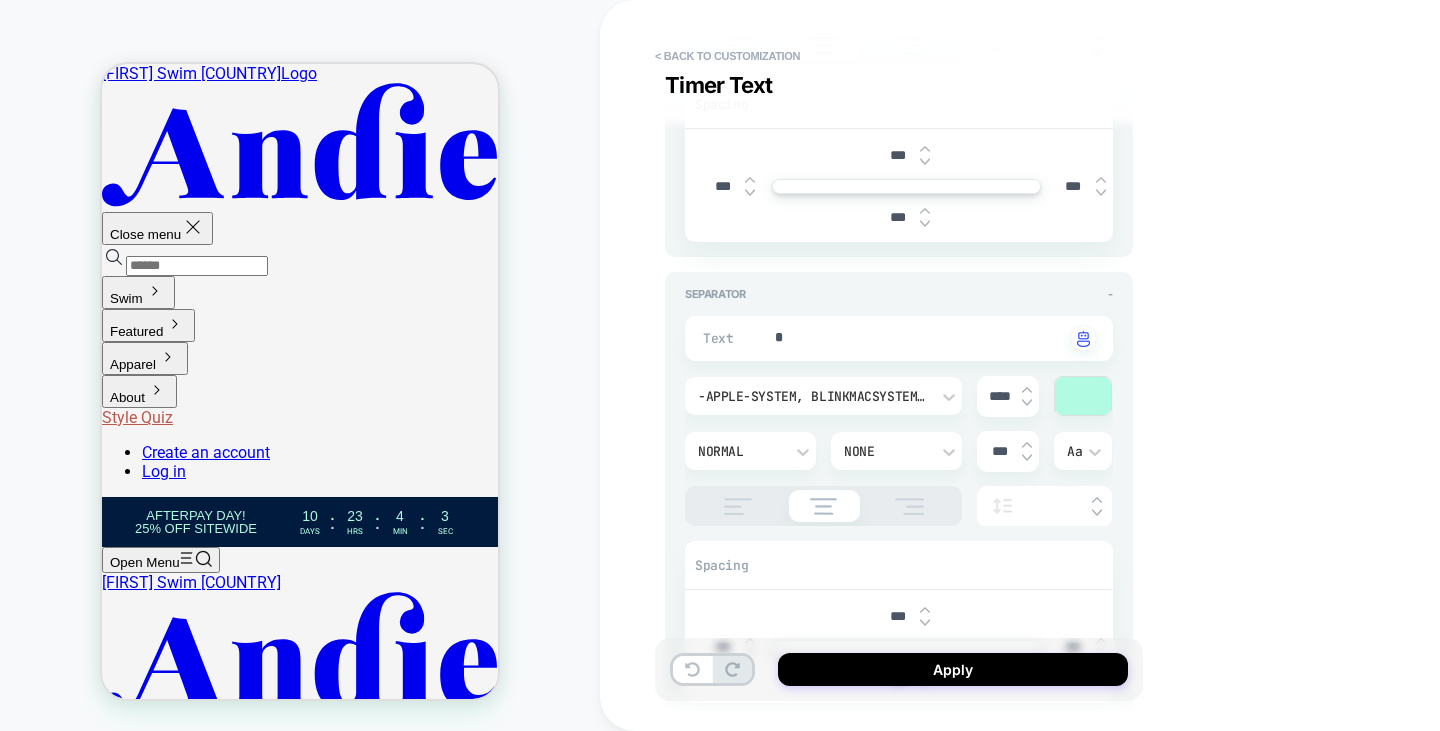 scroll, scrollTop: 1100, scrollLeft: 0, axis: vertical 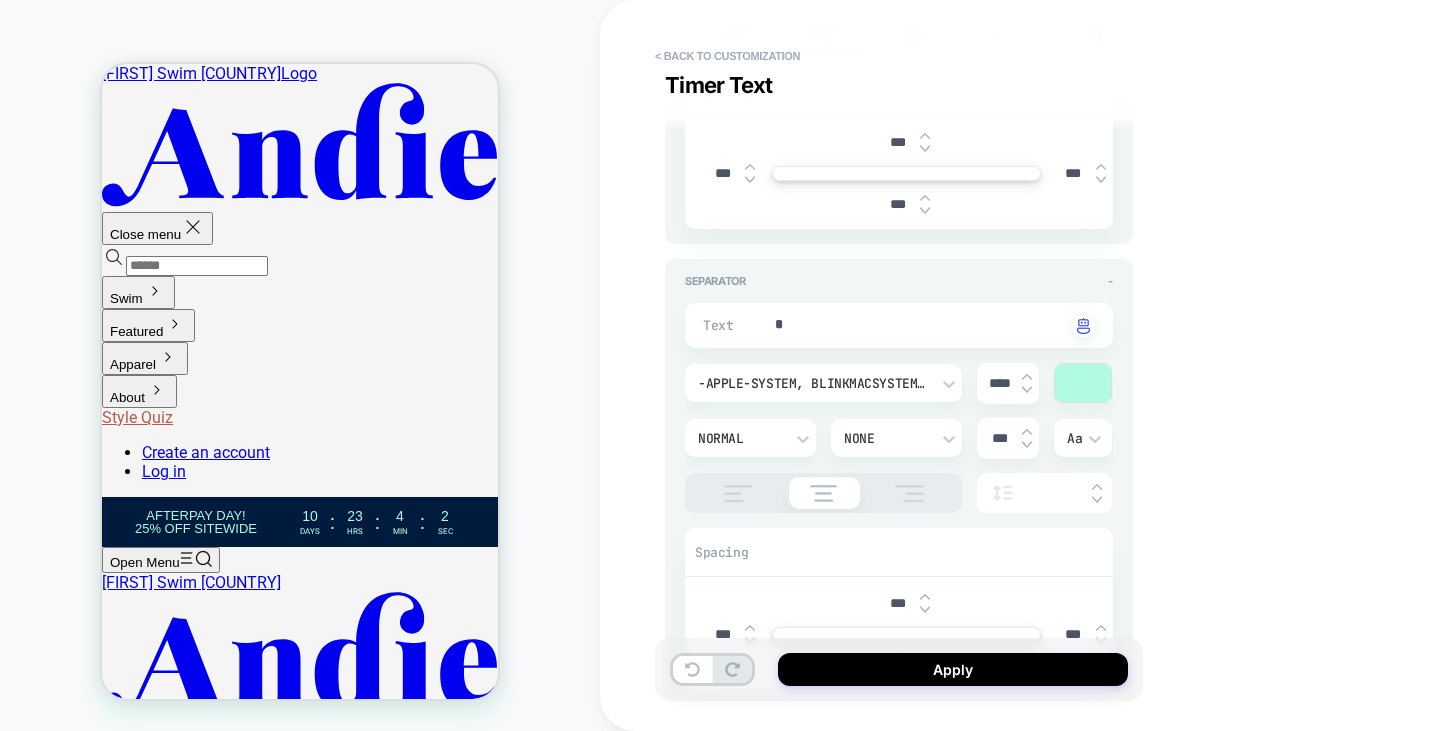 click on "-apple-system, BlinkMacSystemFont, 'Segoe UI', Roboto, Oxygen, Ubuntu, Cantarell, 'Fira Sans', 'Droid Sans', 'Helvetica Neue', sans-serif" at bounding box center (813, 383) 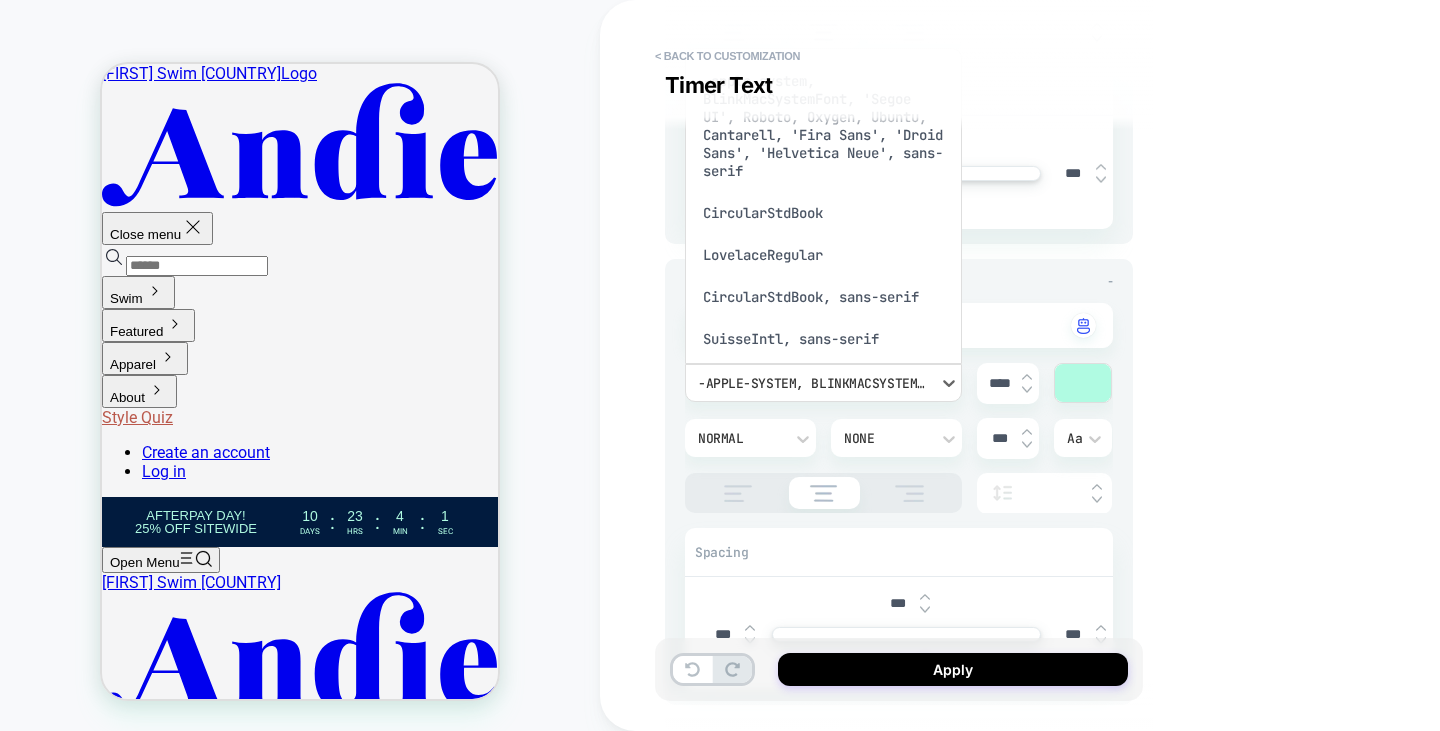 scroll, scrollTop: 18, scrollLeft: 0, axis: vertical 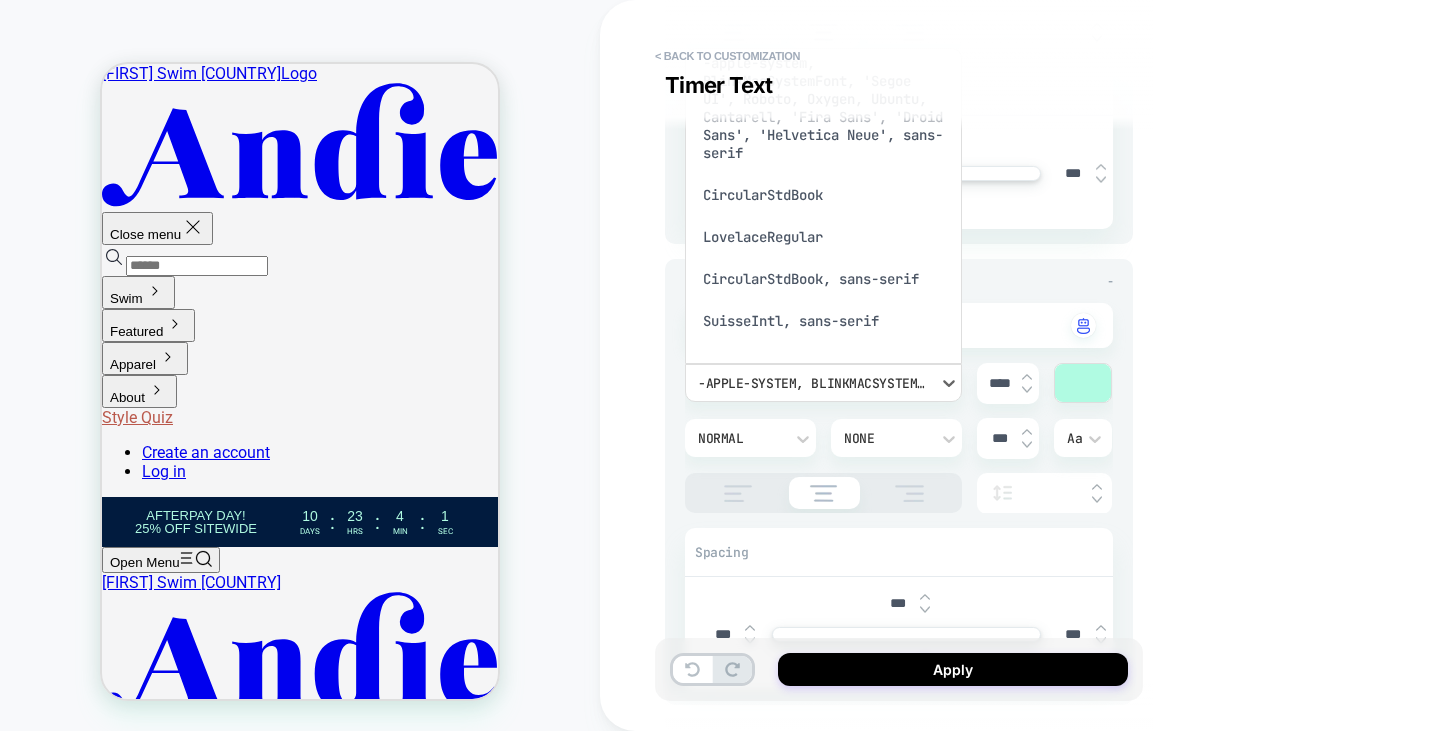 click on "CircularStdBook, sans-serif" at bounding box center [823, 279] 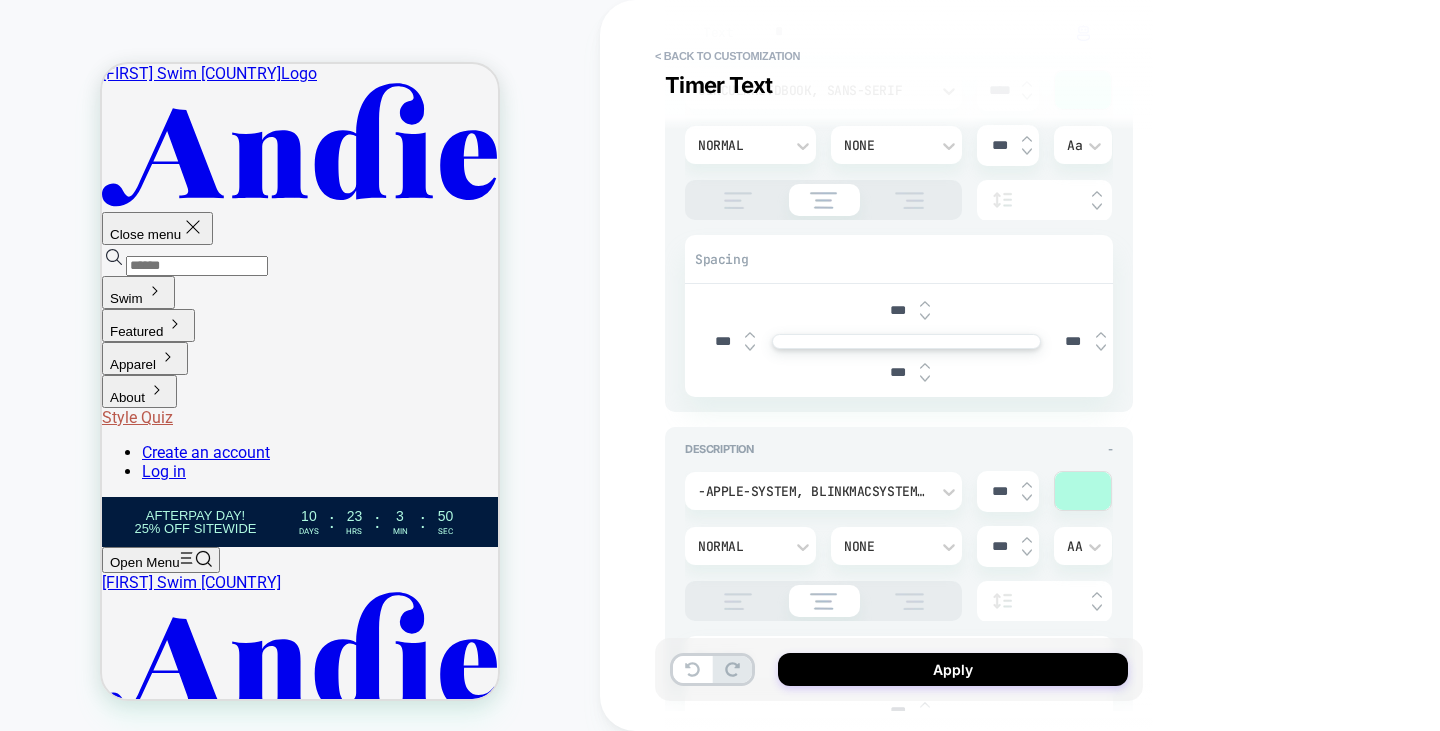 scroll, scrollTop: 1394, scrollLeft: 0, axis: vertical 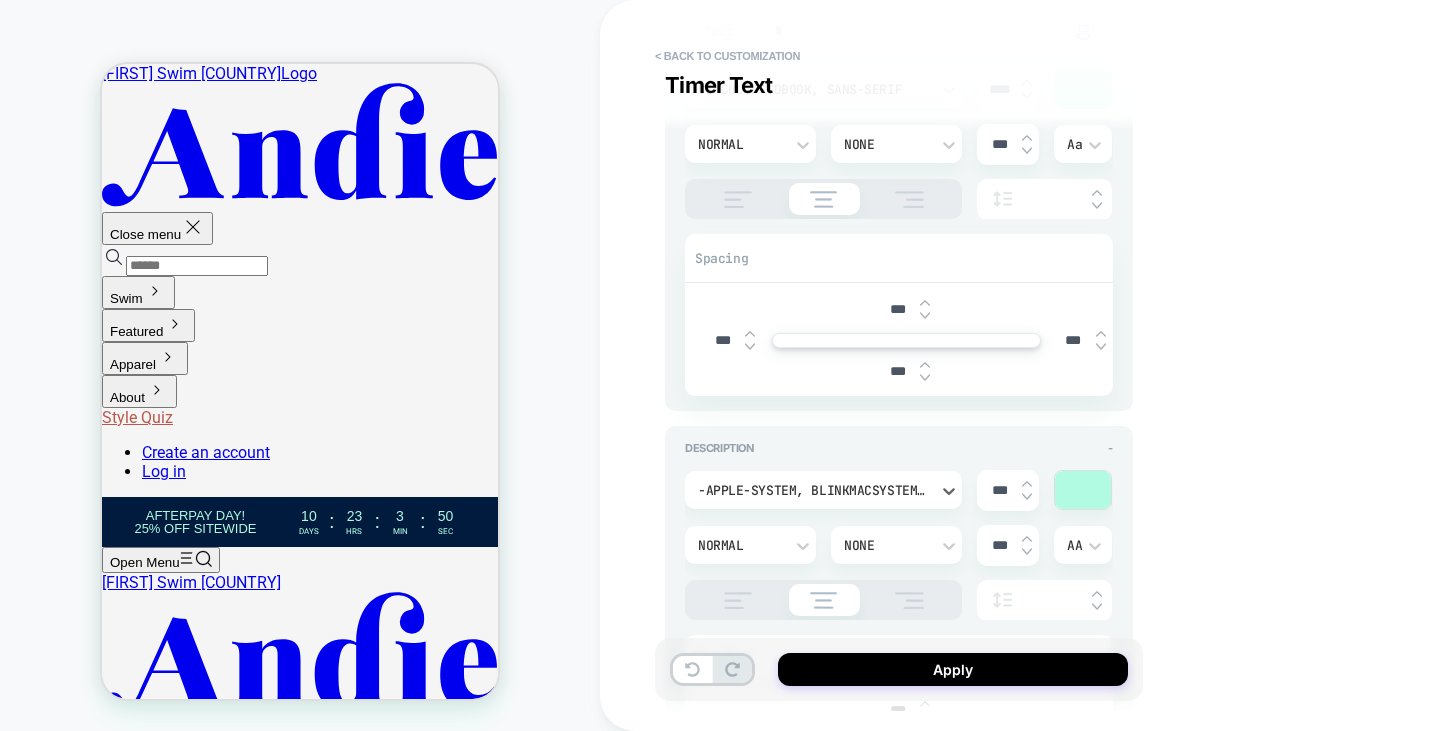 click on "-apple-system, BlinkMacSystemFont, 'Segoe UI', Roboto, Oxygen, Ubuntu, Cantarell, 'Fira Sans', 'Droid Sans', 'Helvetica Neue', sans-serif" at bounding box center [813, 490] 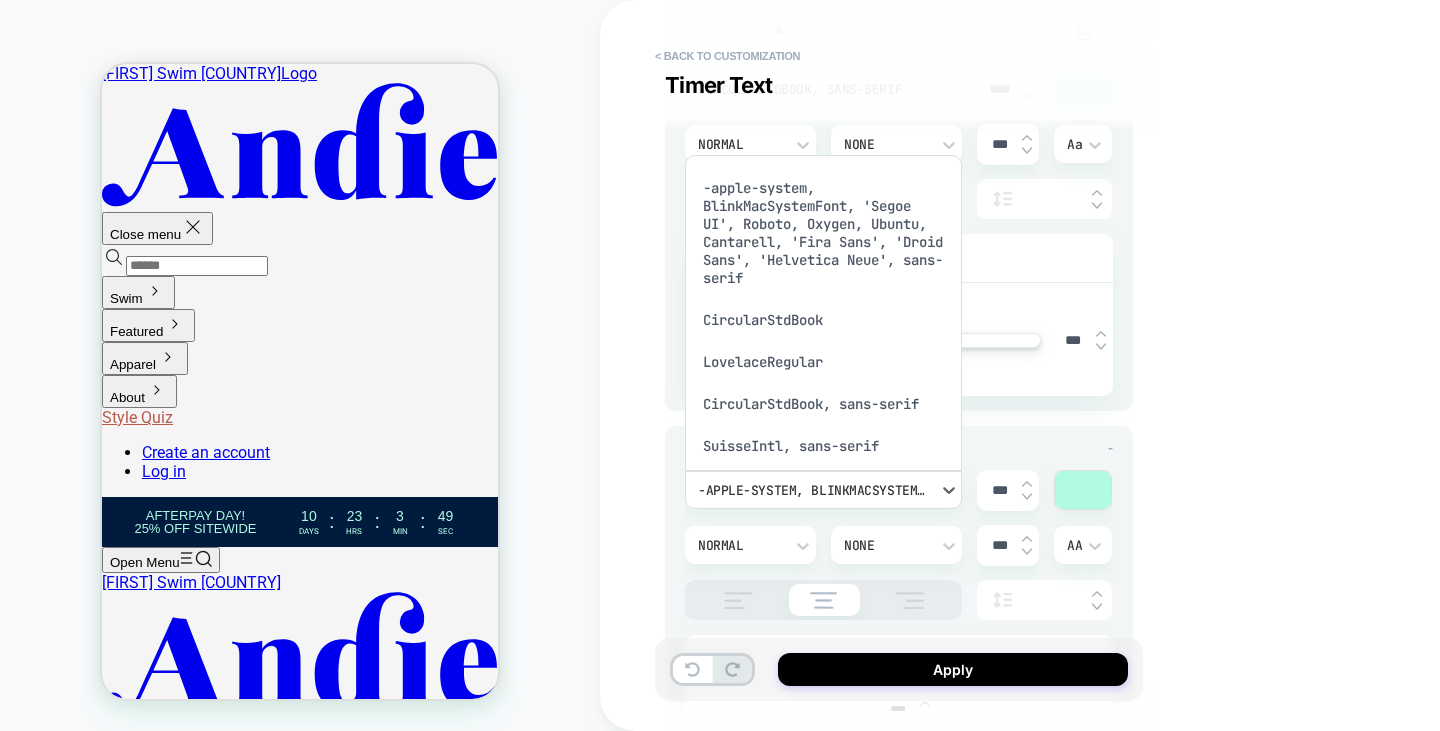 scroll, scrollTop: 18, scrollLeft: 0, axis: vertical 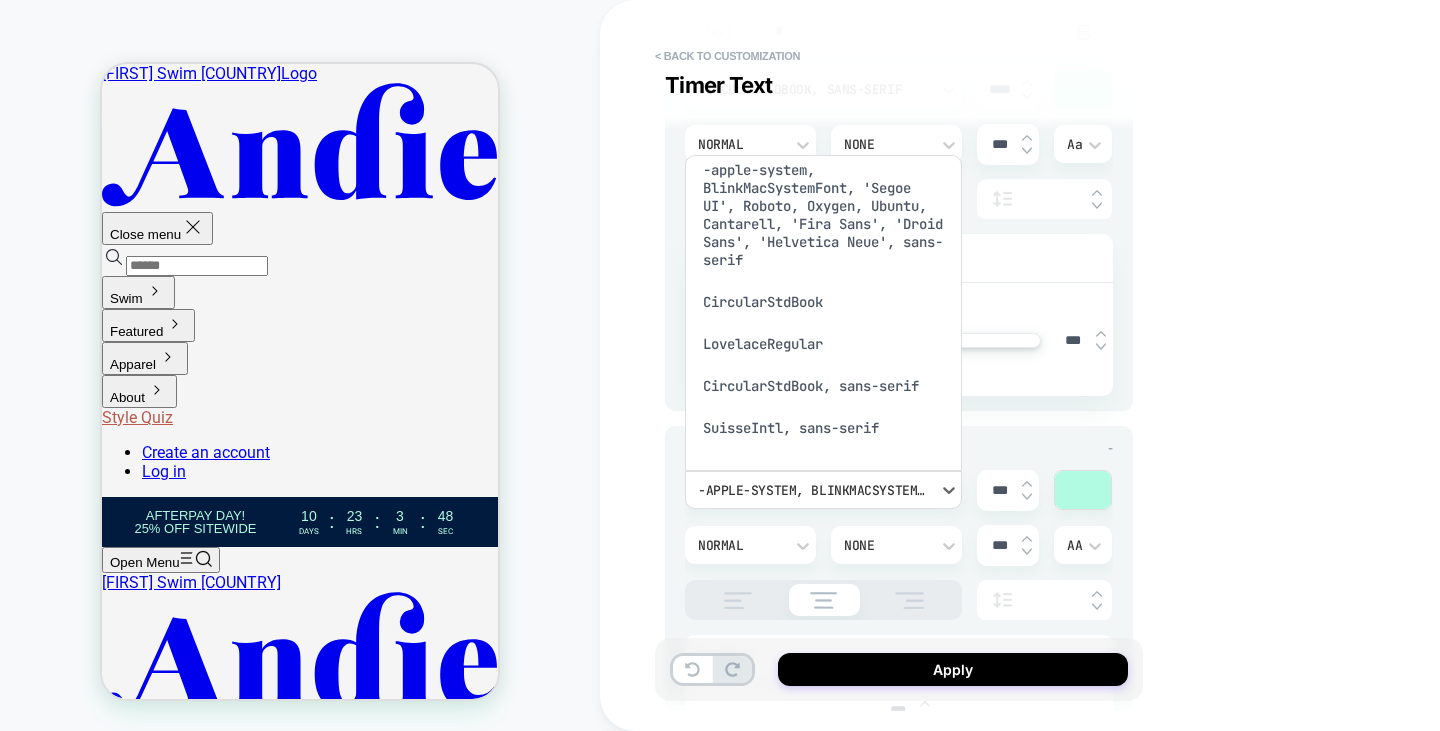 click on "CircularStdBook, sans-serif" at bounding box center [823, 386] 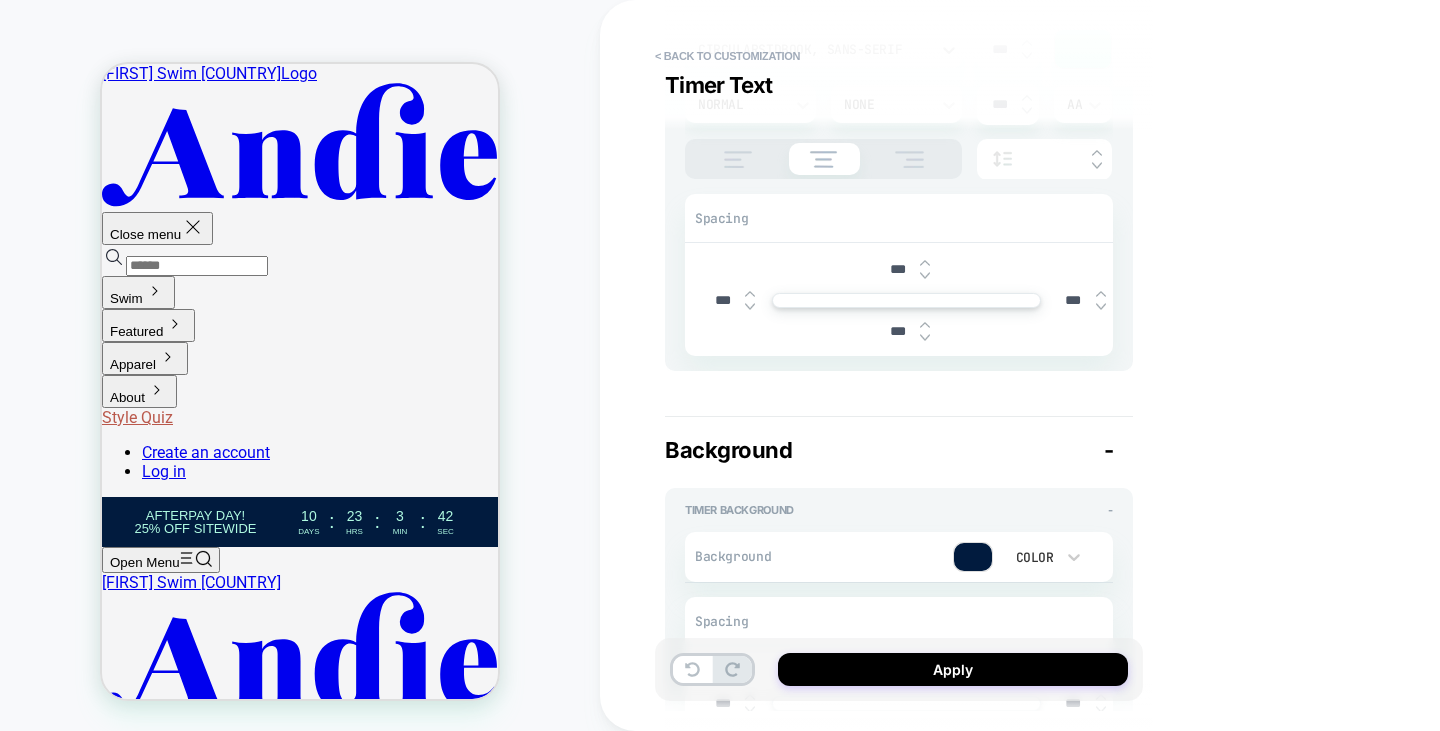 scroll, scrollTop: 2100, scrollLeft: 0, axis: vertical 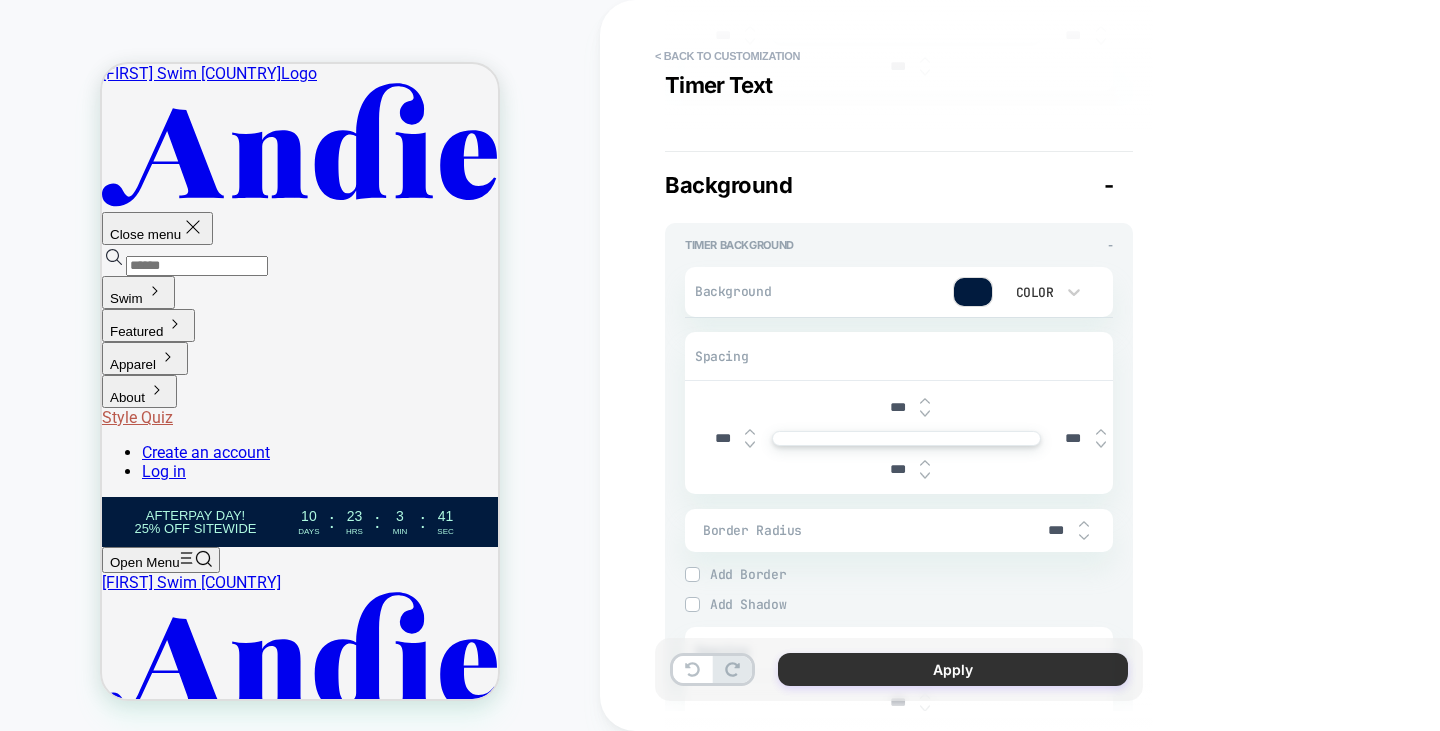 click on "Apply" at bounding box center [953, 669] 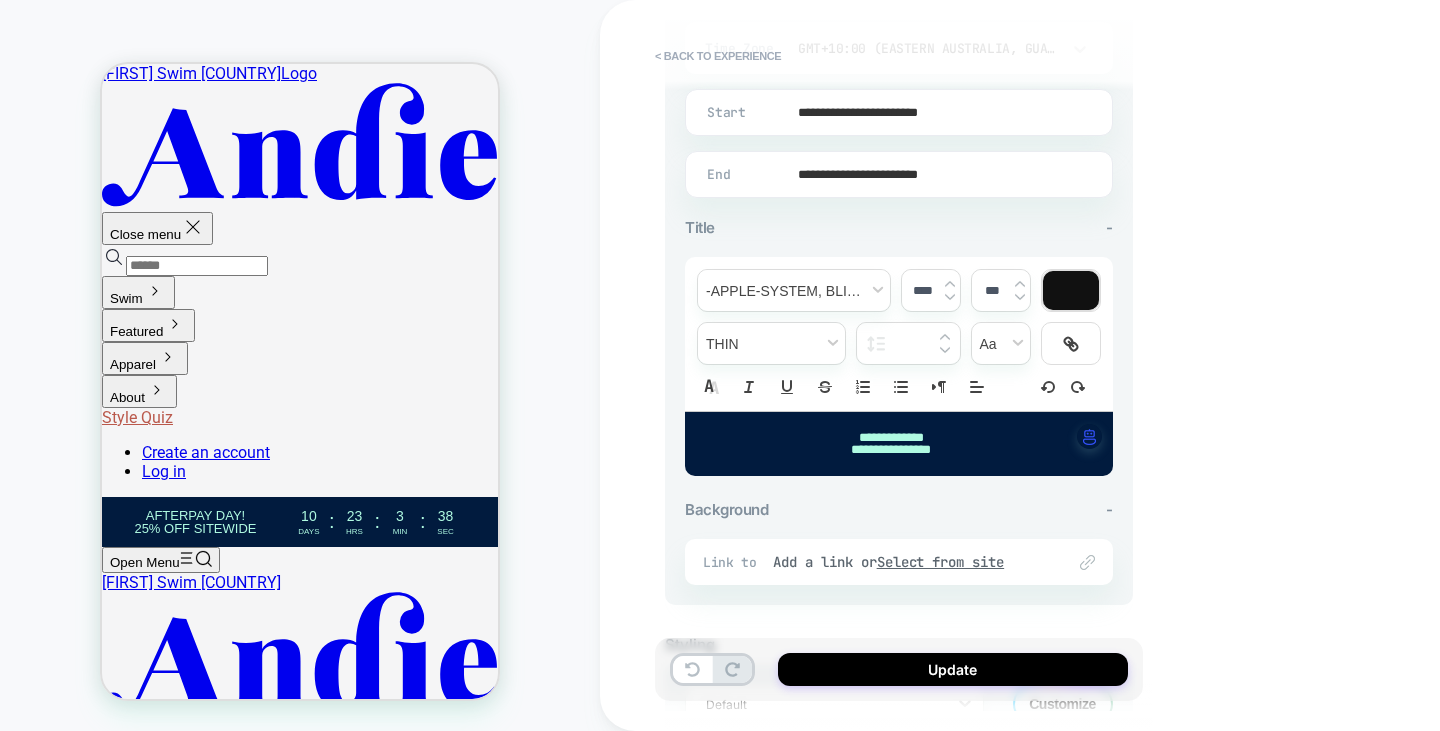 scroll, scrollTop: 683, scrollLeft: 0, axis: vertical 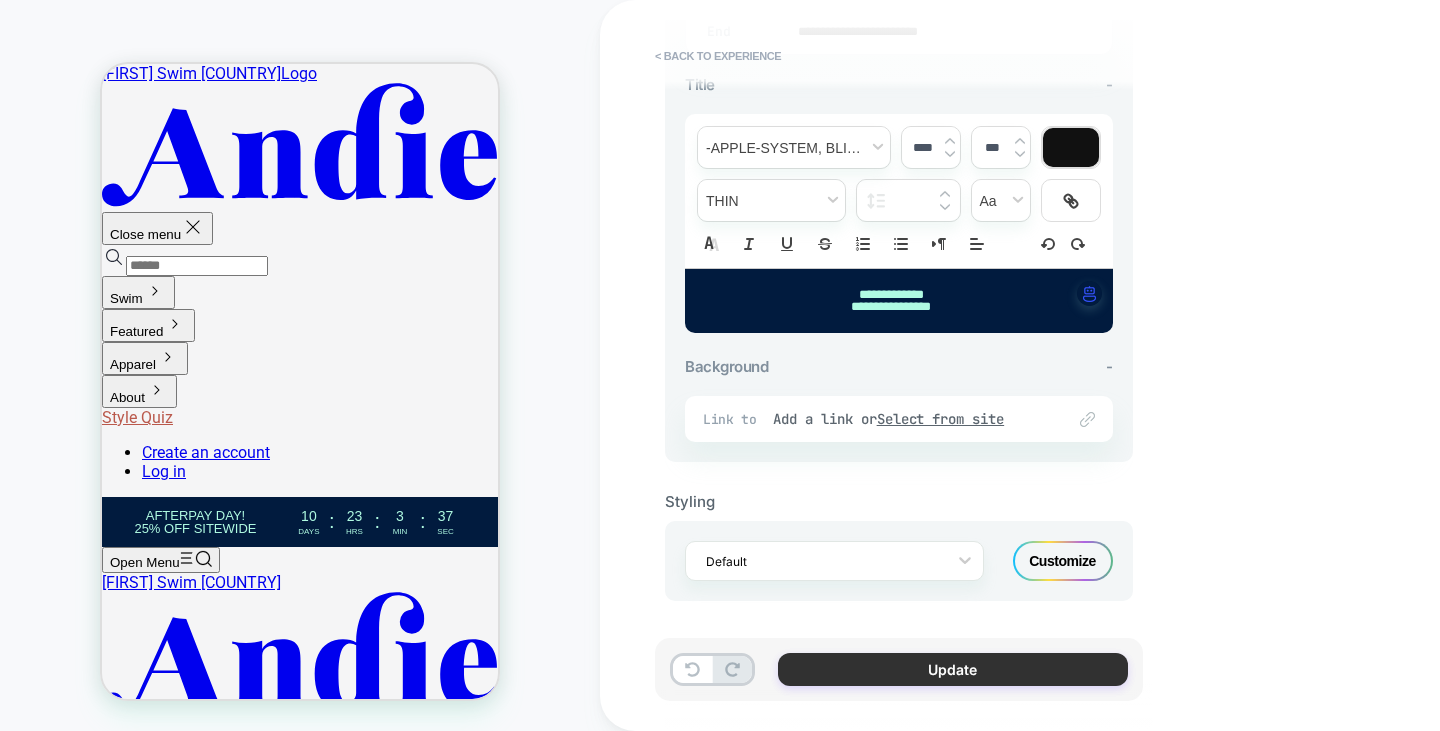 click on "Update" at bounding box center [953, 669] 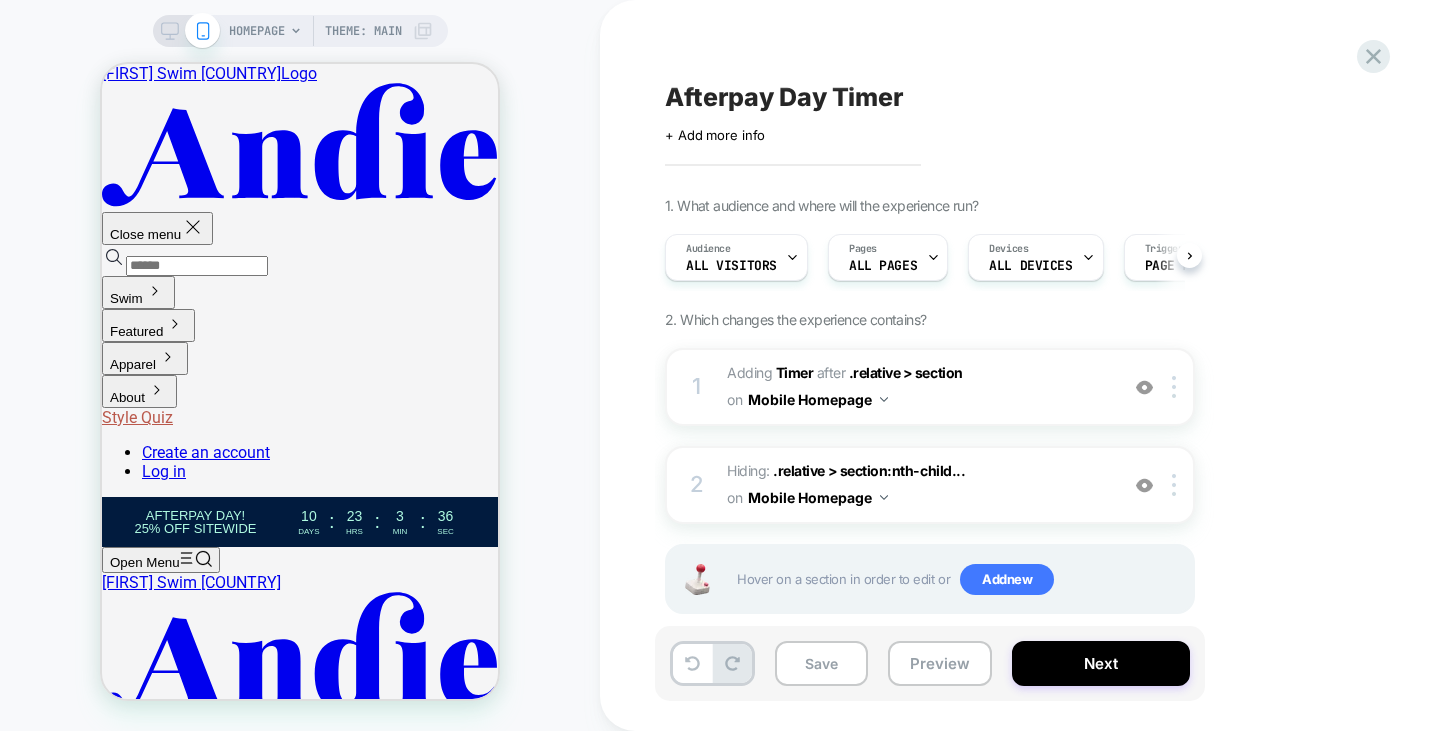scroll, scrollTop: 0, scrollLeft: 1, axis: horizontal 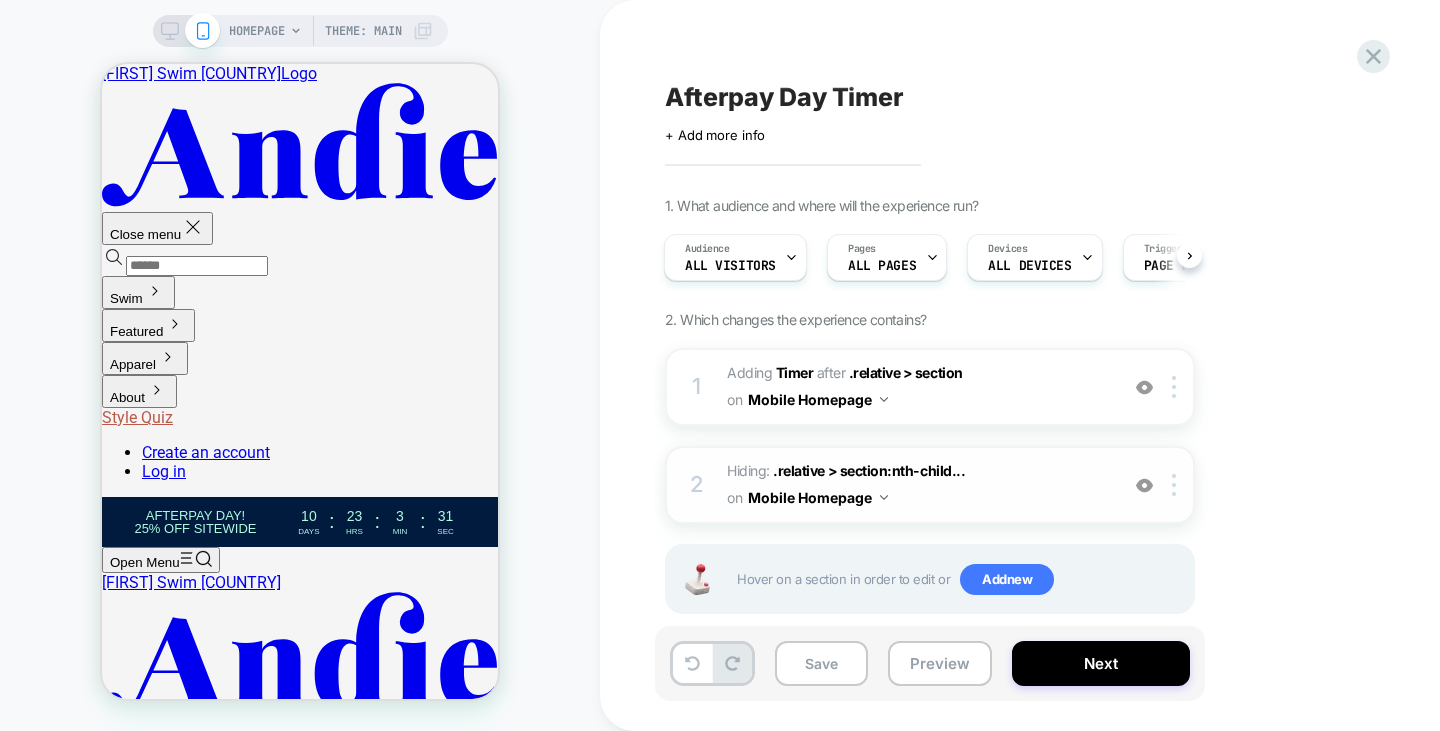 click on "Hiding :   .relative > section:nth-child... .relative > section:nth-child(1)   on Mobile Homepage" at bounding box center (917, 485) 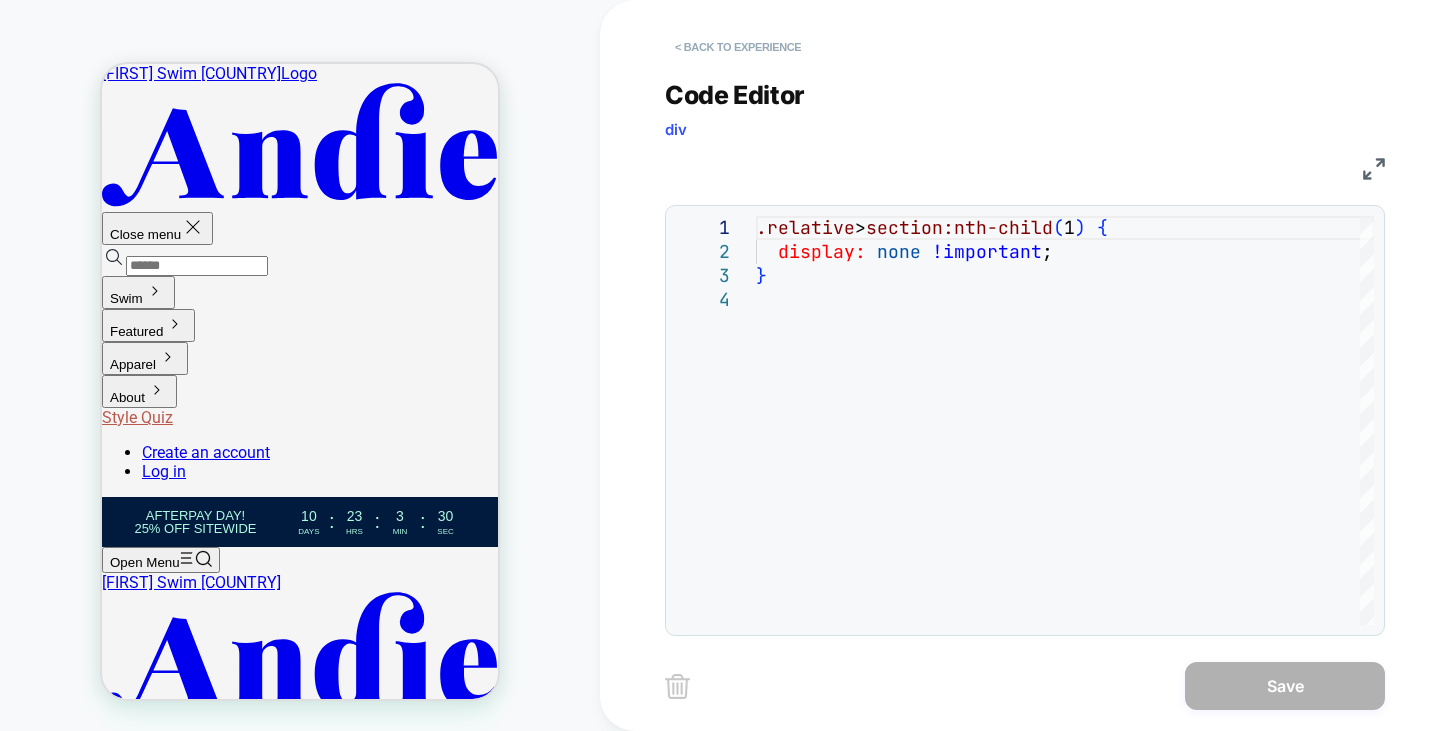 click on "< Back to experience" at bounding box center (738, 47) 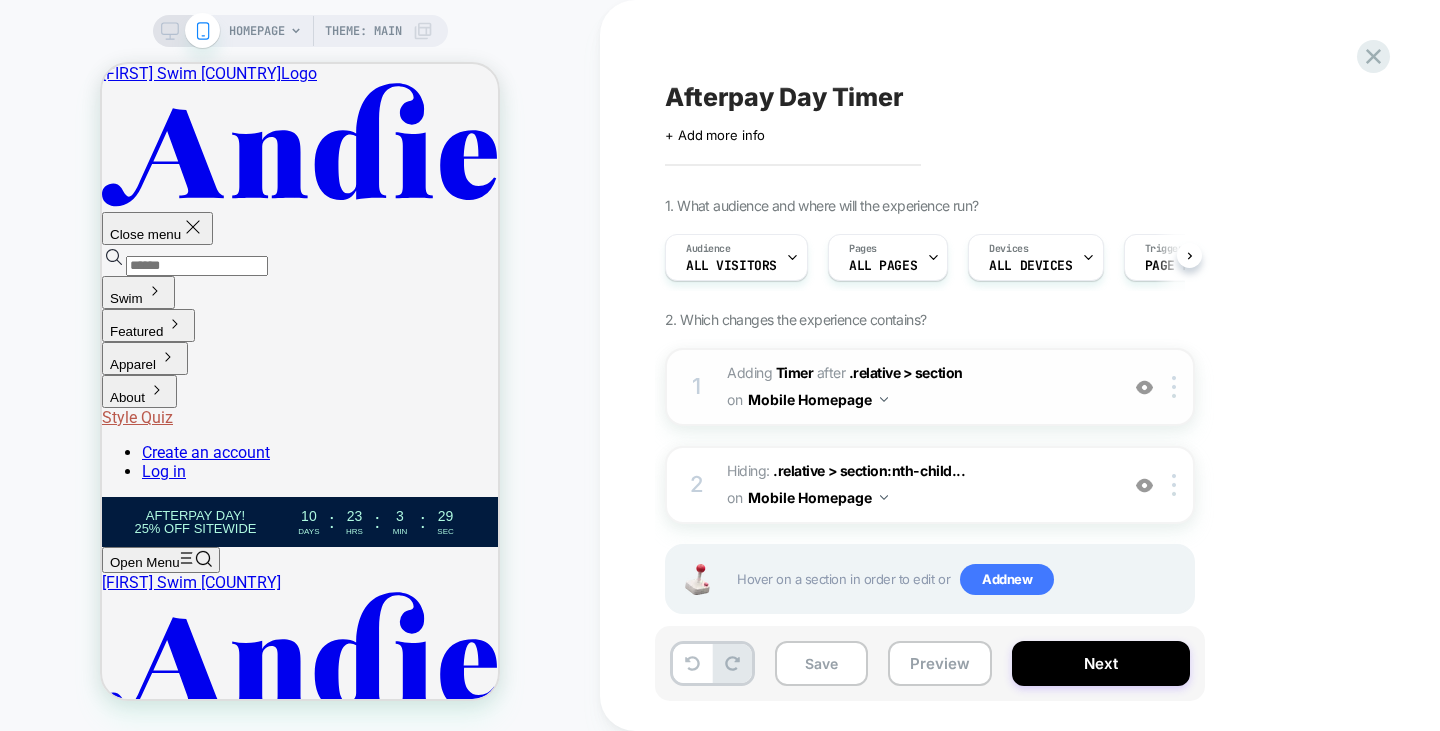 scroll, scrollTop: 0, scrollLeft: 1, axis: horizontal 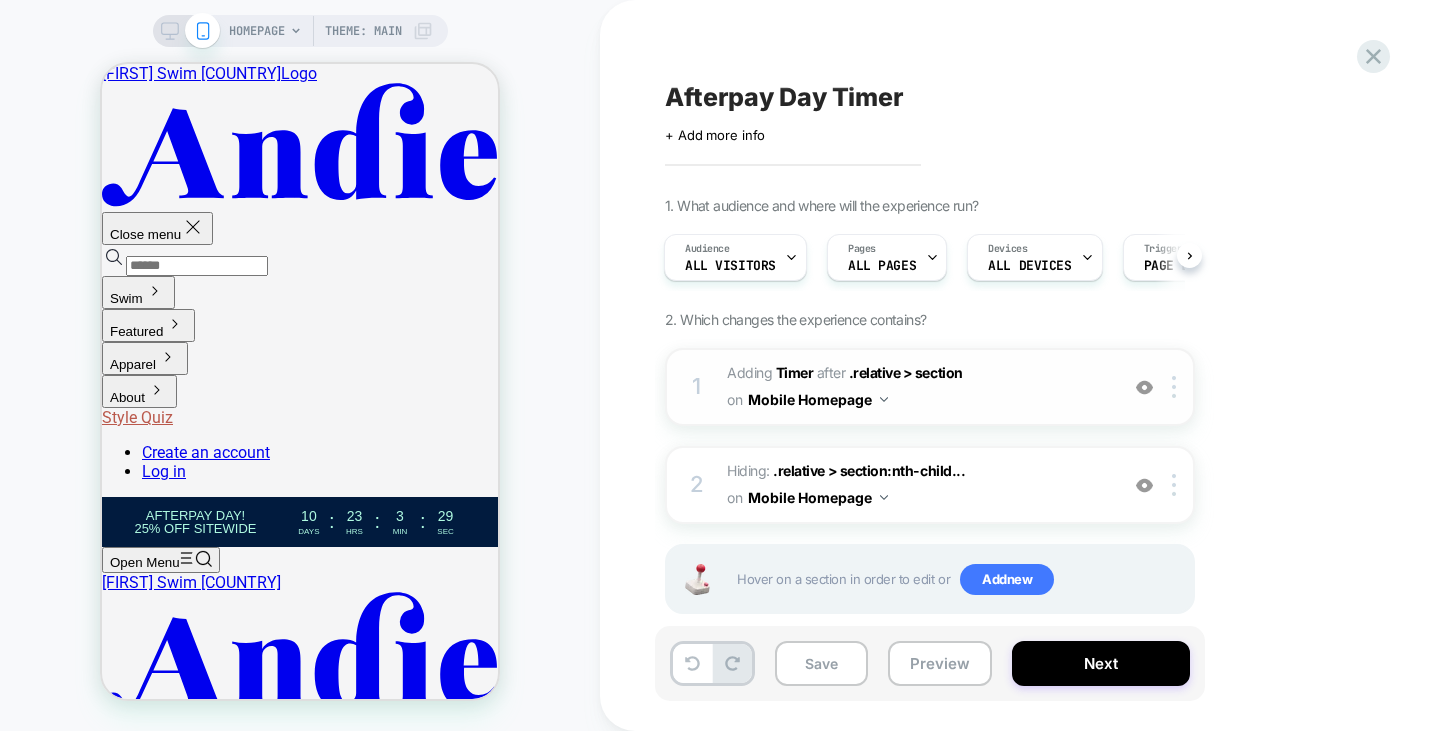 click on "#_loomi_addon_1754490247104 Adding   Timer   AFTER .relative > section .relative > section   on Mobile Homepage" at bounding box center [917, 387] 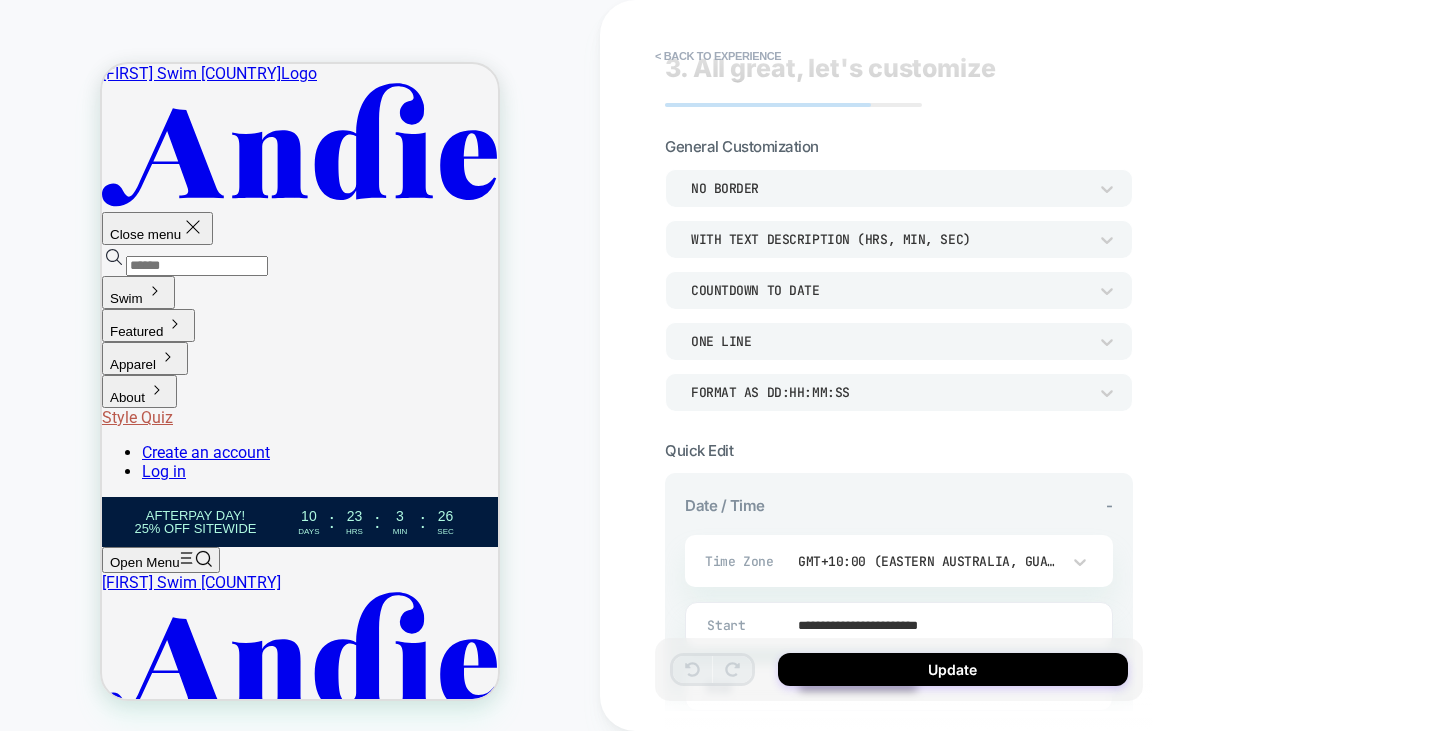 scroll, scrollTop: 0, scrollLeft: 0, axis: both 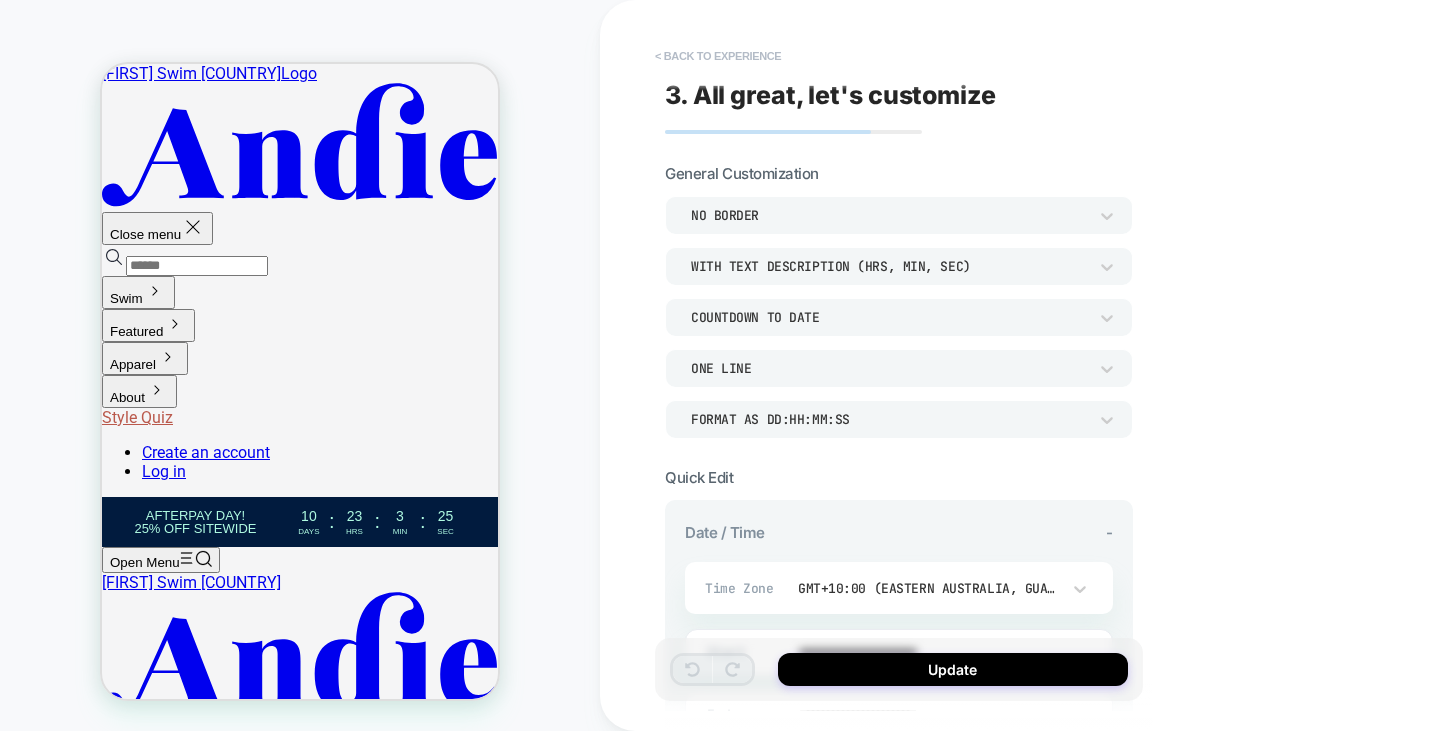 click on "< Back to experience" at bounding box center [718, 56] 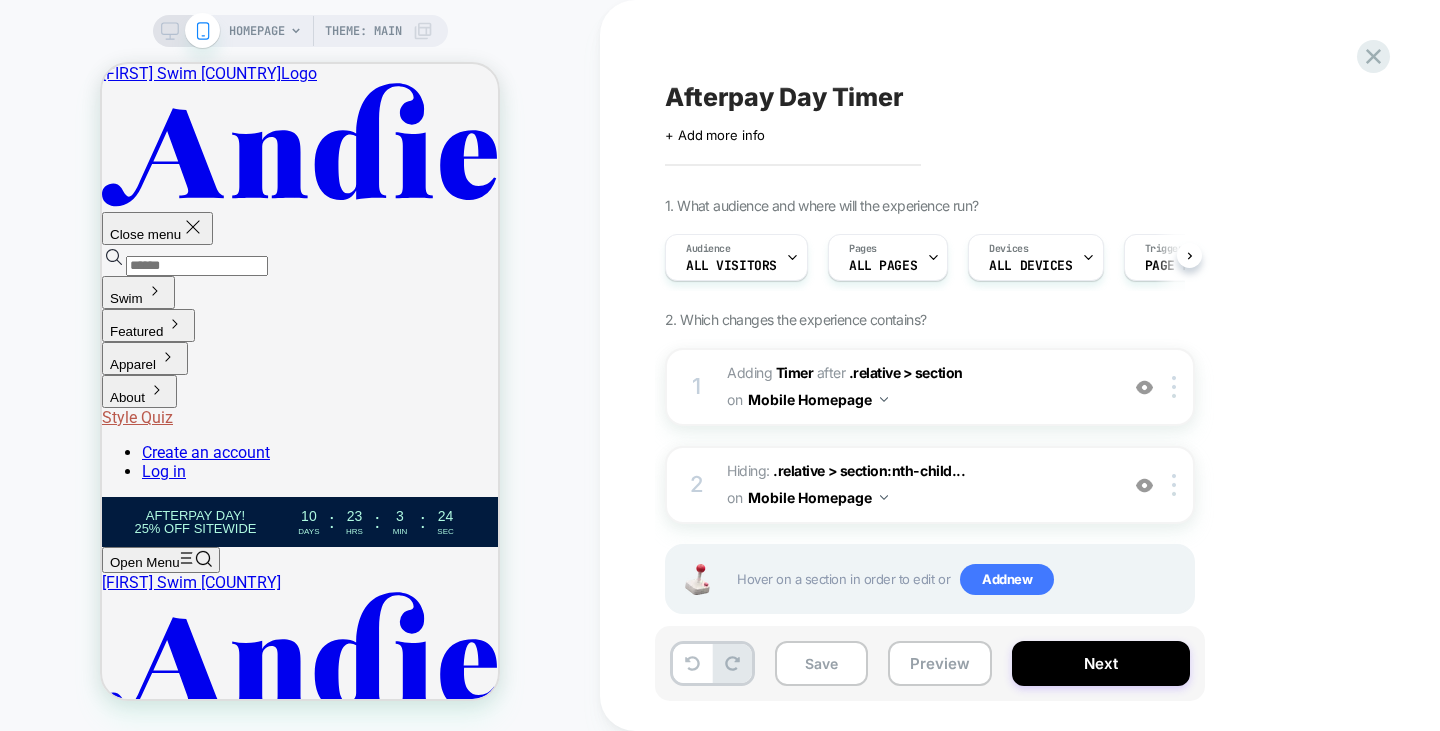 scroll, scrollTop: 0, scrollLeft: 1, axis: horizontal 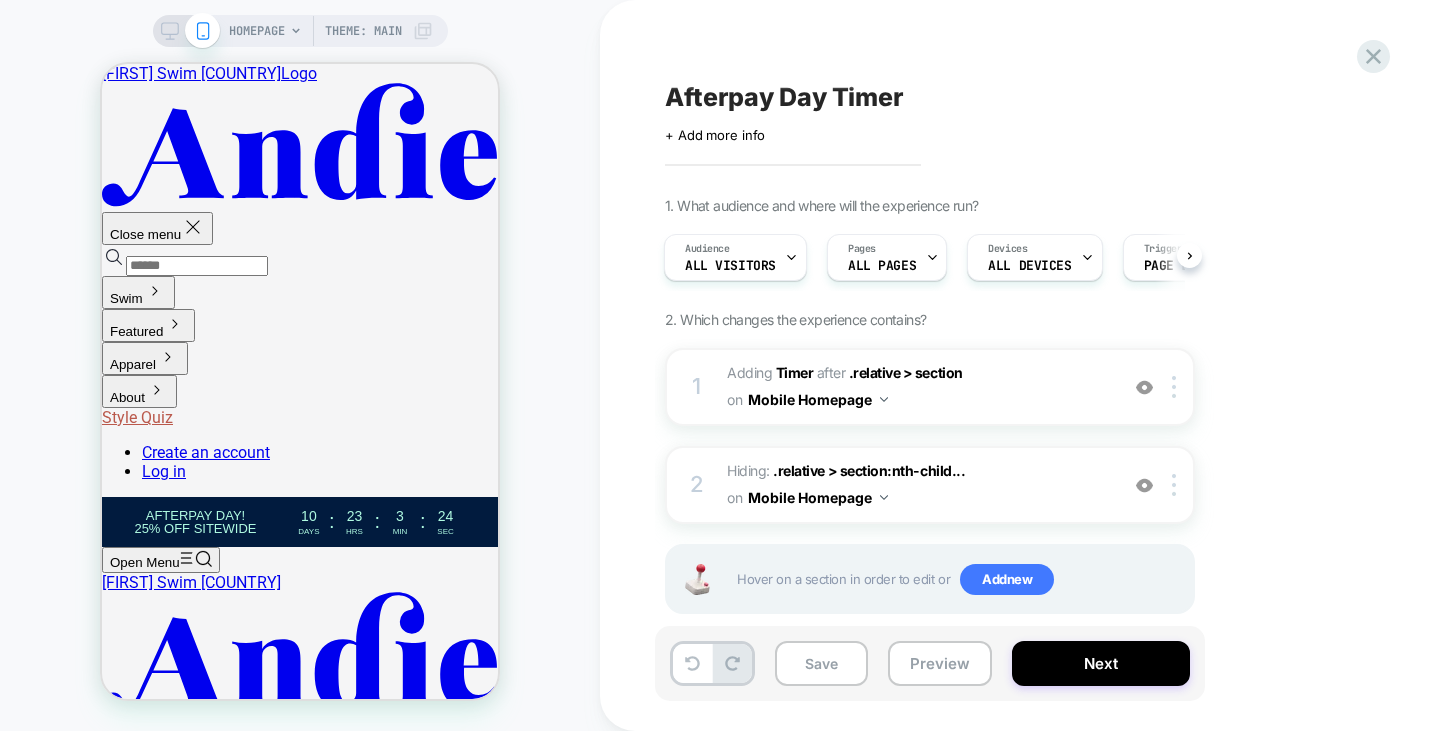 click 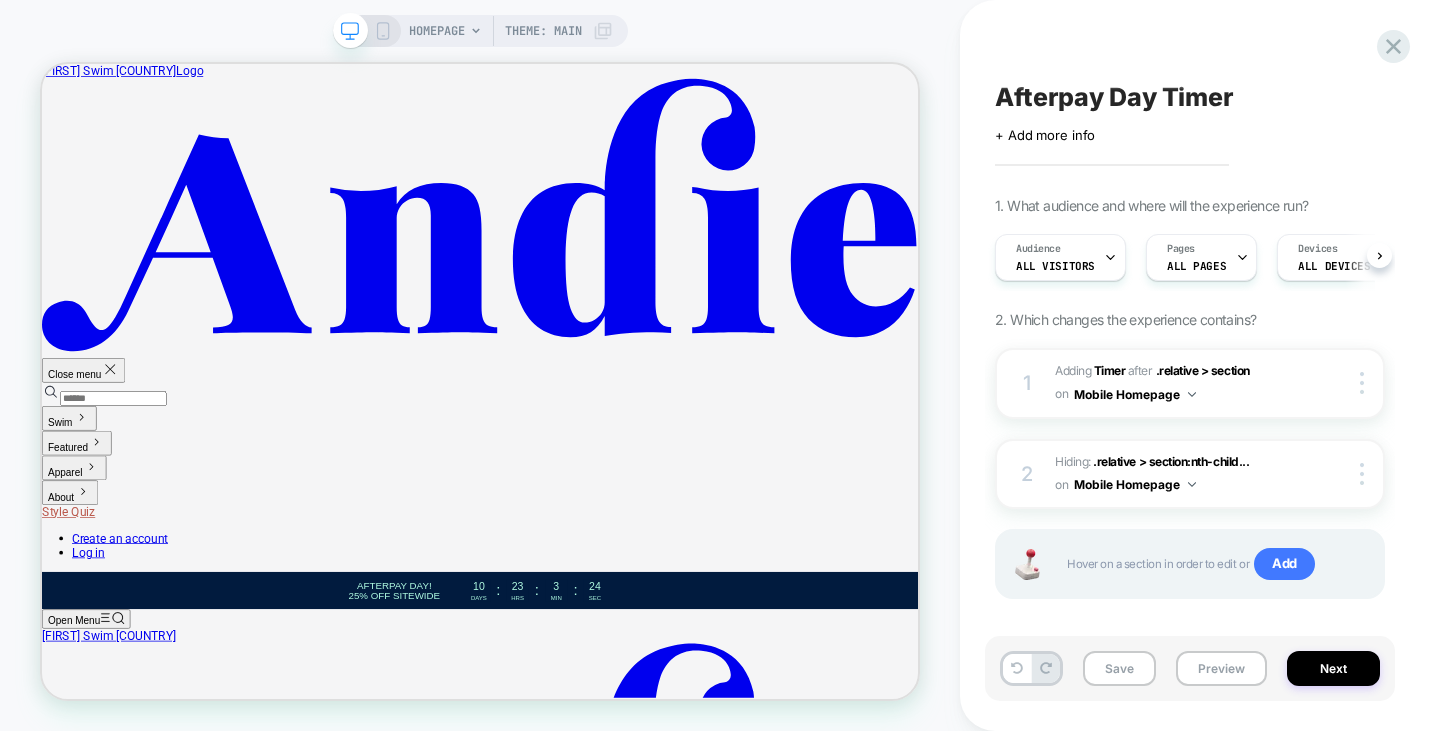 scroll, scrollTop: 0, scrollLeft: 1, axis: horizontal 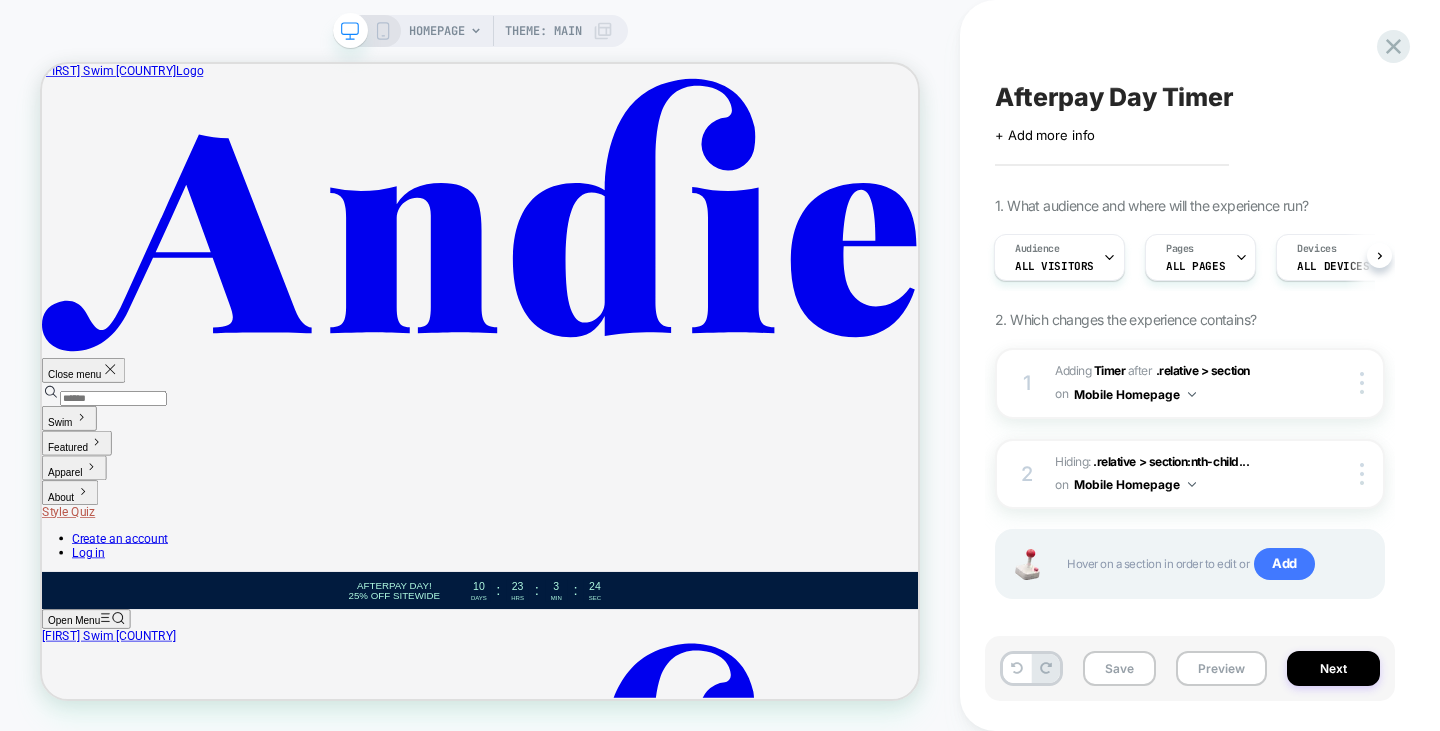 click on "HOMEPAGE Theme: MAIN" at bounding box center (480, 365) 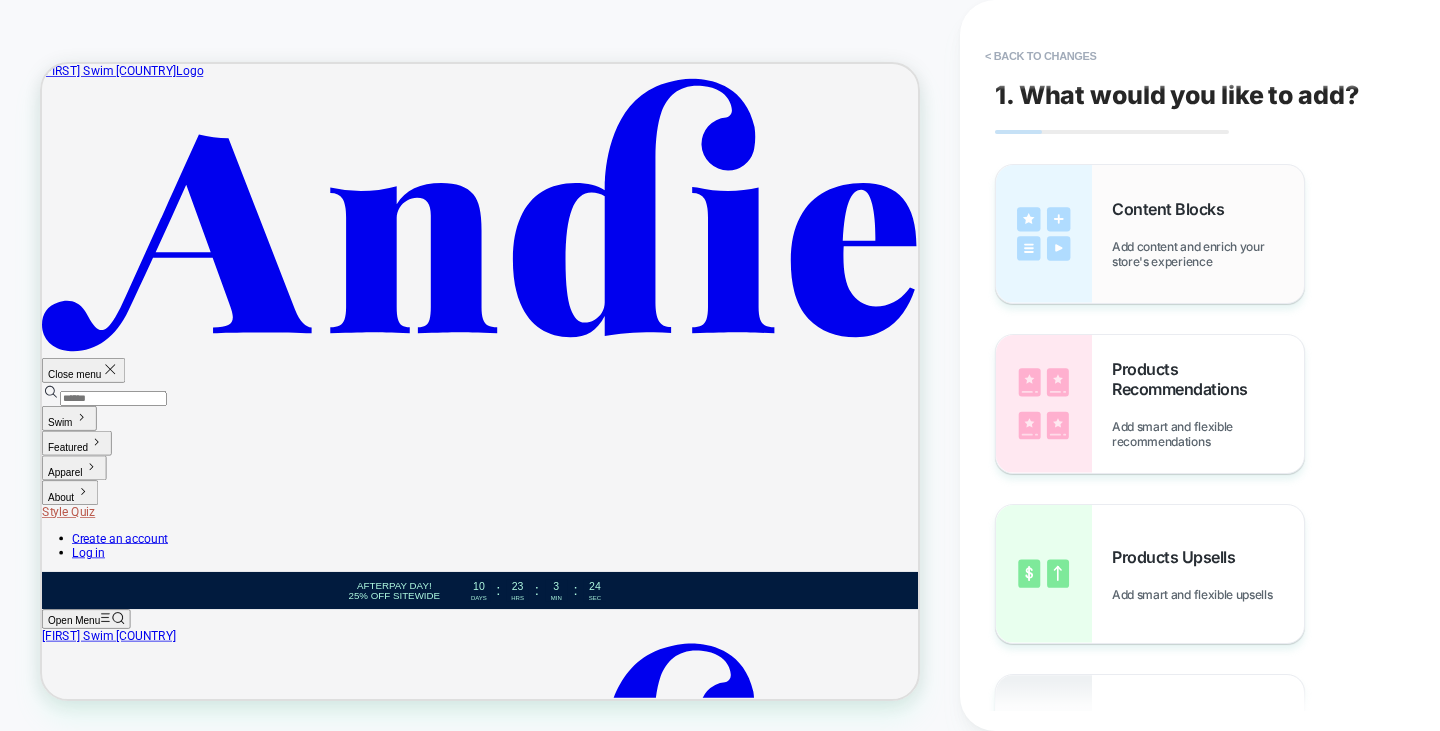click on "Add content and enrich your store's experience" at bounding box center [1208, 254] 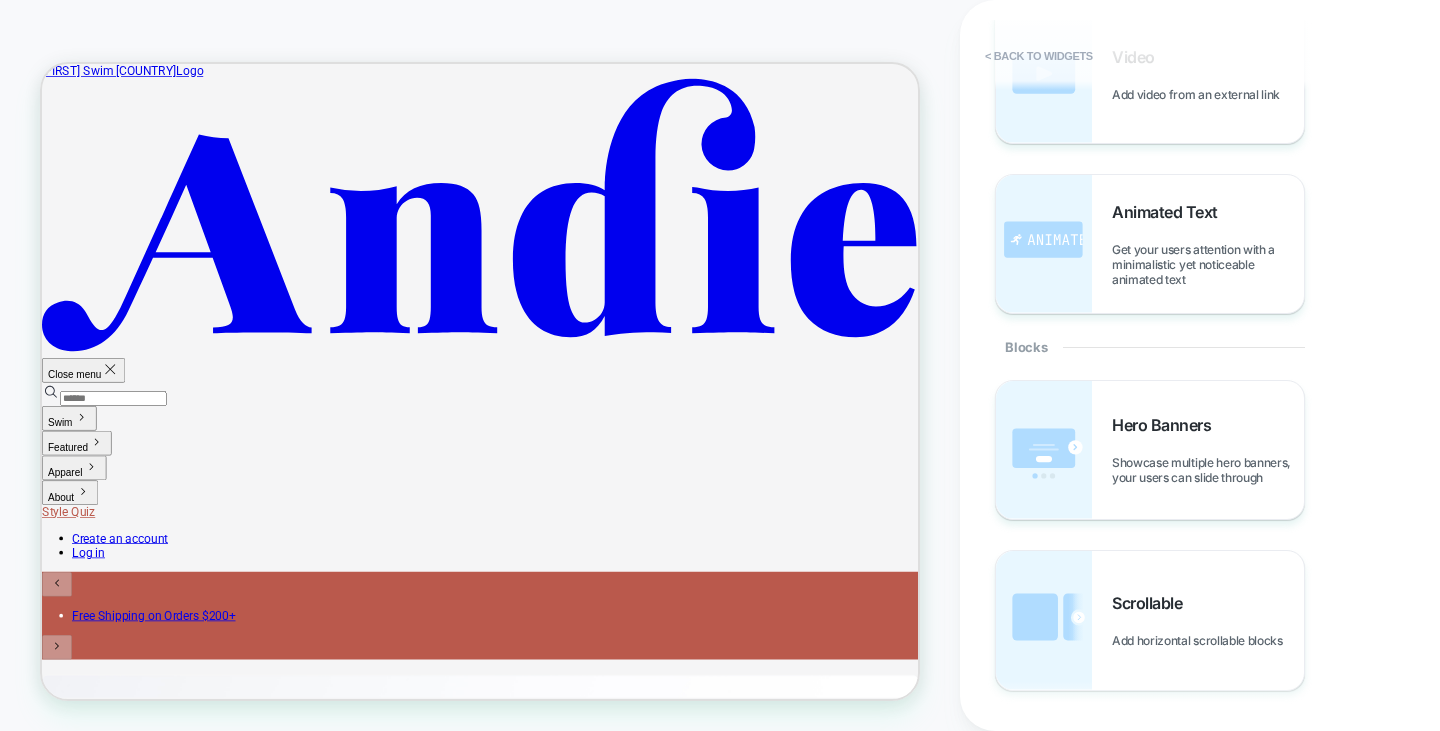 scroll, scrollTop: 977, scrollLeft: 0, axis: vertical 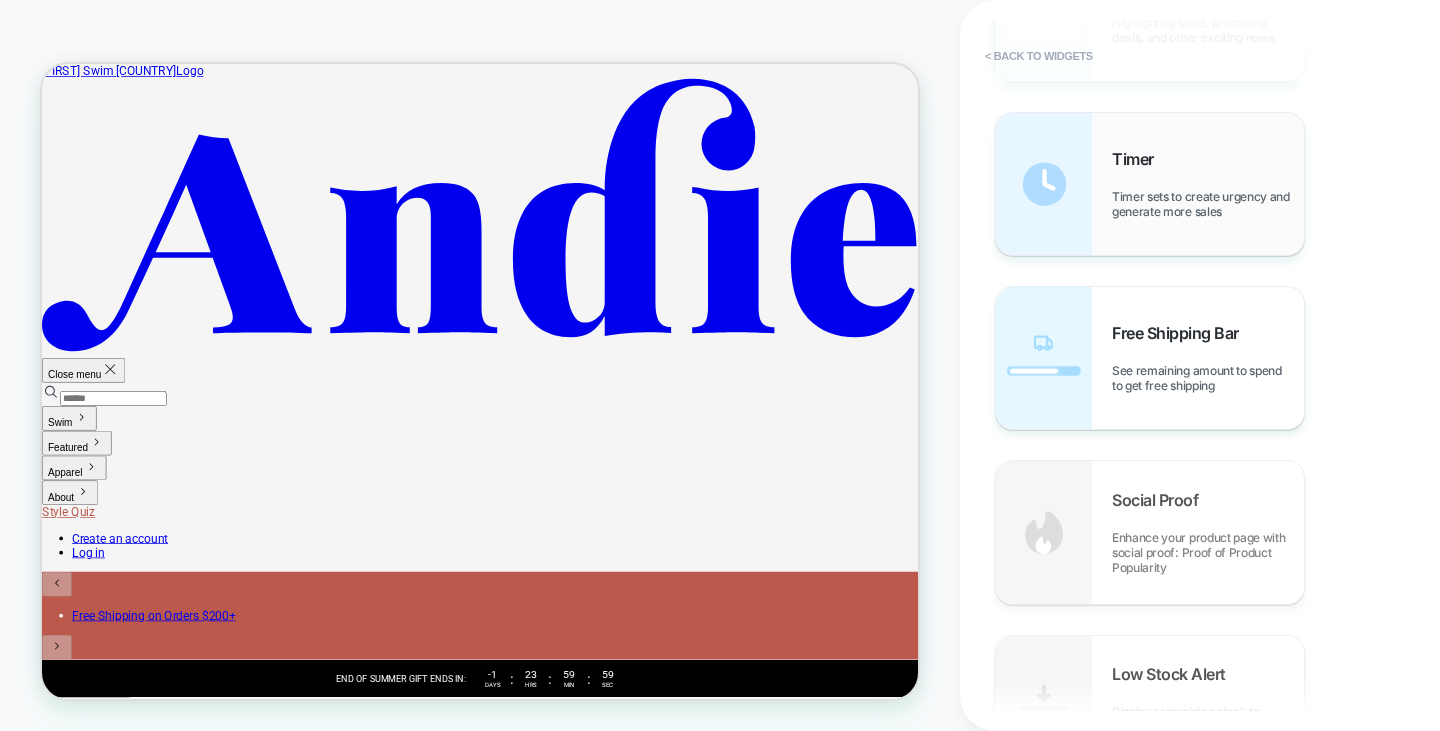 click on "Timer sets to create urgency and generate more sales" at bounding box center [1208, 204] 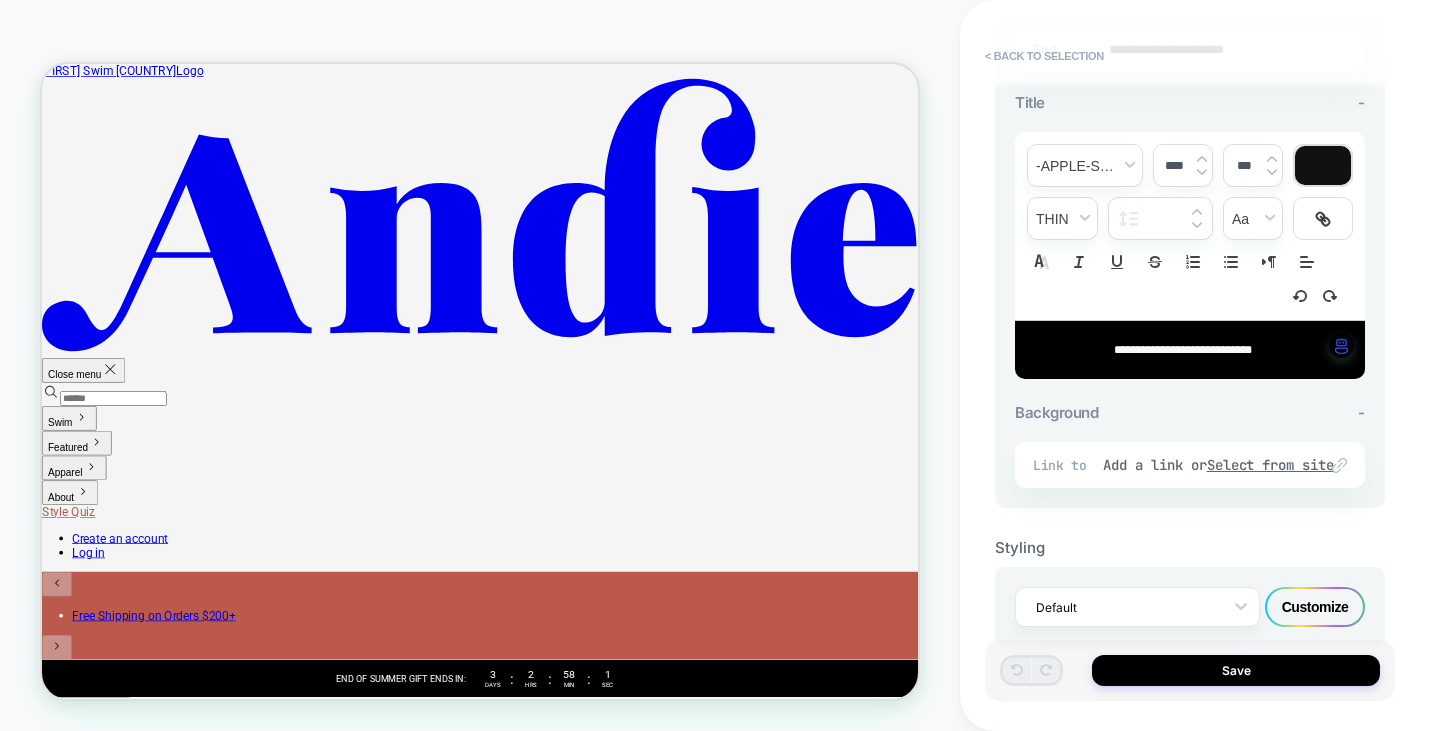 scroll, scrollTop: 711, scrollLeft: 0, axis: vertical 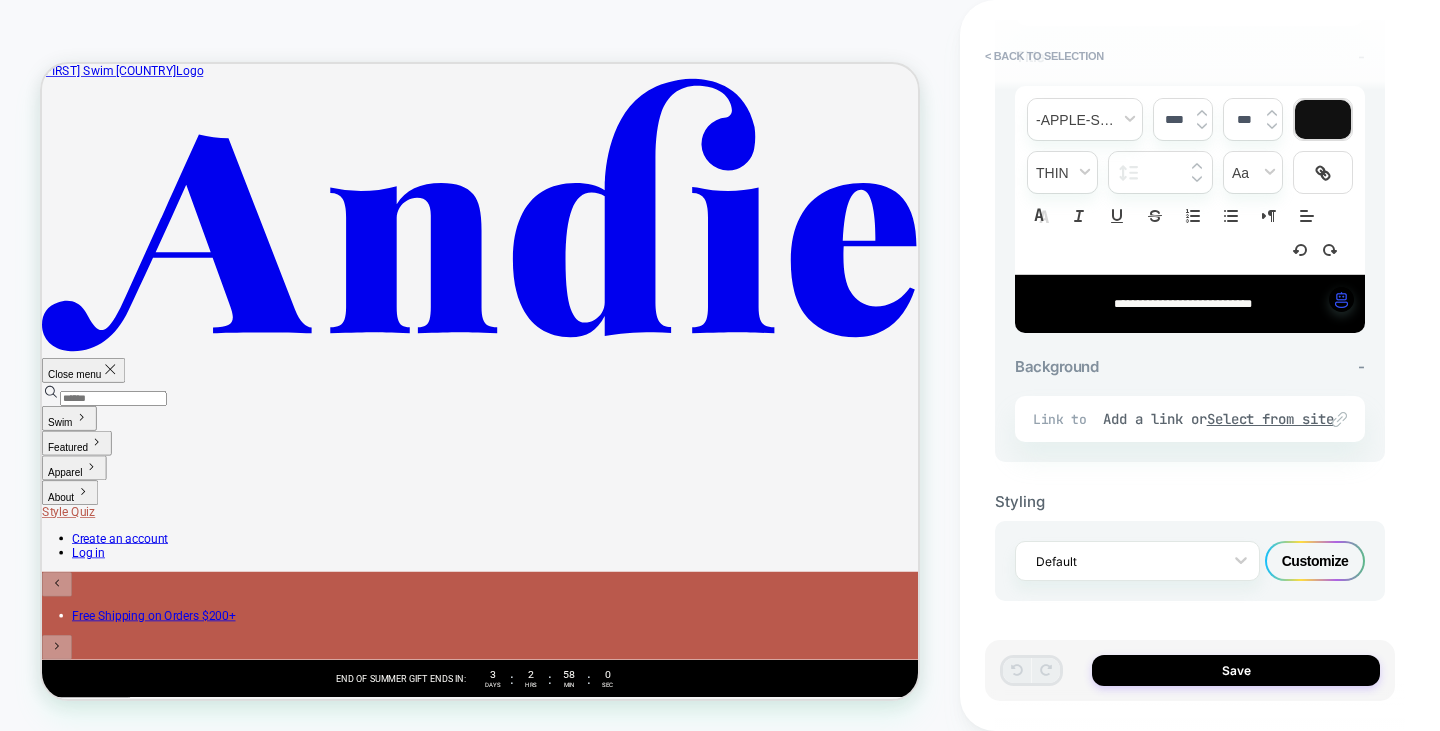 click on "Customize" at bounding box center [1315, 561] 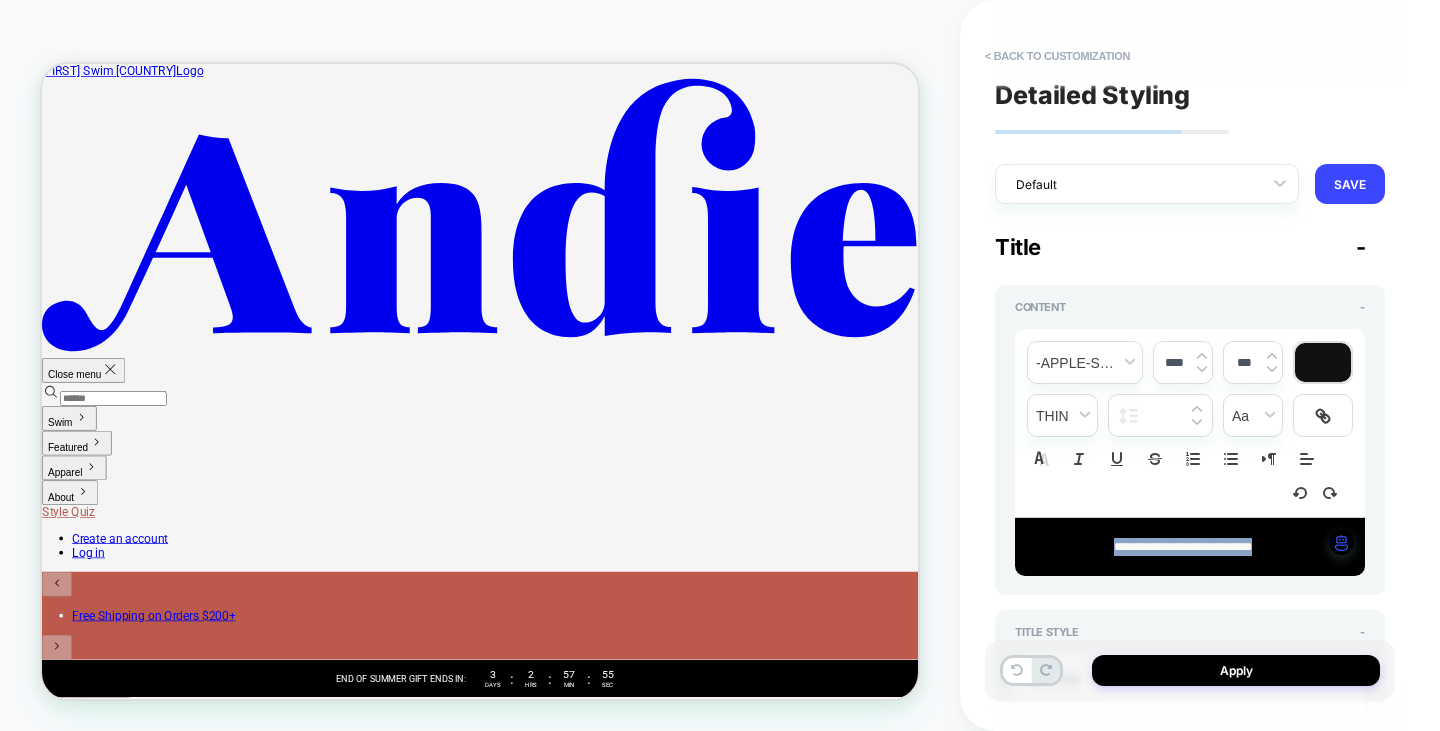 drag, startPoint x: 1289, startPoint y: 549, endPoint x: 994, endPoint y: 536, distance: 295.28632 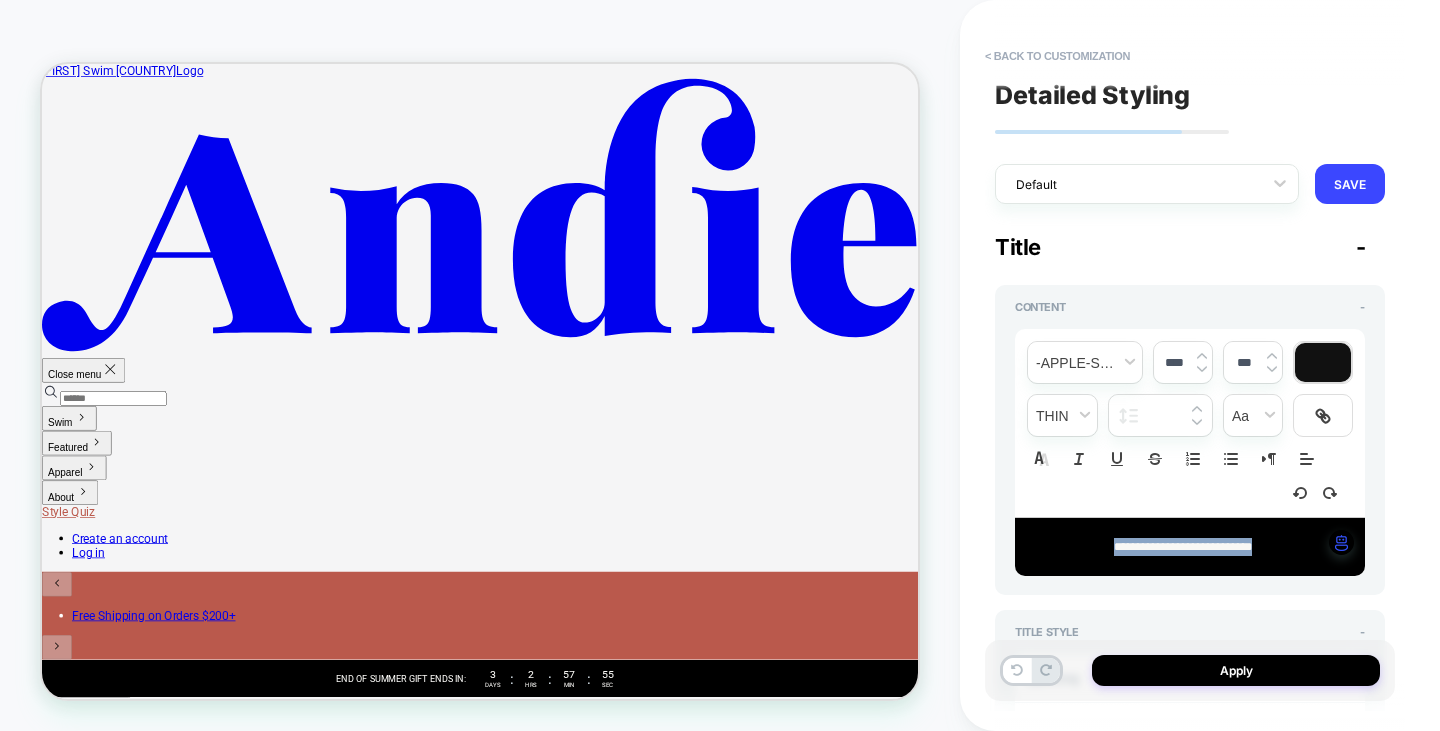 click on "**********" at bounding box center [1190, 365] 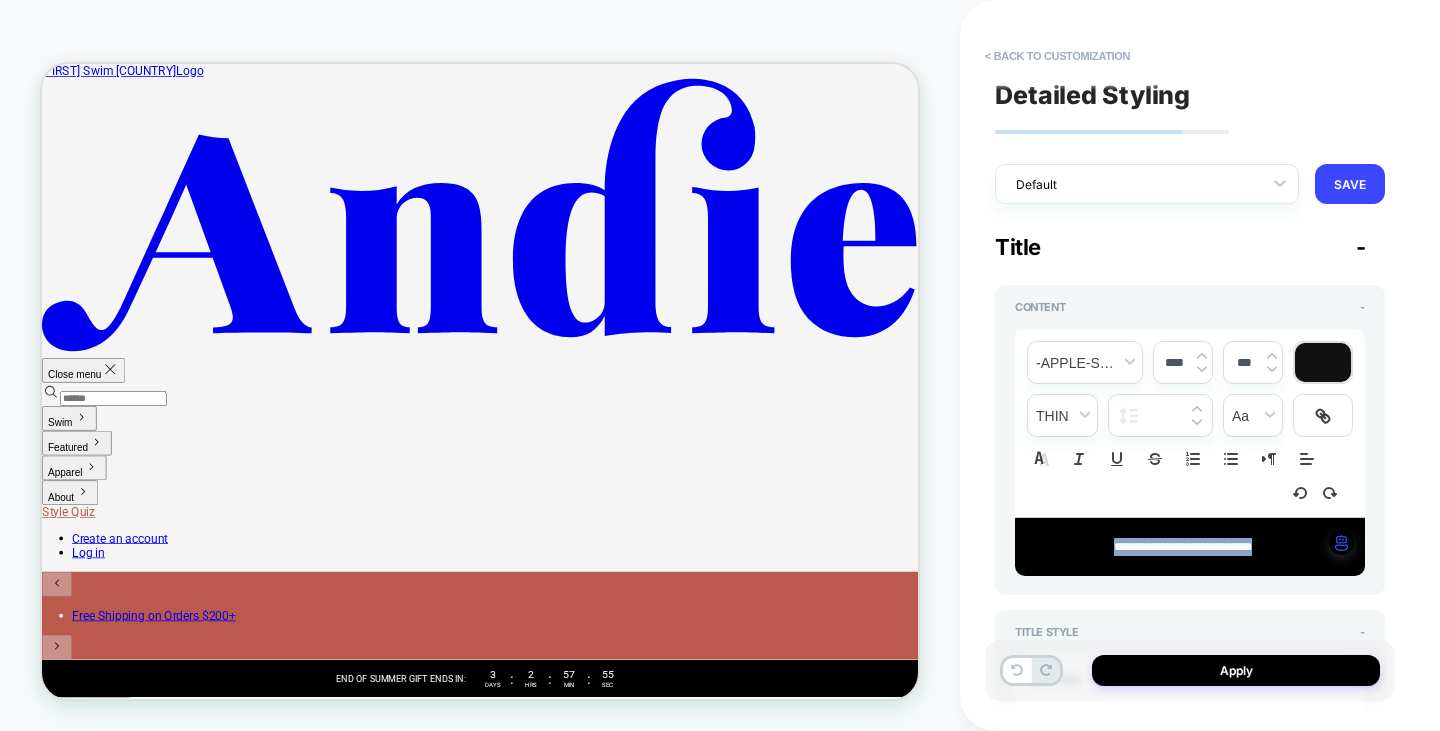 type on "*" 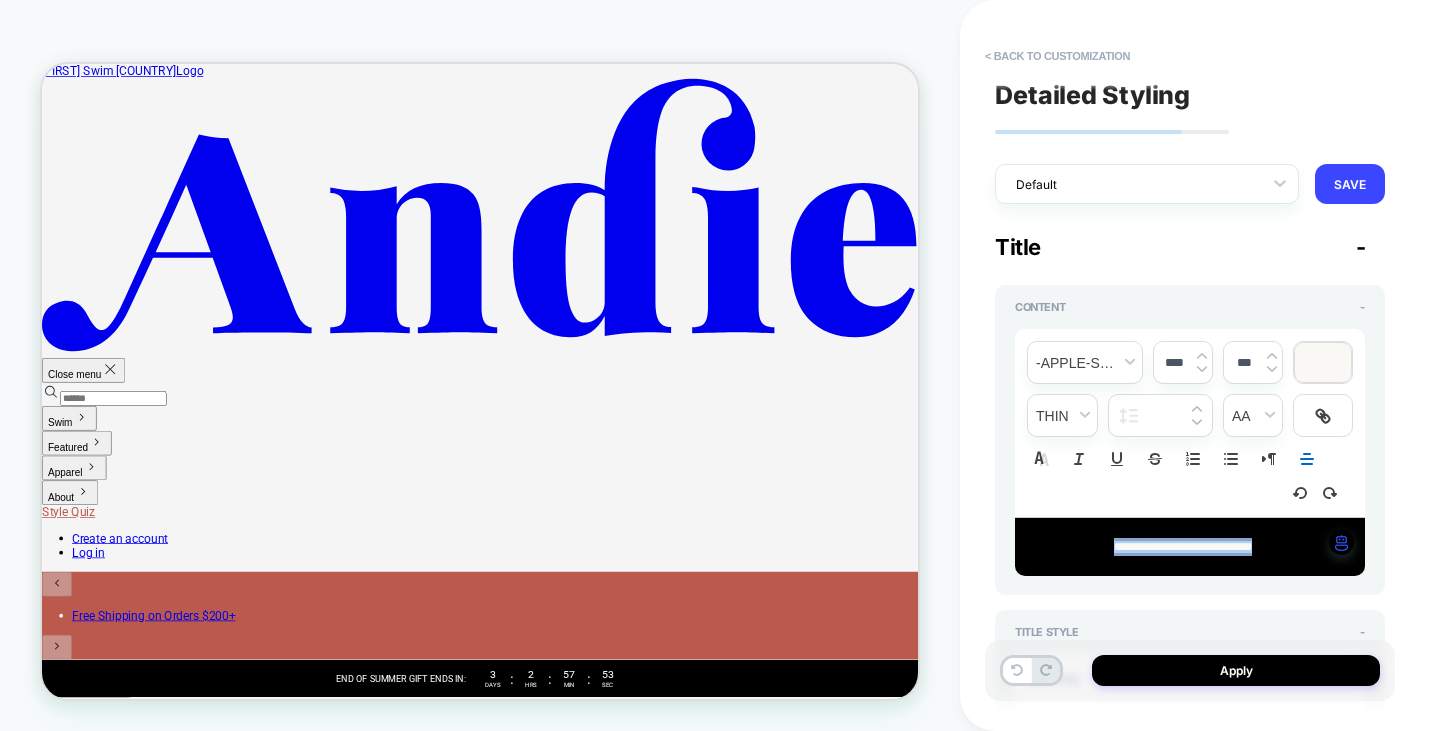 type on "*" 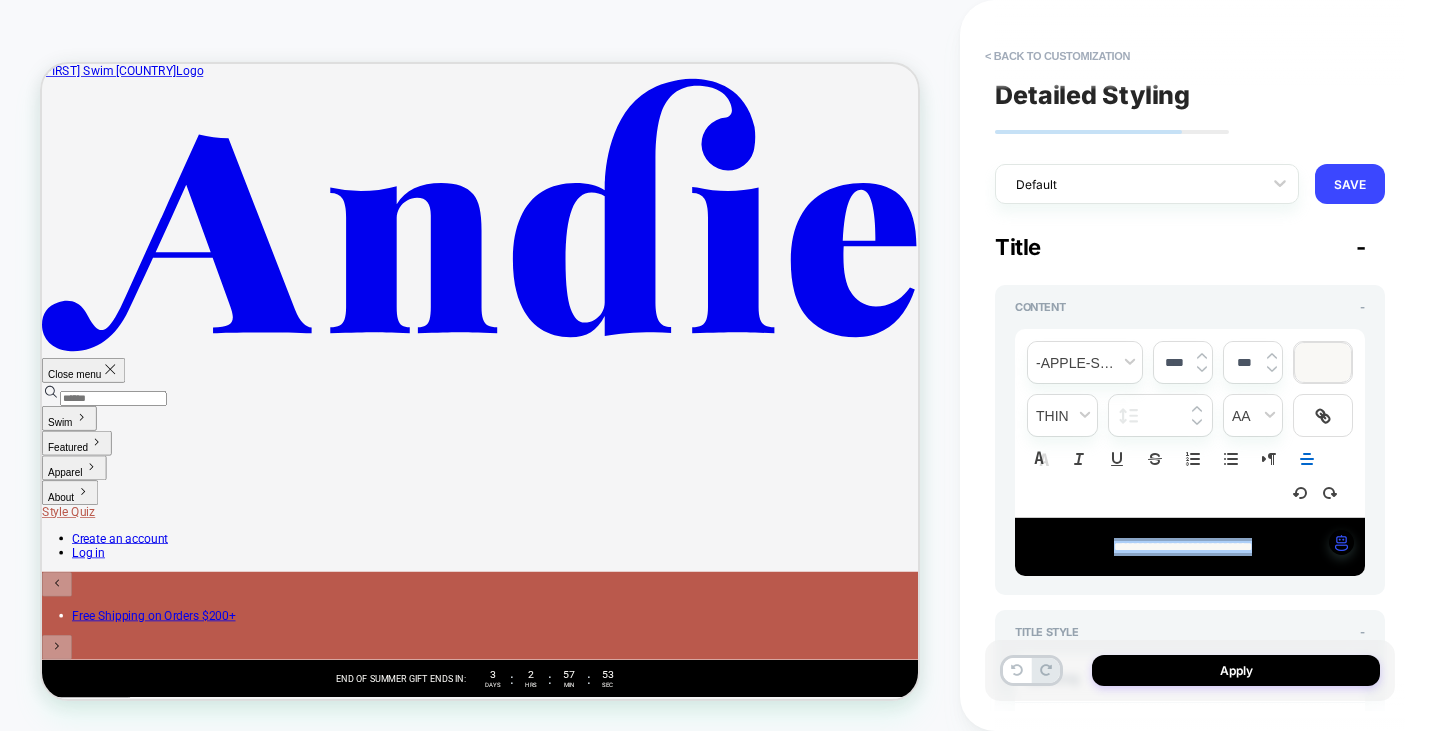 type 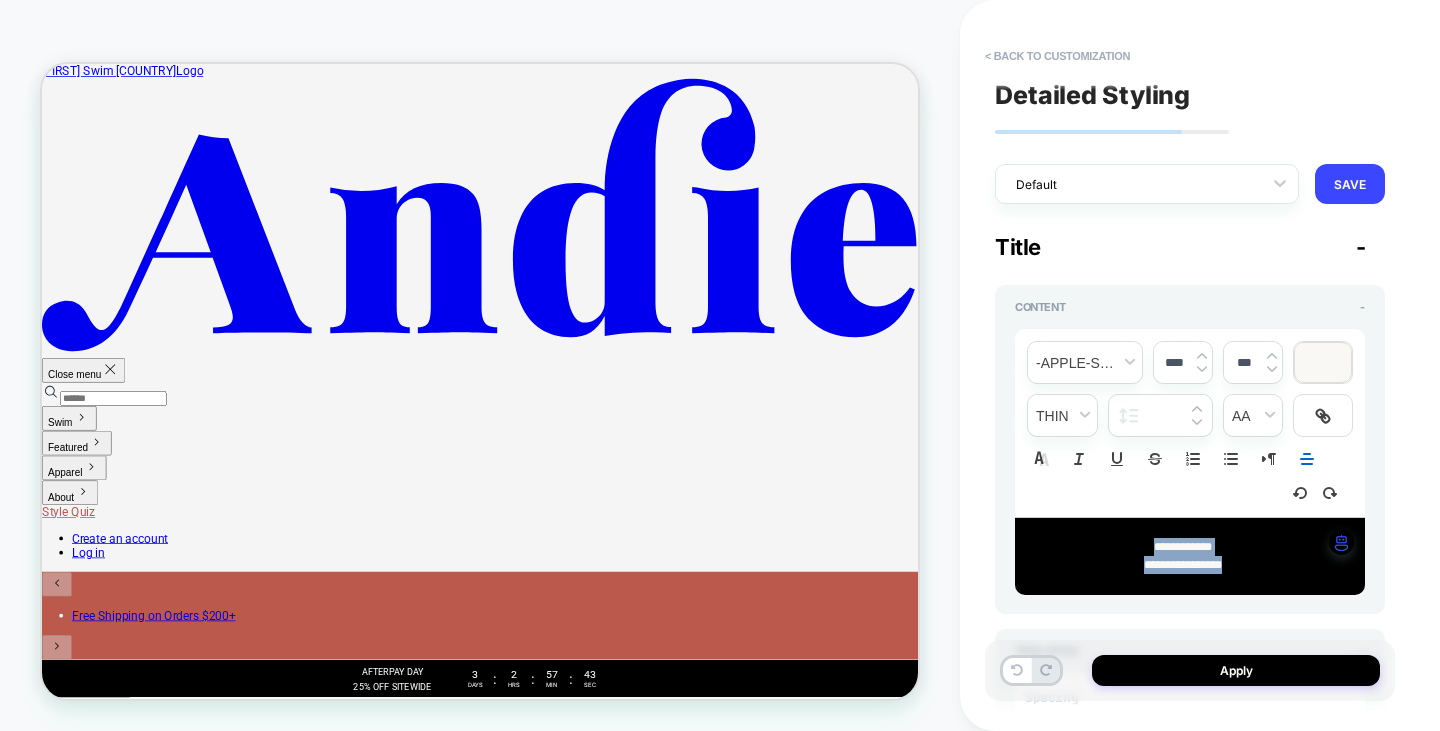 drag, startPoint x: 1259, startPoint y: 568, endPoint x: 1063, endPoint y: 530, distance: 199.64969 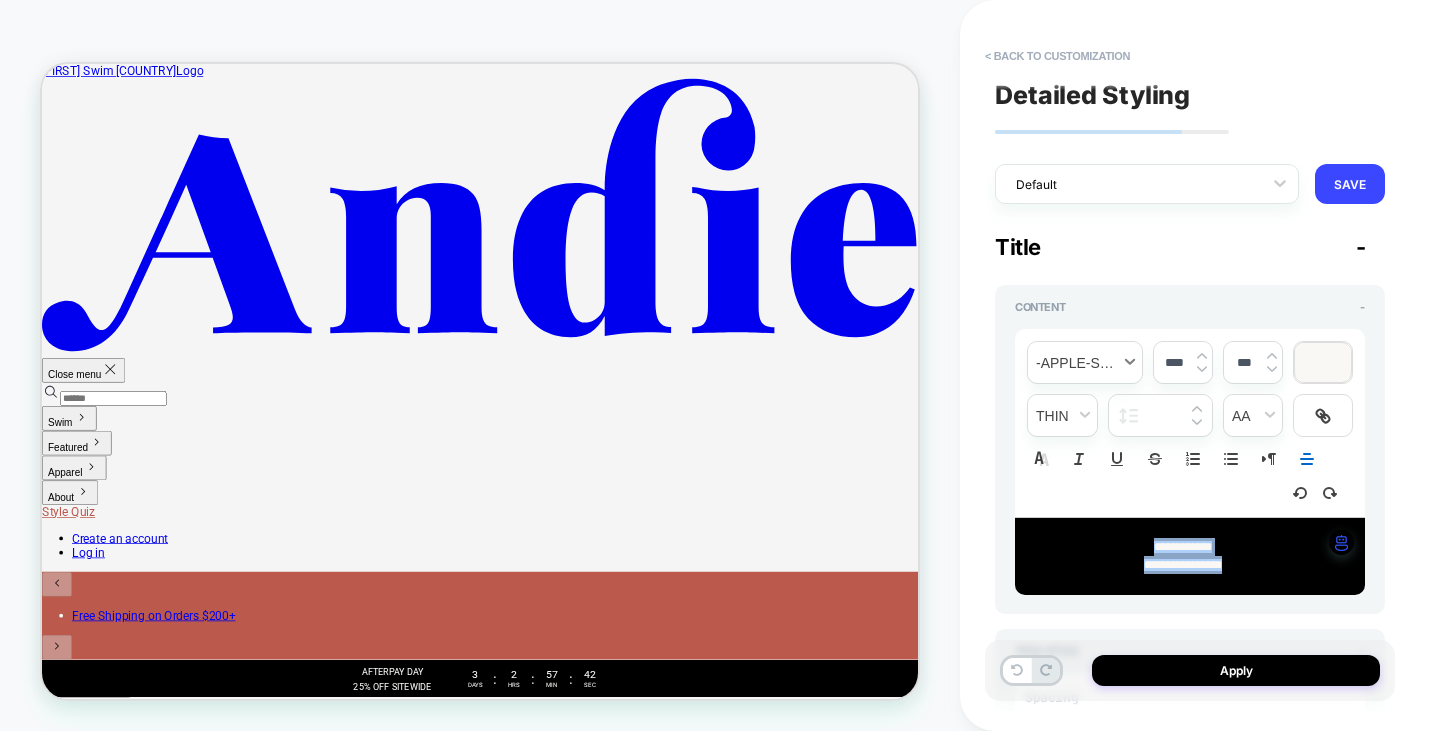click at bounding box center (1085, 362) 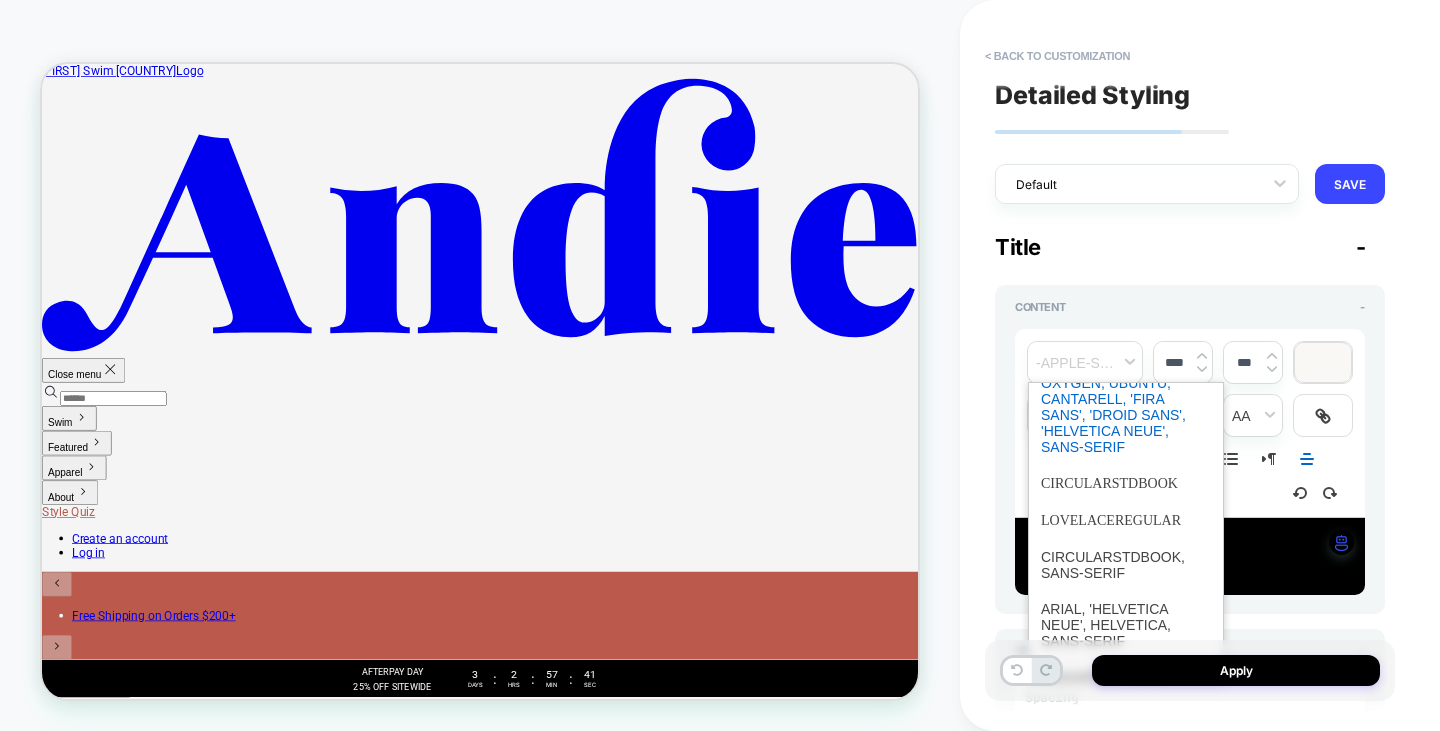 scroll, scrollTop: 100, scrollLeft: 0, axis: vertical 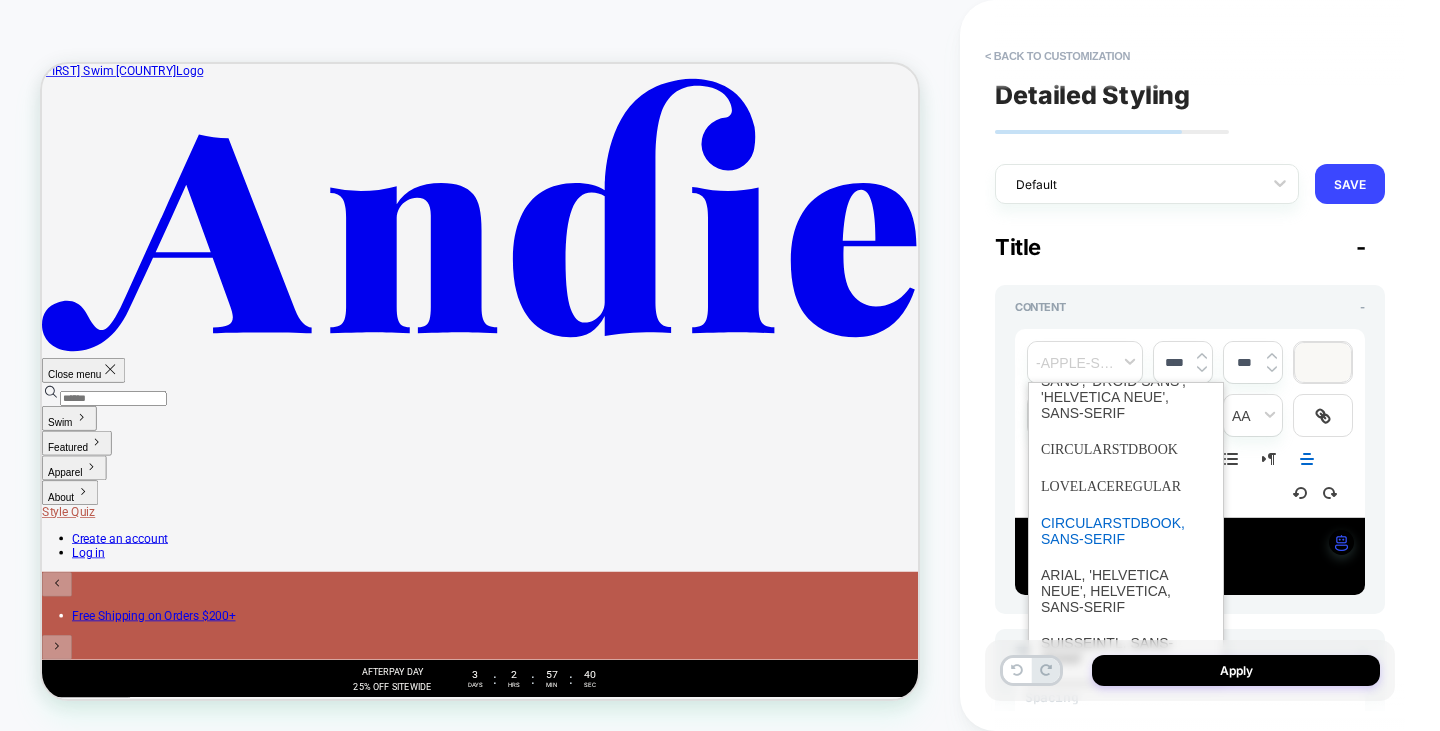 click at bounding box center (1126, 531) 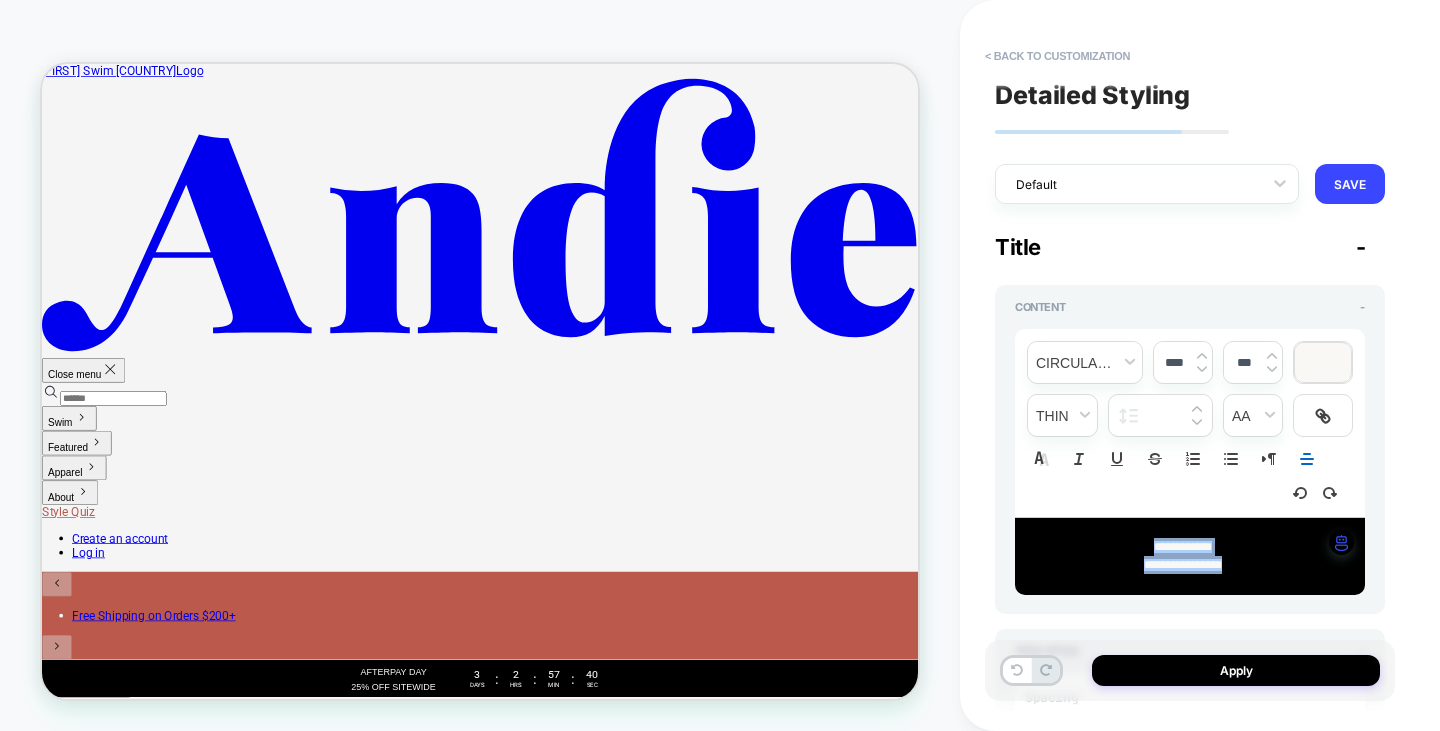 type on "*" 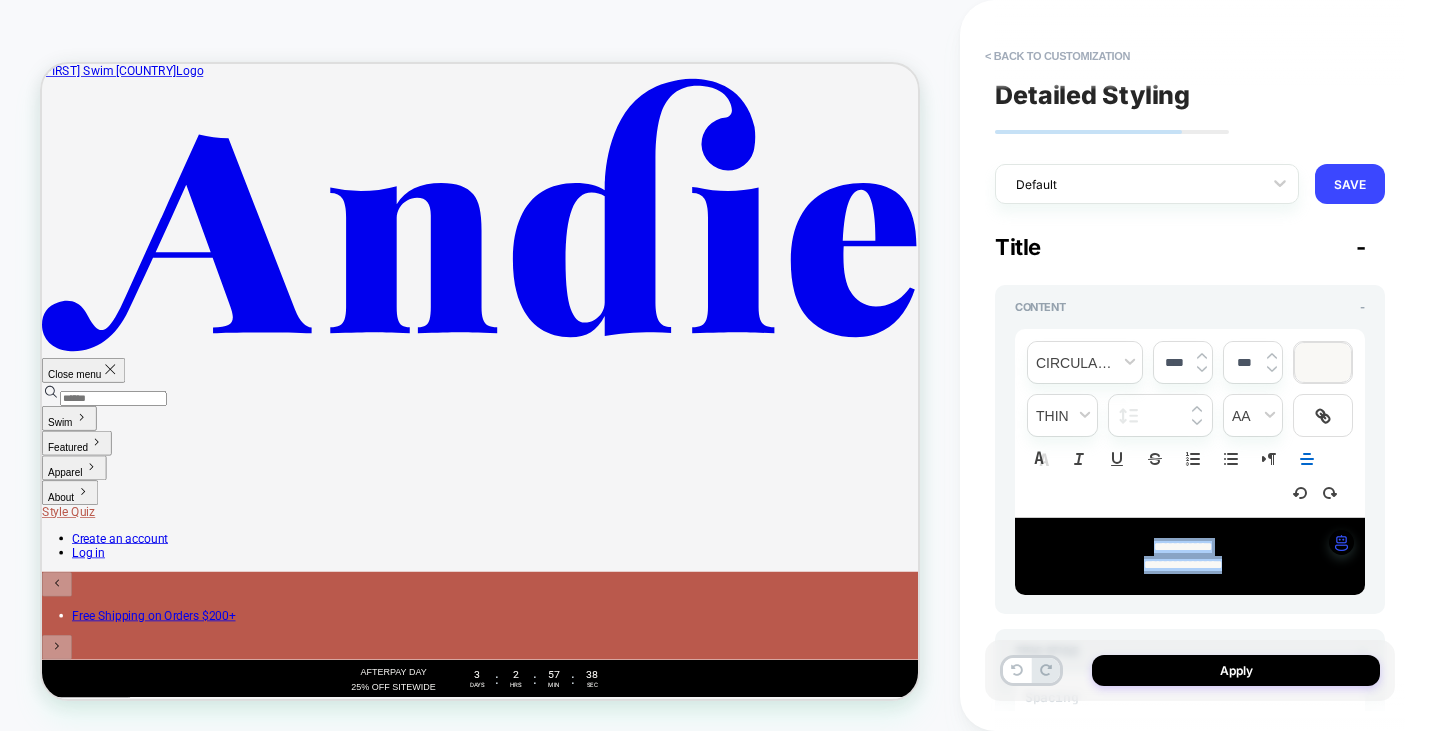 click at bounding box center [1202, 356] 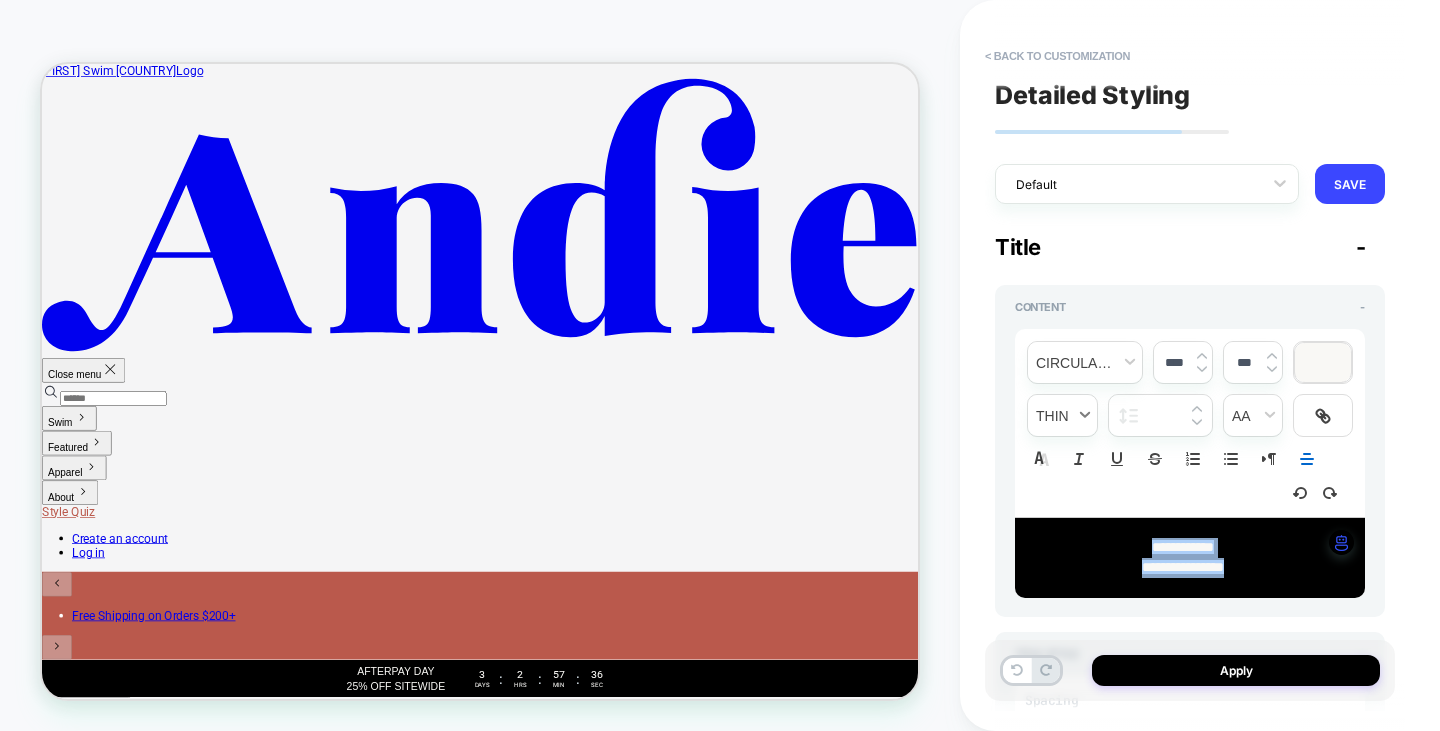 click at bounding box center [1062, 415] 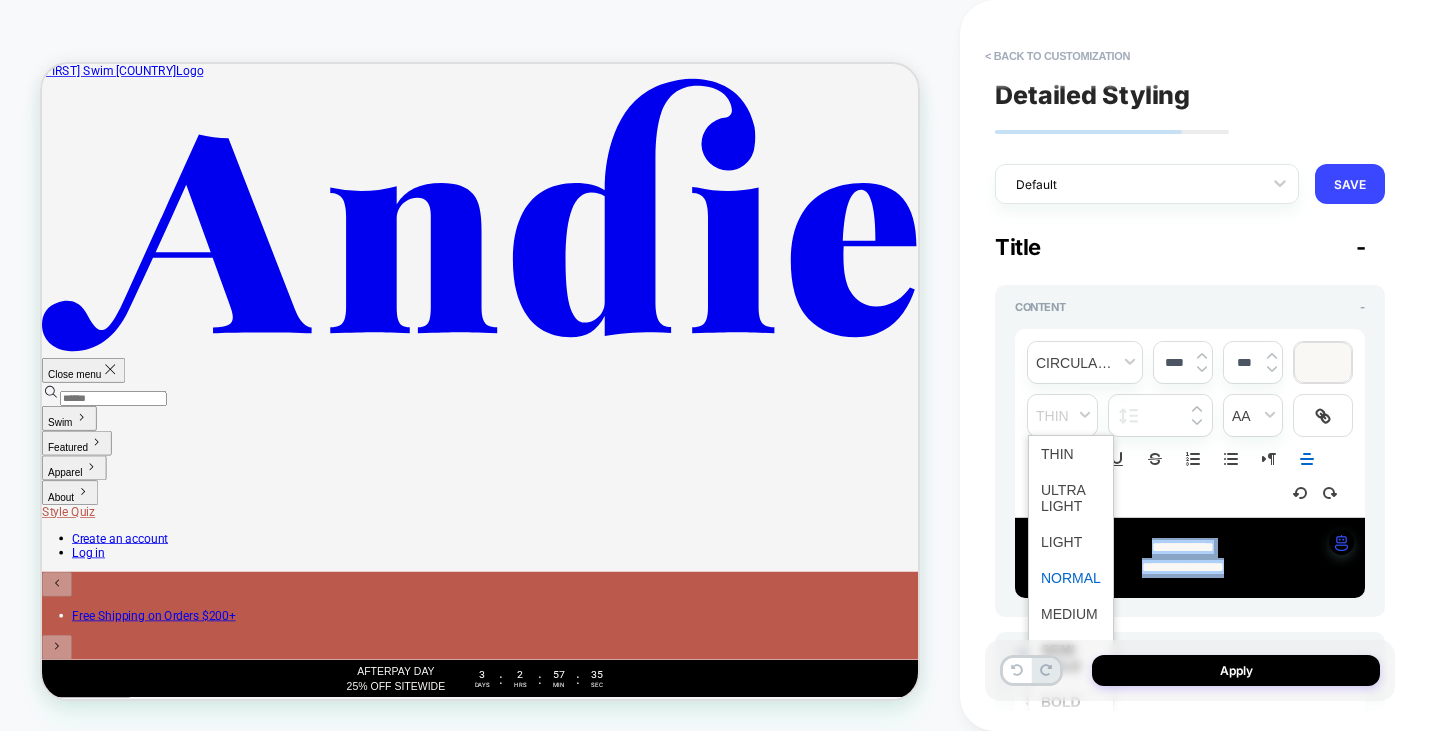 click at bounding box center [1071, 578] 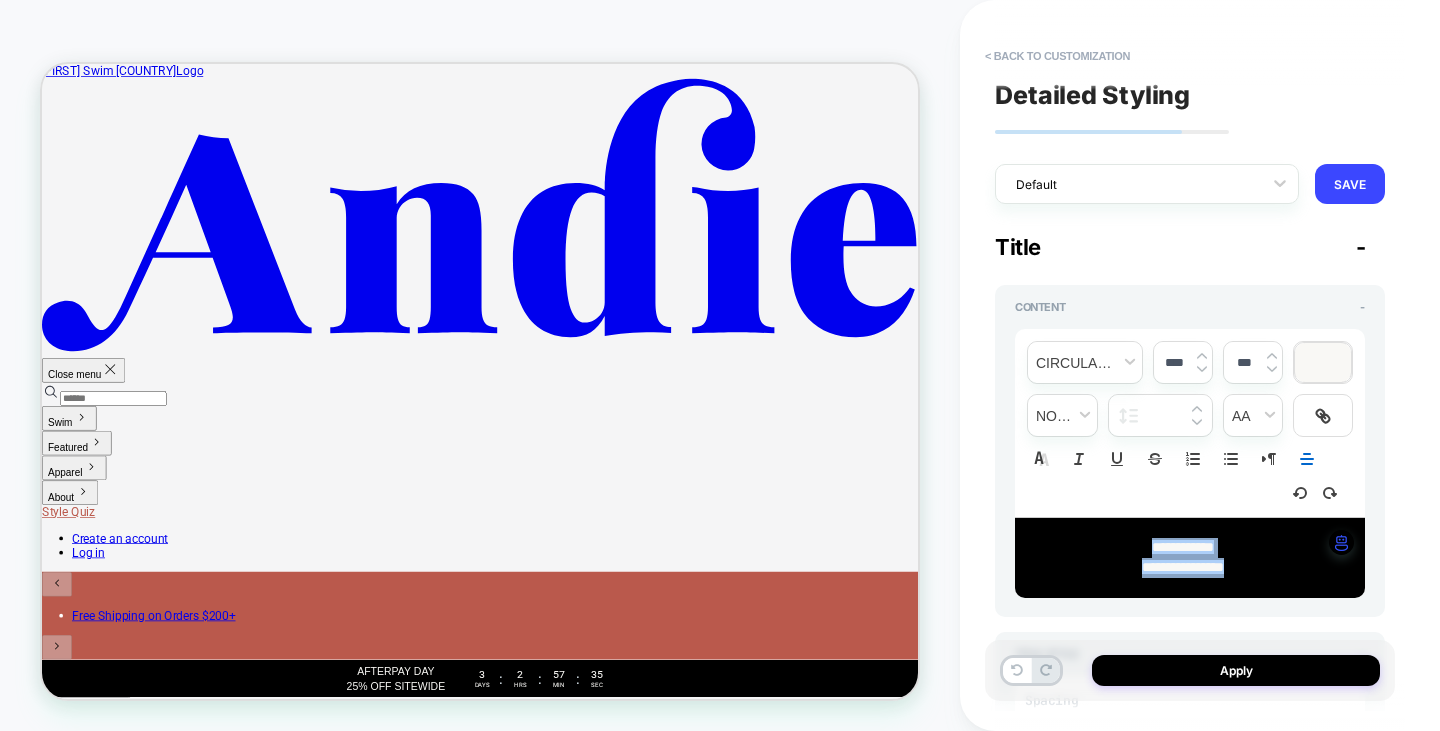 type on "*" 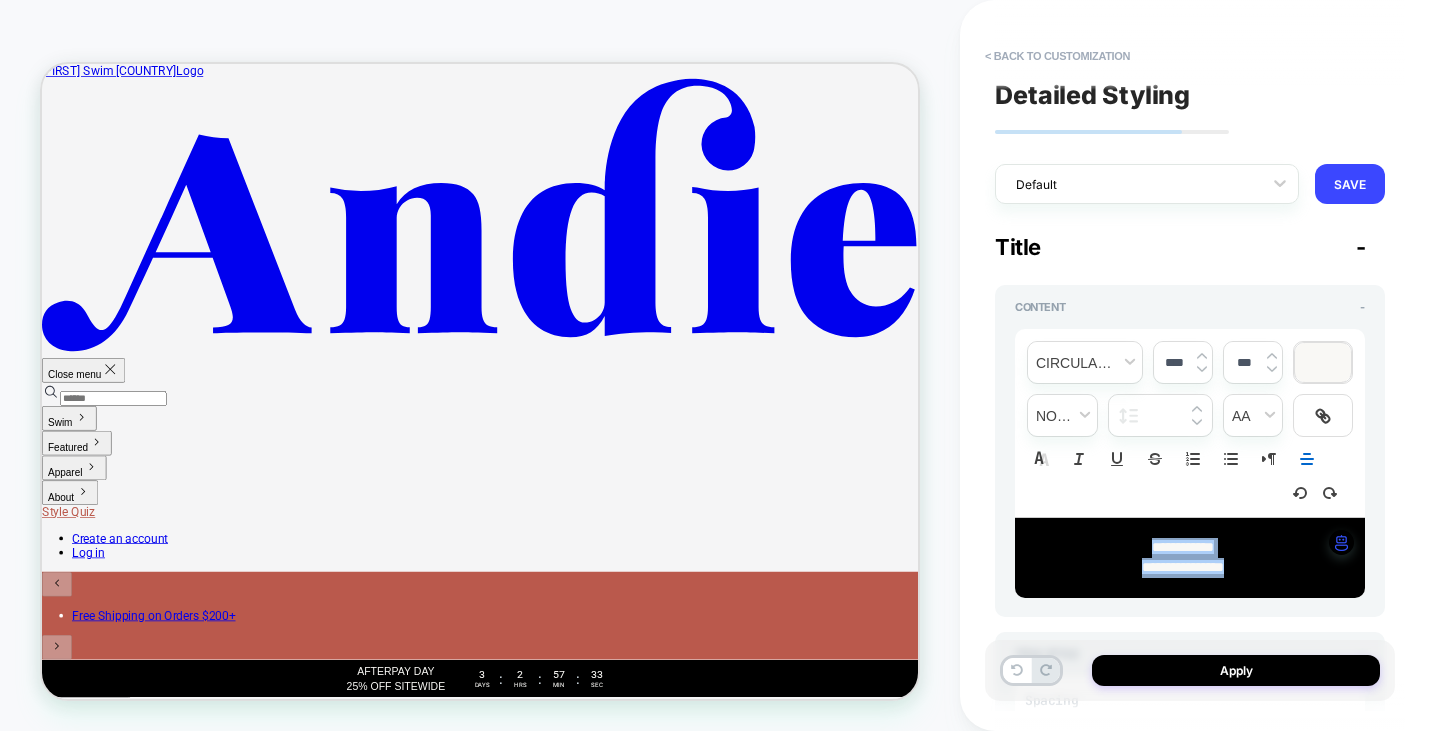 click at bounding box center [1197, 422] 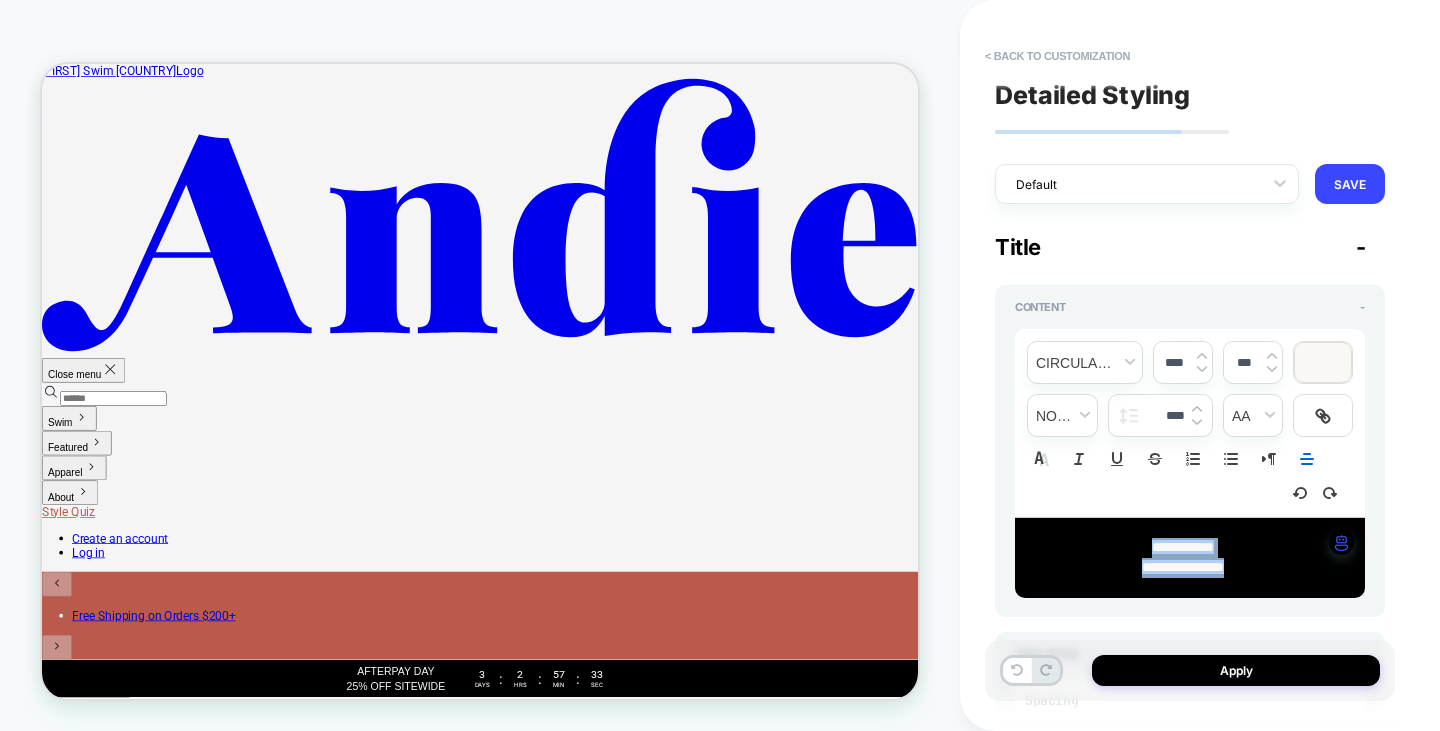 click at bounding box center [1197, 422] 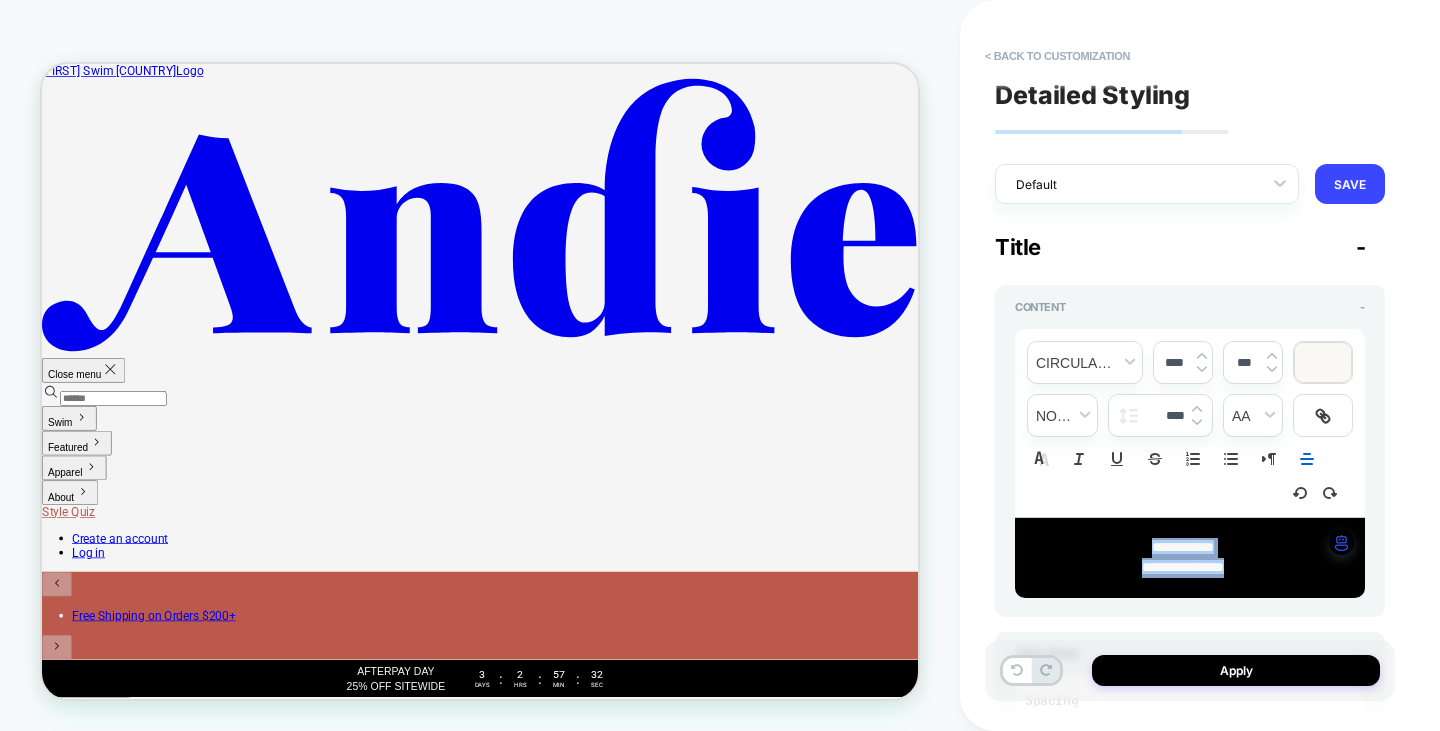click at bounding box center (1197, 422) 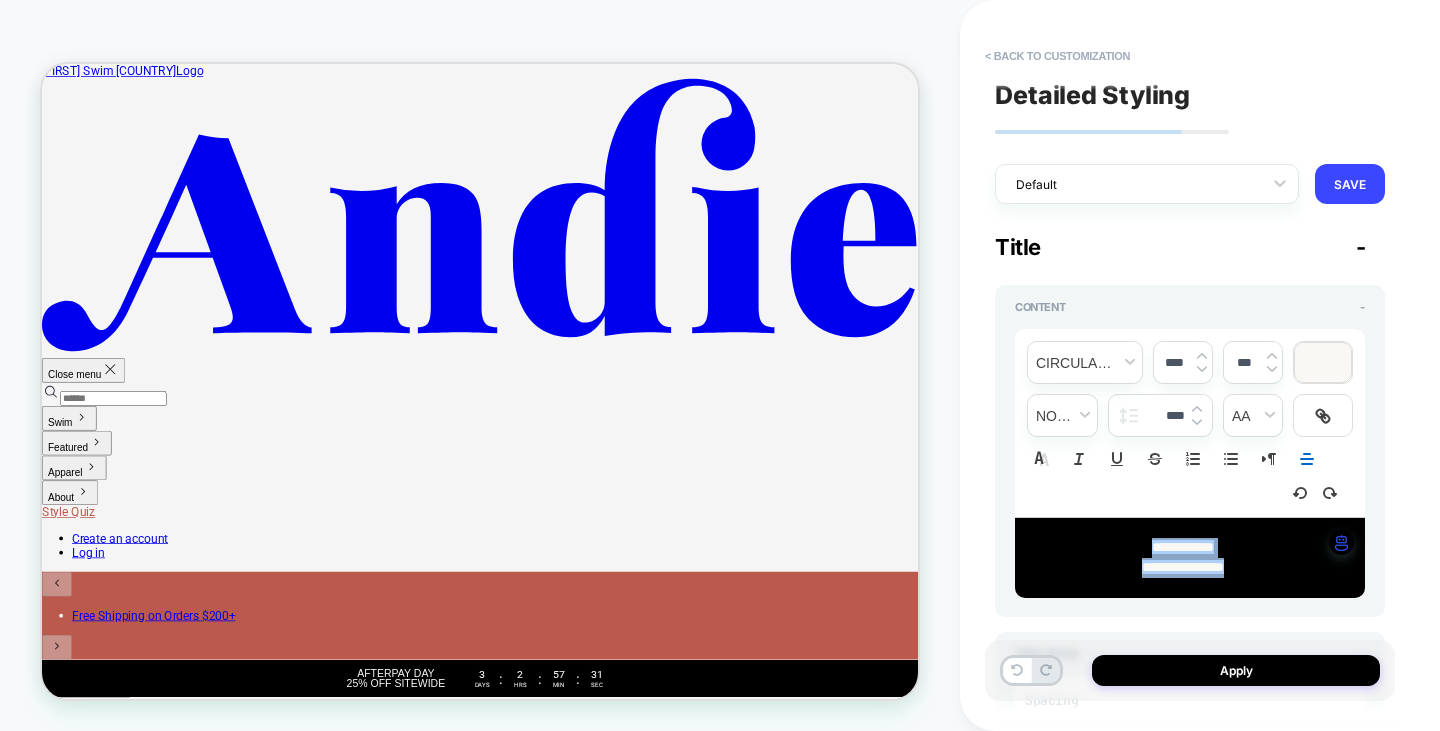 type on "*" 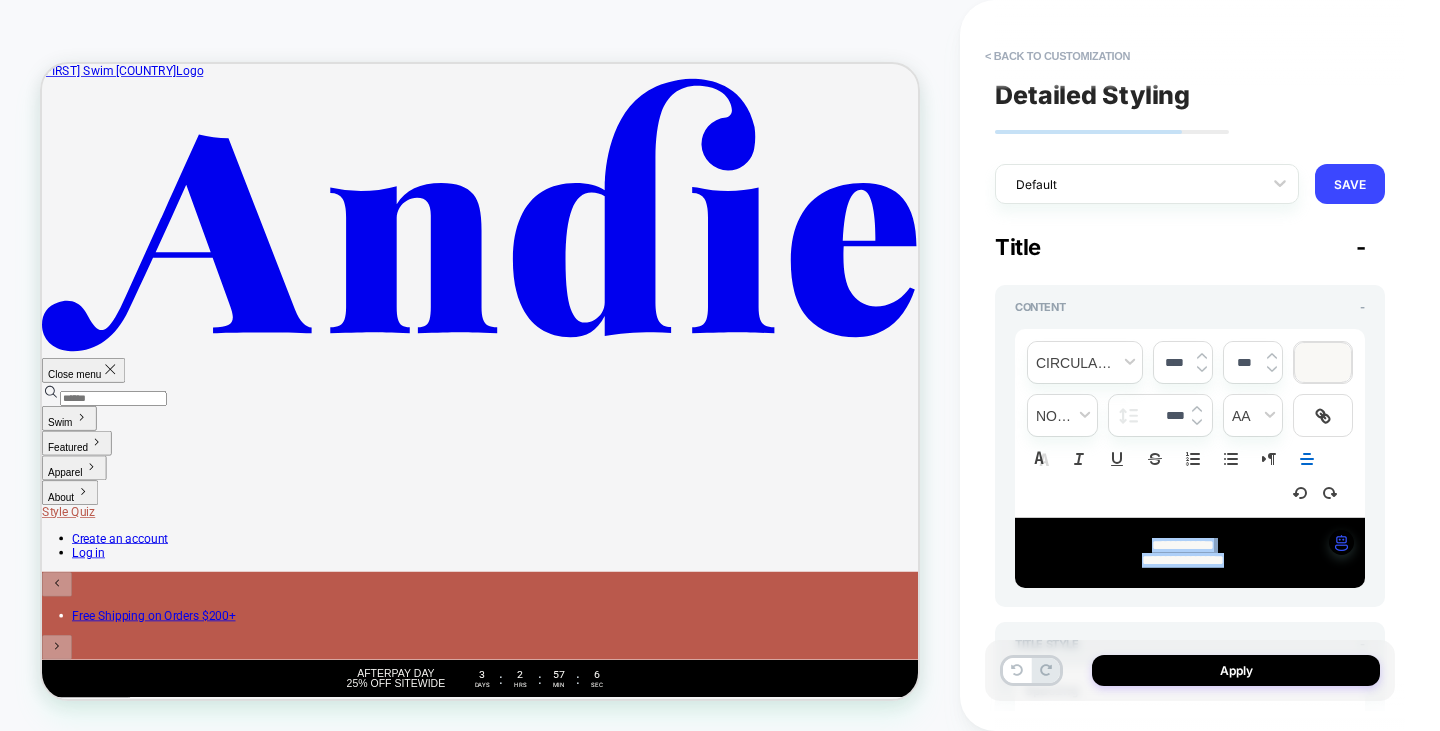 click at bounding box center (1323, 362) 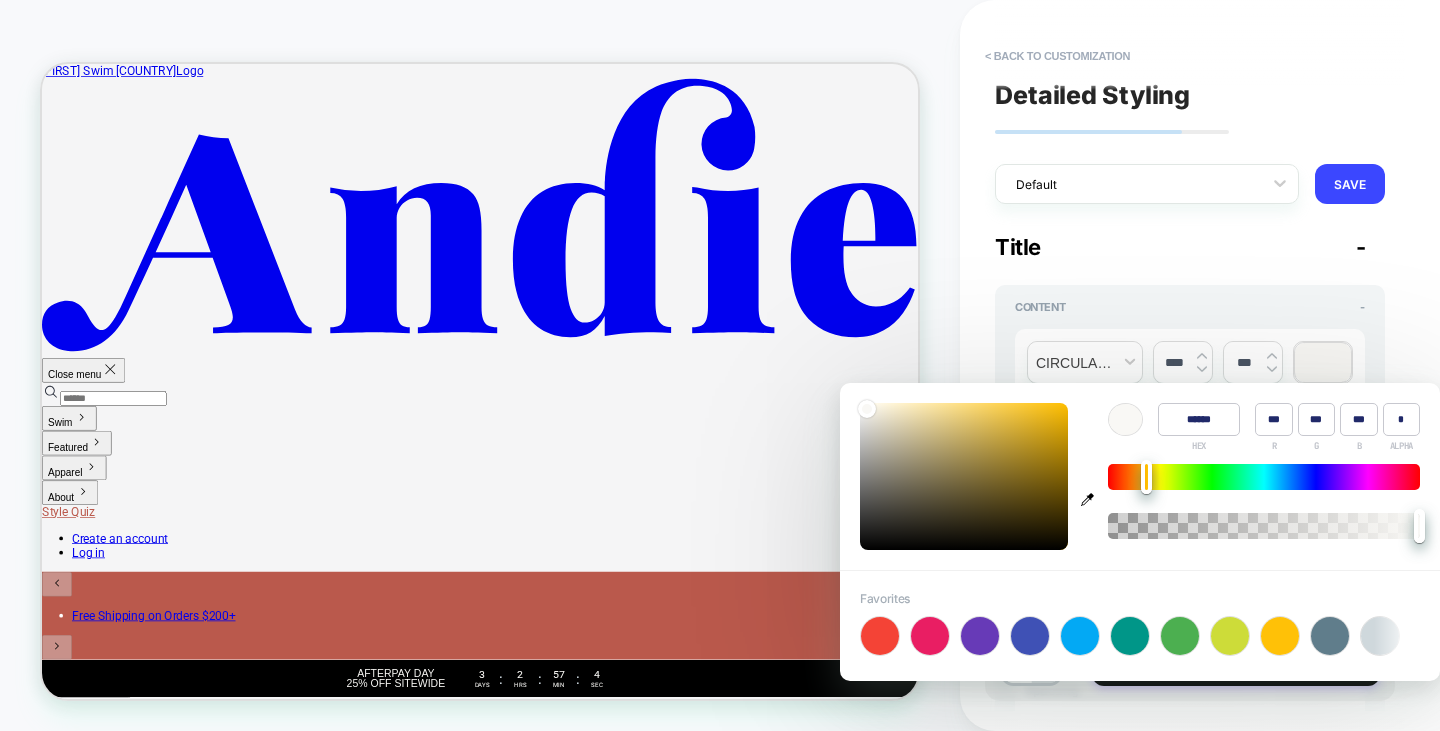 click 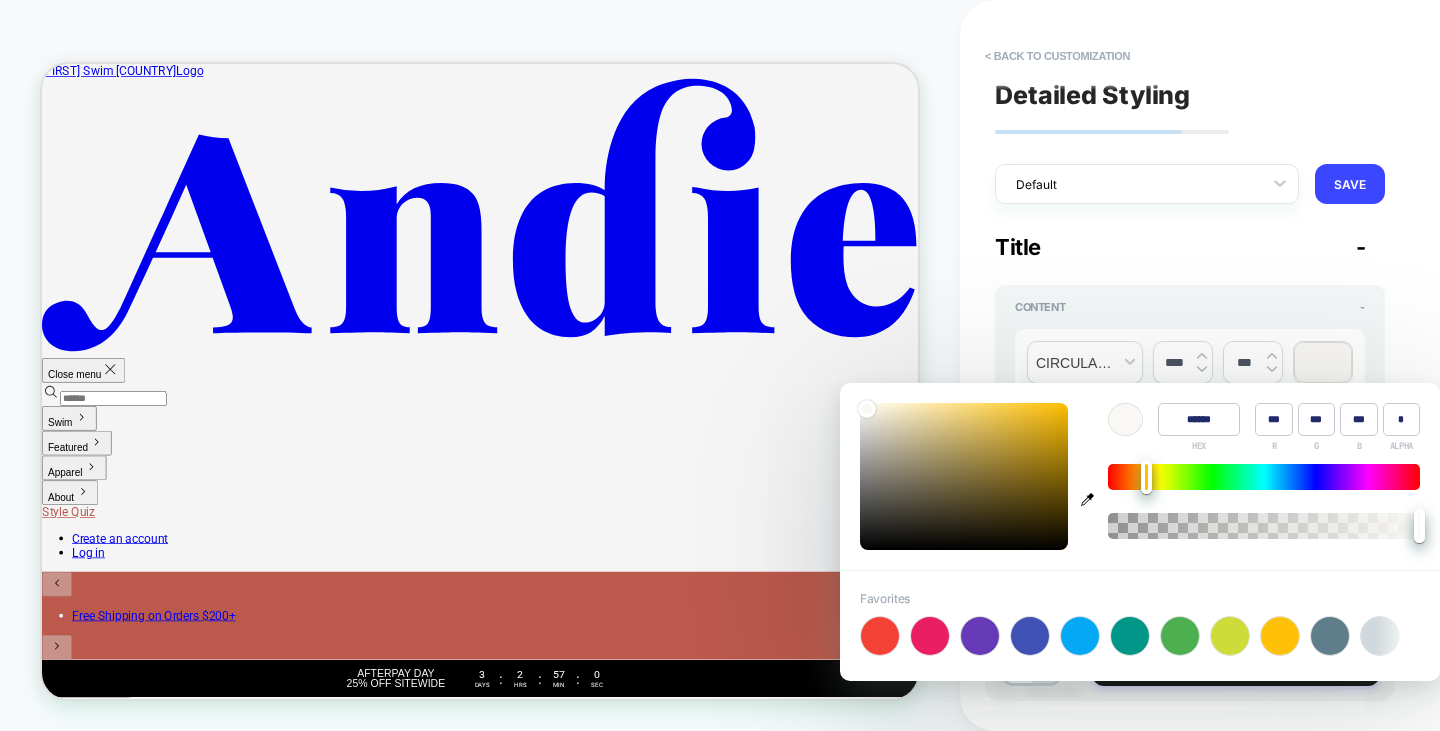 type on "***" 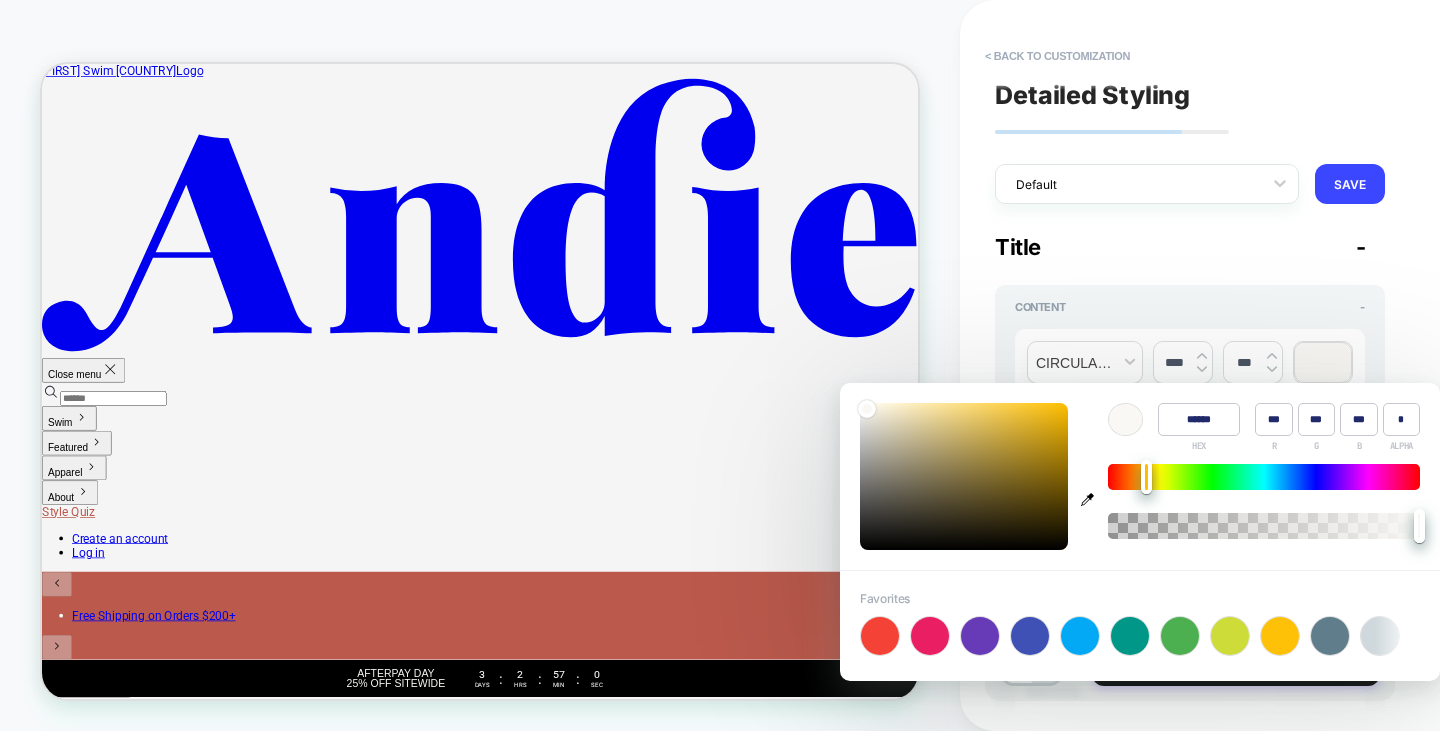 type on "***" 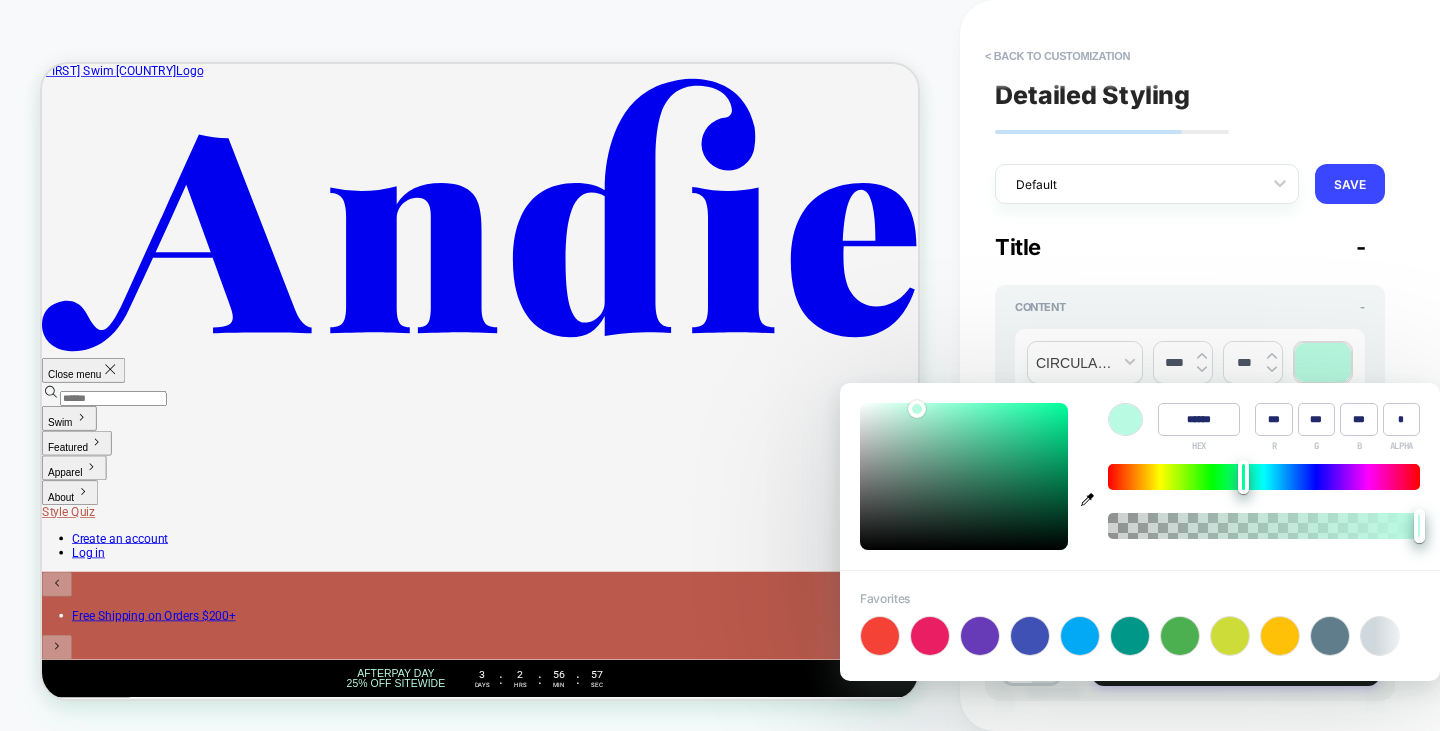 click on "**********" at bounding box center [1200, 365] 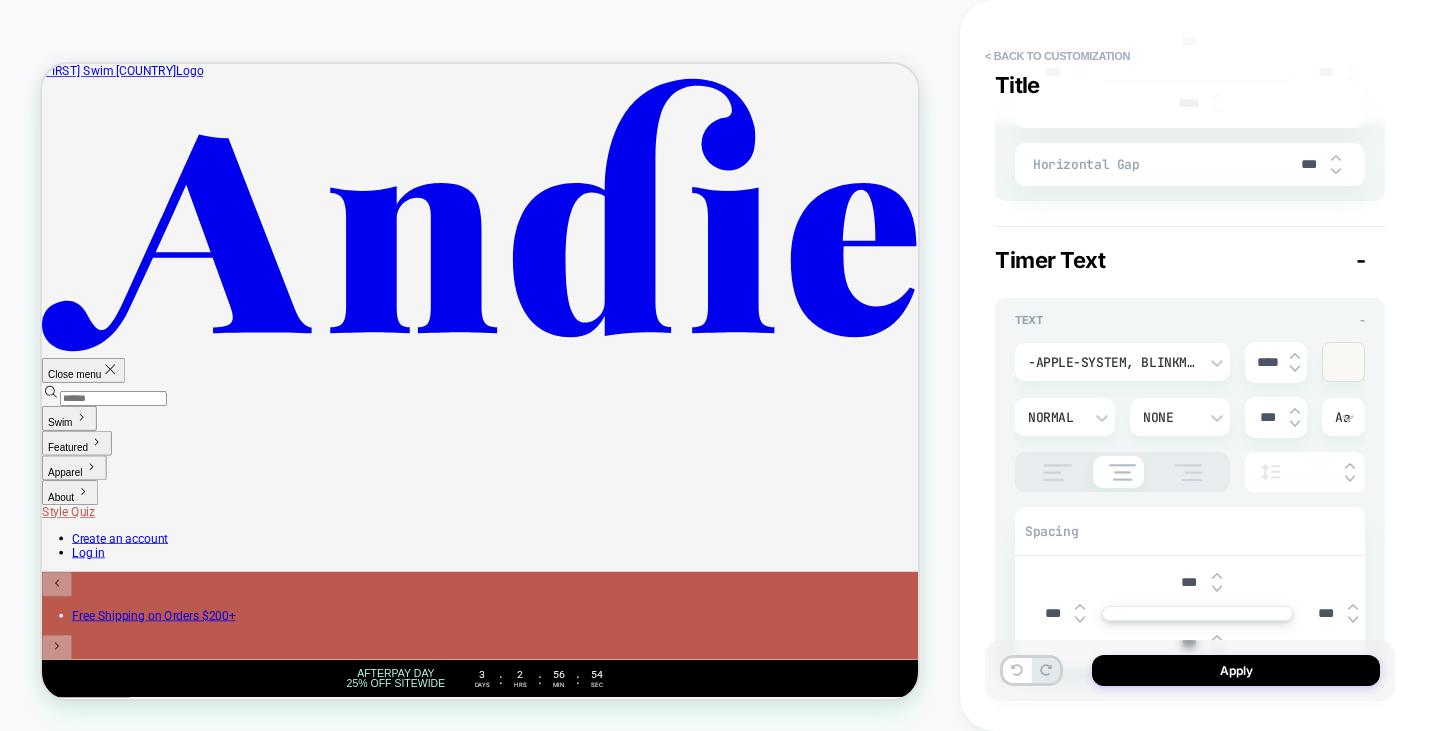 scroll, scrollTop: 800, scrollLeft: 0, axis: vertical 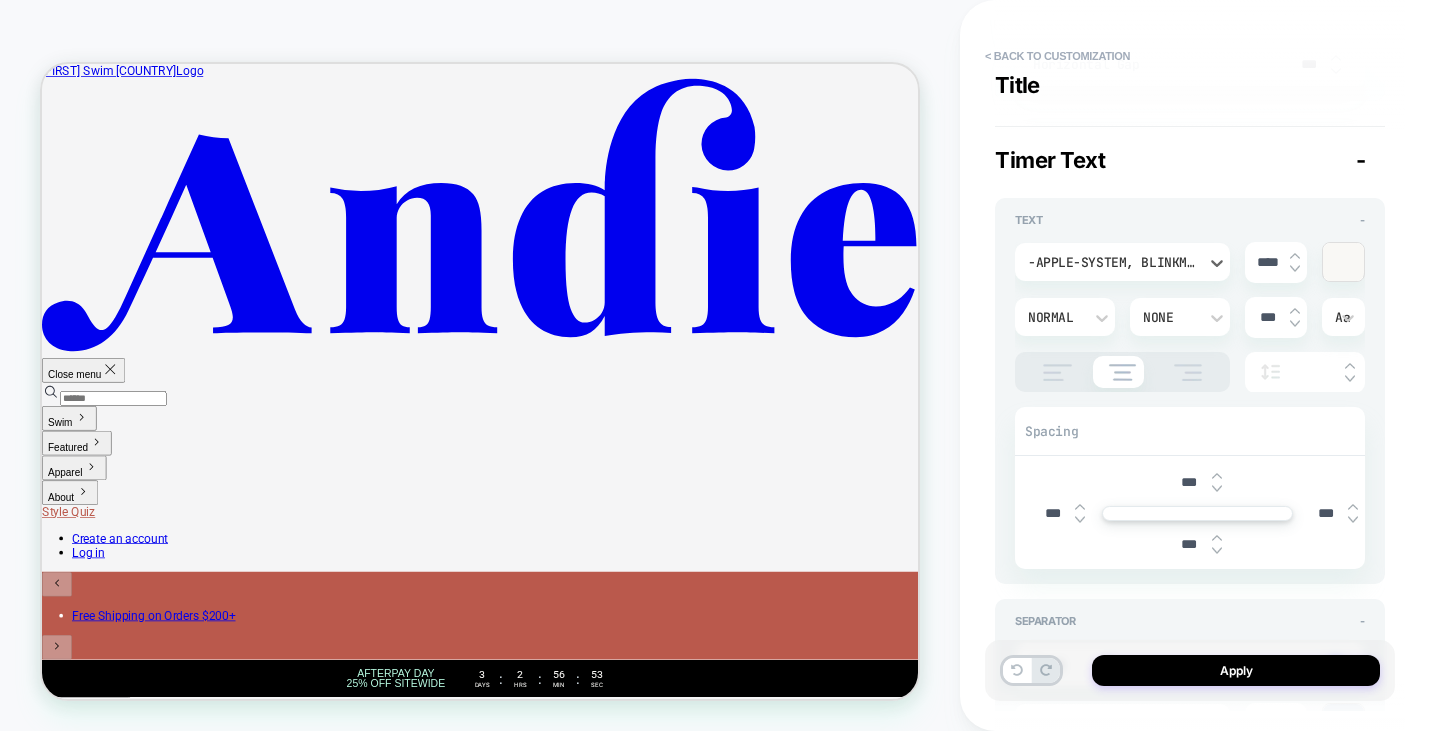 click on "-apple-system, BlinkMacSystemFont, 'Segoe UI', Roboto, Oxygen, Ubuntu, Cantarell, 'Fira Sans', 'Droid Sans', 'Helvetica Neue', sans-serif" at bounding box center (1112, 262) 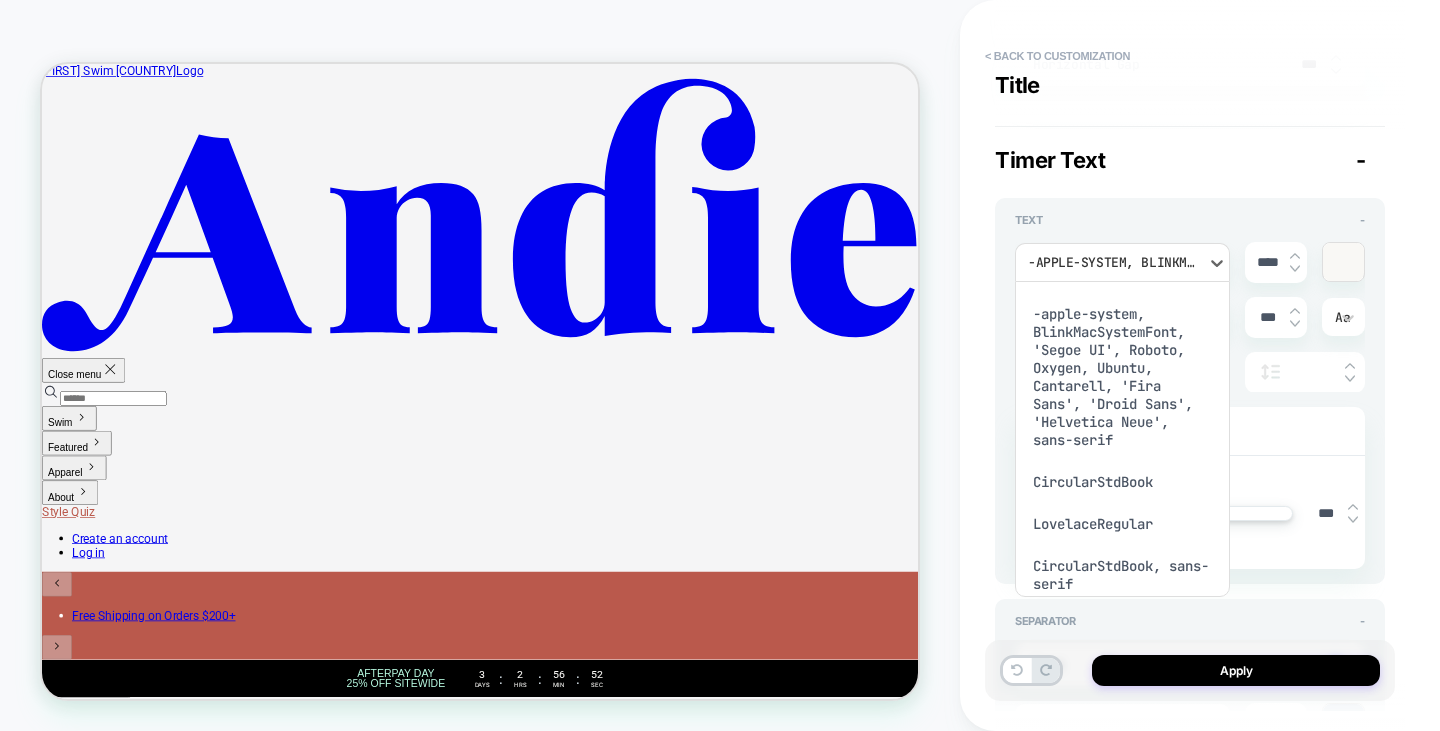 click on "CircularStdBook, sans-serif" at bounding box center [1122, 575] 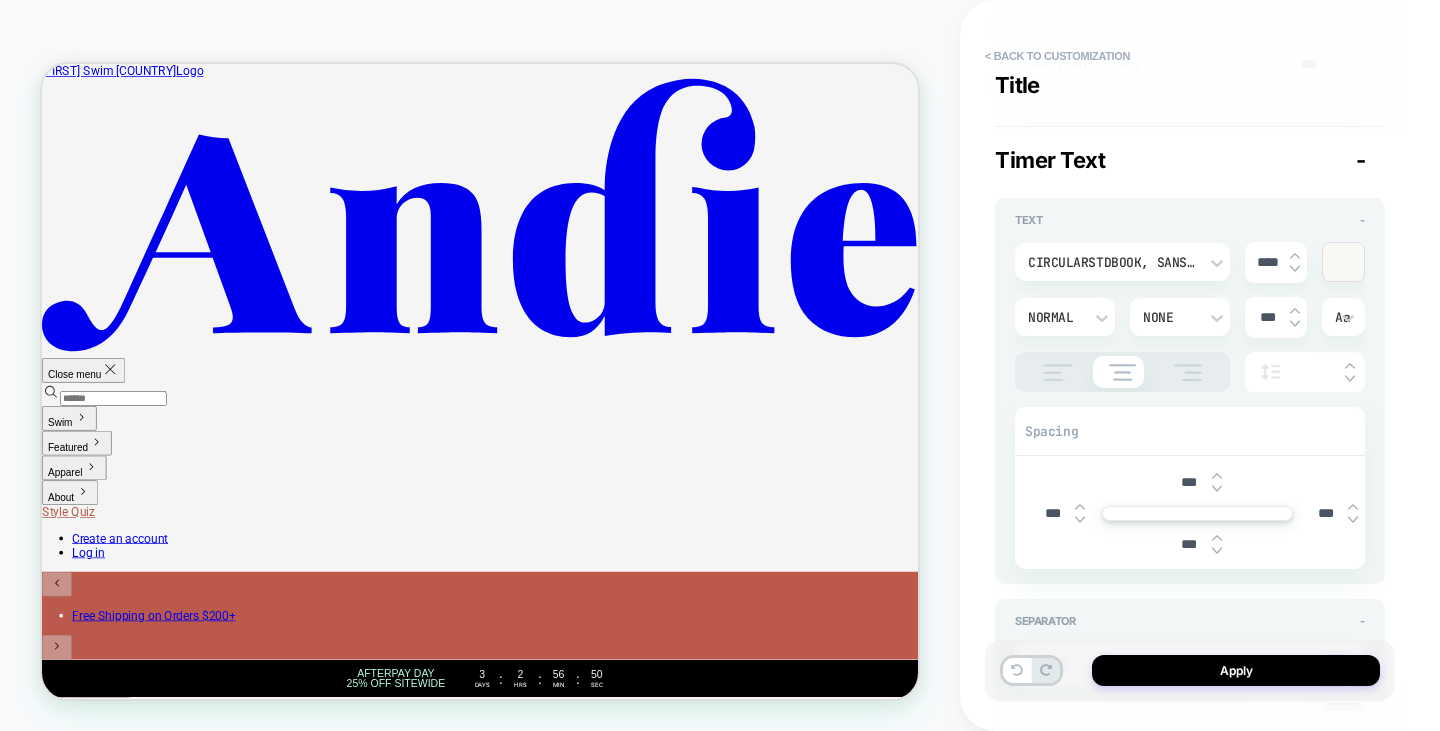 click at bounding box center [1343, 262] 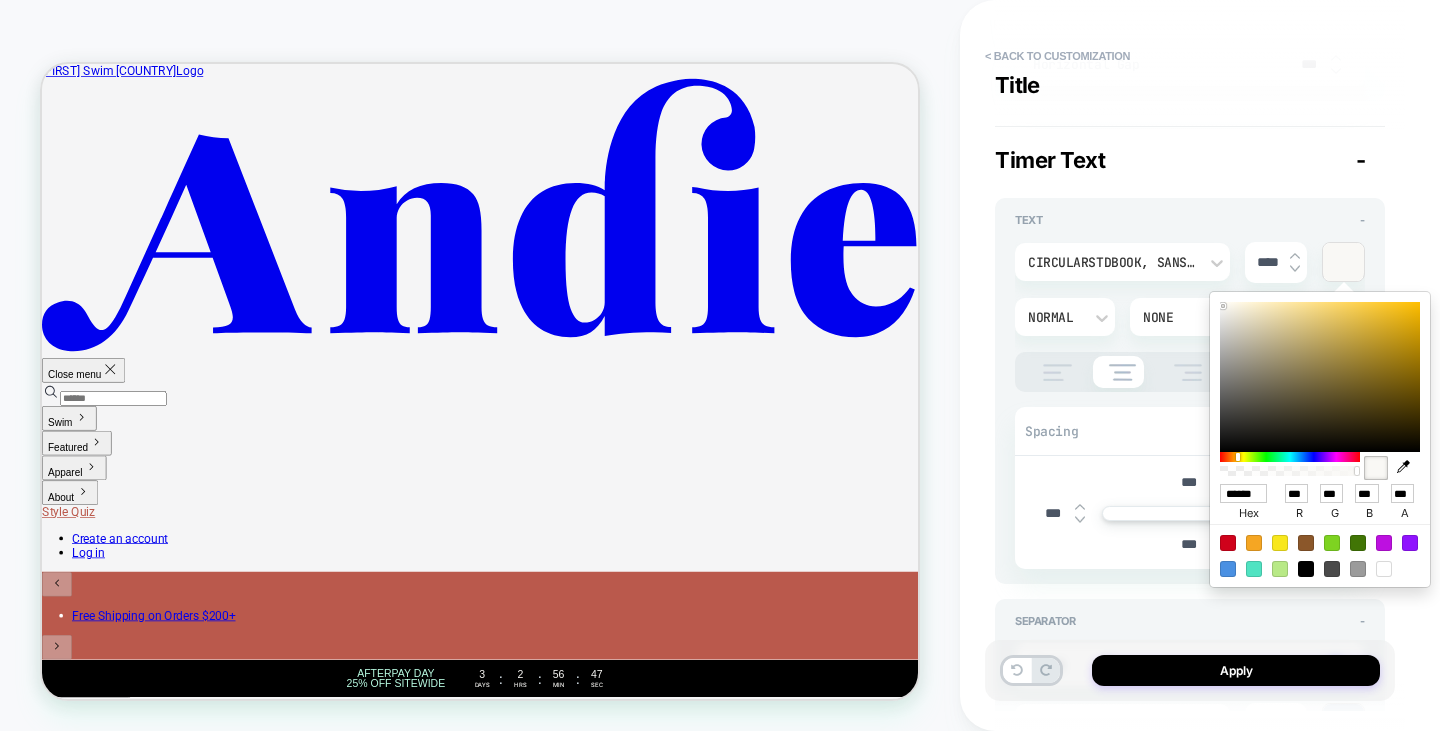 click on "**********" at bounding box center (1190, 1134) 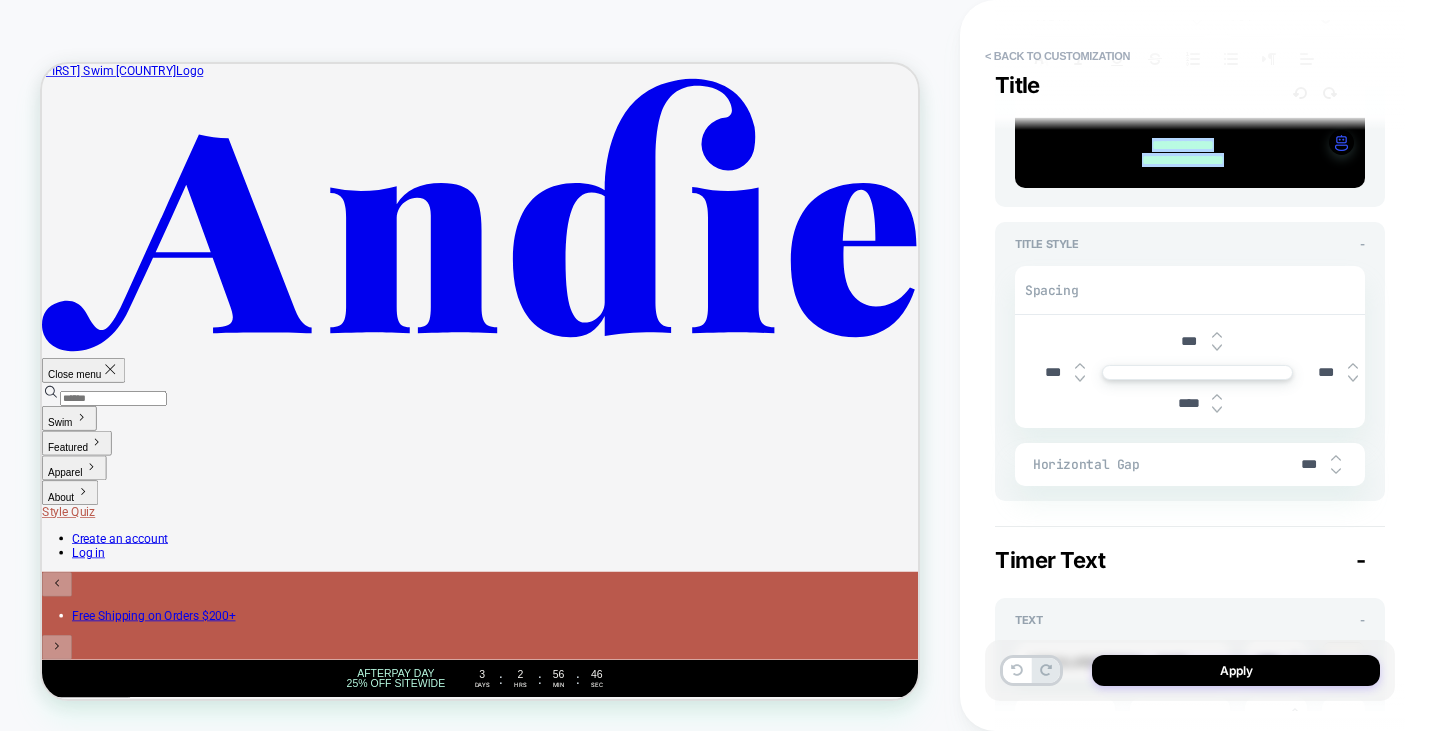 scroll, scrollTop: 100, scrollLeft: 0, axis: vertical 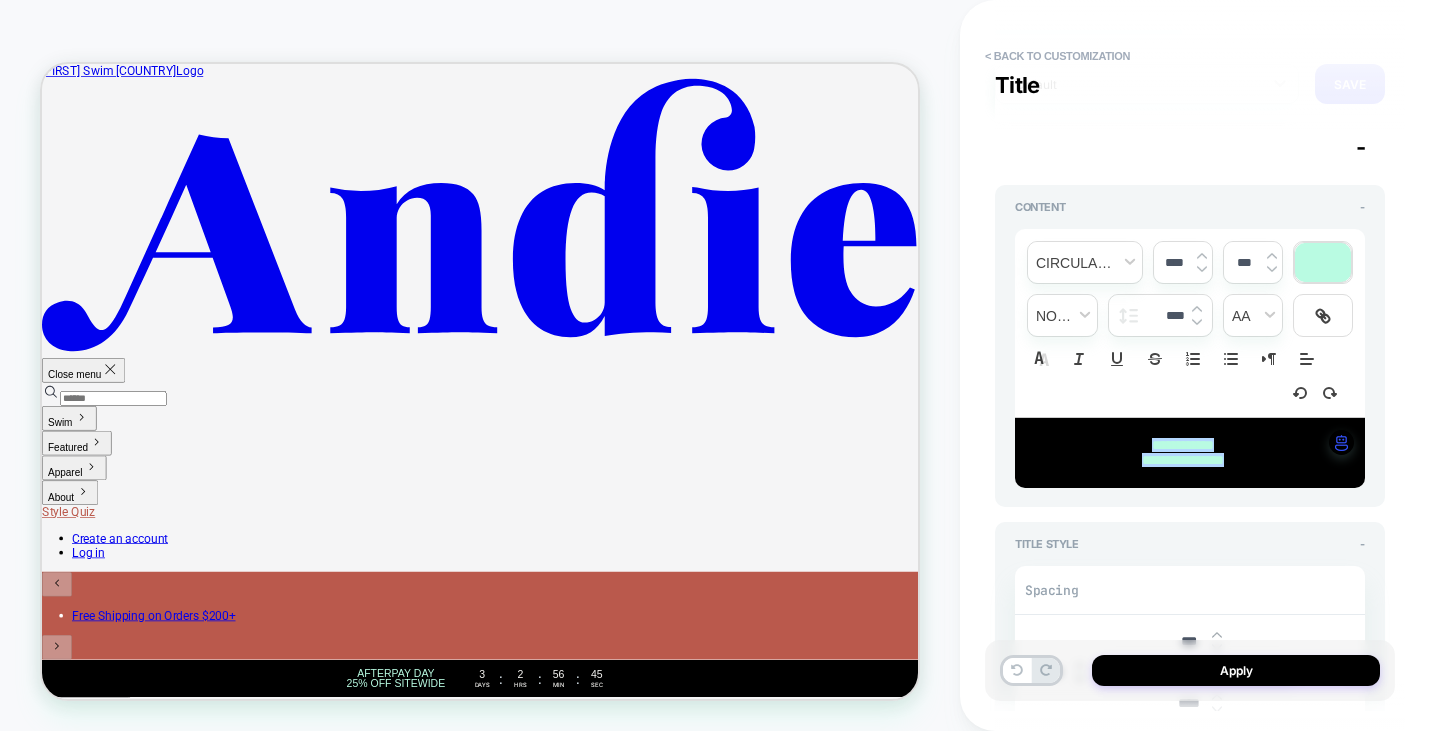 click at bounding box center [1323, 262] 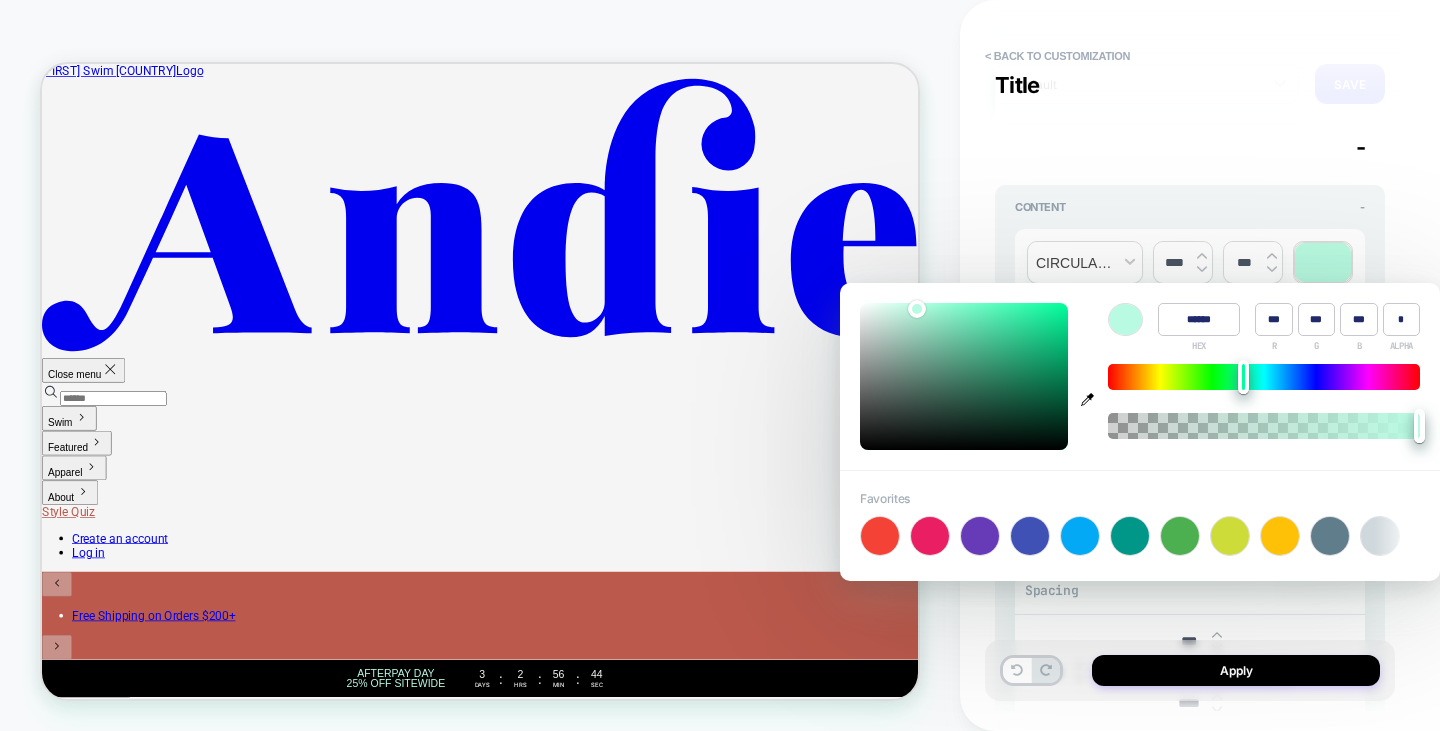 click on "******" at bounding box center [1199, 319] 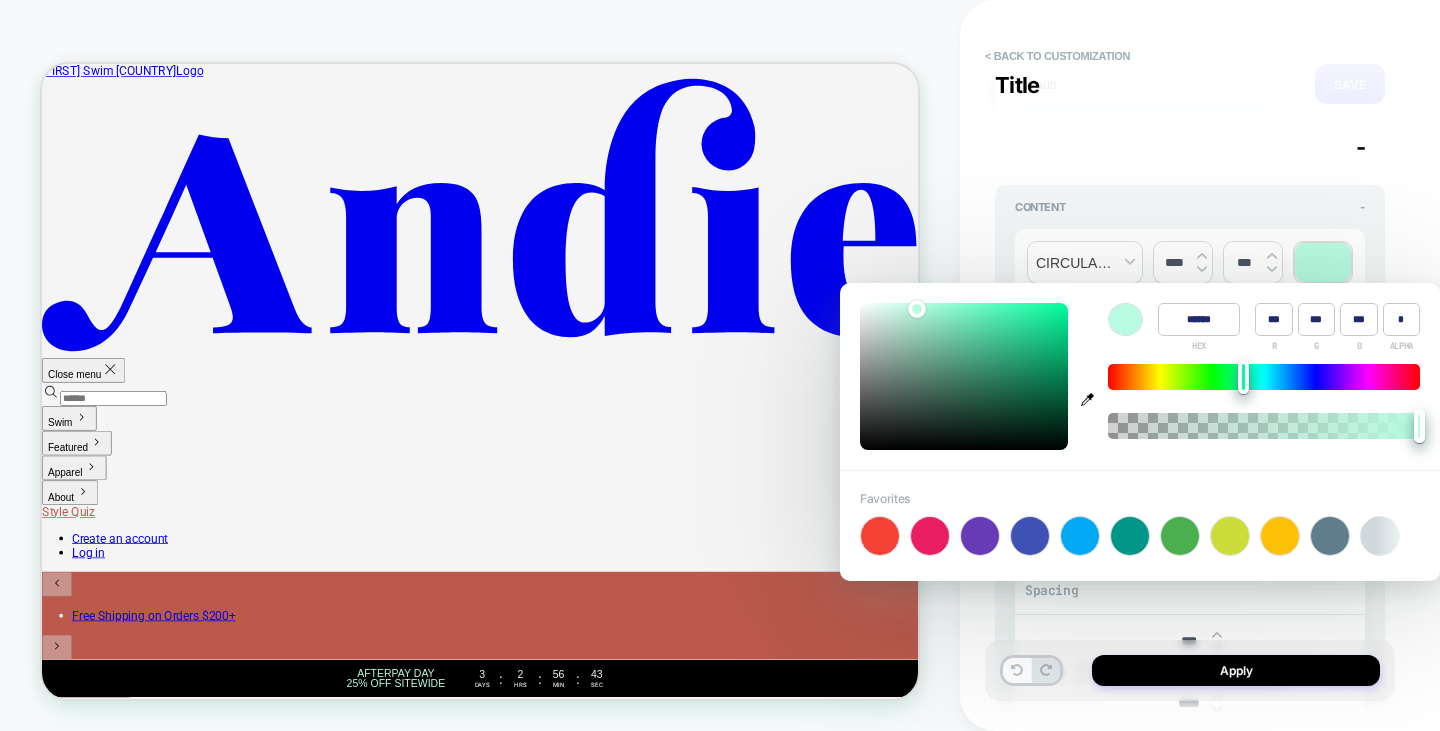 click on "******" at bounding box center (1199, 319) 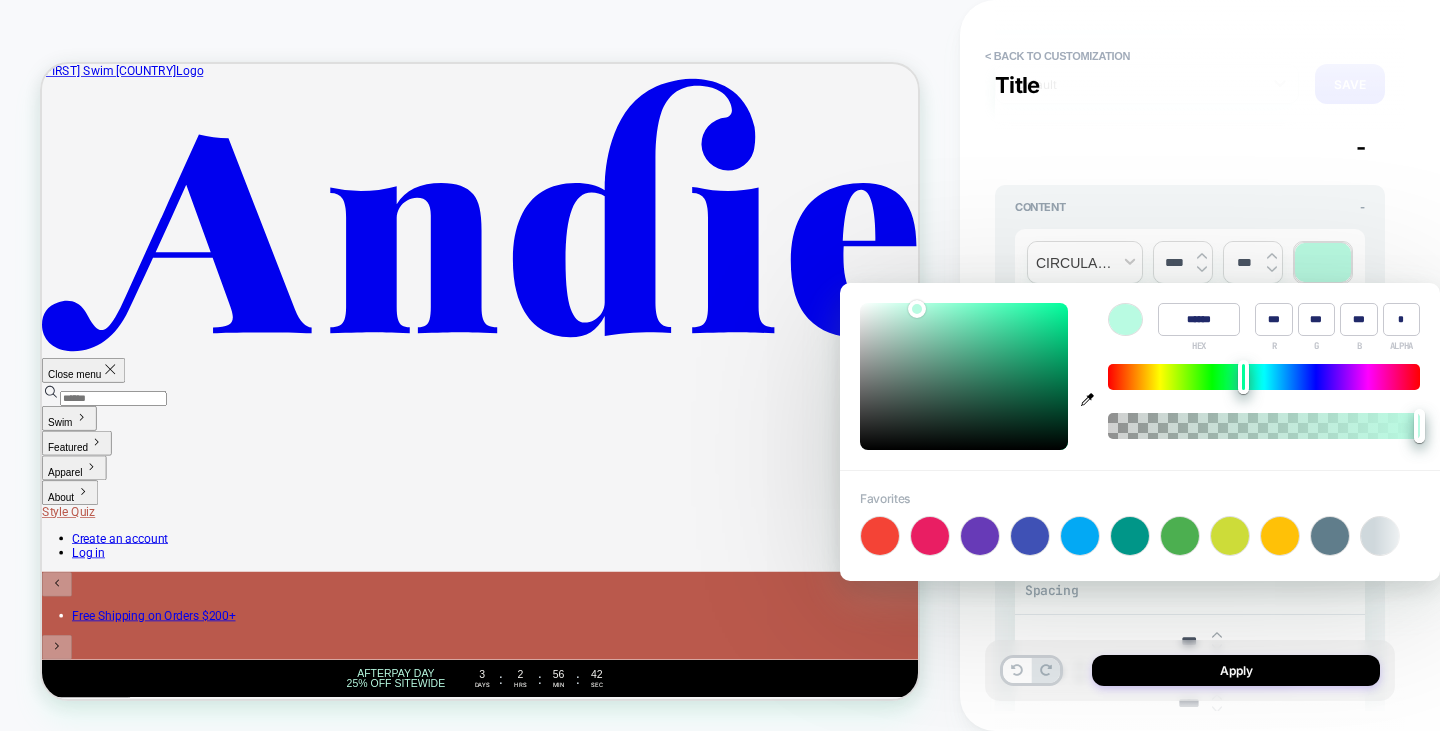 click on "**********" at bounding box center (1200, 365) 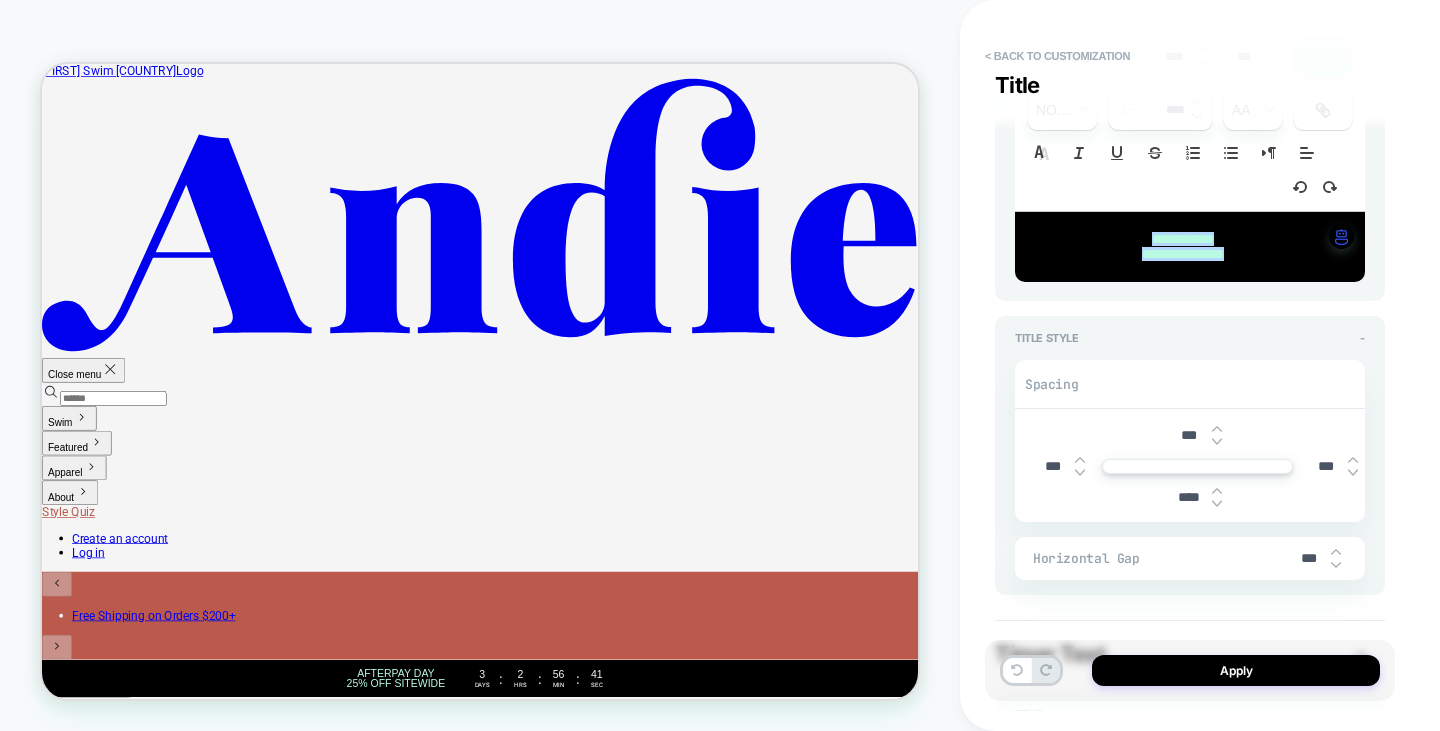 type on "*" 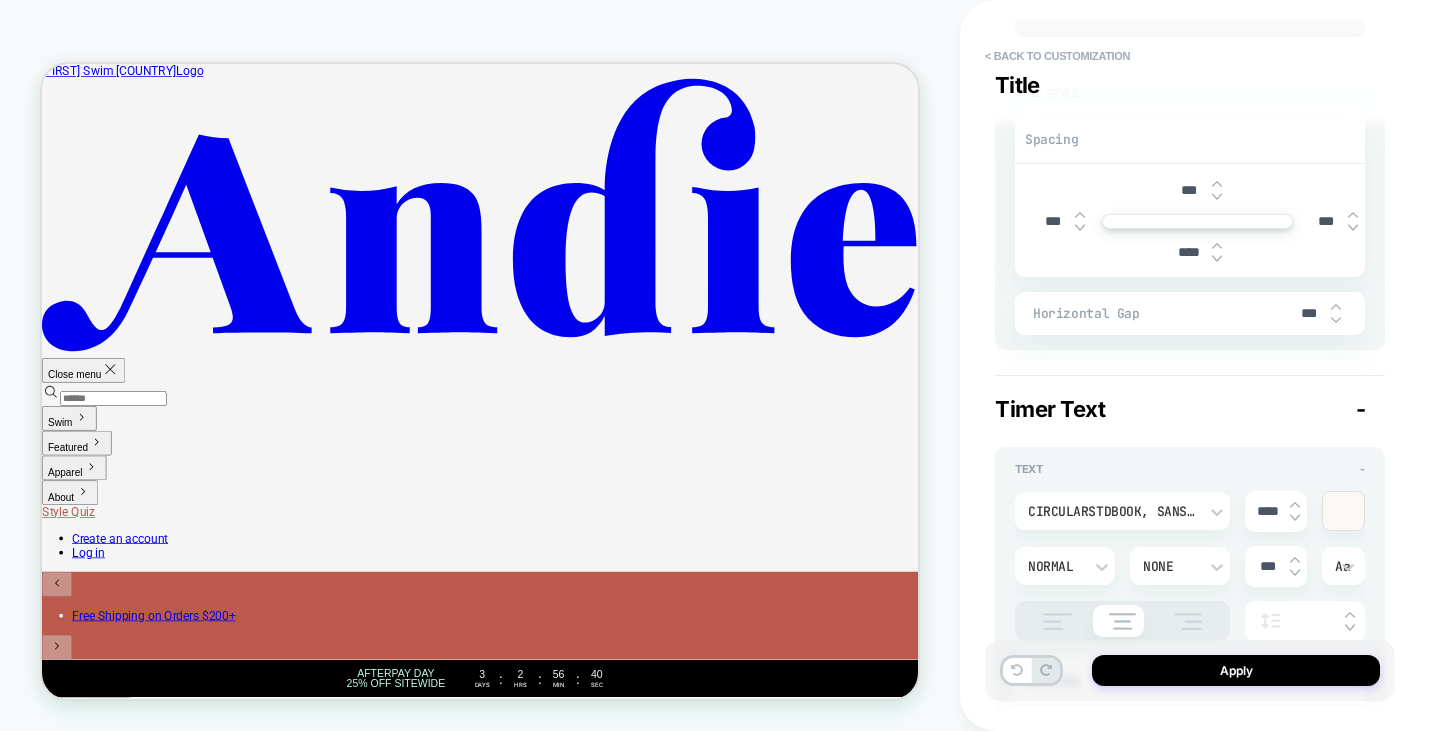 scroll, scrollTop: 700, scrollLeft: 0, axis: vertical 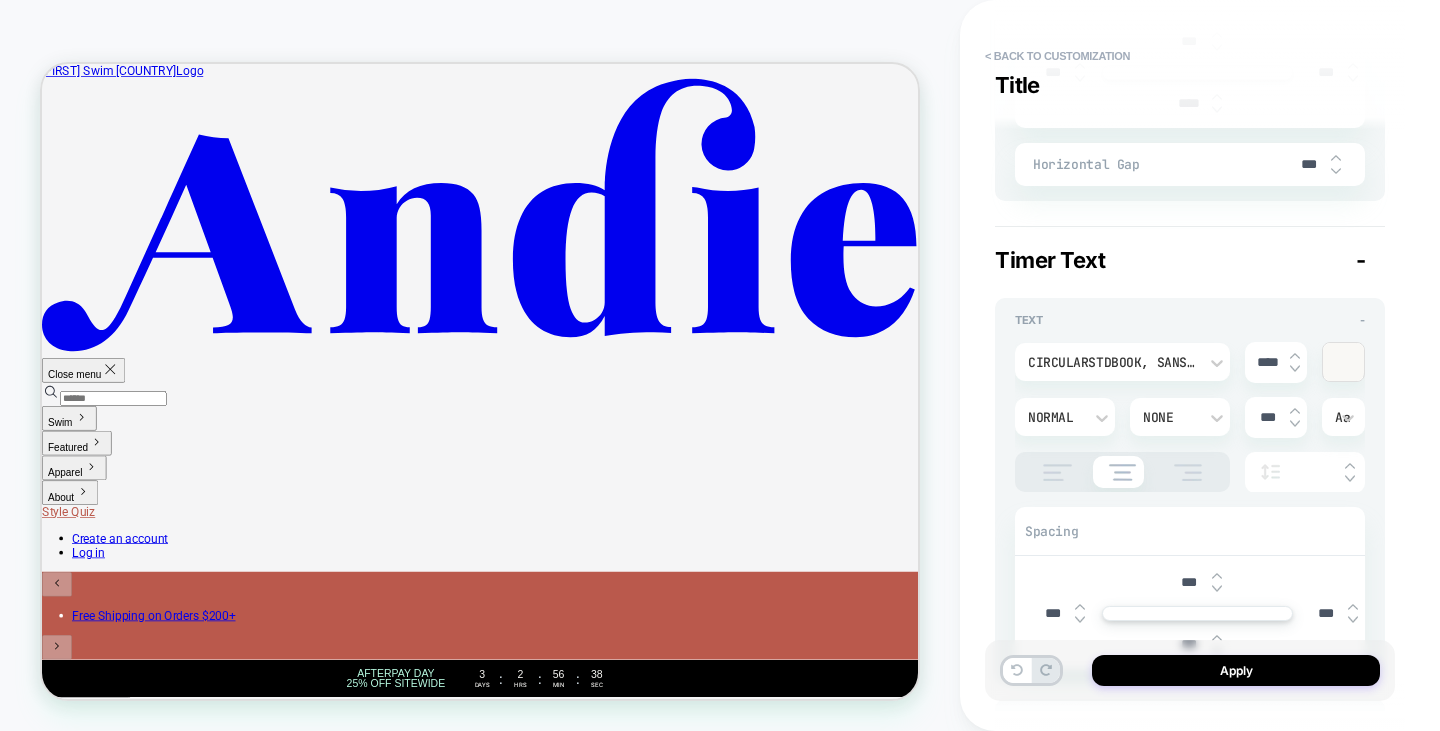 click at bounding box center (1343, 362) 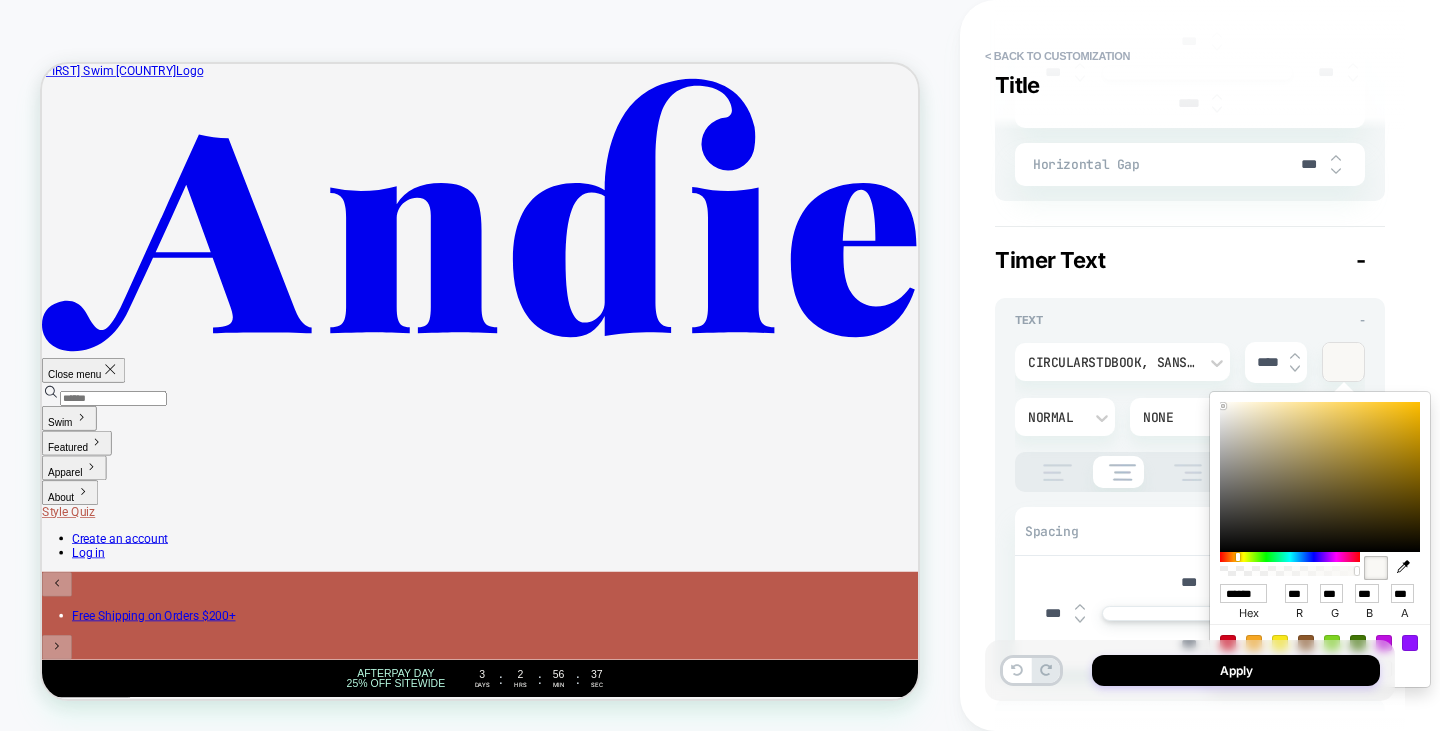 click on "******" at bounding box center (1243, 593) 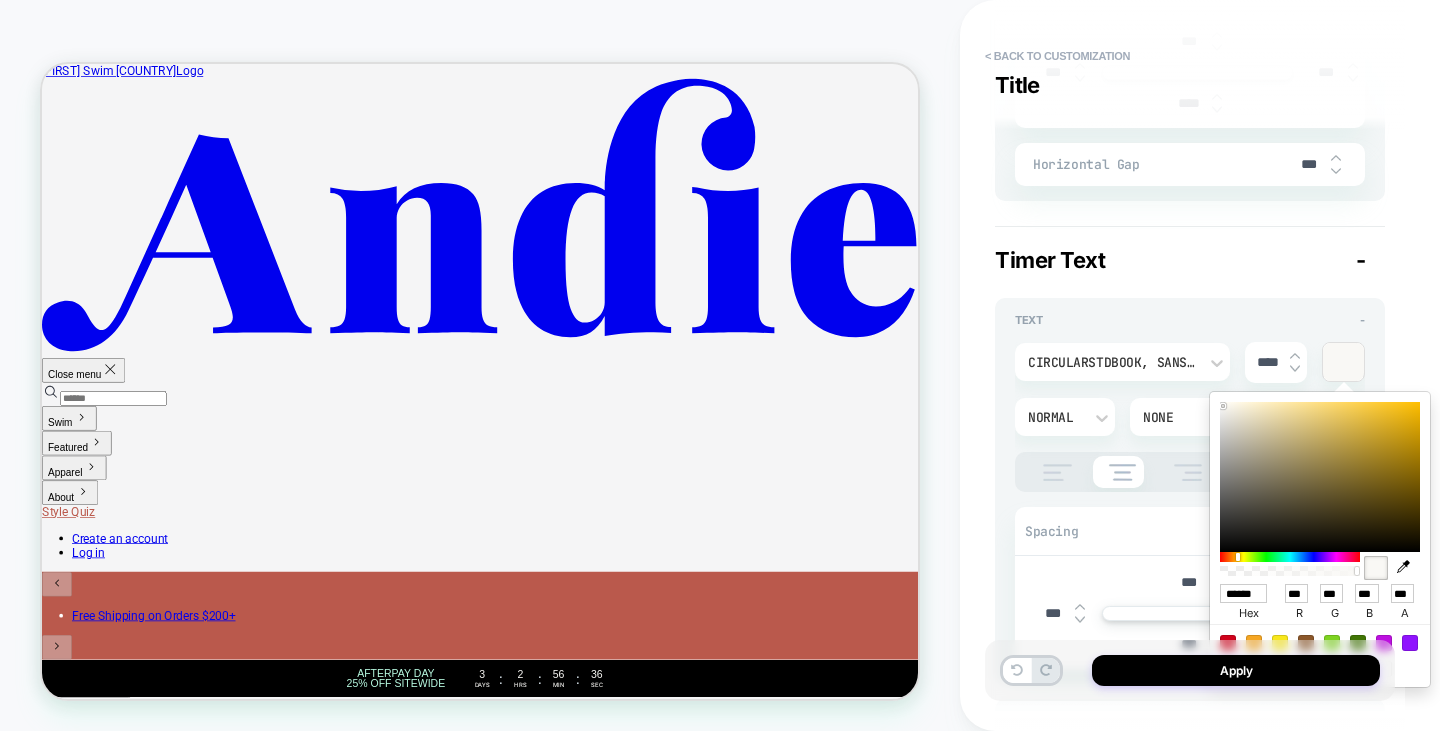 paste 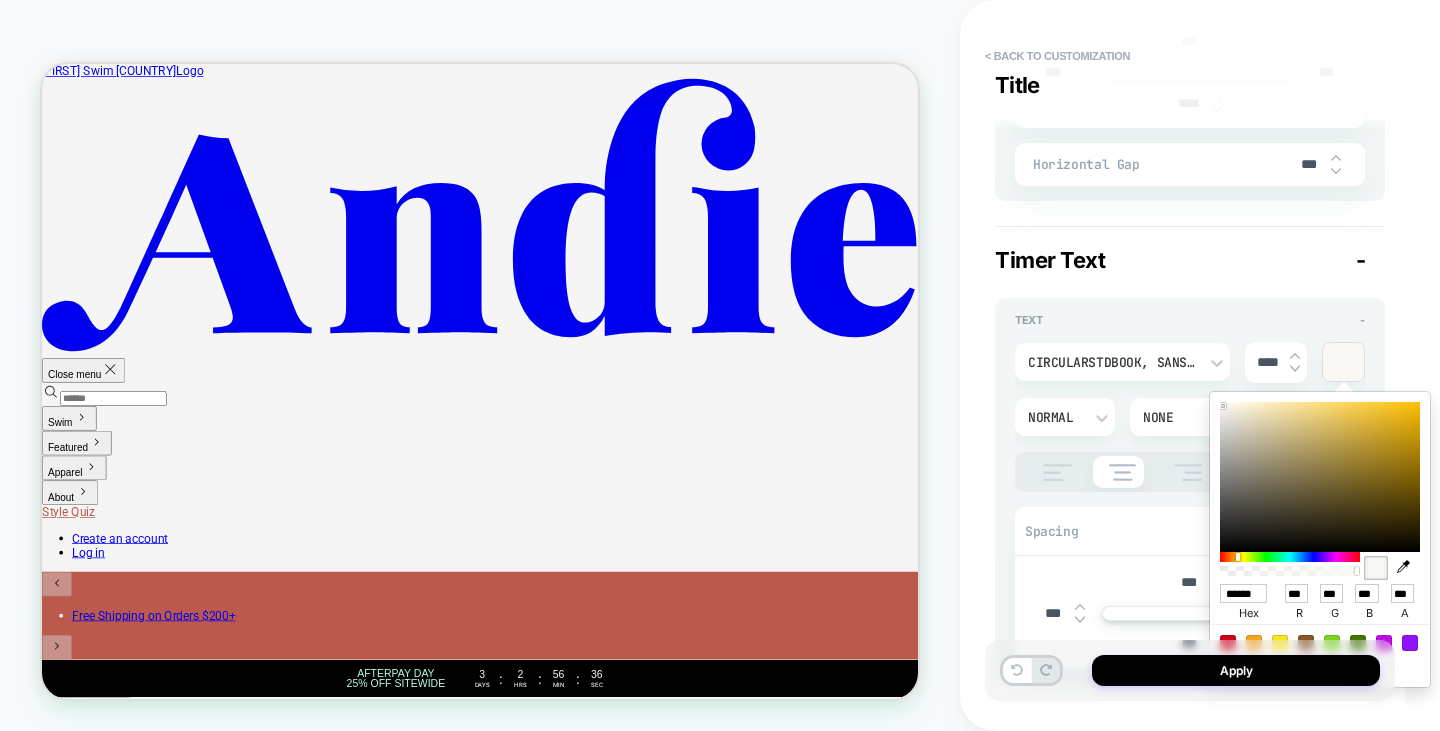 type on "******" 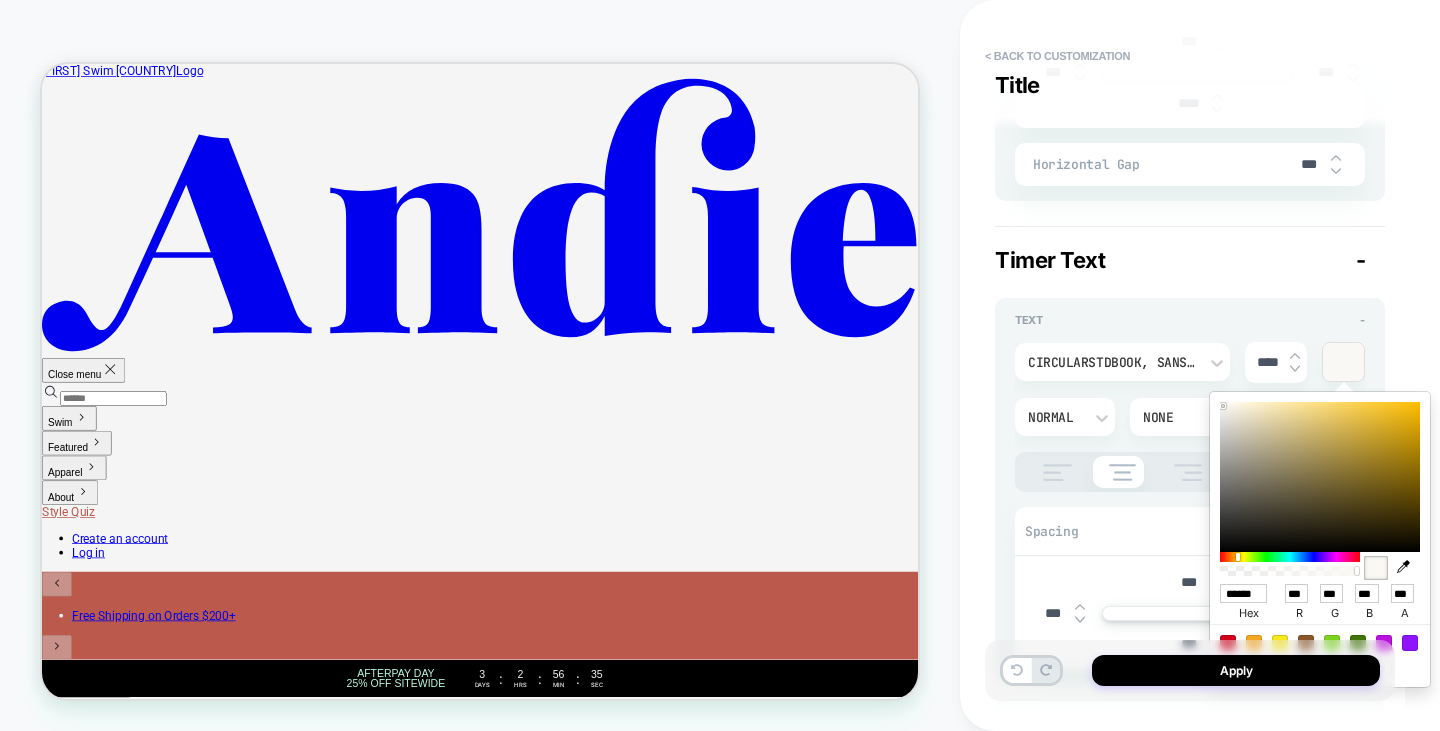 type on "*" 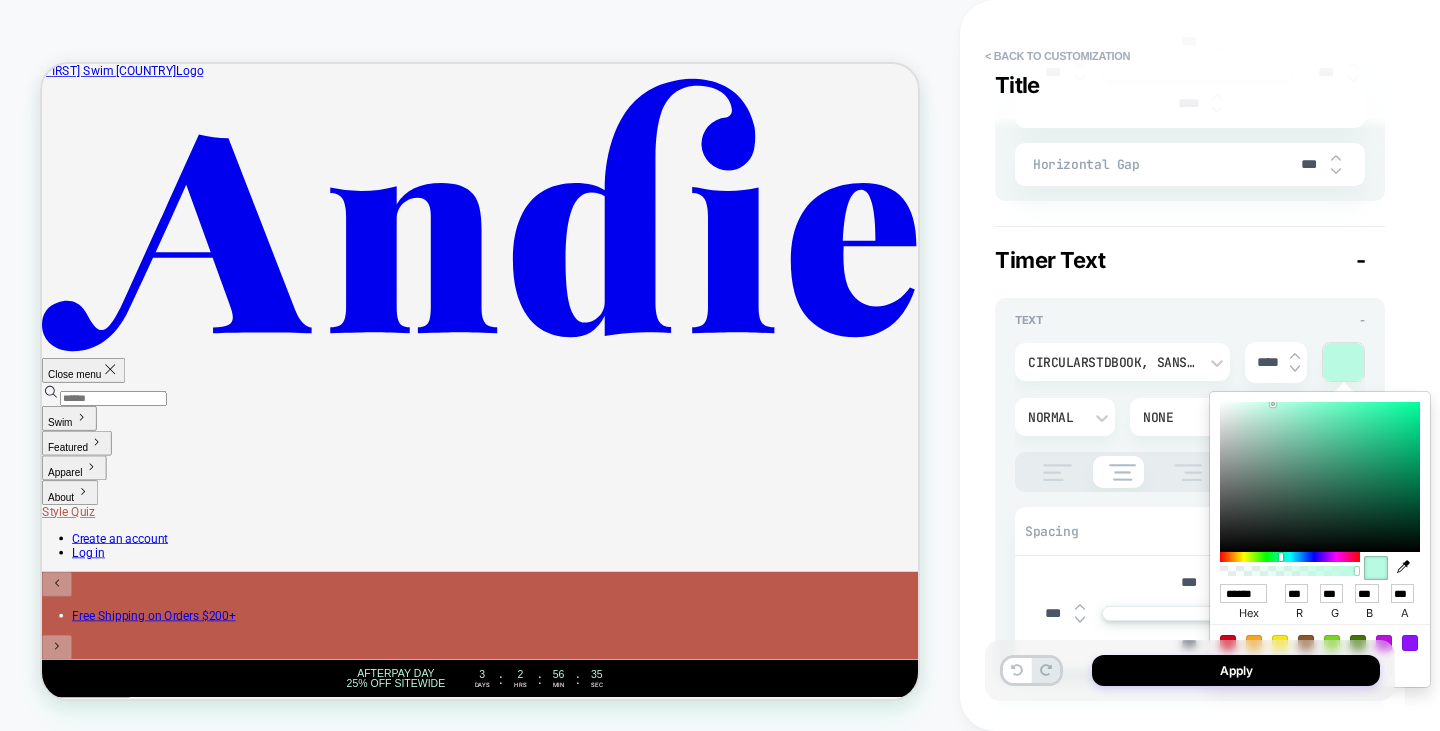 type on "*" 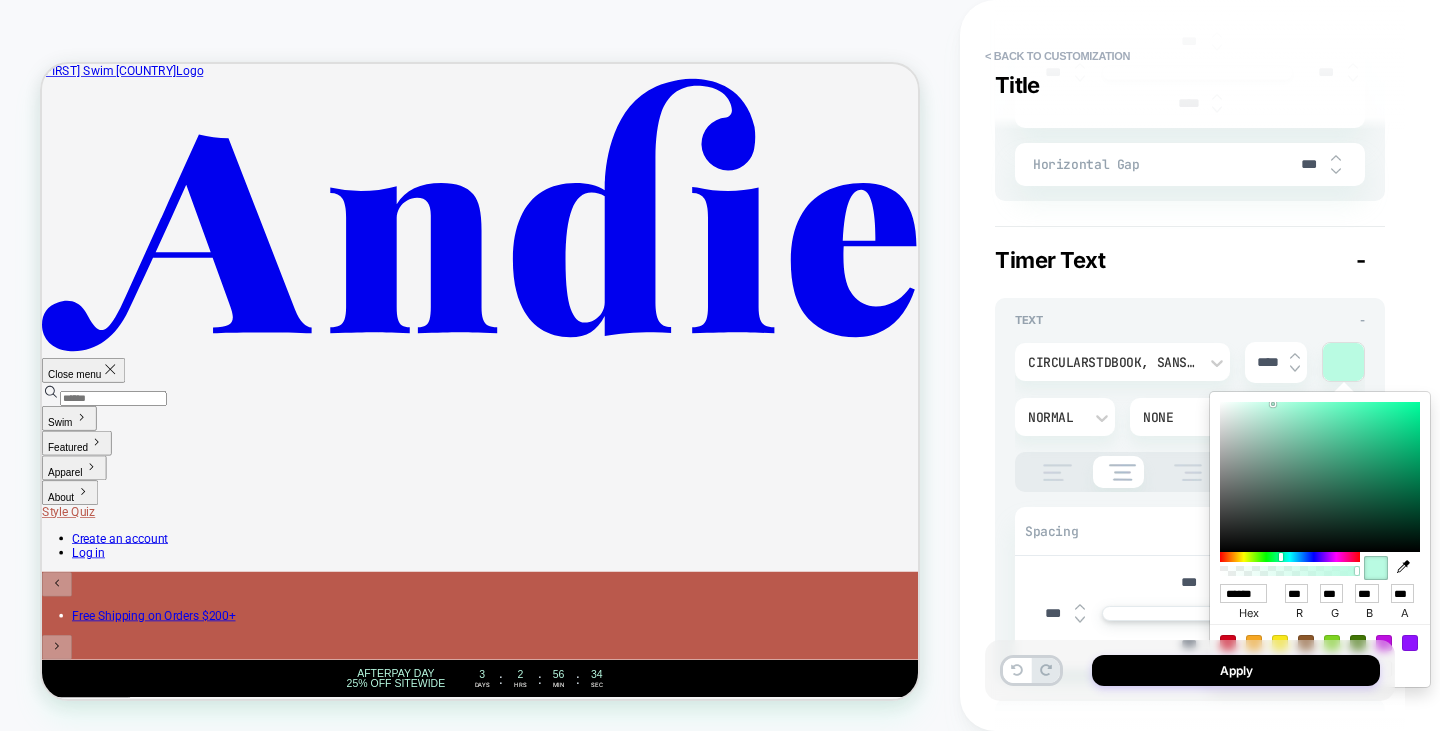 type on "******" 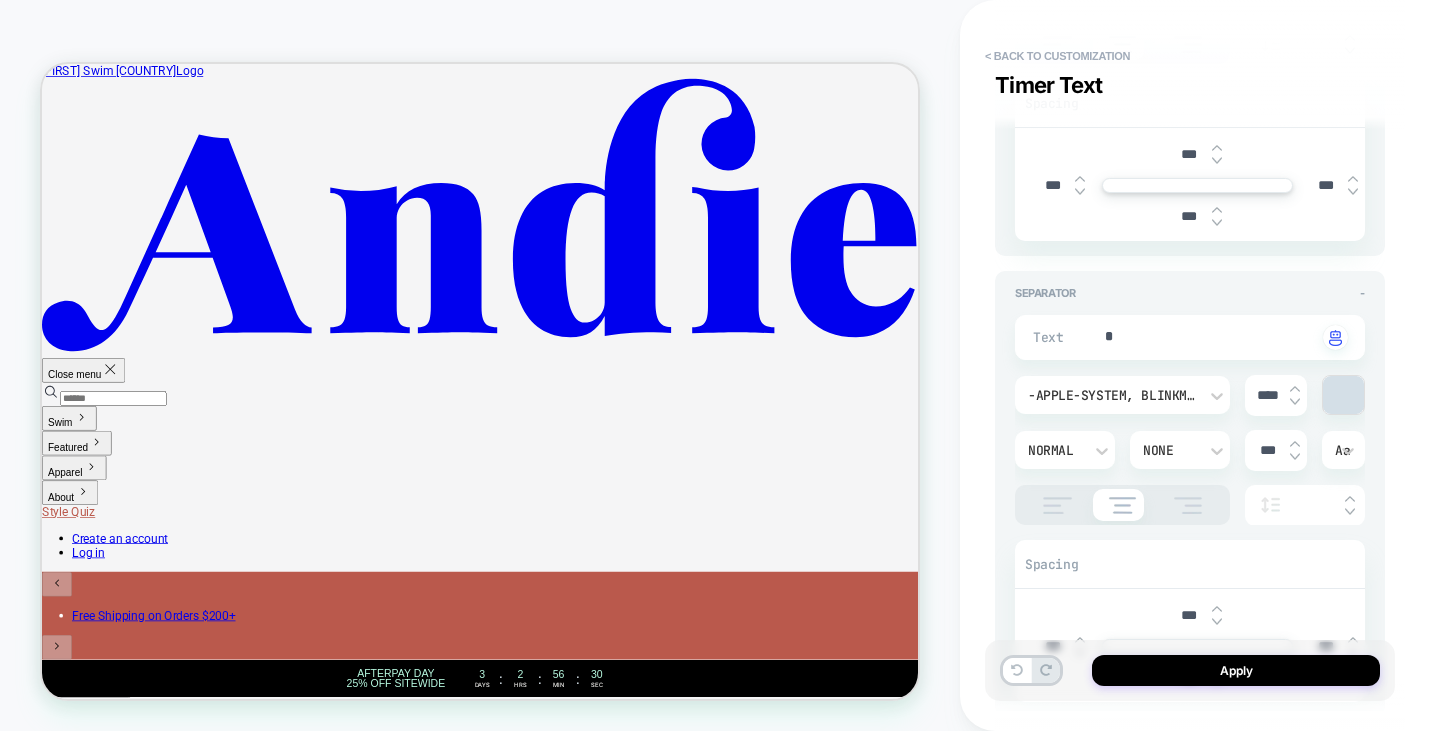 scroll, scrollTop: 1200, scrollLeft: 0, axis: vertical 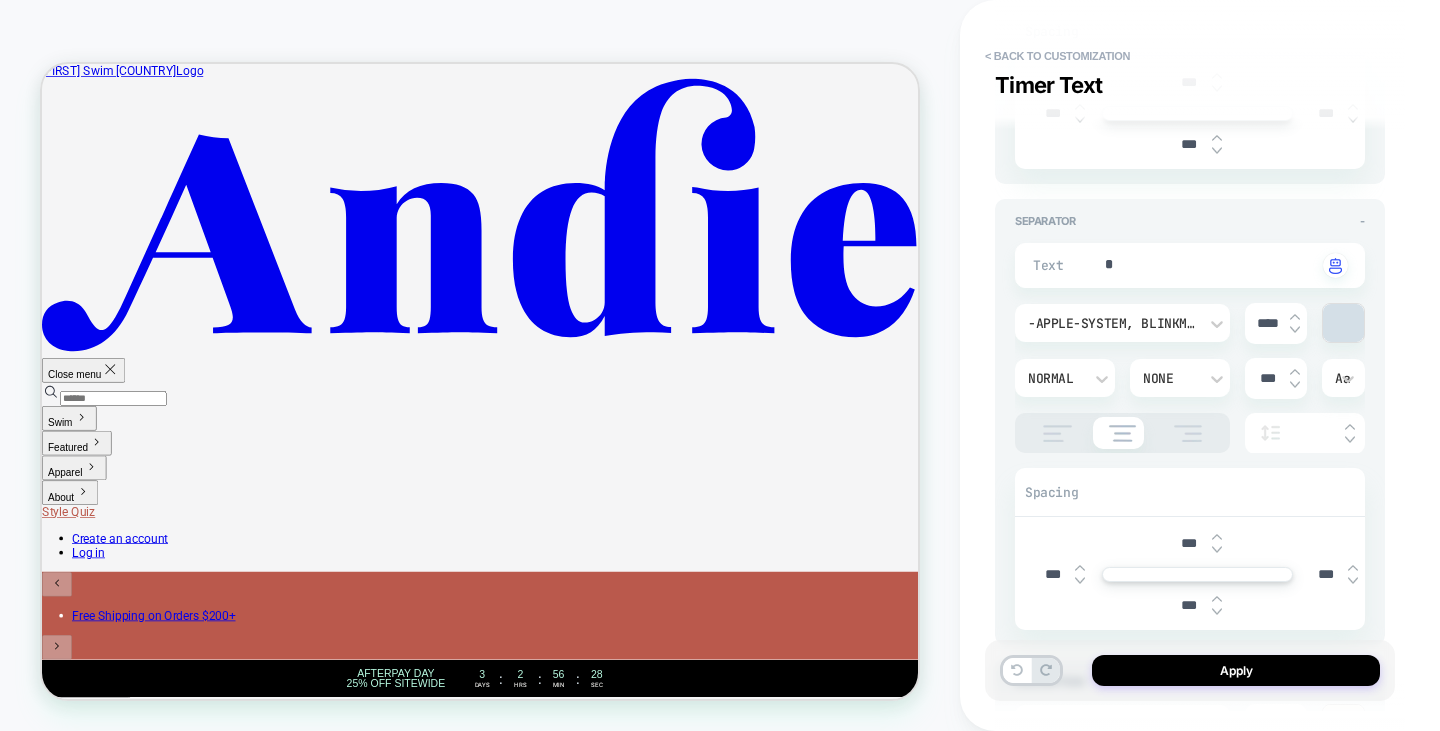 click on "-apple-system, BlinkMacSystemFont, 'Segoe UI', Roboto, Oxygen, Ubuntu, Cantarell, 'Fira Sans', 'Droid Sans', 'Helvetica Neue', sans-serif" at bounding box center [1112, 323] 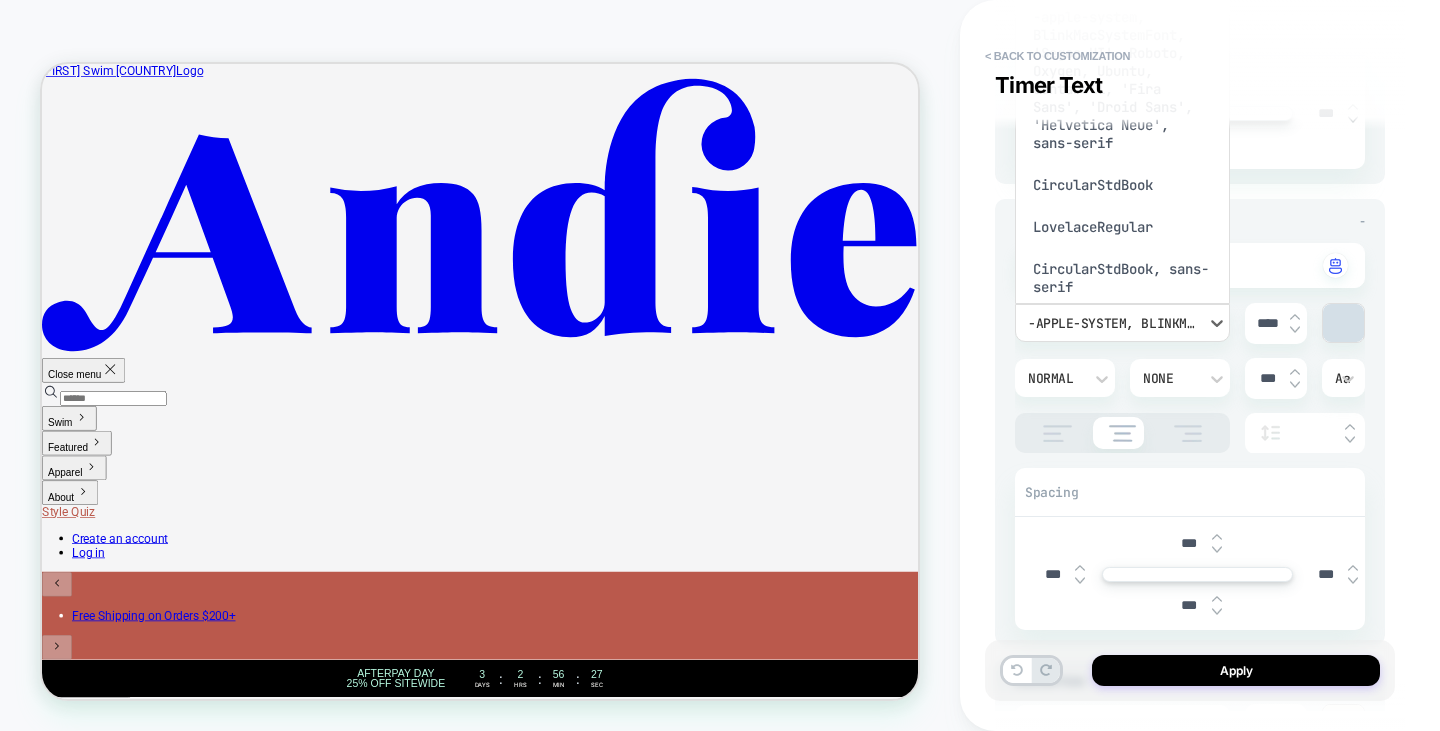 scroll, scrollTop: 32, scrollLeft: 0, axis: vertical 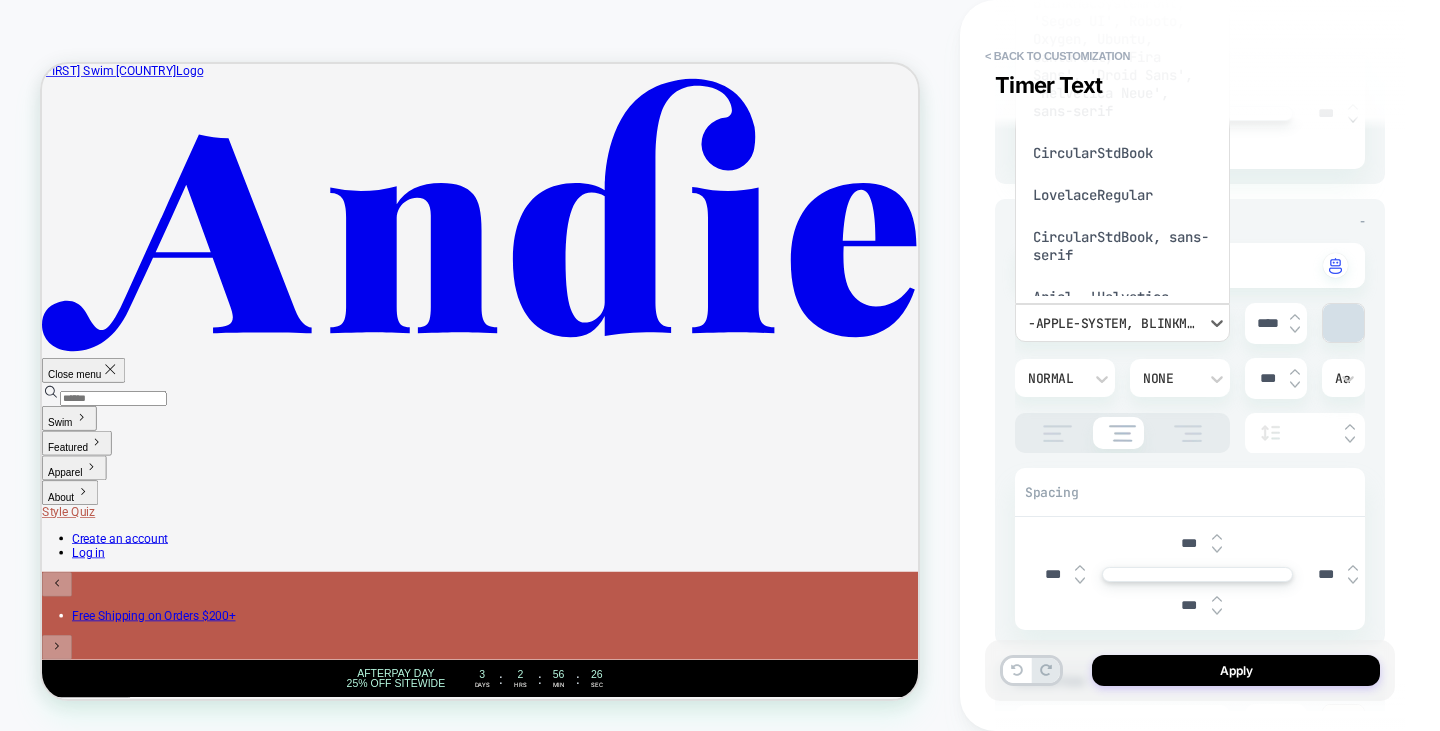click on "CircularStdBook, sans-serif" at bounding box center [1122, 246] 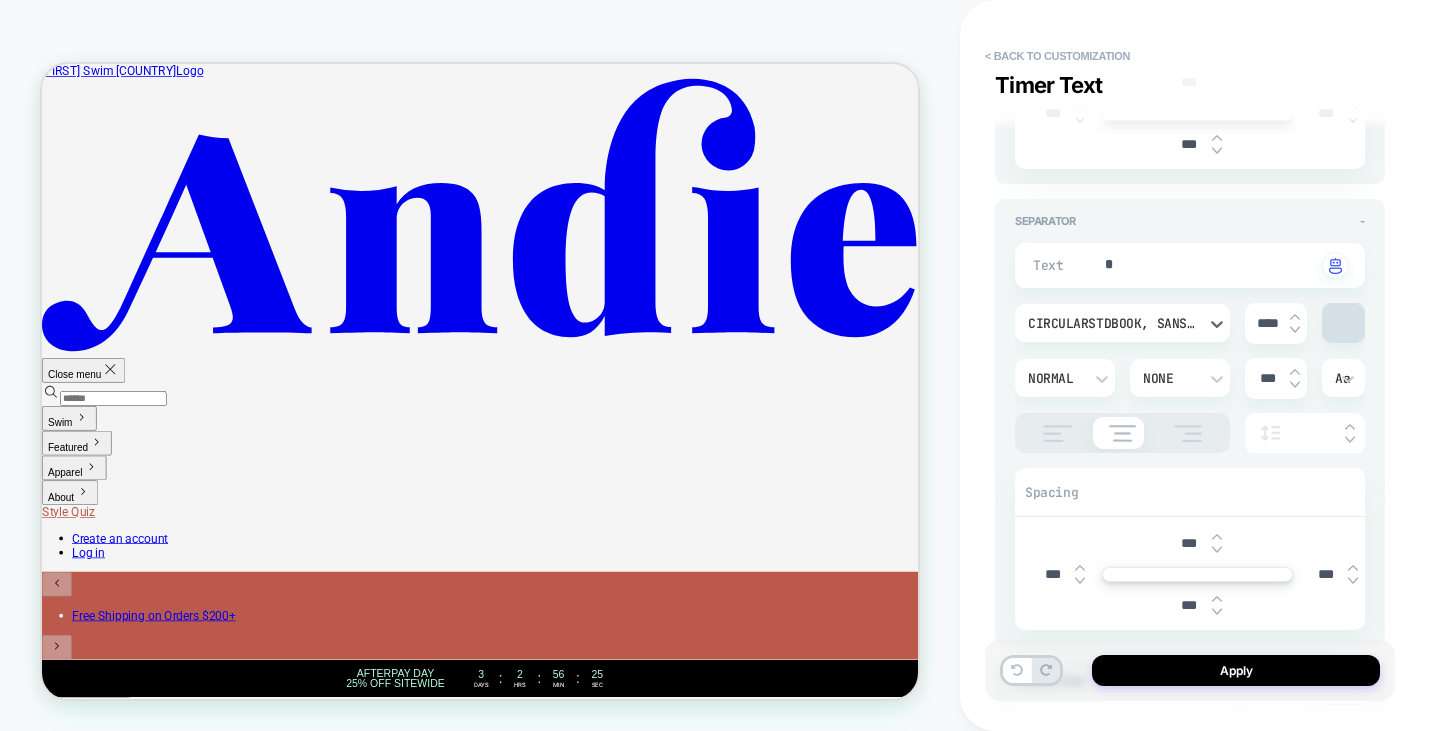 click at bounding box center (1343, 323) 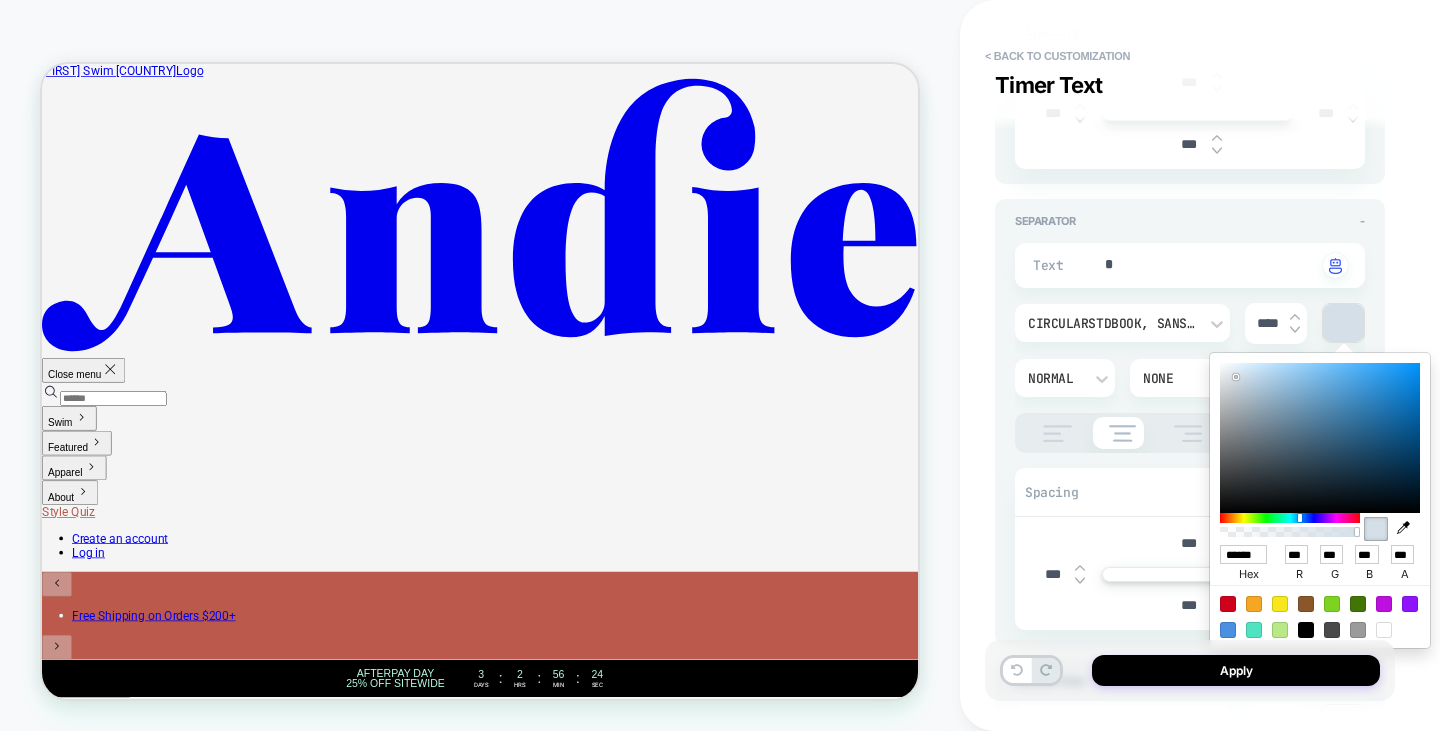 click on "******" at bounding box center (1243, 554) 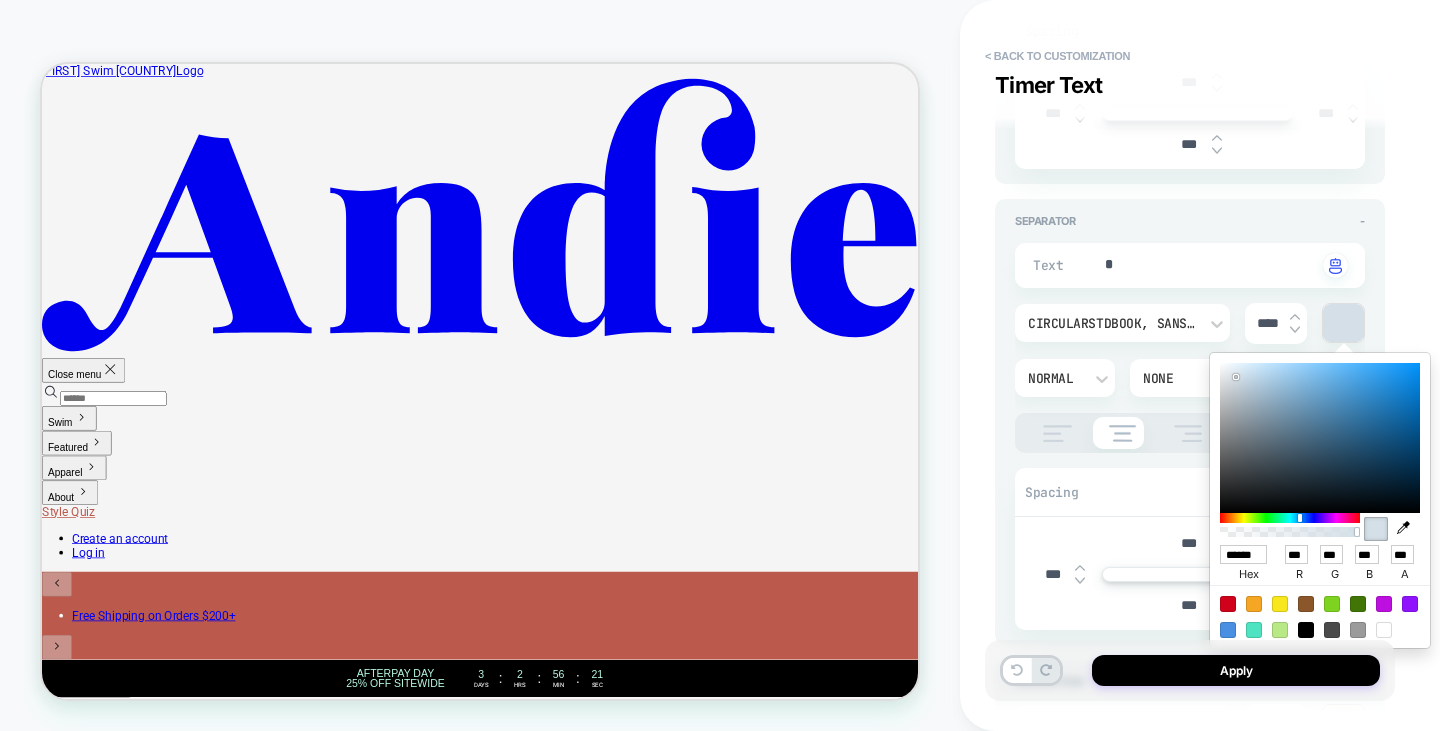 click on "**********" at bounding box center [1200, 365] 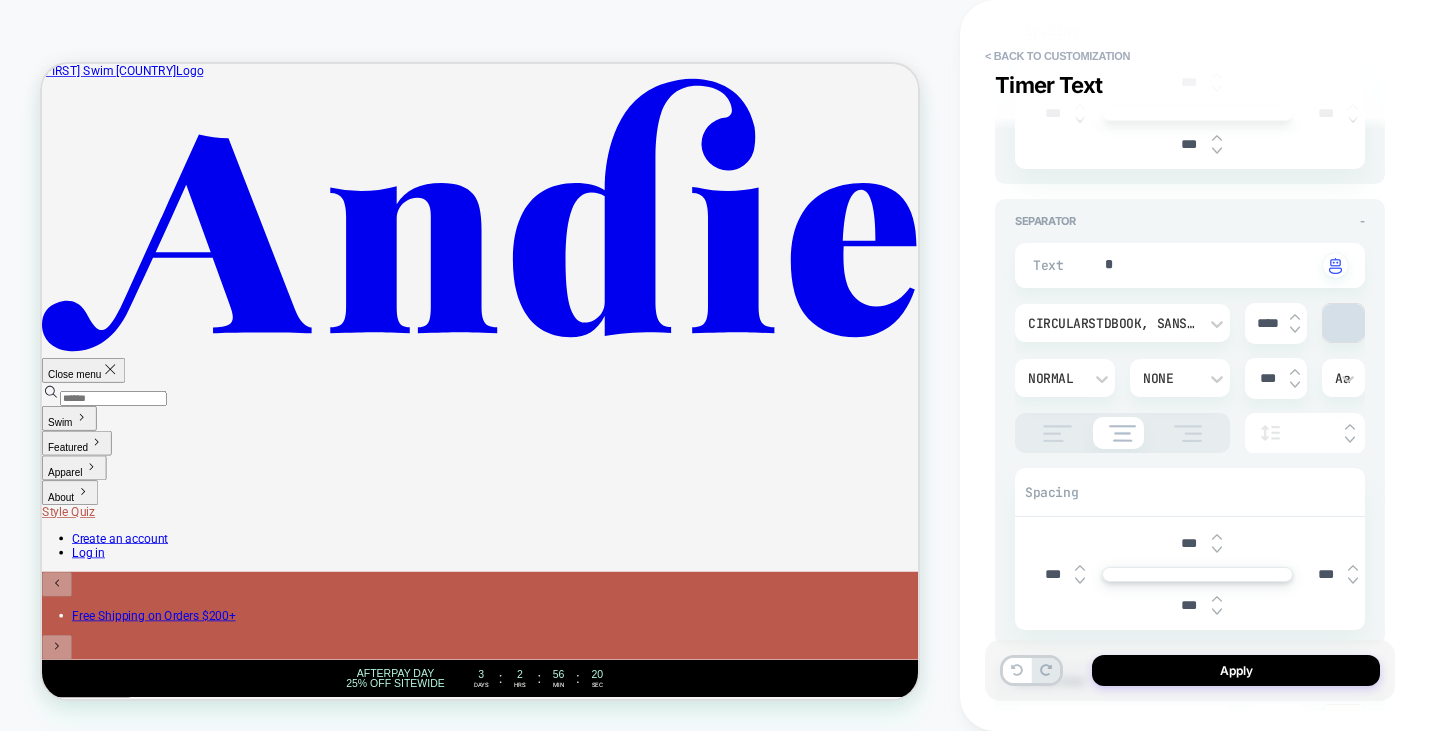 click at bounding box center (1343, 323) 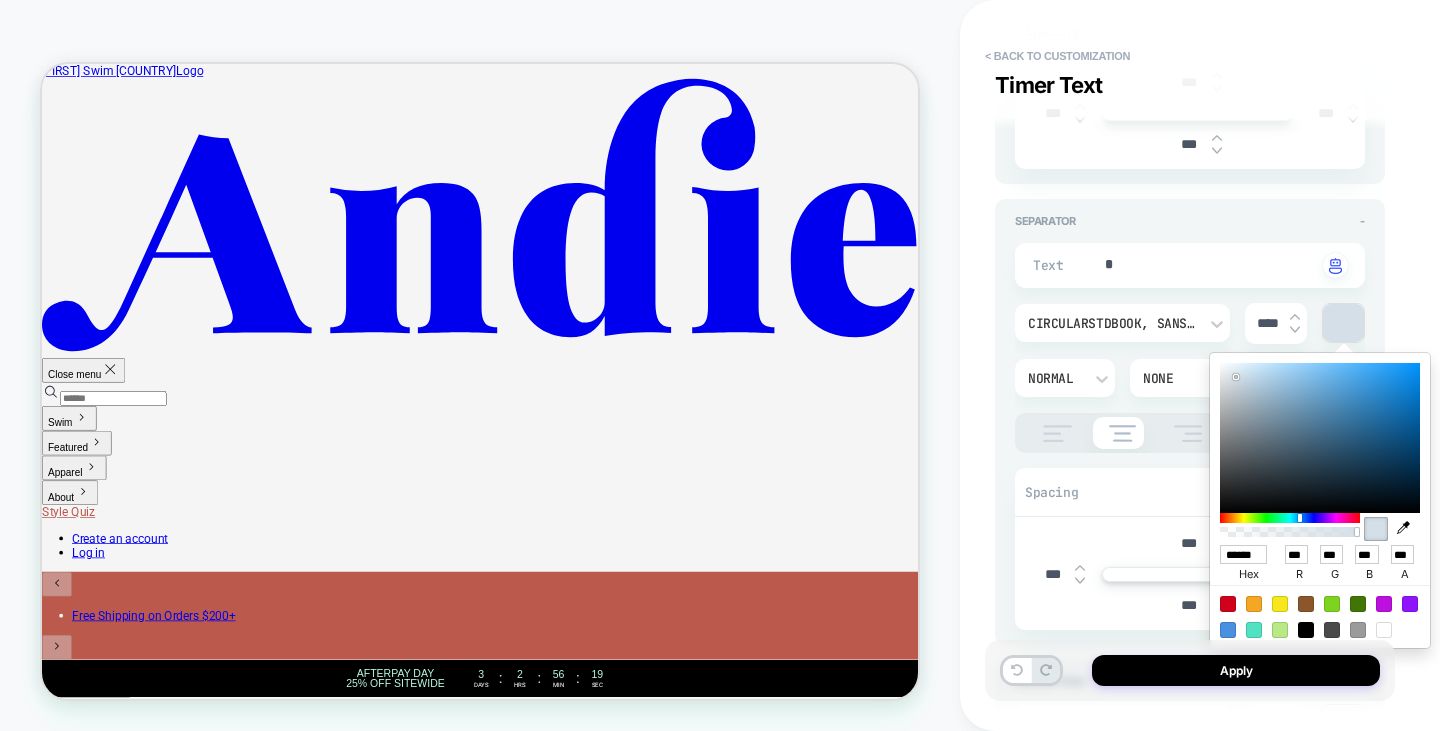 click on "******" at bounding box center [1243, 554] 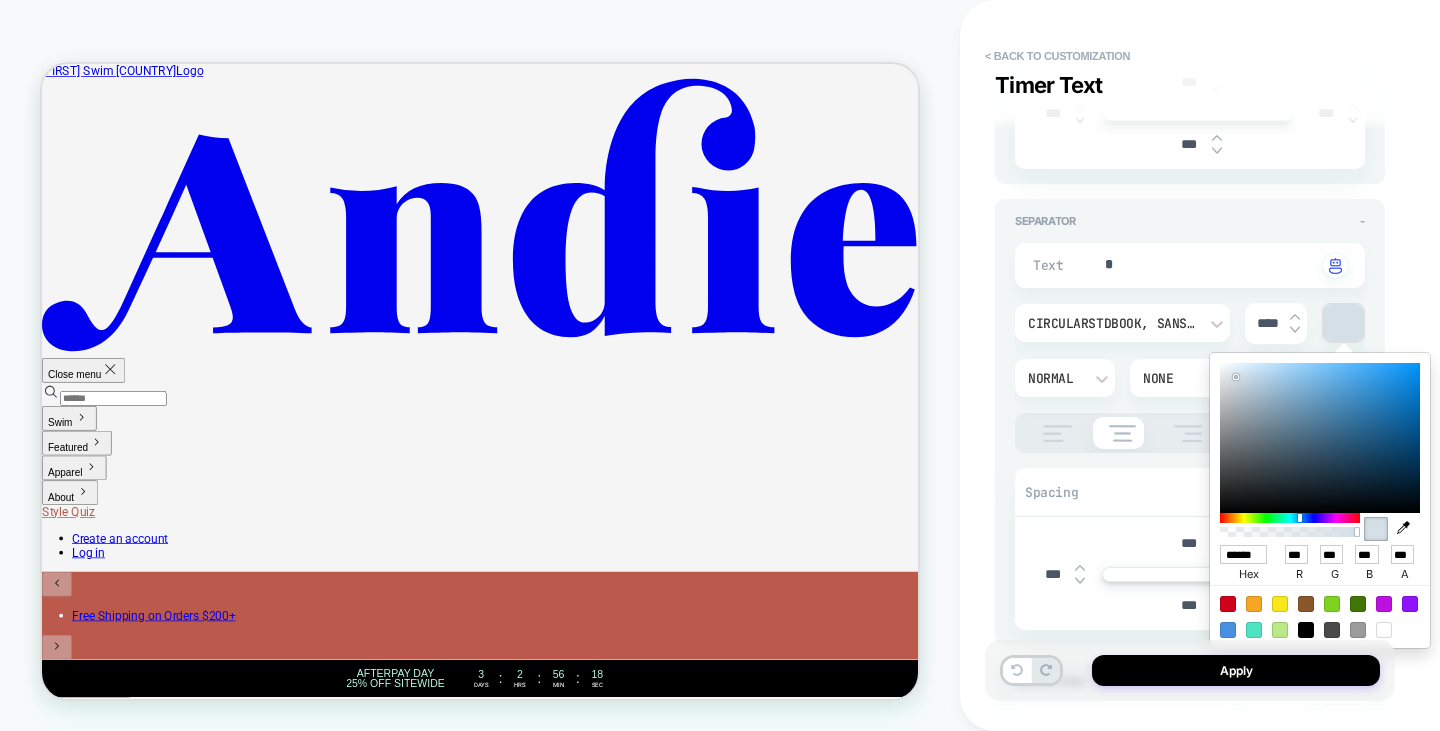 scroll, scrollTop: 0, scrollLeft: 7, axis: horizontal 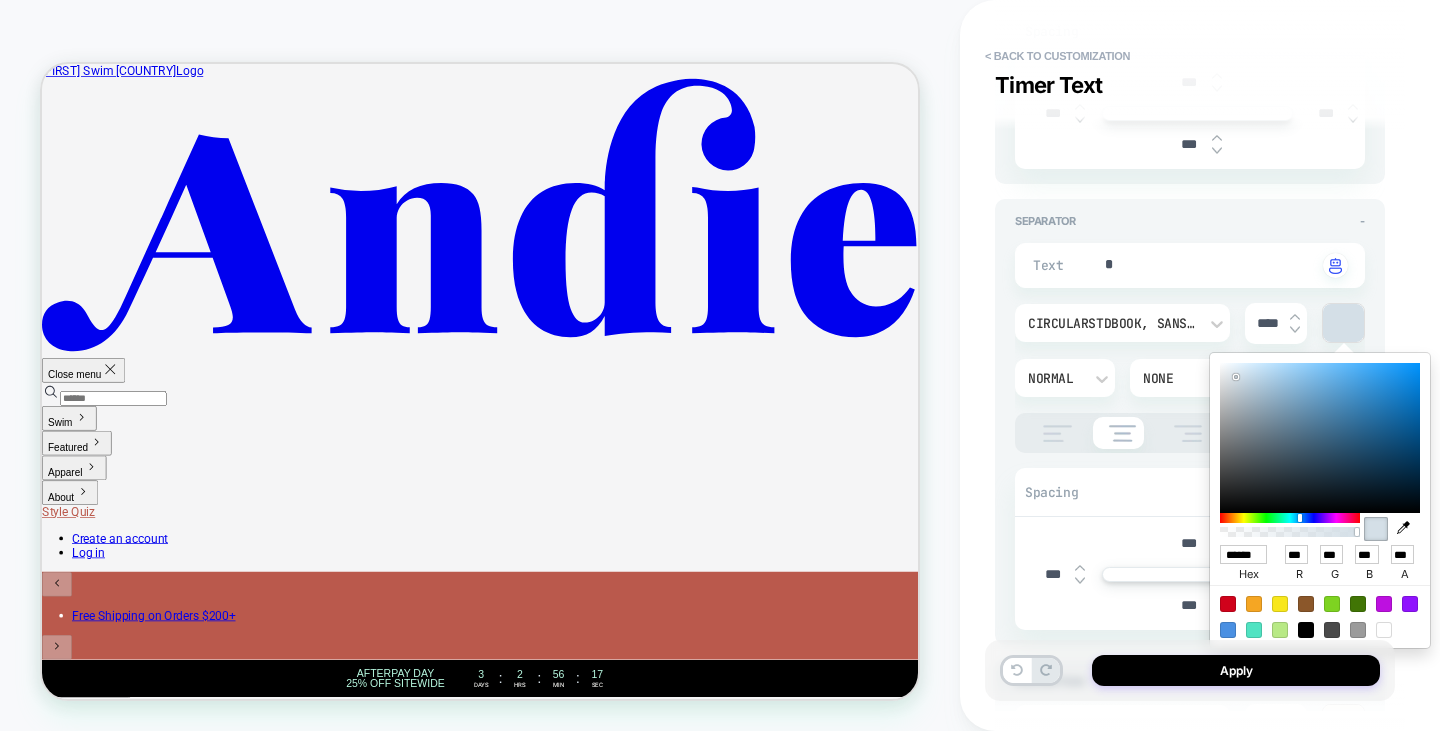 click on "**********" at bounding box center [1200, 365] 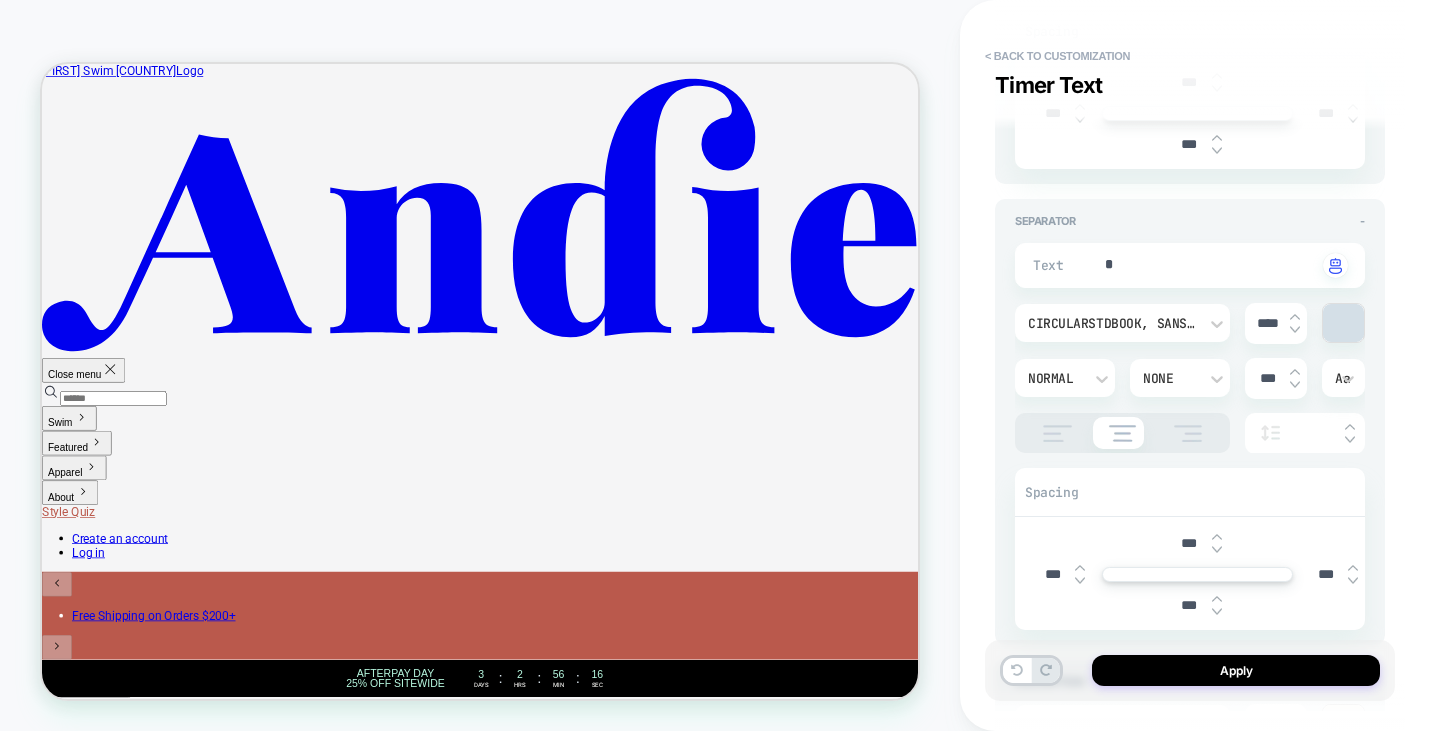scroll, scrollTop: 700, scrollLeft: 0, axis: vertical 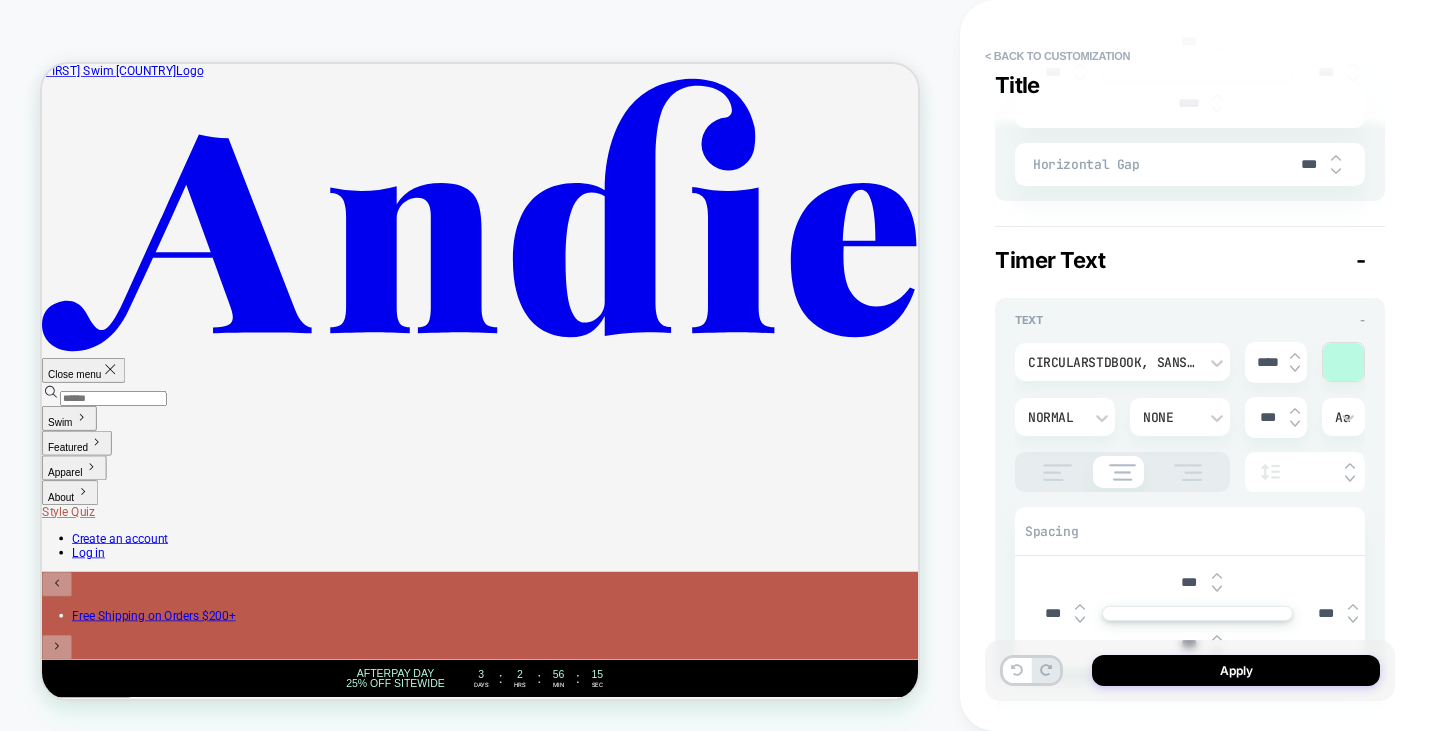 click at bounding box center (1343, 362) 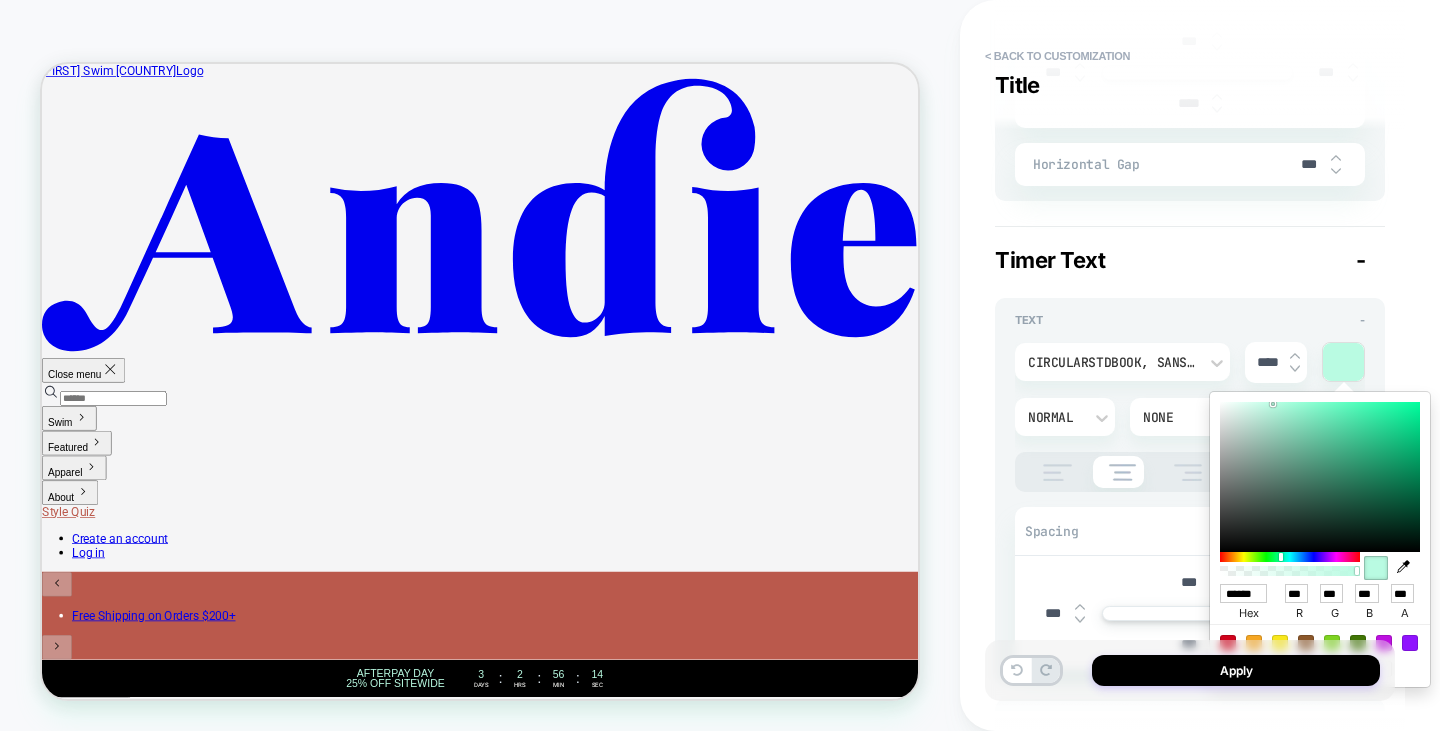 click on "******" at bounding box center [1243, 593] 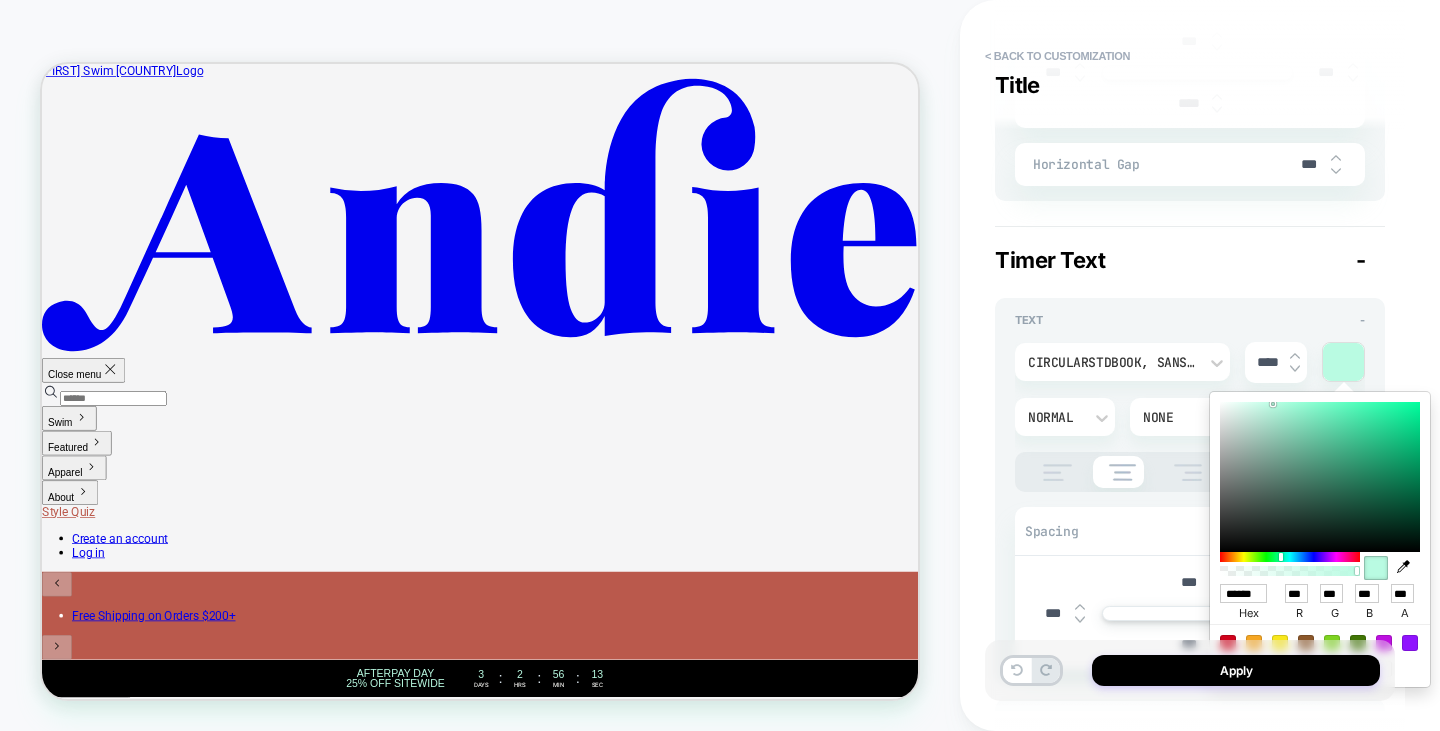 click on "**********" at bounding box center (1200, 365) 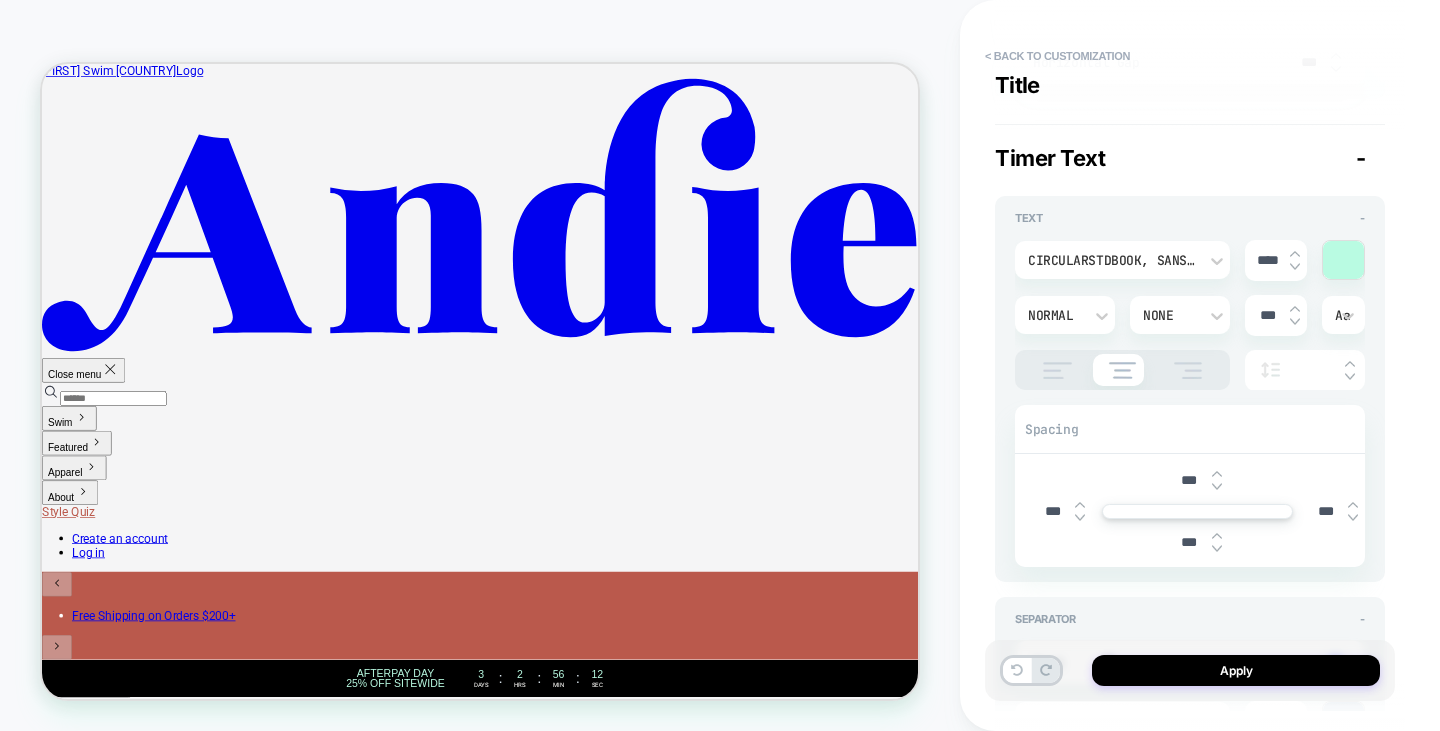 type on "*" 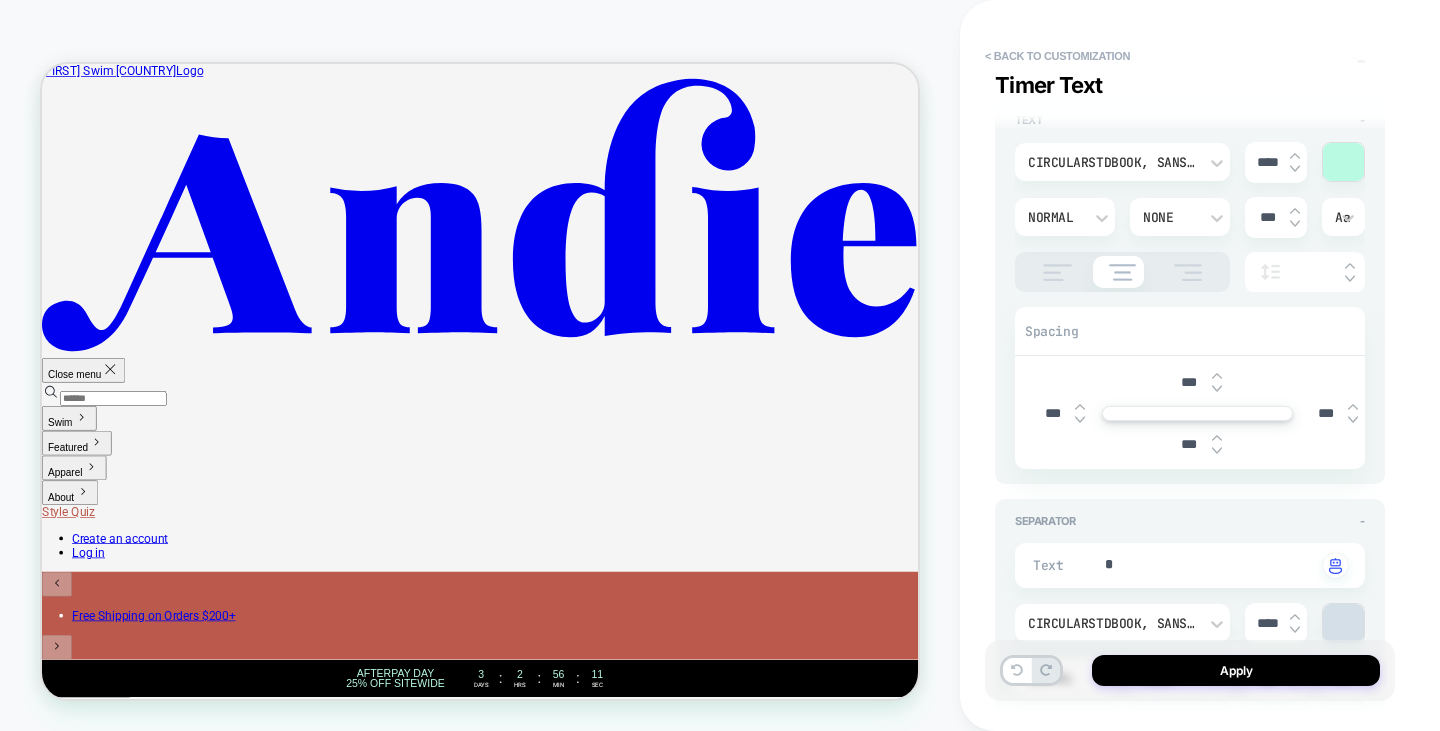 scroll, scrollTop: 1100, scrollLeft: 0, axis: vertical 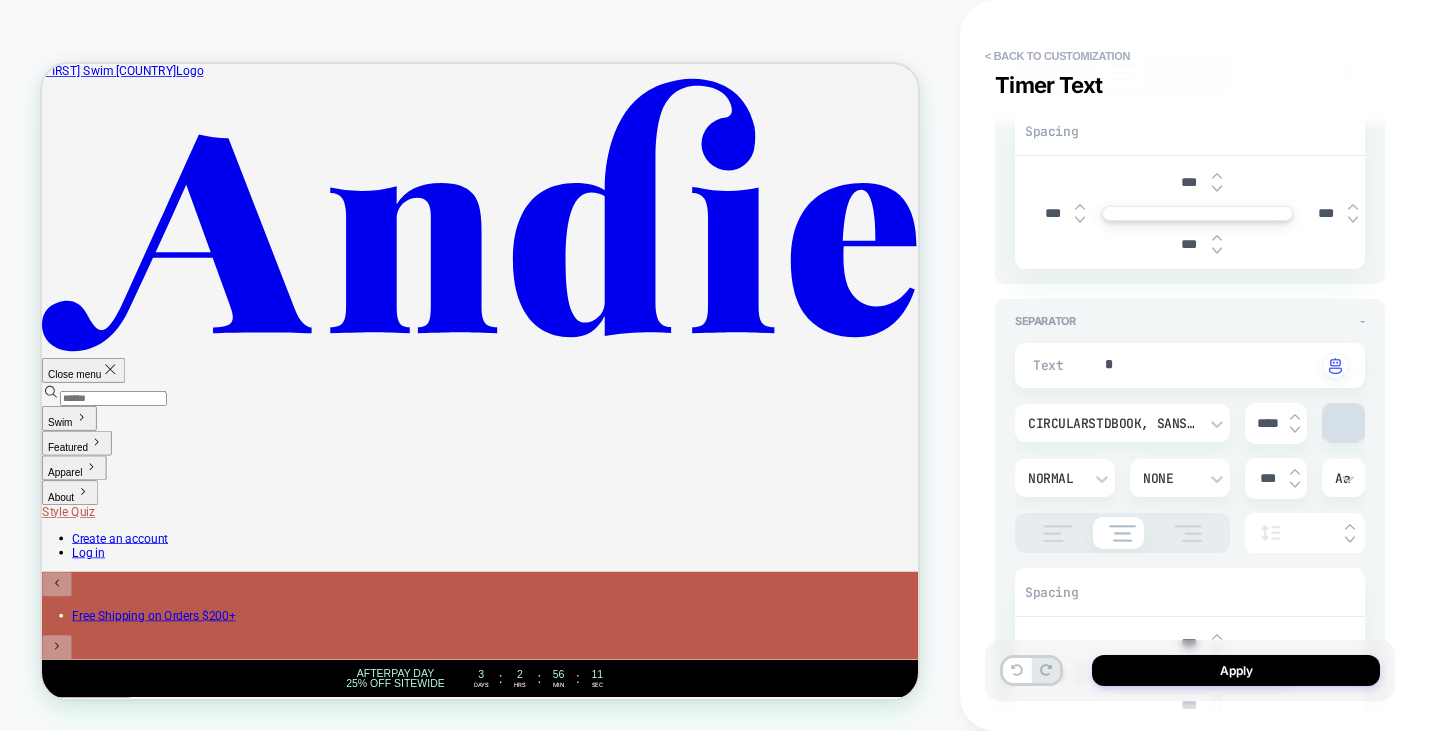 click at bounding box center (1343, 423) 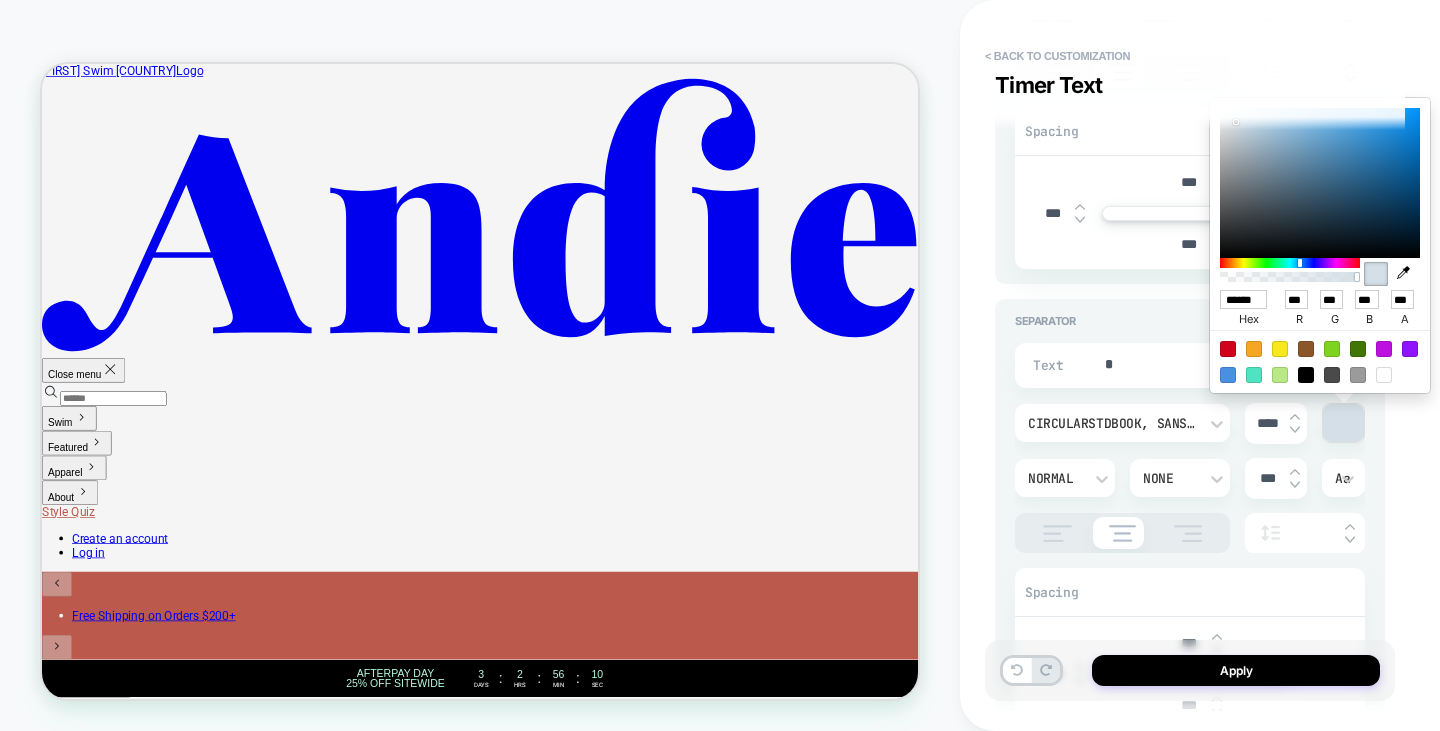 click on "******" at bounding box center [1243, 299] 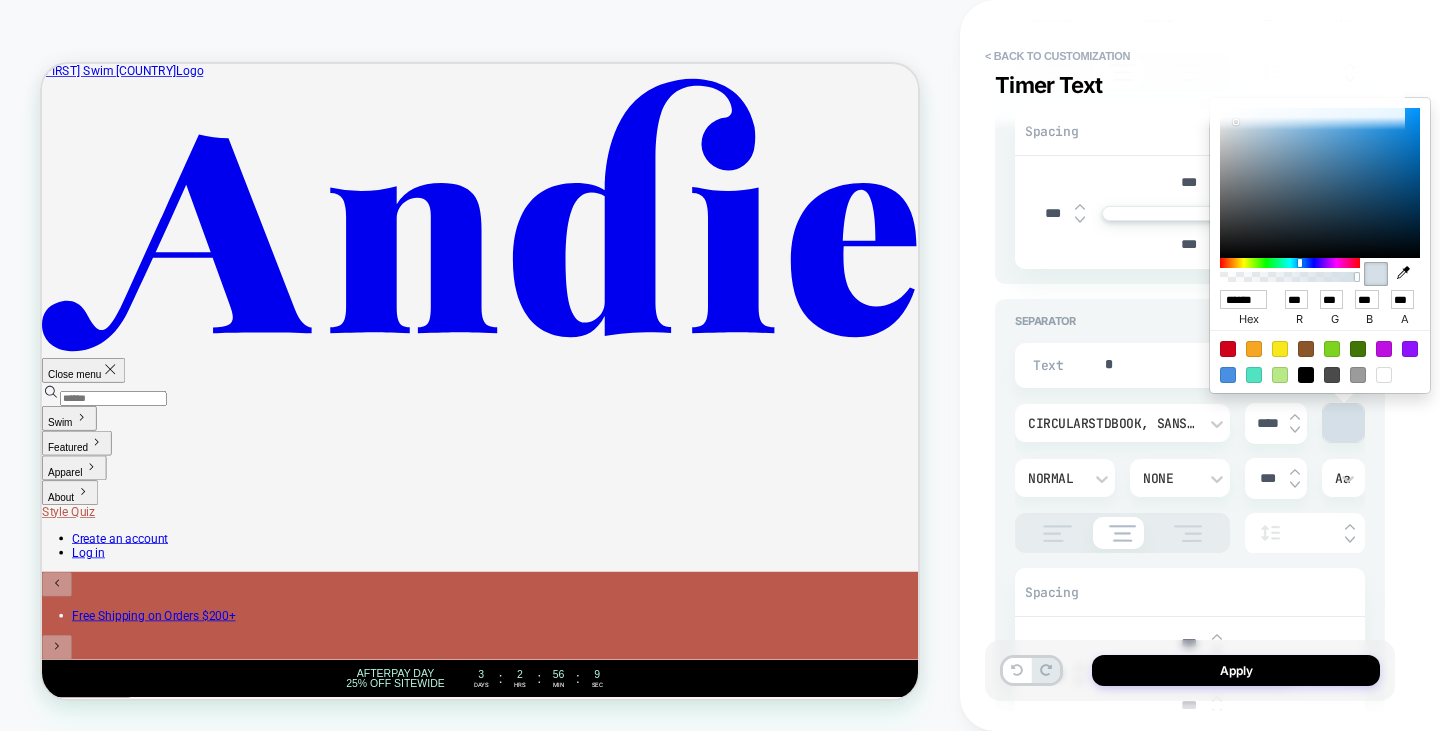 paste 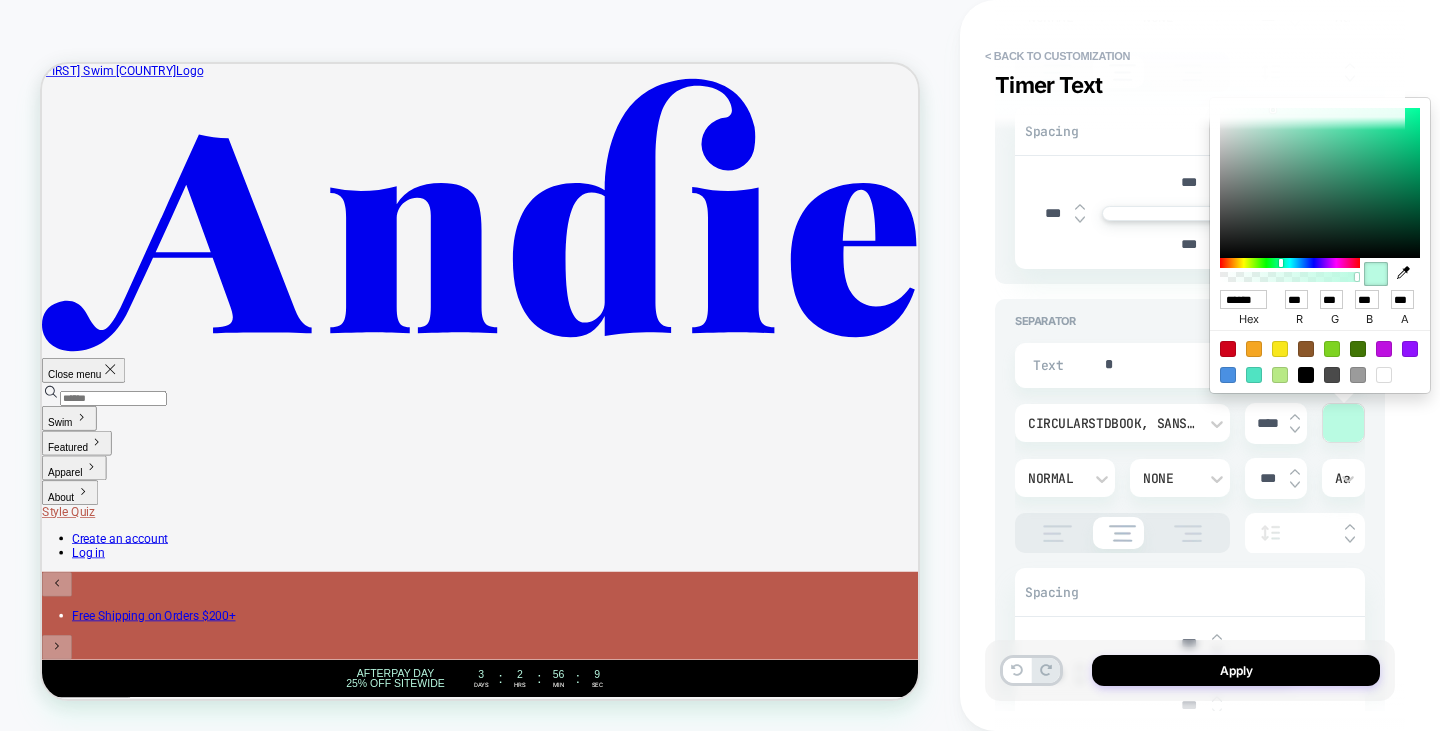 scroll, scrollTop: 0, scrollLeft: 5, axis: horizontal 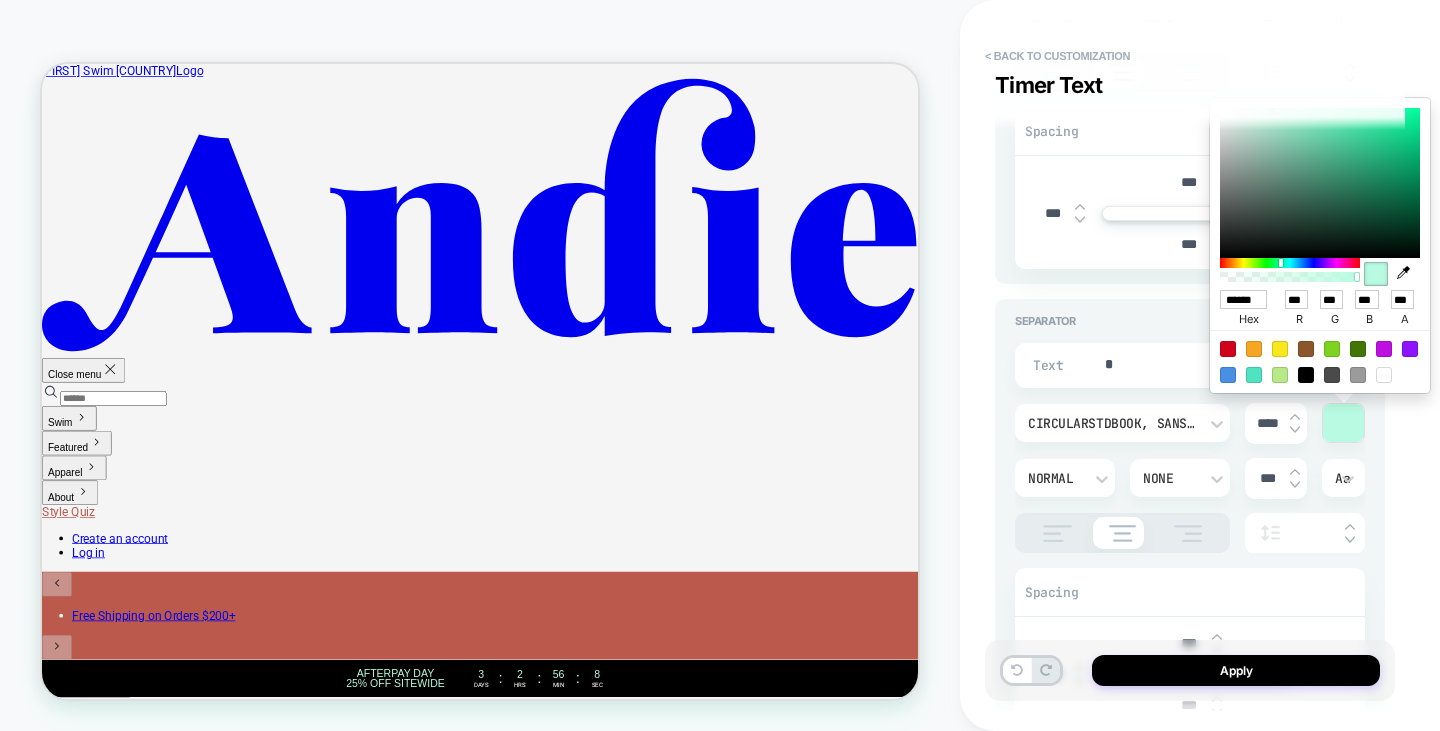 click on "Separator - Text * Click to change to  alternative text CircularStdBook, sans-serif **** Normal None *** Aa Spacing *** *** *** ***" at bounding box center (1190, 522) 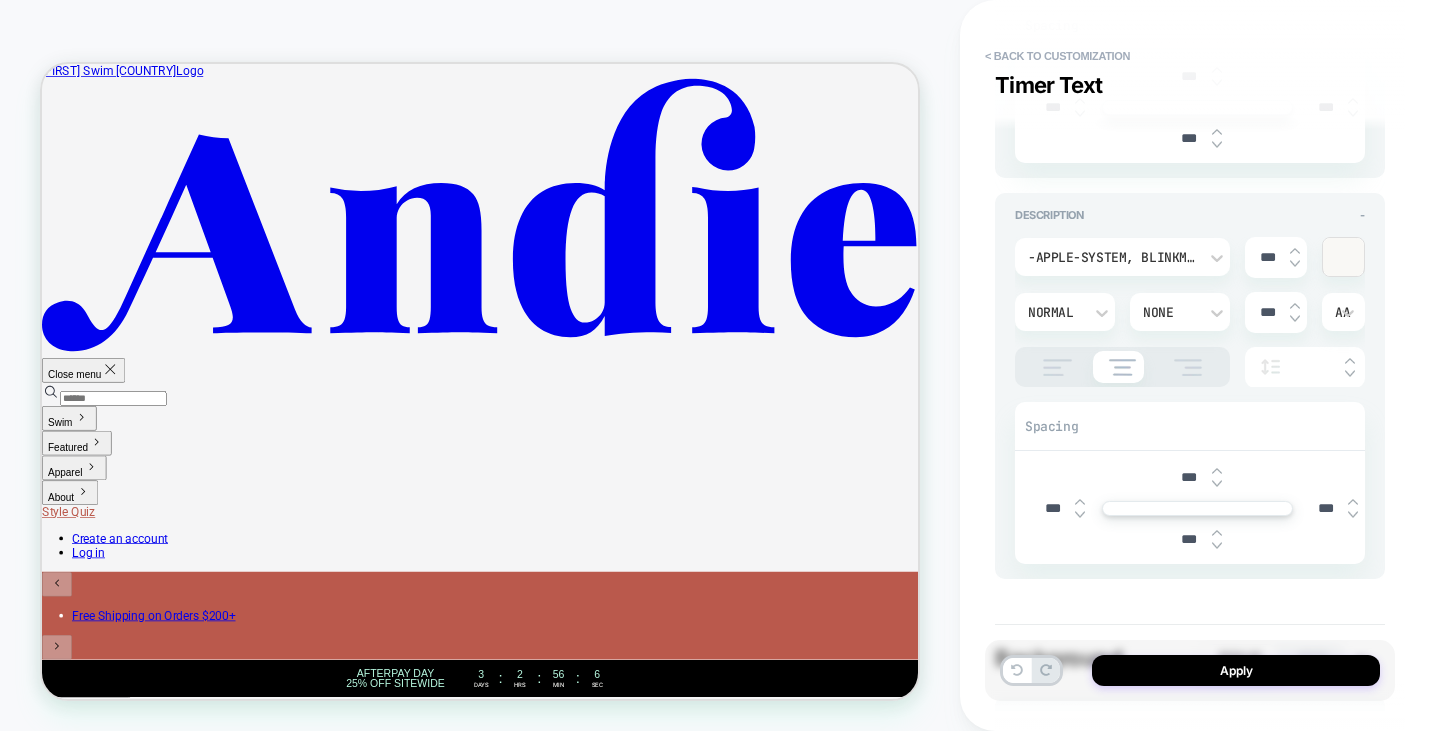scroll, scrollTop: 1700, scrollLeft: 0, axis: vertical 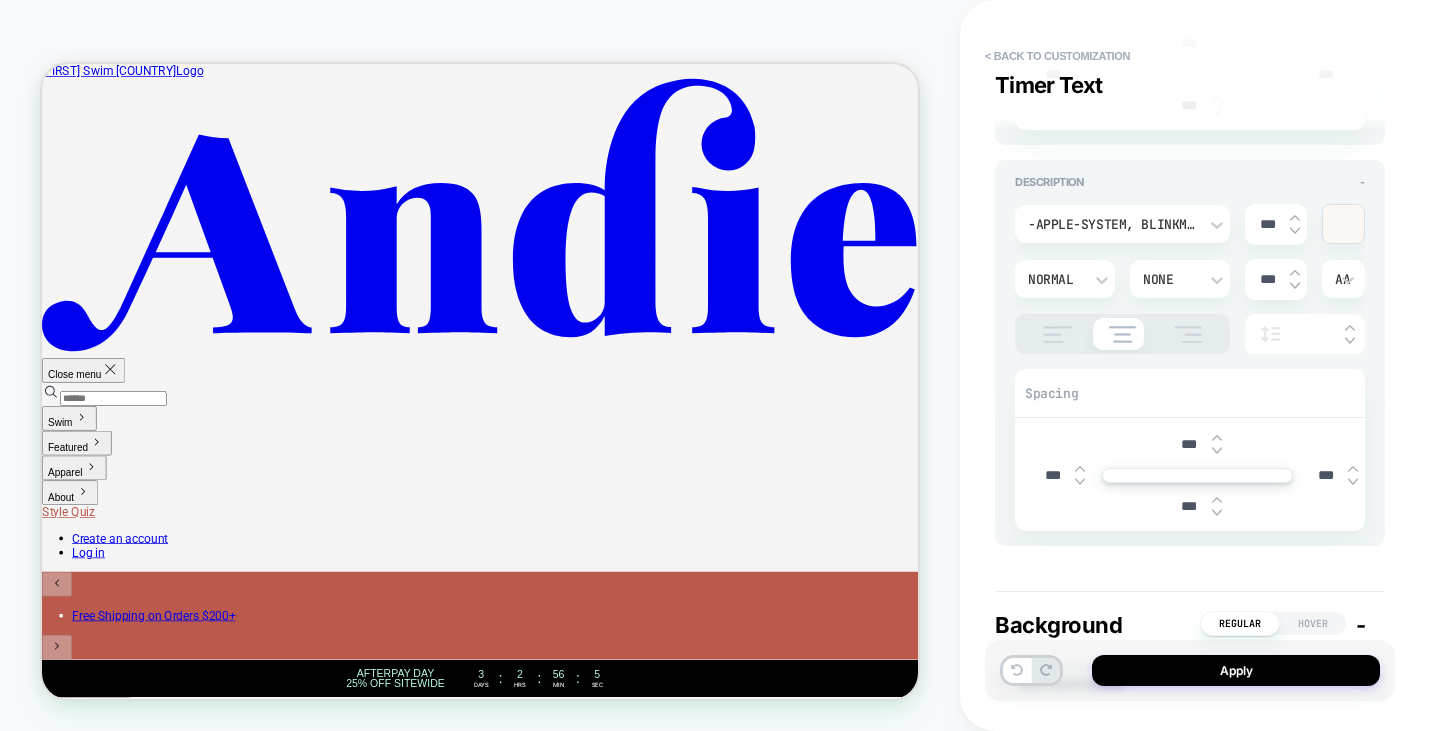 click on "-apple-system, BlinkMacSystemFont, 'Segoe UI', Roboto, Oxygen, Ubuntu, Cantarell, 'Fira Sans', 'Droid Sans', 'Helvetica Neue', sans-serif" at bounding box center [1112, 224] 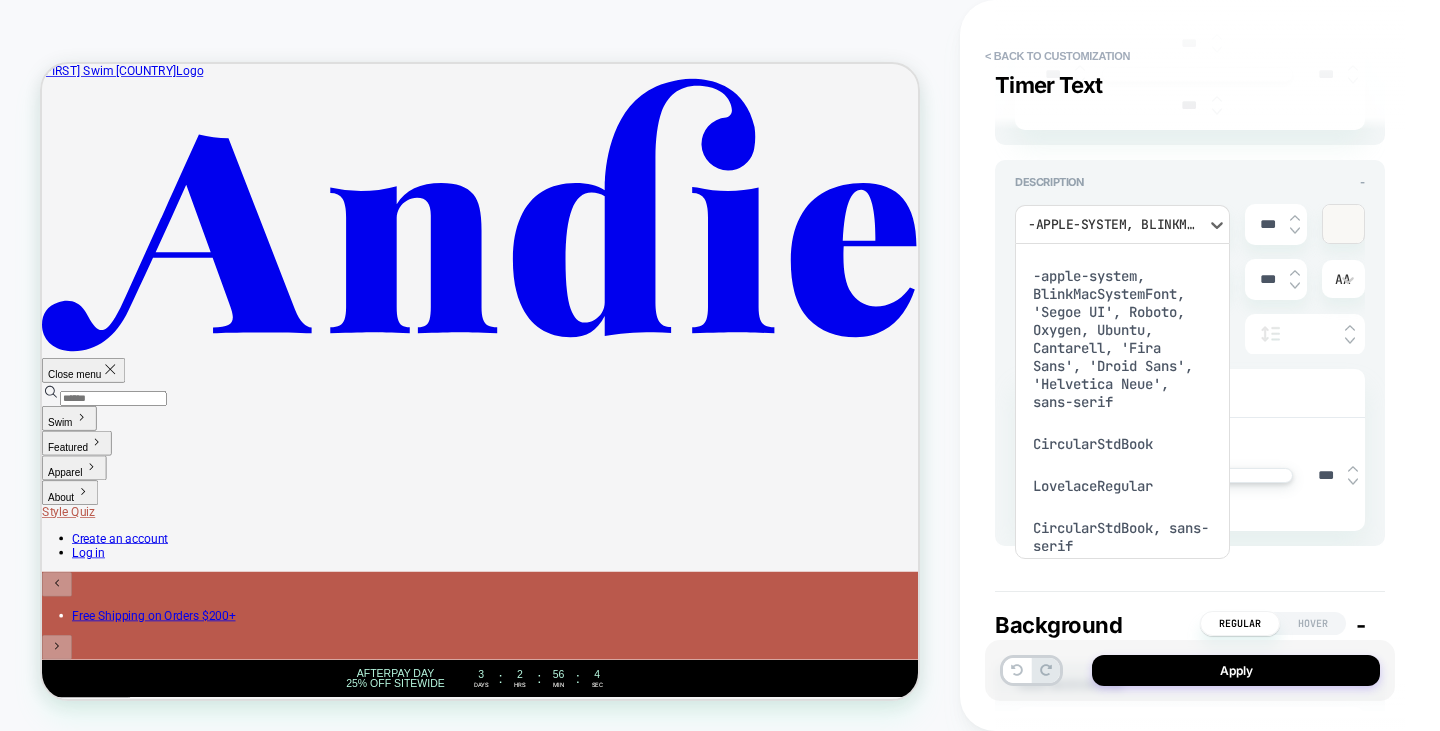 click on "CircularStdBook, sans-serif" at bounding box center [1122, 537] 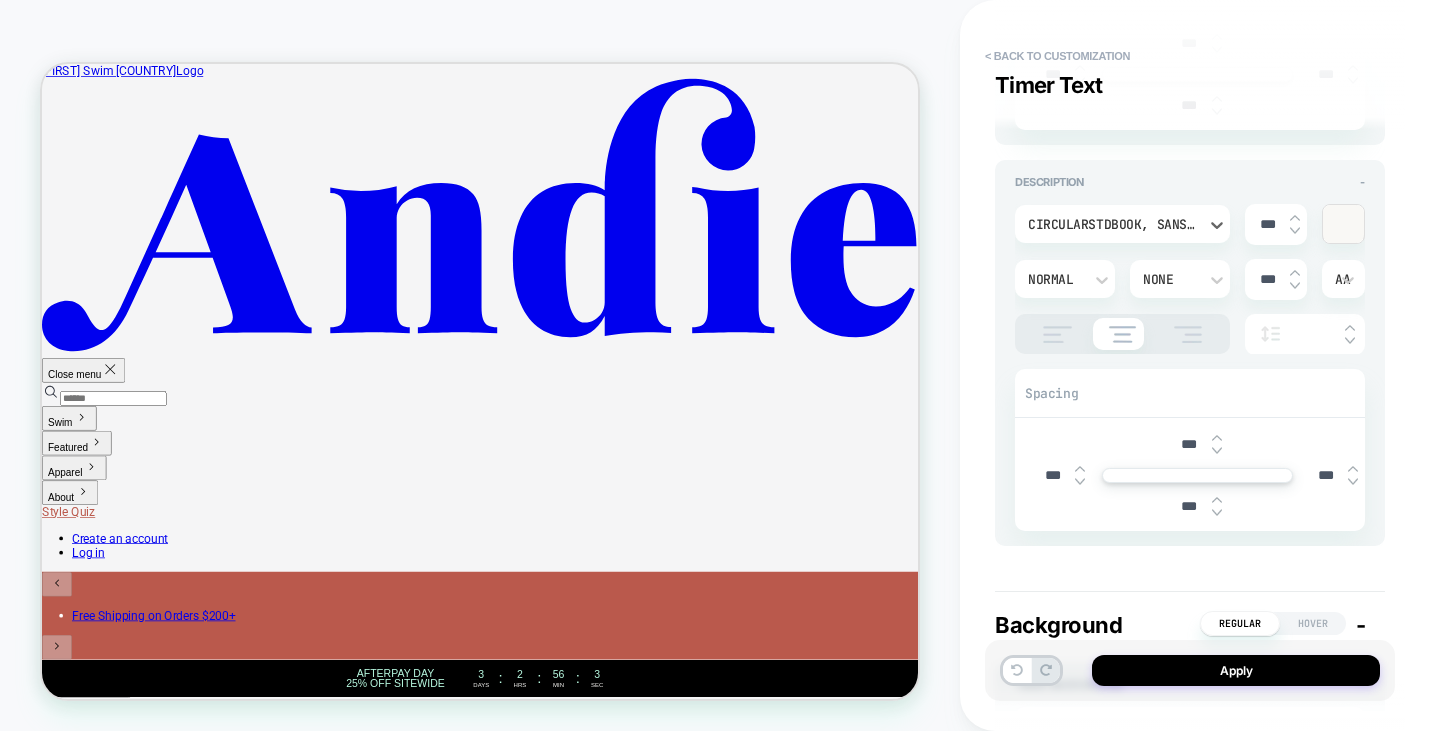 type on "*" 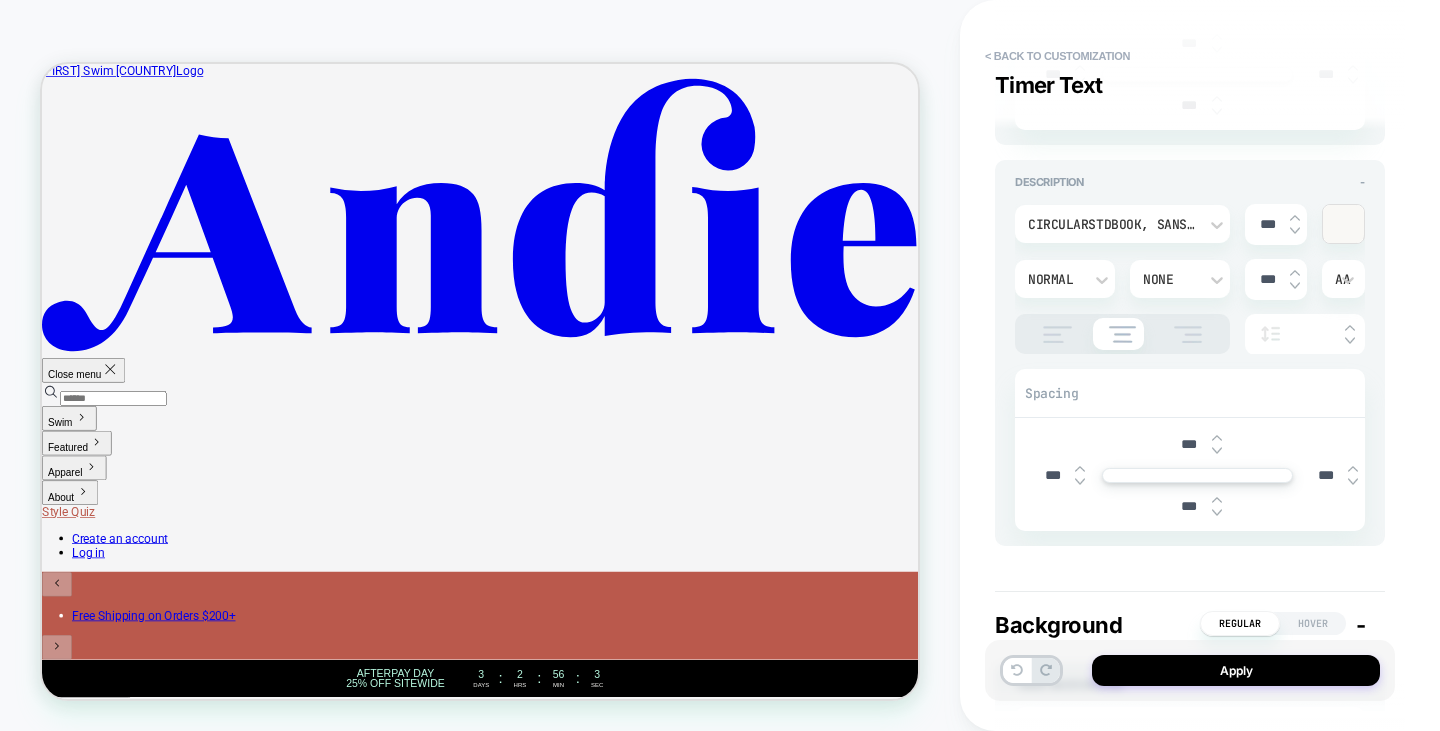 click at bounding box center (1343, 224) 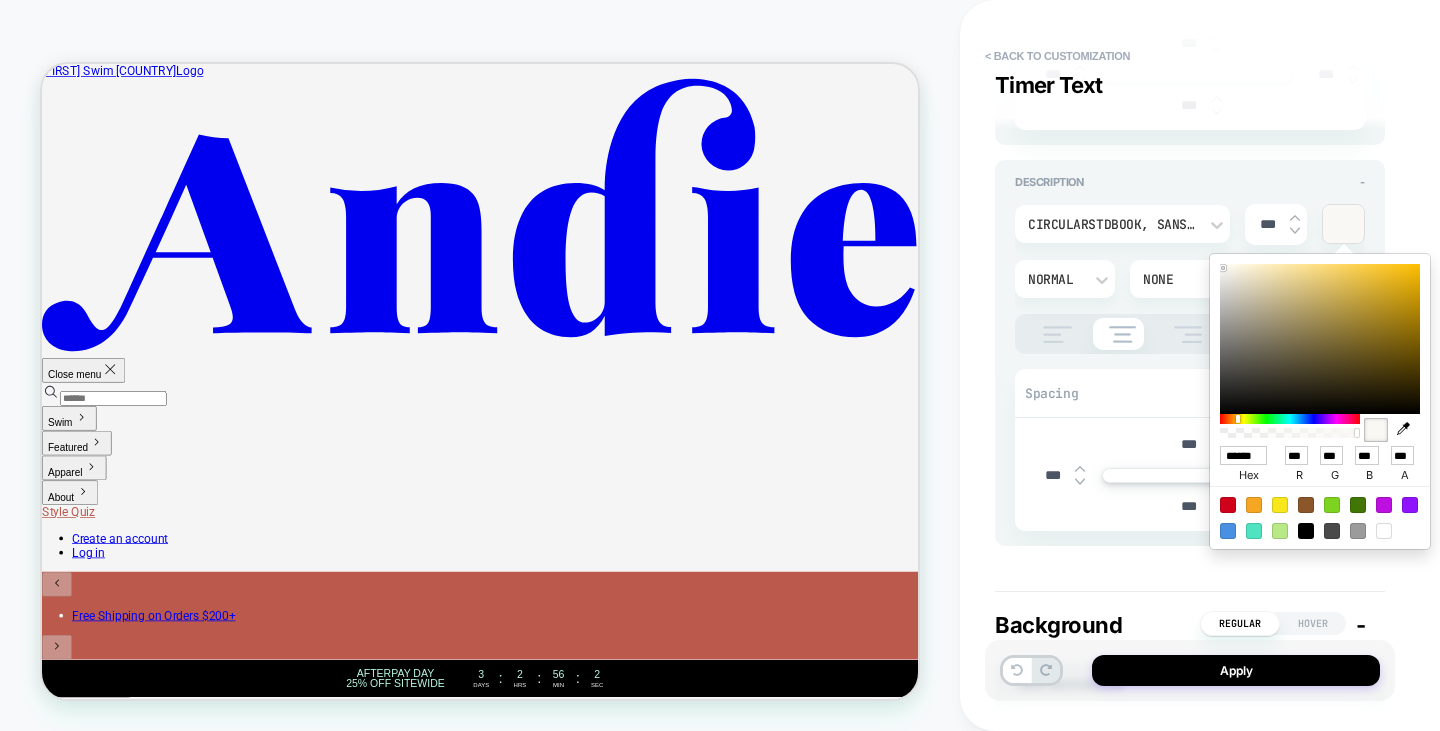 click on "******" at bounding box center [1243, 455] 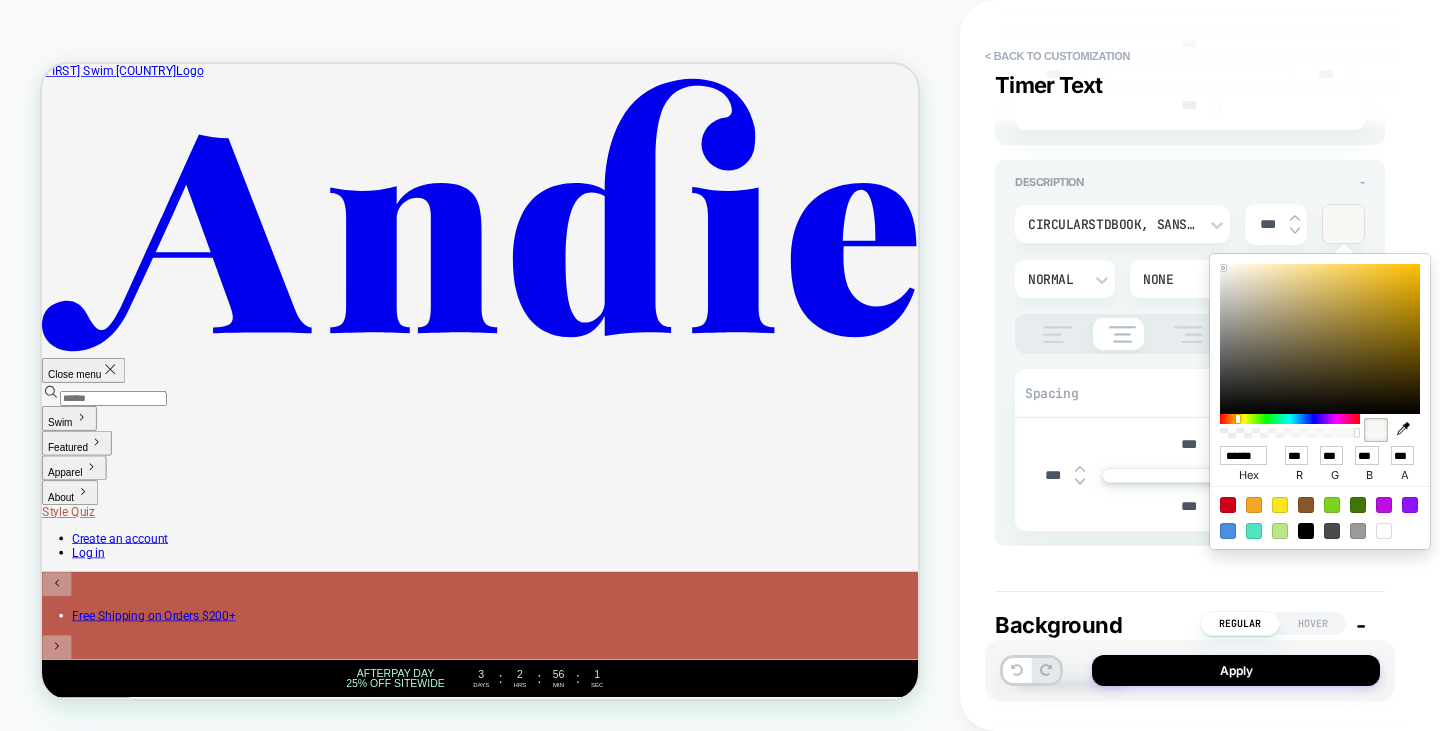click on "******" at bounding box center (1243, 455) 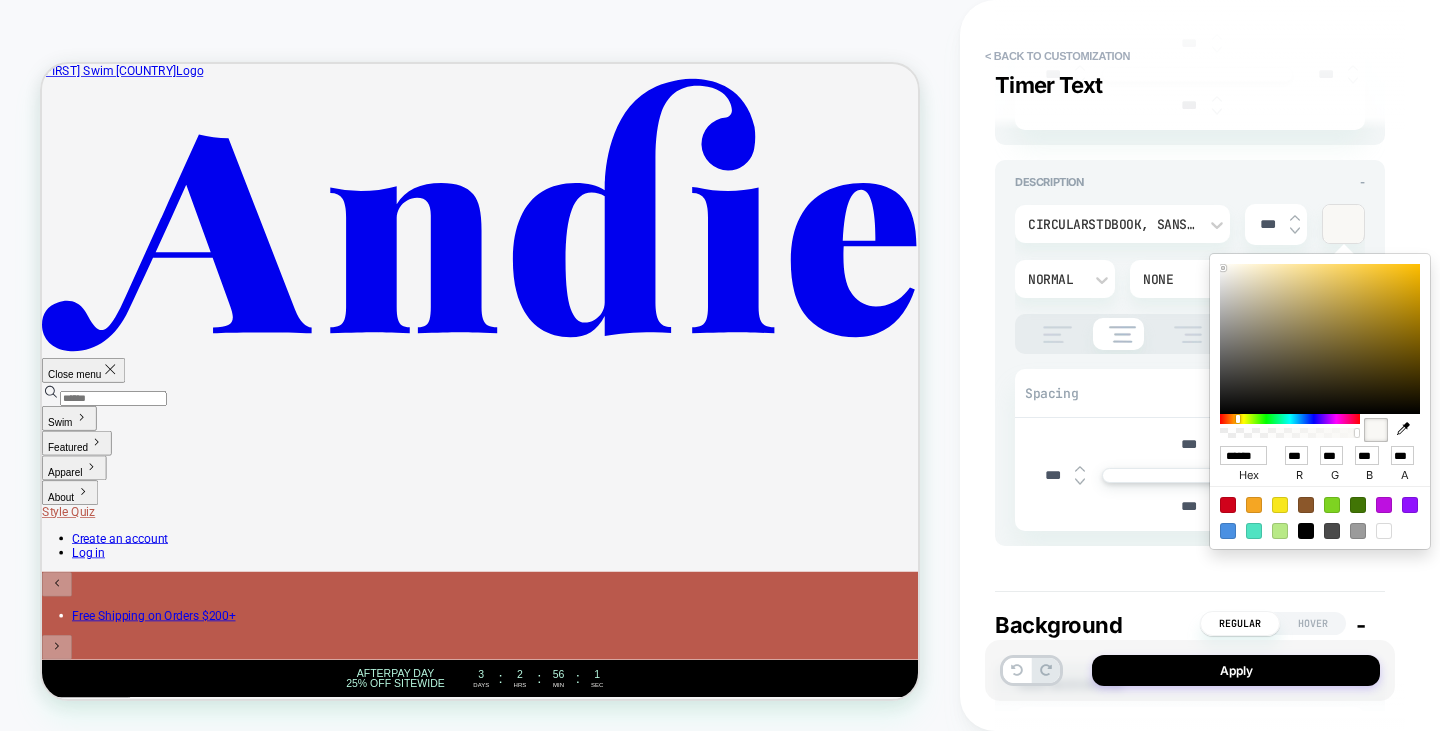 type on "***" 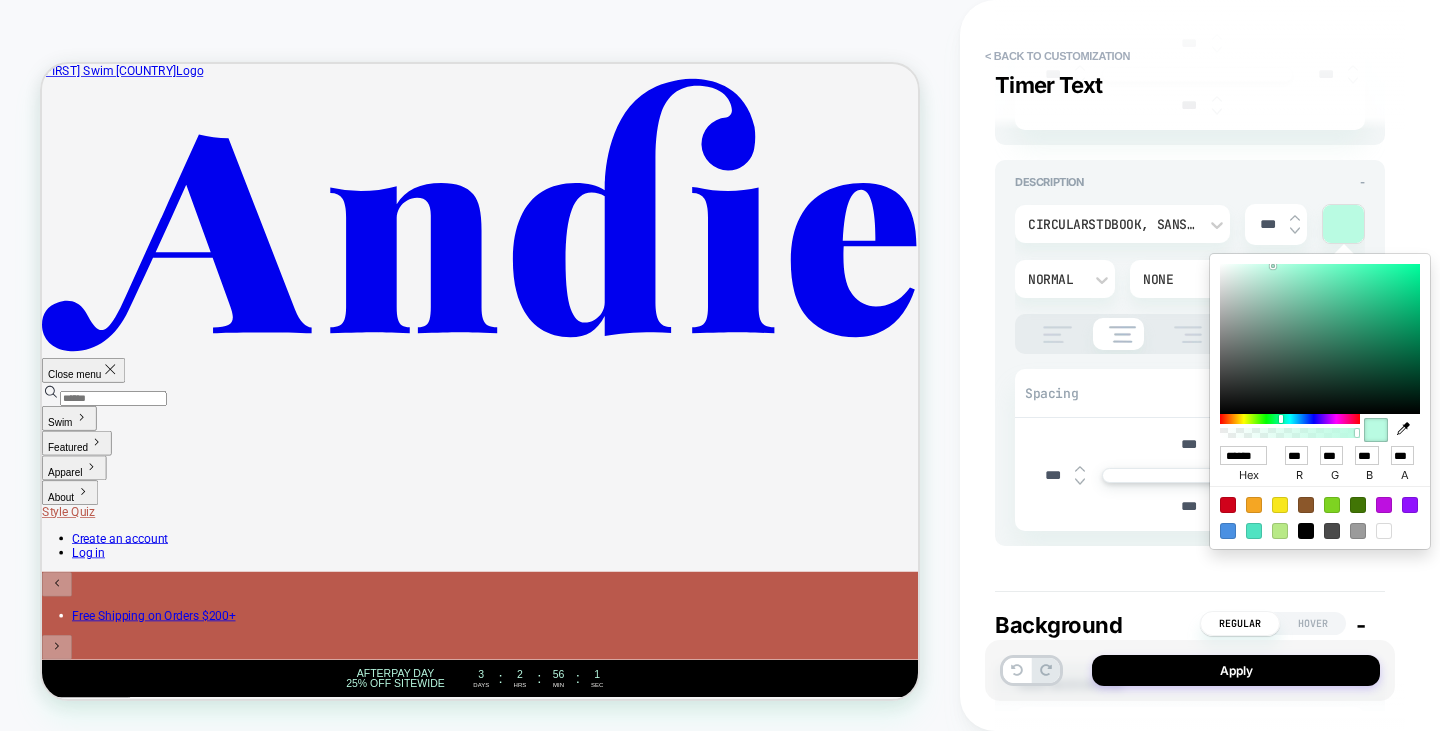 scroll, scrollTop: 0, scrollLeft: 5, axis: horizontal 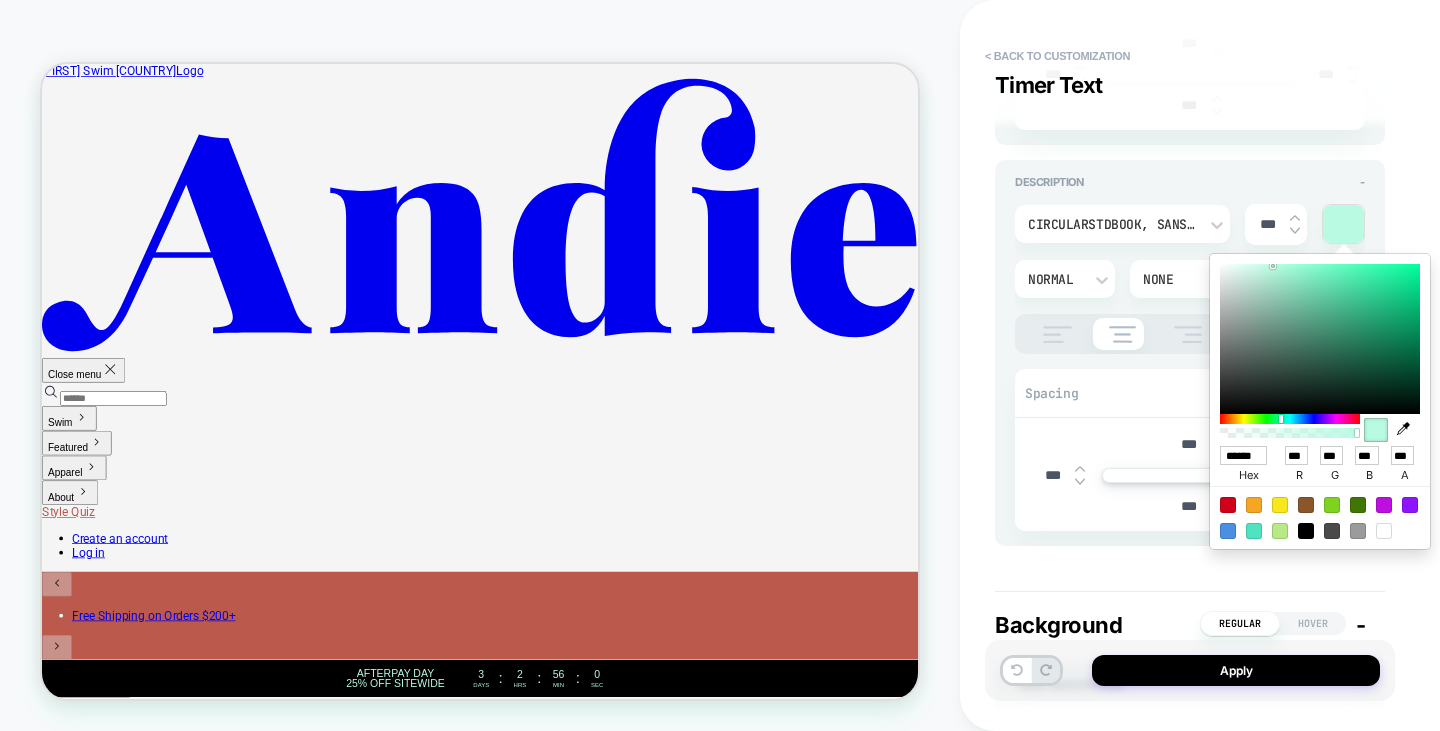 type on "*" 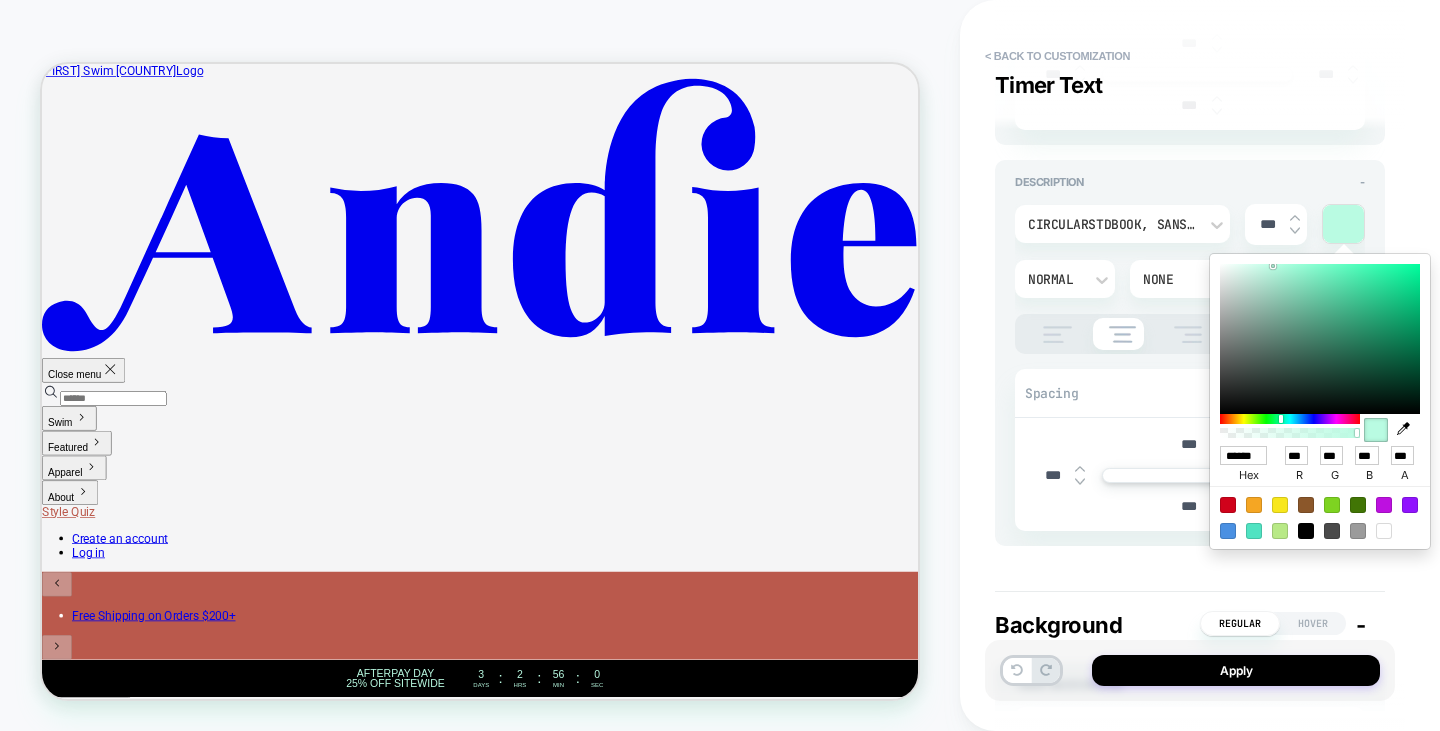 click on "**********" at bounding box center (1200, 365) 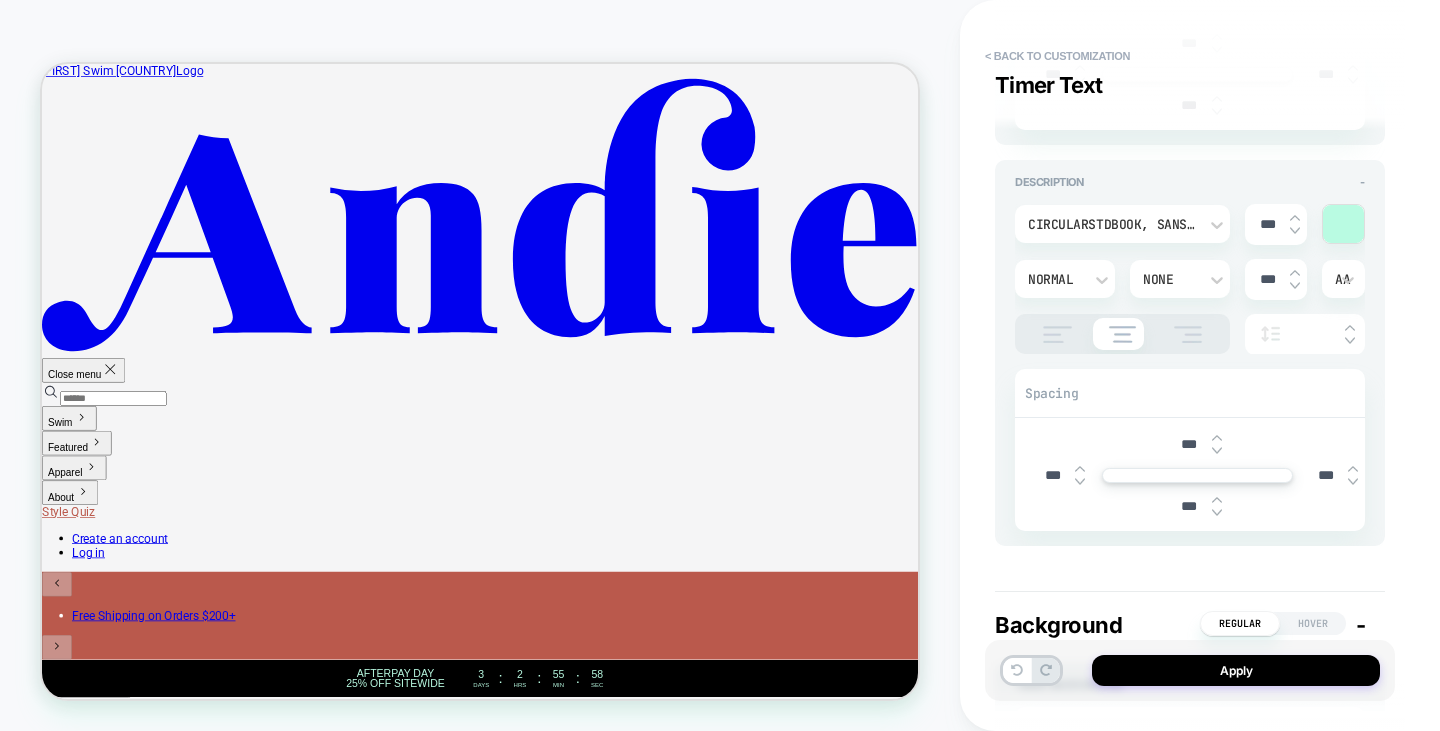 click at bounding box center [1295, 218] 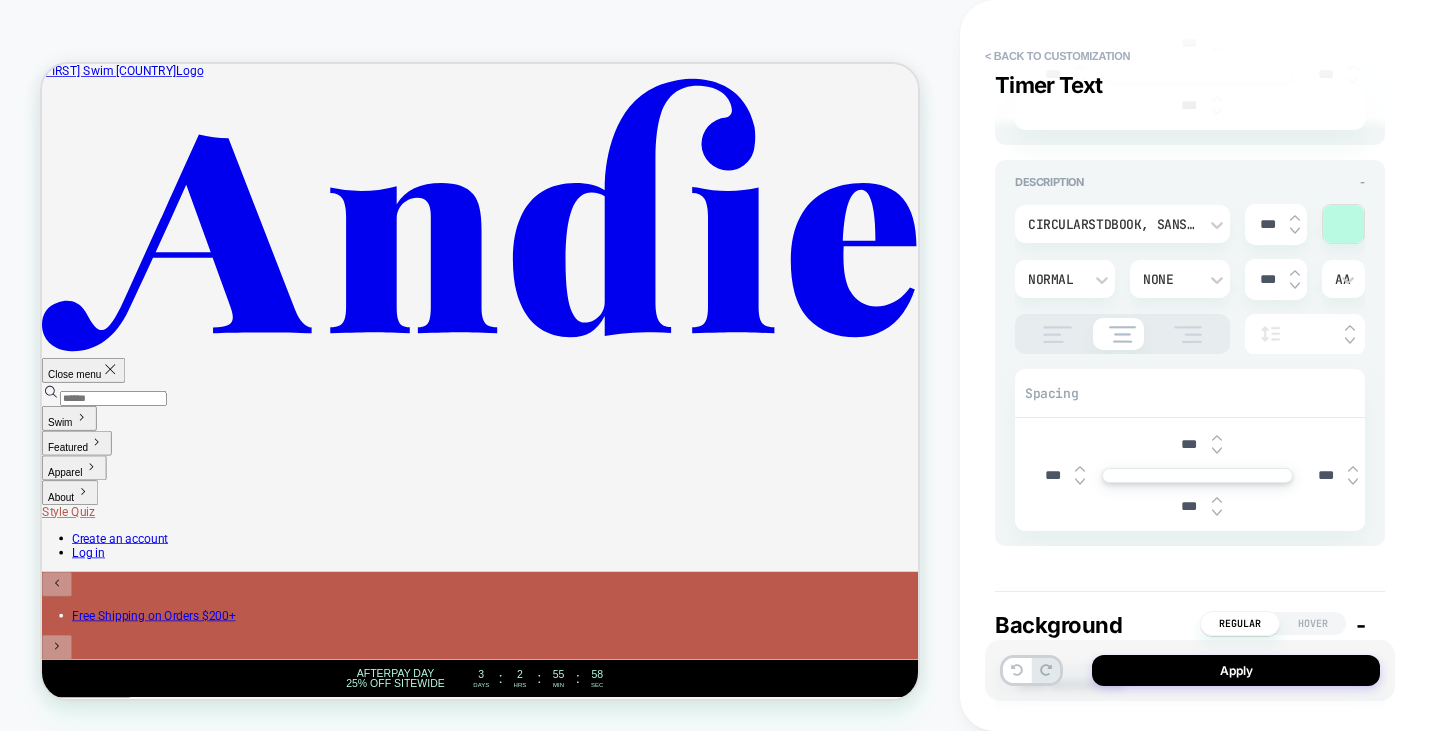 type on "*" 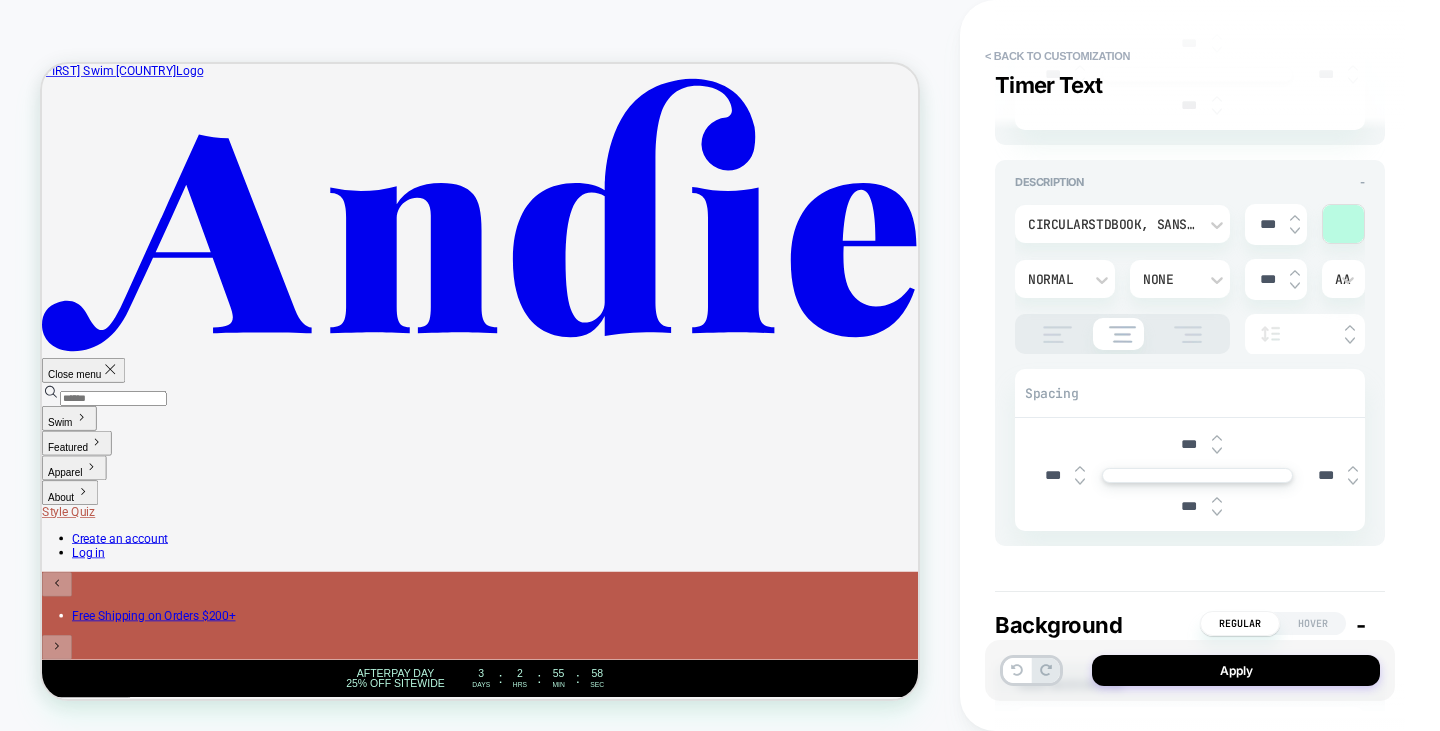click at bounding box center [1295, 218] 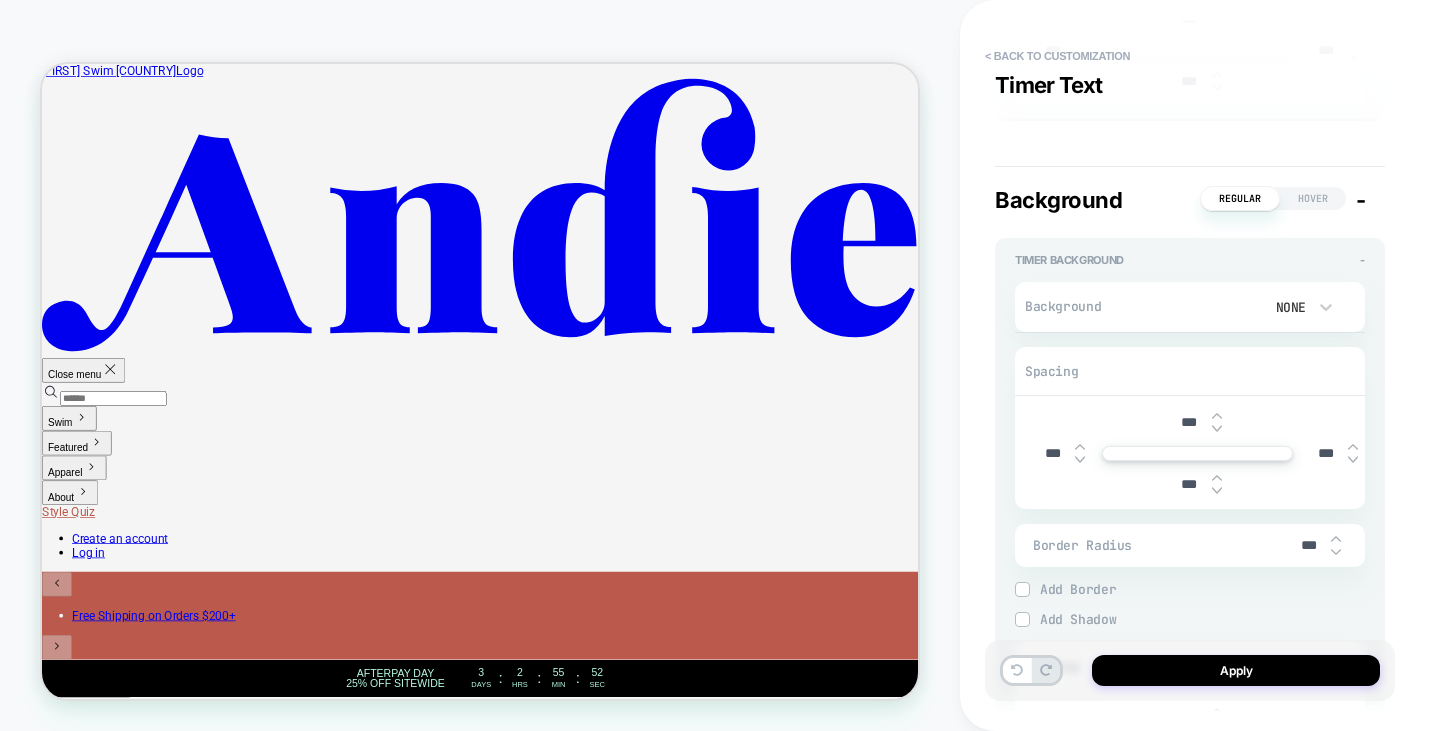 scroll, scrollTop: 2100, scrollLeft: 0, axis: vertical 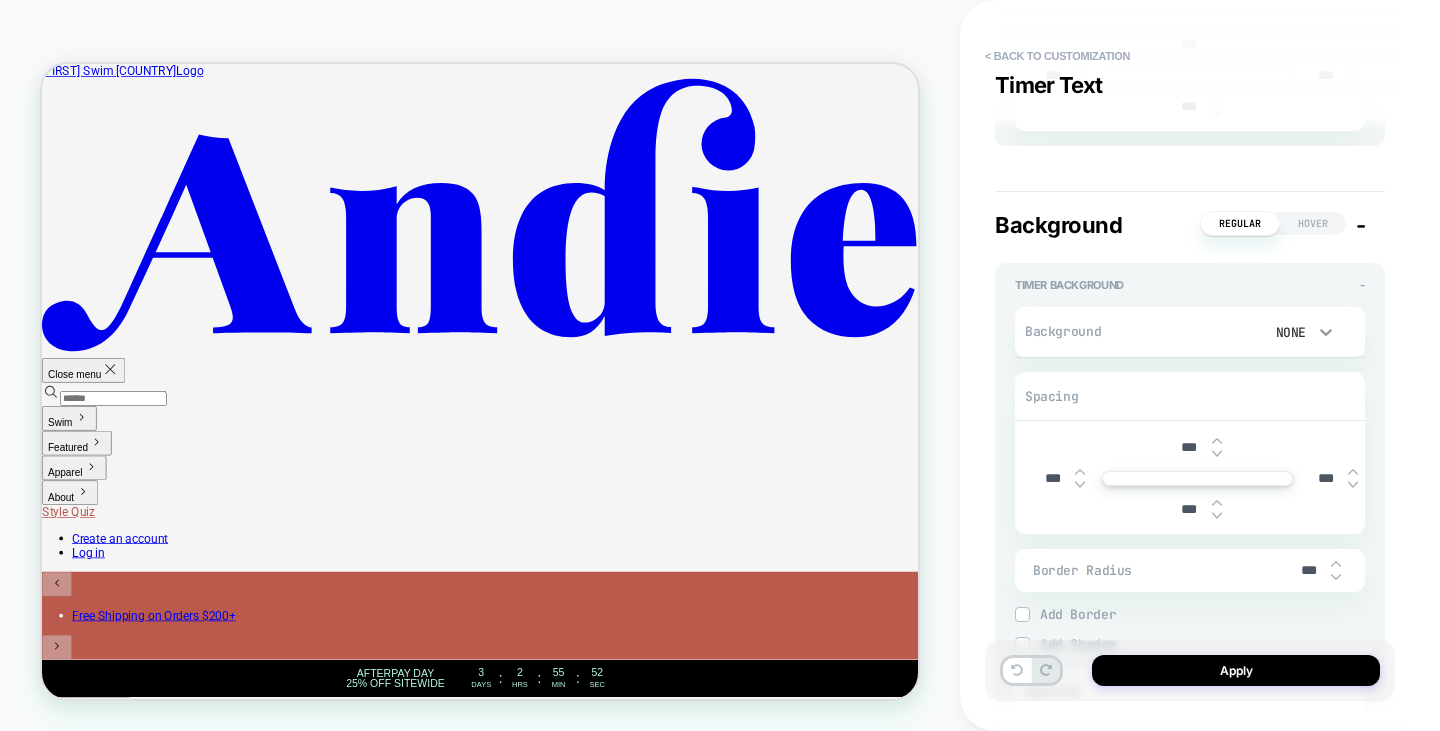 click 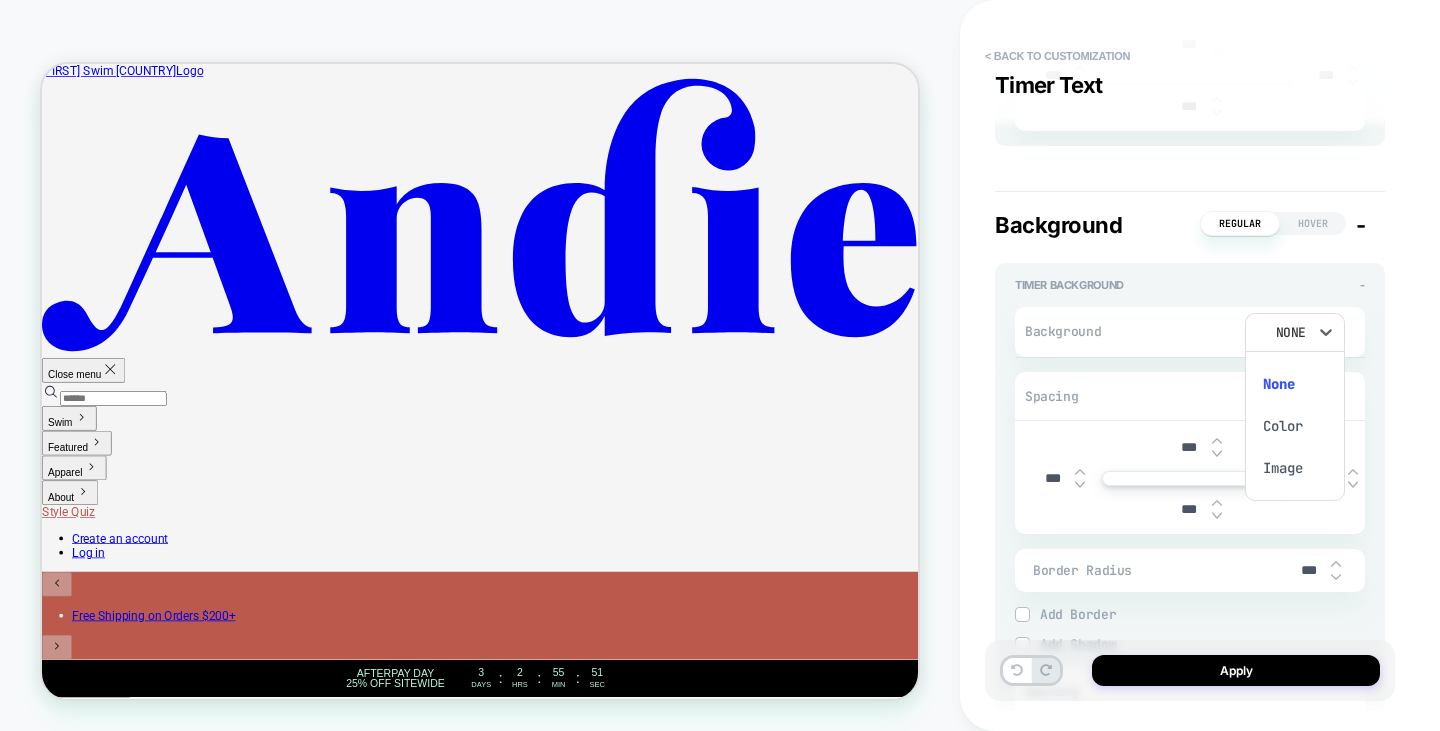 click on "Color" at bounding box center (1295, 426) 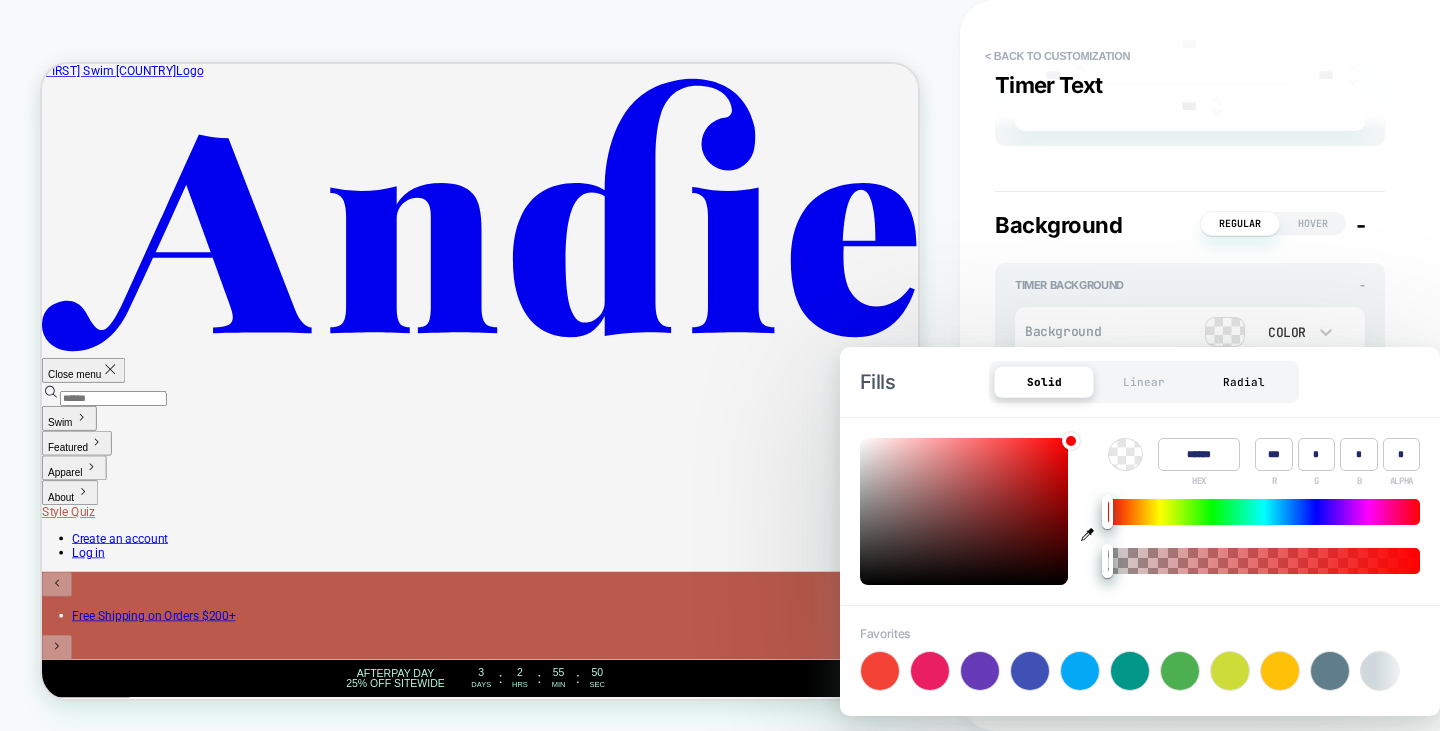 type on "*" 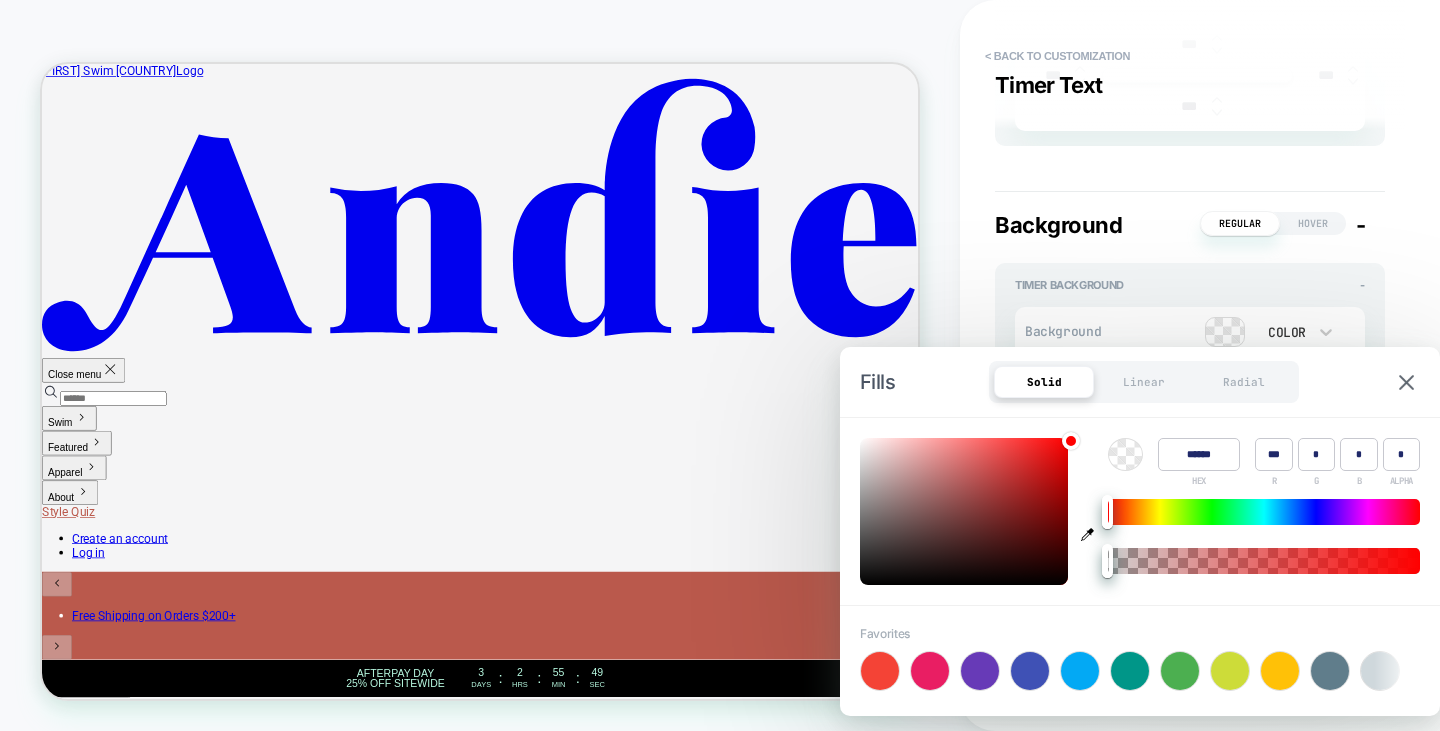 click 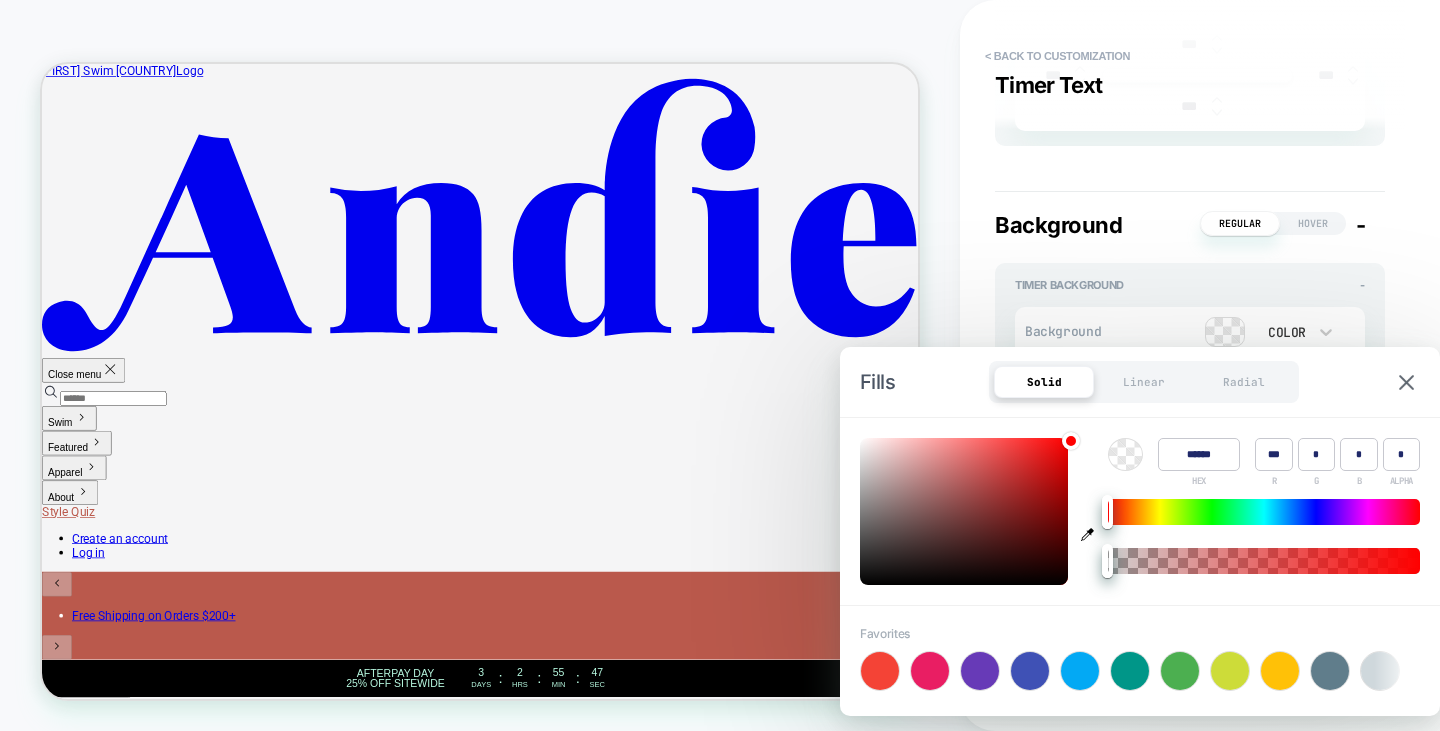 type on "******" 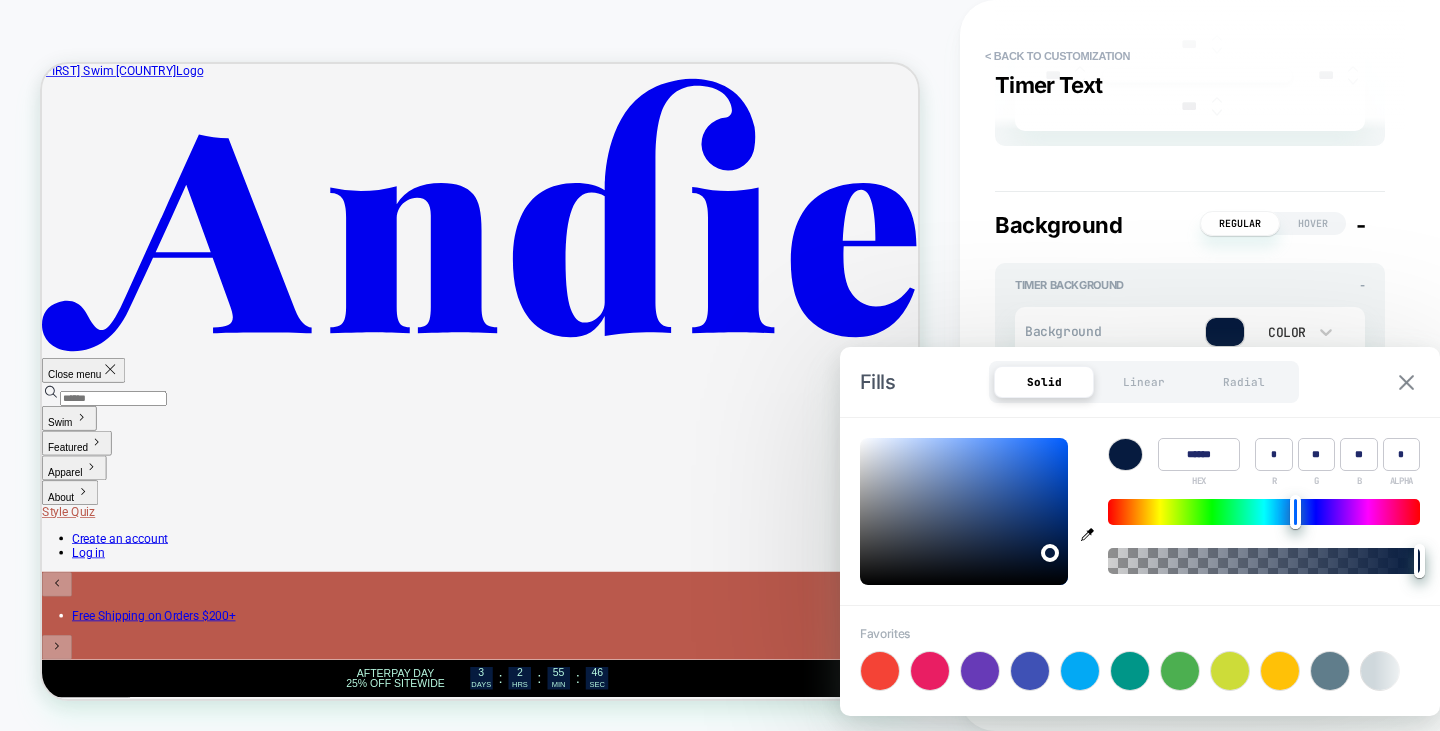 click at bounding box center [1406, 382] 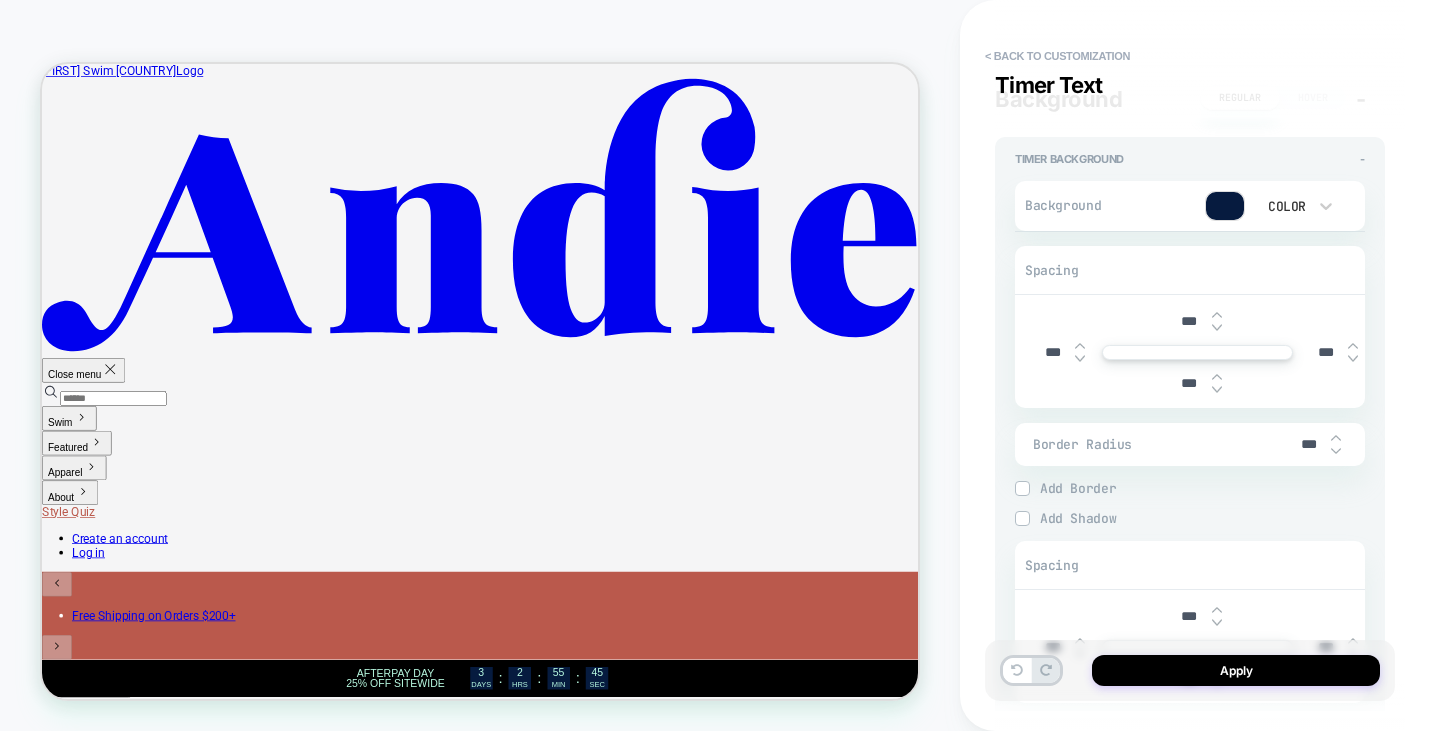 type on "*" 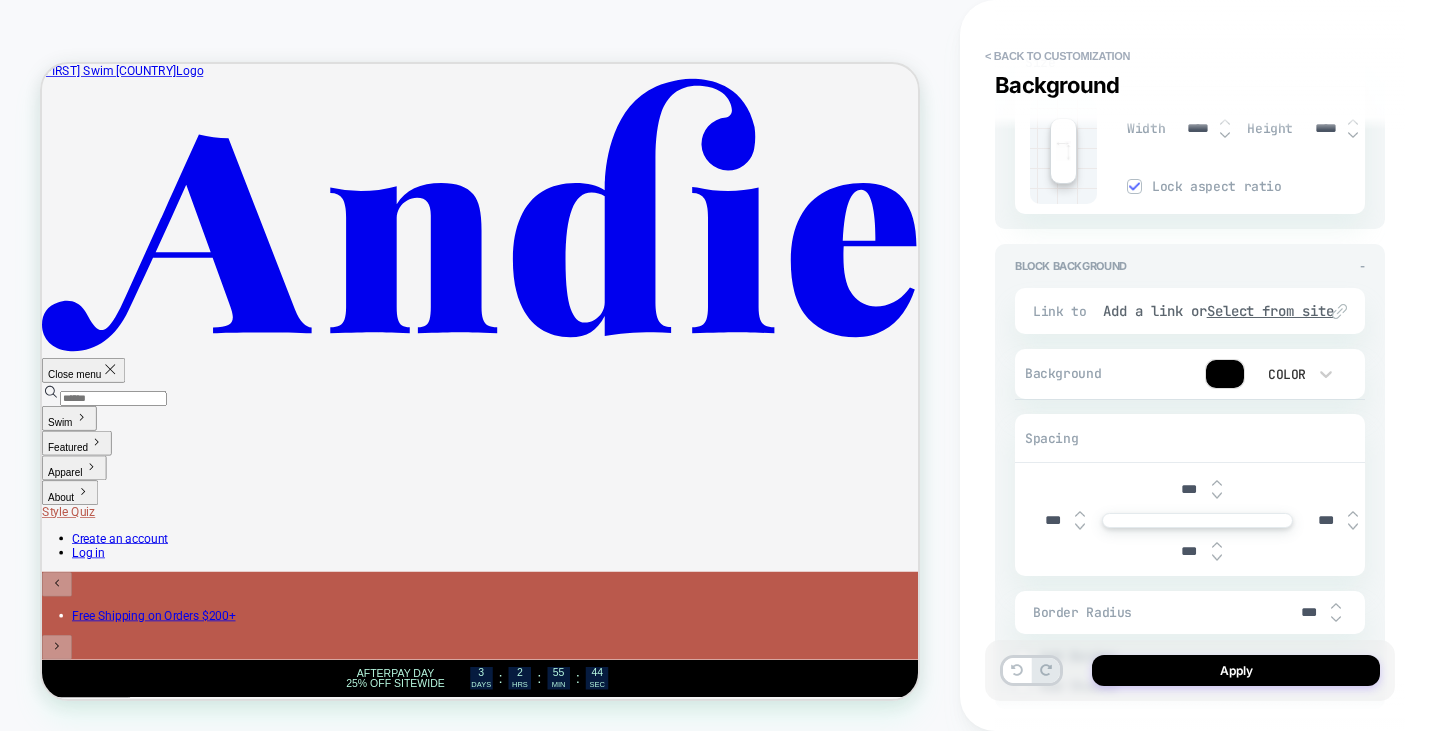 scroll, scrollTop: 3000, scrollLeft: 0, axis: vertical 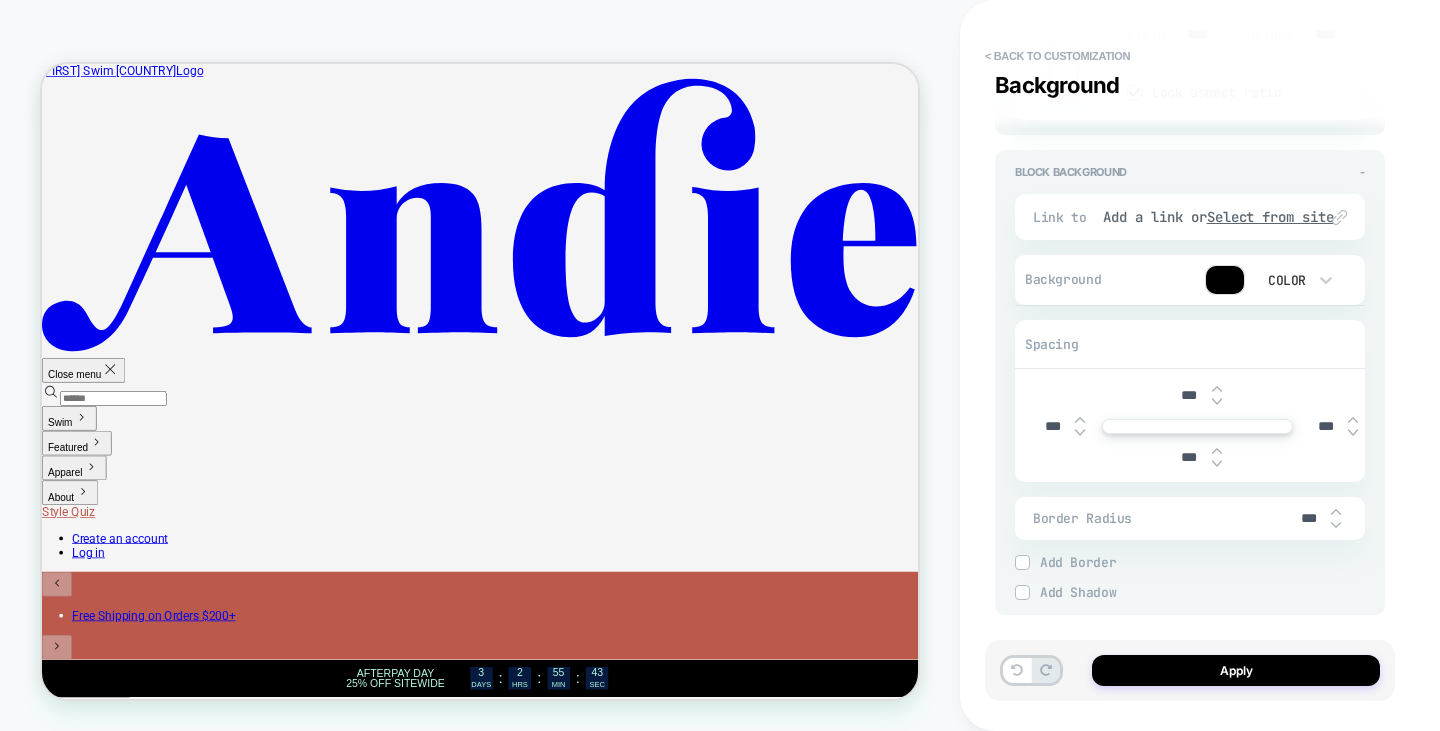 click at bounding box center (1225, 280) 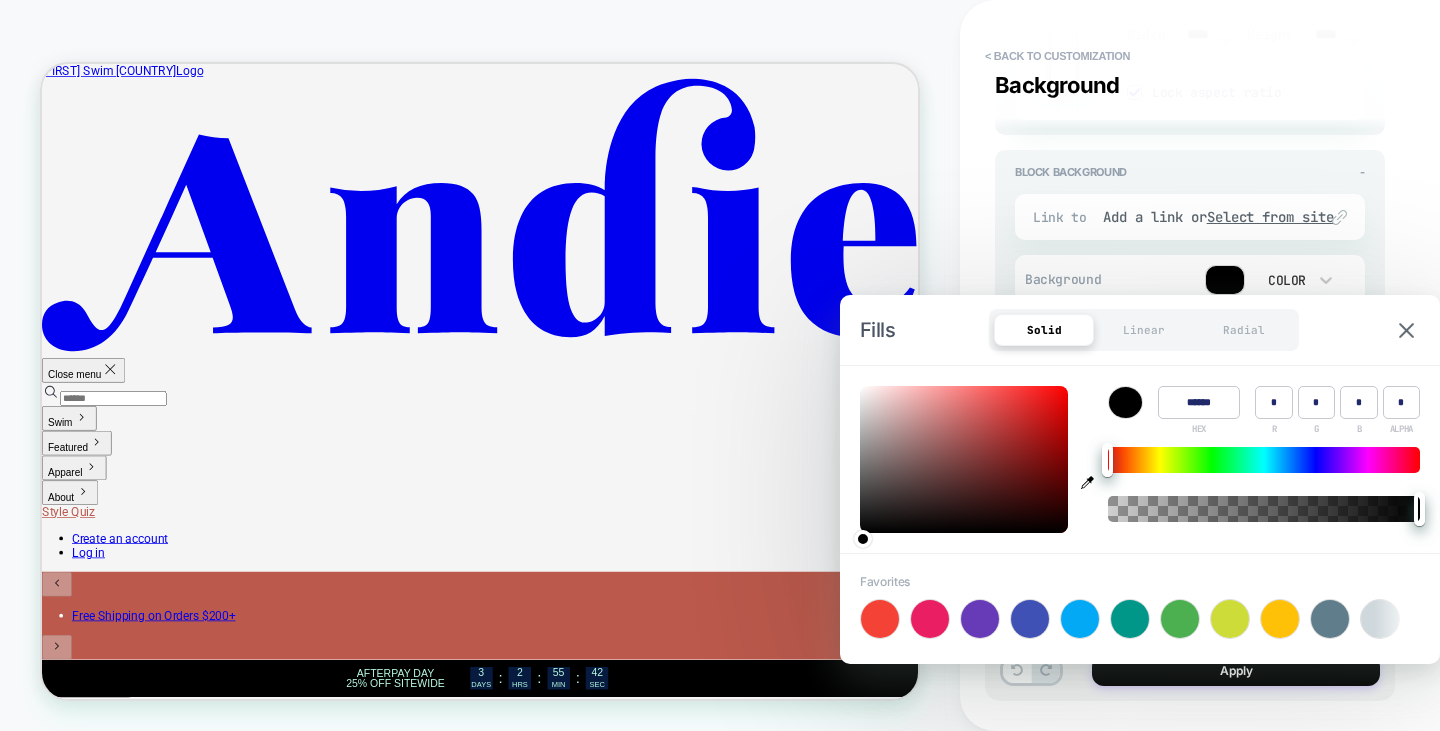 click 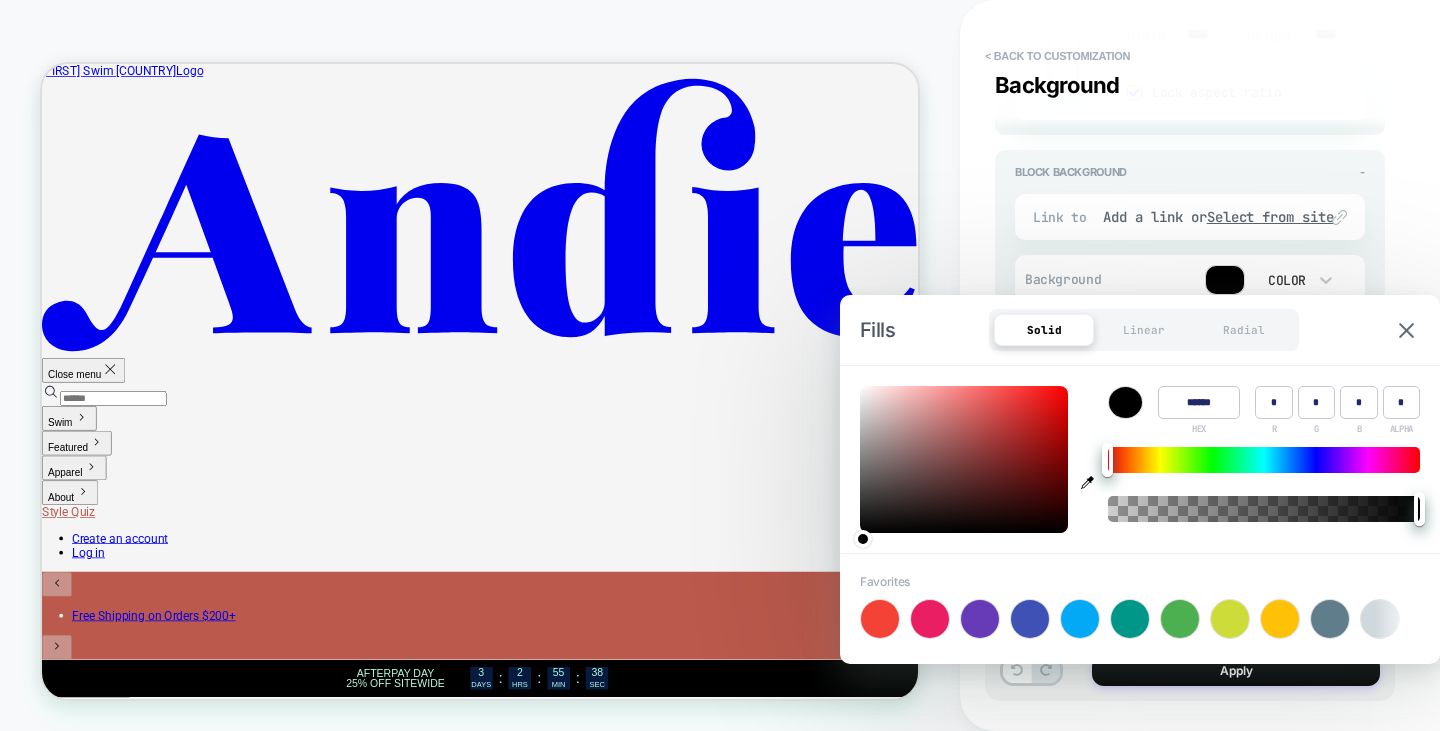 type on "******" 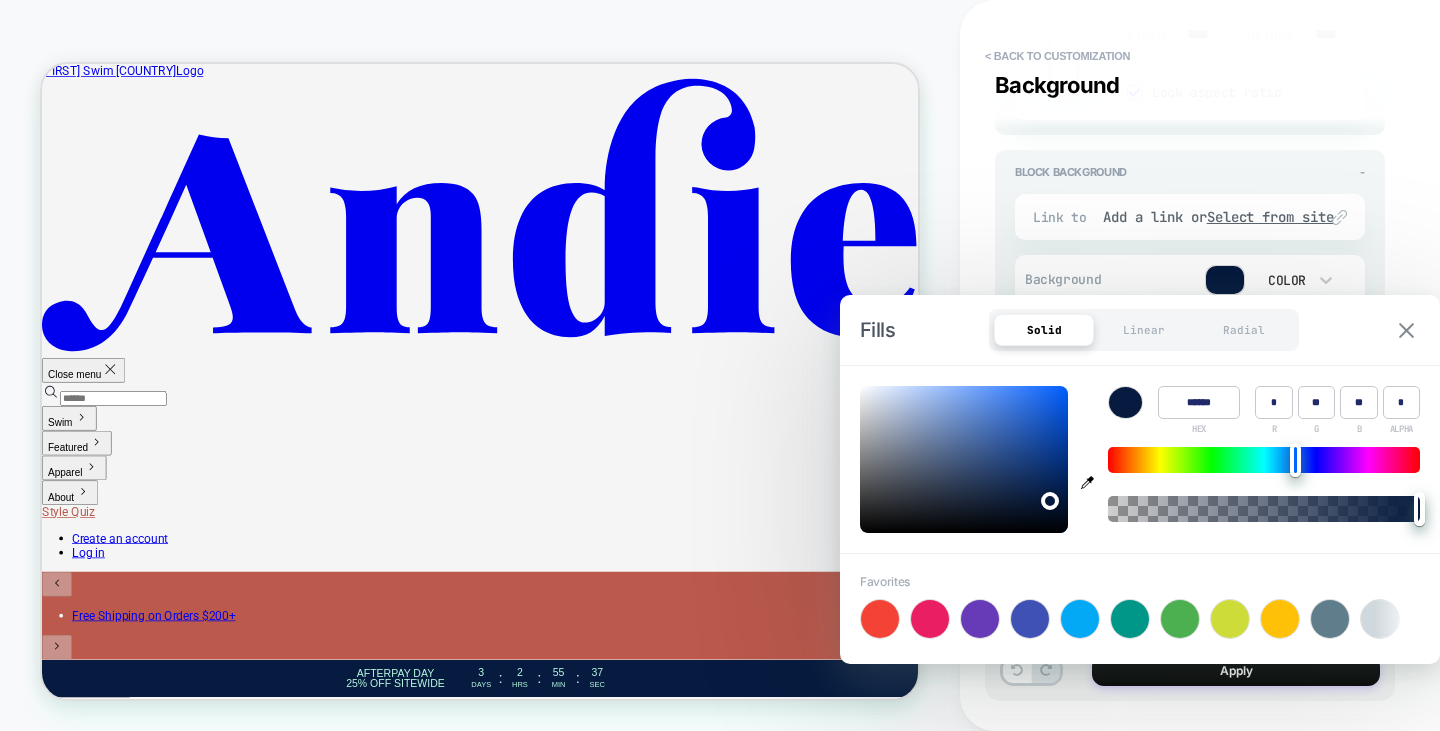 click at bounding box center [1406, 330] 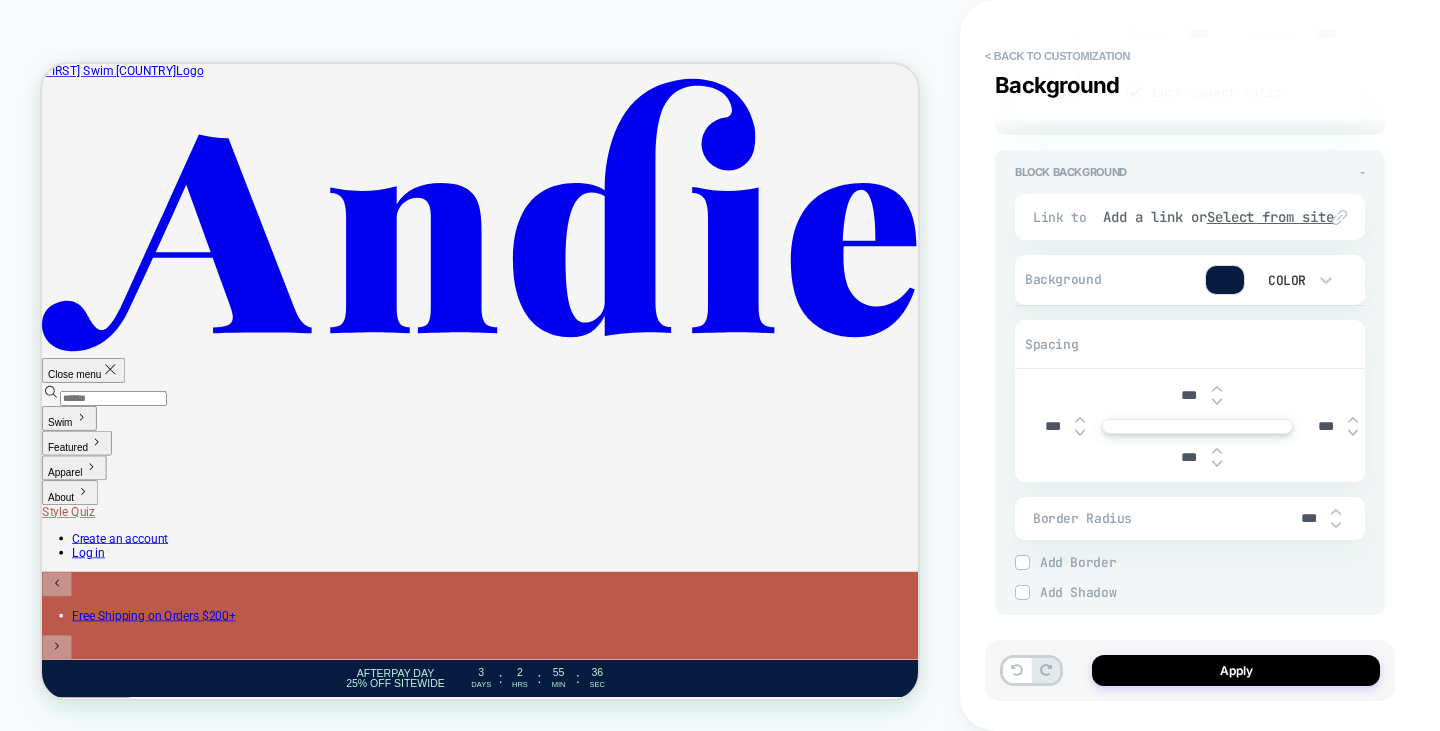 type on "*" 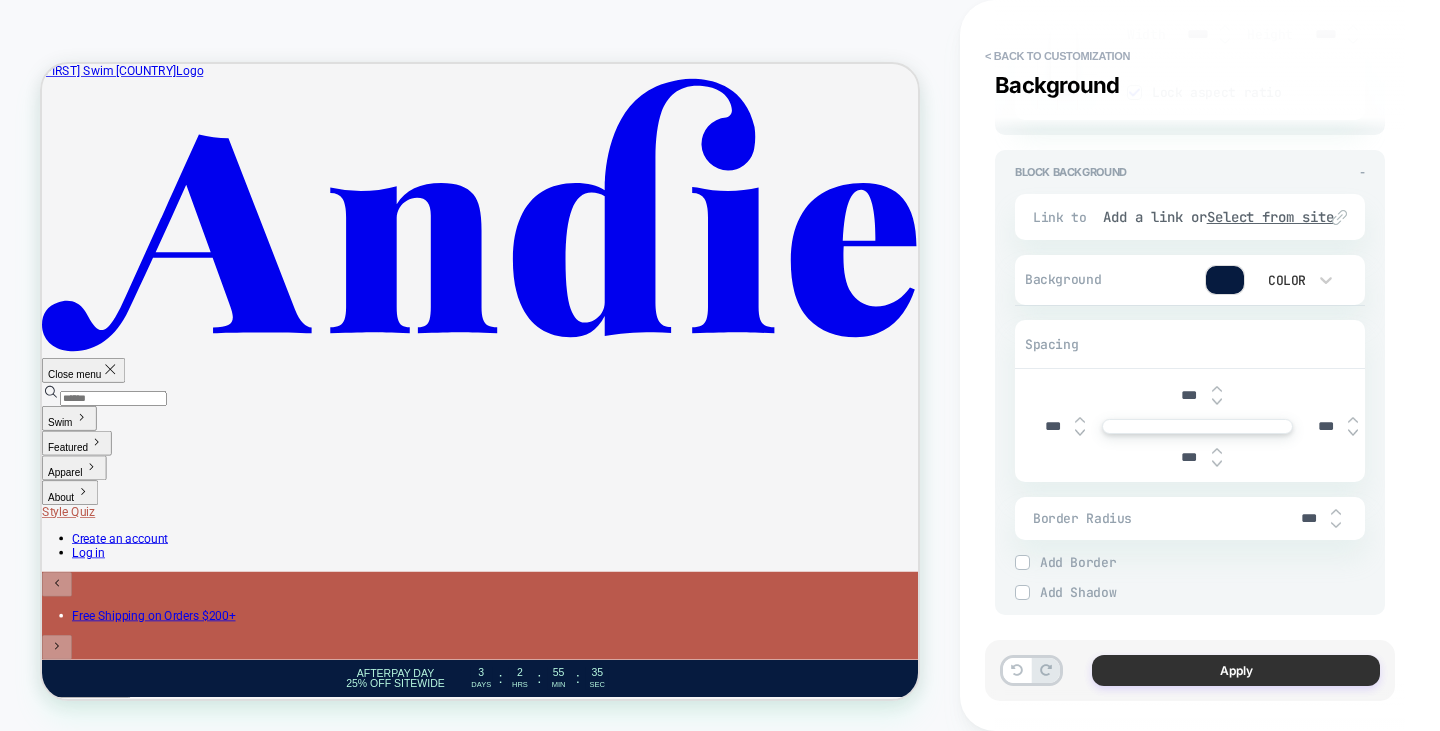 click on "Apply" at bounding box center (1236, 670) 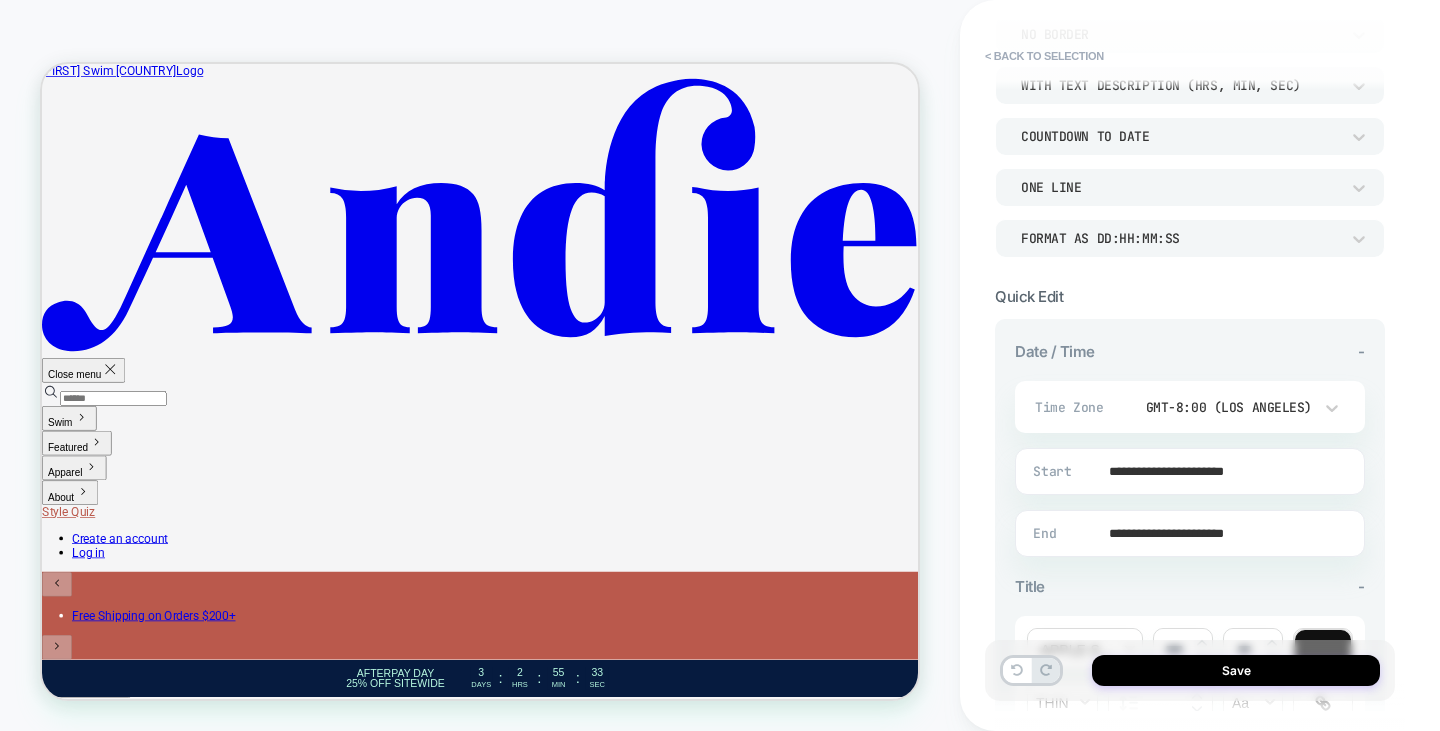 scroll, scrollTop: 200, scrollLeft: 0, axis: vertical 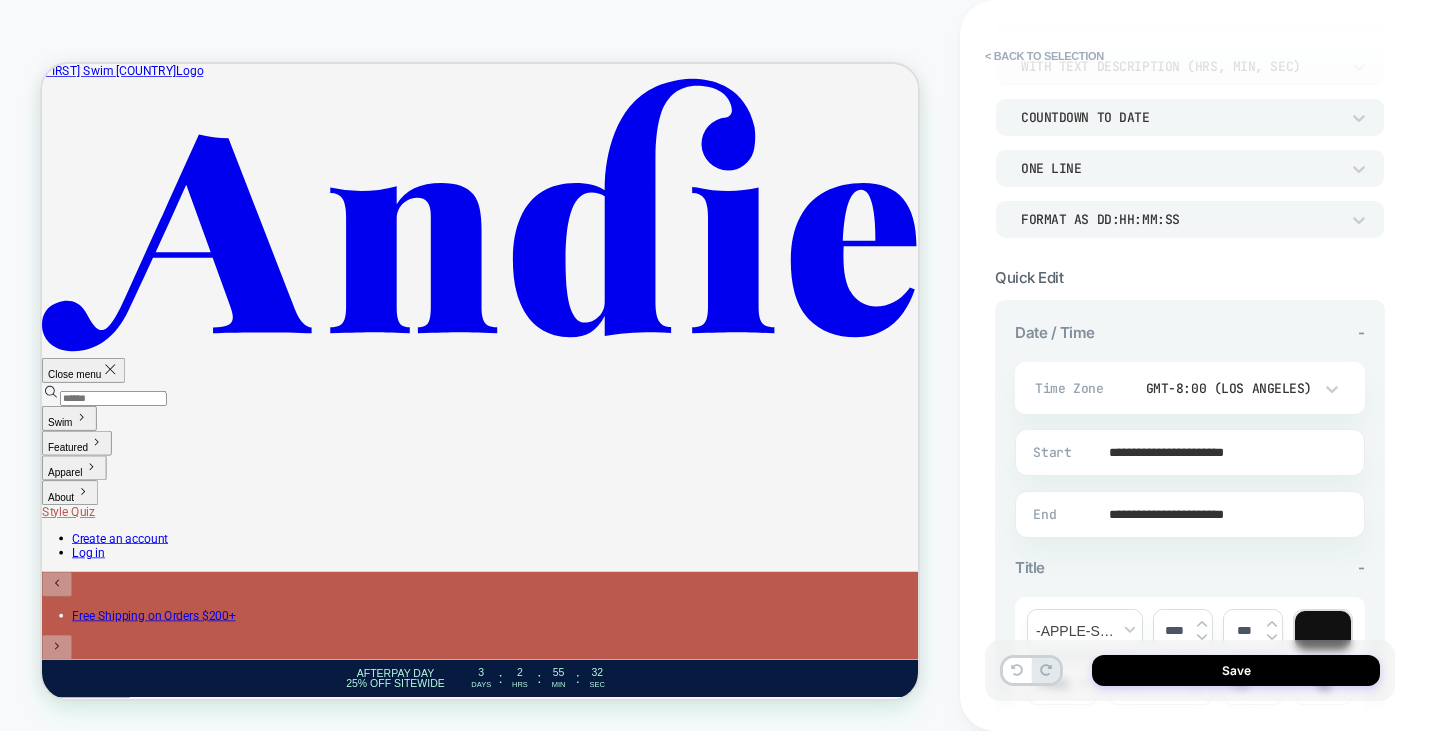 click on "GMT-8:00 (Los Angeles)" at bounding box center (1224, 388) 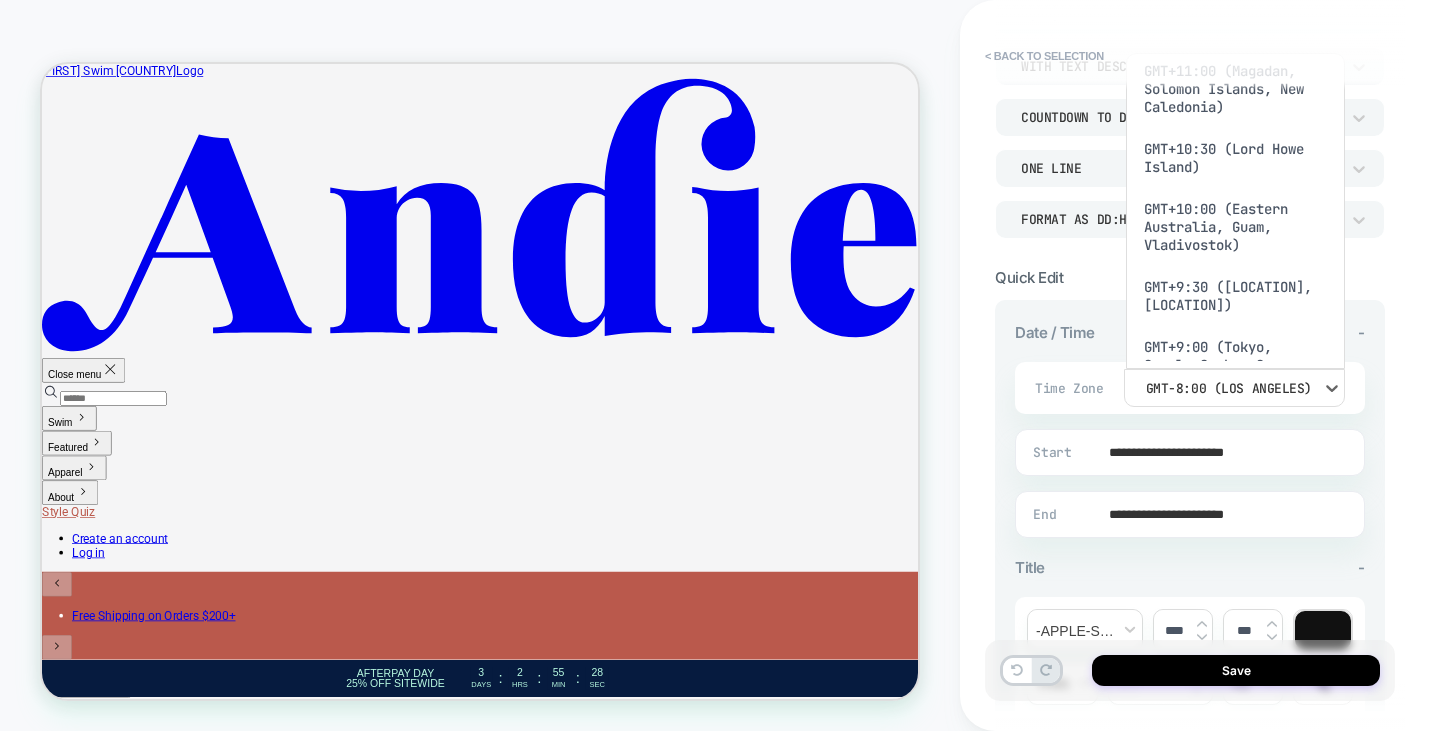 scroll, scrollTop: 300, scrollLeft: 0, axis: vertical 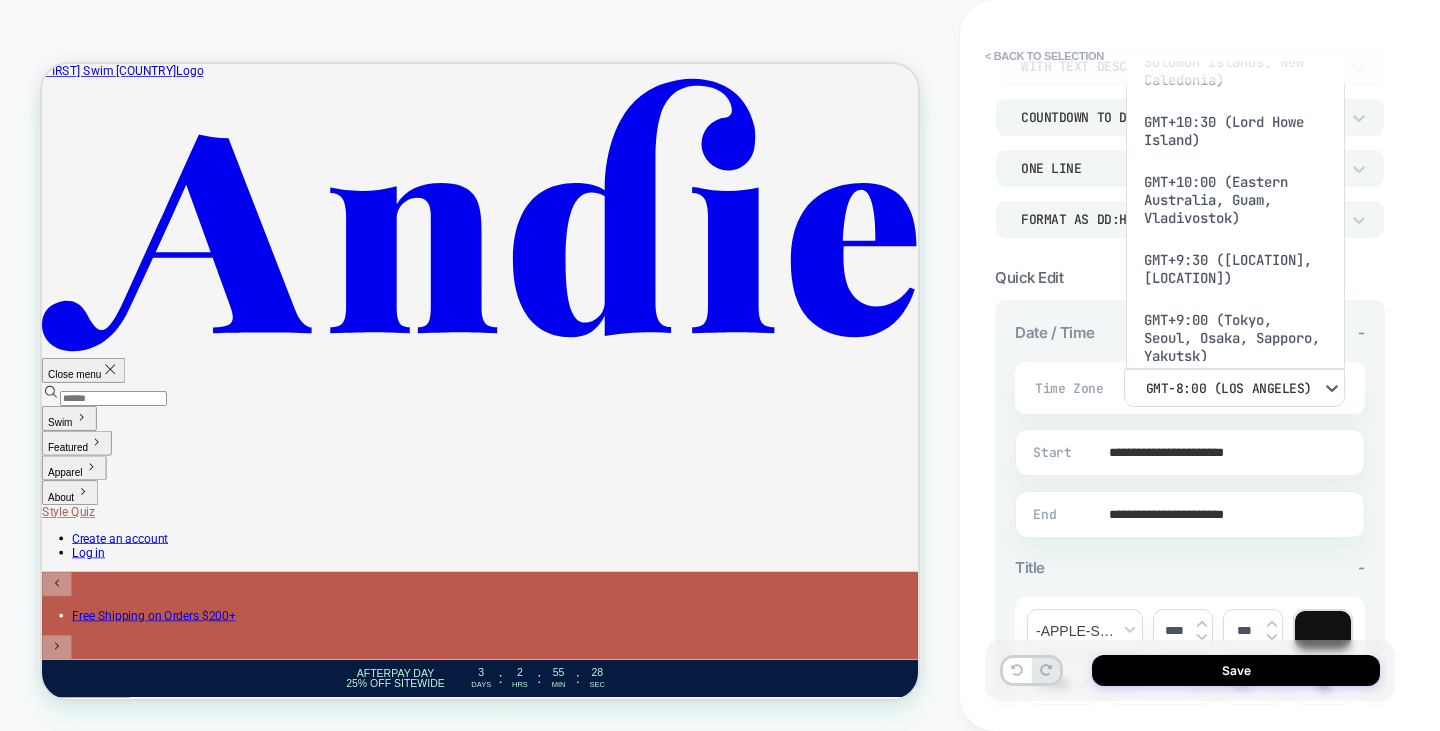 click on "GMT+10:00 (Eastern Australia, Guam, Vladivostok)" at bounding box center [1235, 200] 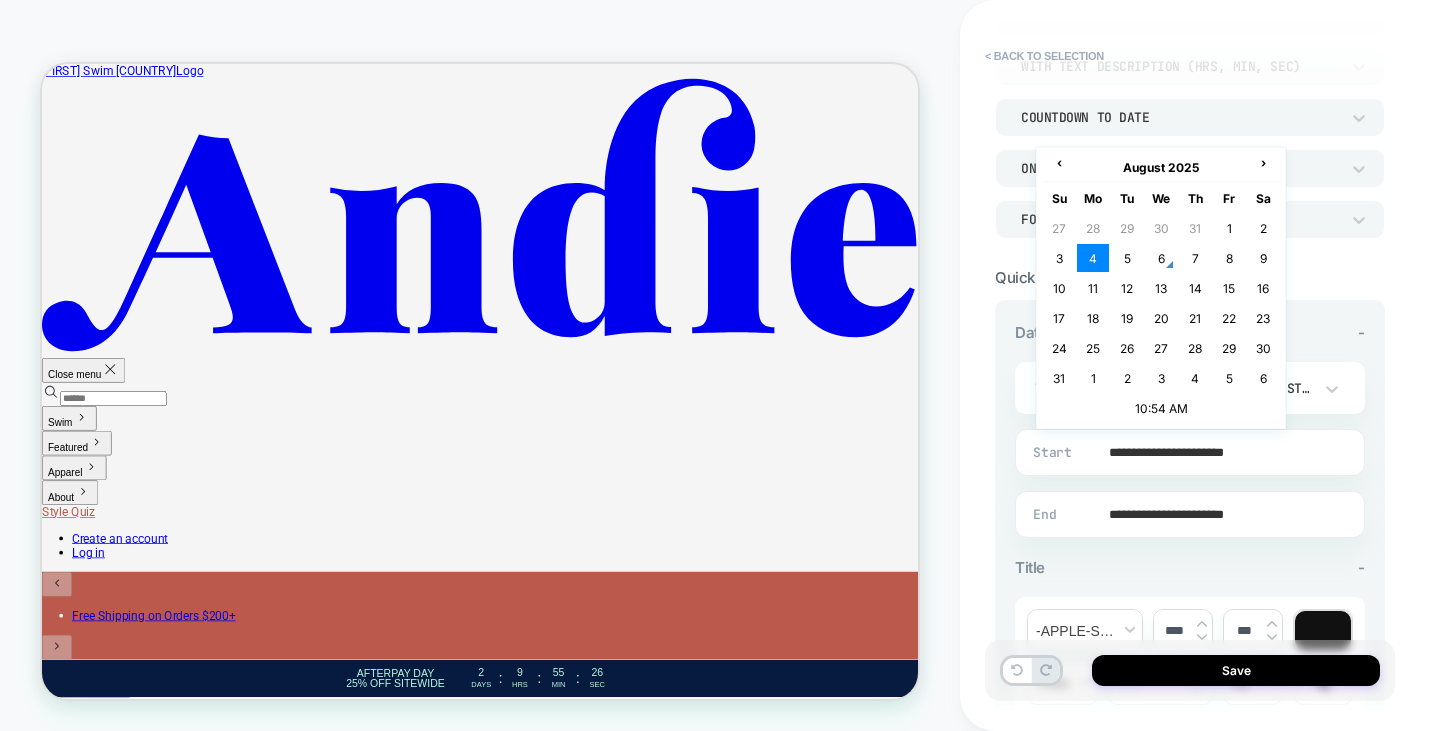 click on "**********" at bounding box center (1186, 452) 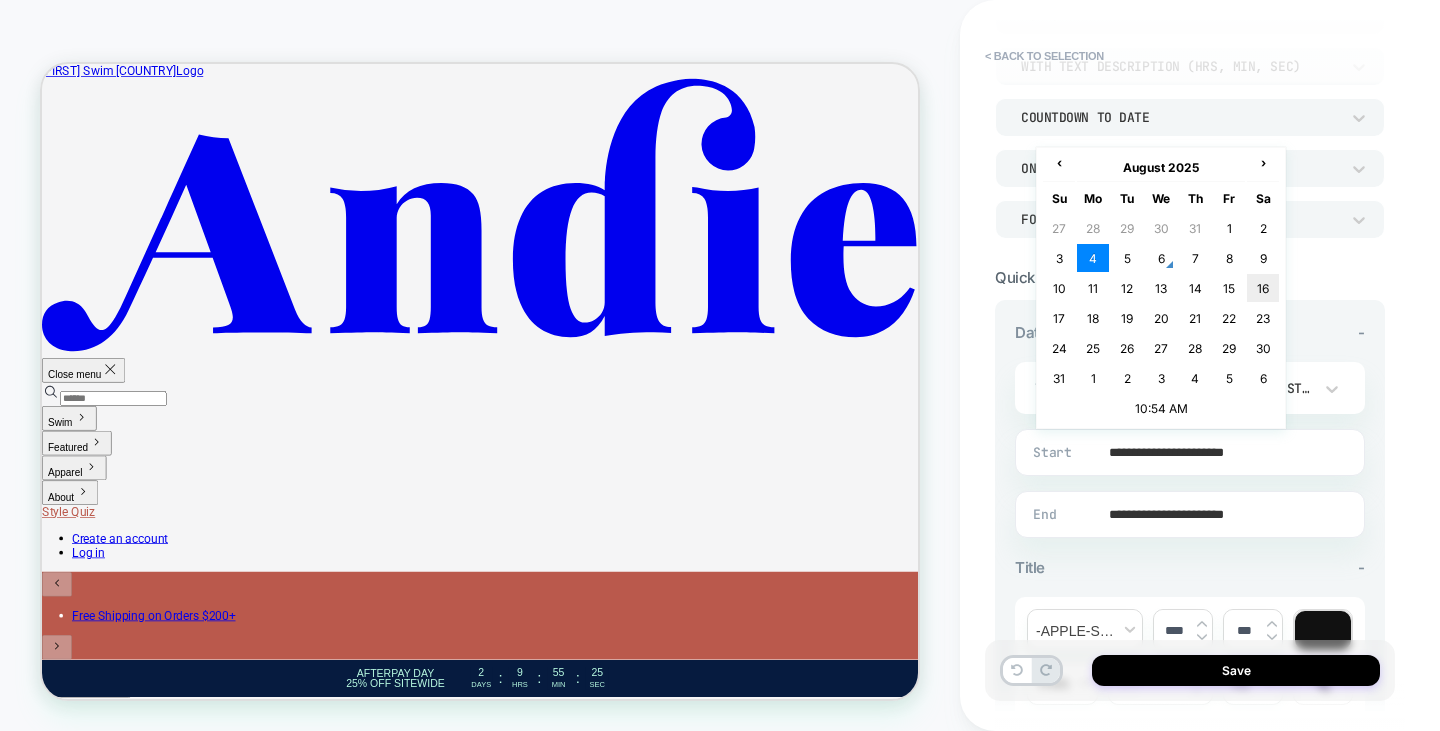 click on "16" at bounding box center (1263, 288) 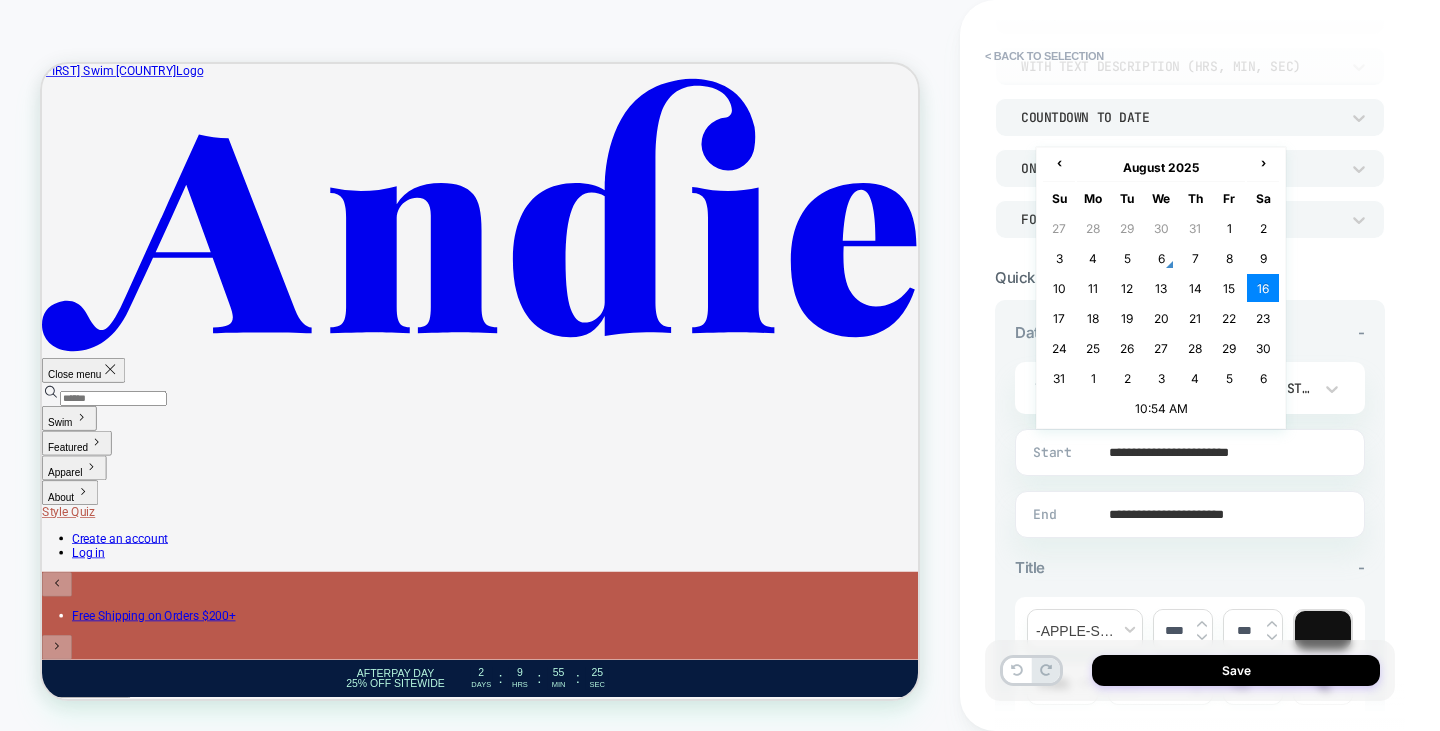 click on "**********" at bounding box center [1186, 452] 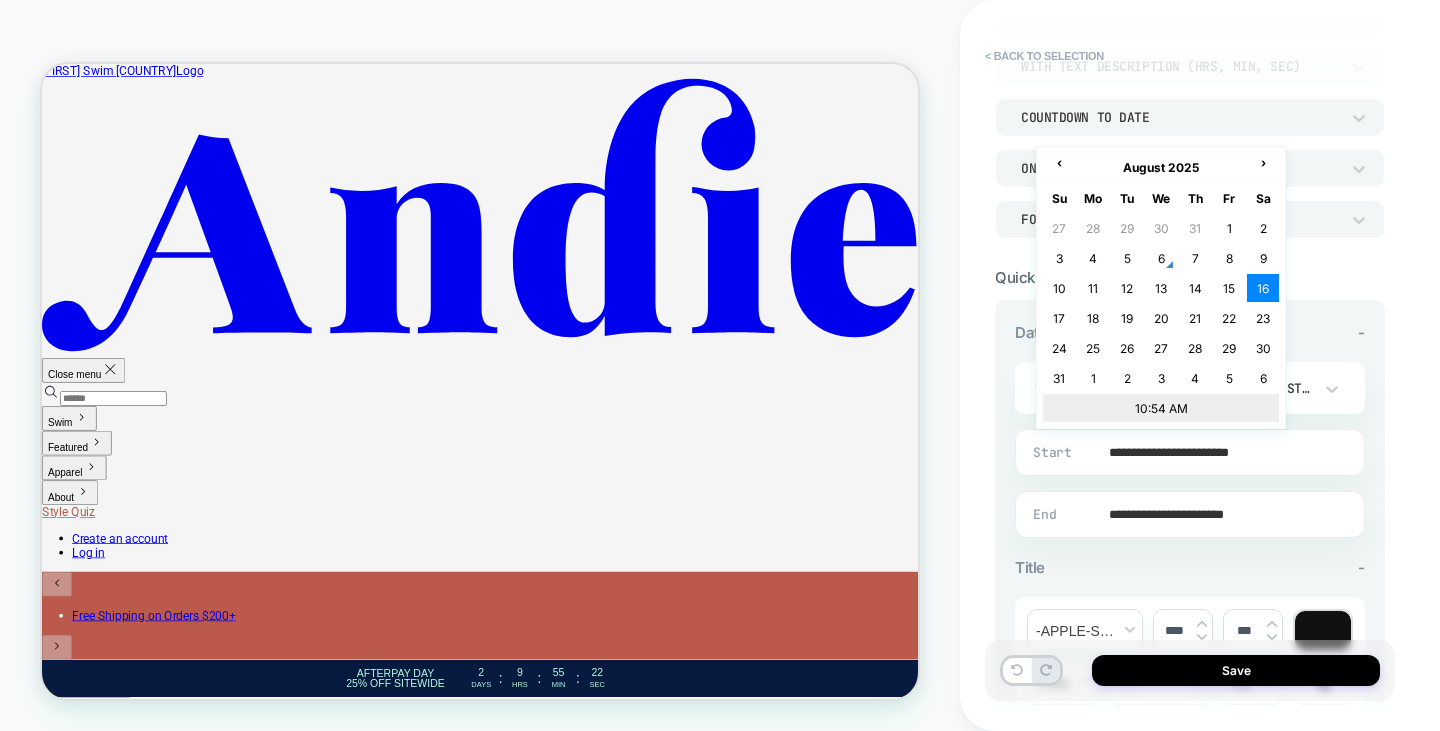 click on "10:54 AM" at bounding box center (1161, 408) 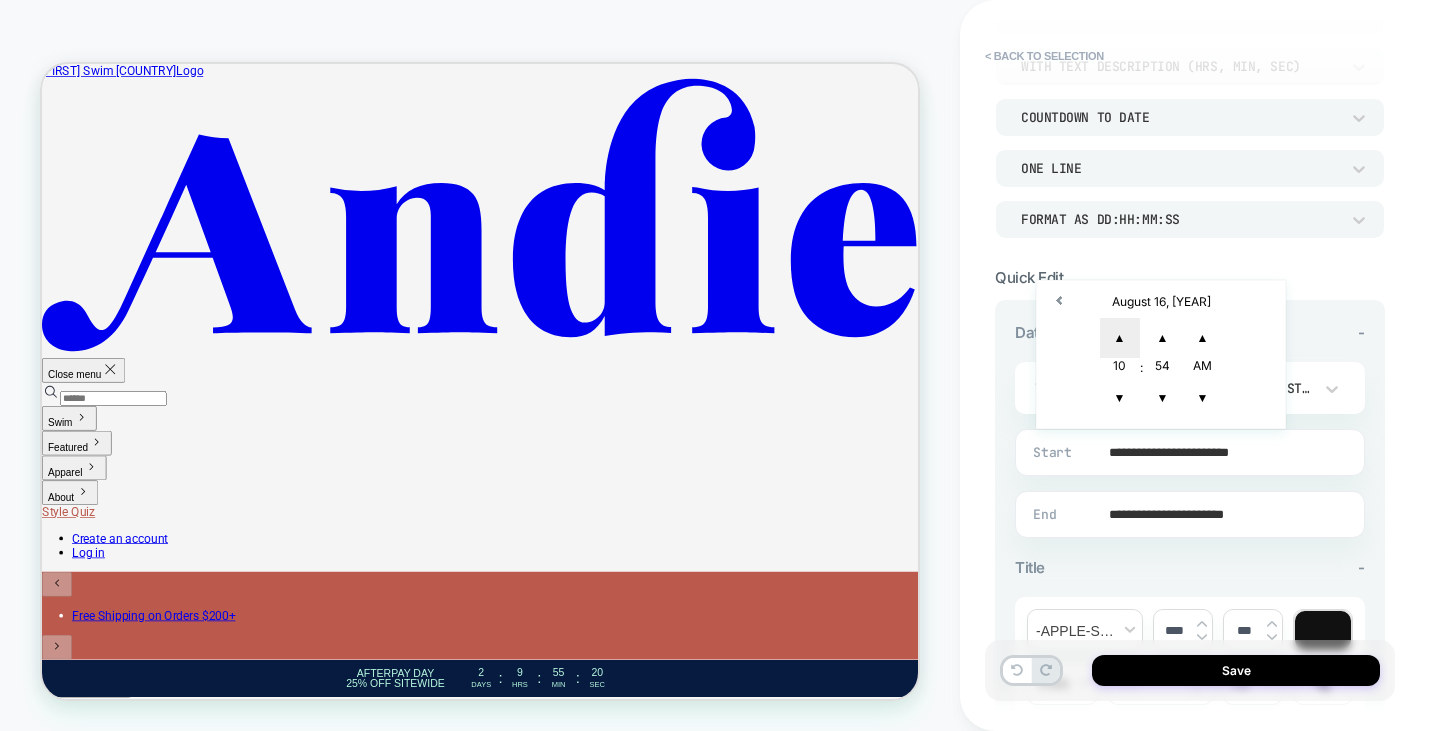 click on "▲" at bounding box center (1120, 338) 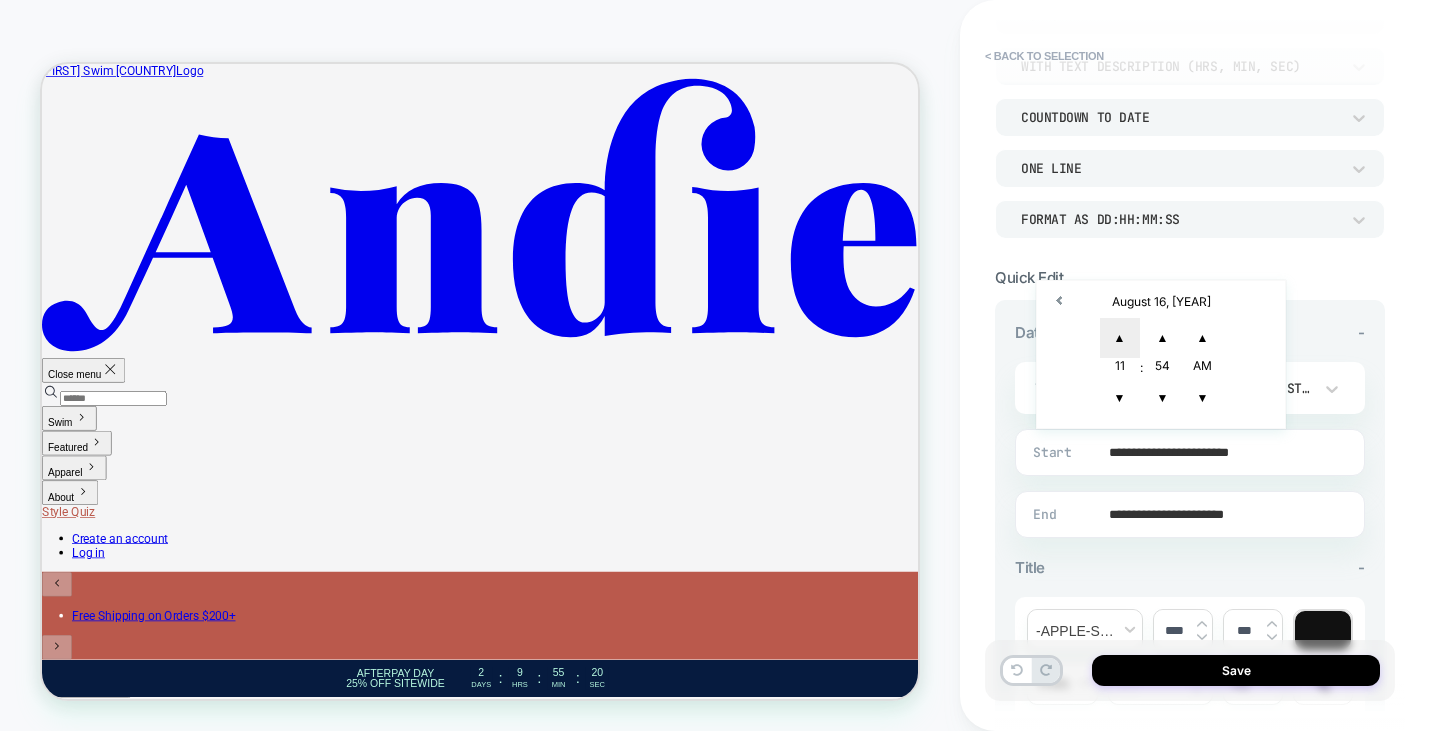 click on "▲" at bounding box center (1120, 338) 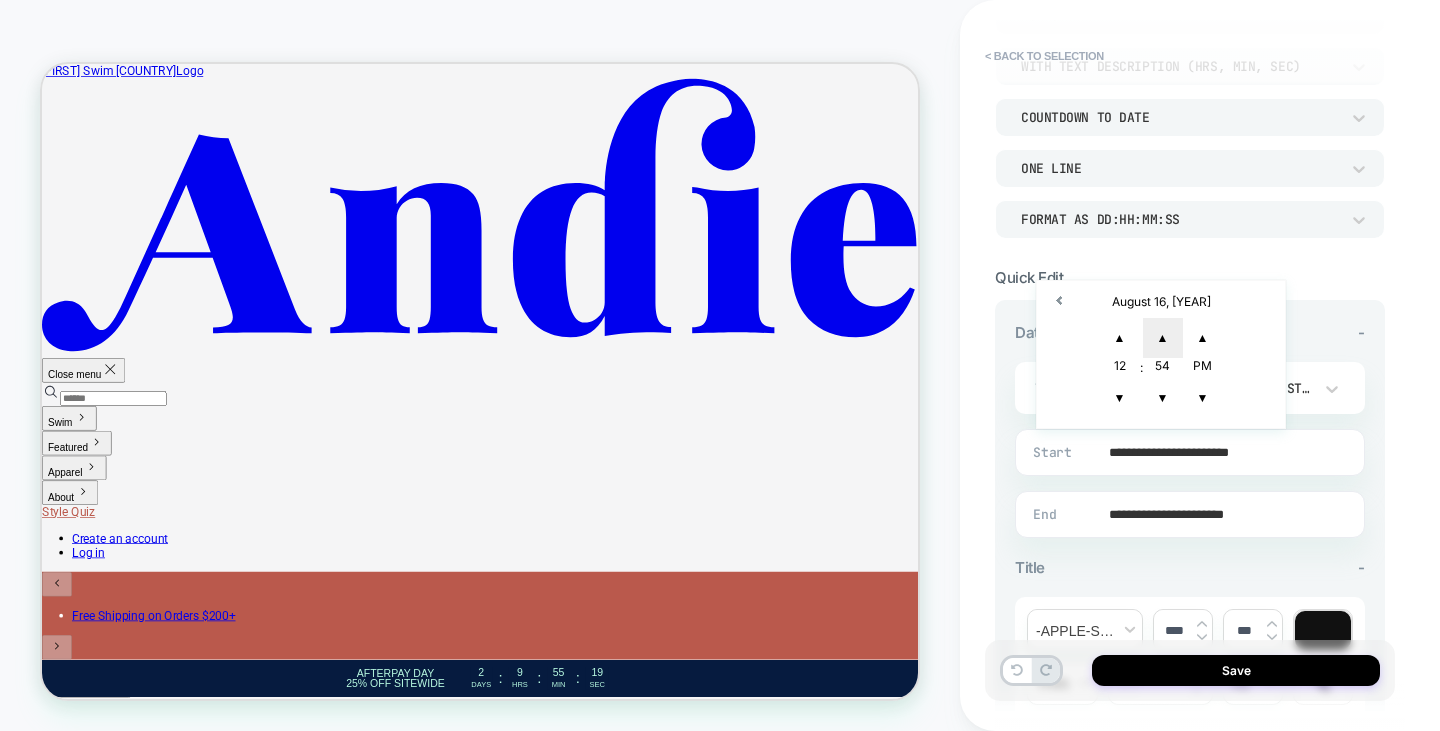 click on "▲" at bounding box center [1163, 338] 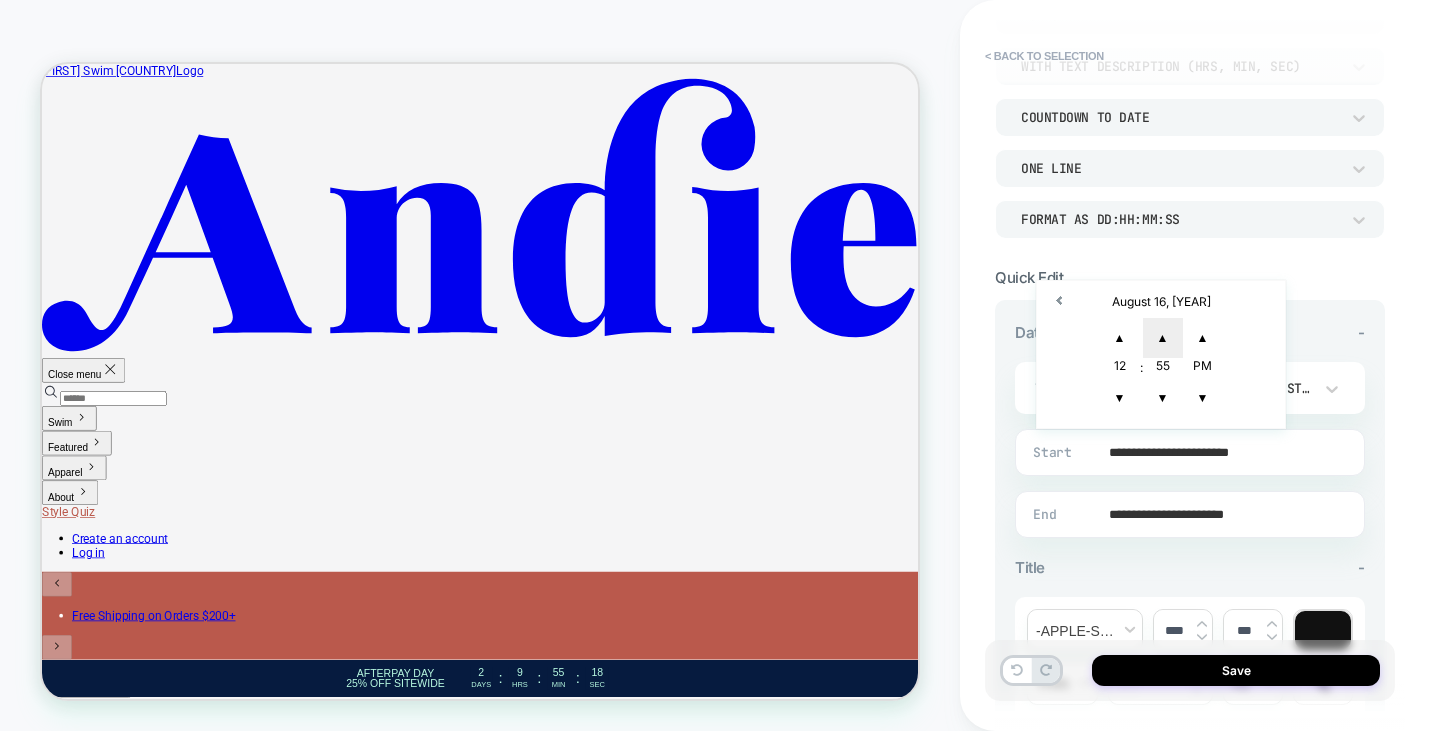 click on "▲" at bounding box center (1163, 338) 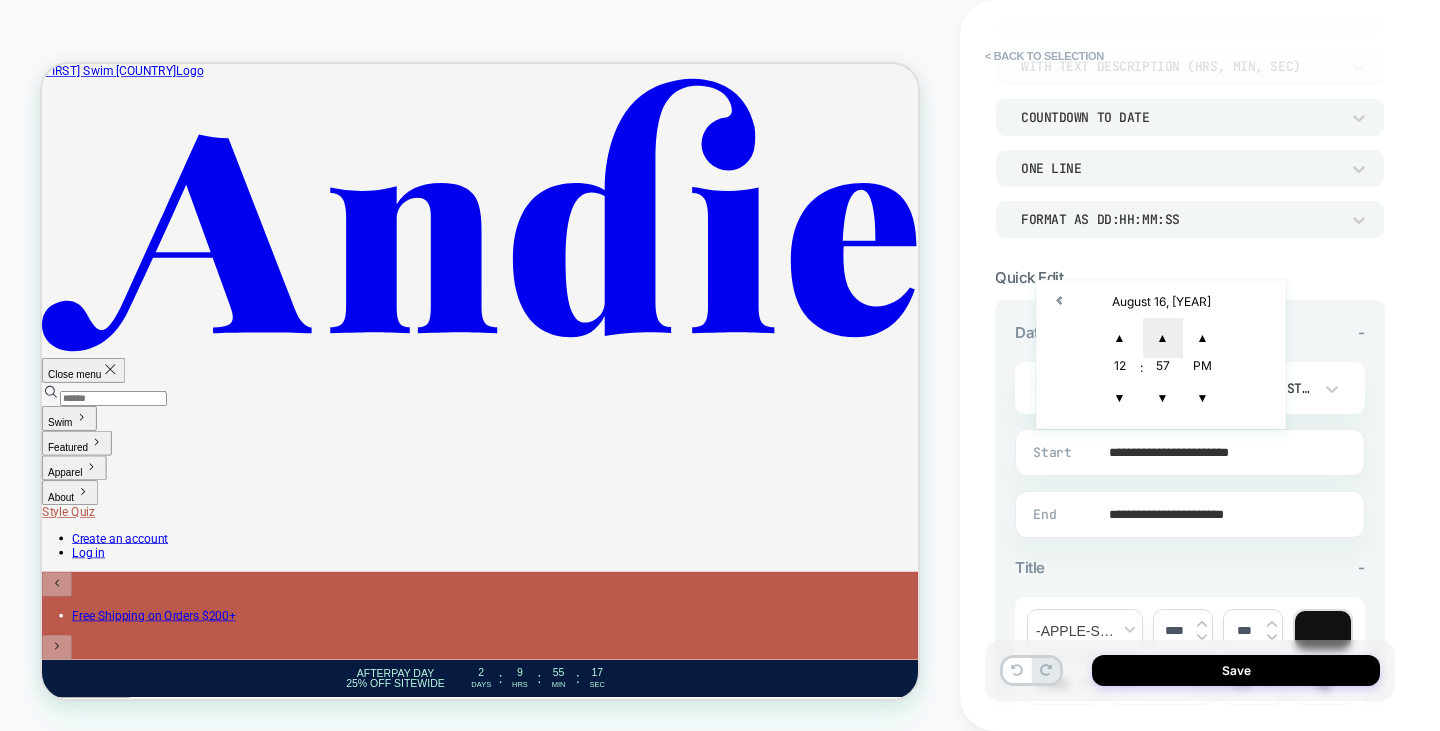 click on "▲" at bounding box center (1163, 338) 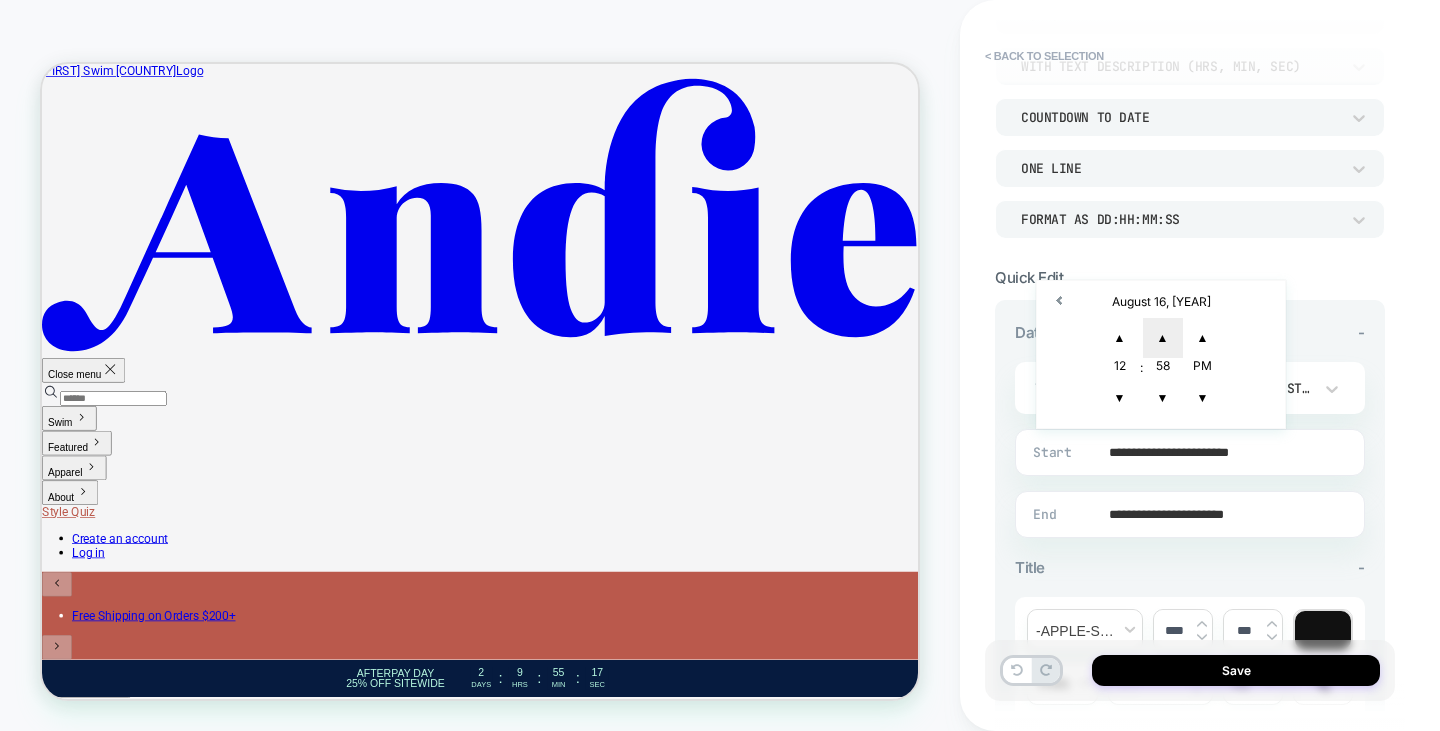 click on "▲" at bounding box center [1163, 338] 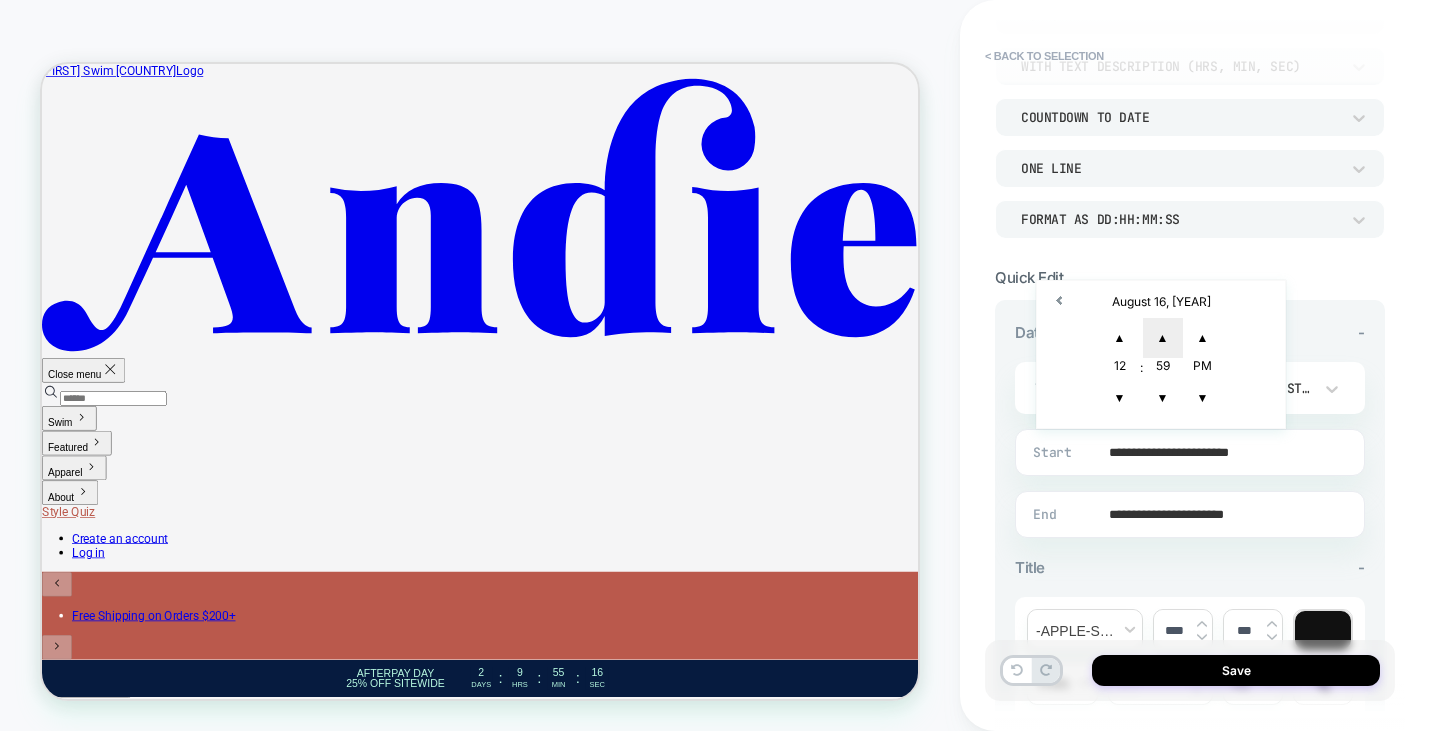 click on "▲" at bounding box center (1163, 338) 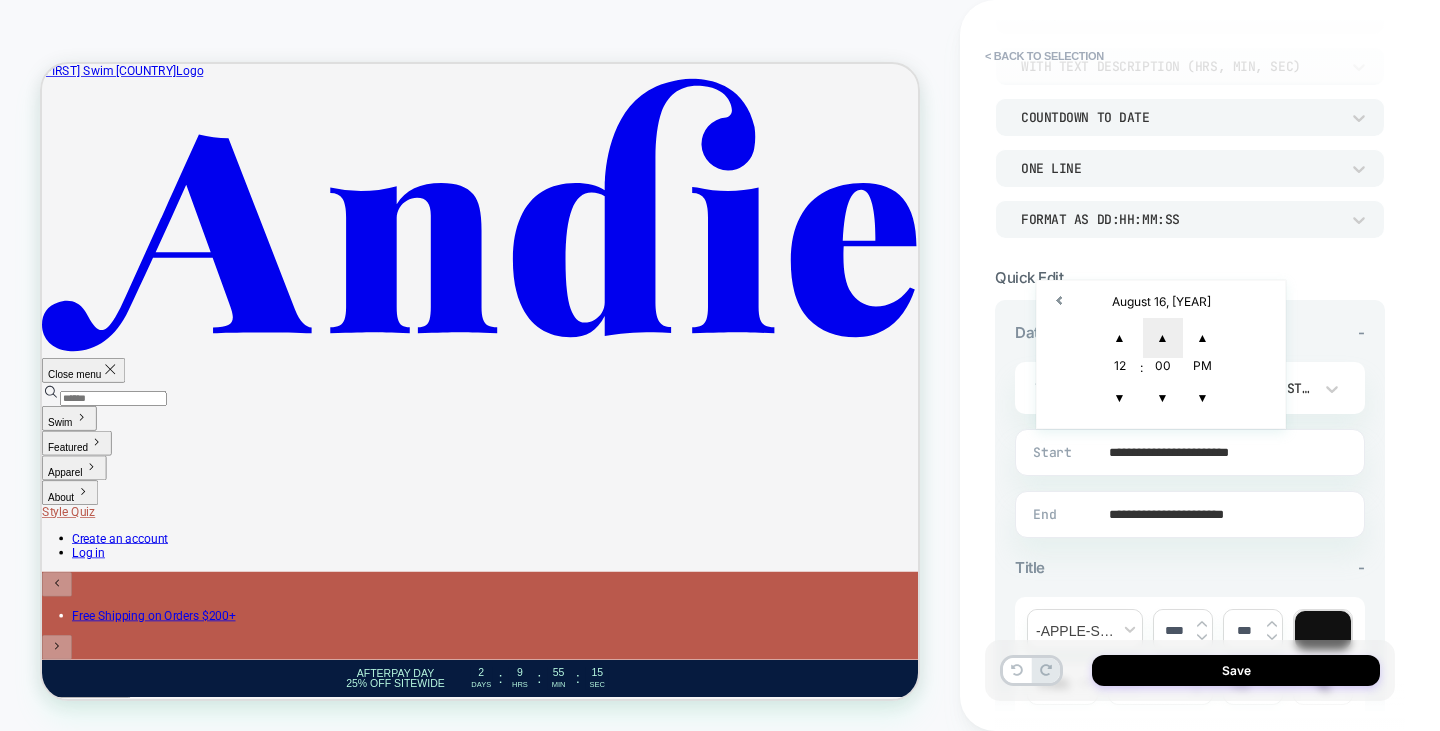 click on "▲" at bounding box center (1163, 338) 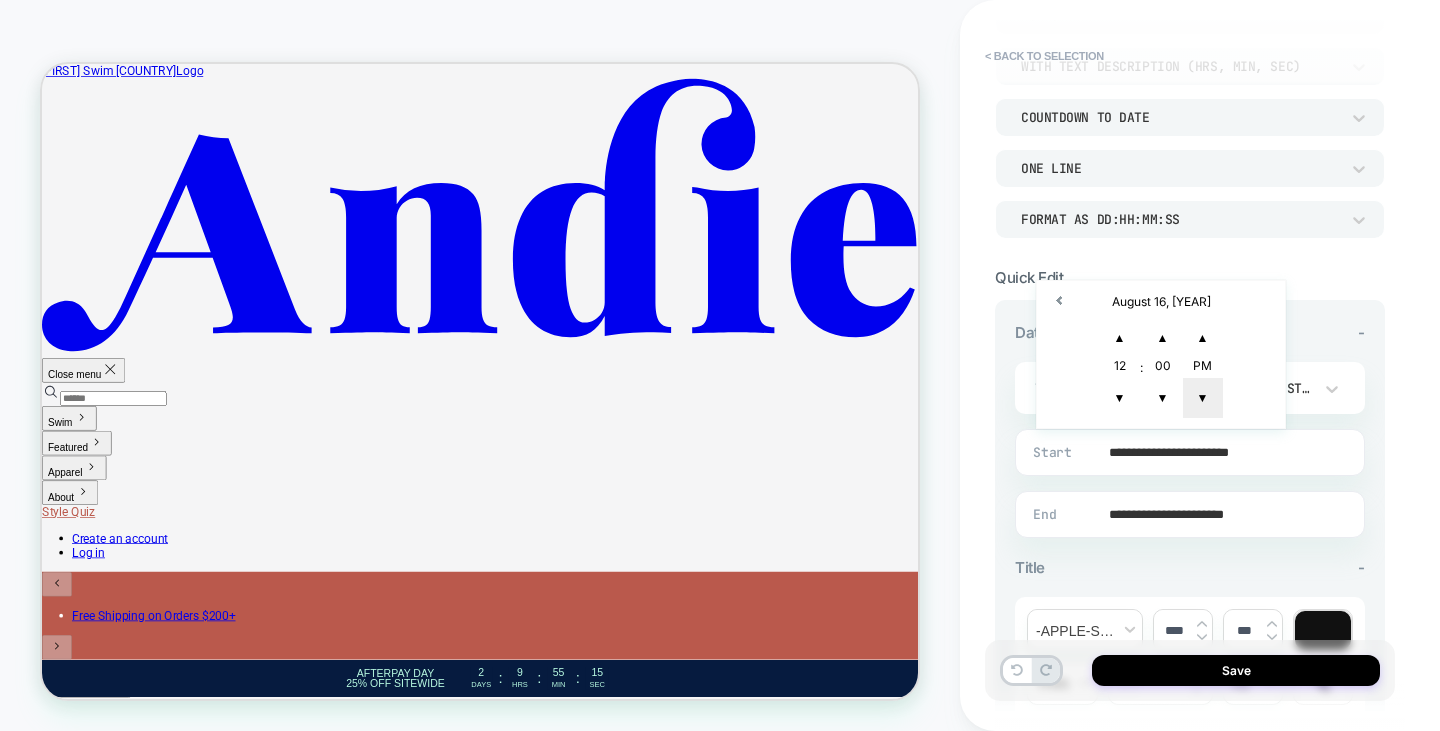 click on "▼" at bounding box center [1203, 398] 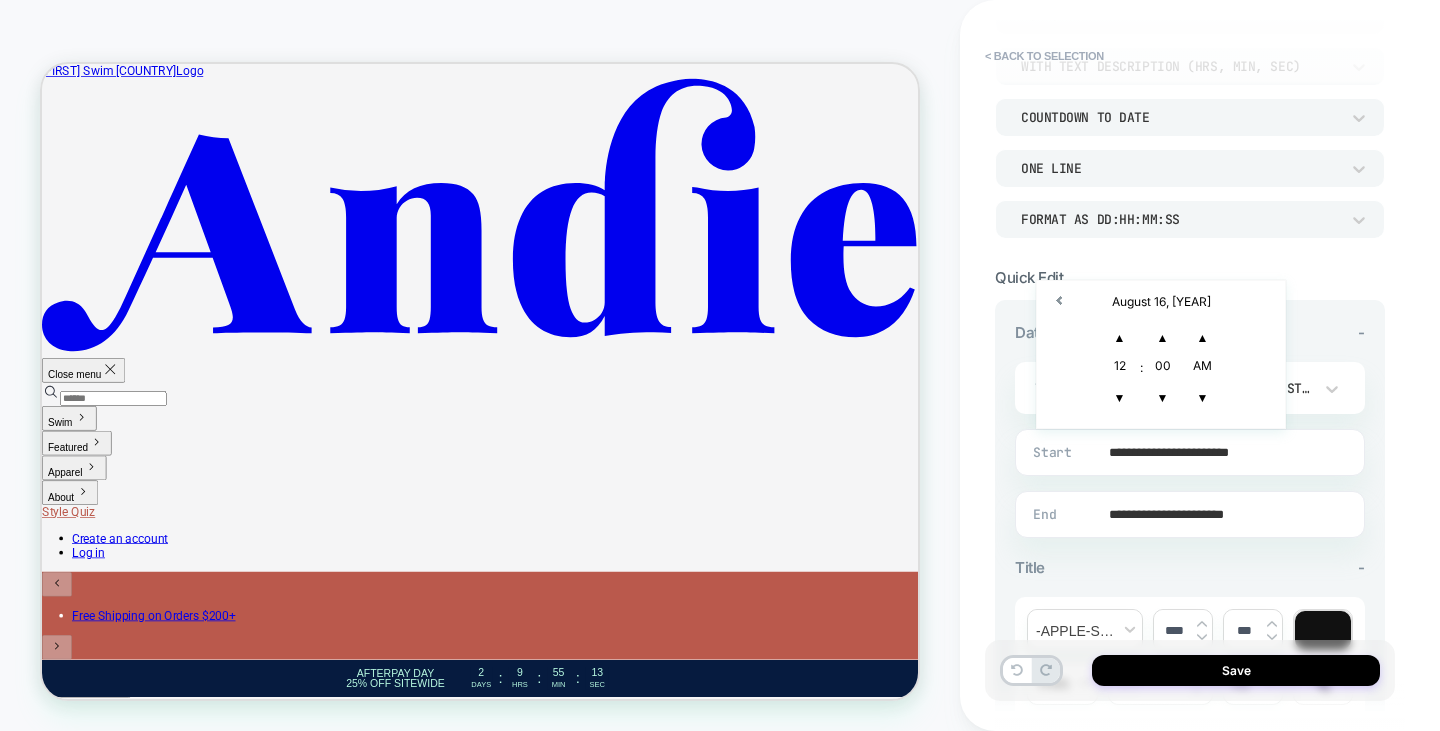 click on "**********" at bounding box center (1186, 514) 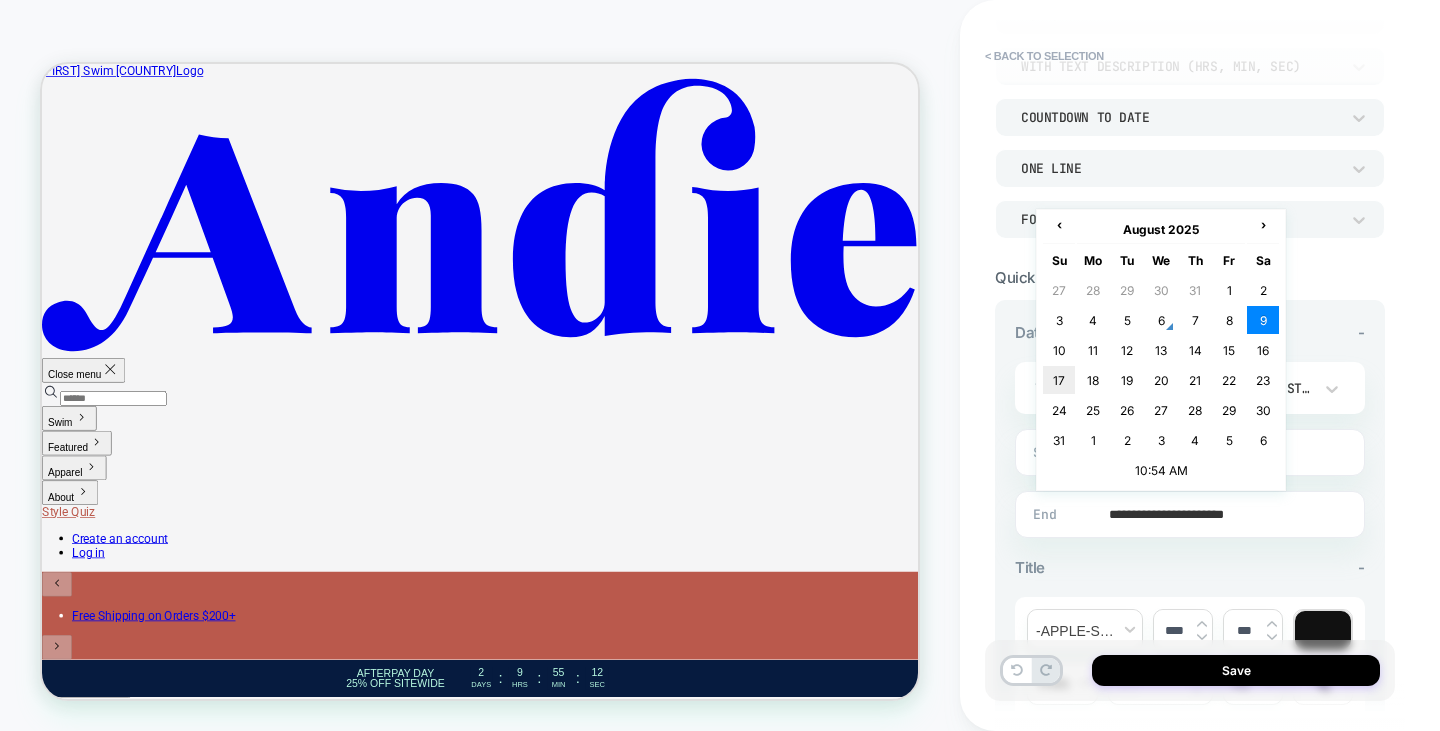 click on "17" at bounding box center [1059, 380] 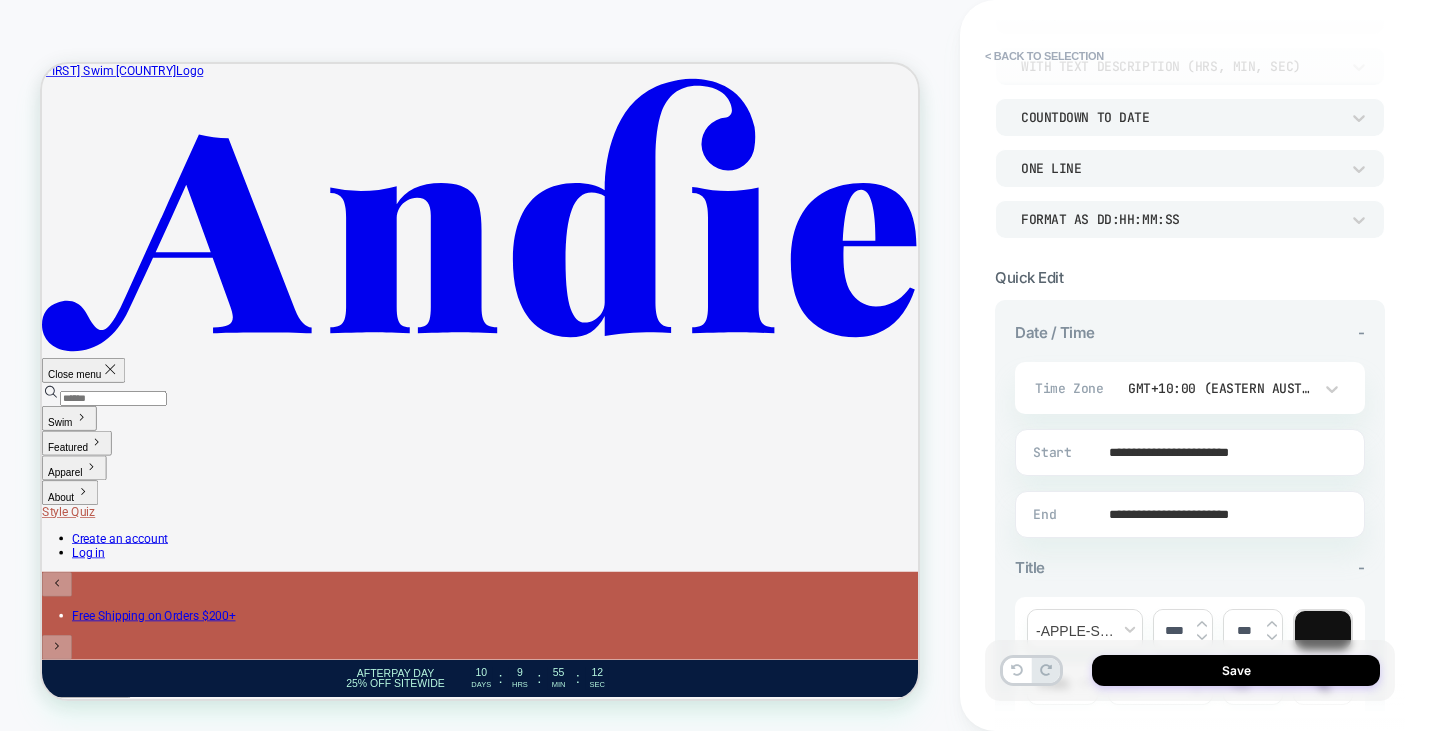 click on "**********" at bounding box center [1186, 514] 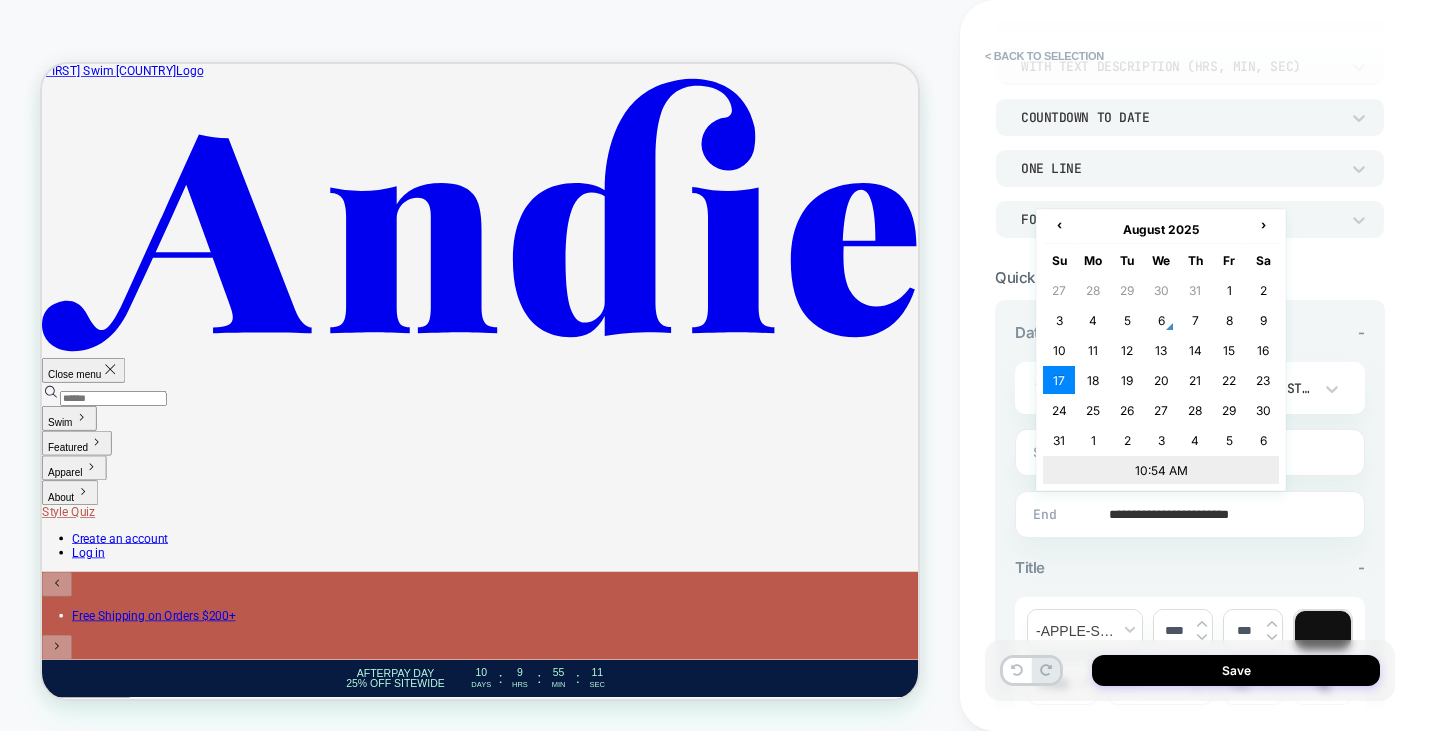click on "10:54 AM" at bounding box center (1161, 470) 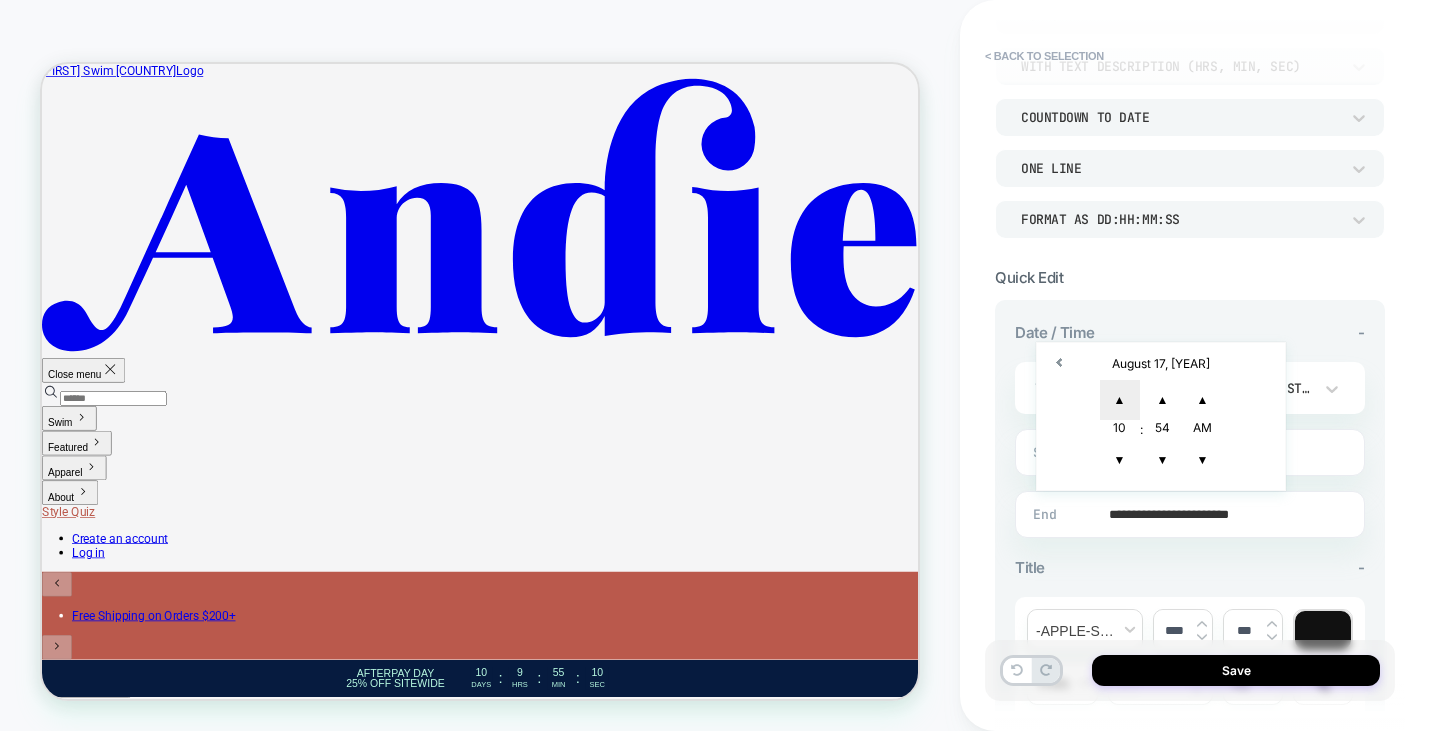 click on "▲" at bounding box center (1120, 400) 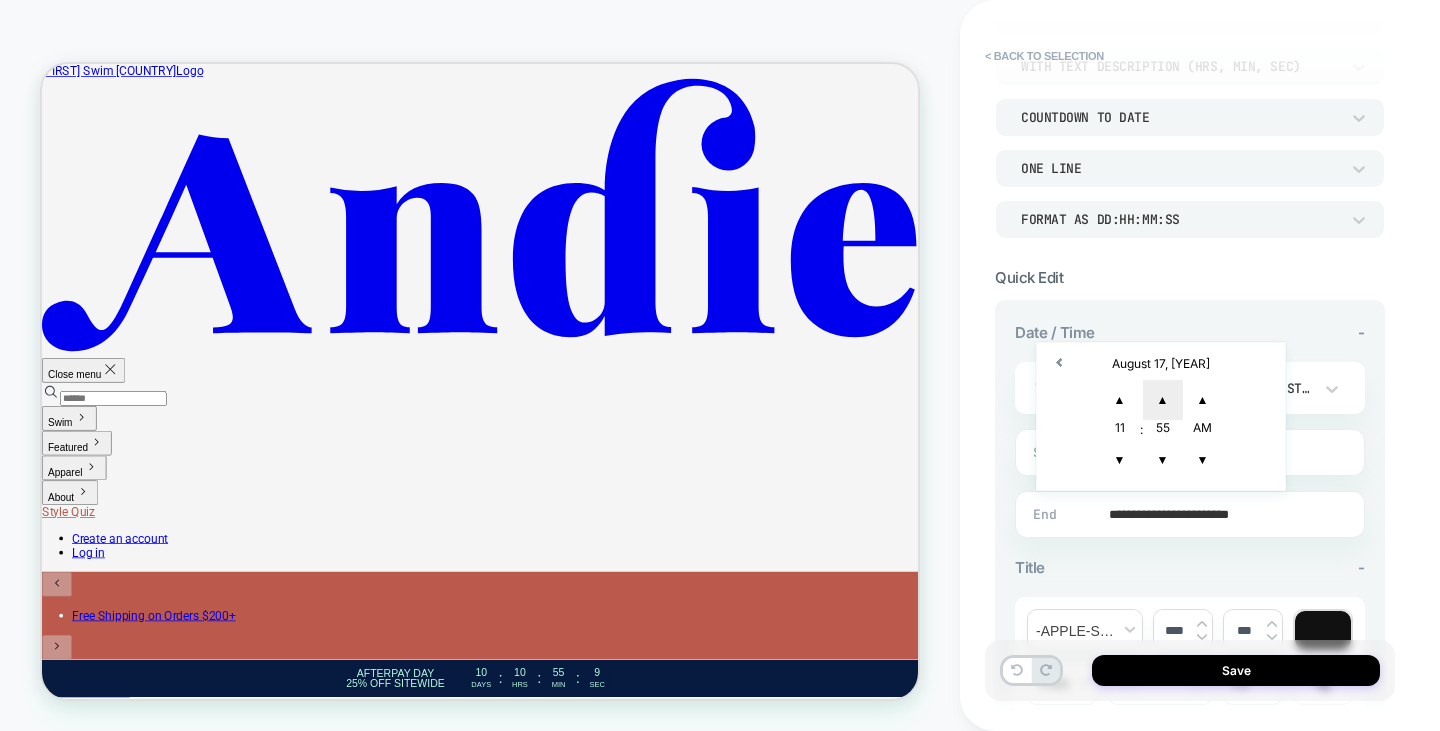 click on "▲" at bounding box center (1163, 400) 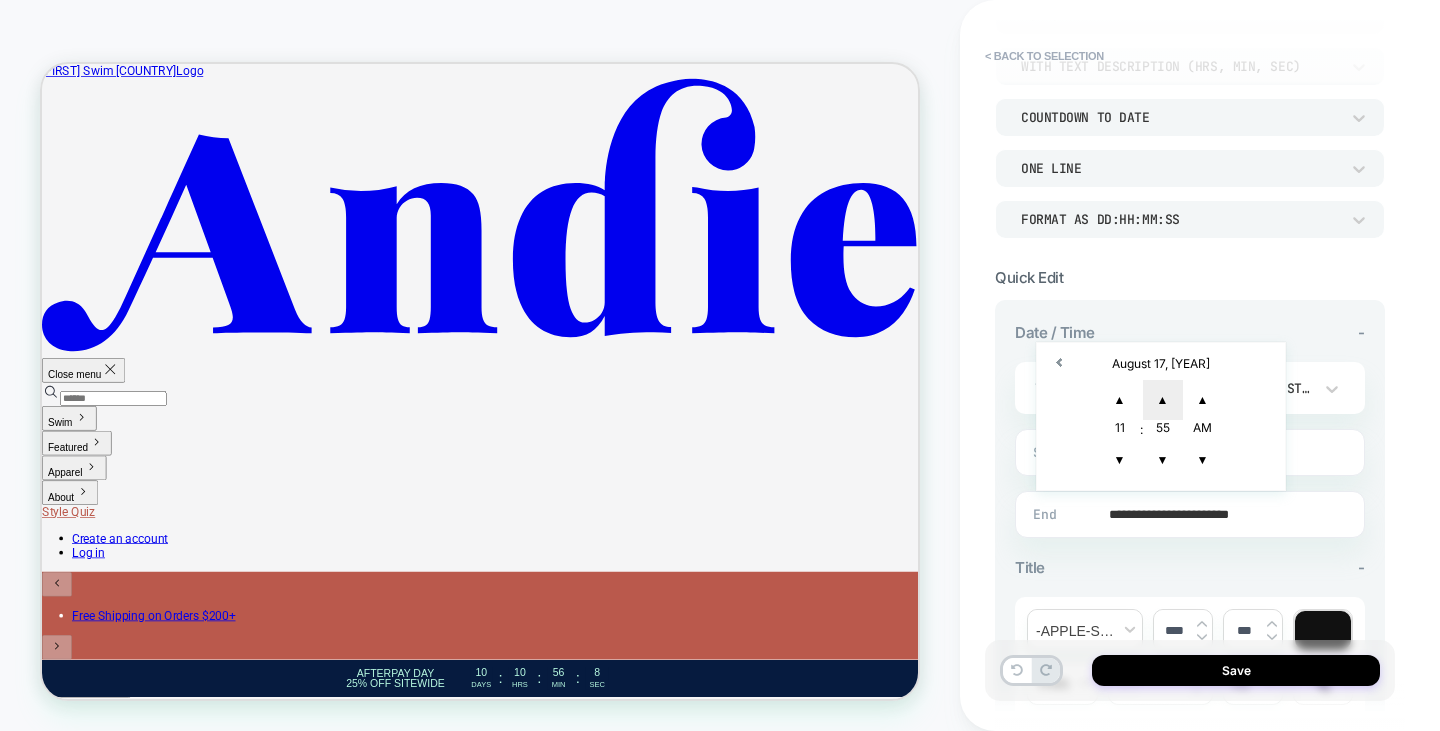 click on "▲" at bounding box center [1163, 400] 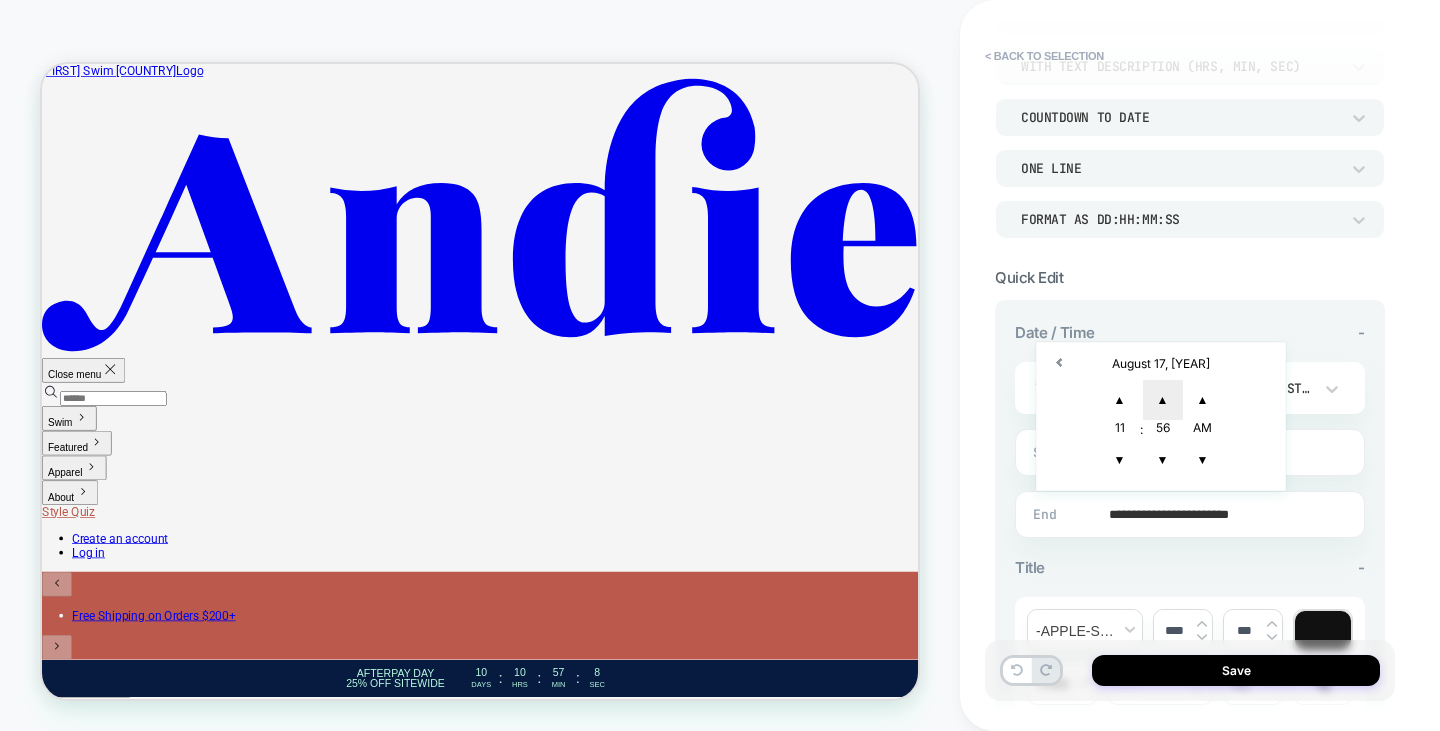 click on "▲" at bounding box center [1163, 400] 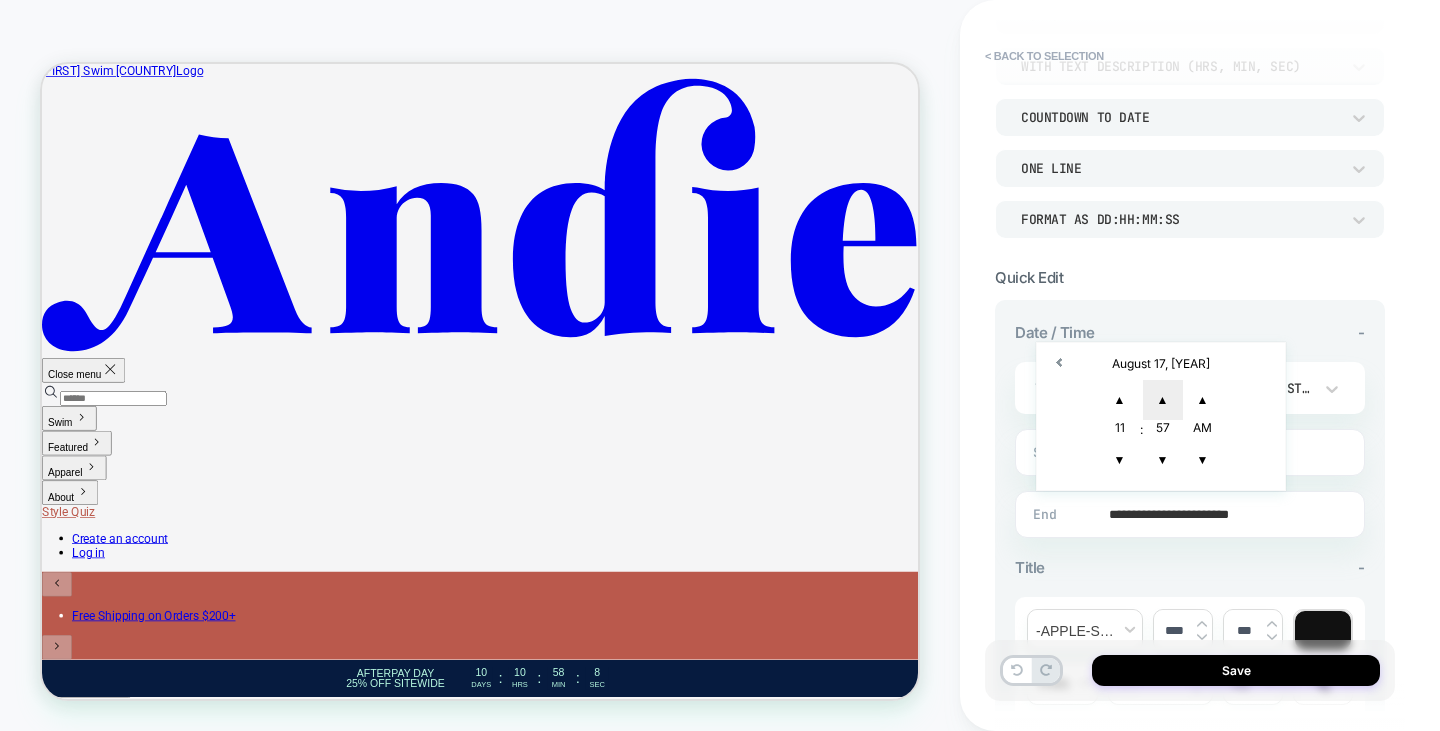 click on "▲" at bounding box center [1163, 400] 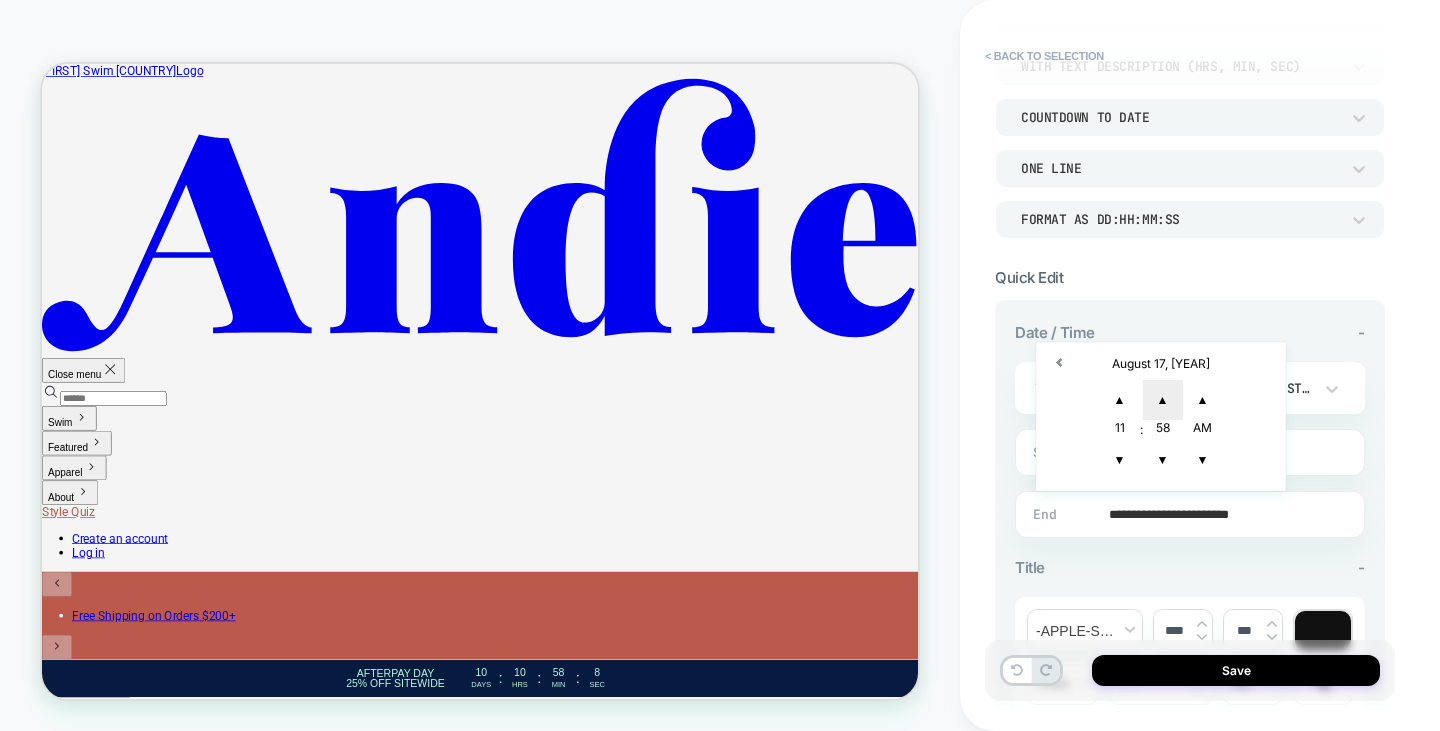 click on "▲" at bounding box center (1163, 400) 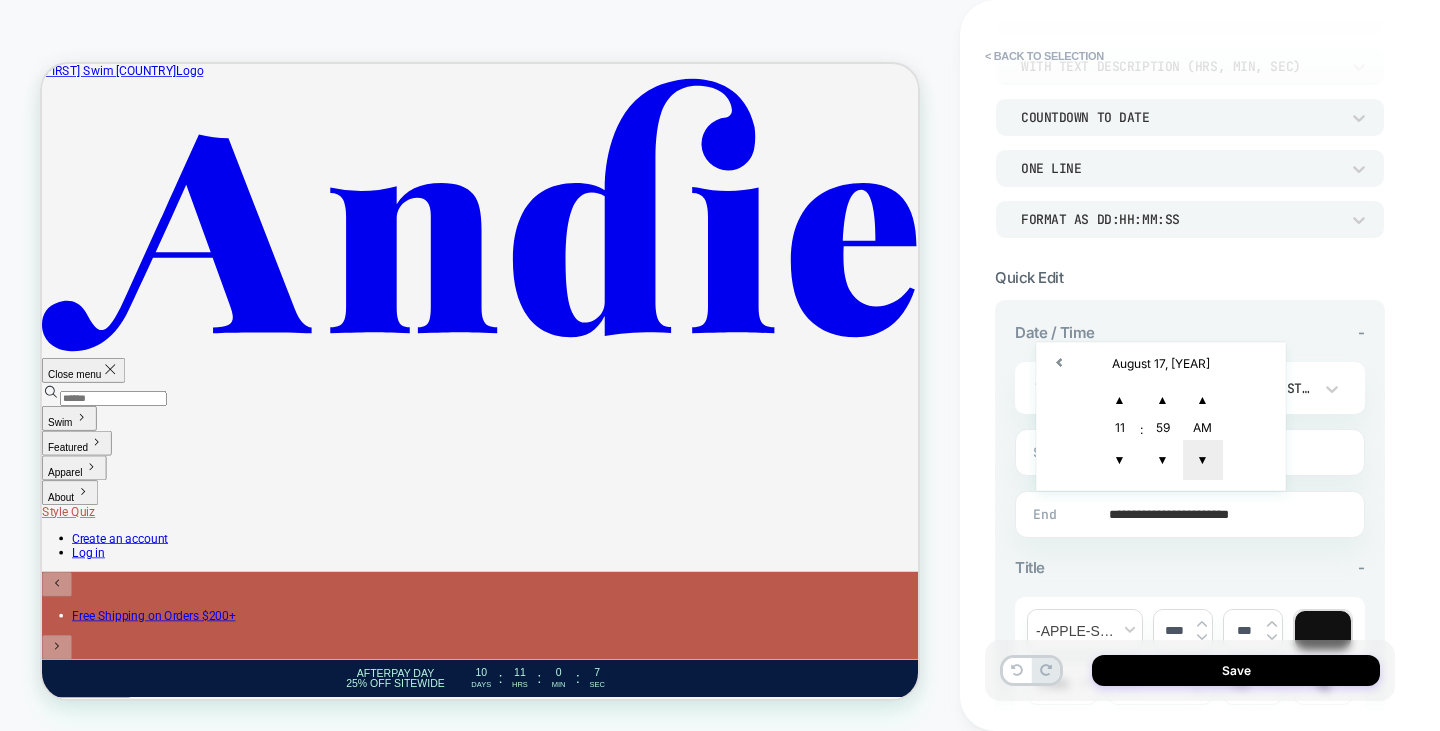 click on "▼" at bounding box center (1203, 460) 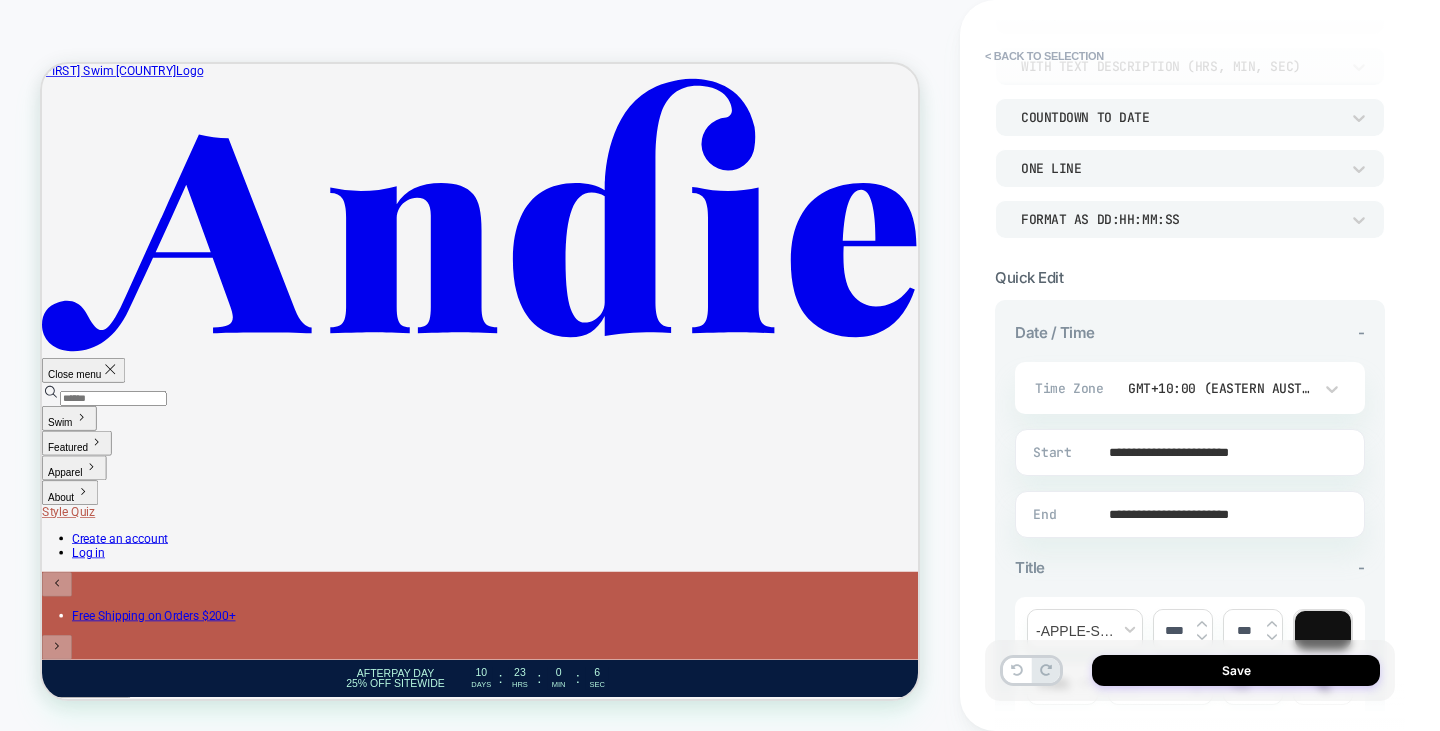 click on "**********" at bounding box center [1190, 642] 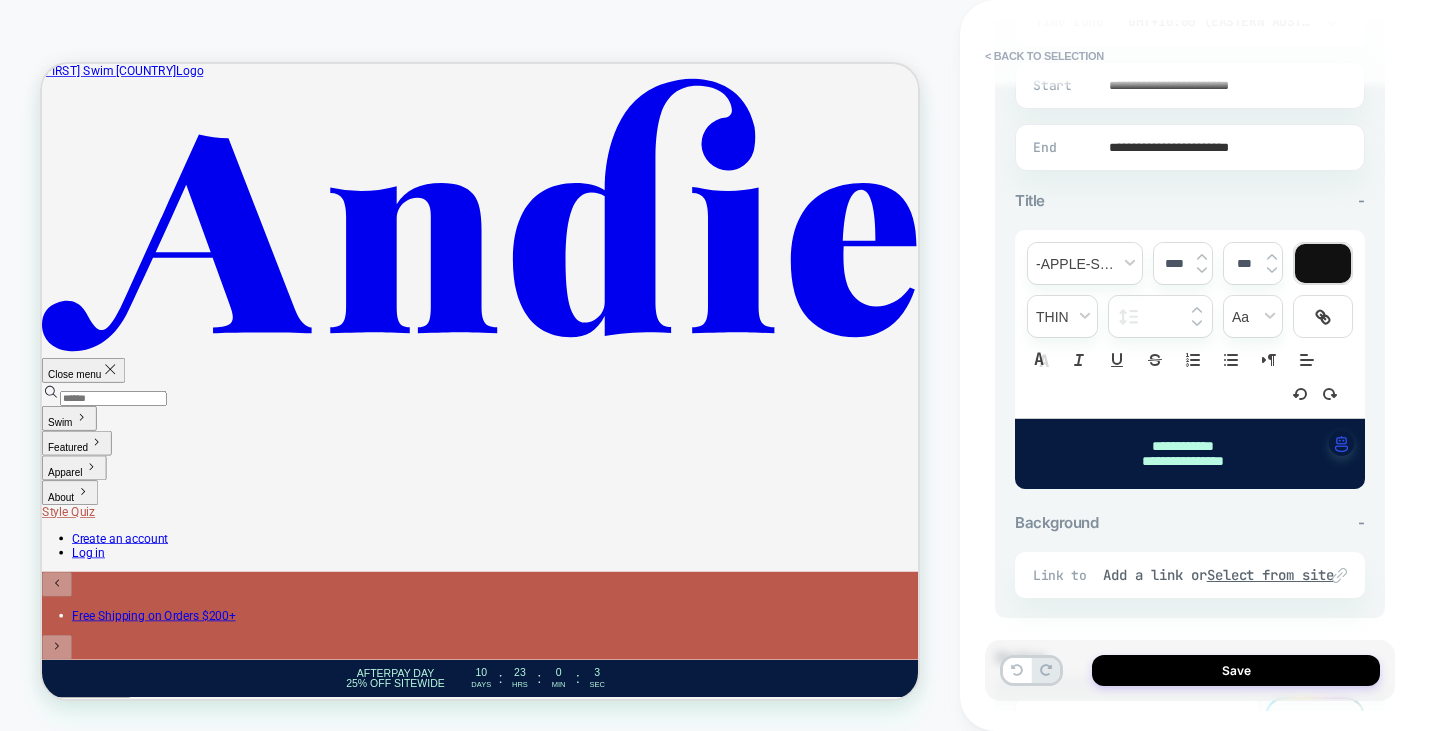 scroll, scrollTop: 700, scrollLeft: 0, axis: vertical 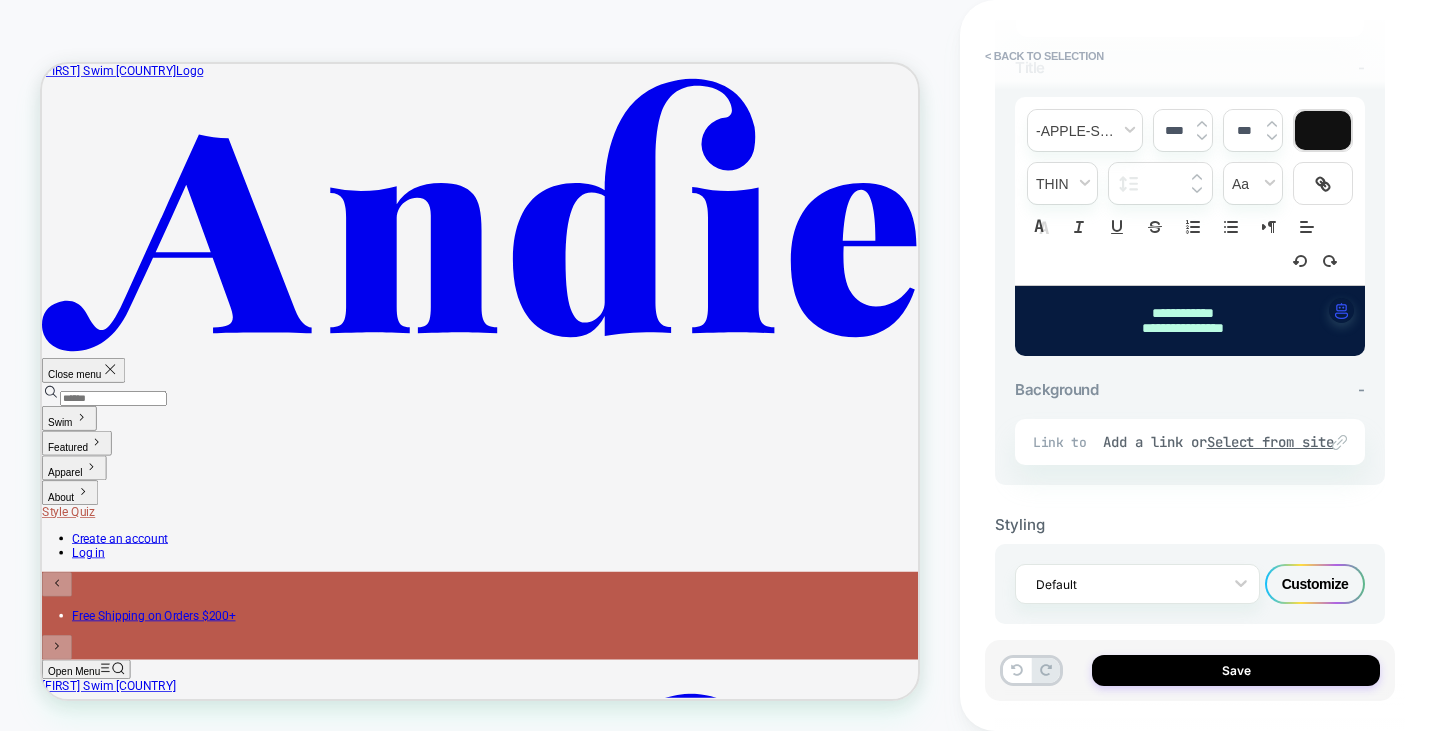 drag, startPoint x: 1385, startPoint y: 558, endPoint x: 1253, endPoint y: 699, distance: 193.14502 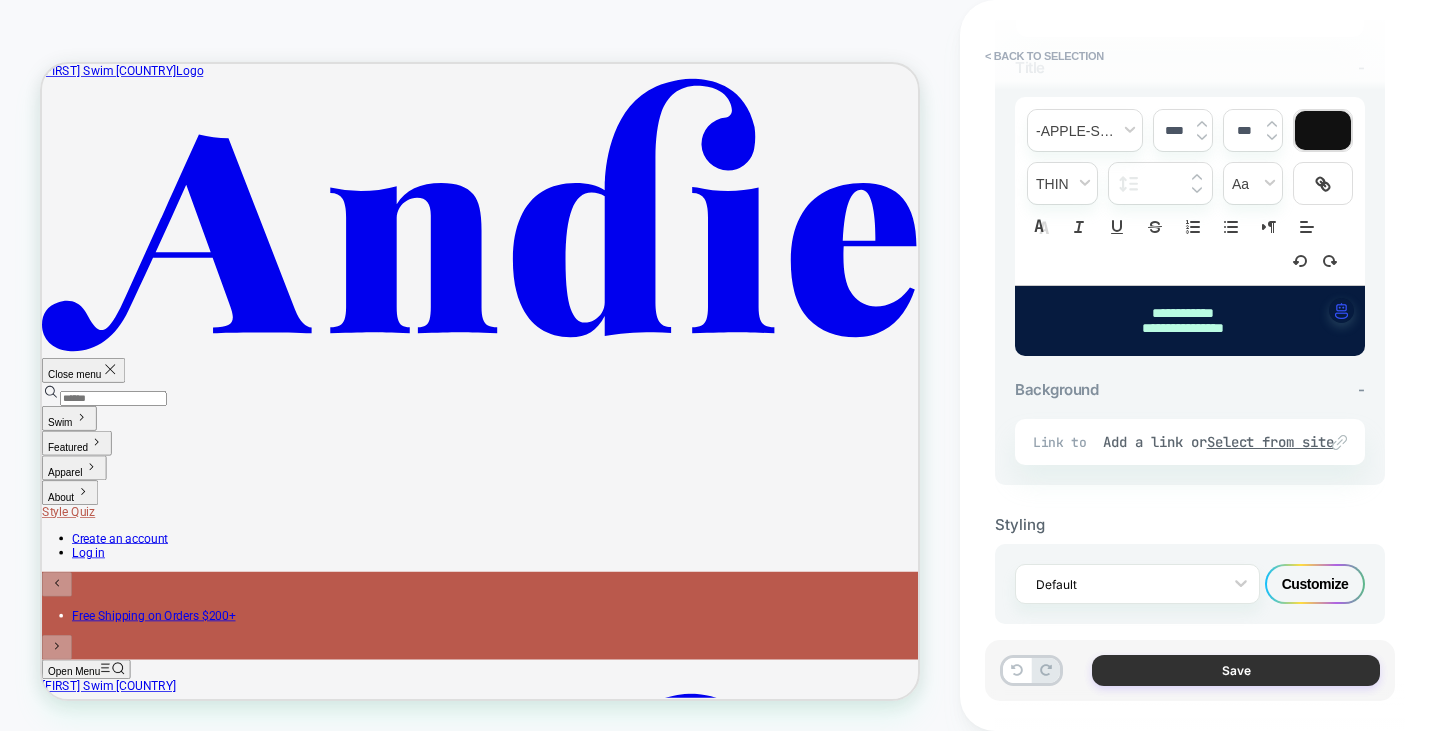 click on "Save" at bounding box center (1236, 670) 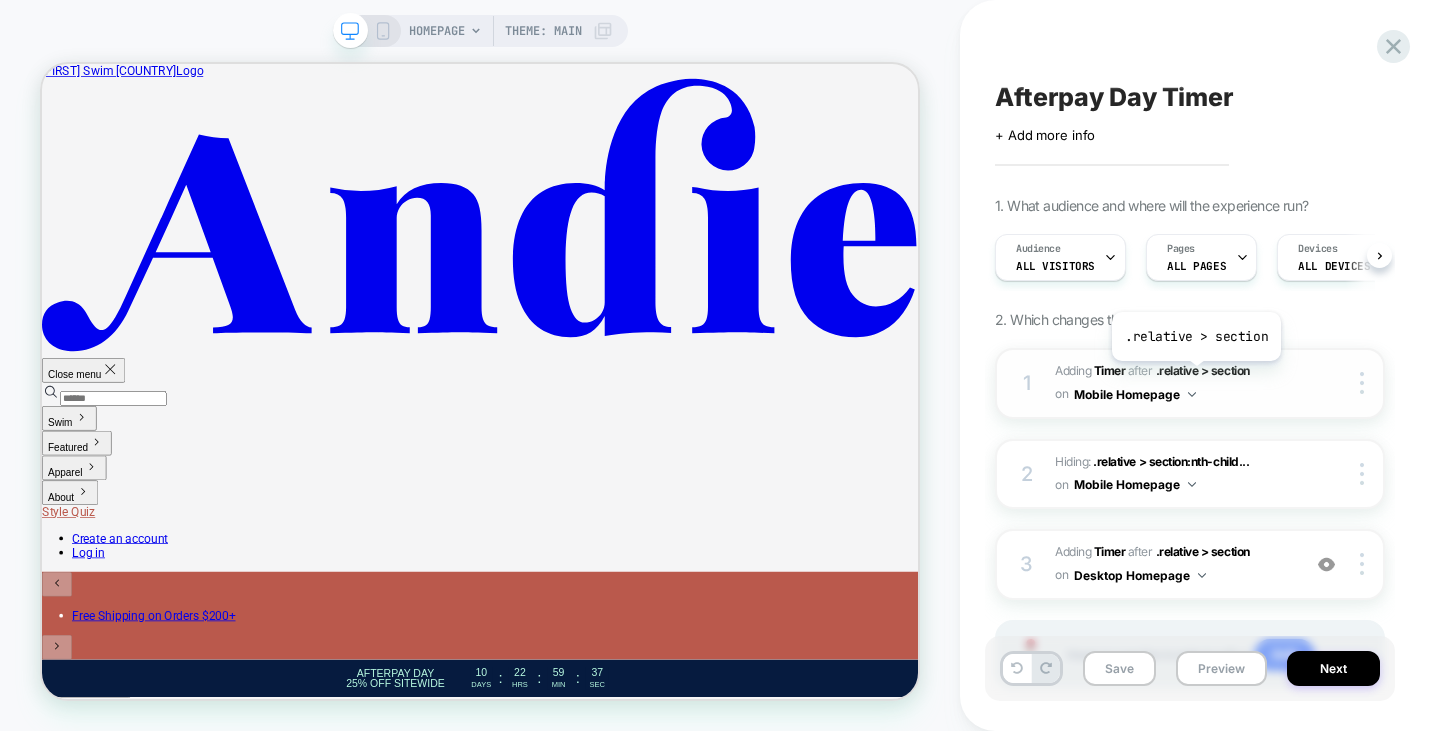 scroll, scrollTop: 0, scrollLeft: 1, axis: horizontal 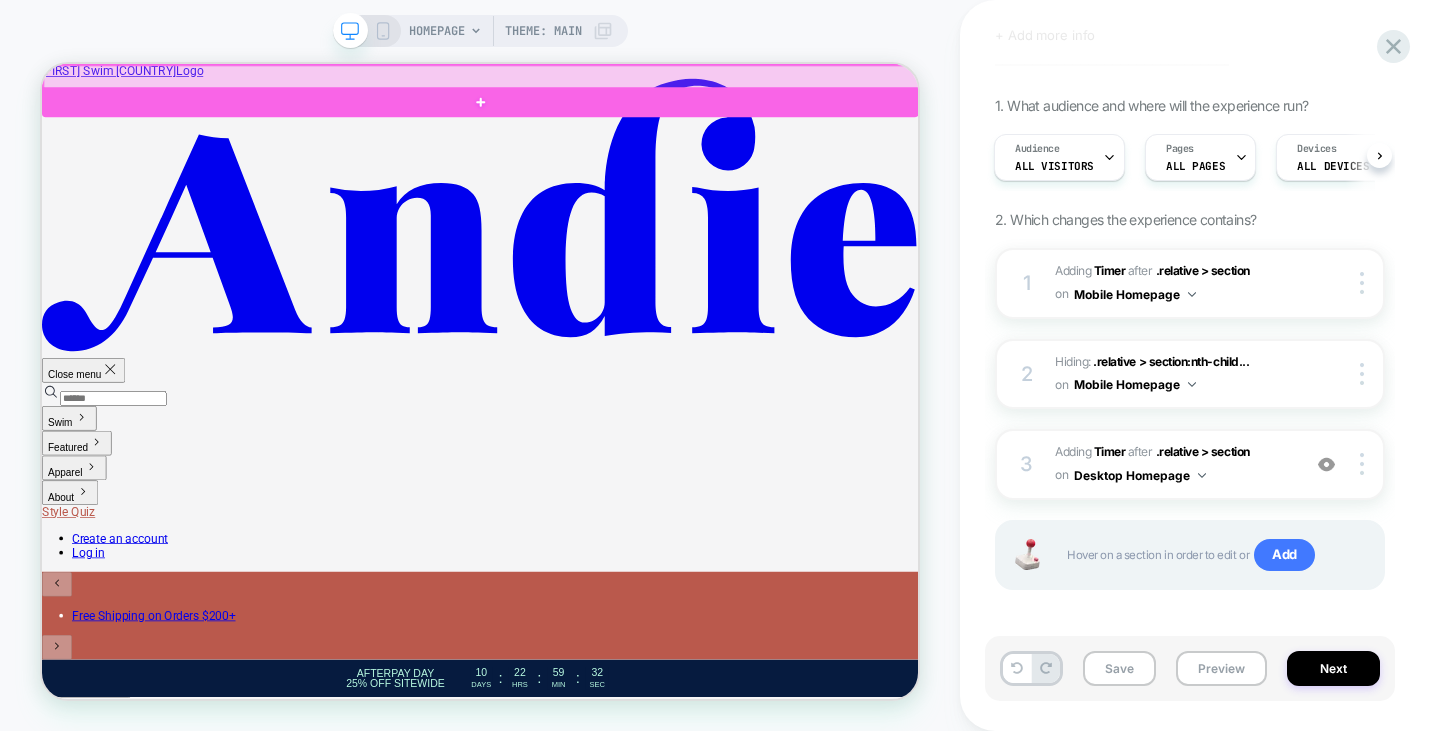 click at bounding box center [628, 82] 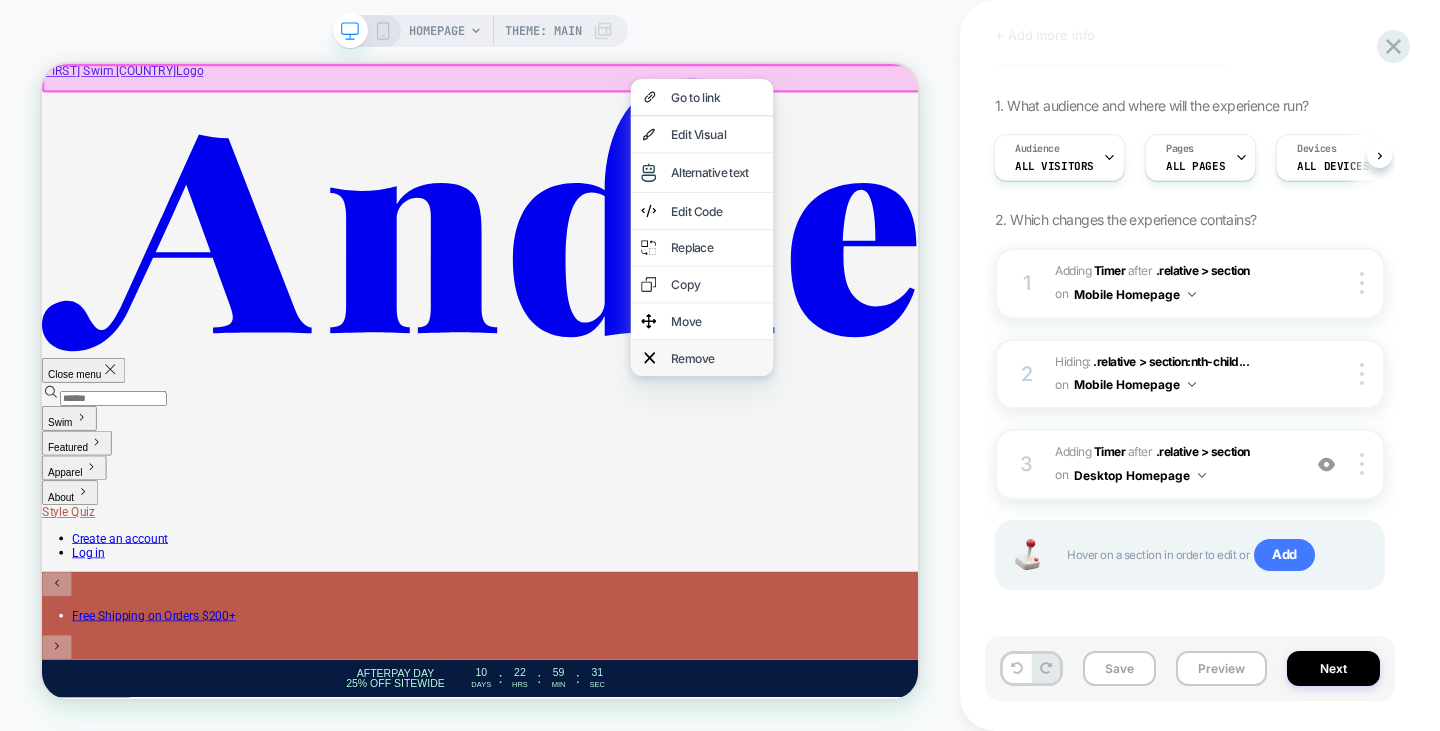 click on "Remove" at bounding box center [942, 456] 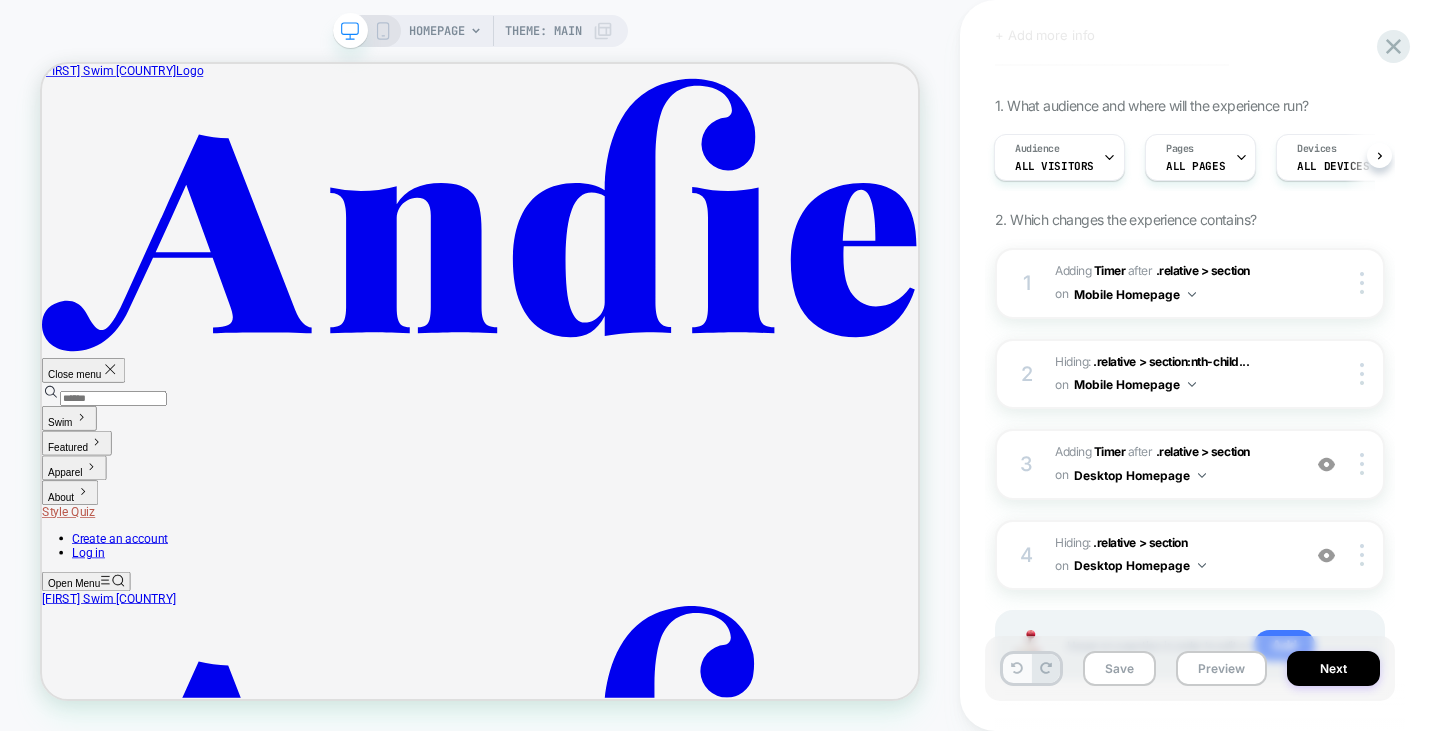click at bounding box center [1017, 668] 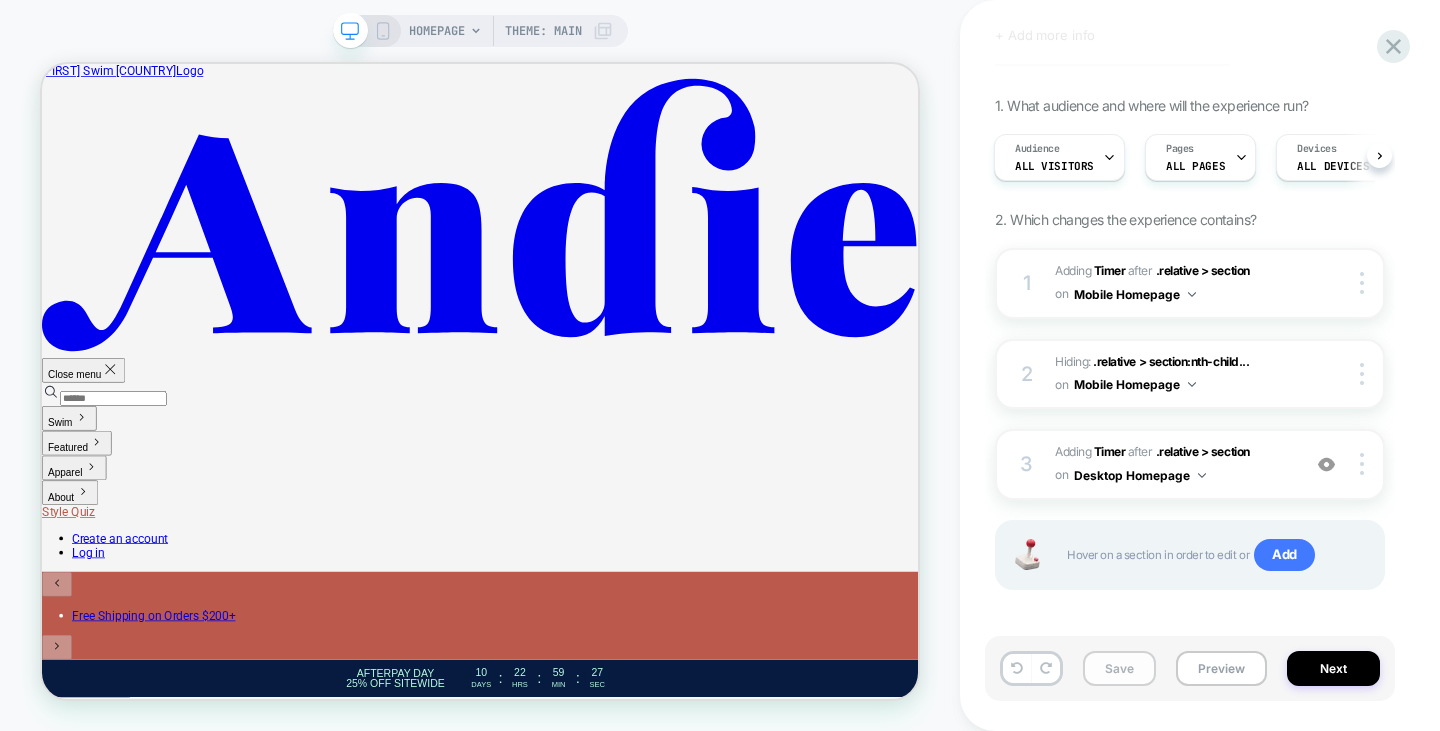 click on "Save" at bounding box center (1119, 668) 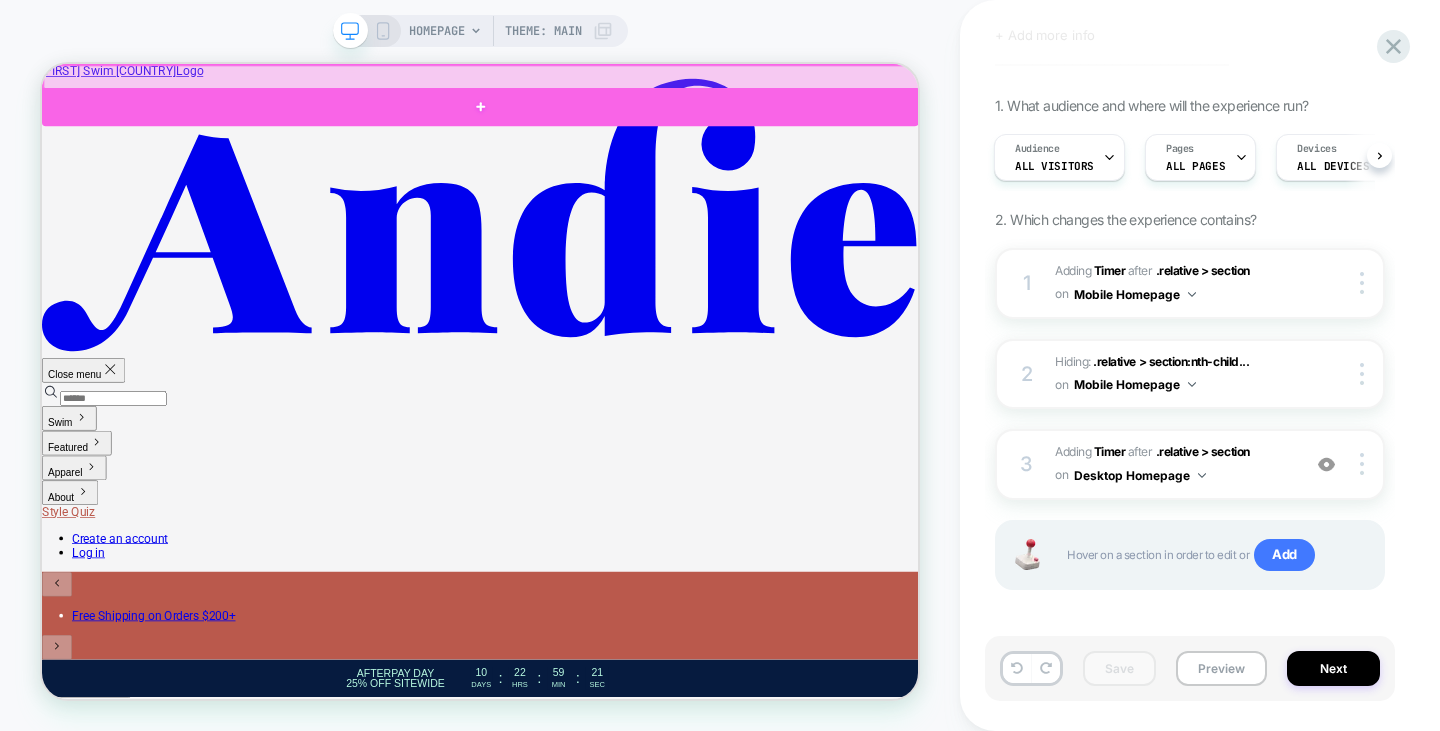 click at bounding box center (626, 122) 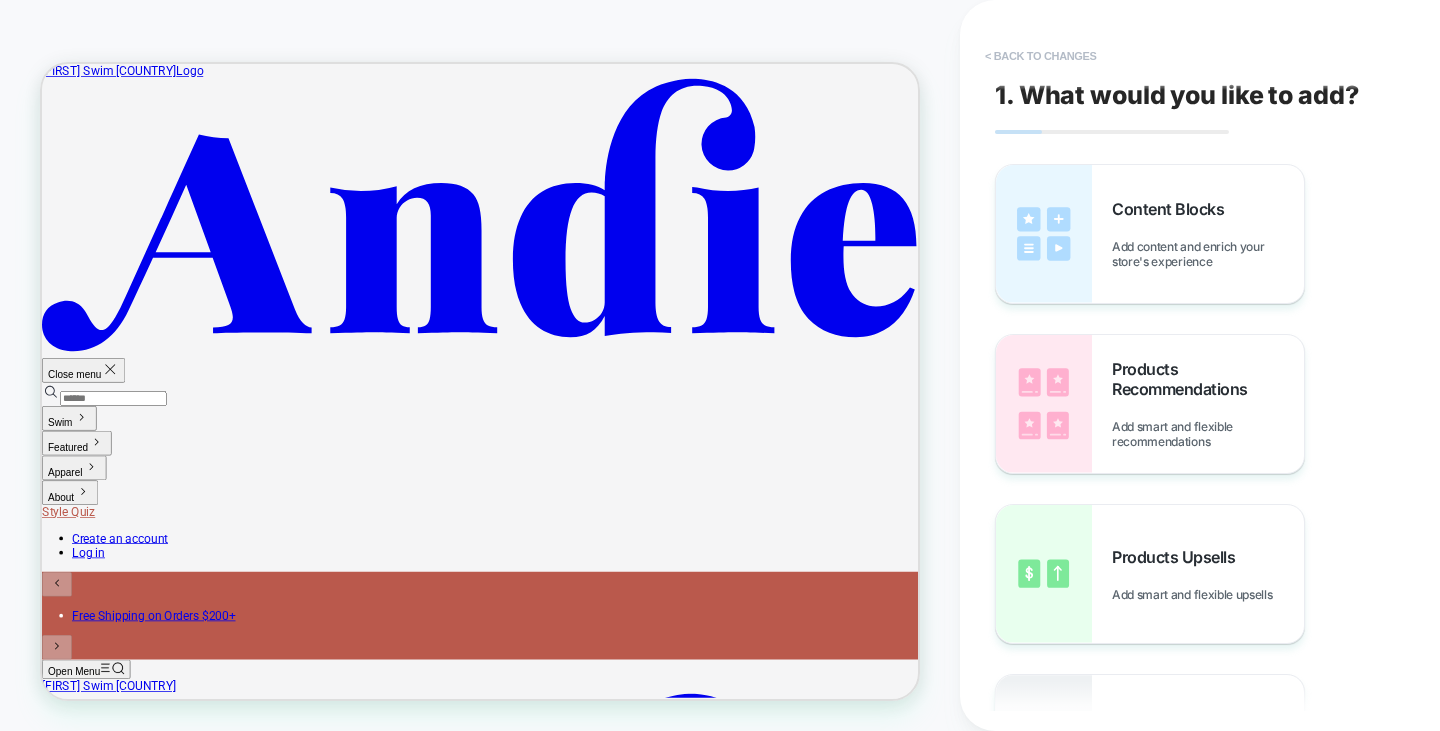 click on "< Back to changes" at bounding box center [1041, 56] 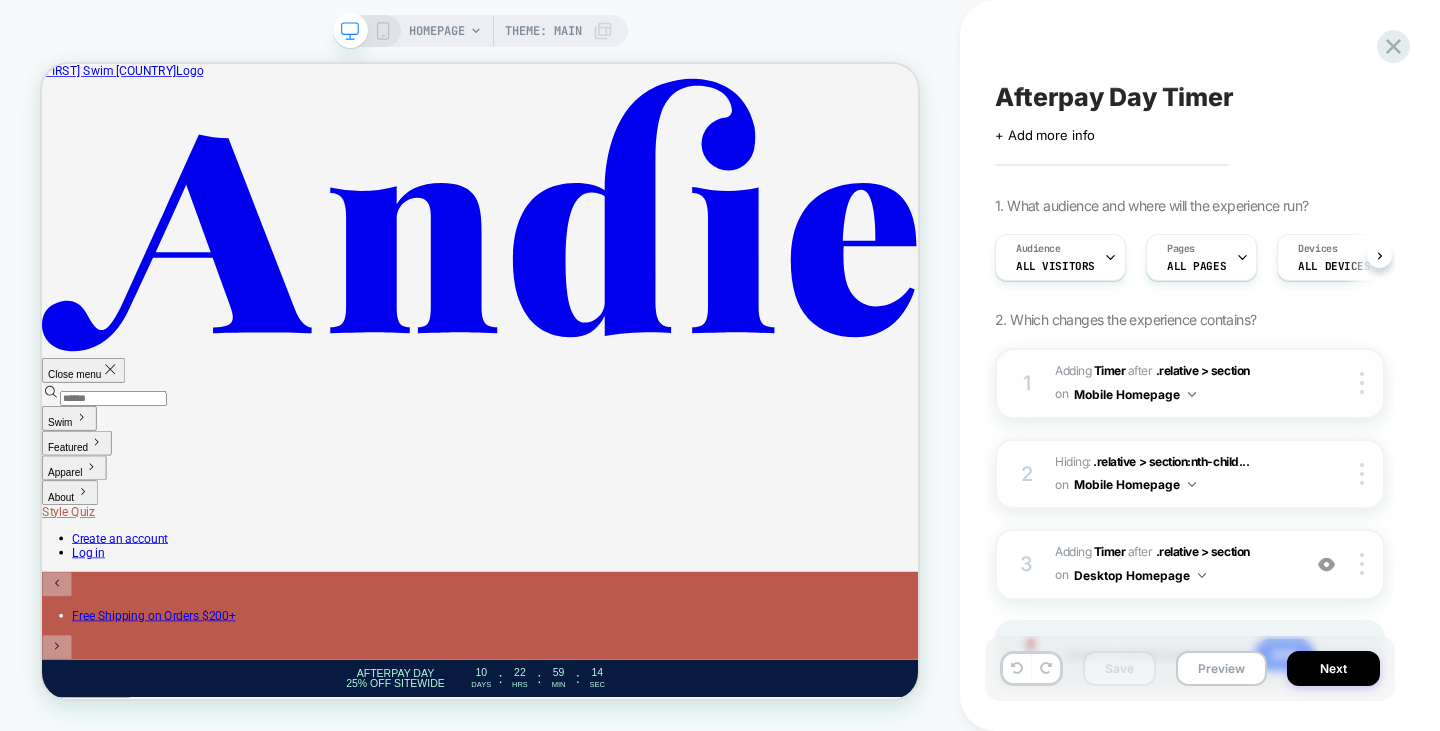 scroll, scrollTop: 0, scrollLeft: 1, axis: horizontal 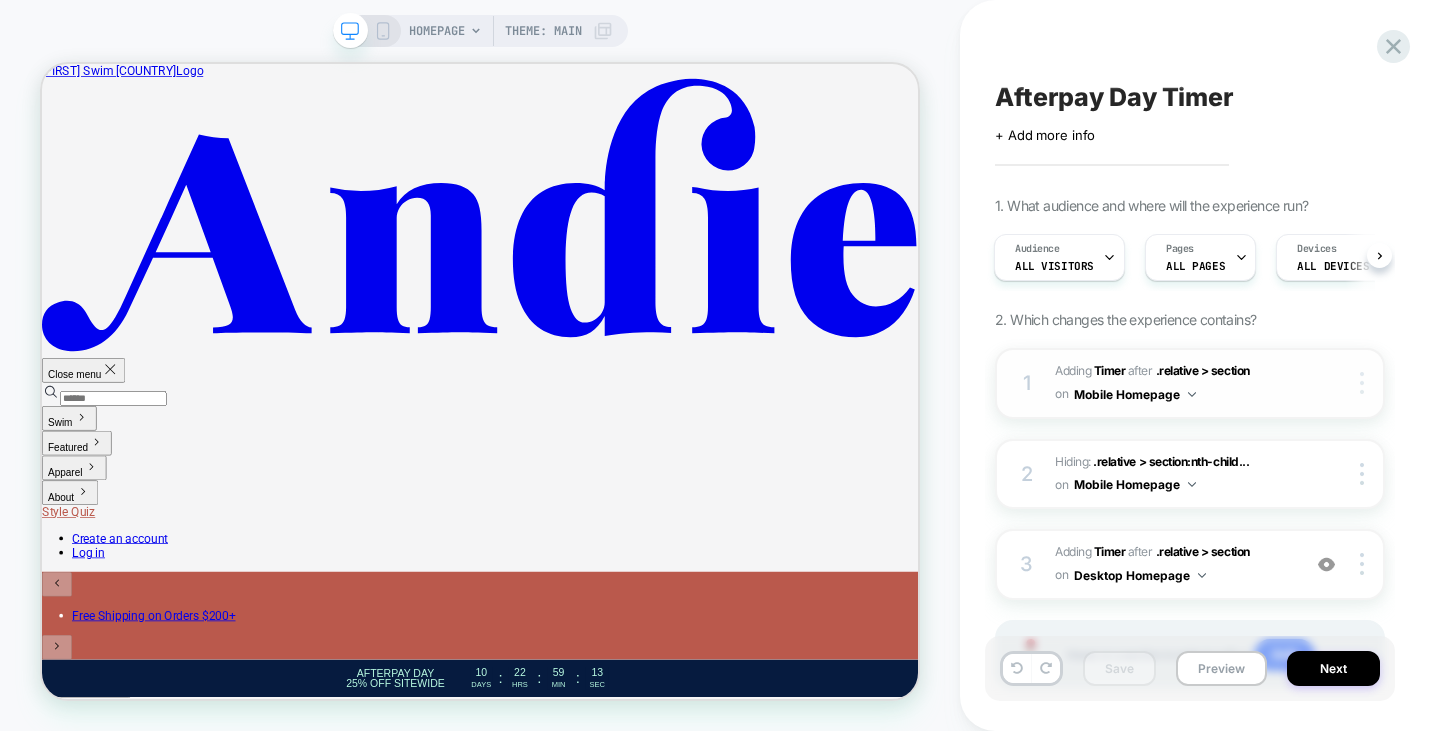 click at bounding box center (1362, 383) 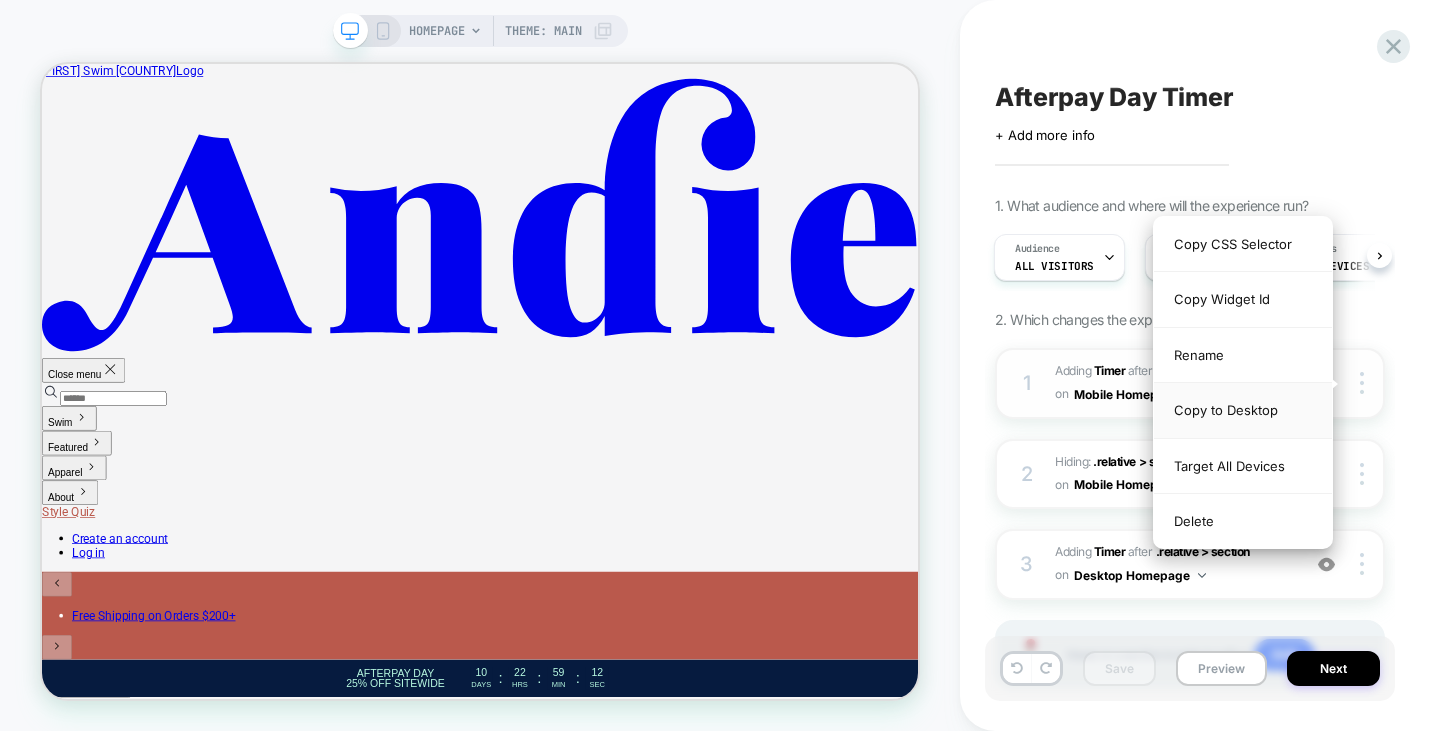 click on "Copy to   Desktop" at bounding box center (1243, 410) 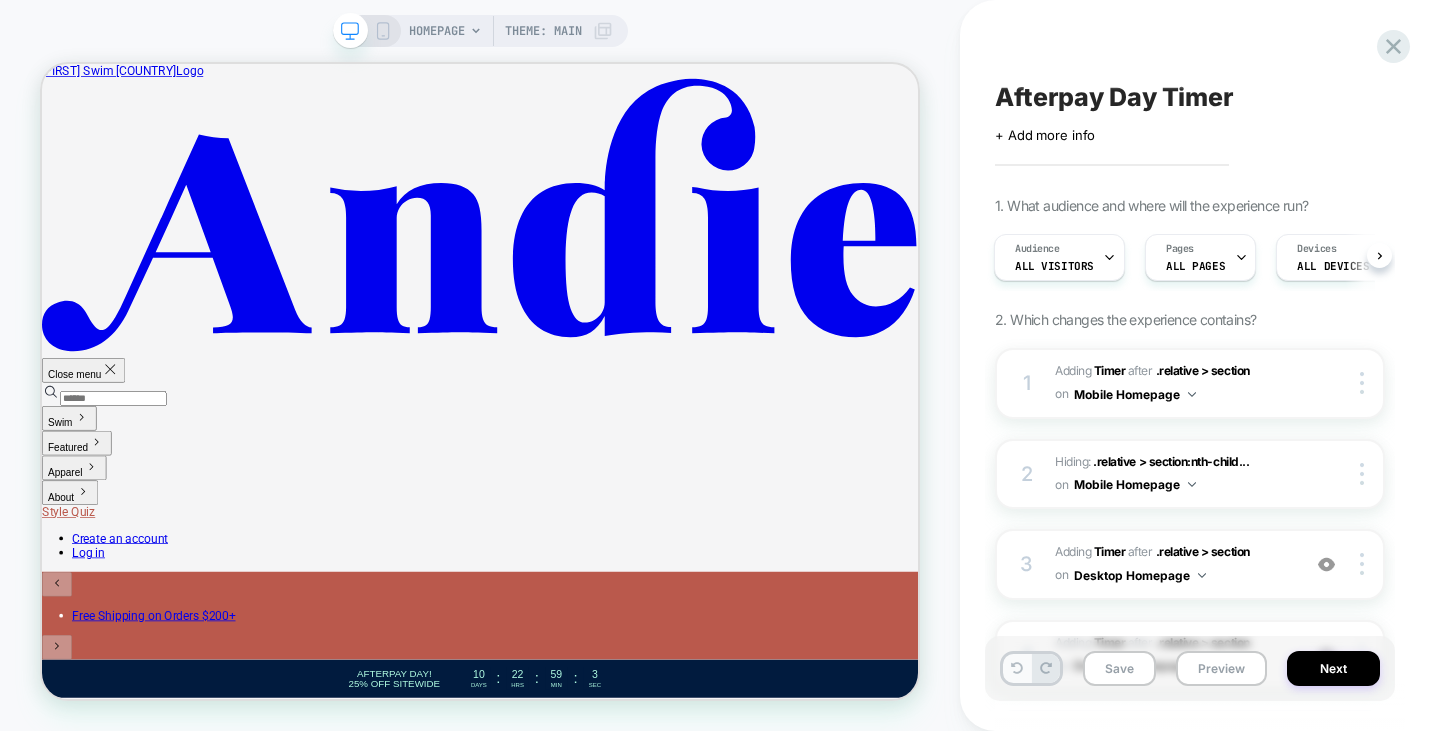 click 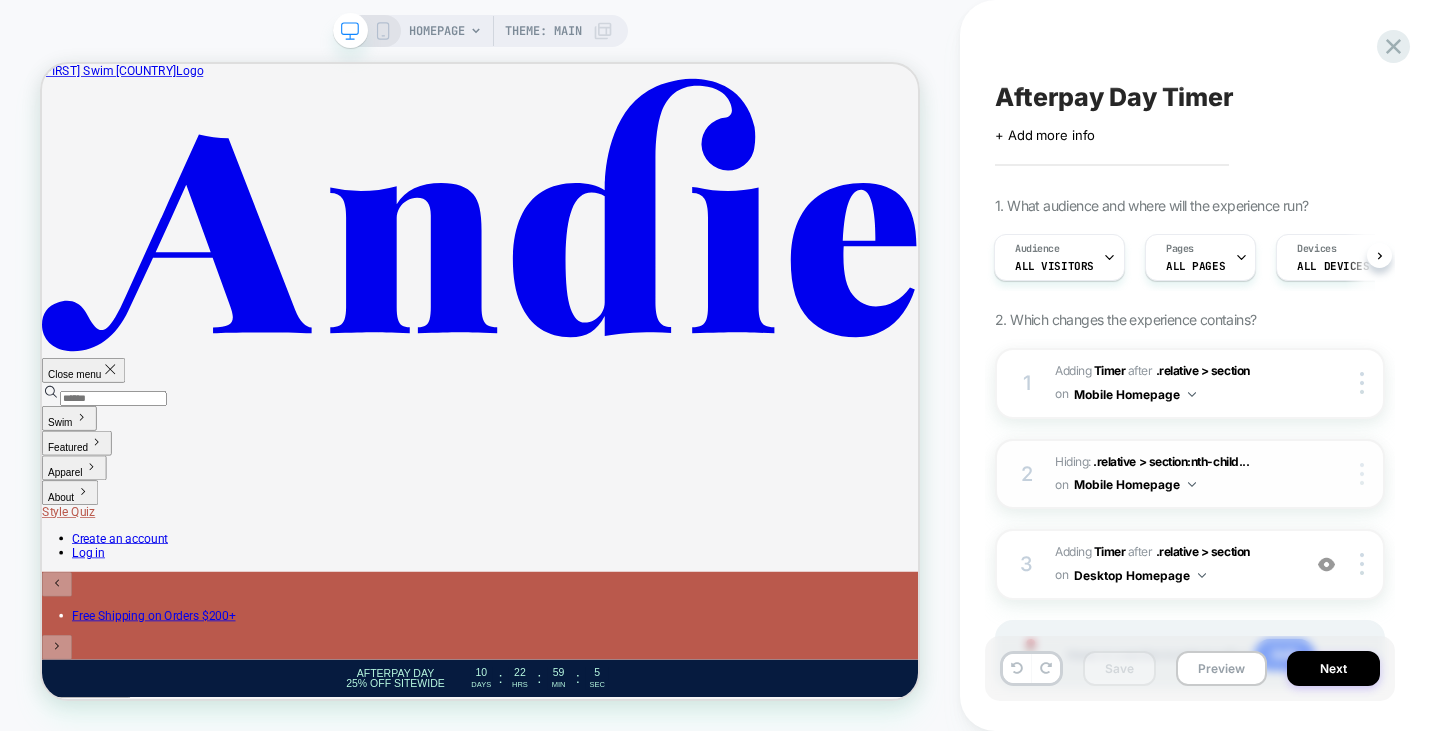 click at bounding box center (1362, 474) 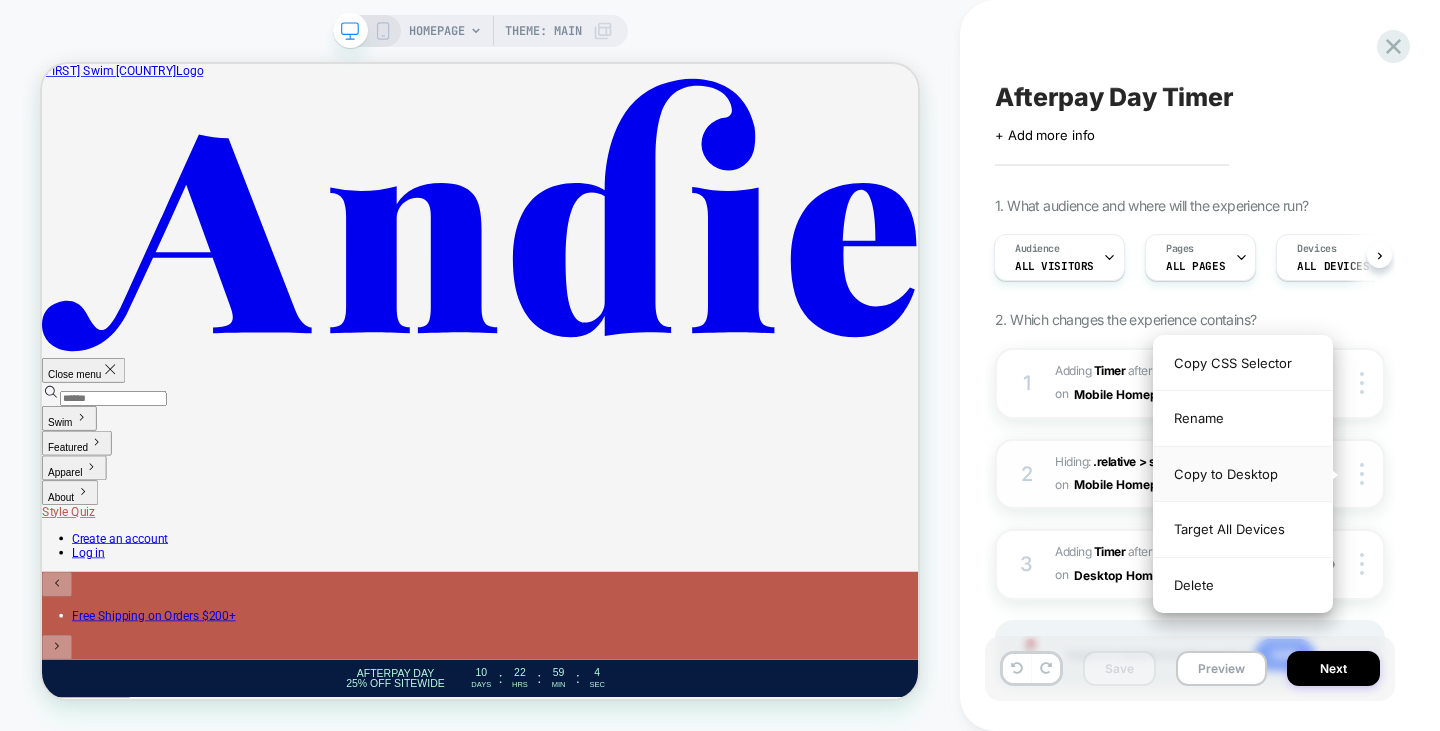 click on "Copy to   Desktop" at bounding box center [1243, 474] 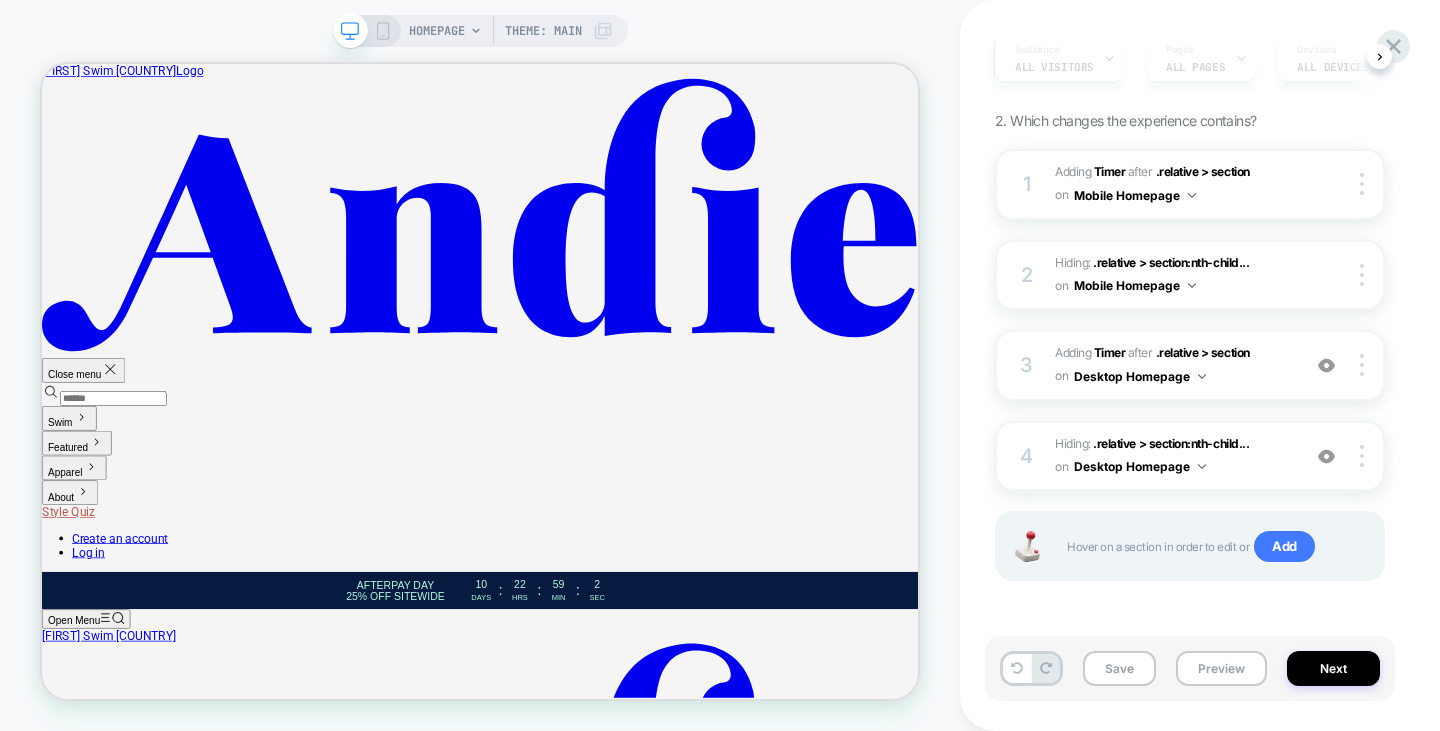 scroll, scrollTop: 99, scrollLeft: 0, axis: vertical 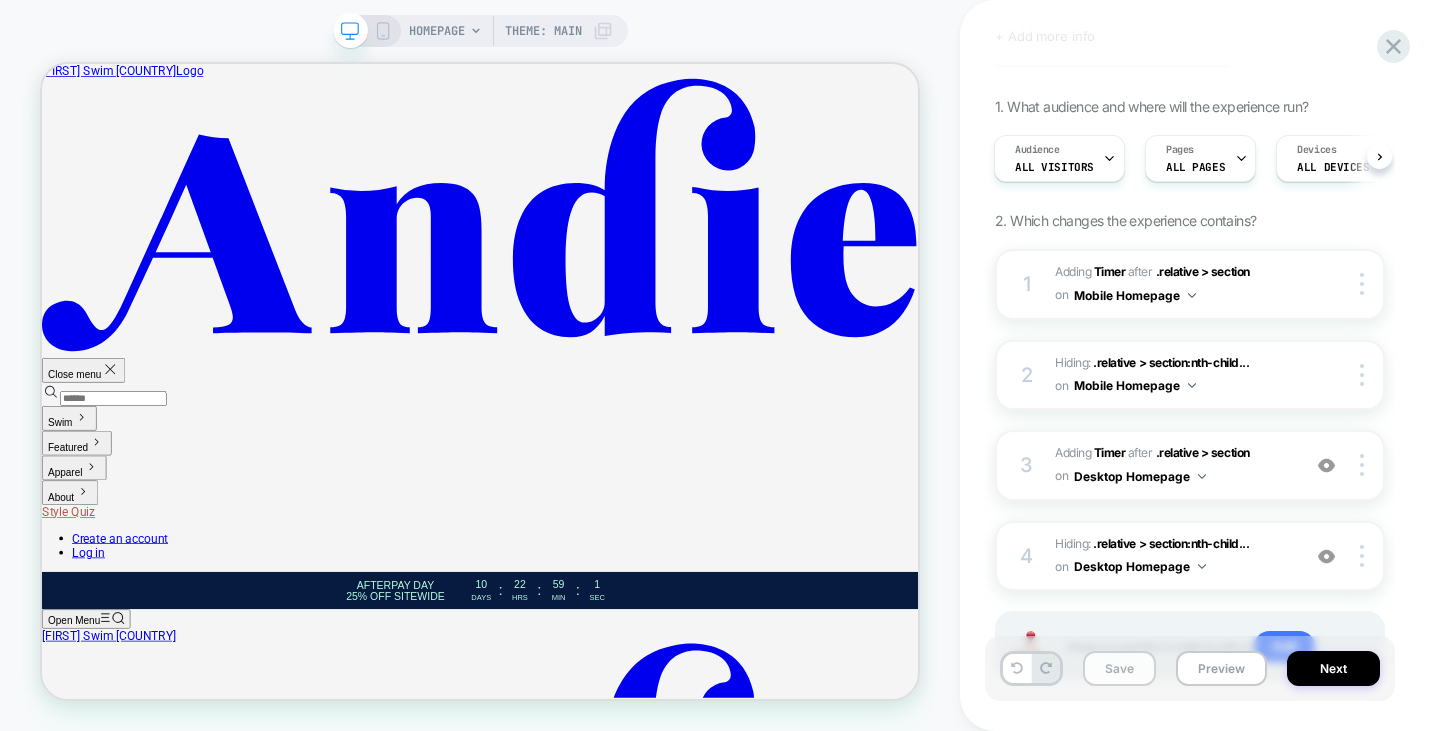click on "Save" at bounding box center [1119, 668] 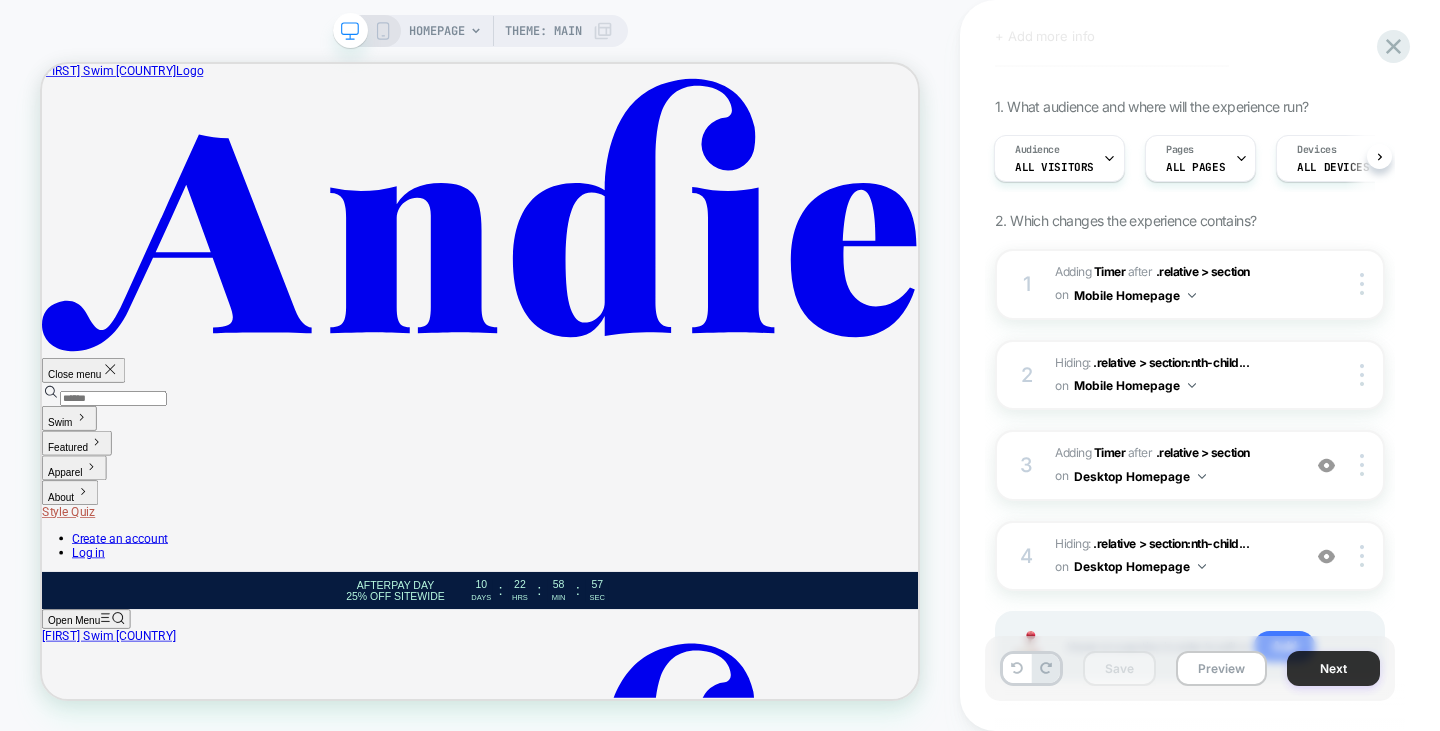 click on "Next" at bounding box center (1333, 668) 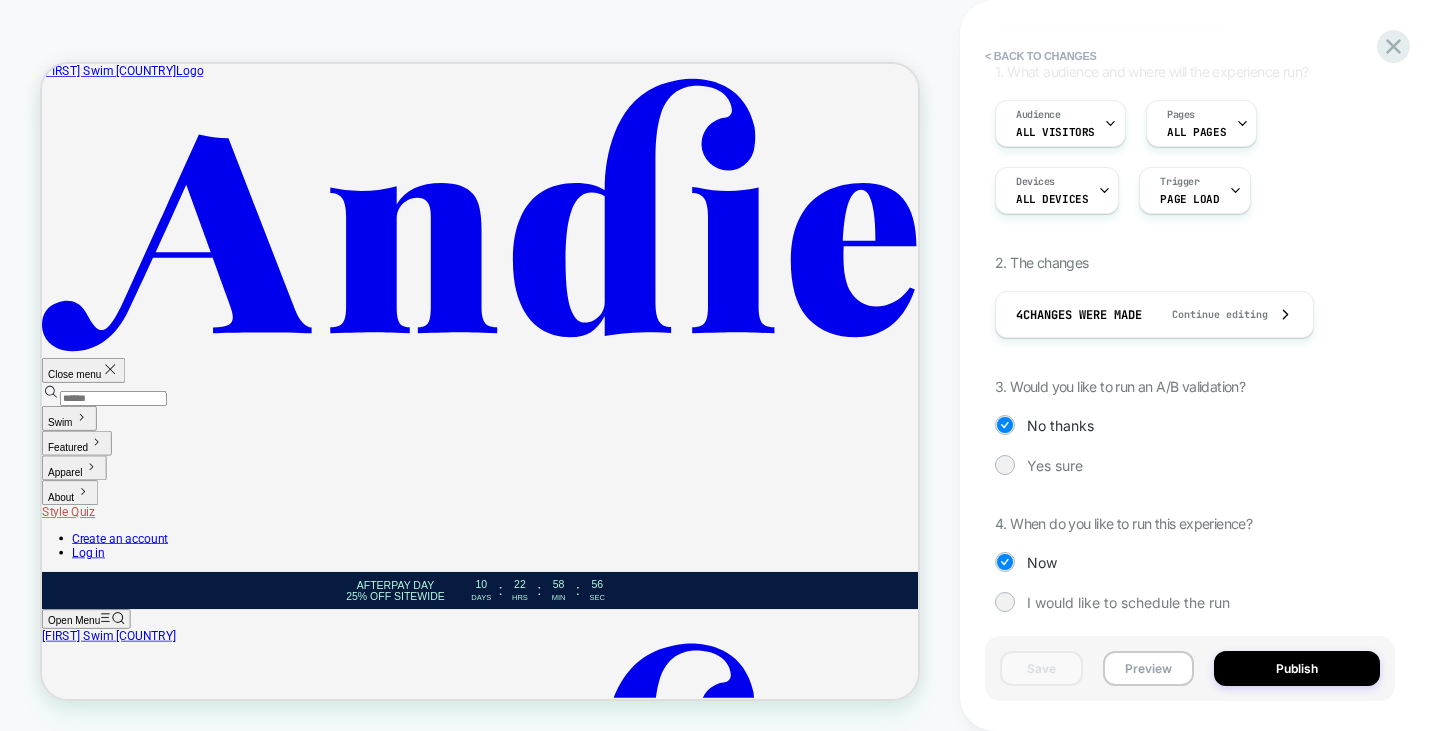 scroll, scrollTop: 175, scrollLeft: 0, axis: vertical 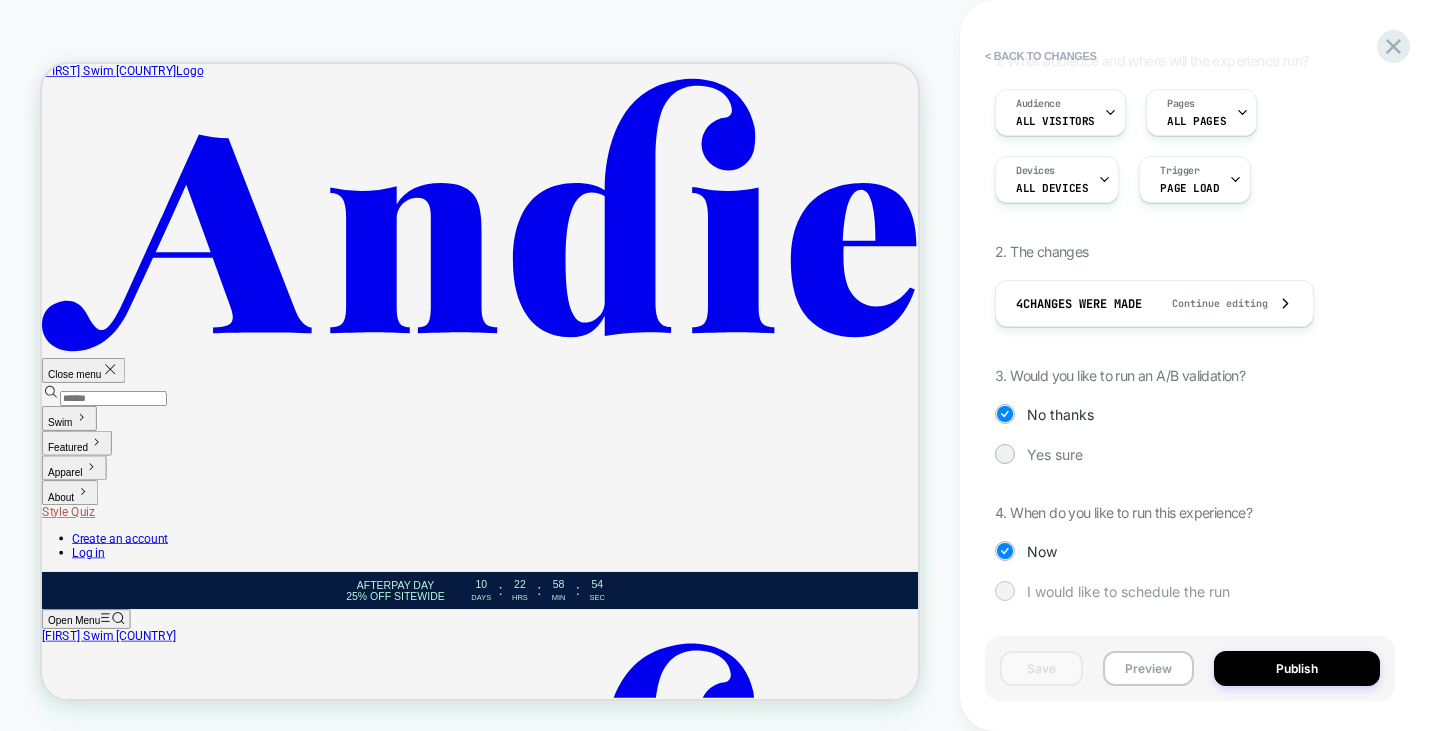 click on "I would like to schedule the run" at bounding box center [1128, 591] 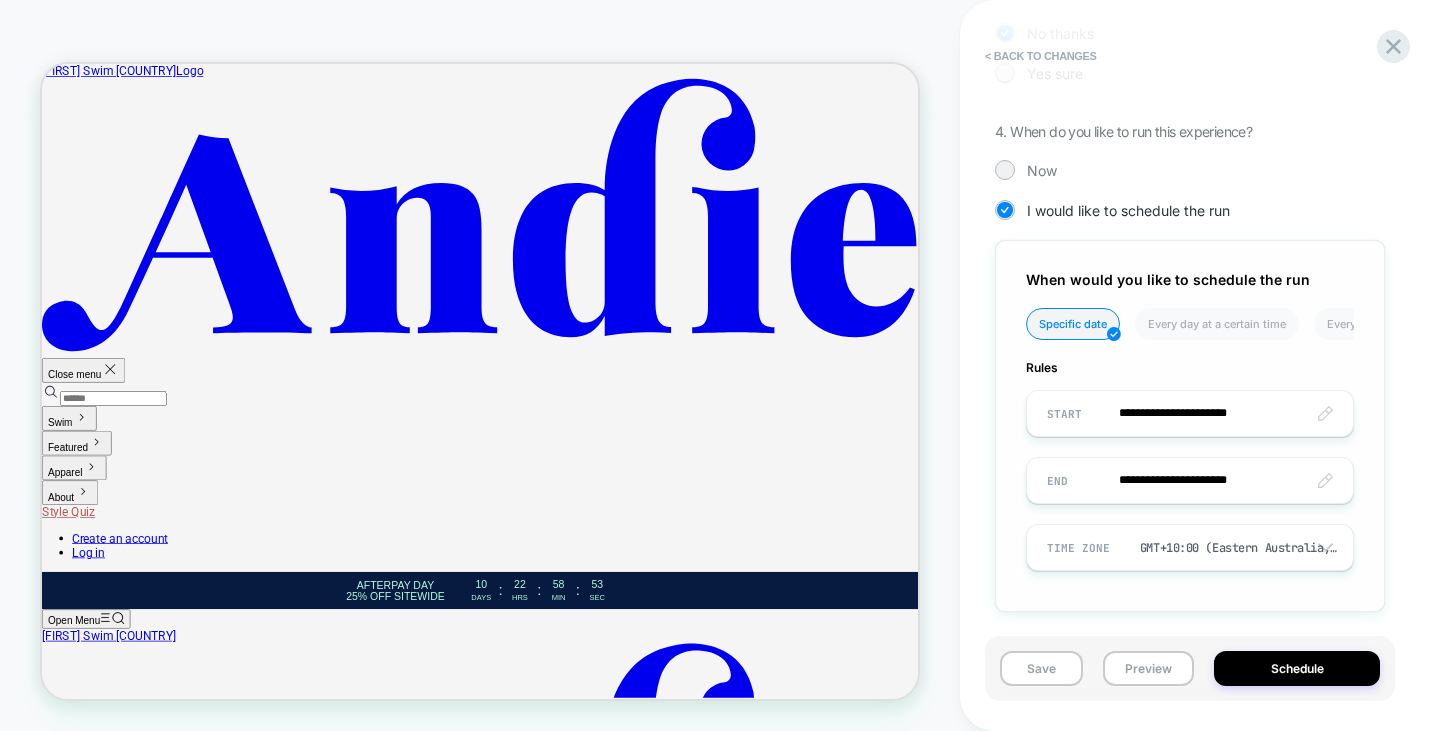 scroll, scrollTop: 567, scrollLeft: 0, axis: vertical 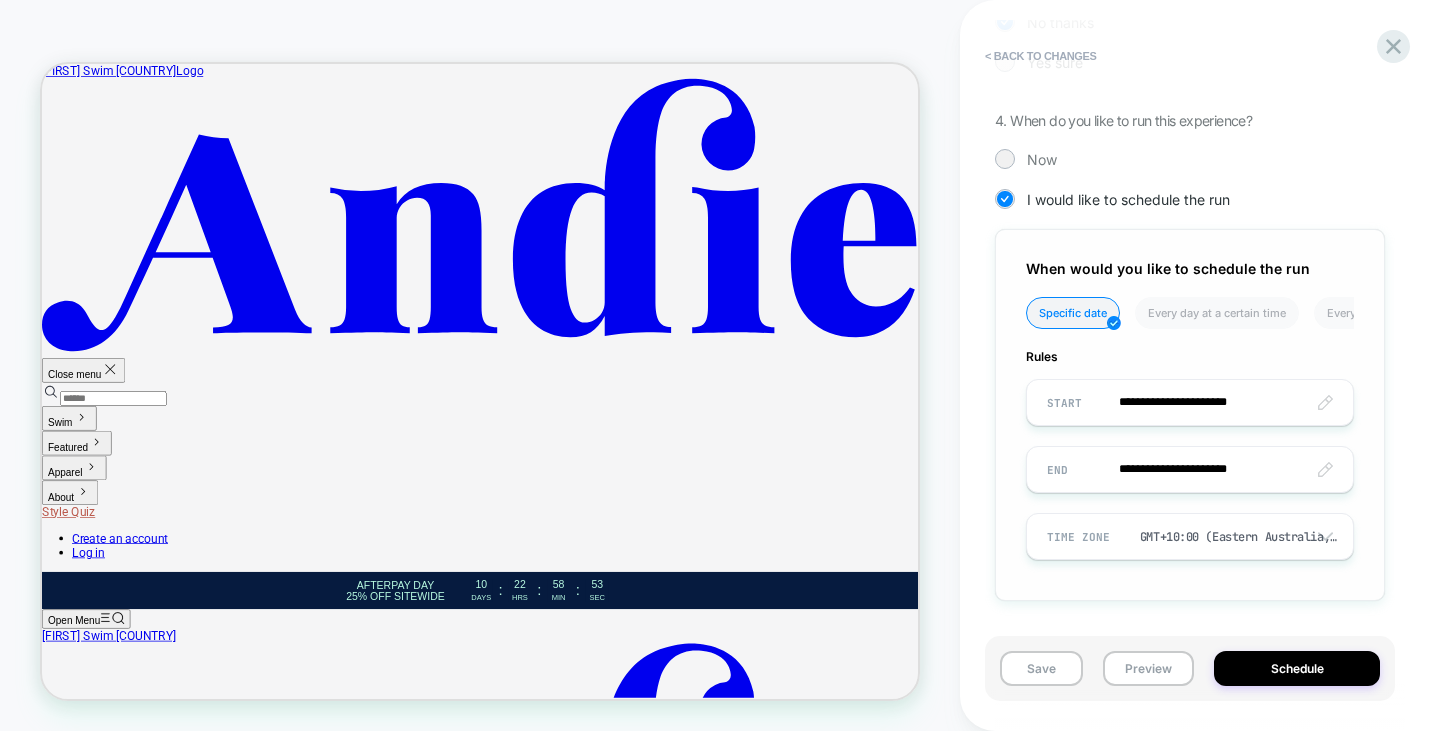 click on "**********" at bounding box center [1190, 402] 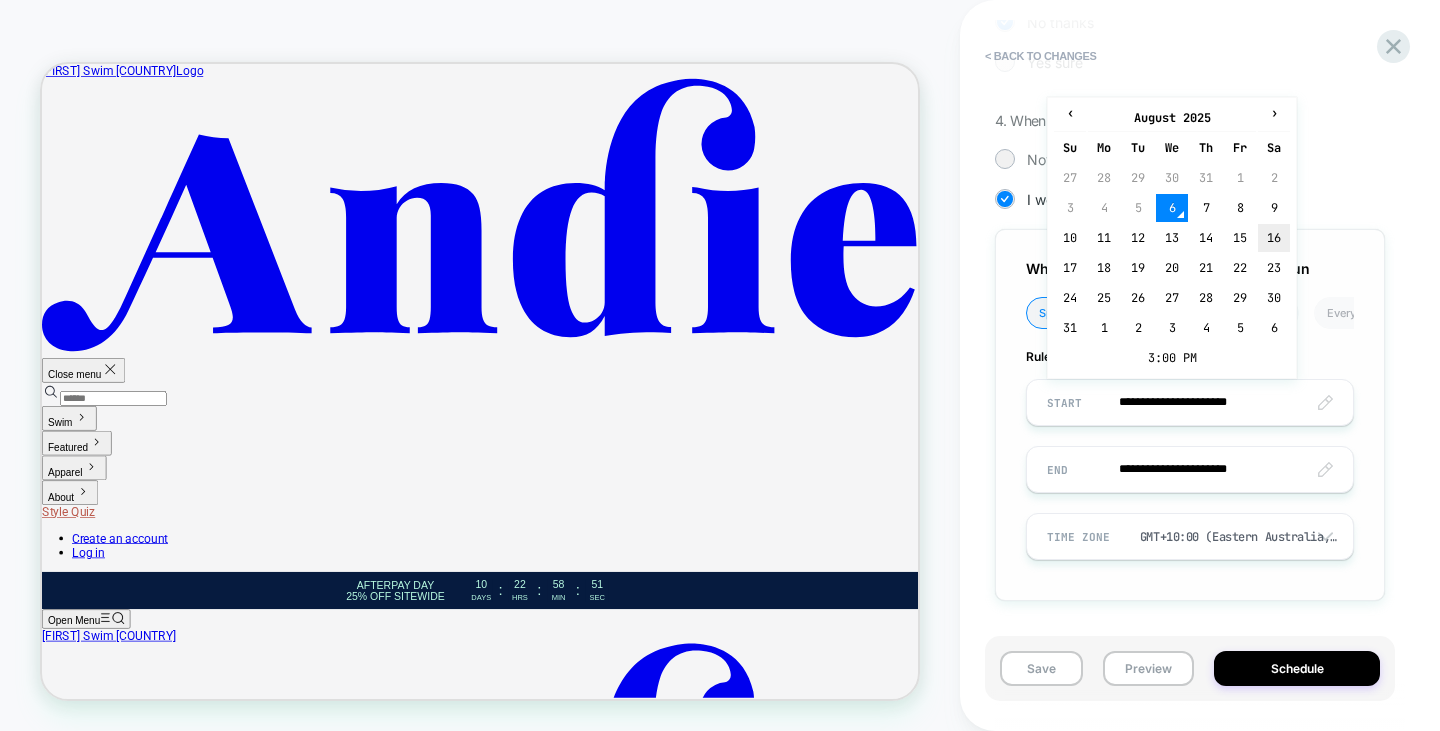 click on "16" at bounding box center (1274, 238) 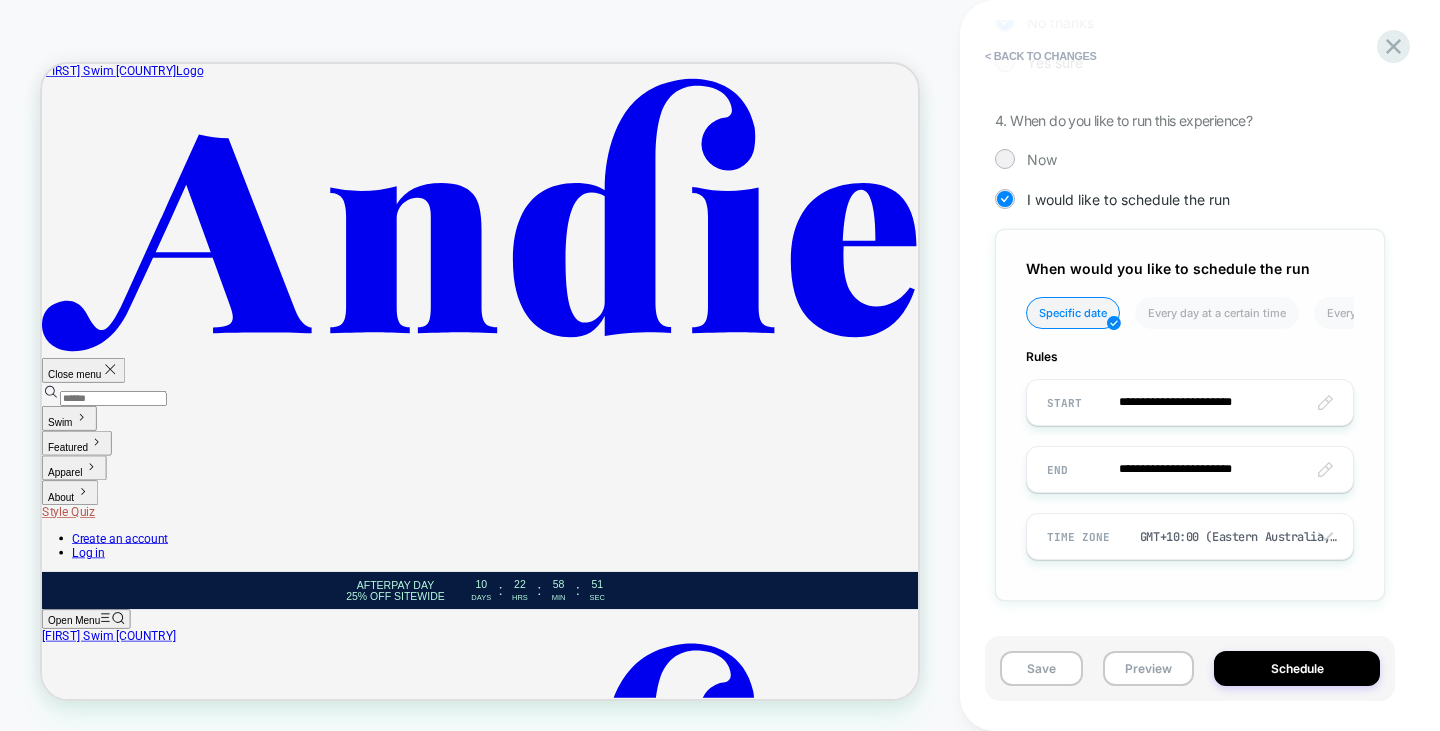 type on "**********" 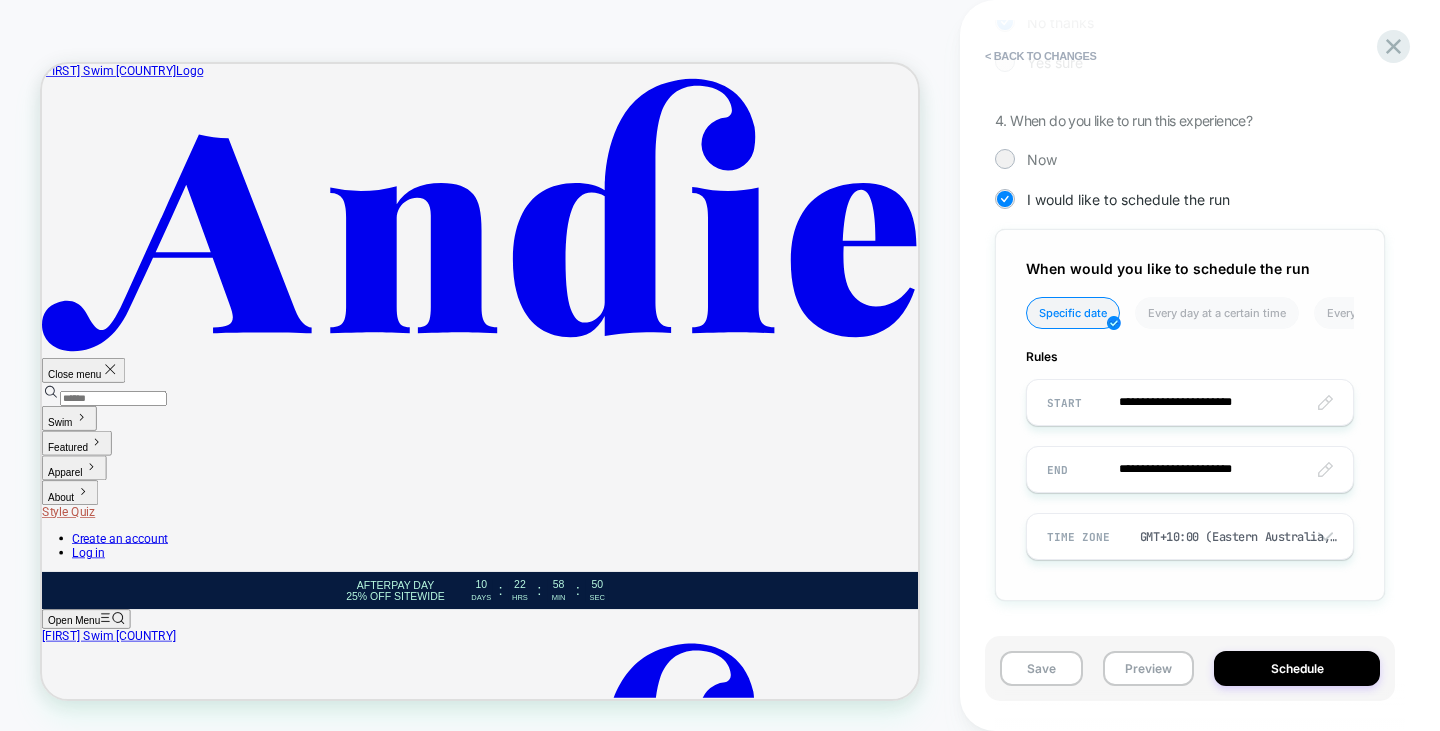 click on "**********" at bounding box center [1190, 402] 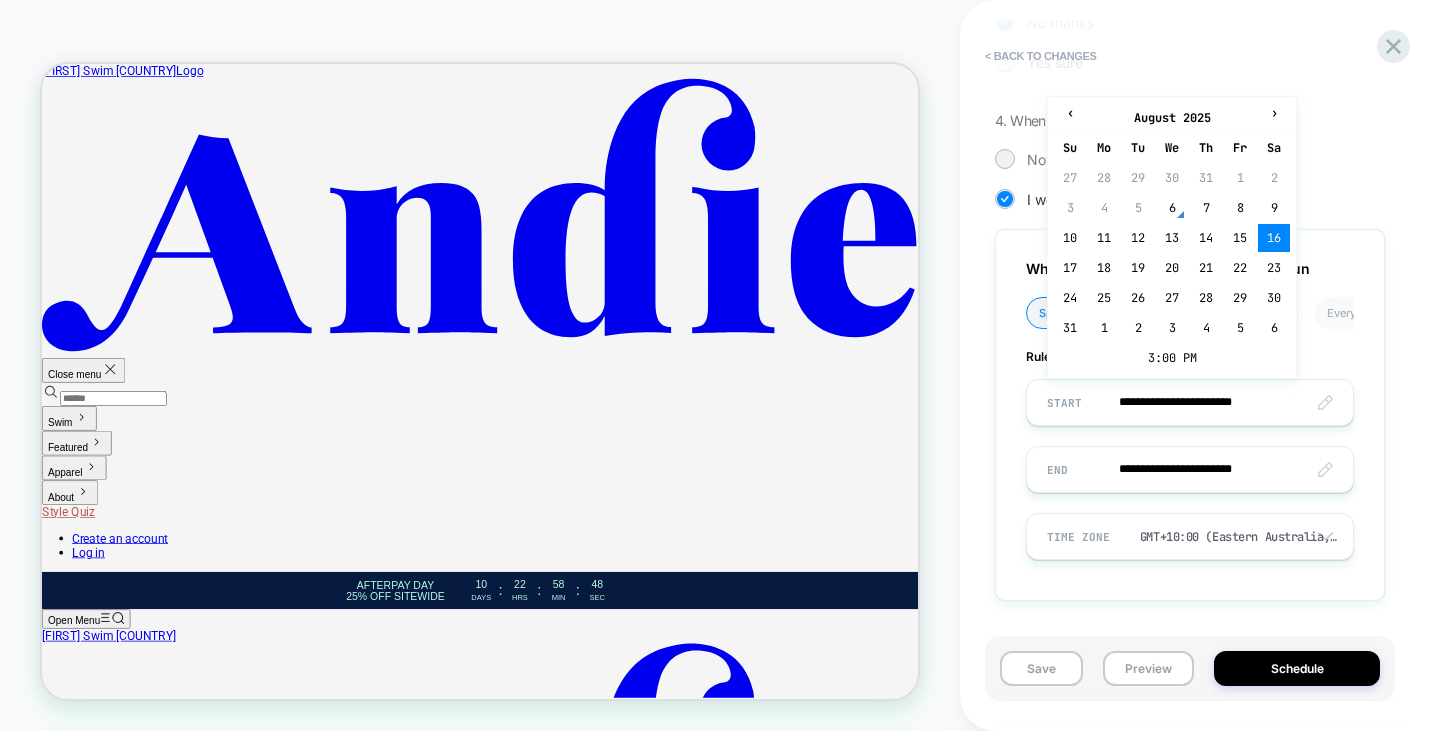click on "**********" at bounding box center [1190, 365] 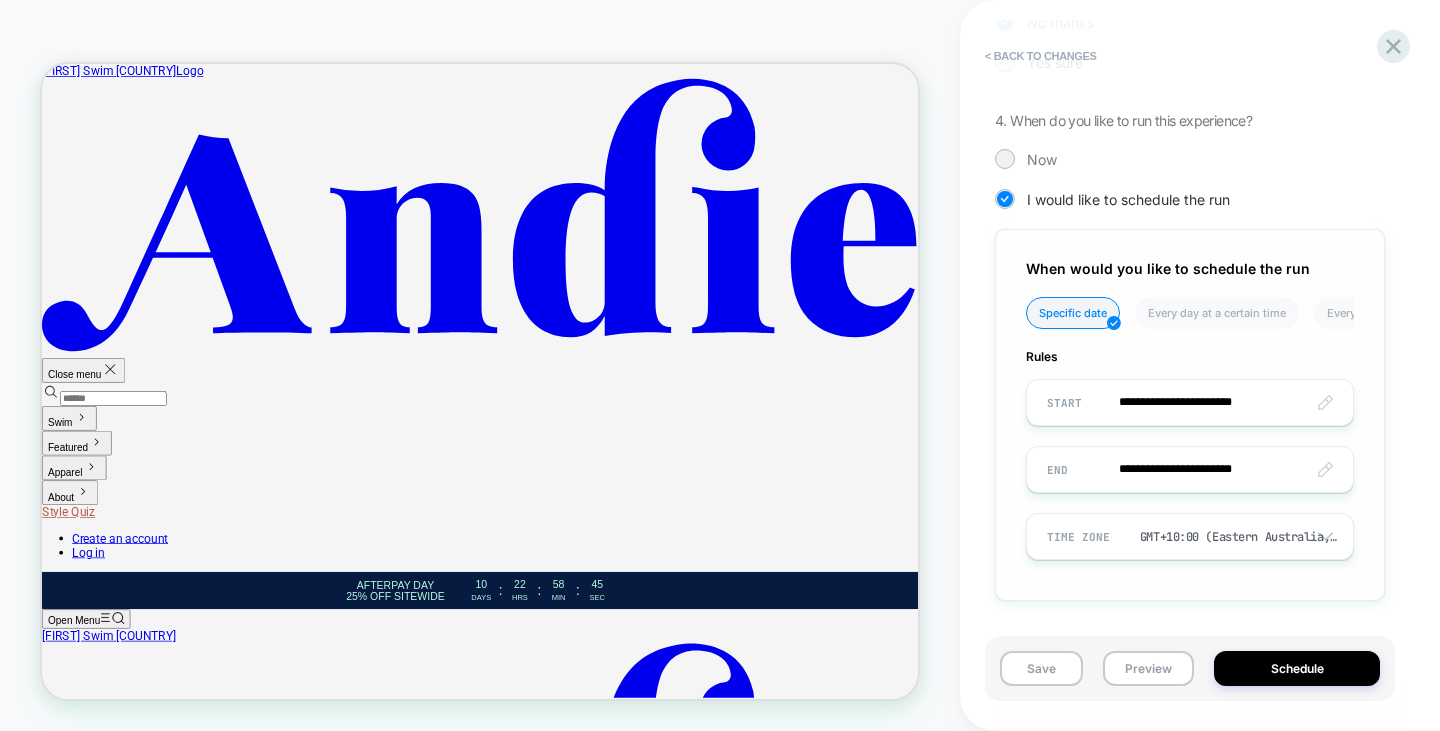 click on "**********" at bounding box center (1190, 402) 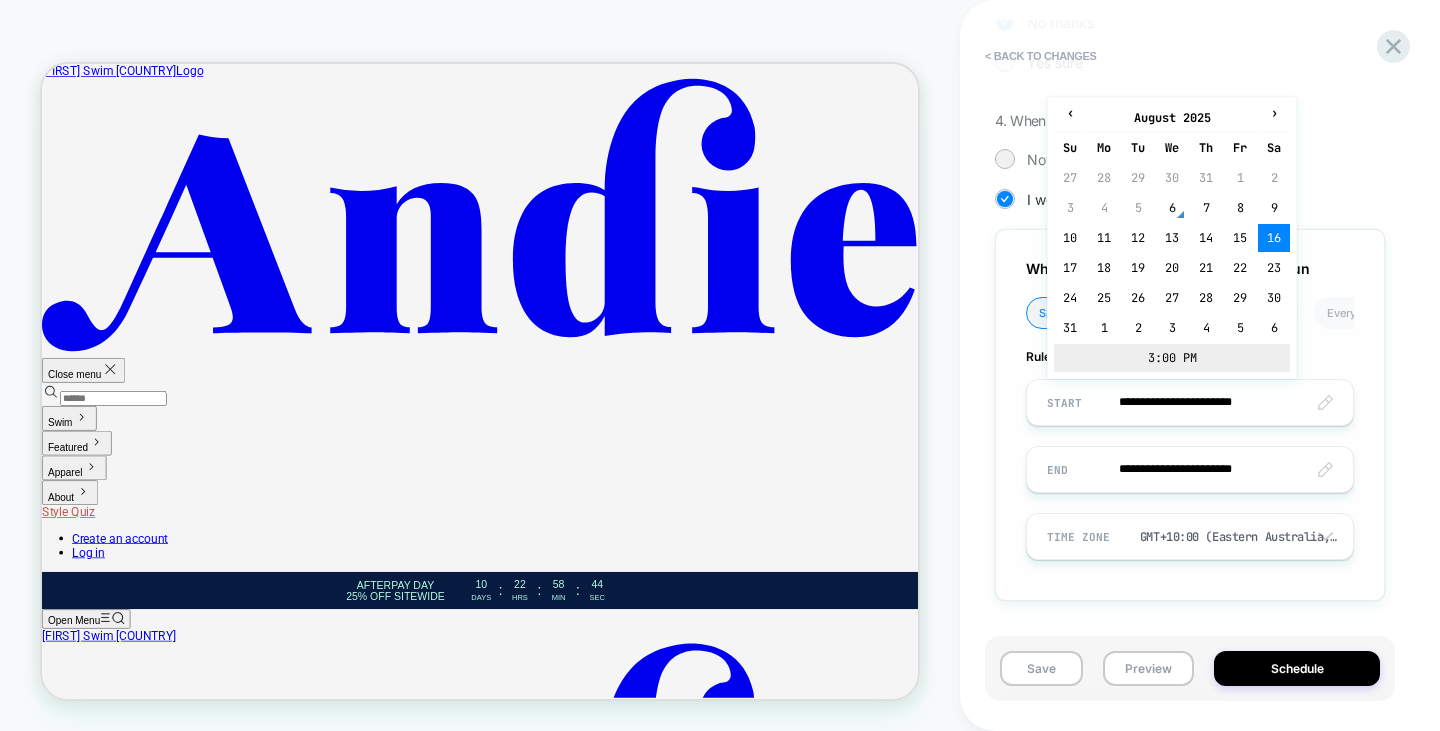click on "3:00 PM" at bounding box center [1172, 358] 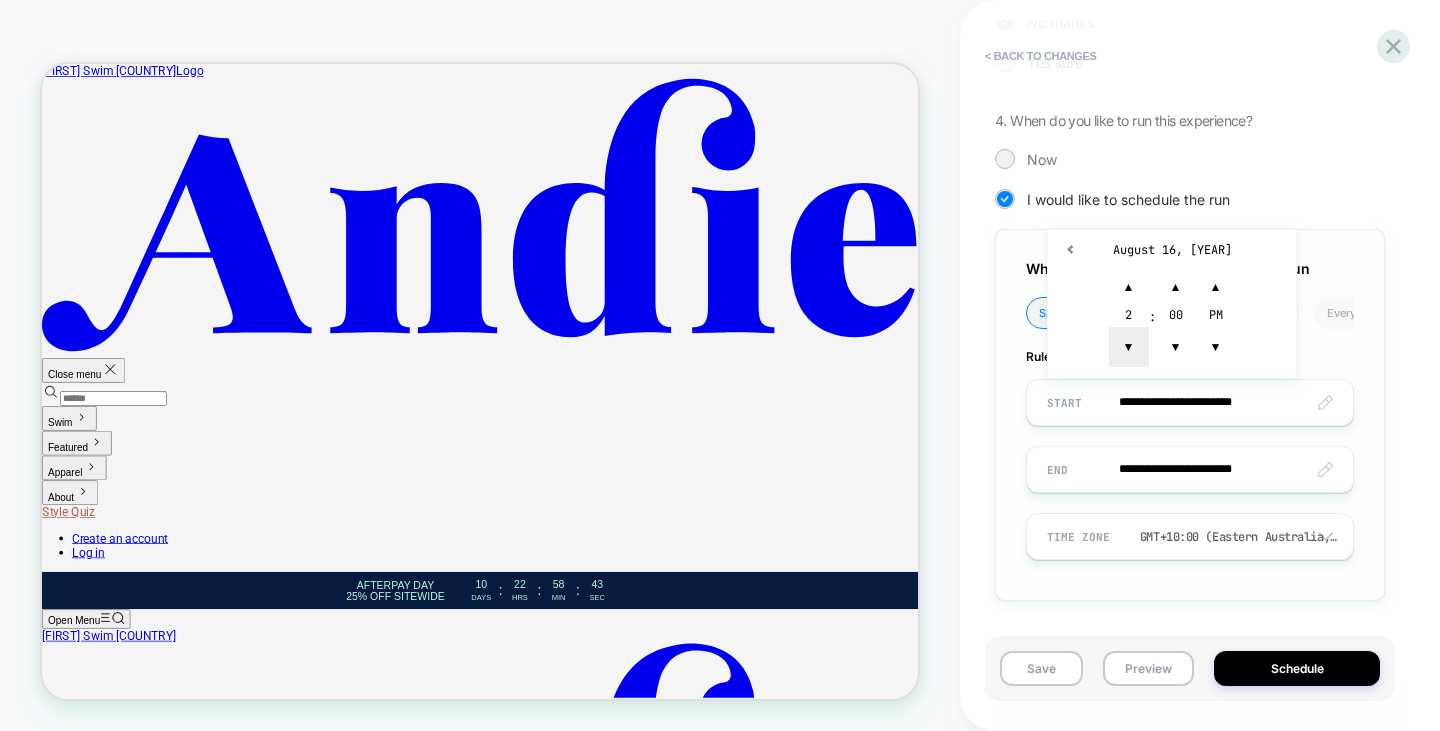 click on "▼" at bounding box center [1129, 347] 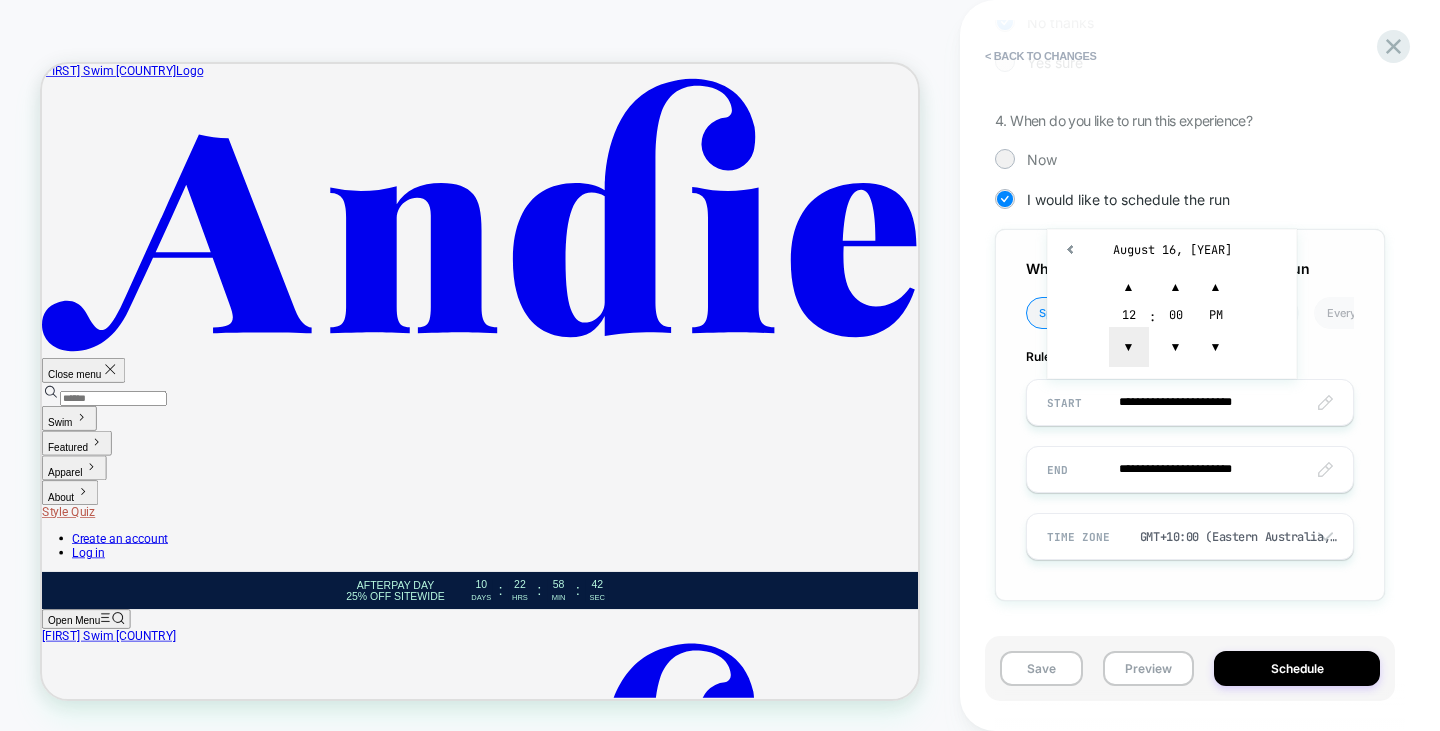 click on "▼" at bounding box center [1129, 347] 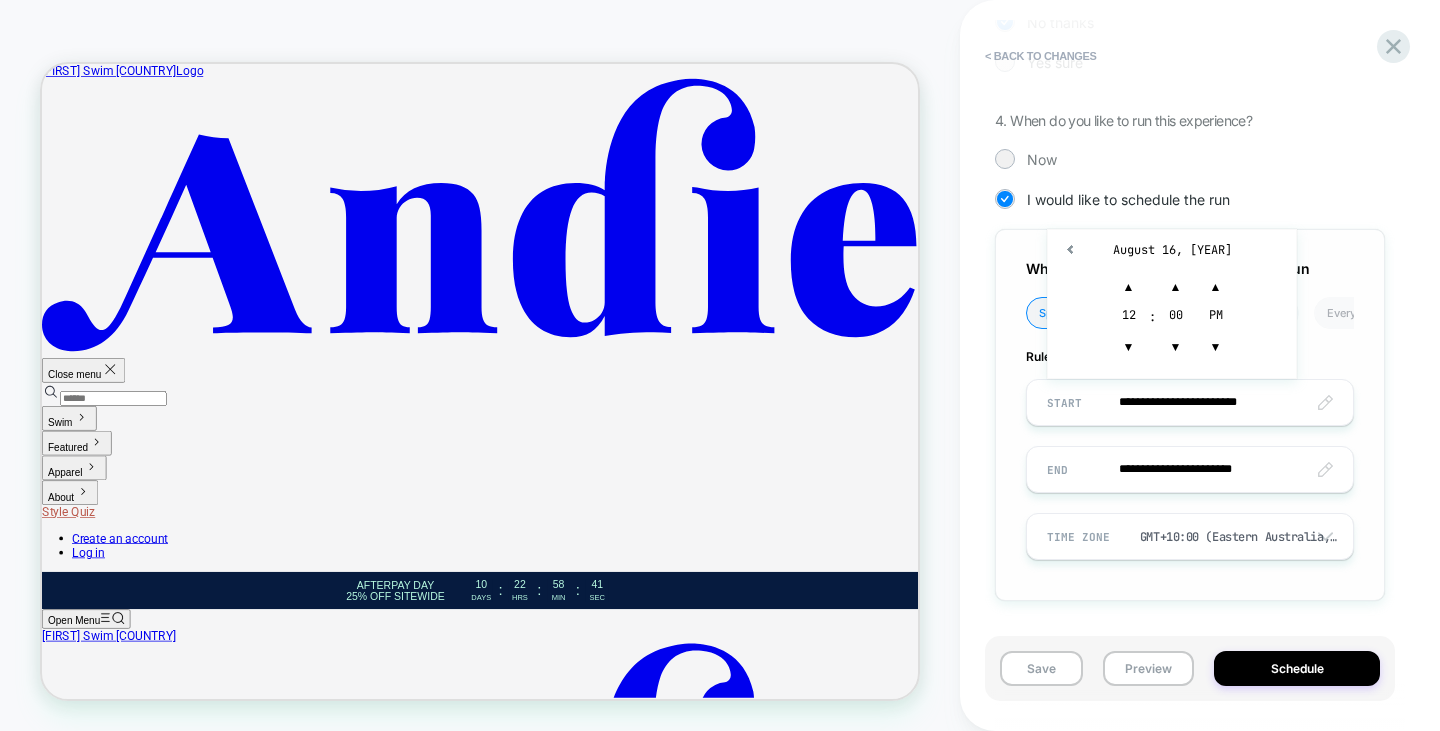 click on "▼" at bounding box center (1216, 347) 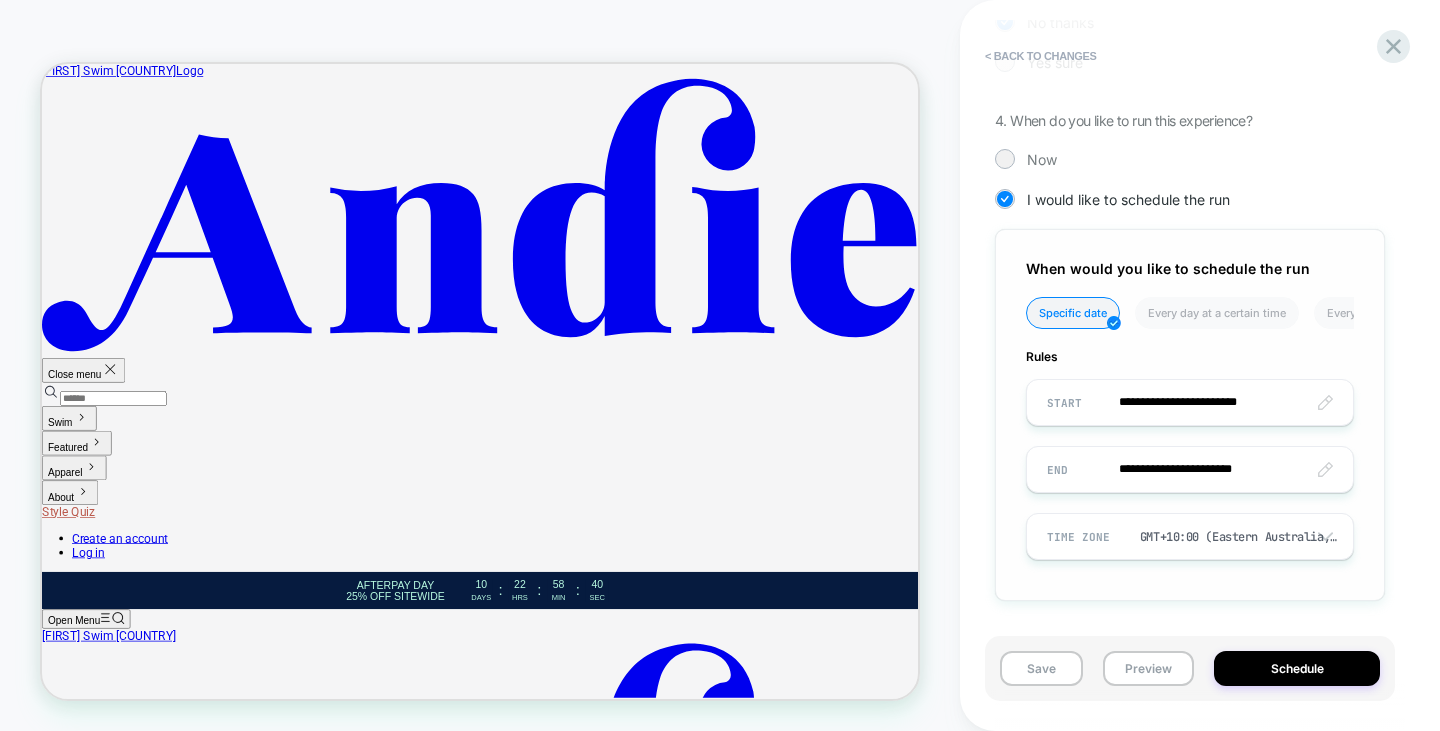 click on "**********" at bounding box center (1190, 415) 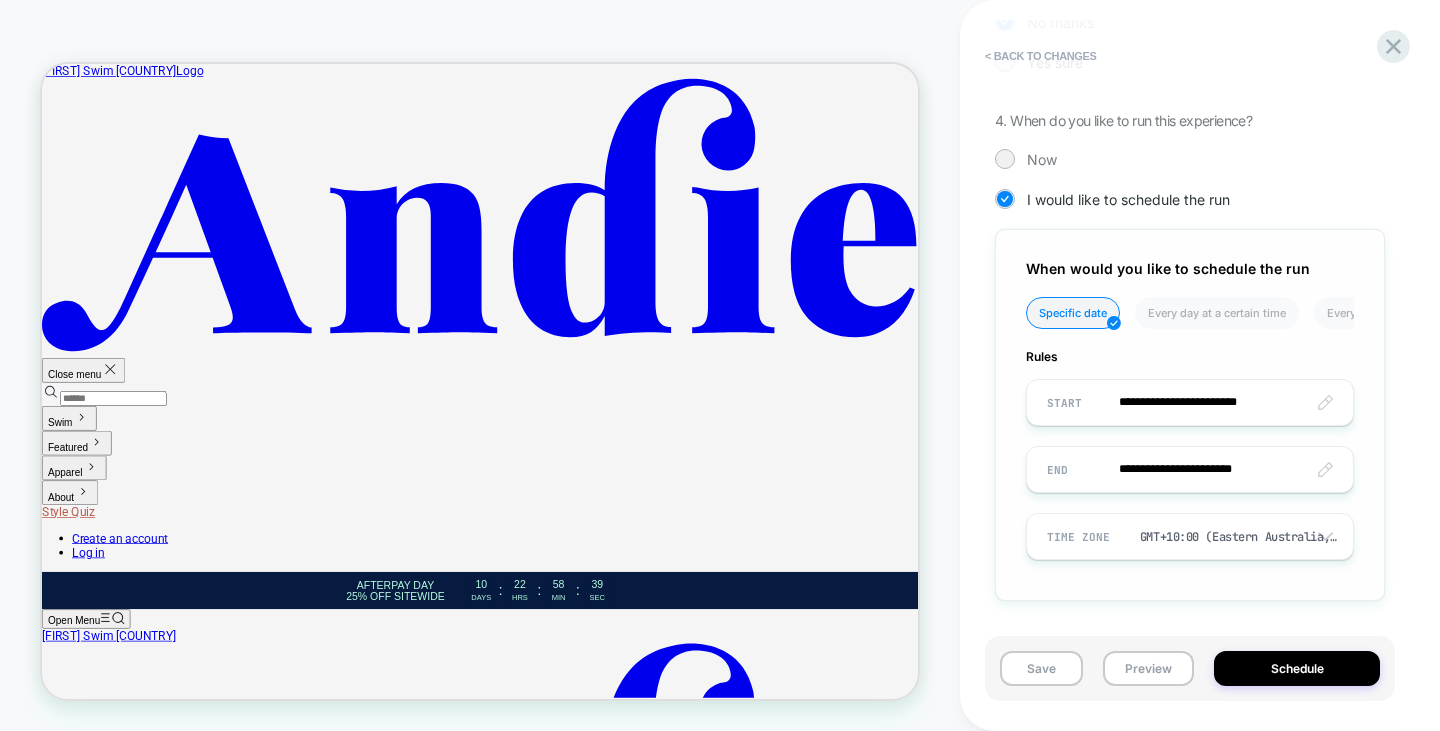 click on "**********" at bounding box center (1190, 469) 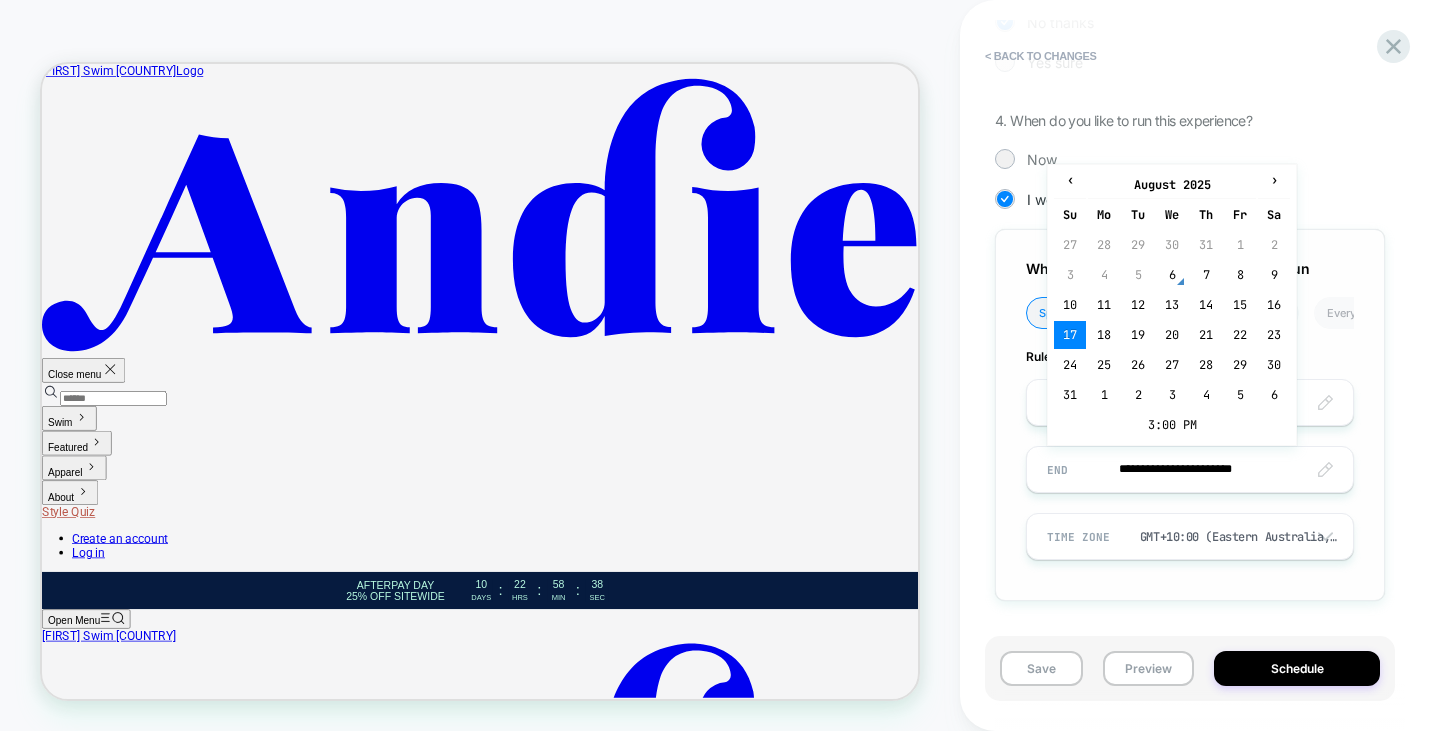 click on "**********" at bounding box center (1190, 469) 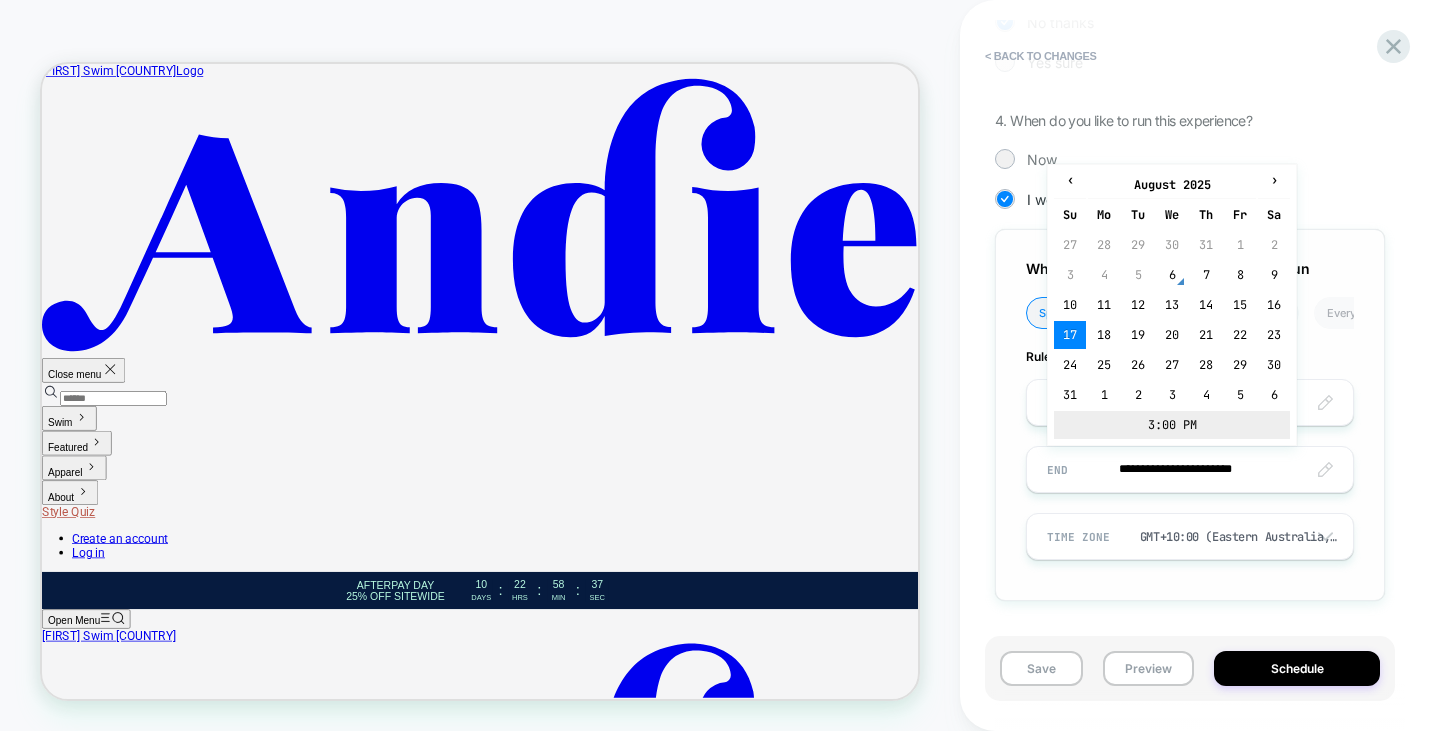 click on "3:00 PM" at bounding box center [1172, 425] 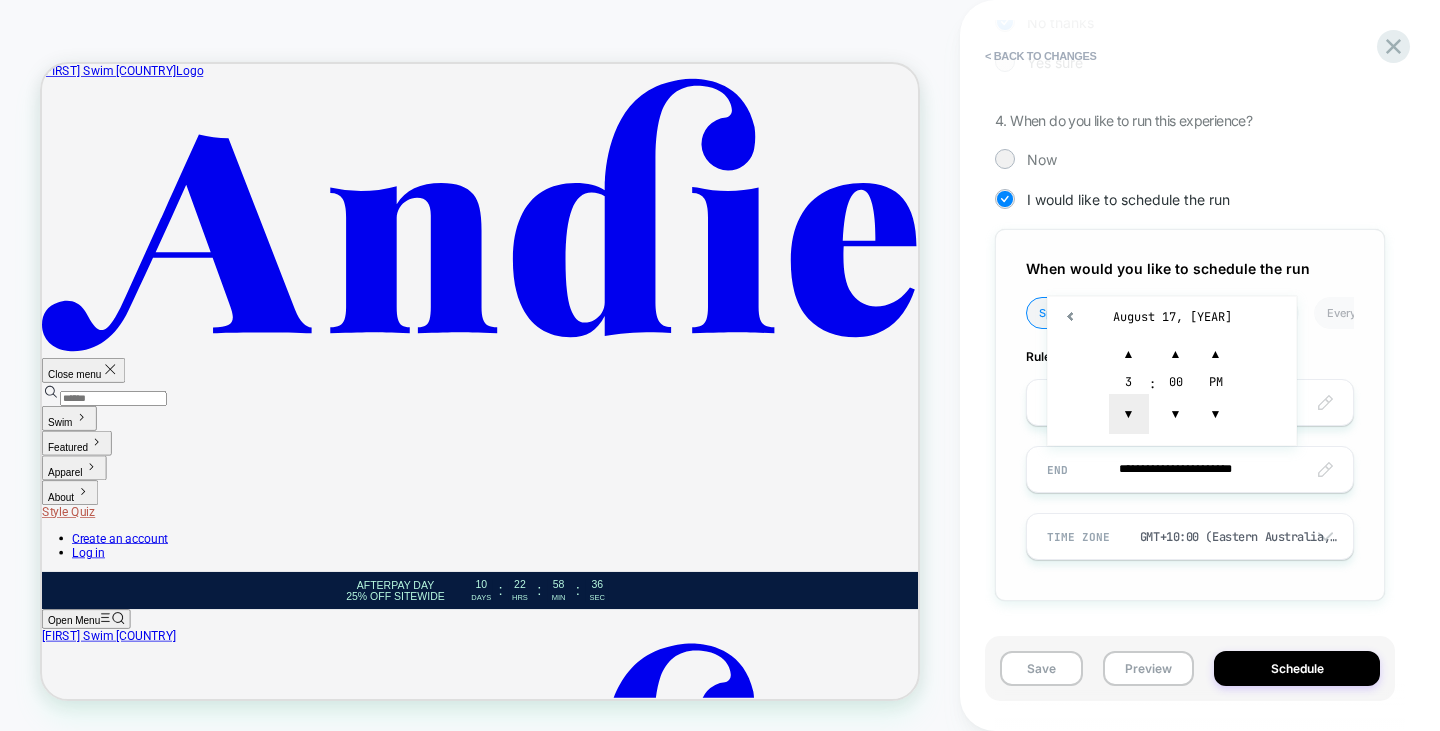 click on "▼" at bounding box center (1129, 414) 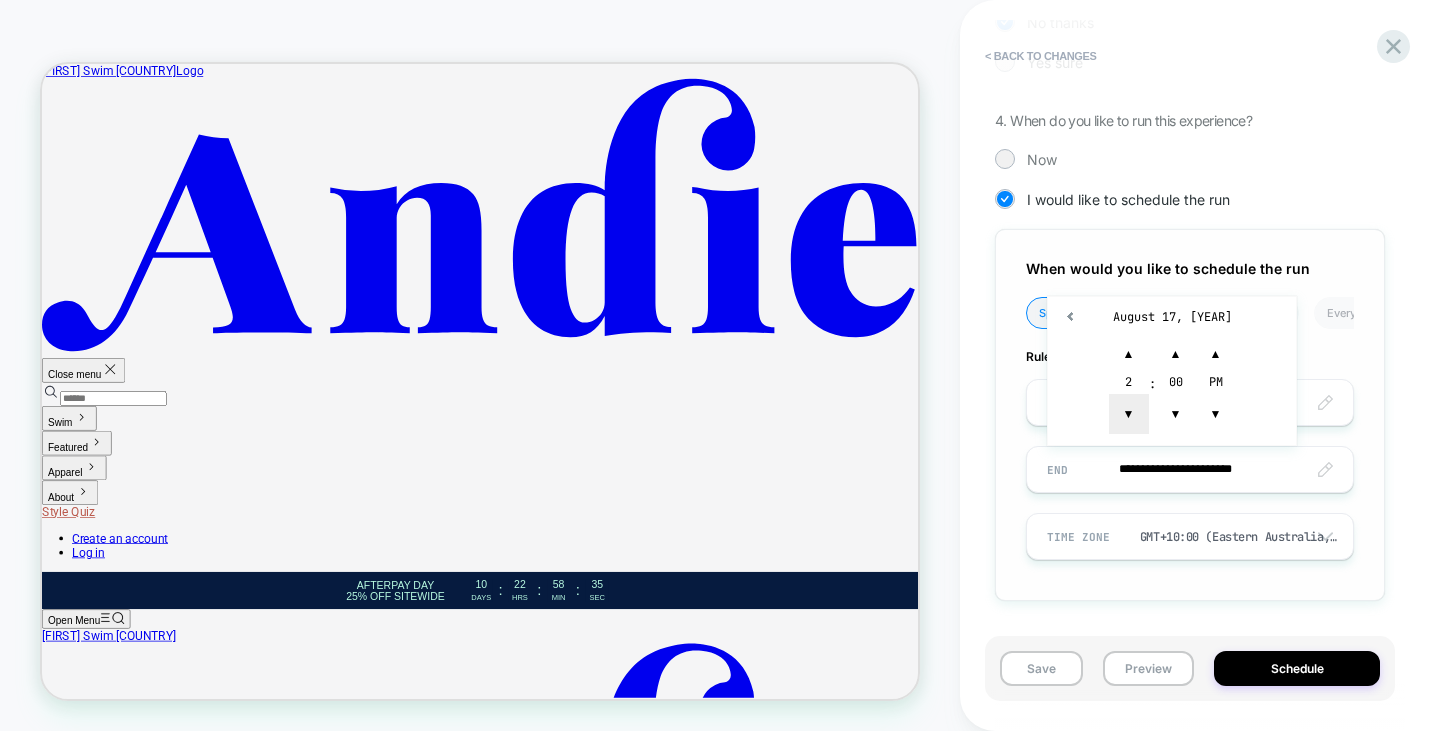 click on "▼" at bounding box center [1129, 414] 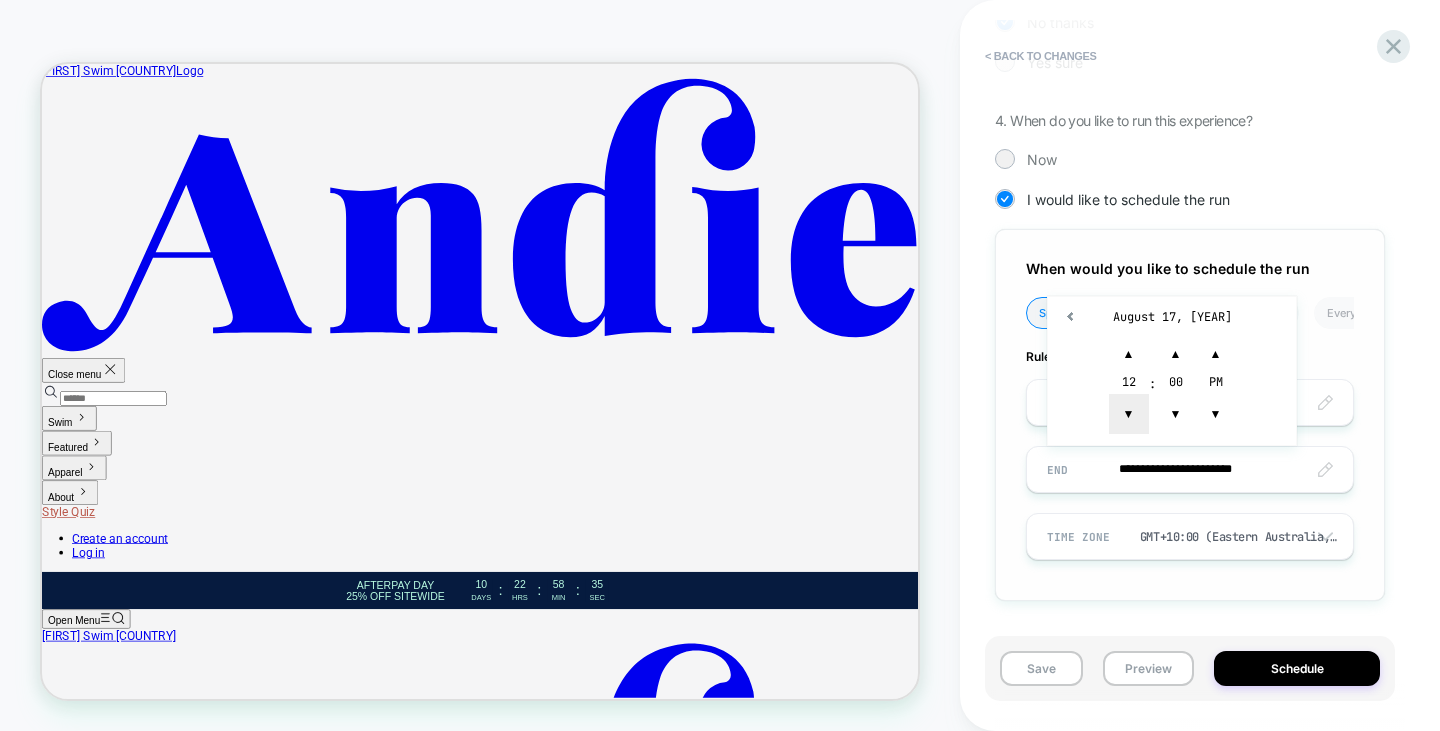 click on "▼" at bounding box center [1129, 414] 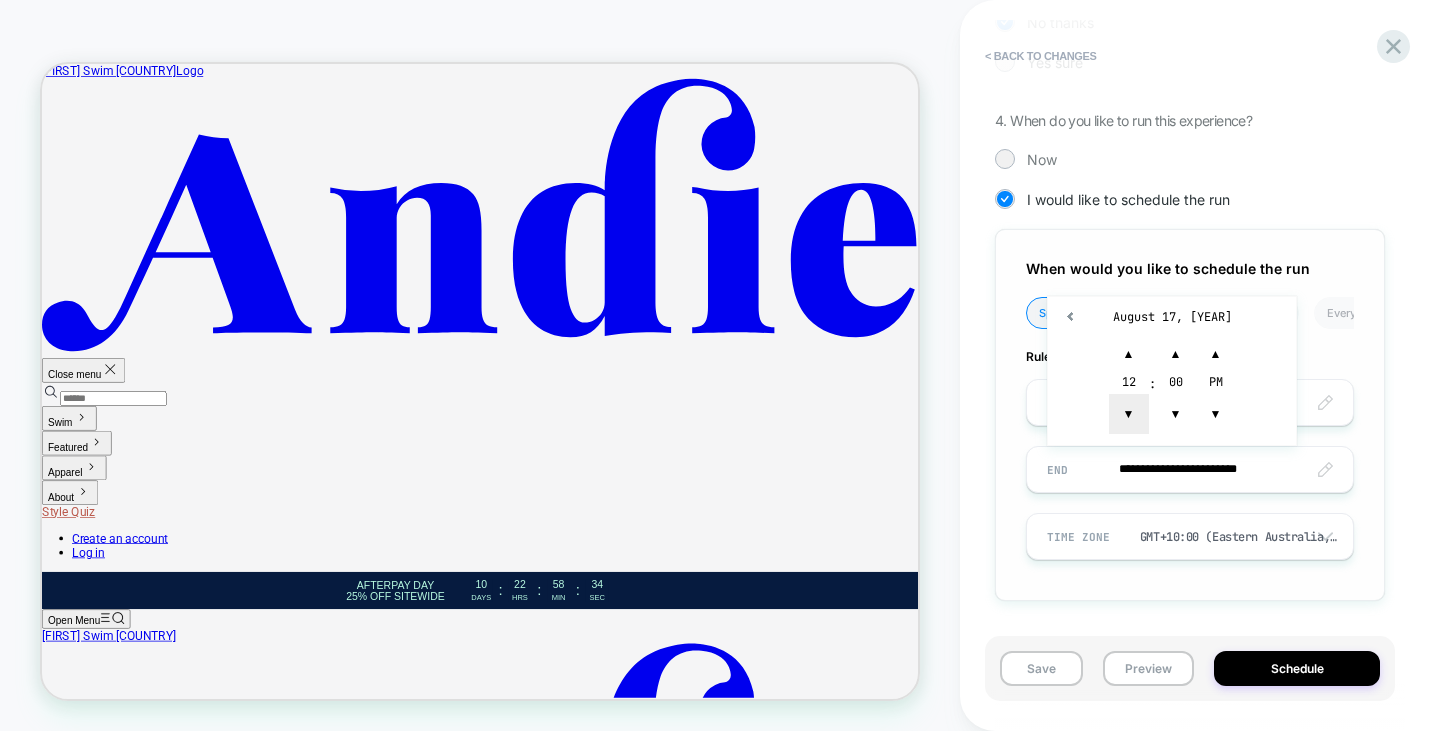 click on "▼" at bounding box center (1129, 414) 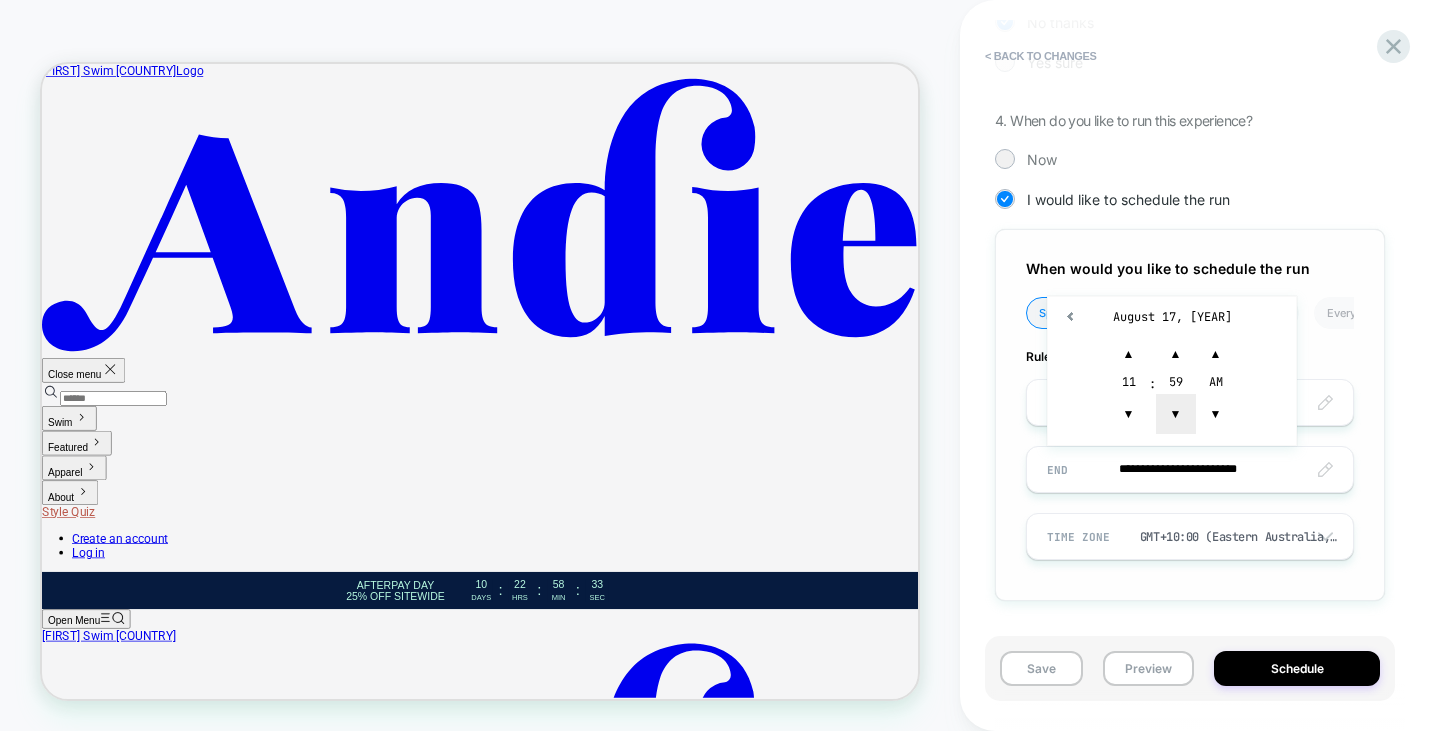 click on "▼" at bounding box center [1176, 414] 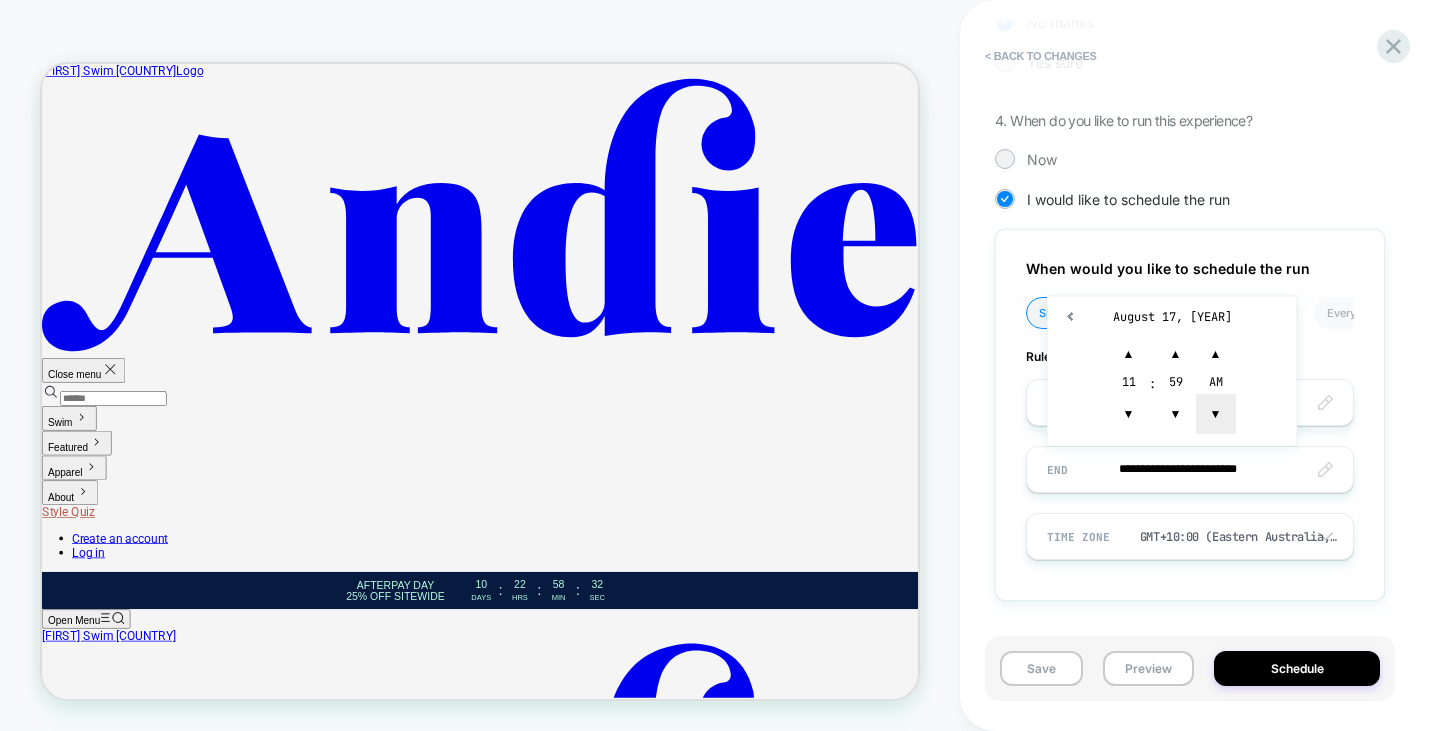 type on "**********" 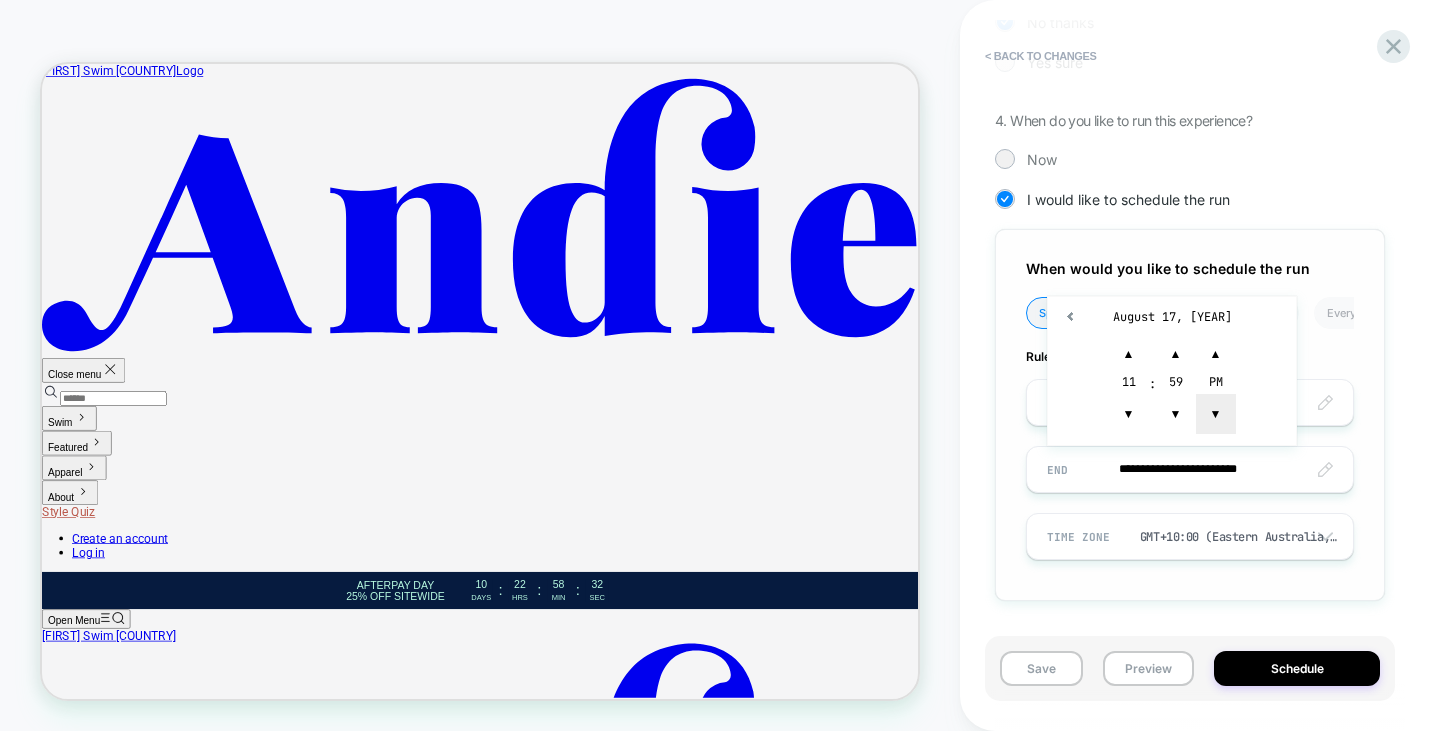 click on "▼" at bounding box center [1216, 414] 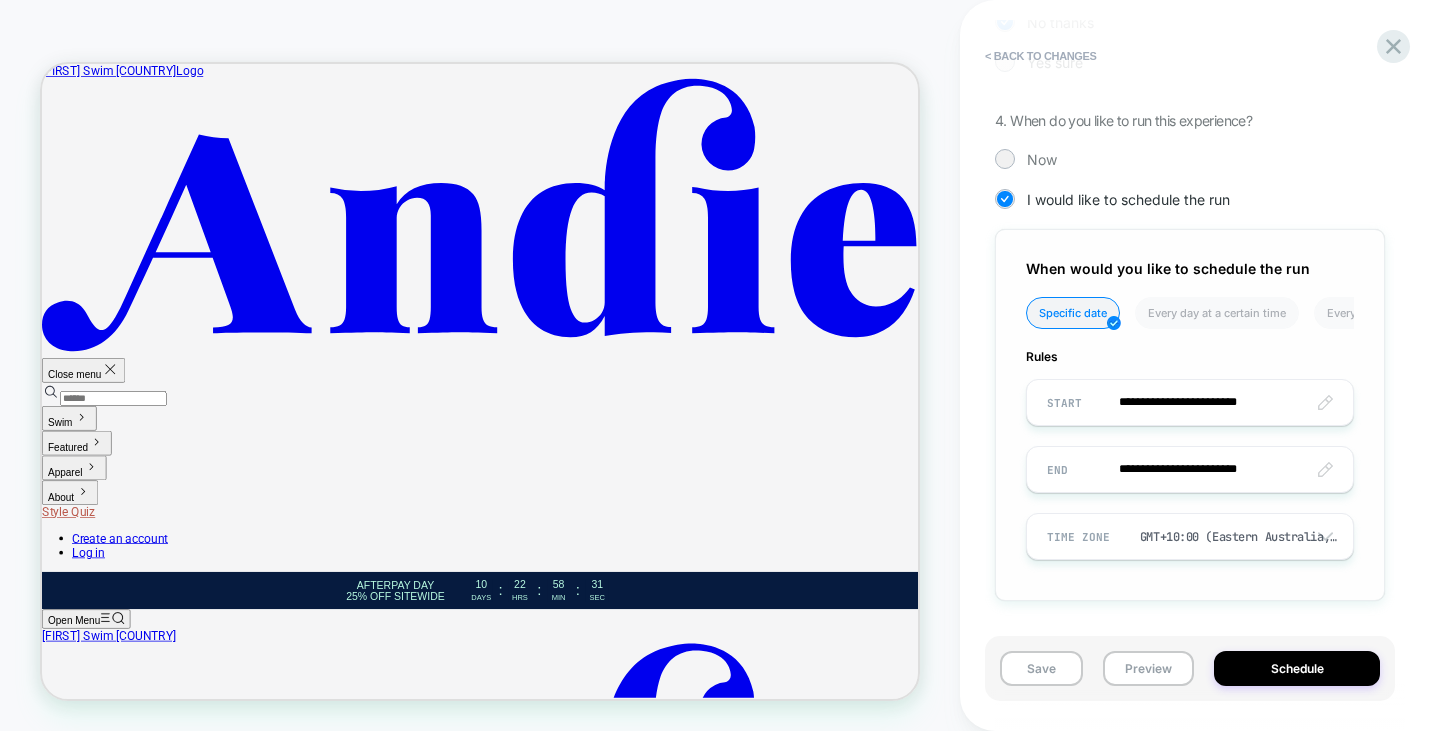 click on "**********" at bounding box center (1190, 415) 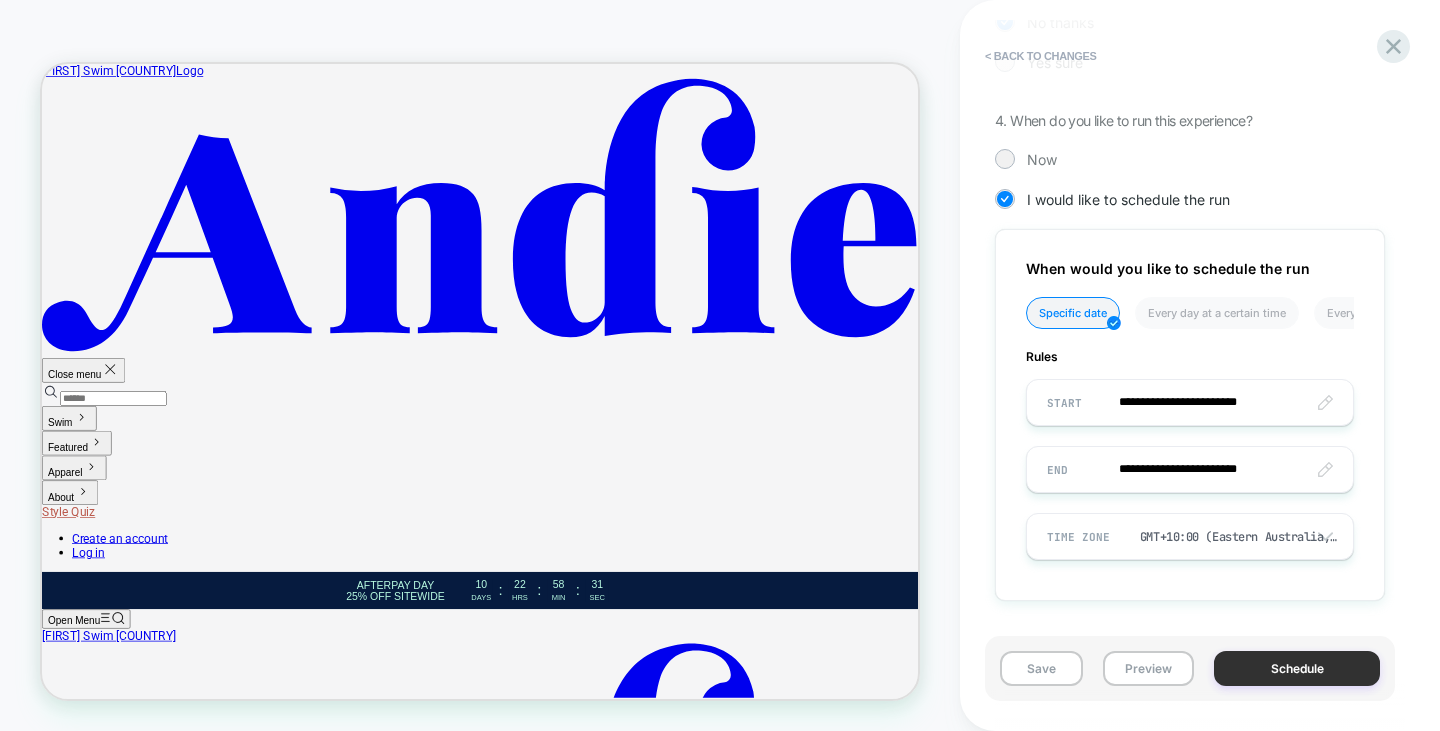 click on "Schedule" at bounding box center [1297, 668] 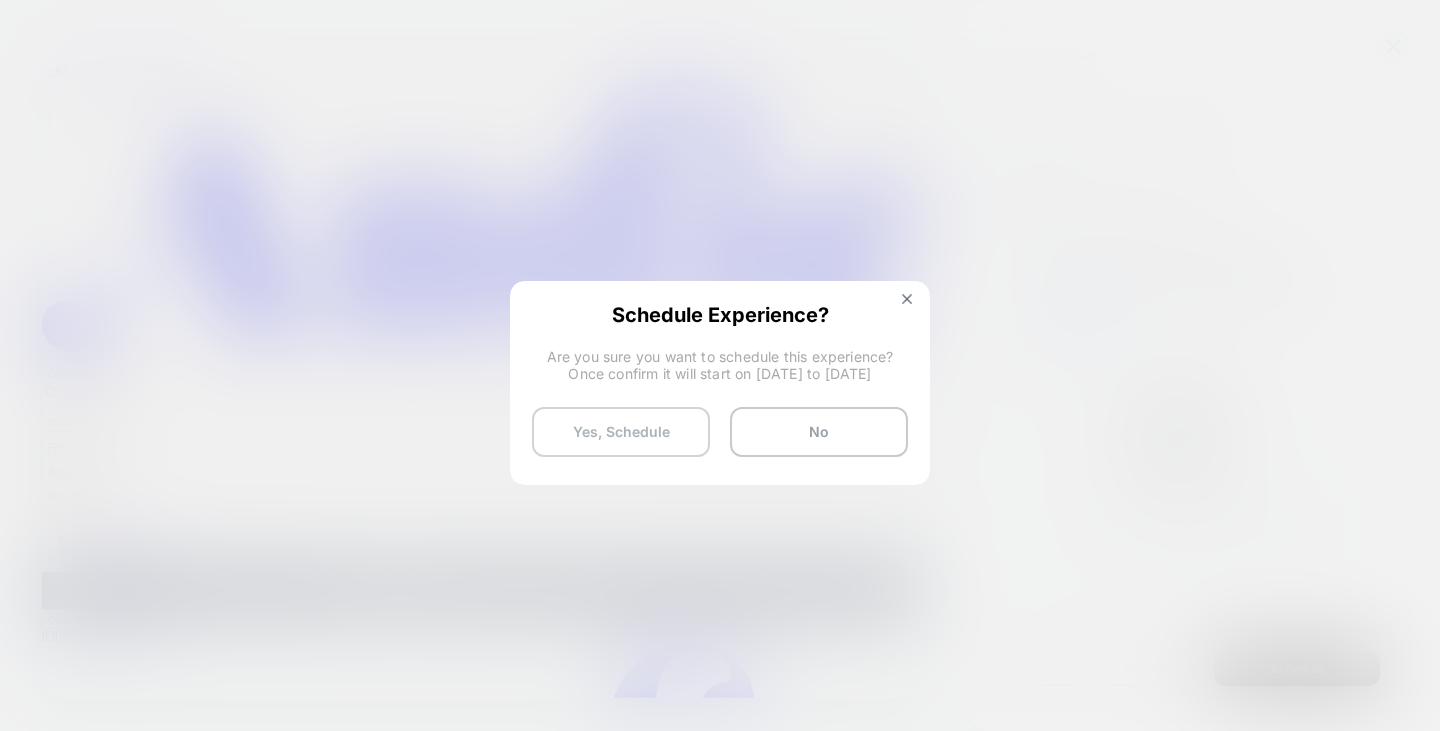 click on "Yes, Schedule" at bounding box center [621, 432] 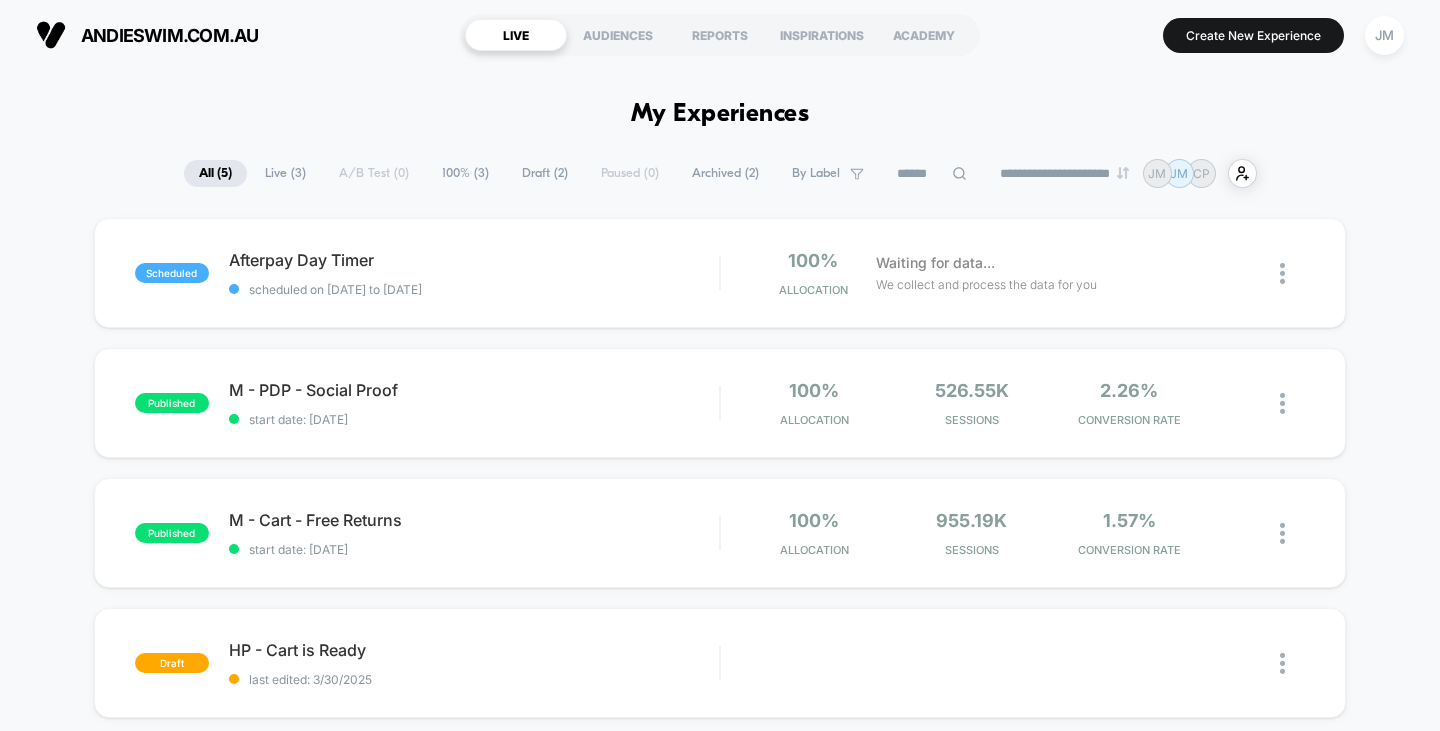 click on "**********" at bounding box center [720, 1434] 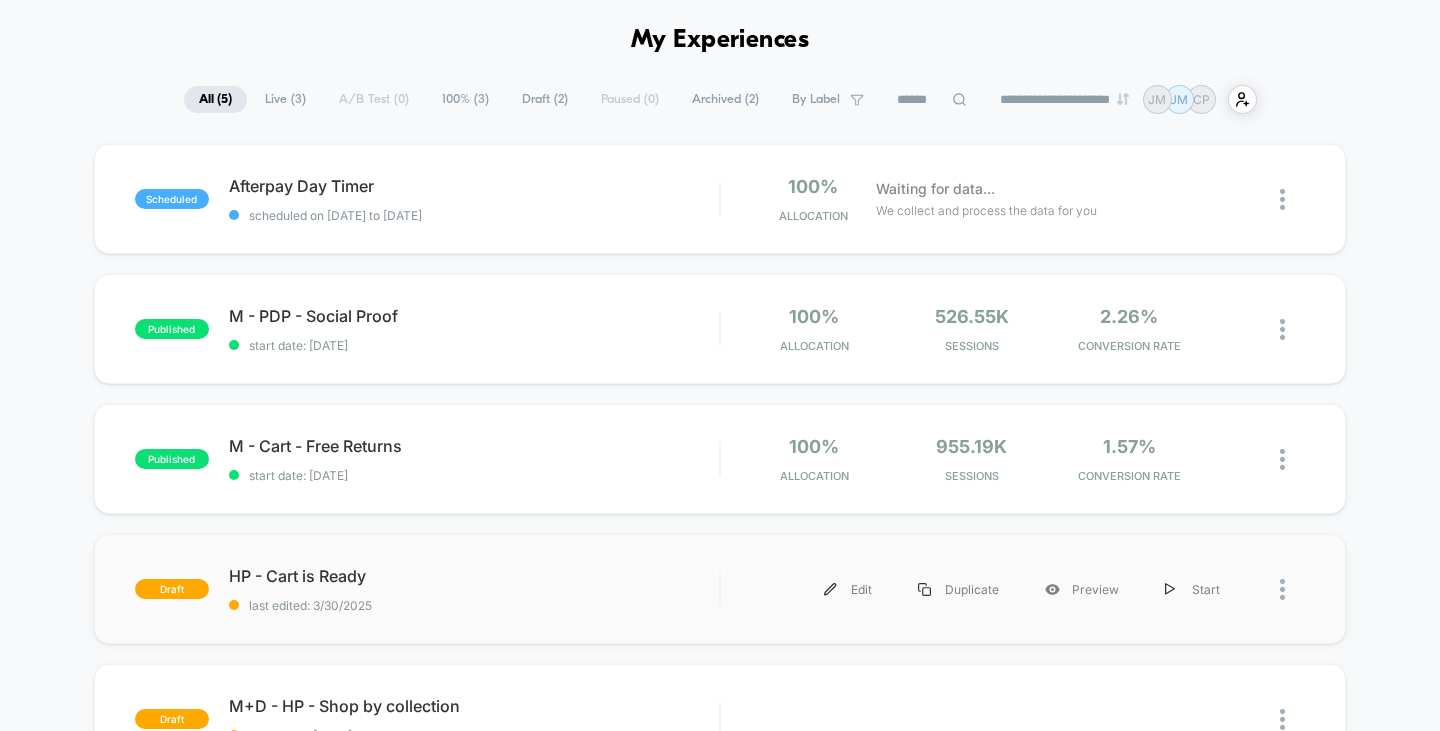 scroll, scrollTop: 0, scrollLeft: 0, axis: both 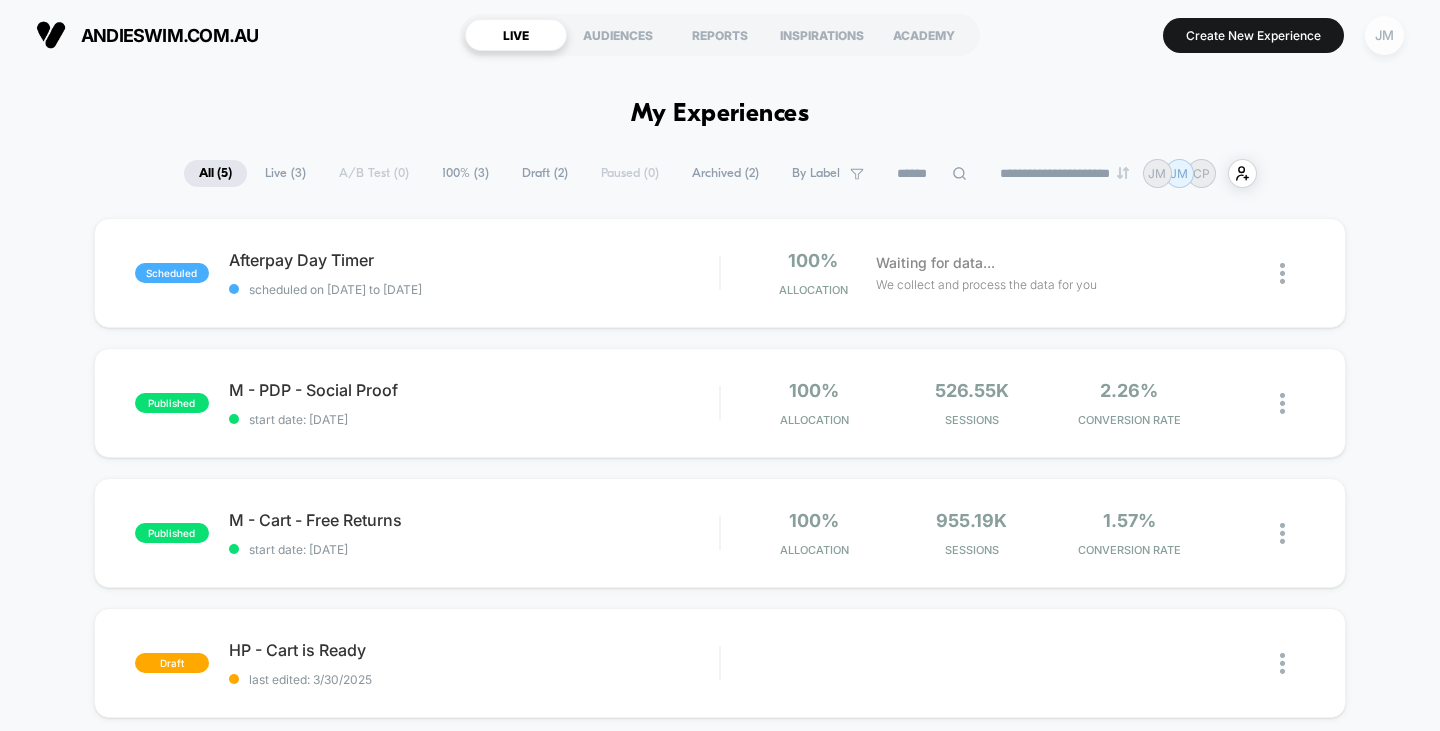 click on "JM" at bounding box center (1384, 35) 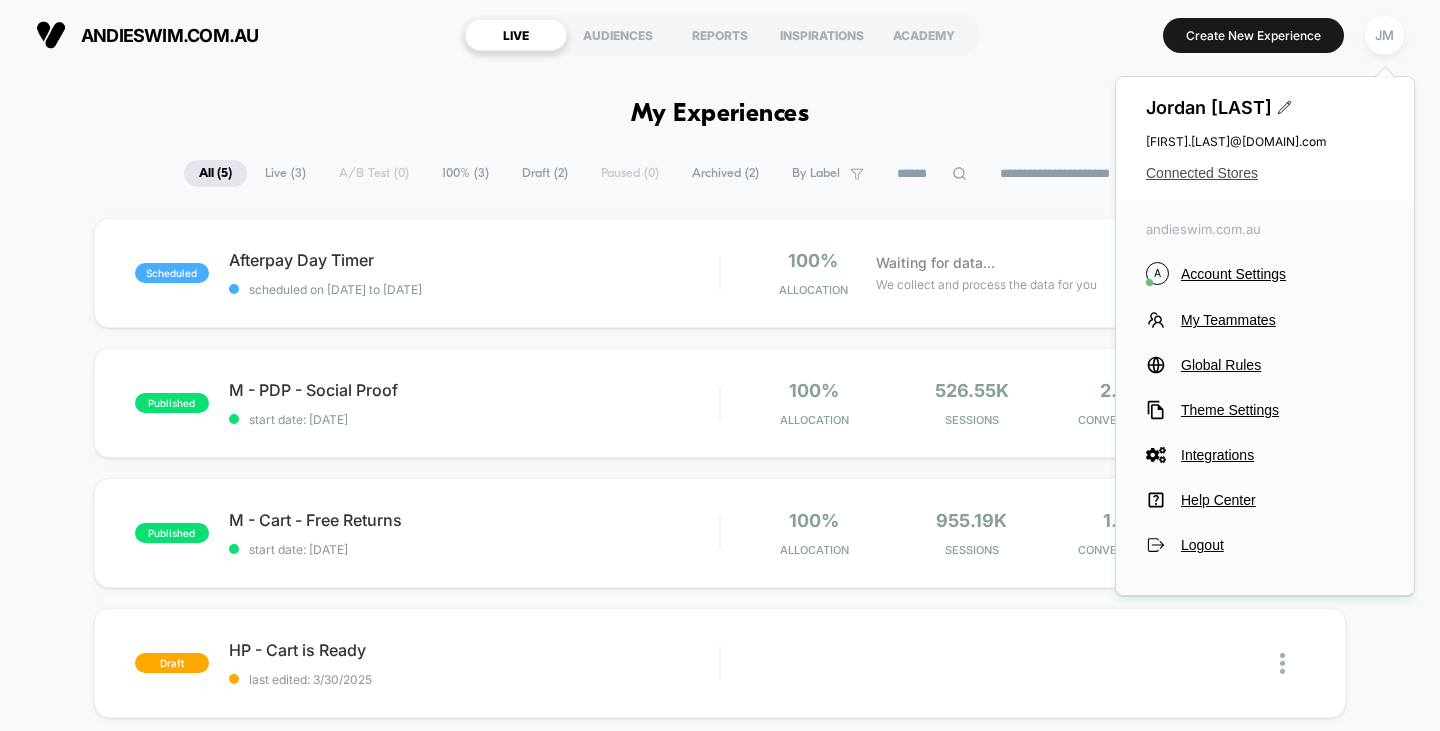 click on "Connected Stores" at bounding box center [1265, 173] 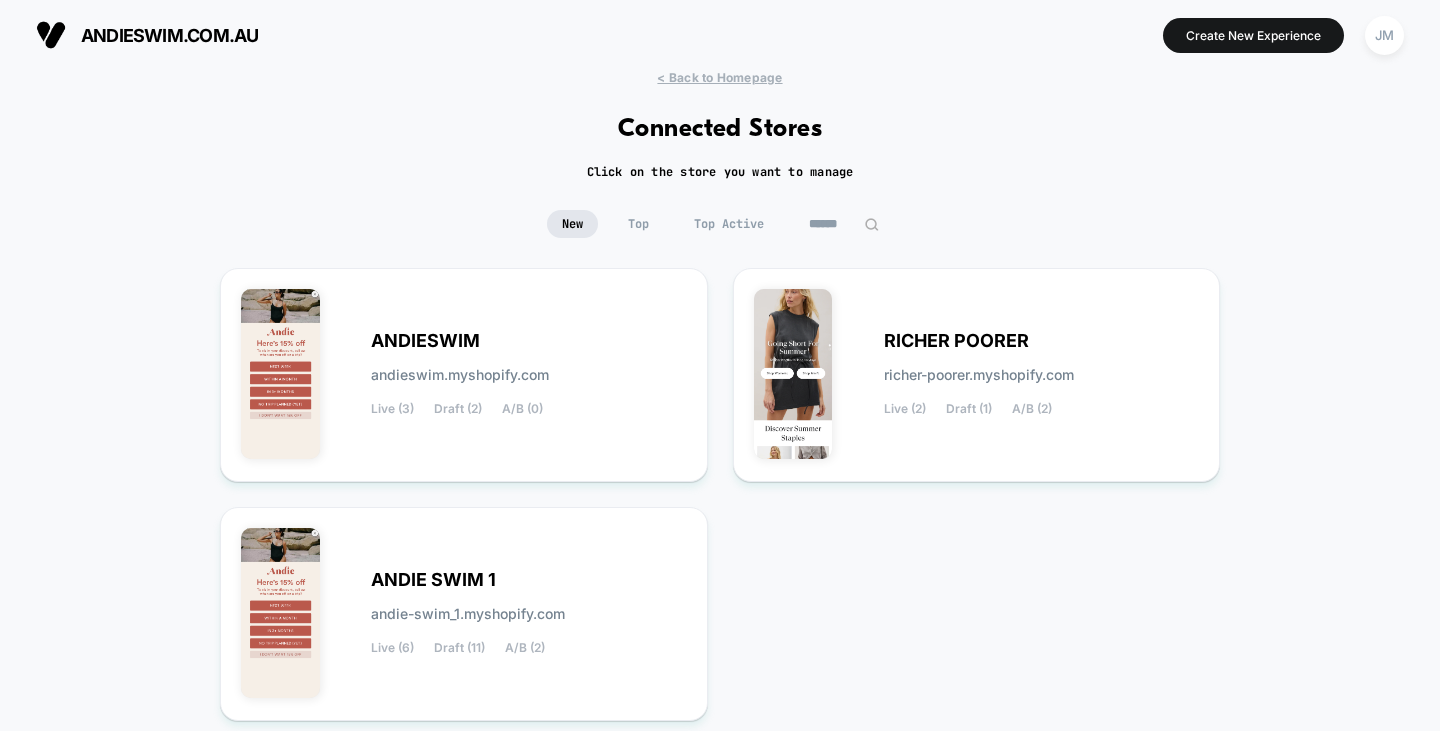 click on "< Back to Homepage Connected Stores Click on the store you want to manage New Top Top Active ANDIESWIM andieswim.myshopify.com Live (3) Draft (2) A/B (0) RICHER POORER richer-poorer.myshopify.com Live (2) Draft (1) A/B (2) ANDIE SWIM 1 andie-swim_1.myshopify.com Live (6) Draft (11) A/B (2) 1 1  -   3  of  3   stores 1 1  -   3  of  3   stores" at bounding box center (720, 466) 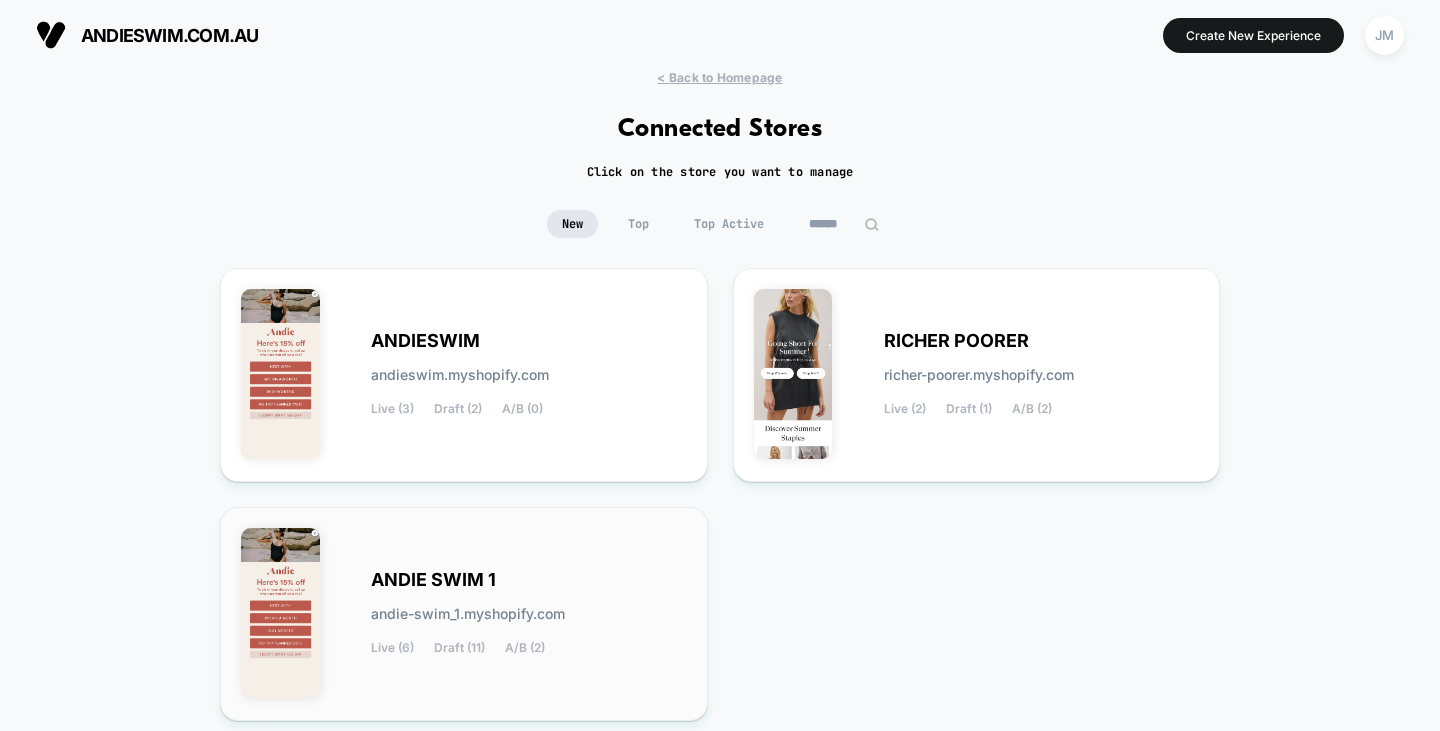 click on "ANDIE SWIM 1 andie-swim_1.myshopify.com Live (6) Draft (11) A/B (2)" at bounding box center (529, 614) 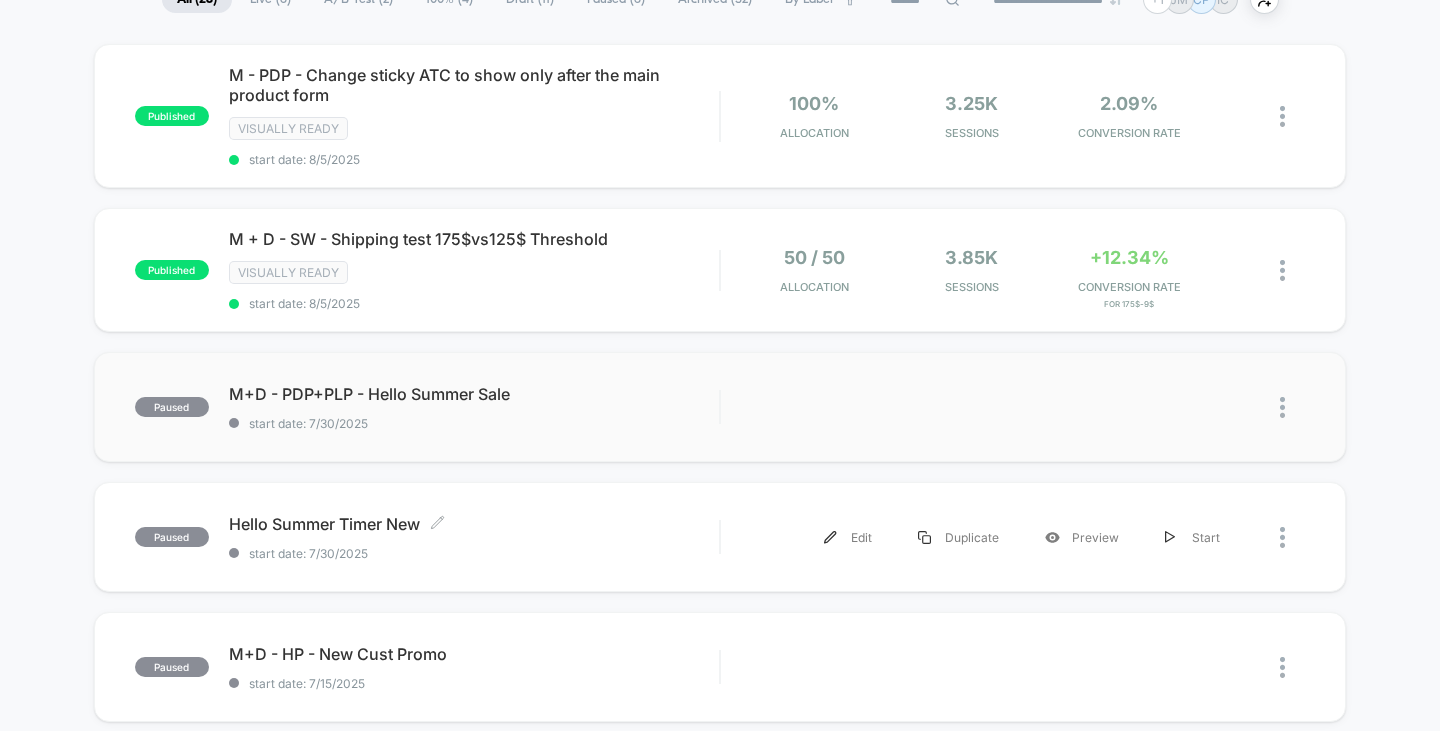 scroll, scrollTop: 200, scrollLeft: 0, axis: vertical 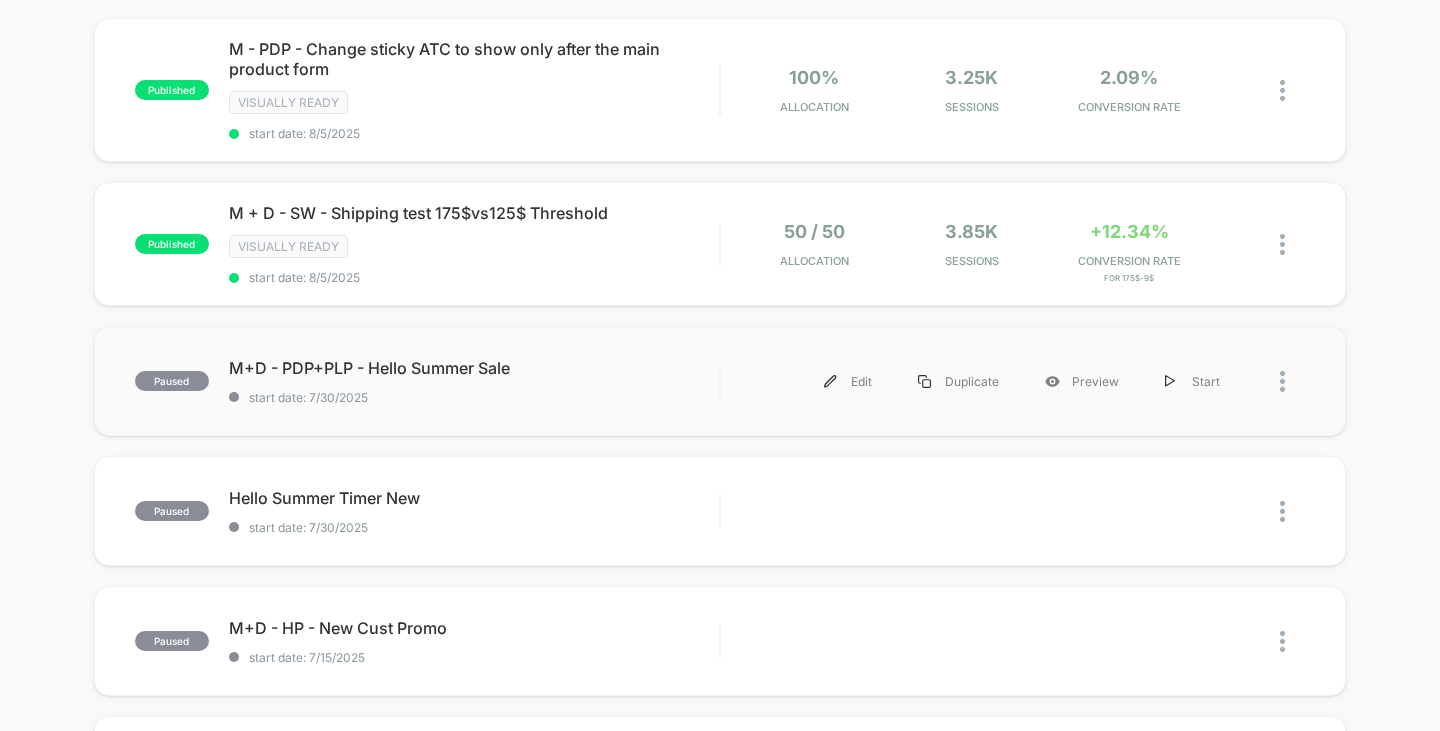 click at bounding box center (1274, 381) 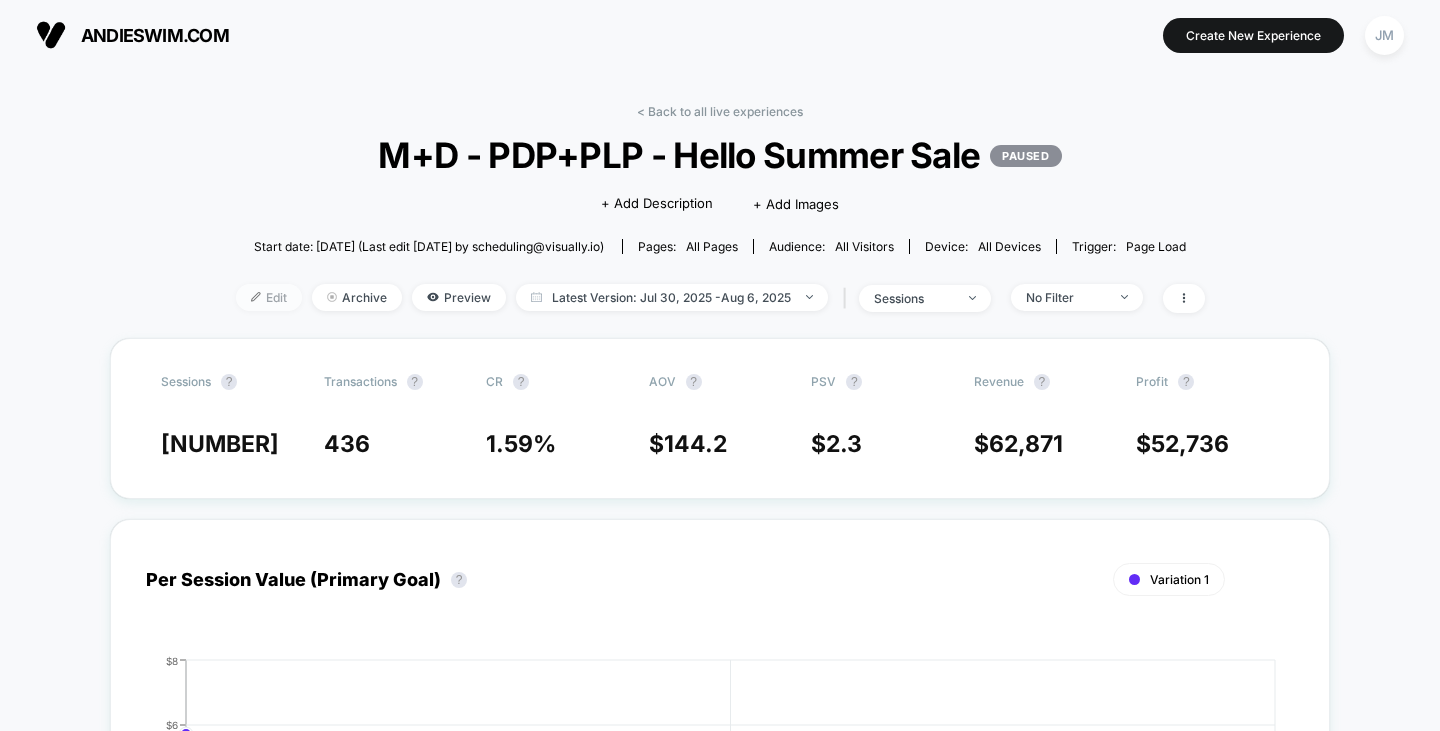 click on "Edit" at bounding box center (269, 297) 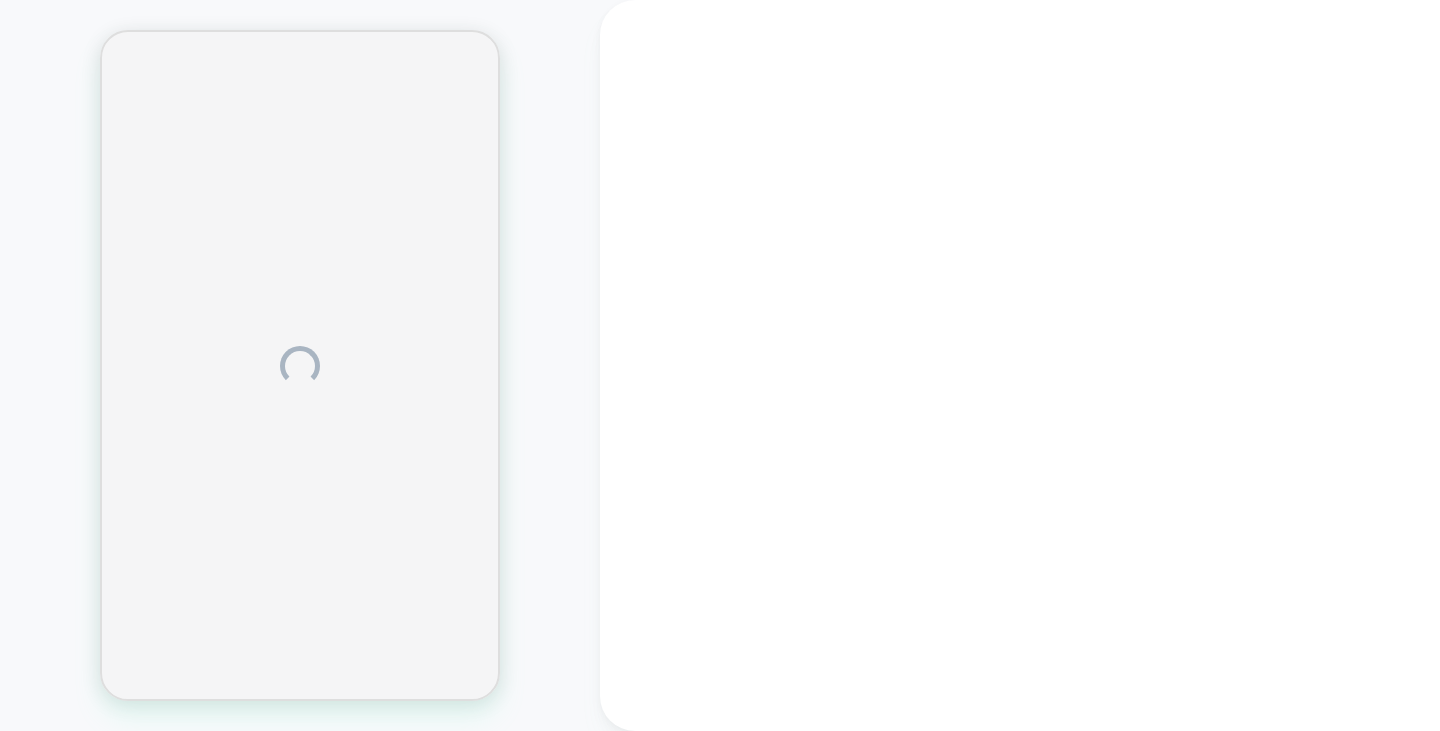 click at bounding box center (300, 365) 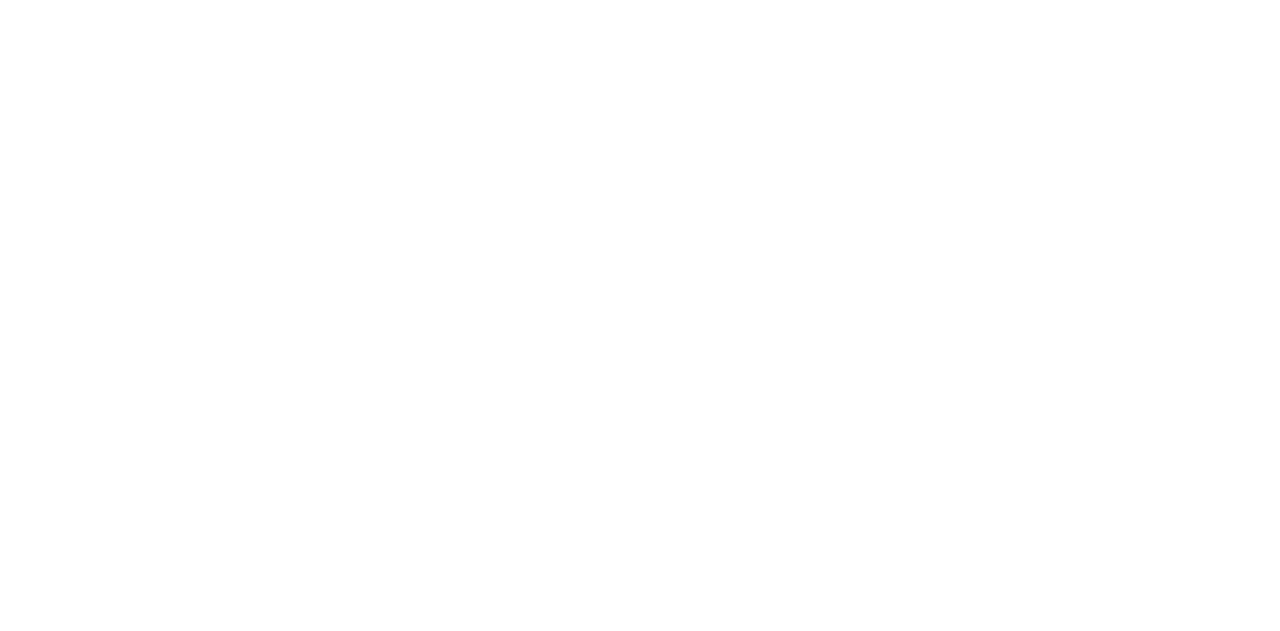 scroll, scrollTop: 0, scrollLeft: 0, axis: both 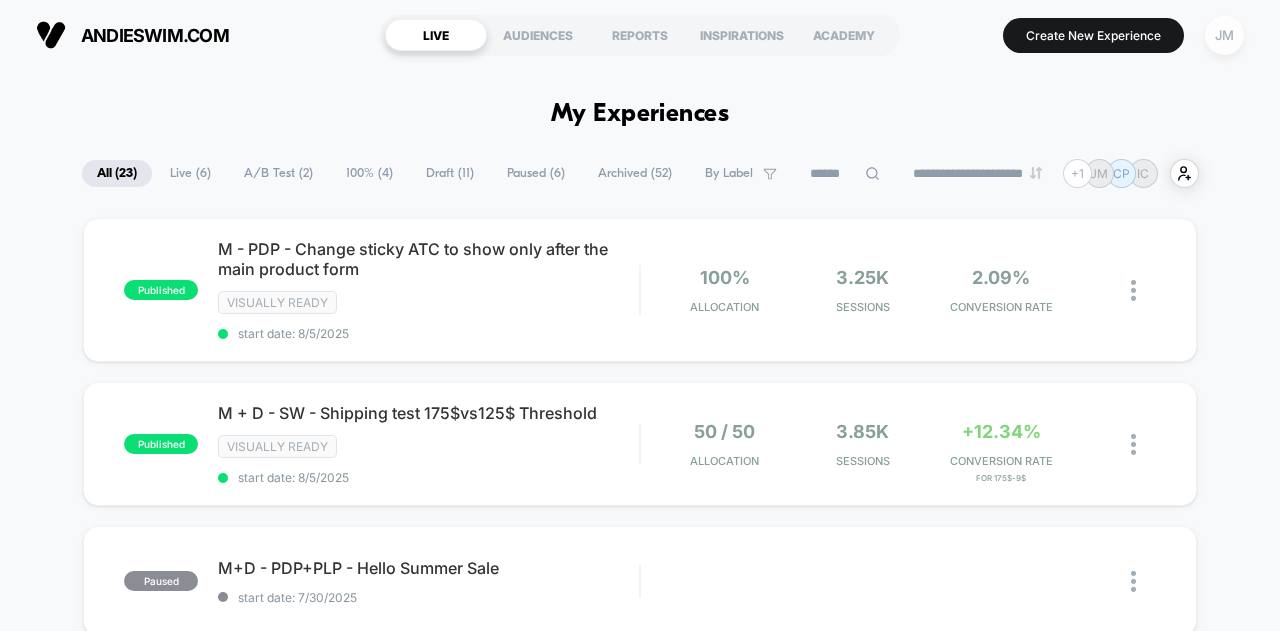 click on "JM" at bounding box center (1224, 35) 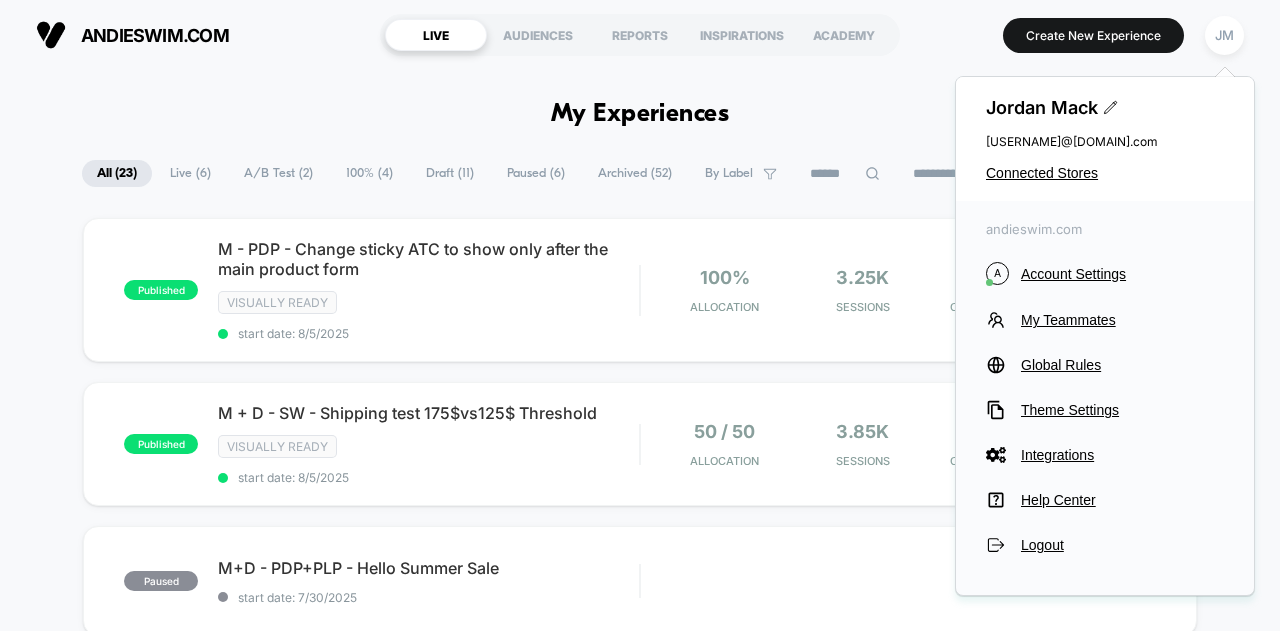 click on "Jordan   Mack jordan.mack@andieswim.com Connected Stores" at bounding box center [1105, 139] 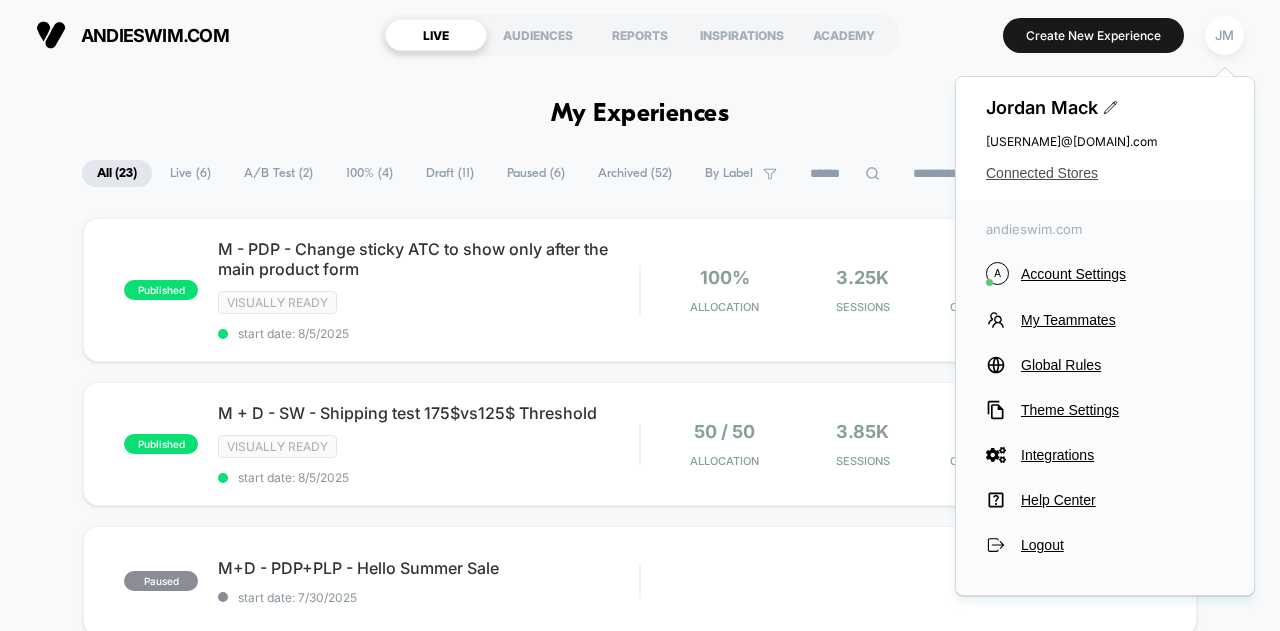 click on "Connected Stores" at bounding box center [1105, 173] 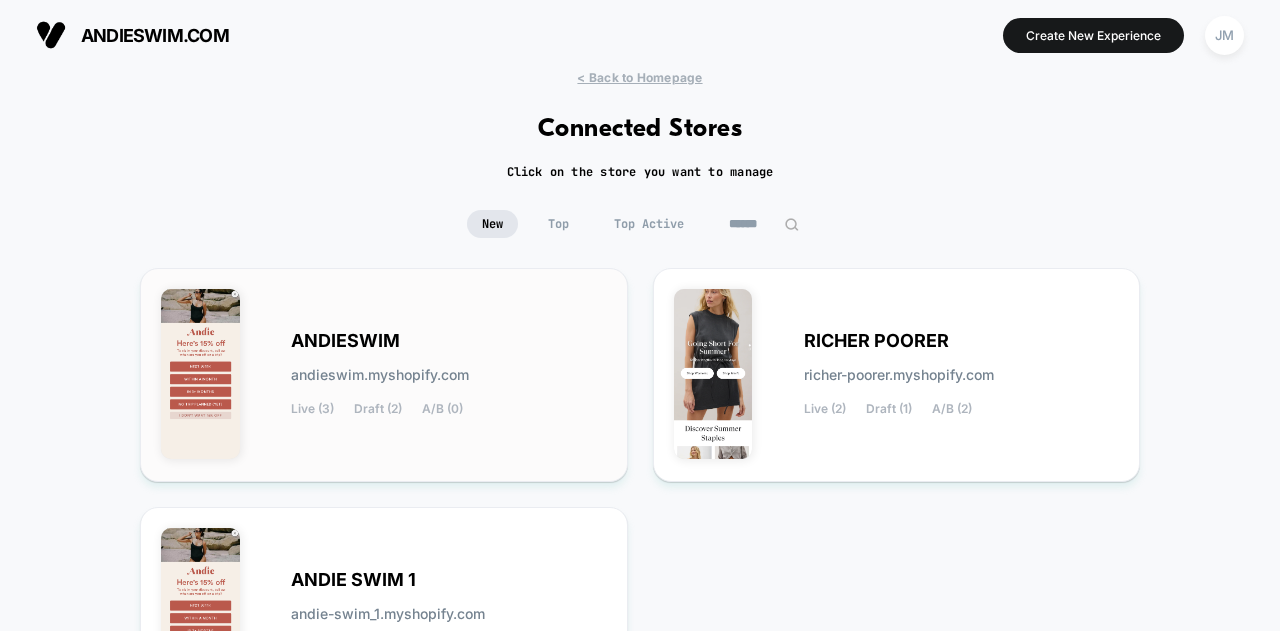 click on "ANDIESWIM andieswim.myshopify.com Live (3) Draft (2) A/B (0)" at bounding box center [449, 375] 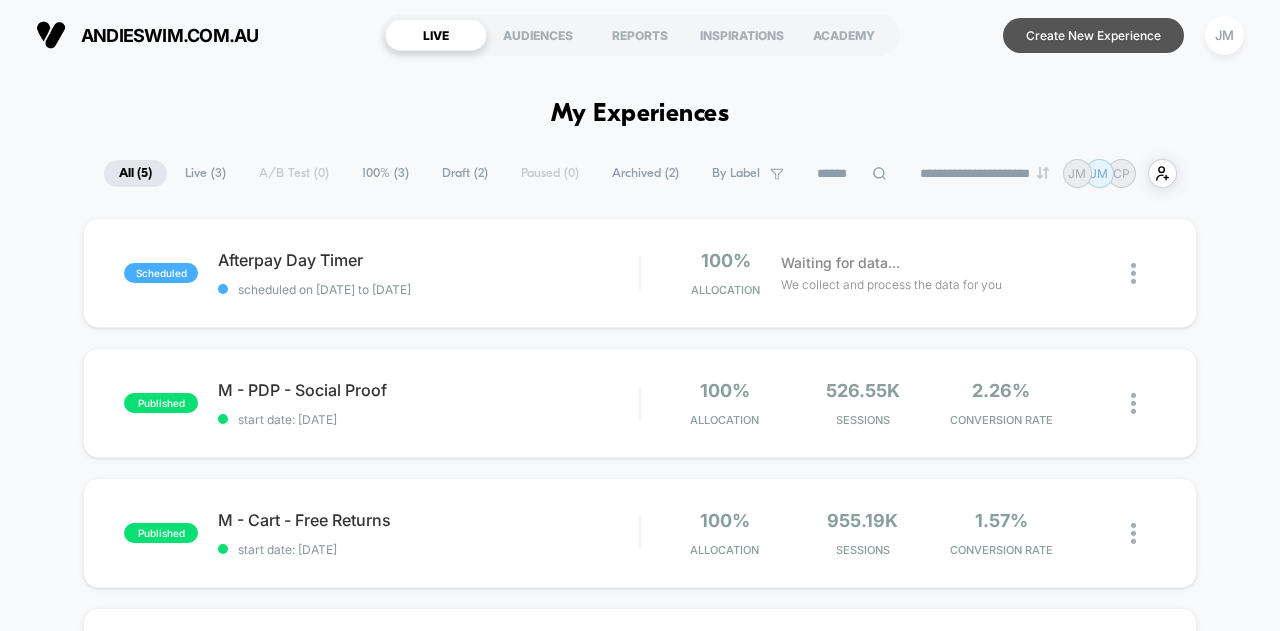 click on "Create New Experience" at bounding box center (1093, 35) 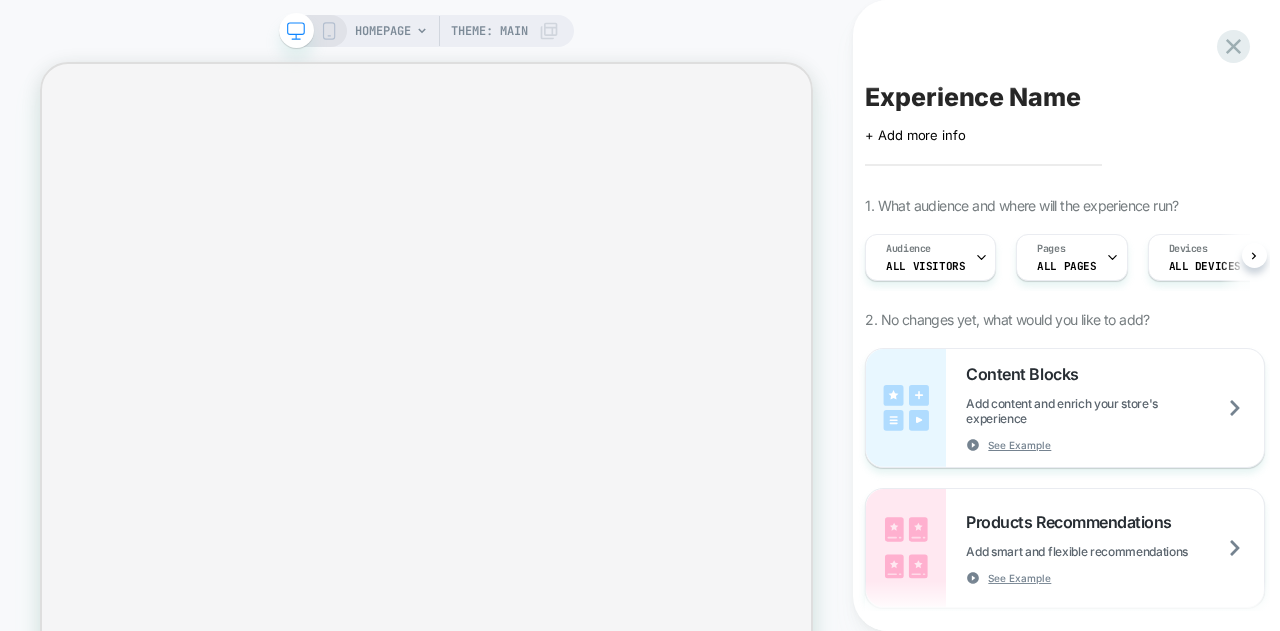 scroll, scrollTop: 0, scrollLeft: 1, axis: horizontal 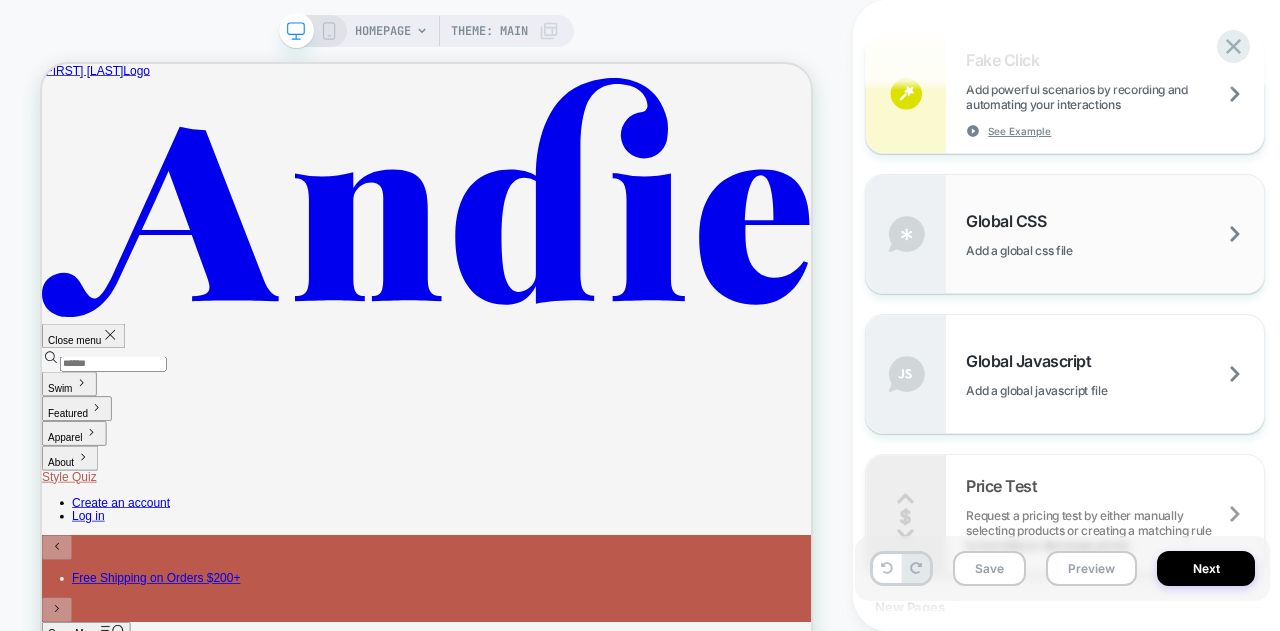 click on "Global CSS Add a global css file" at bounding box center (1115, 234) 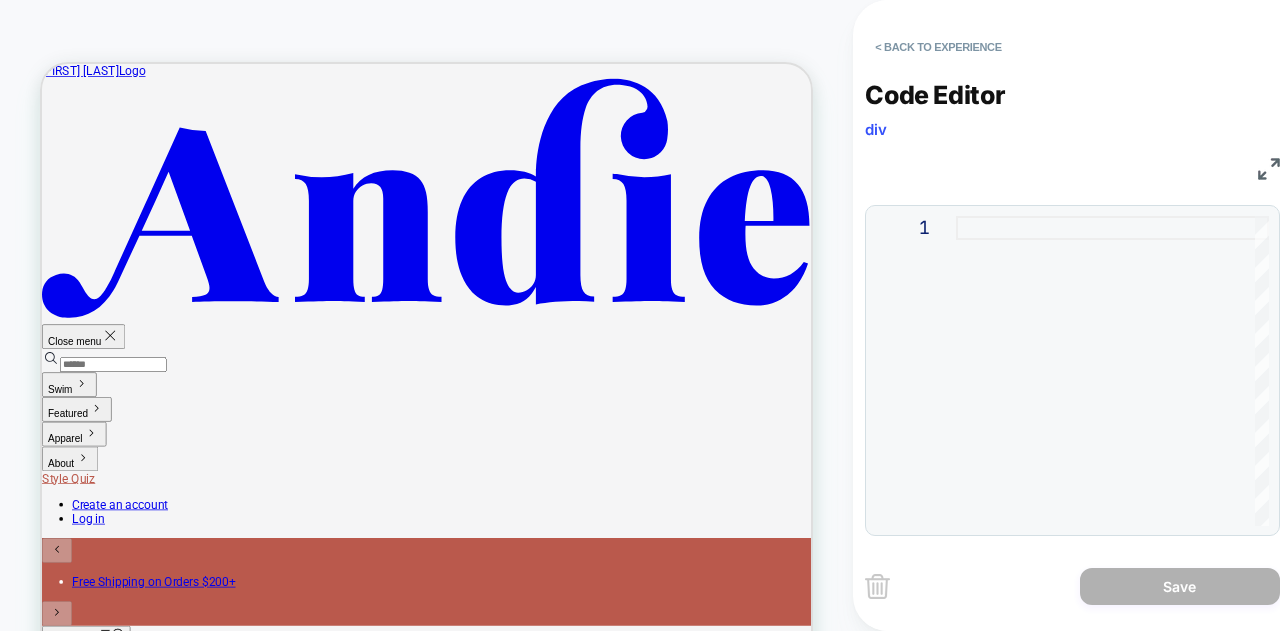 click on "1" at bounding box center [916, 371] 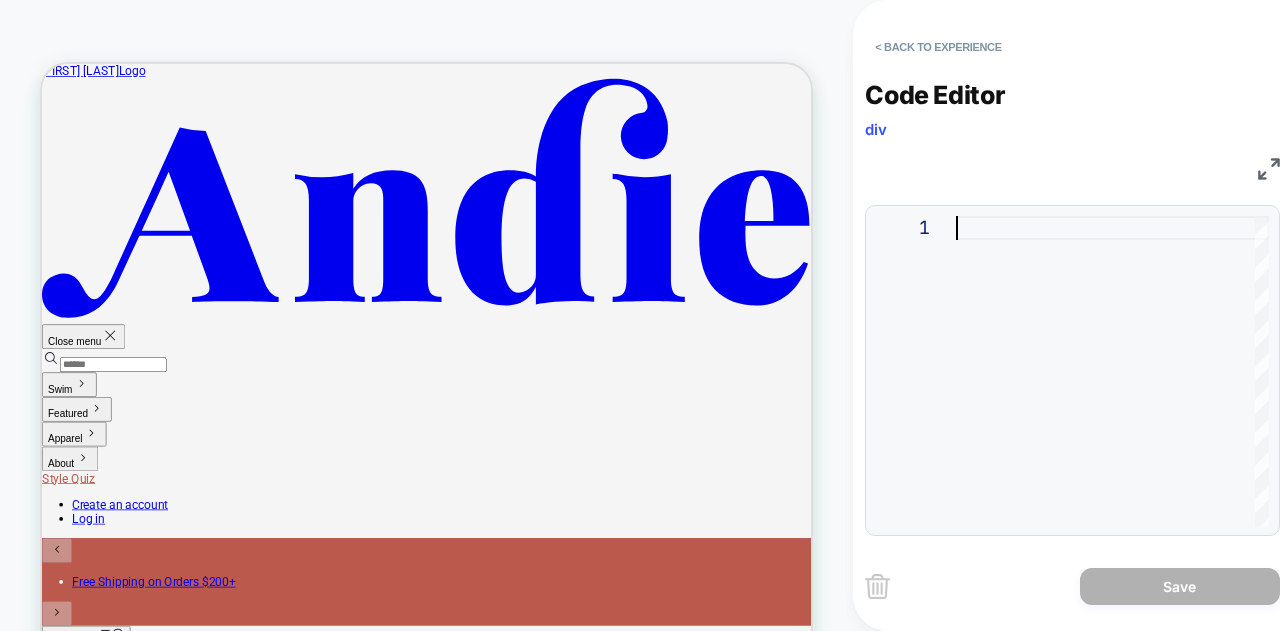 click at bounding box center (1112, 371) 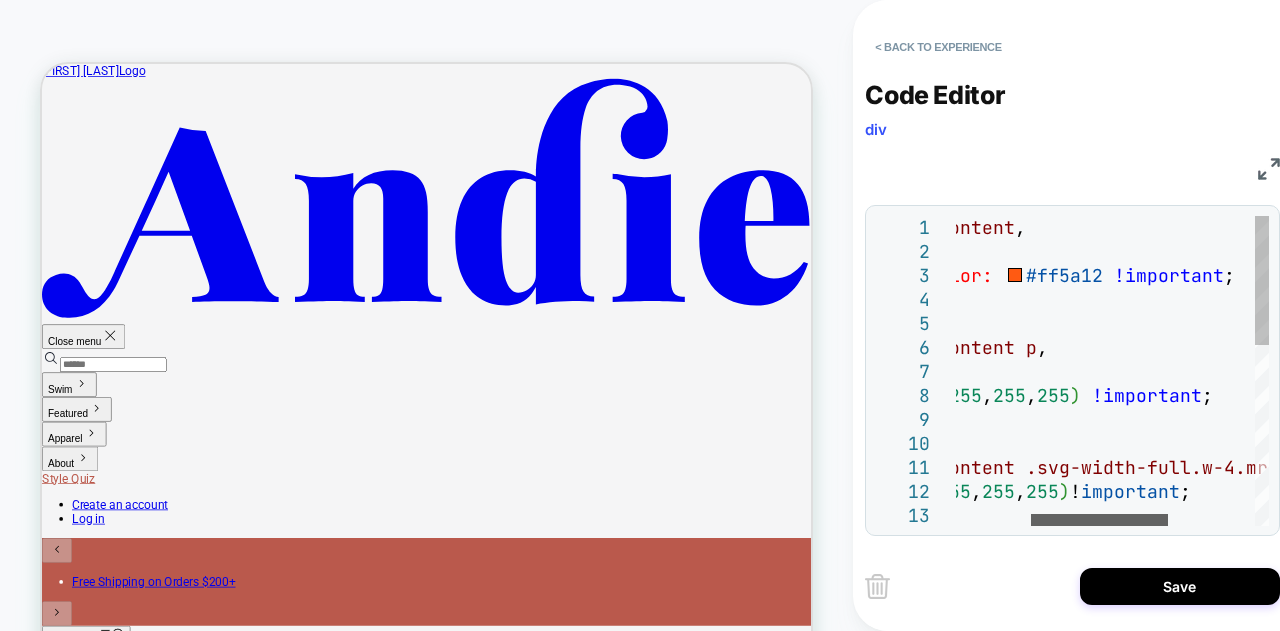 click at bounding box center [1099, 520] 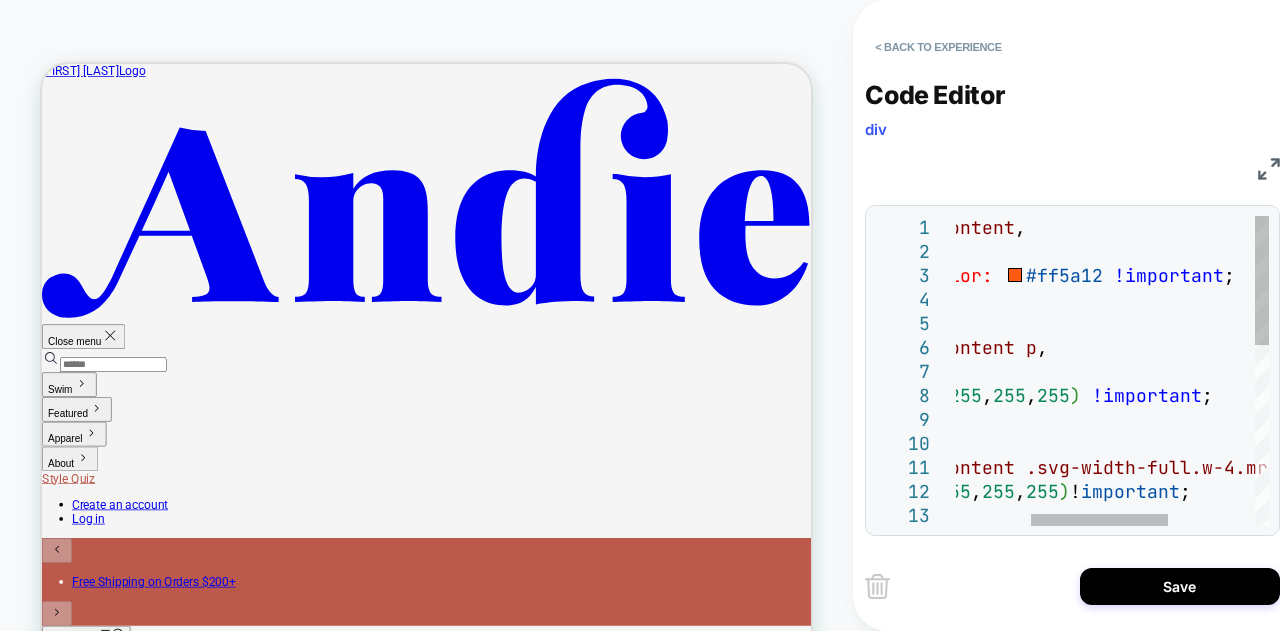 scroll, scrollTop: 0, scrollLeft: 0, axis: both 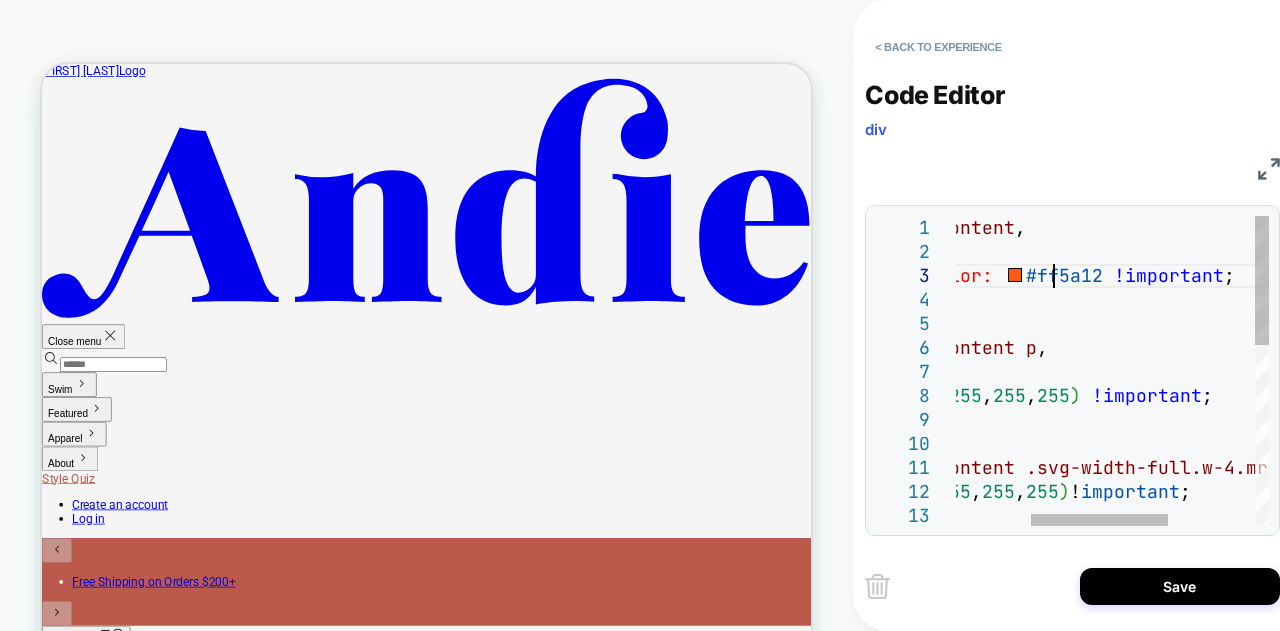 click on "color:     rgb ( 255 ,  255 ,  255 )   !important ; } .promoMessage-content   .svg-width-full.w-4.mr- \ [ 2px \ ]   svg   {    color :    rgb ( 255 ,  255 ,  255 )  ! important ; } .promoMessage-content   p , .ns-promo   {    background-color:     #ff5a12   !important ; } .promoMessage-content , .ns-promo   {" at bounding box center [1125, 587] 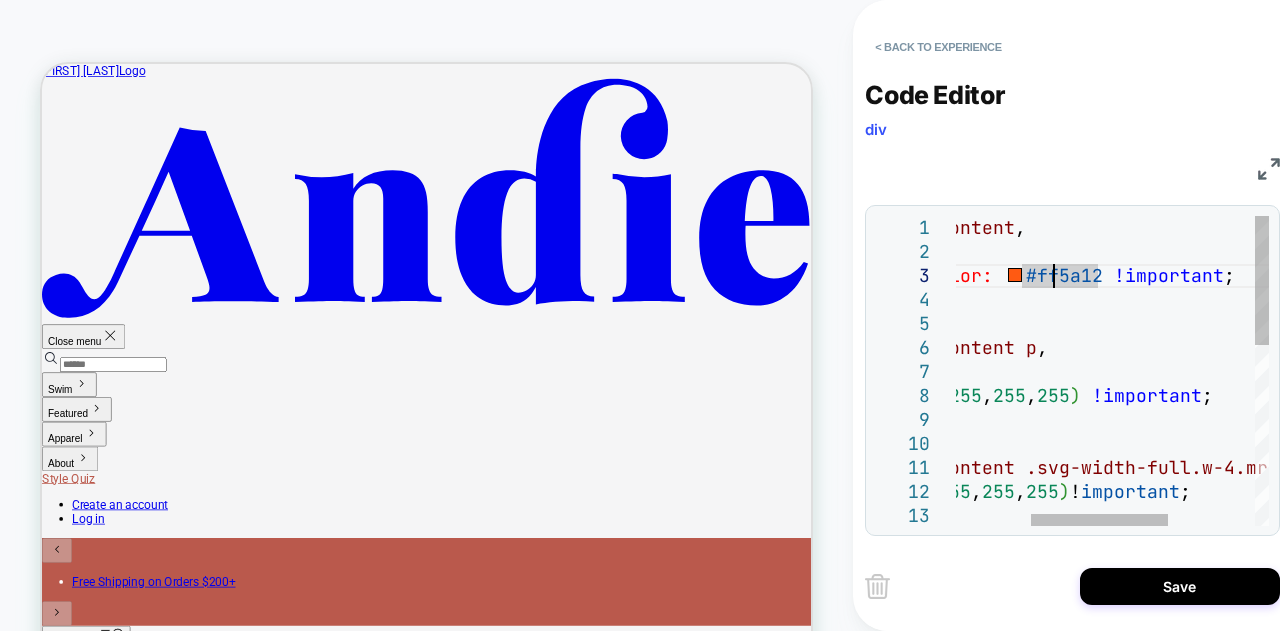 click on "color:     rgb ( 255 ,  255 ,  255 )   !important ; } .promoMessage-content   .svg-width-full.w-4.mr- \ [ 2px \ ]   svg   {    color :    rgb ( 255 ,  255 ,  255 )  ! important ; } .promoMessage-content   p , .ns-promo   {    background-color:     #ff5a12   !important ; } .promoMessage-content , .ns-promo   {" at bounding box center (1125, 587) 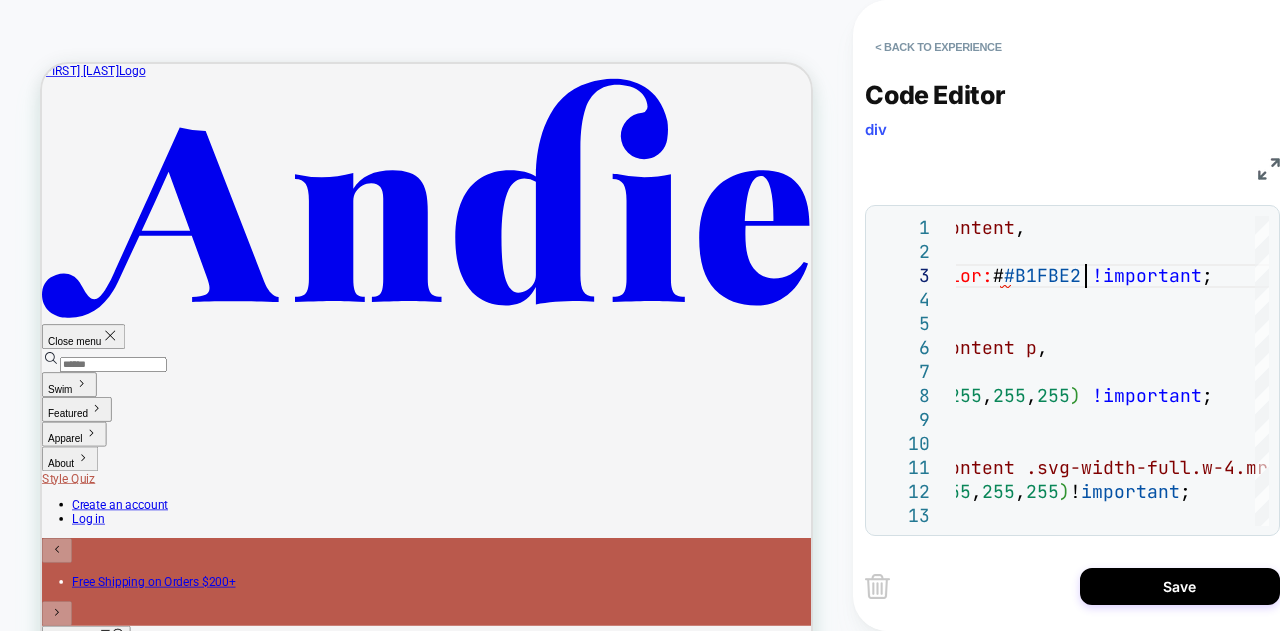 click on "Code Editor div" at bounding box center [1072, 114] 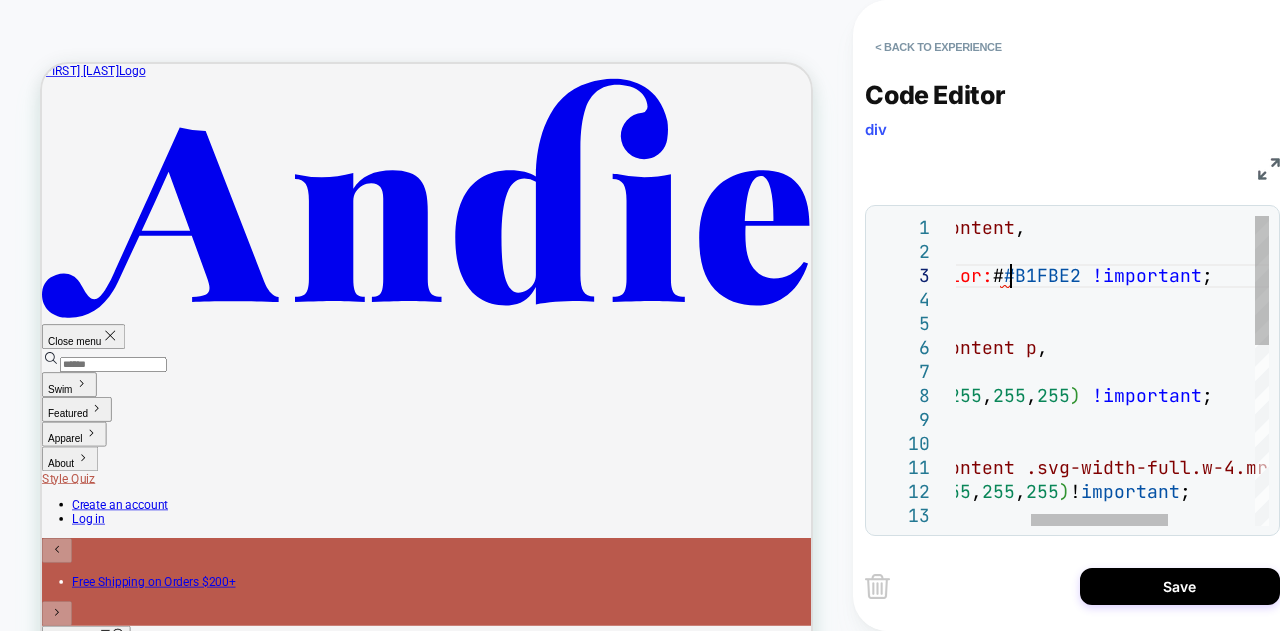 click on "color:     rgb ( 255 ,  255 ,  255 )   !important ; } .promoMessage-content   .svg-width-full.w-4.mr- \ [ 2px \ ]   svg   {    color :    rgb ( 255 ,  255 ,  255 )  ! important ; } .promoMessage-content   p , .ns-promo   {    background-color:  # #B1FBE2   !important ; } .promoMessage-content , .ns-promo   {" at bounding box center [1125, 587] 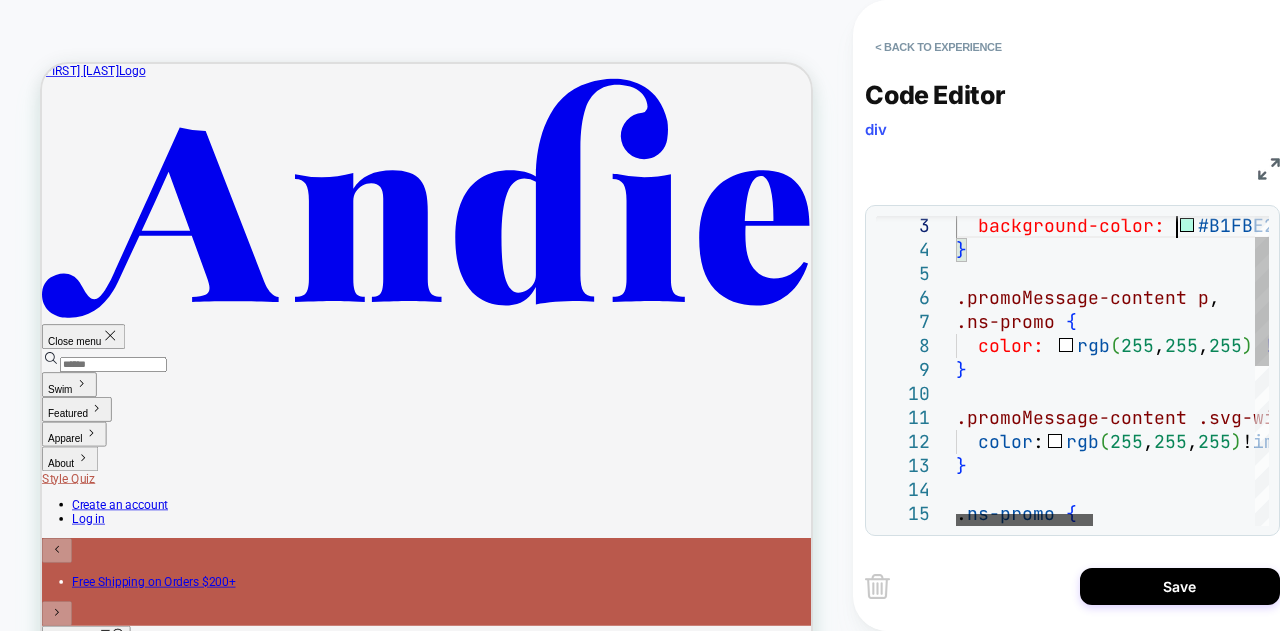 click at bounding box center (1024, 520) 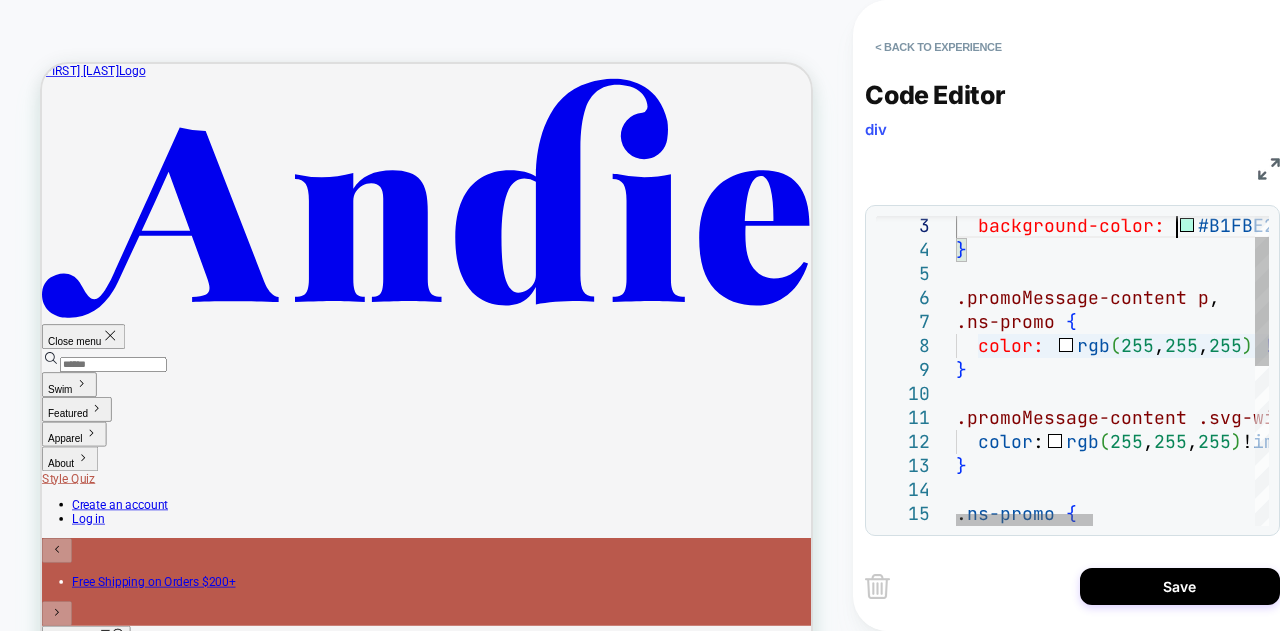 click on "color:     rgb ( 255 ,  255 ,  255 )   !important ; } .promoMessage-content   .svg-width-full.w-4.mr- \ [ 2px \ ]   svg   {    color :    rgb ( 255 ,  255 ,  255 )  ! important ; } .promoMessage-content   p , .ns-promo   {    background-color:     #B1FBE2   !important ; } . ns-promo   {" at bounding box center (1297, 537) 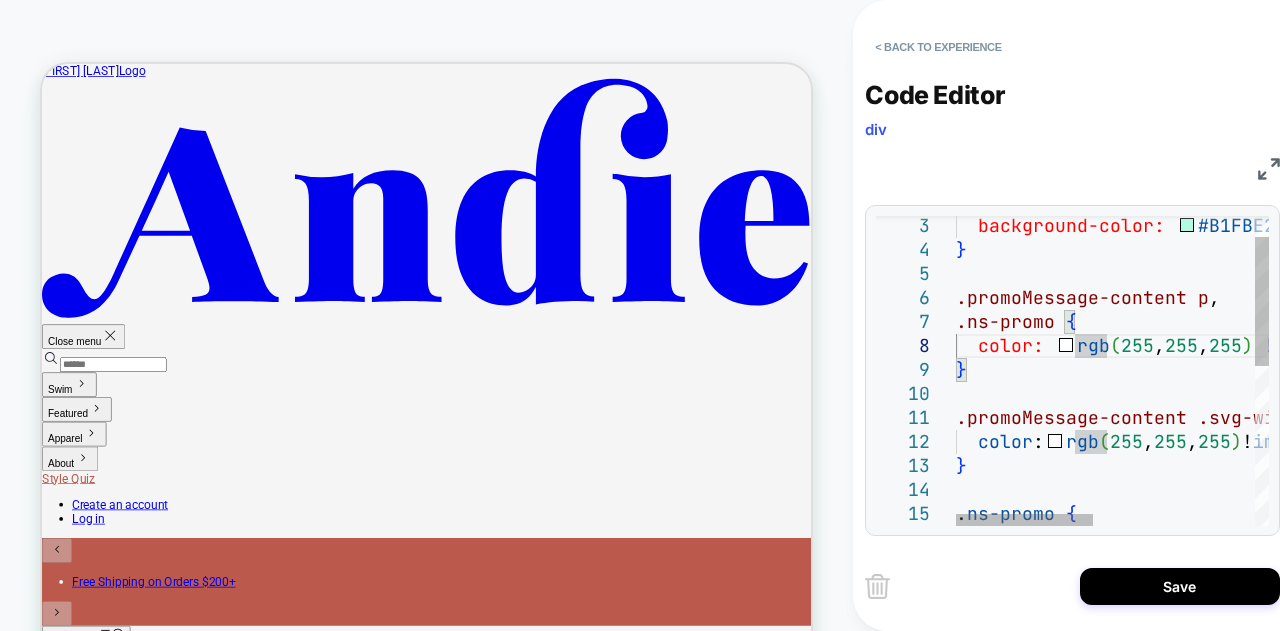 click on "color:     rgb ( 255 ,  255 ,  255 )   !important ; } .promoMessage-content   .svg-width-full.w-4.mr- \ [ 2px \ ]   svg   {    color :    rgb ( 255 ,  255 ,  255 )  ! important ; } .promoMessage-content   p , .ns-promo   {    background-color:     #B1FBE2   !important ; } . ns-promo   {" at bounding box center [1297, 537] 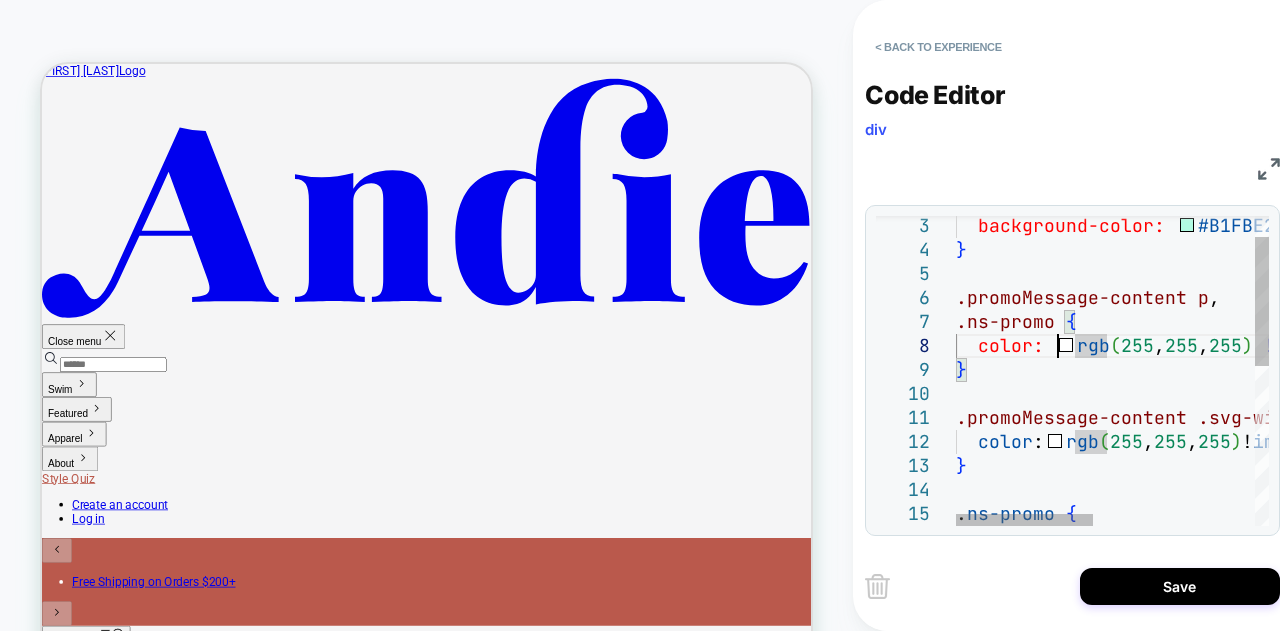 click on "color:     rgb ( 255 ,  255 ,  255 )   !important ; } .promoMessage-content   .svg-width-full.w-4.mr- \ [ 2px \ ]   svg   {    color :    rgb ( 255 ,  255 ,  255 )  ! important ; } .promoMessage-content   p , .ns-promo   {    background-color:     #B1FBE2   !important ; } . ns-promo   {" at bounding box center (1297, 537) 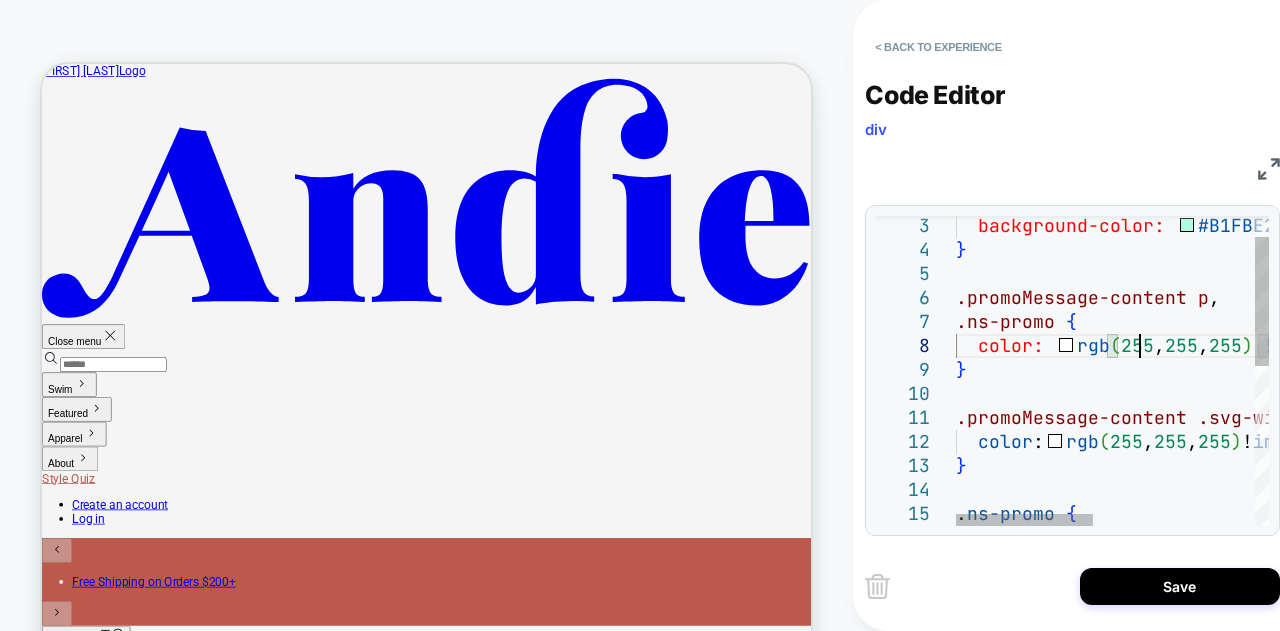 click on "color:     rgb ( 255 ,  255 ,  255 )   !important ; } .promoMessage-content   .svg-width-full.w-4.mr- \ [ 2px \ ]   svg   {    color :    rgb ( 255 ,  255 ,  255 )  ! important ; } .promoMessage-content   p , .ns-promo   {    background-color:     #B1FBE2   !important ; } . ns-promo   {" at bounding box center [1297, 537] 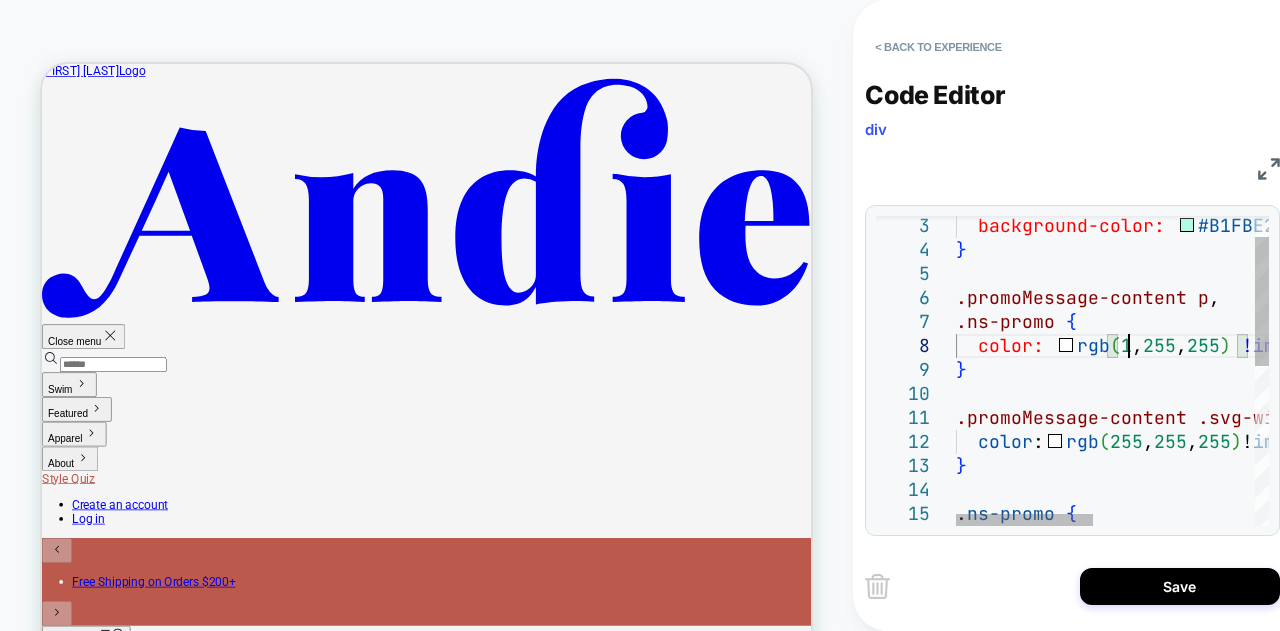 scroll, scrollTop: 168, scrollLeft: 151, axis: both 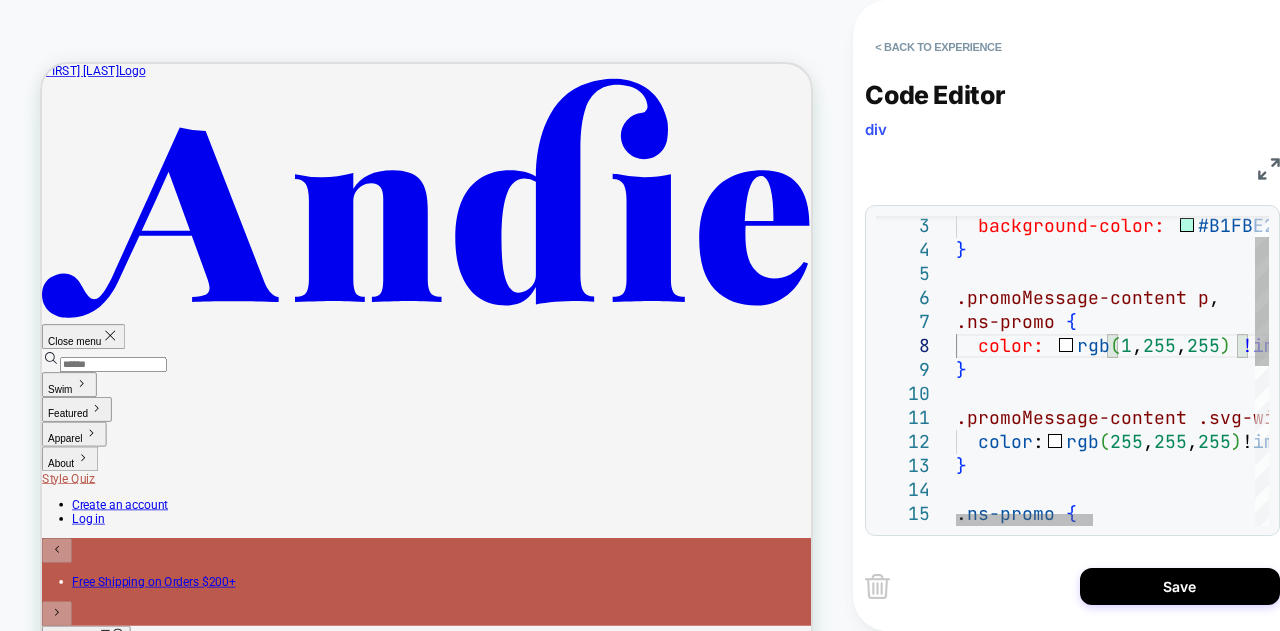 click on "color:     rgb ( 1 ,  255 ,  255 )   !important ; } .promoMessage-content   .svg-width-full.w-4.mr- \ [ 2px \ ]   svg   {    color :    rgb ( 255 ,  255 ,  255 )  ! important ; } .promoMessage-content   p , .ns-promo   {    background-color:     #B1FBE2   !important ; } . ns-promo   {" at bounding box center [1297, 537] 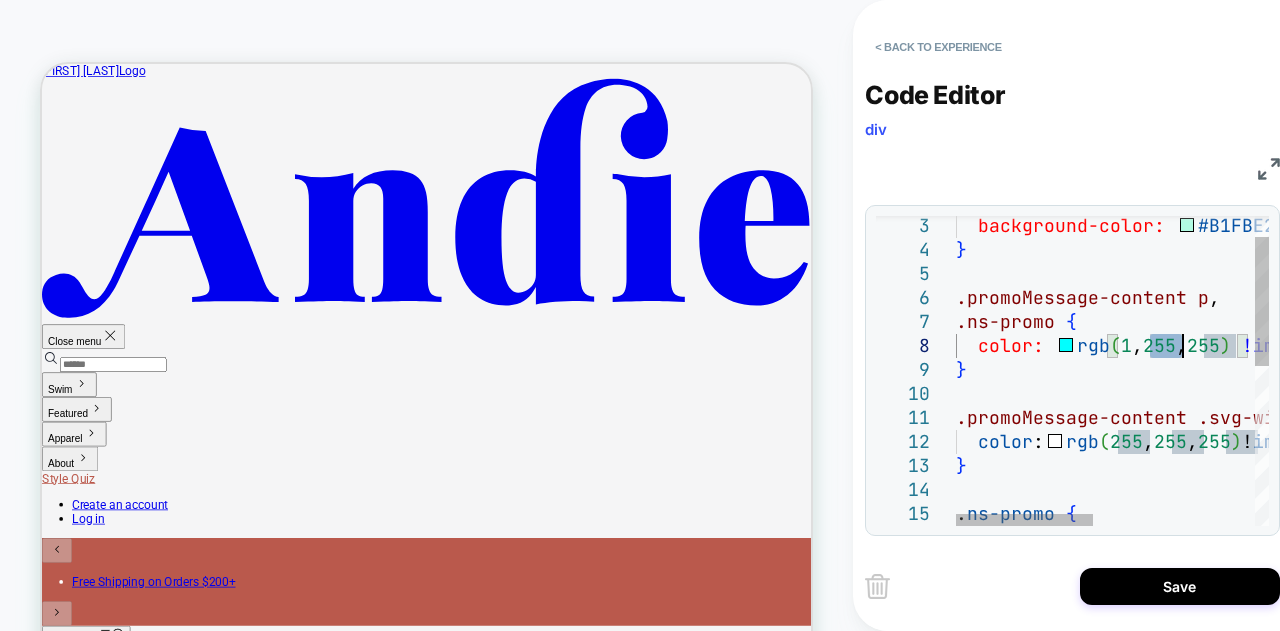 click on "color:     rgb ( 1 ,  255 ,  255 )   !important ; } .promoMessage-content   .svg-width-full.w-4.mr- \ [ 2px \ ]   svg   {    color :    rgb ( 255 ,  255 ,  255 )  ! important ; } .promoMessage-content   p , .ns-promo   {    background-color:     #B1FBE2   !important ; } . ns-promo   {" at bounding box center (1297, 537) 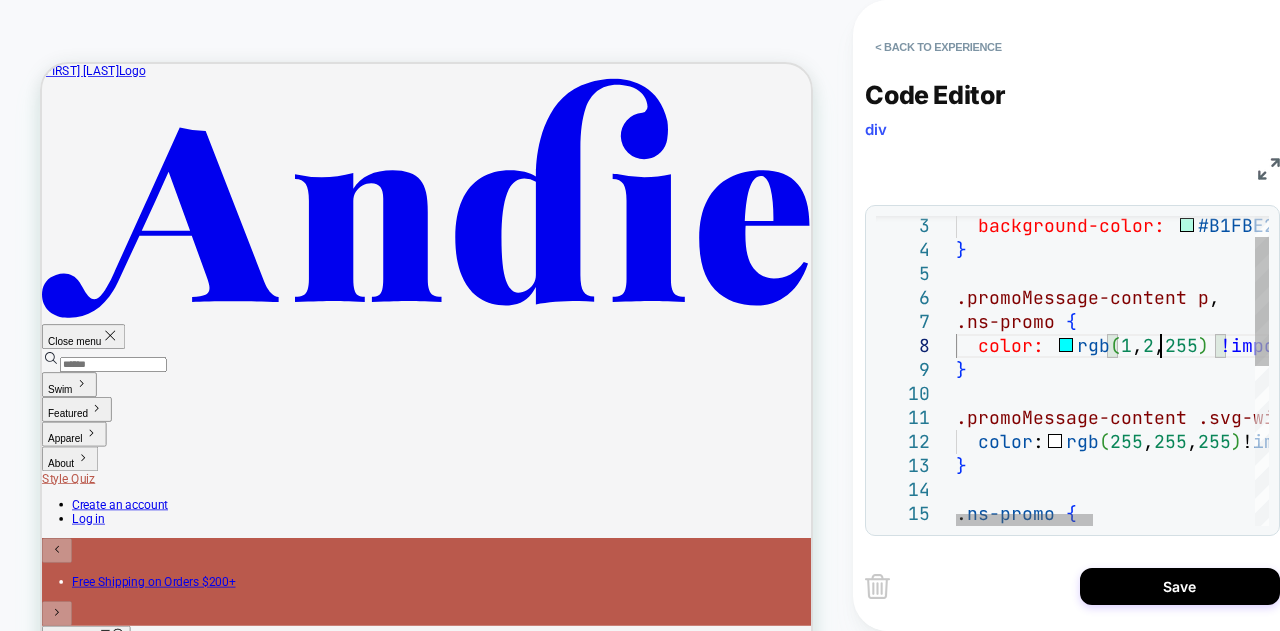 scroll, scrollTop: 168, scrollLeft: 194, axis: both 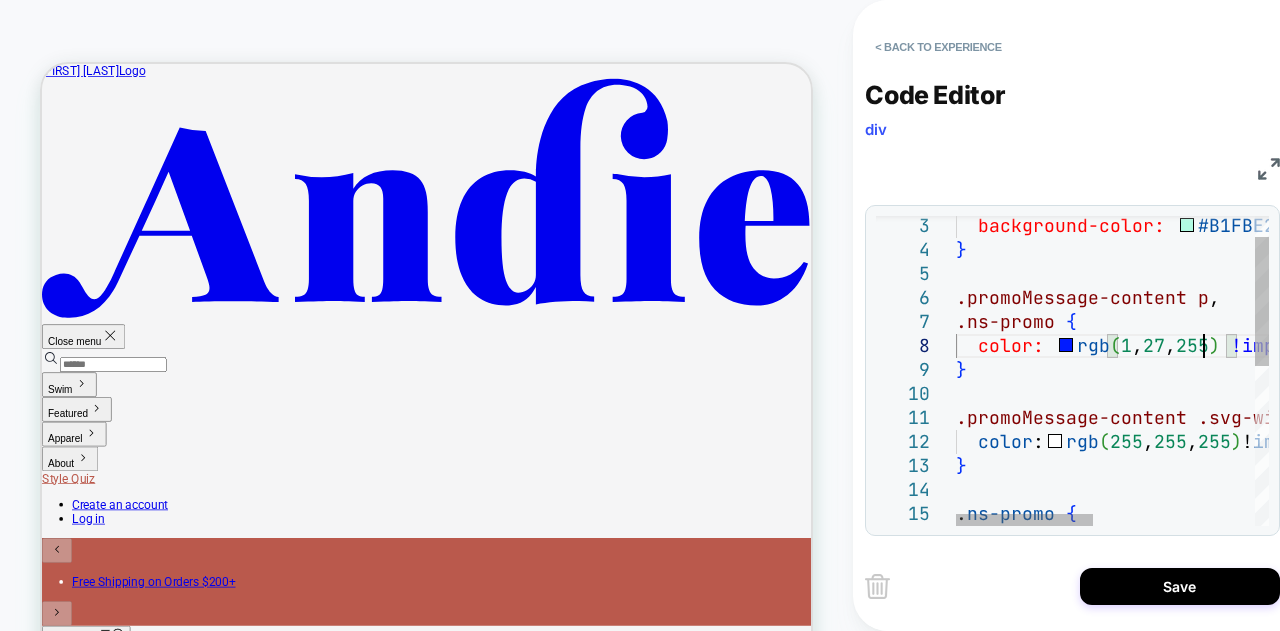 click on "color:     rgb ( 1 ,  27 ,  255 )   !important ; } .promoMessage-content   .svg-width-full.w-4.mr- \ [ 2px \ ]   svg   {    color :    rgb ( 255 ,  255 ,  255 )  ! important ; } .promoMessage-content   p , .ns-promo   {    background-color:     #B1FBE2   !important ; } . ns-promo   {" at bounding box center [1297, 537] 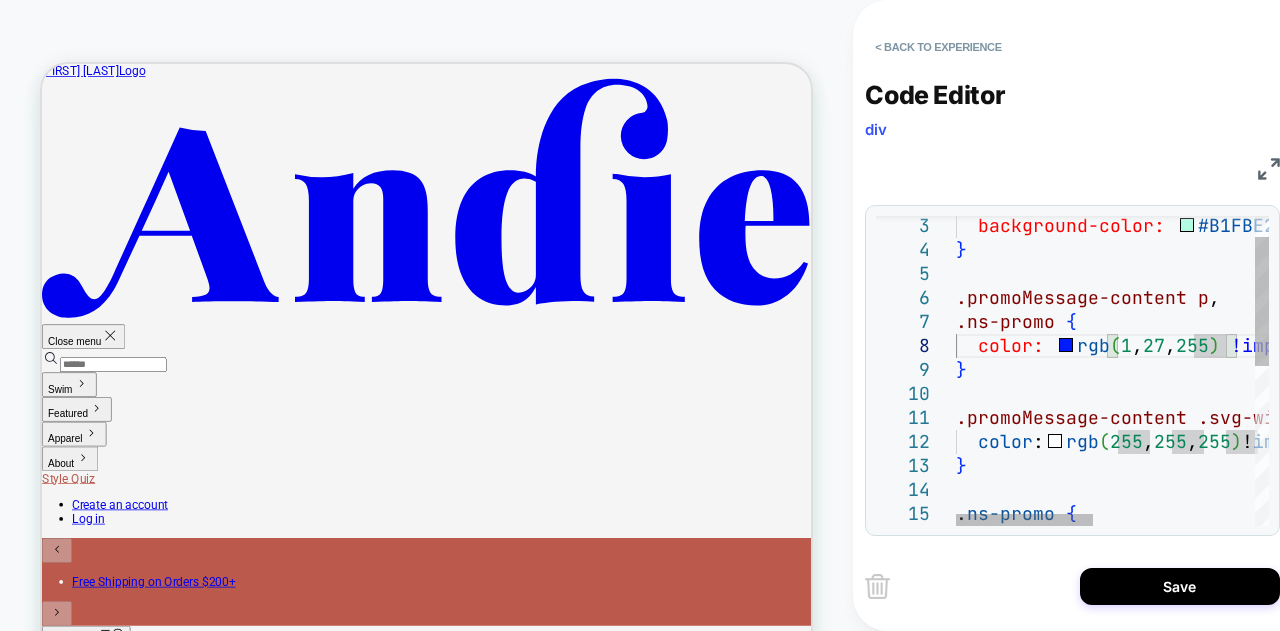 click on "color:     rgb ( 1 ,  27 ,  255 )   !important ; } .promoMessage-content   .svg-width-full.w-4.mr- \ [ 2px \ ]   svg   {    color :    rgb ( 255 ,  255 ,  255 )  ! important ; } .promoMessage-content   p , .ns-promo   {    background-color:     #B1FBE2   !important ; } . ns-promo   {" at bounding box center (1297, 537) 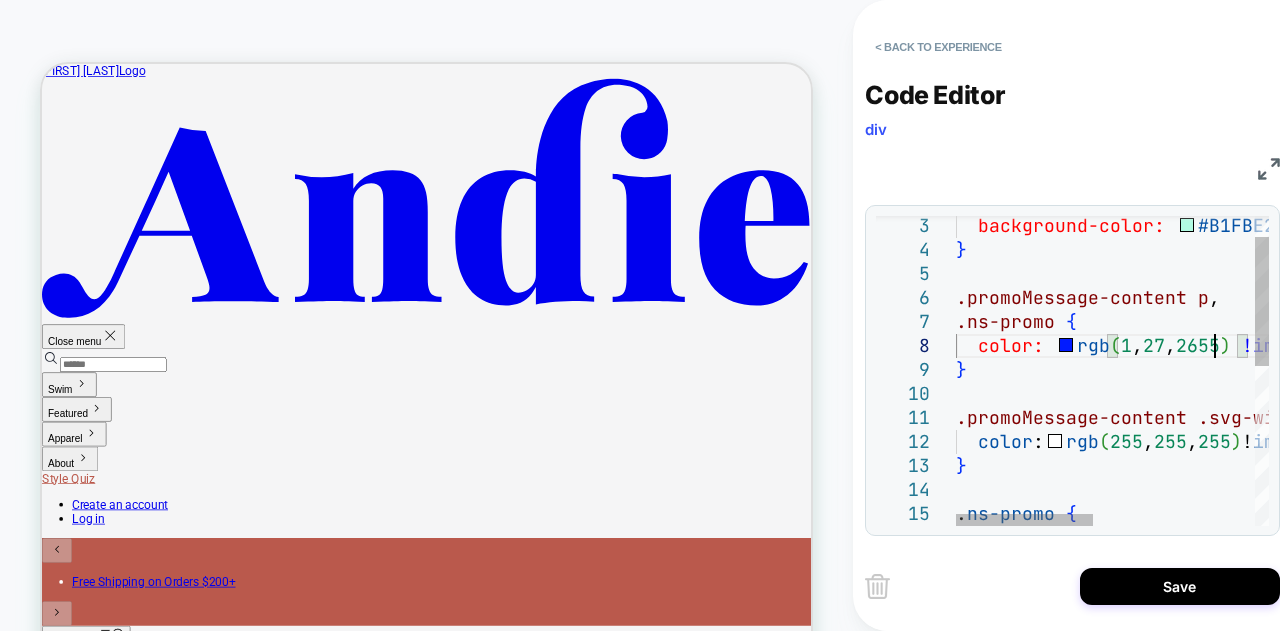 scroll, scrollTop: 168, scrollLeft: 248, axis: both 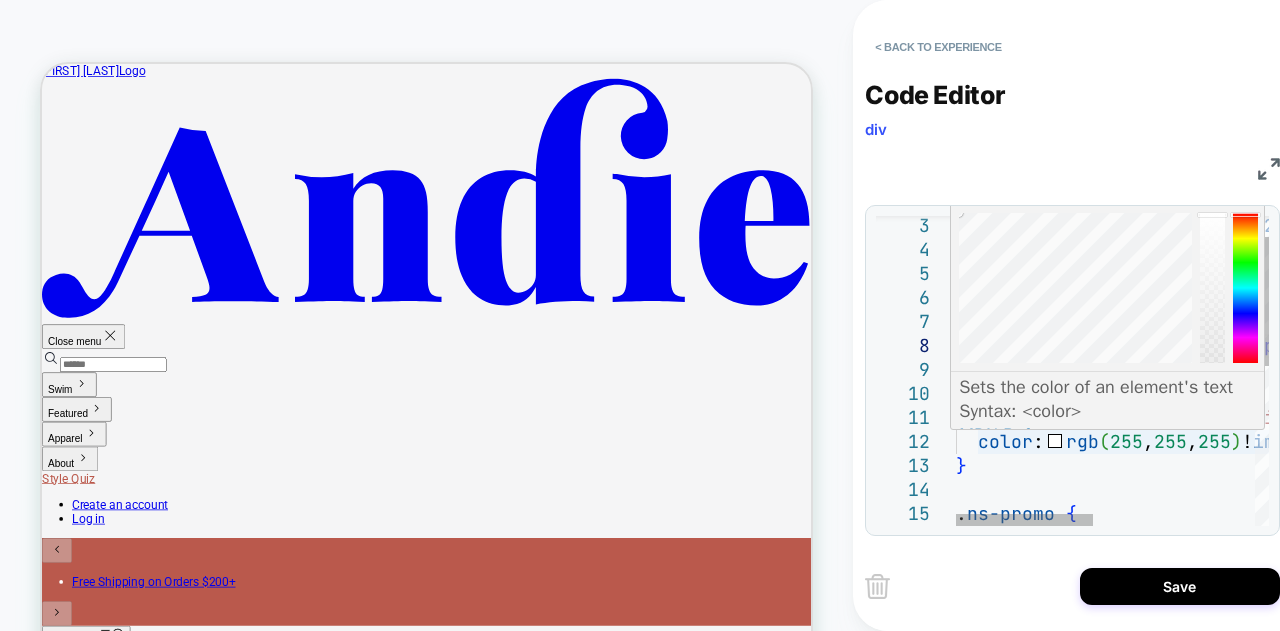 click on "color:   rgb ( 1 ,  27 ,  26255 )   !important ; } .promoMessage-content   .svg-width-full.w-4.mr- \ [ 2px \ ]   svg   {    color :    rgb ( 255 ,  255 ,  255 )  ! important ; } .promoMessage-content   p , .ns-promo   {    background-color:     #B1FBE2   !important ; } . ns-promo   {" at bounding box center [1297, 537] 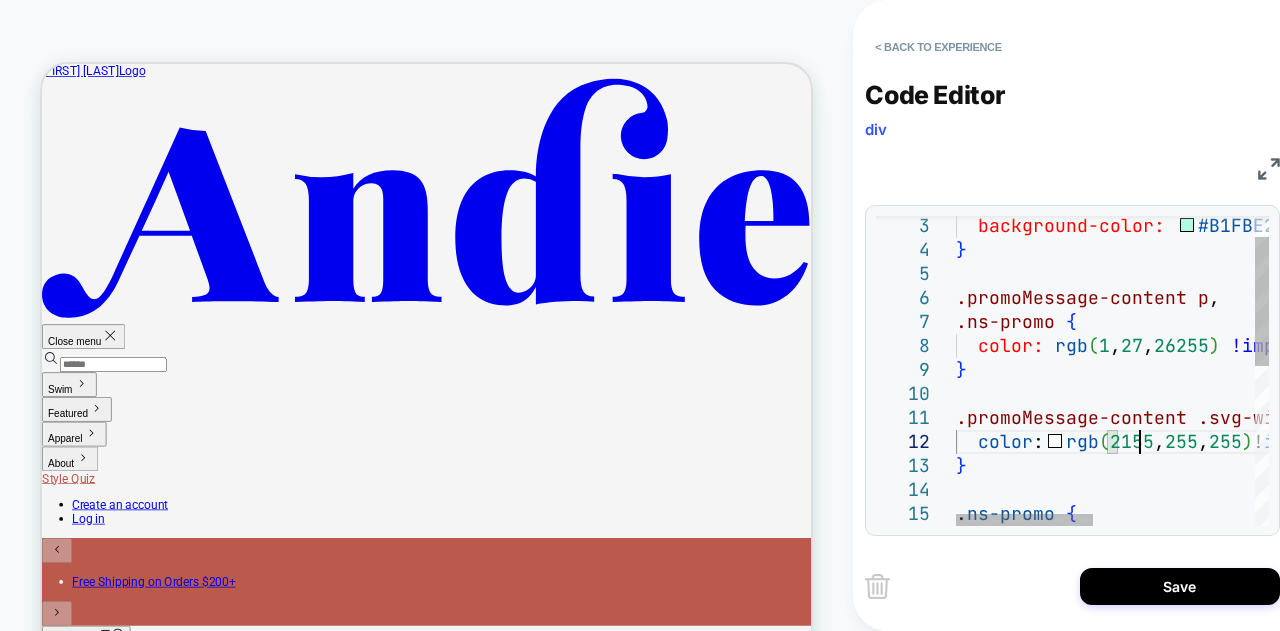 scroll, scrollTop: 47, scrollLeft: 161, axis: both 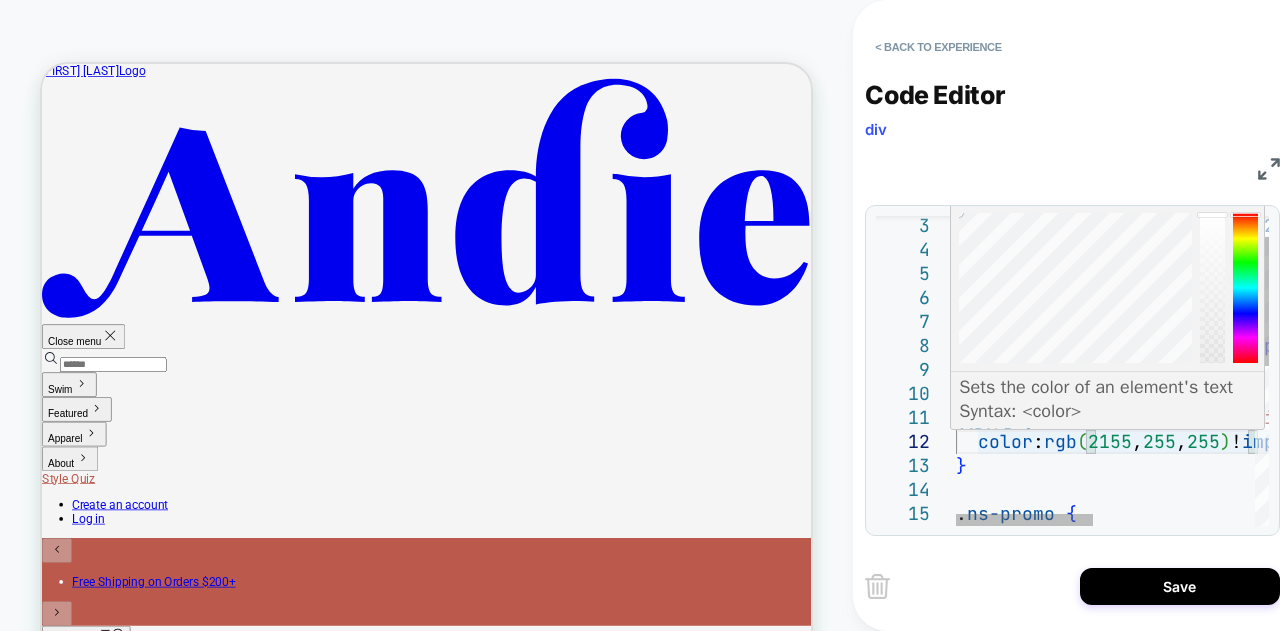 click on "color:   rgb ( 1 ,  27 ,  26255 )   !important ; } .promoMessage-content   .svg-width-full.w-4.mr- \ [ 2px \ ]   svg   {    color :  rgb ( 2155 ,  255 ,  255 )  ! important ; } .promoMessage-content   p , .ns-promo   {    background-color:     #B1FBE2   !important ; } . ns-promo   {" at bounding box center (1297, 537) 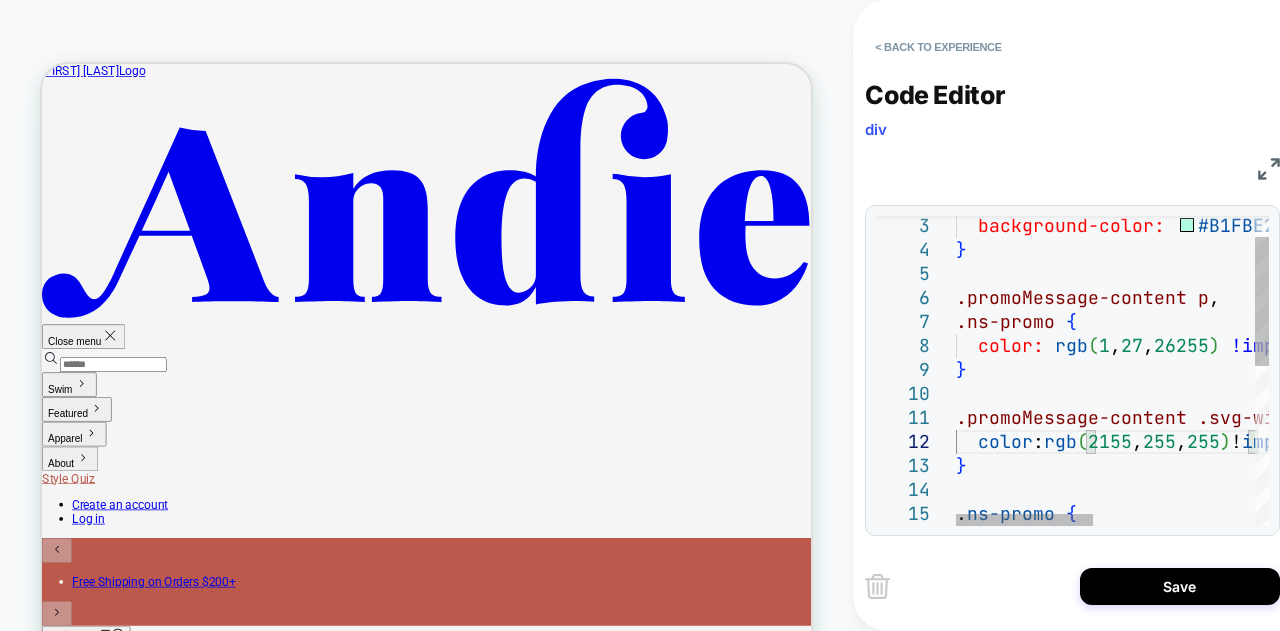 click on "color:   rgb ( 1 ,  27 ,  26255 )   !important ; } .promoMessage-content   .svg-width-full.w-4.mr- \ [ 2px \ ]   svg   {    color :  rgb ( 2155 ,  255 ,  255 )  ! important ; } .promoMessage-content   p , .ns-promo   {    background-color:     #B1FBE2   !important ; } . ns-promo   {" at bounding box center [1297, 537] 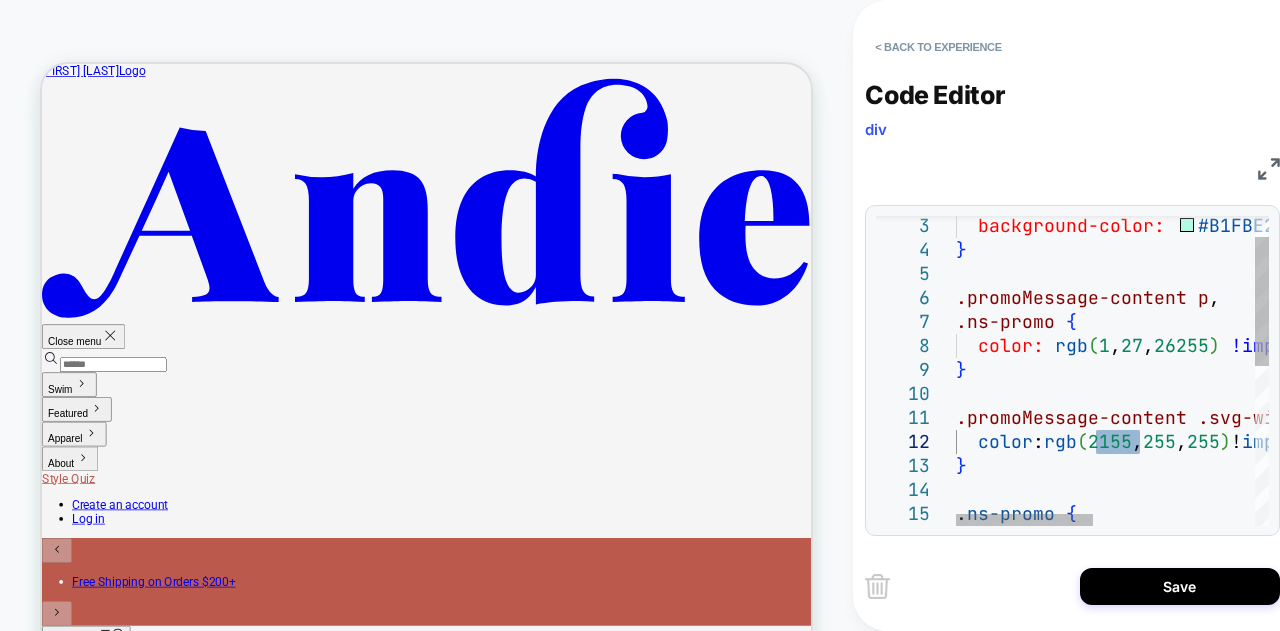 scroll, scrollTop: 47, scrollLeft: 151, axis: both 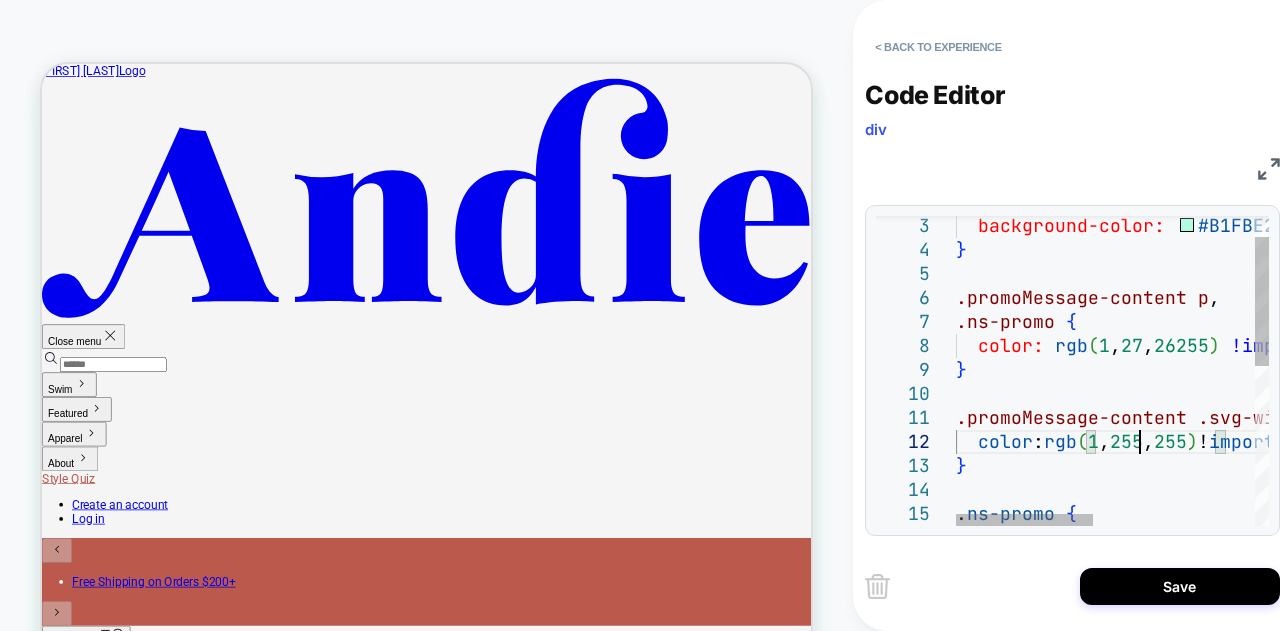click on "color:   rgb ( 1 ,  27 ,  26255 )   !important ; } .promoMessage-content   .svg-width-full.w-4.mr- \ [ 2px \ ]   svg   {    color :  rgb ( 1 ,  255 ,  255 )  ! important ; } .promoMessage-content   p , .ns-promo   {    background-color:     #B1FBE2   !important ; } . ns-promo   {" at bounding box center [1297, 537] 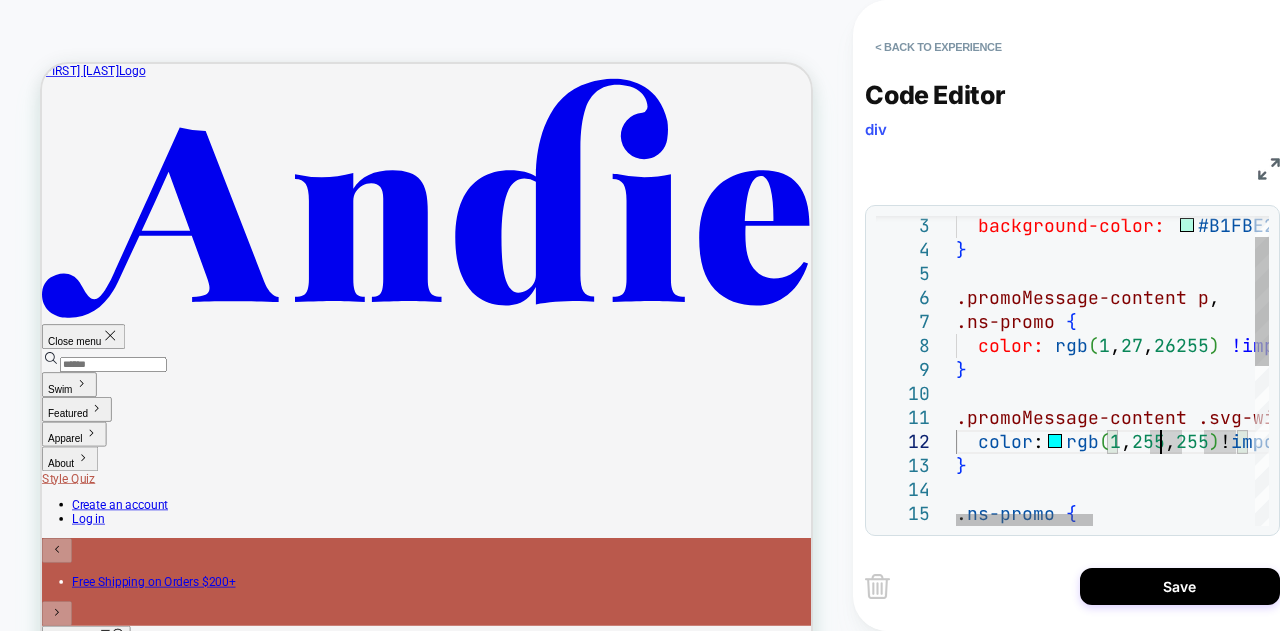 click on "color:   rgb ( 1 ,  27 ,  26255 )   !important ; } .promoMessage-content   .svg-width-full.w-4.mr- \ [ 2px \ ]   svg   {    color :    rgb ( 1 ,  255 ,  255 )  ! important ; } .promoMessage-content   p , .ns-promo   {    background-color:     #B1FBE2   !important ; } . ns-promo   {" at bounding box center [1297, 537] 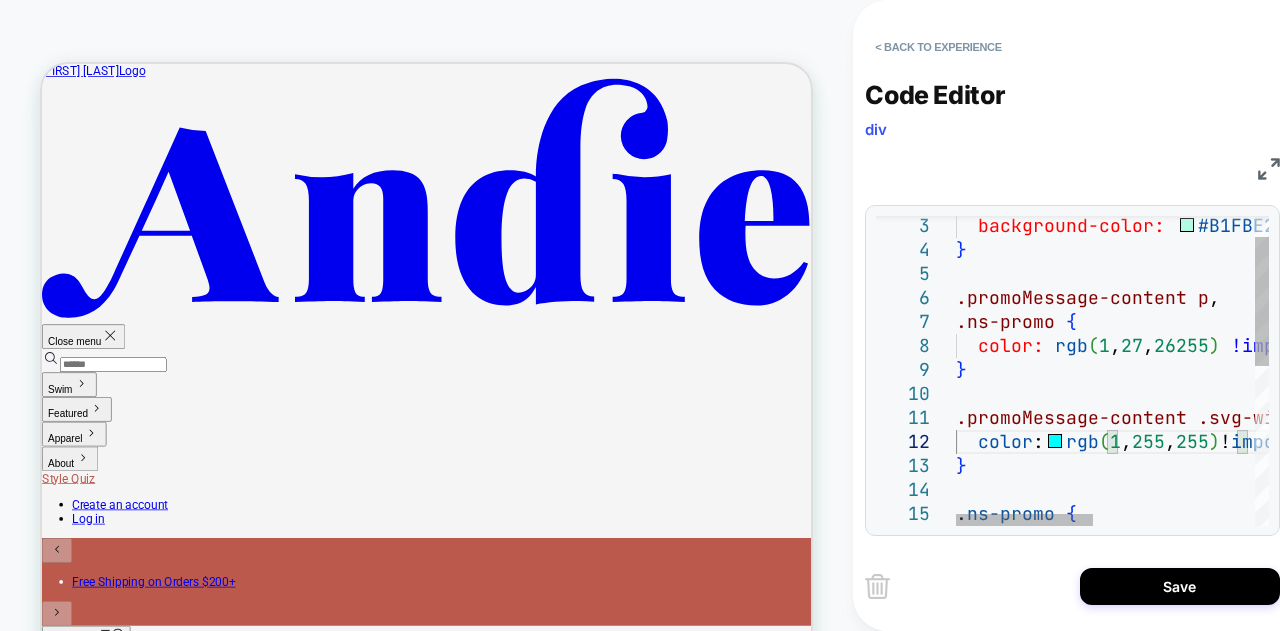 click on "color:   rgb ( 1 ,  27 ,  26255 )   !important ; } .promoMessage-content   .svg-width-full.w-4.mr- \ [ 2px \ ]   svg   {    color :    rgb ( 1 ,  255 ,  255 )  ! important ; } .promoMessage-content   p , .ns-promo   {    background-color:     #B1FBE2   !important ; } . ns-promo   {" at bounding box center (1297, 537) 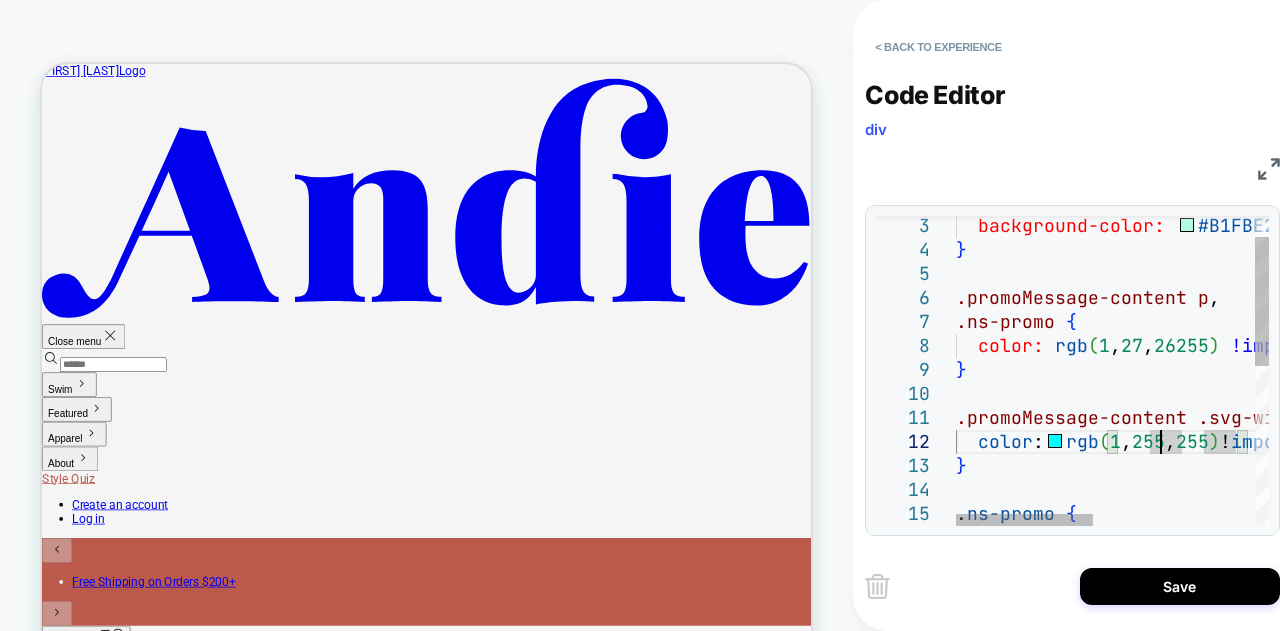 click on "color:   rgb ( 1 ,  27 ,  26255 )   !important ; } .promoMessage-content   .svg-width-full.w-4.mr- \ [ 2px \ ]   svg   {    color :    rgb ( 1 ,  255 ,  255 )  ! important ; } .promoMessage-content   p , .ns-promo   {    background-color:     #B1FBE2   !important ; } . ns-promo   {" at bounding box center (1297, 537) 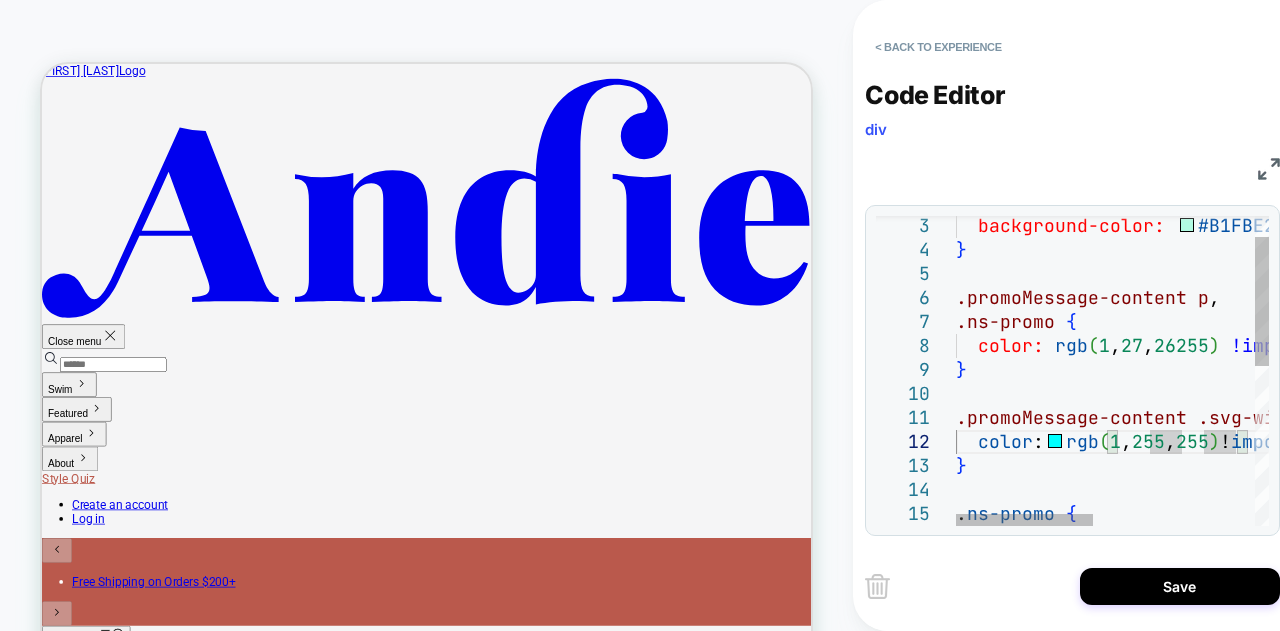 click on "color:   rgb ( 1 ,  27 ,  26255 )   !important ; } .promoMessage-content   .svg-width-full.w-4.mr- \ [ 2px \ ]   svg   {    color :    rgb ( 1 ,  255 ,  255 )  ! important ; } .promoMessage-content   p , .ns-promo   {    background-color:     #B1FBE2   !important ; } . ns-promo   {" at bounding box center (1297, 537) 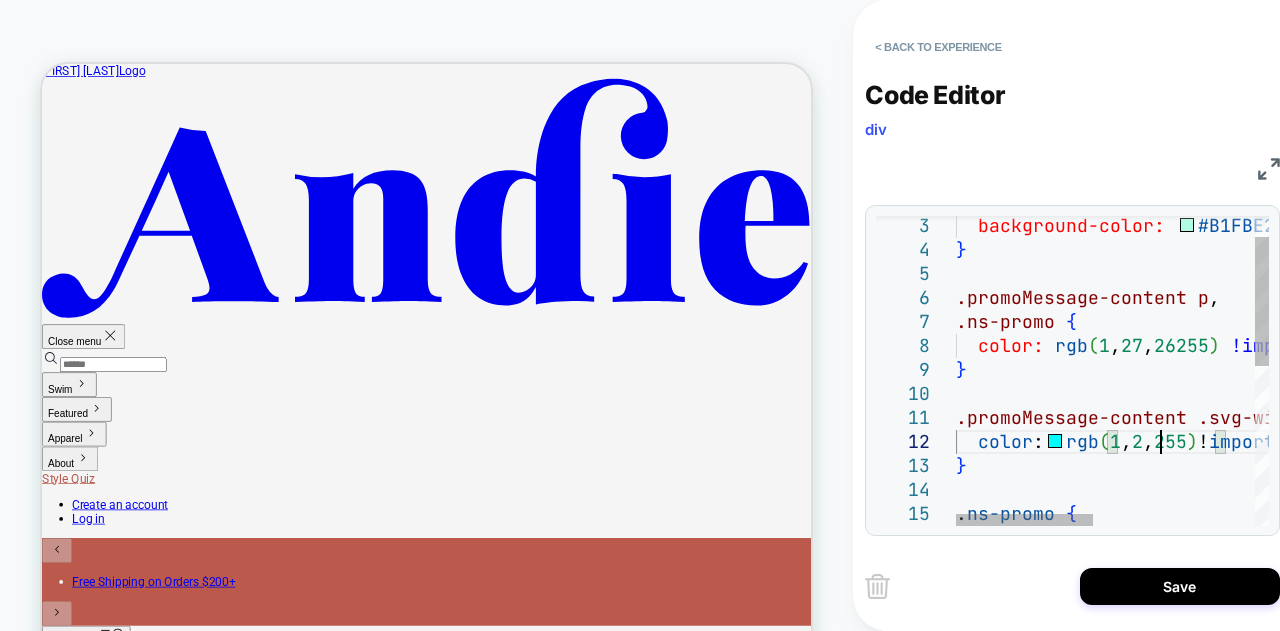 scroll, scrollTop: 47, scrollLeft: 194, axis: both 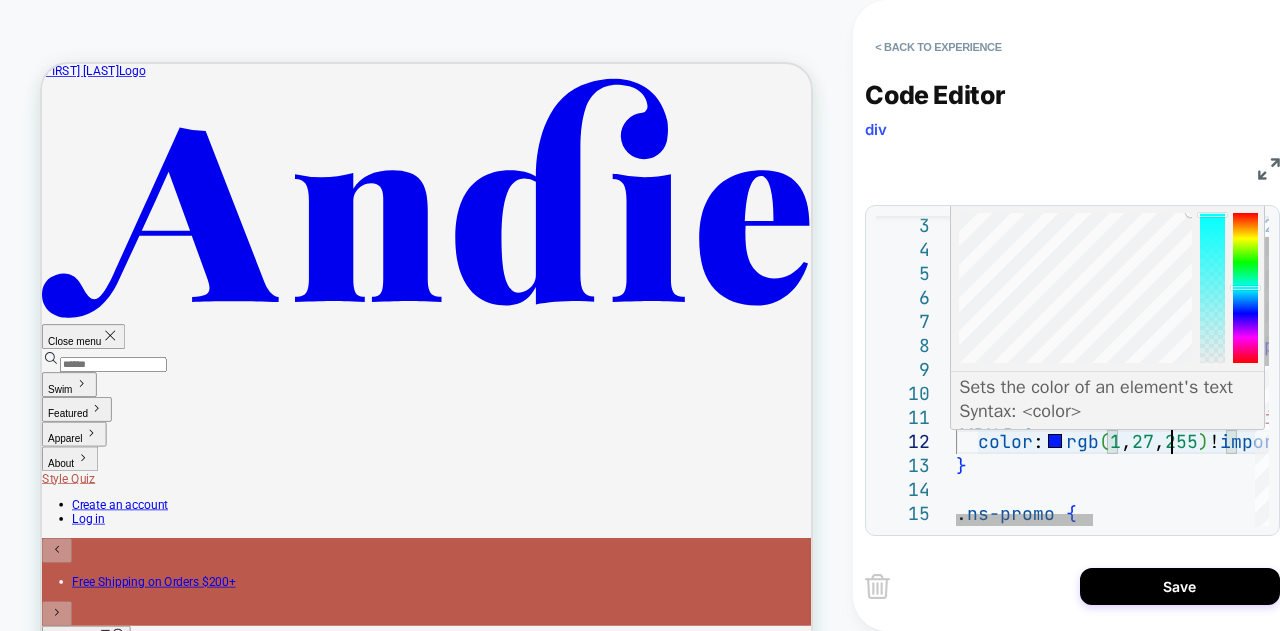 click on "color:   rgb ( 1 ,  27 ,  26255 )   !important ; } .promoMessage-content   .svg-width-full.w-4.mr- \ [ 2px \ ]   svg   {    color :    rgb ( 1 ,  27 ,  255 )  ! important ; } .promoMessage-content   p , .ns-promo   {    background-color:     #B1FBE2   !important ; } . ns-promo   {" at bounding box center (1297, 537) 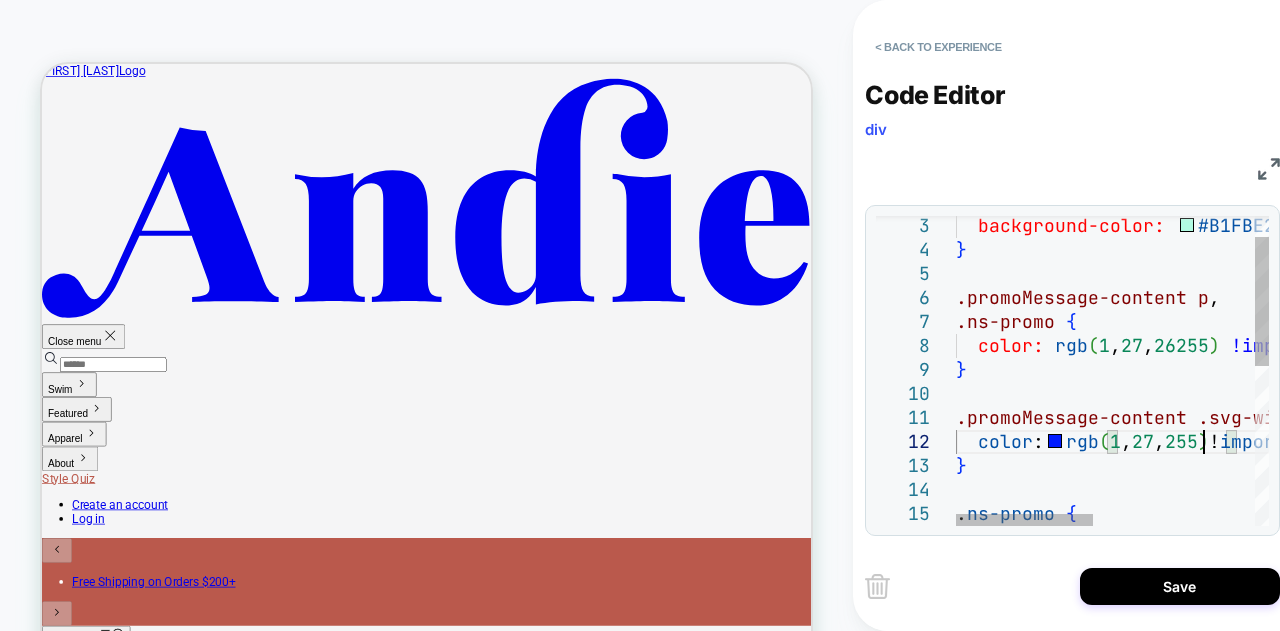 click on "color:   rgb ( 1 ,  27 ,  26255 )   !important ; } .promoMessage-content   .svg-width-full.w-4.mr- \ [ 2px \ ]   svg   {    color :    rgb ( 1 ,  27 ,  255 )  ! important ; } .promoMessage-content   p , .ns-promo   {    background-color:     #B1FBE2   !important ; } . ns-promo   {" at bounding box center (1297, 537) 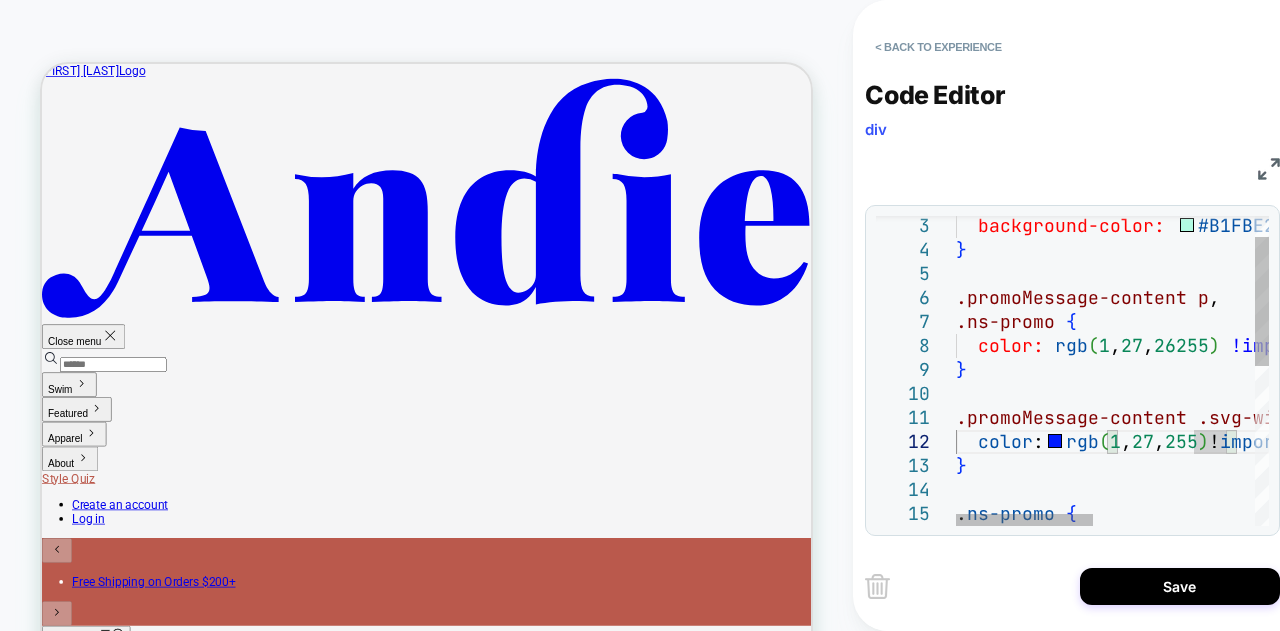 click on "color:   rgb ( 1 ,  27 ,  26255 )   !important ; } .promoMessage-content   .svg-width-full.w-4.mr- \ [ 2px \ ]   svg   {    color :    rgb ( 1 ,  27 ,  255 )  ! important ; } .promoMessage-content   p , .ns-promo   {    background-color:     #B1FBE2   !important ; } . ns-promo   {" at bounding box center [1297, 537] 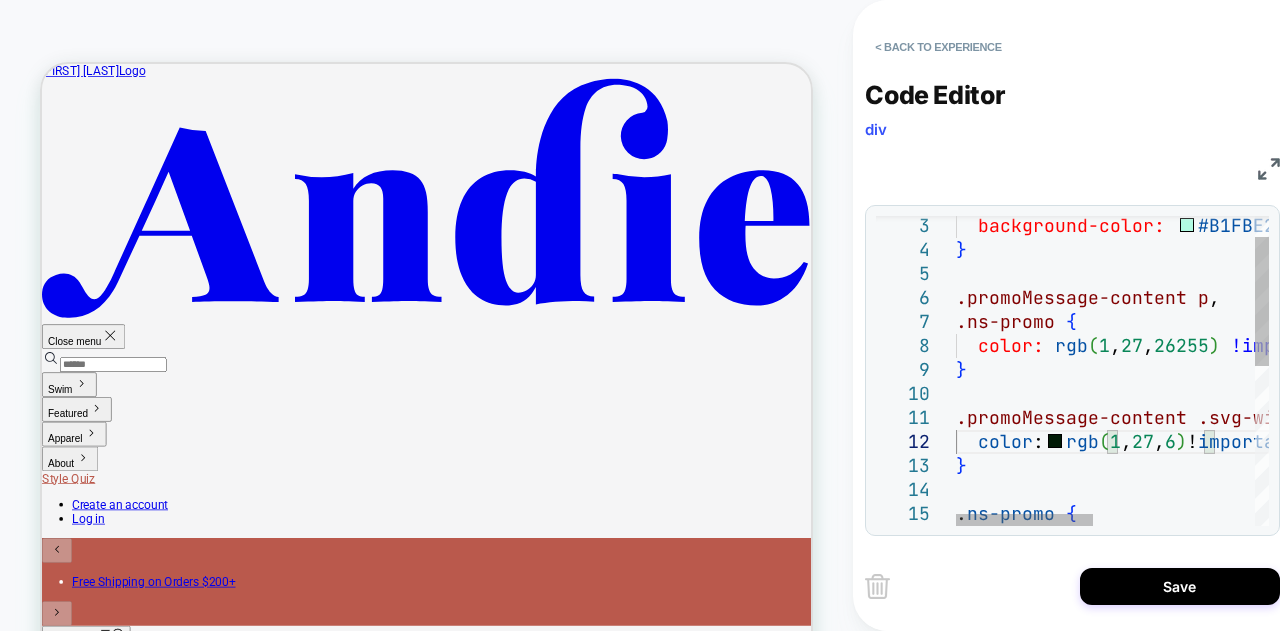 scroll, scrollTop: 47, scrollLeft: 237, axis: both 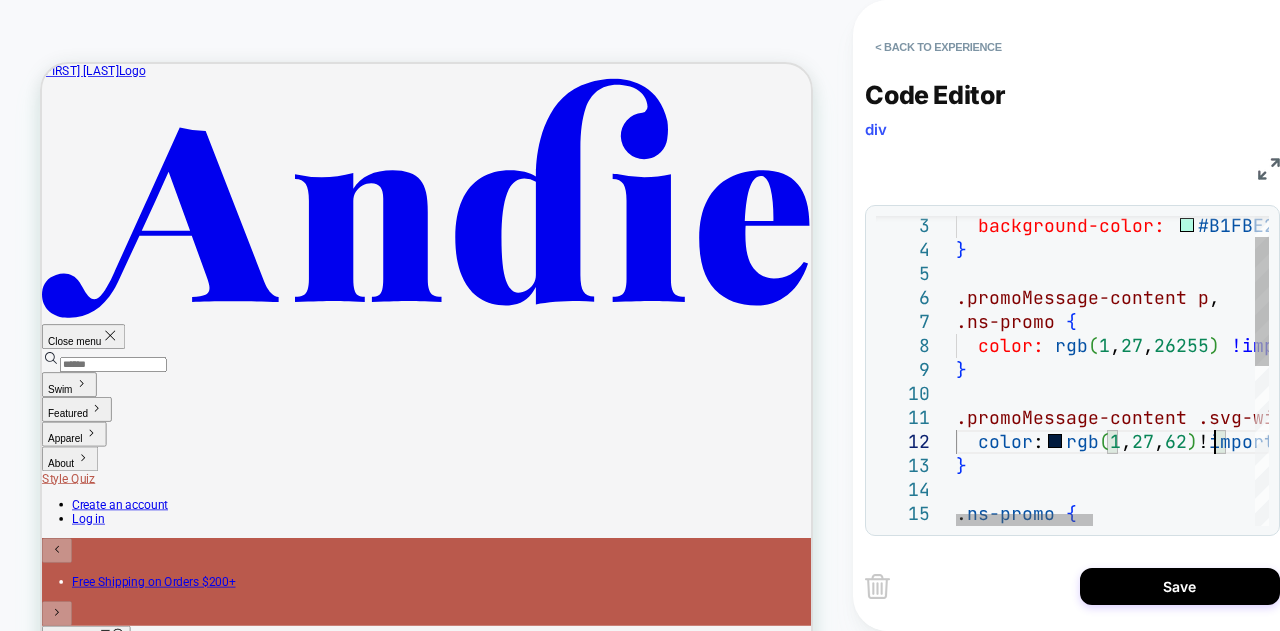 click on "color:   rgb ( 1 ,  27 ,  26255 )   !important ; } .promoMessage-content   .svg-width-full.w-4.mr- \ [ 2px \ ]   svg   {    color :    rgb ( 1 ,  27 ,  62 )  ! important ; } .promoMessage-content   p , .ns-promo   {    background-color:     #B1FBE2   !important ; } . ns-promo   {" at bounding box center [1297, 537] 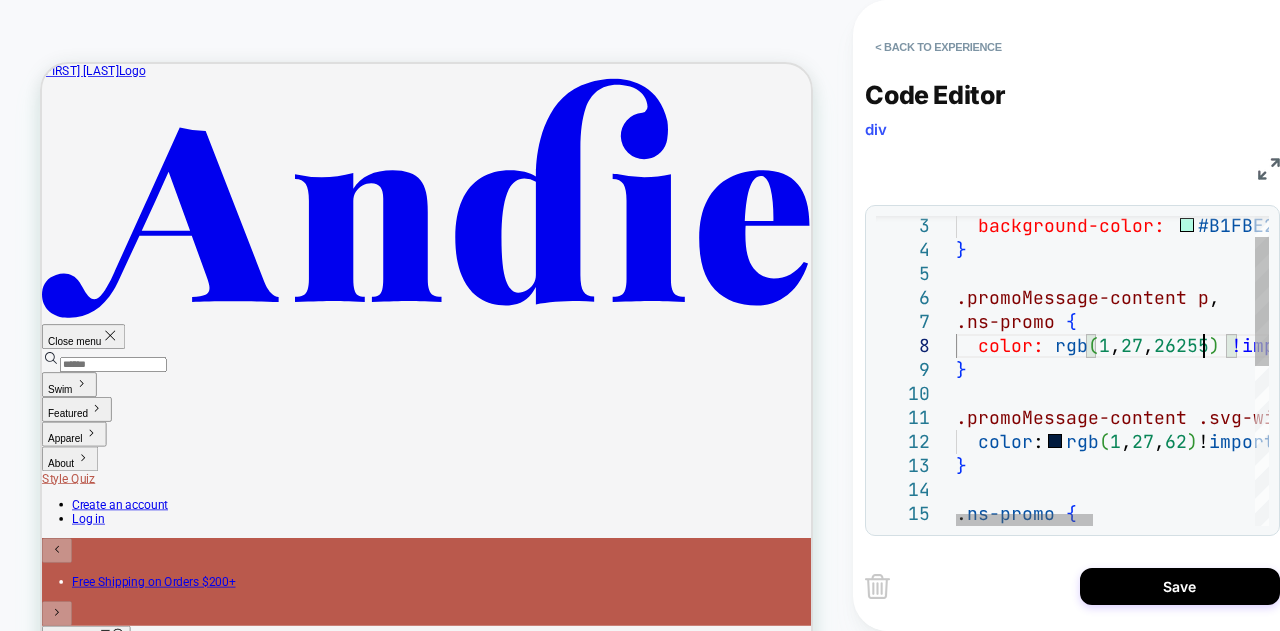 click on "color:   rgb ( 1 ,  27 ,  26255 )   !important ; } .promoMessage-content   .svg-width-full.w-4.mr- \ [ 2px \ ]   svg   {    color :    rgb ( 1 ,  27 ,  62 )  ! important ; } .promoMessage-content   p , .ns-promo   {    background-color:     #B1FBE2   !important ; } . ns-promo   {" at bounding box center [1297, 537] 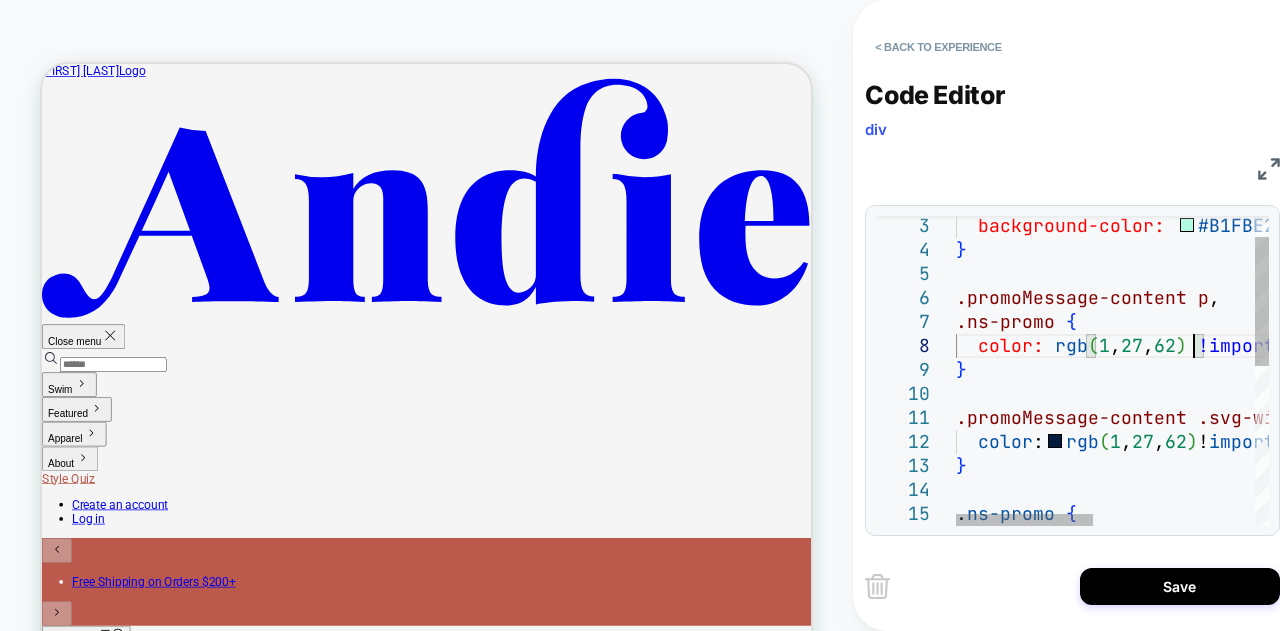 scroll, scrollTop: 168, scrollLeft: 237, axis: both 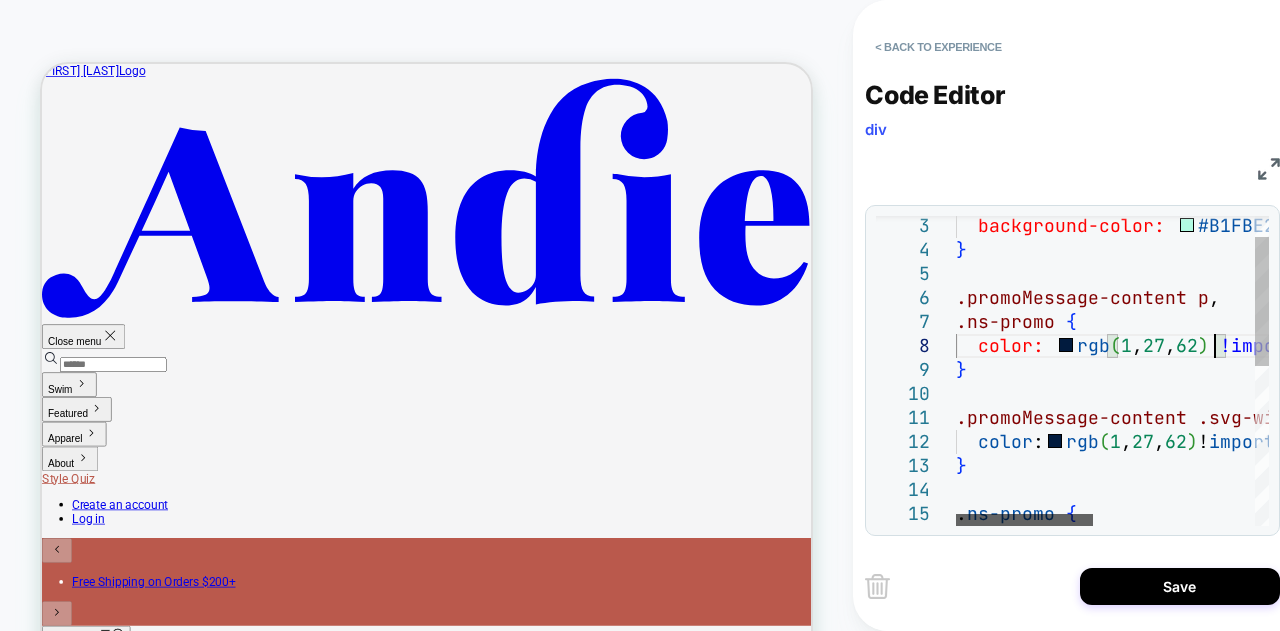 click at bounding box center [1024, 520] 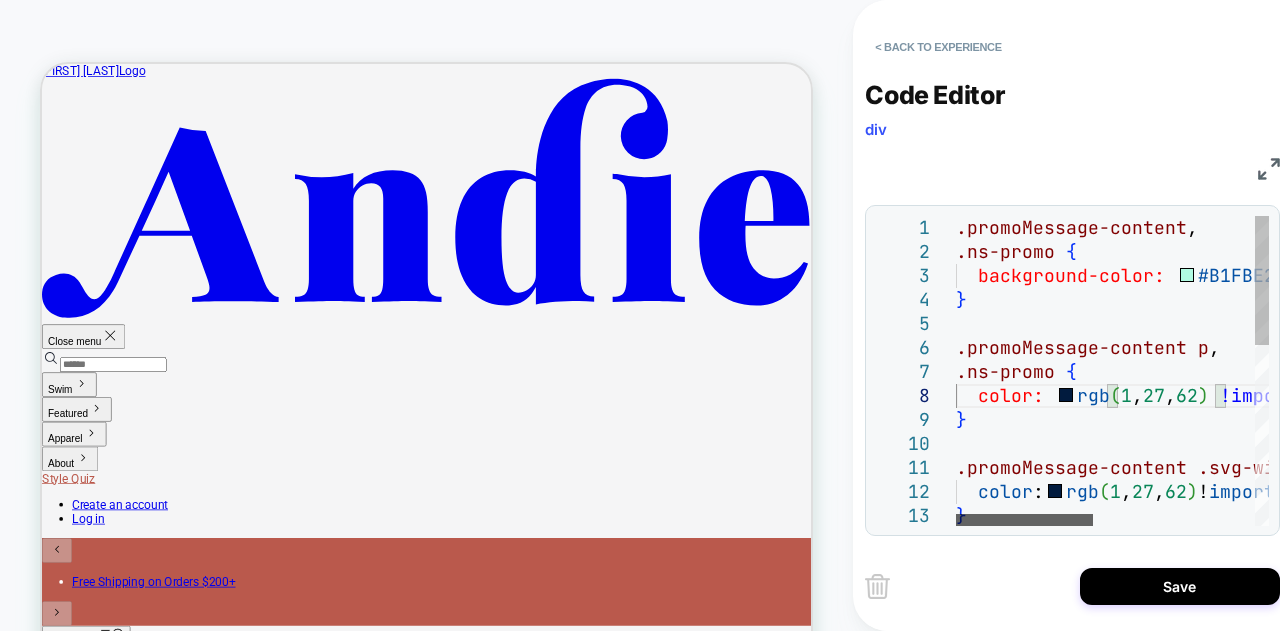 click at bounding box center [1024, 520] 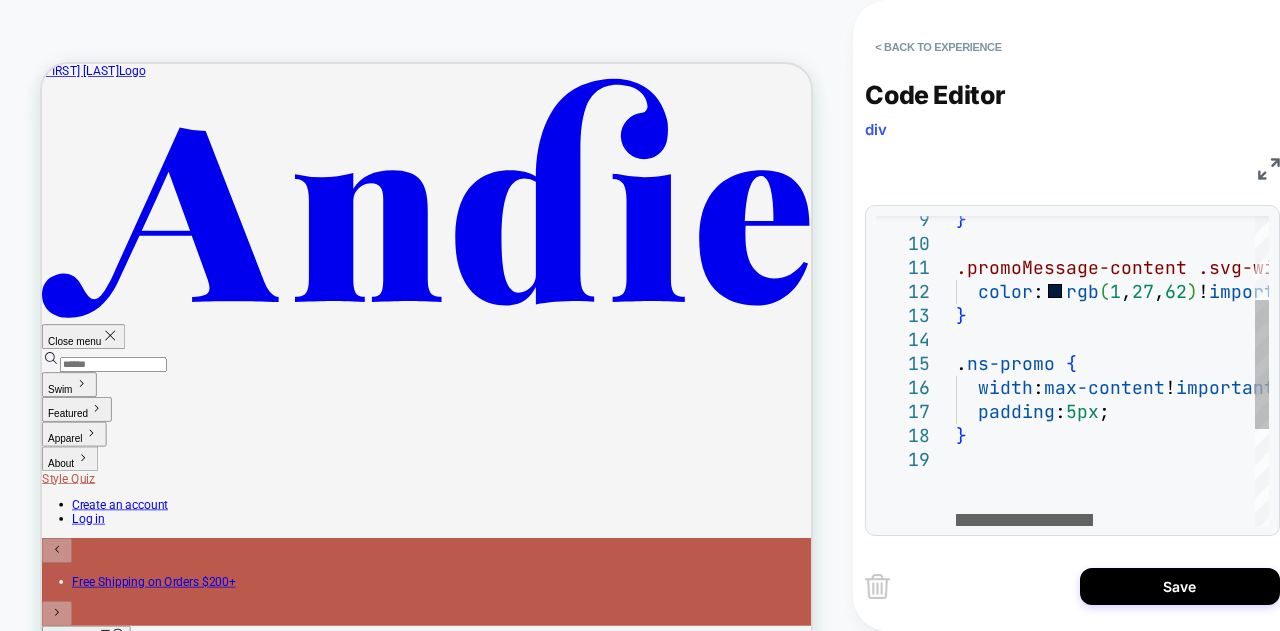 click at bounding box center (1024, 520) 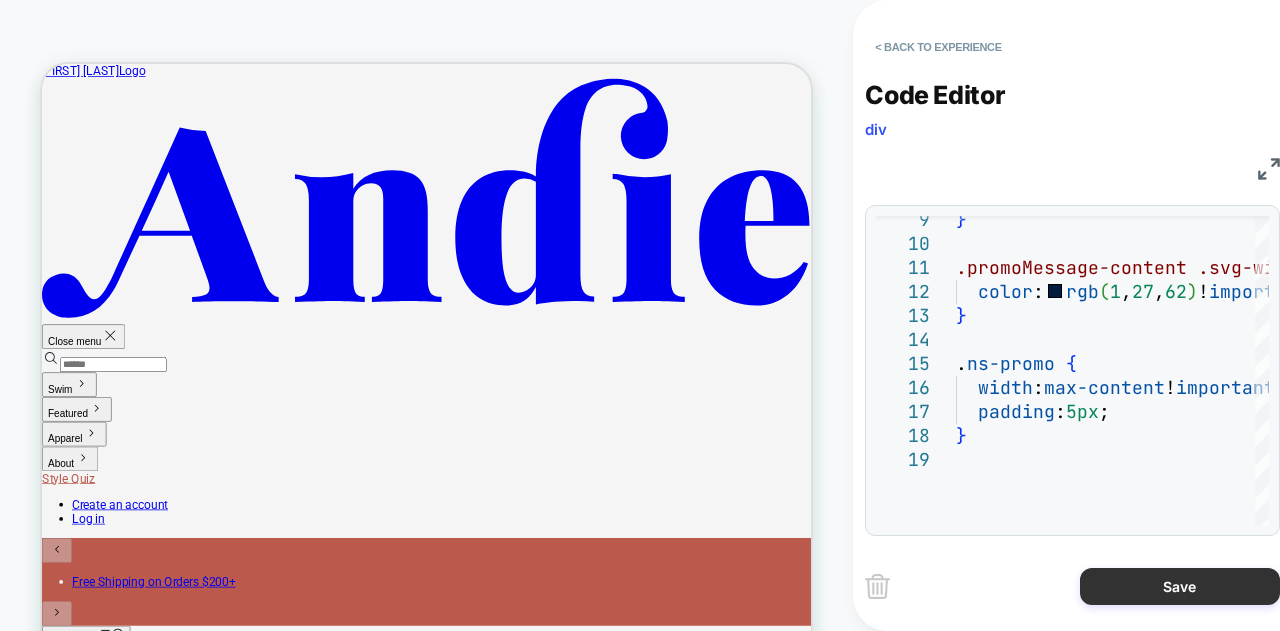 type on "**********" 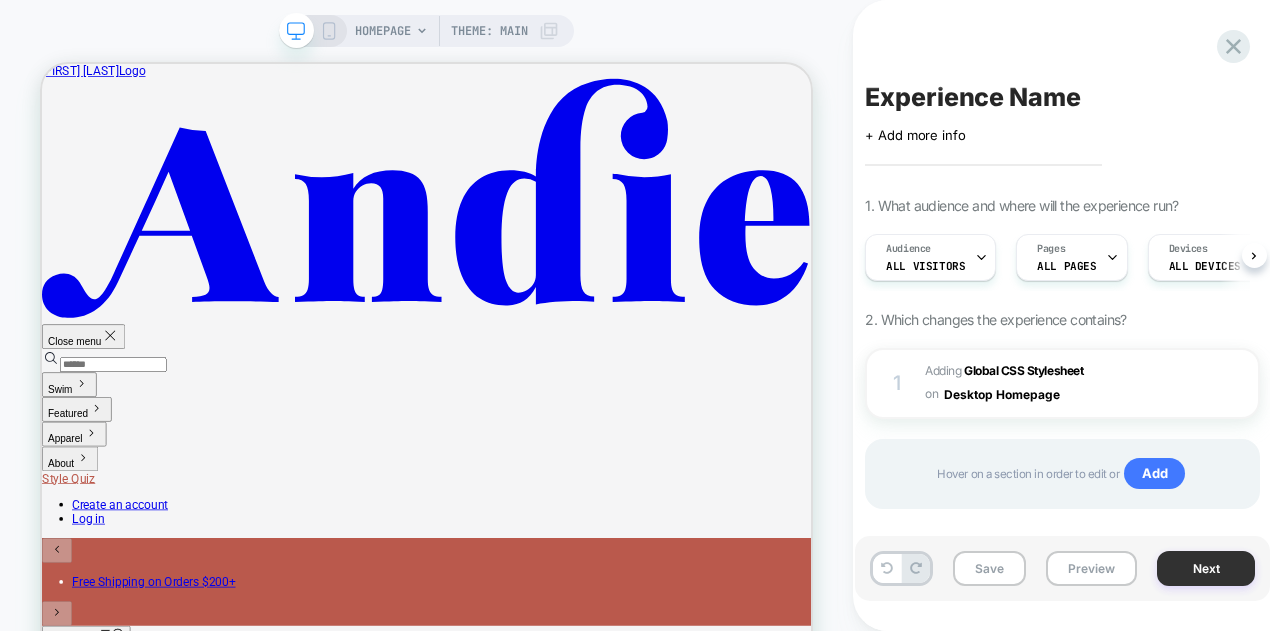 scroll, scrollTop: 0, scrollLeft: 1, axis: horizontal 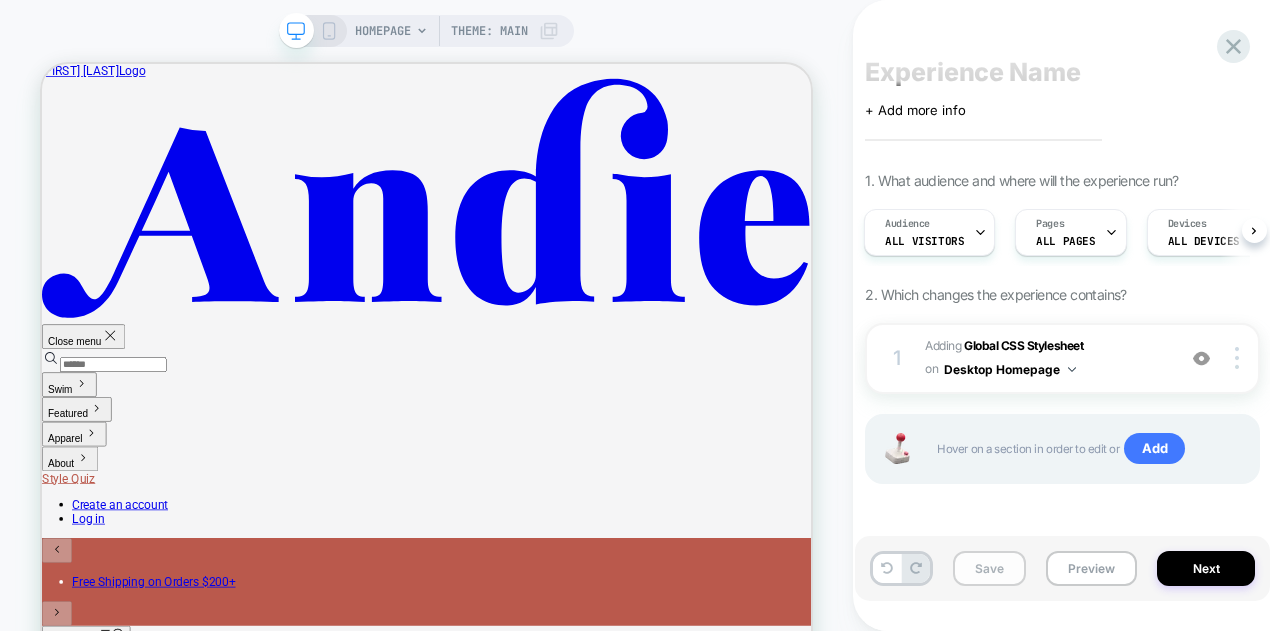 click on "Save" at bounding box center (989, 568) 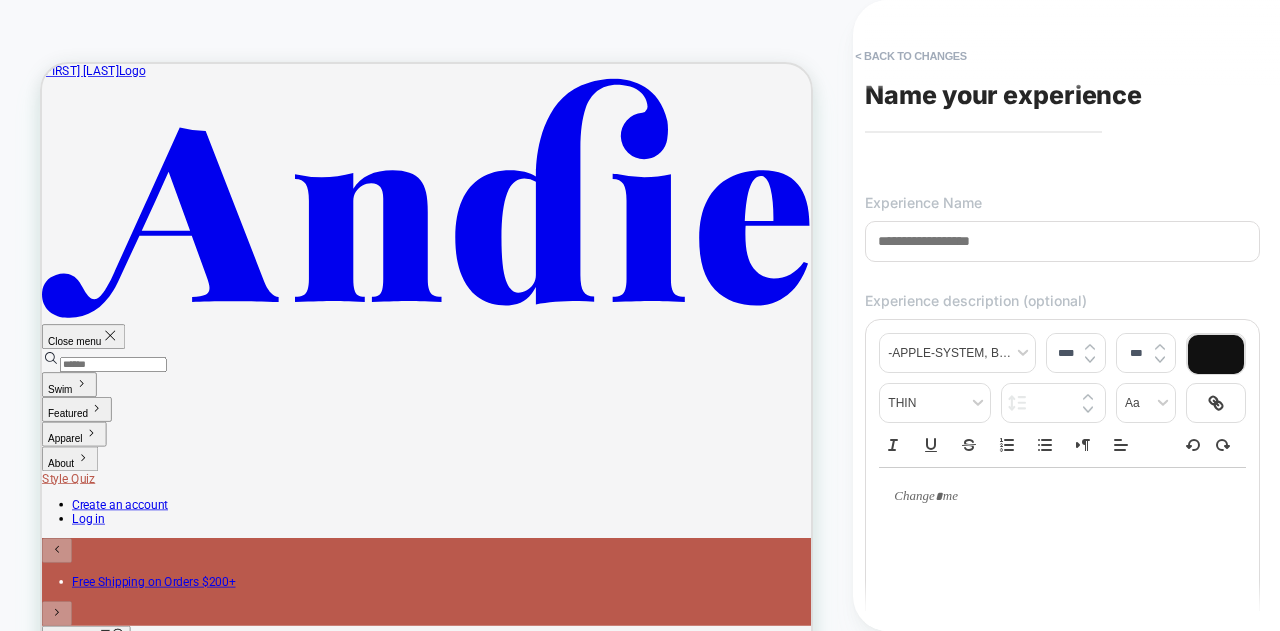 click on "Name your experience" at bounding box center [1003, 95] 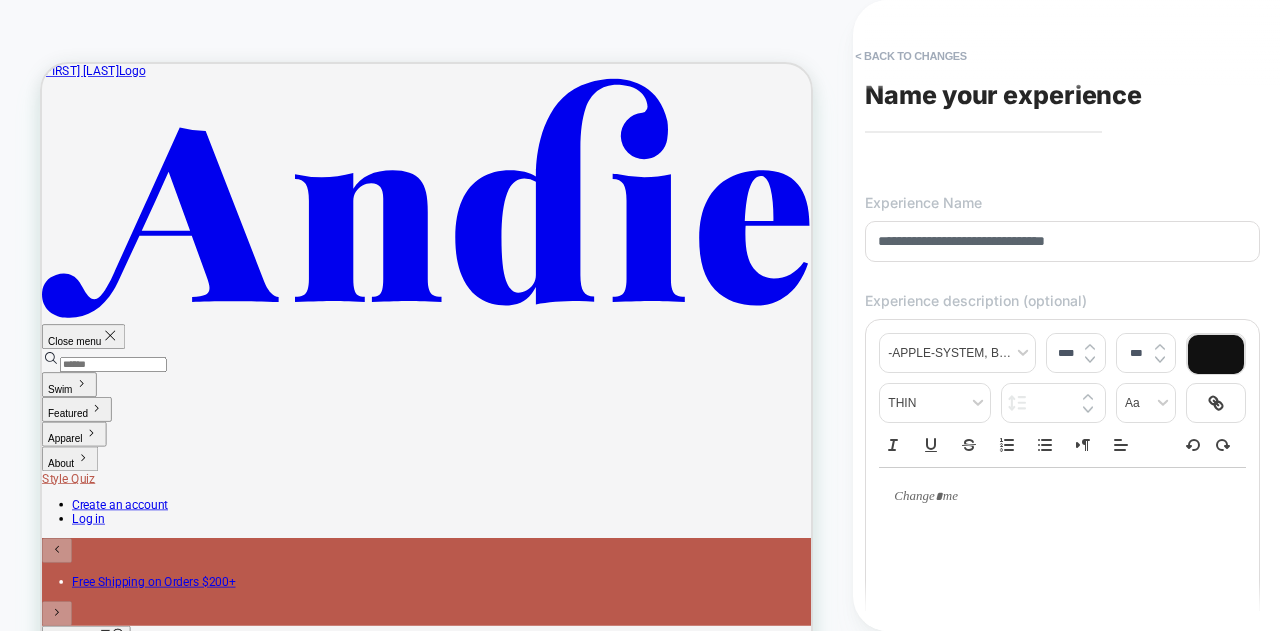drag, startPoint x: 1129, startPoint y: 244, endPoint x: 1004, endPoint y: 239, distance: 125.09996 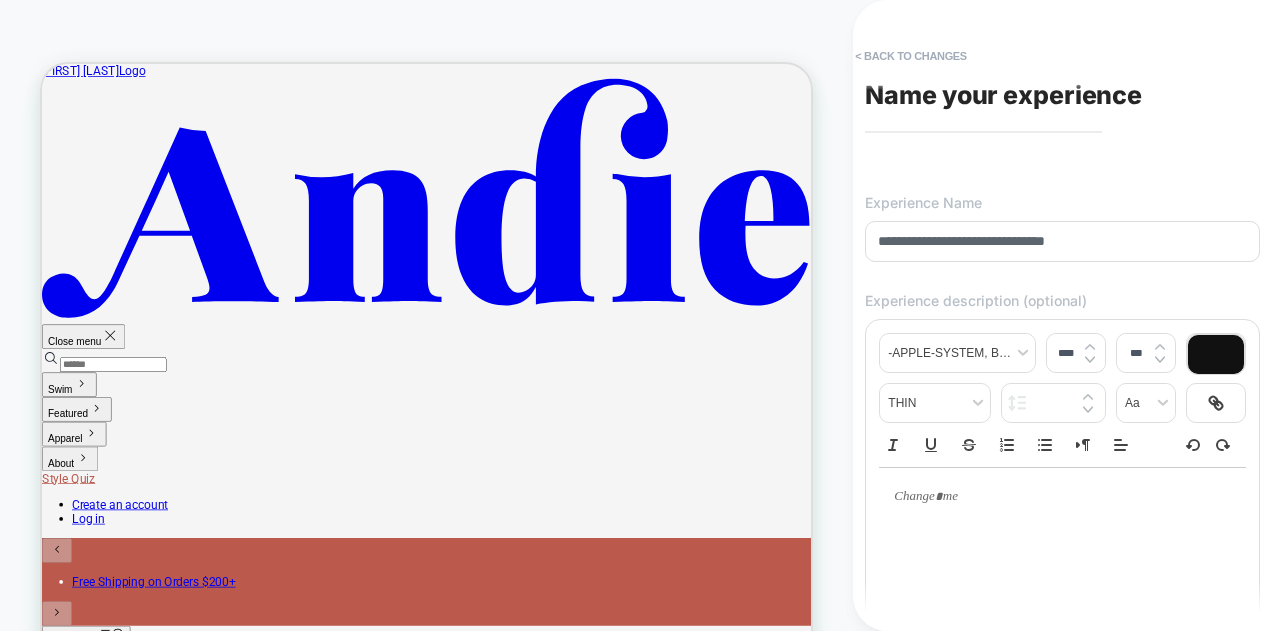 click on "**********" at bounding box center (1062, 241) 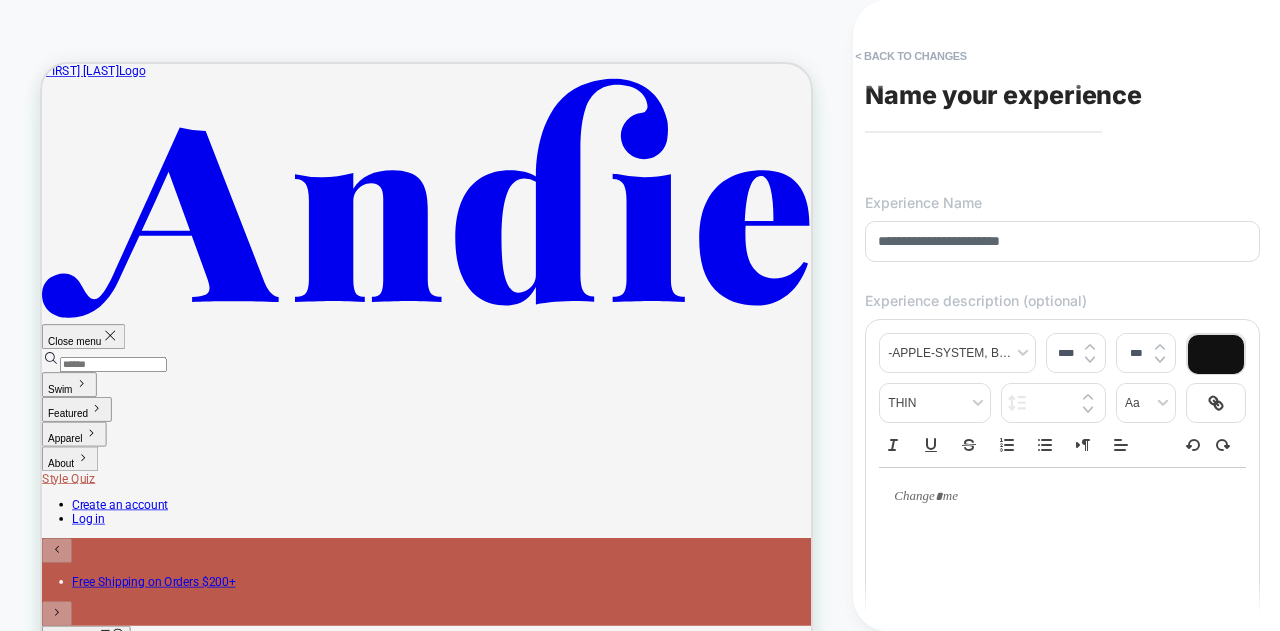 type on "**********" 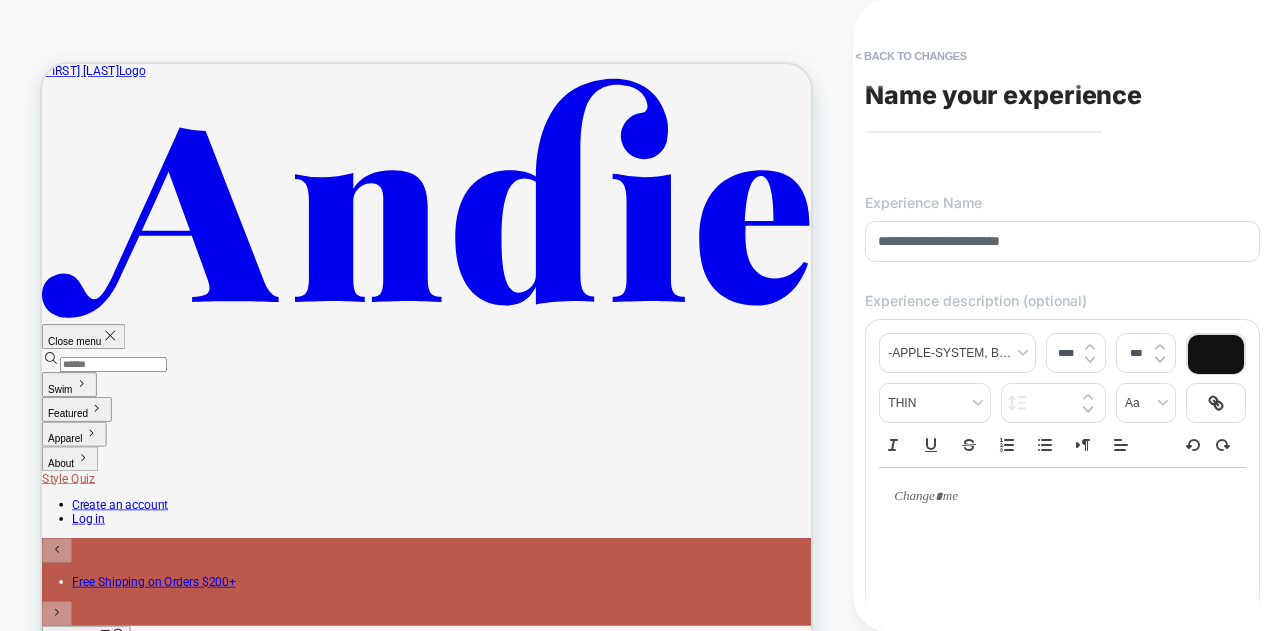 click on "**********" at bounding box center (1062, 315) 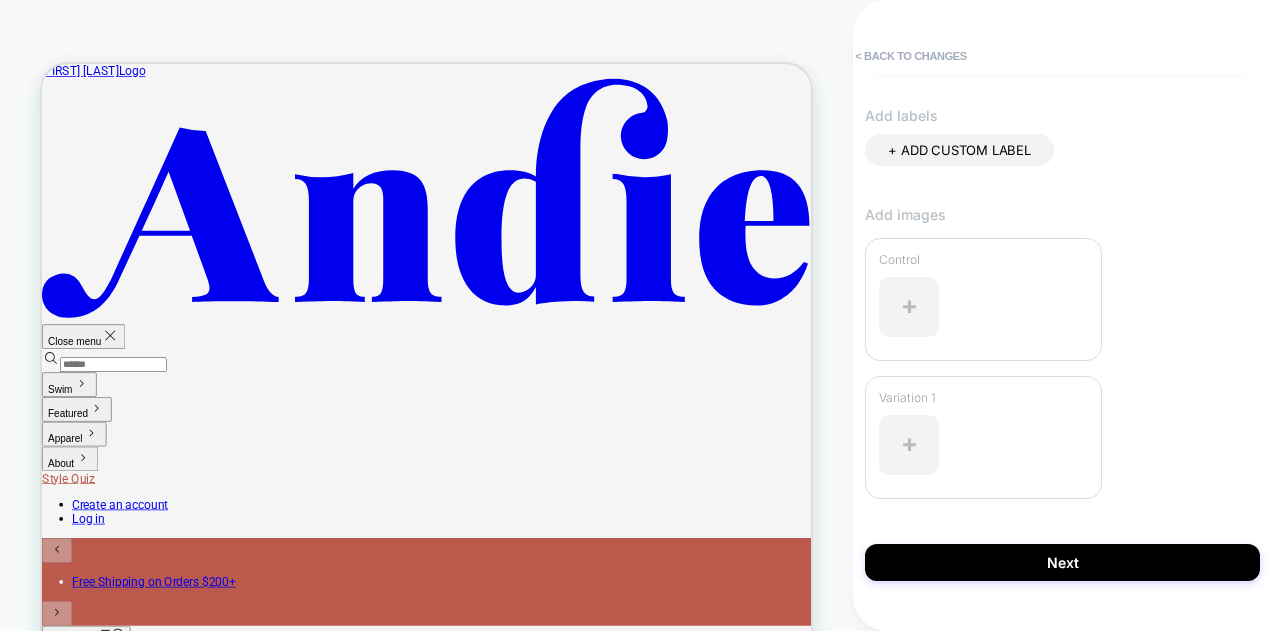 scroll, scrollTop: 613, scrollLeft: 0, axis: vertical 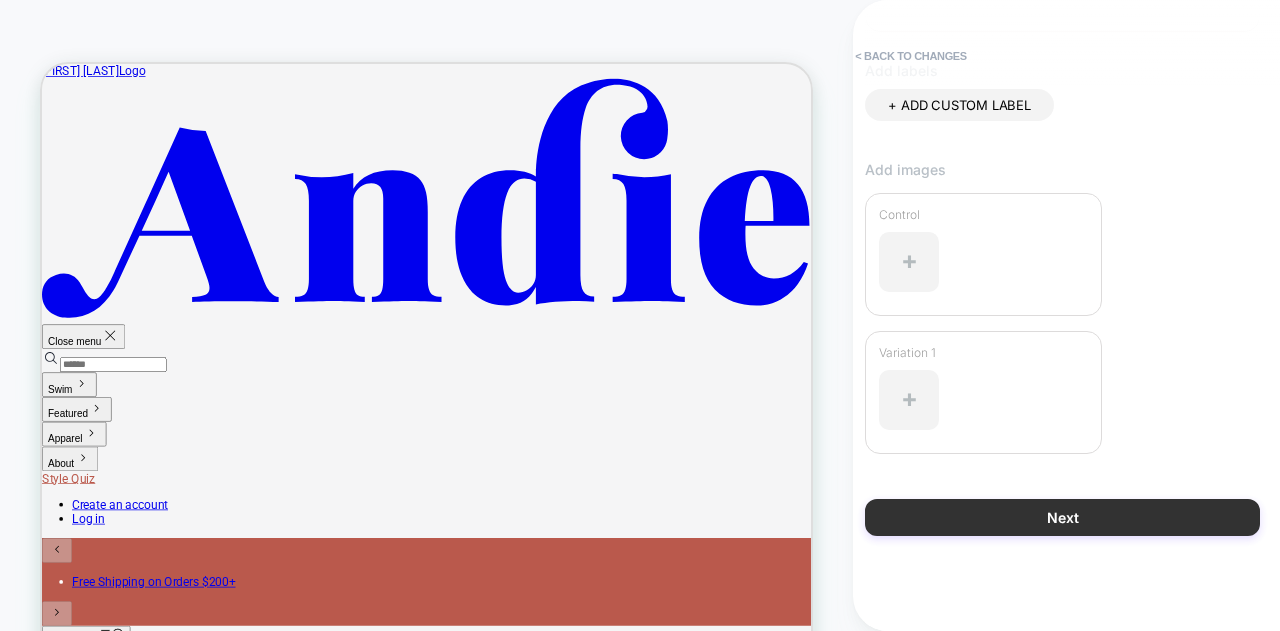 click on "Next" at bounding box center (1062, 517) 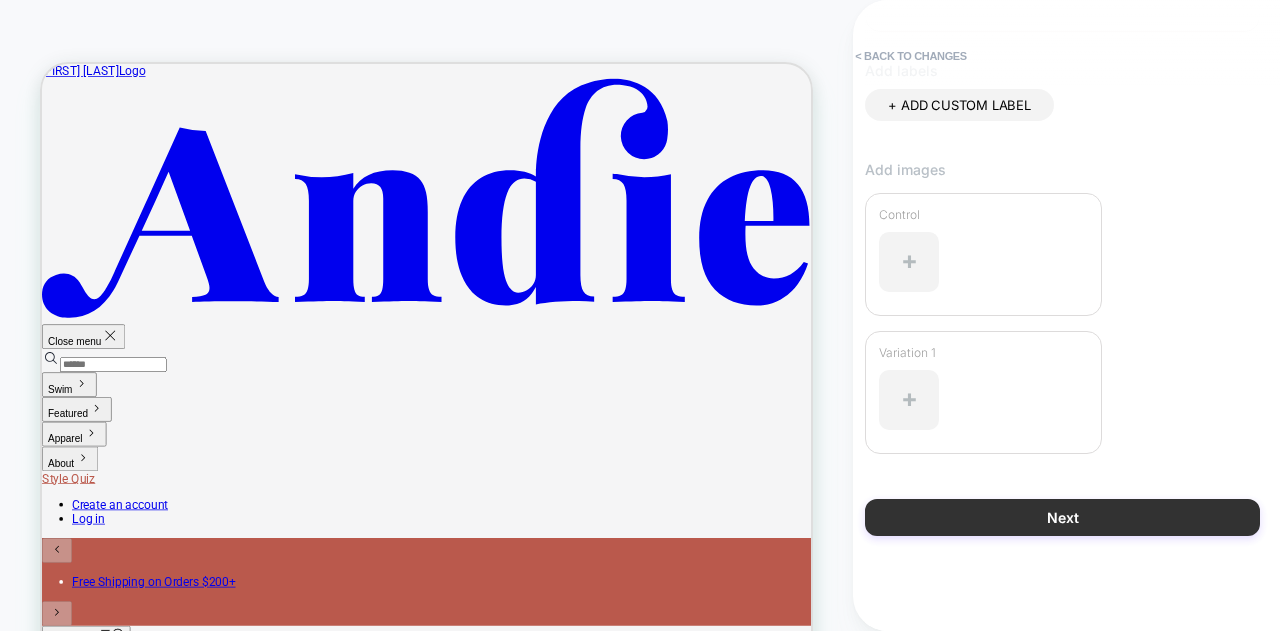 click on "Next" at bounding box center [1062, 517] 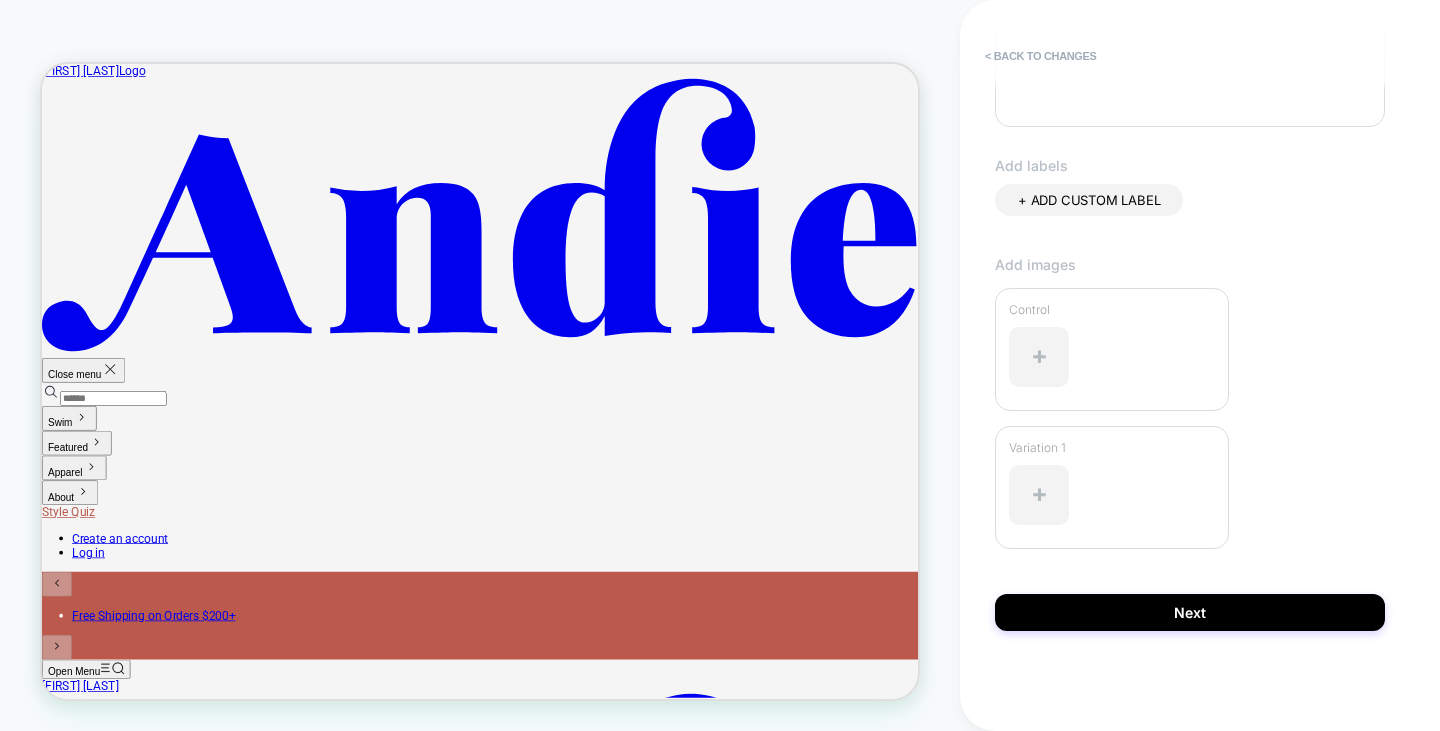 scroll, scrollTop: 520, scrollLeft: 0, axis: vertical 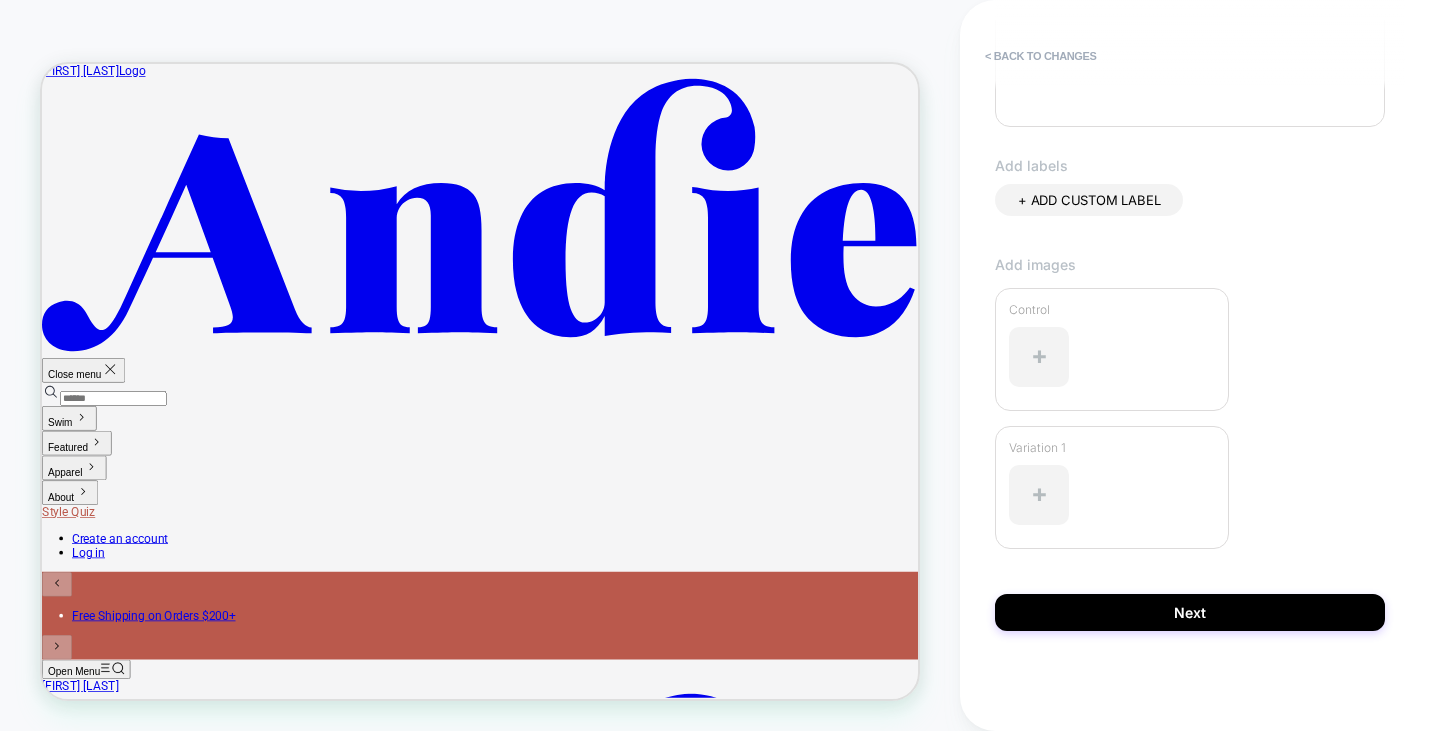 click on "Add images Control Variation 1" at bounding box center [1190, 425] 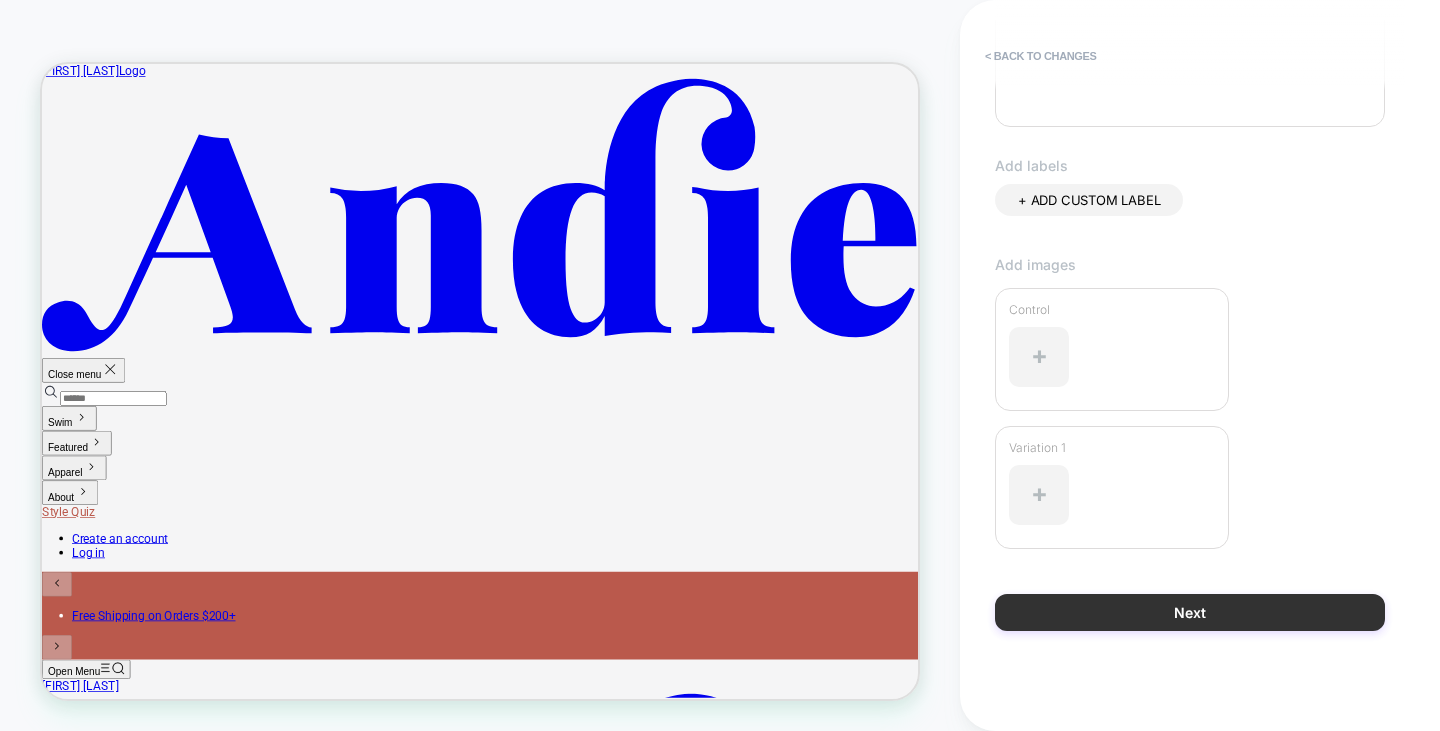click on "Next" at bounding box center [1190, 612] 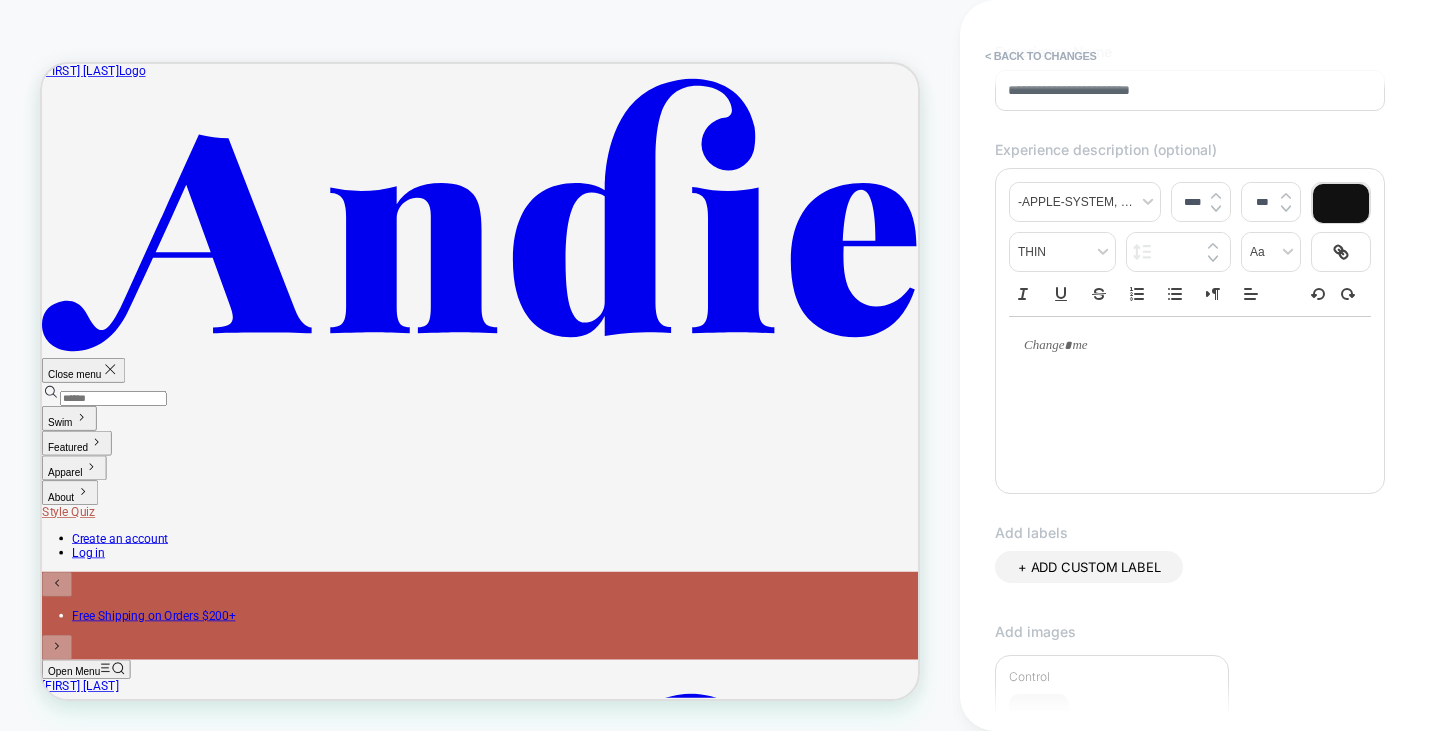 scroll, scrollTop: 0, scrollLeft: 0, axis: both 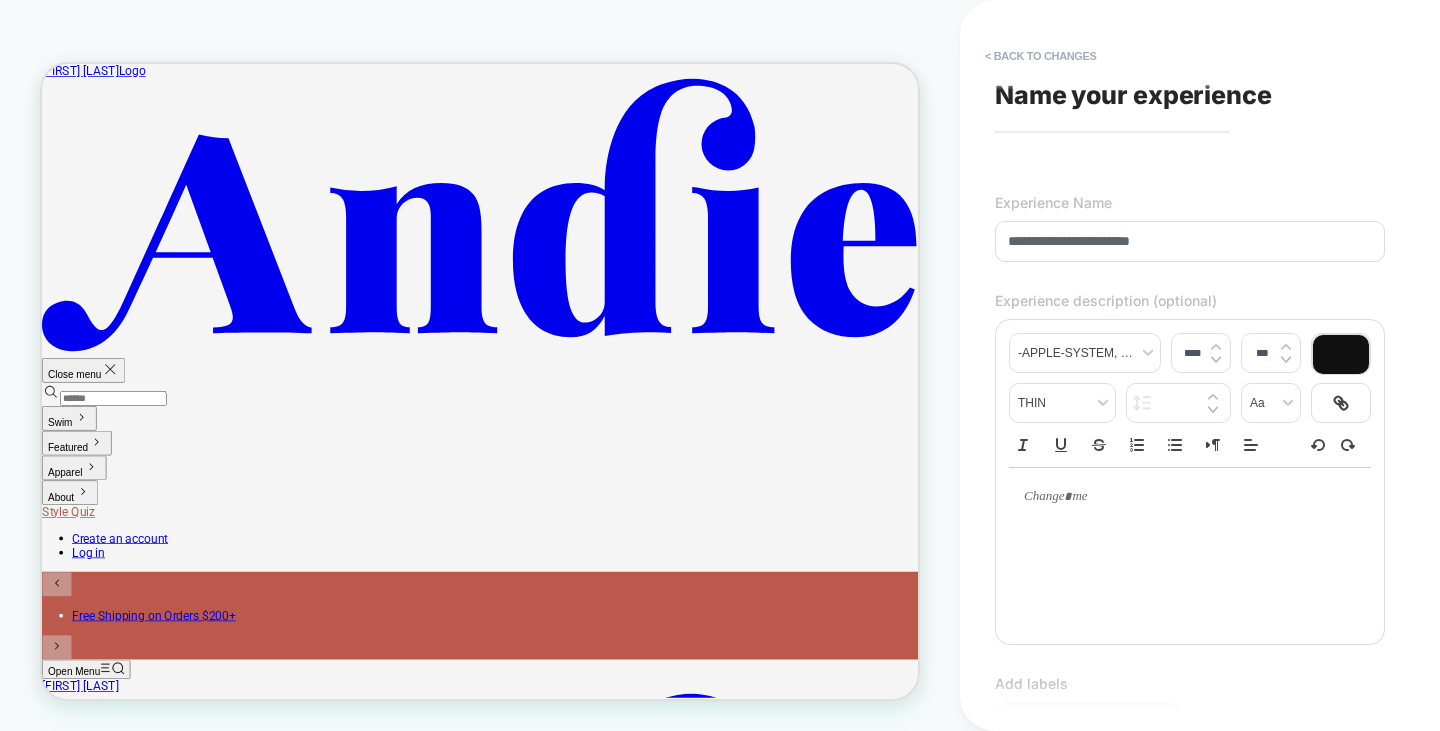 click on "**********" at bounding box center (1190, 241) 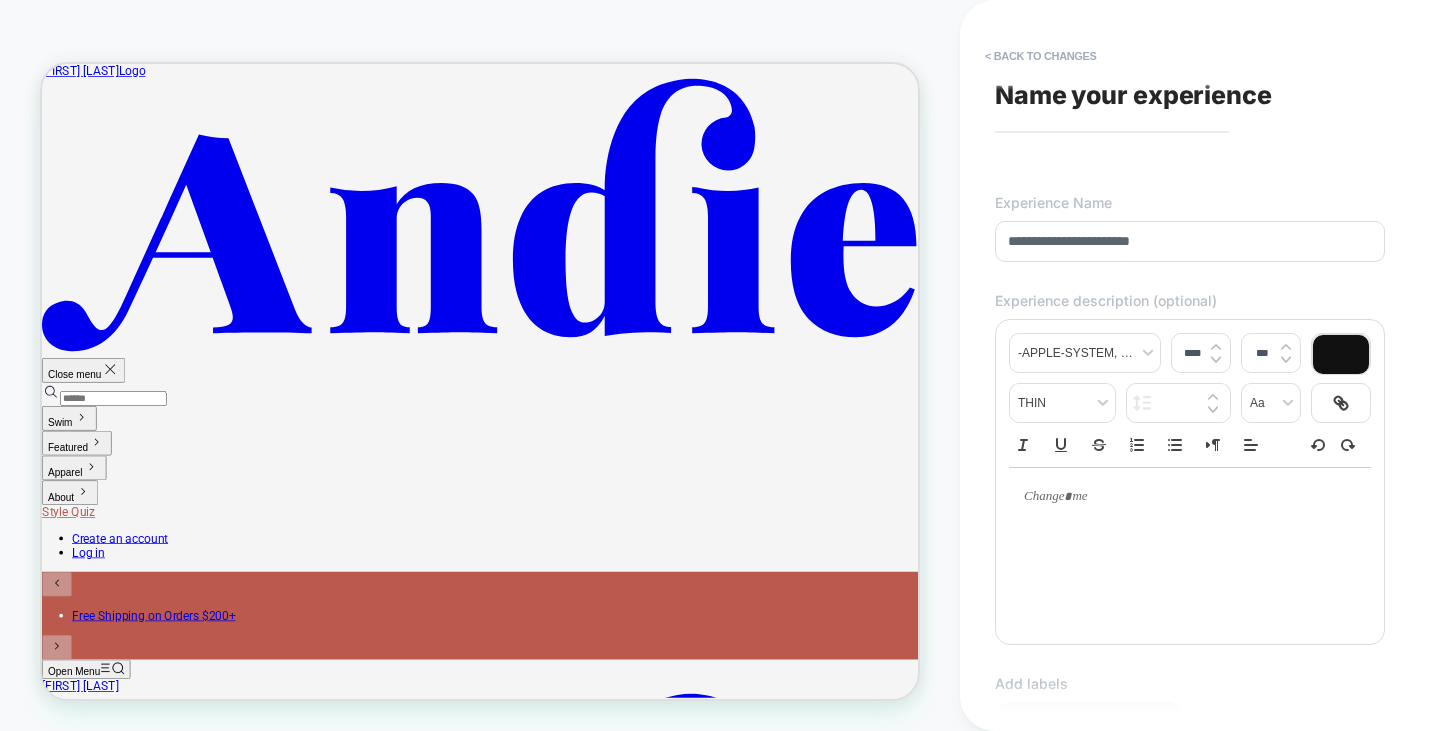 click at bounding box center (1182, 497) 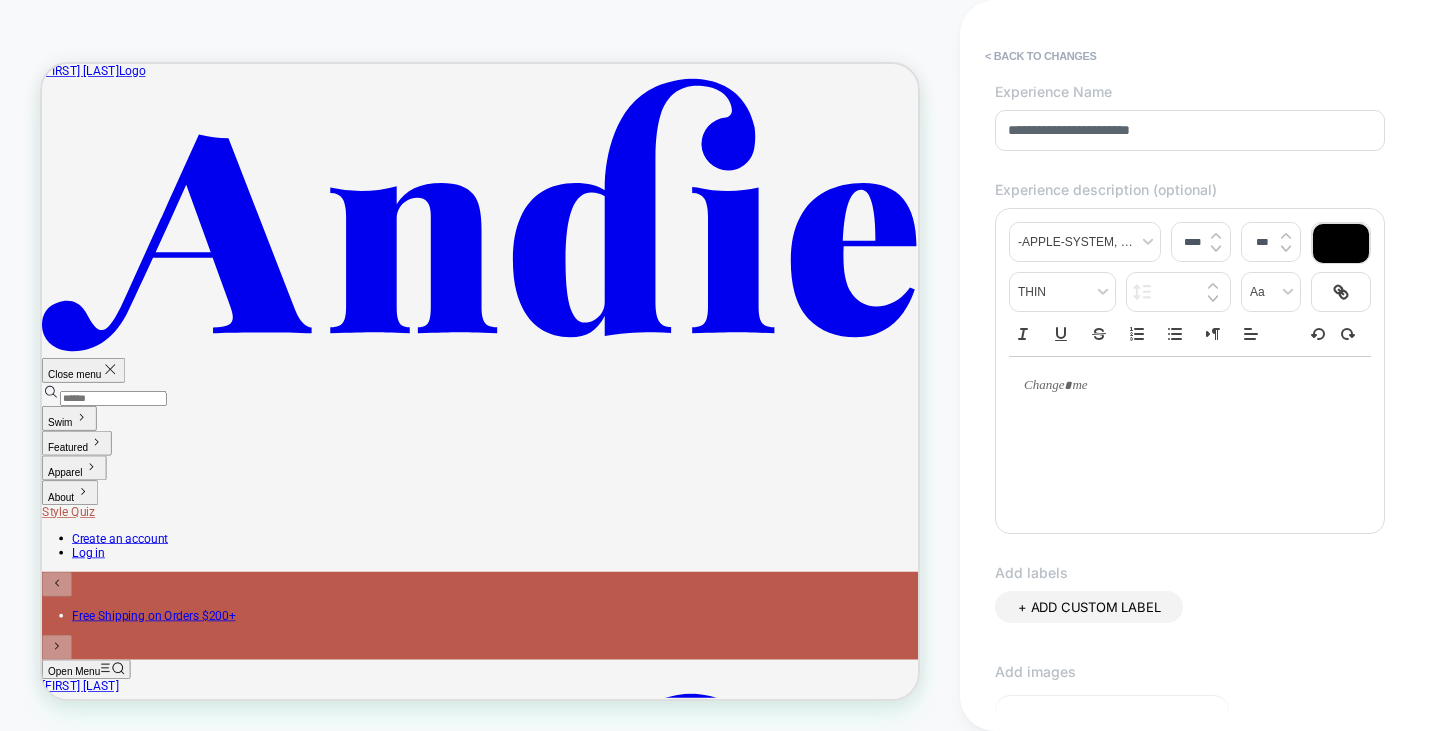 scroll, scrollTop: 520, scrollLeft: 0, axis: vertical 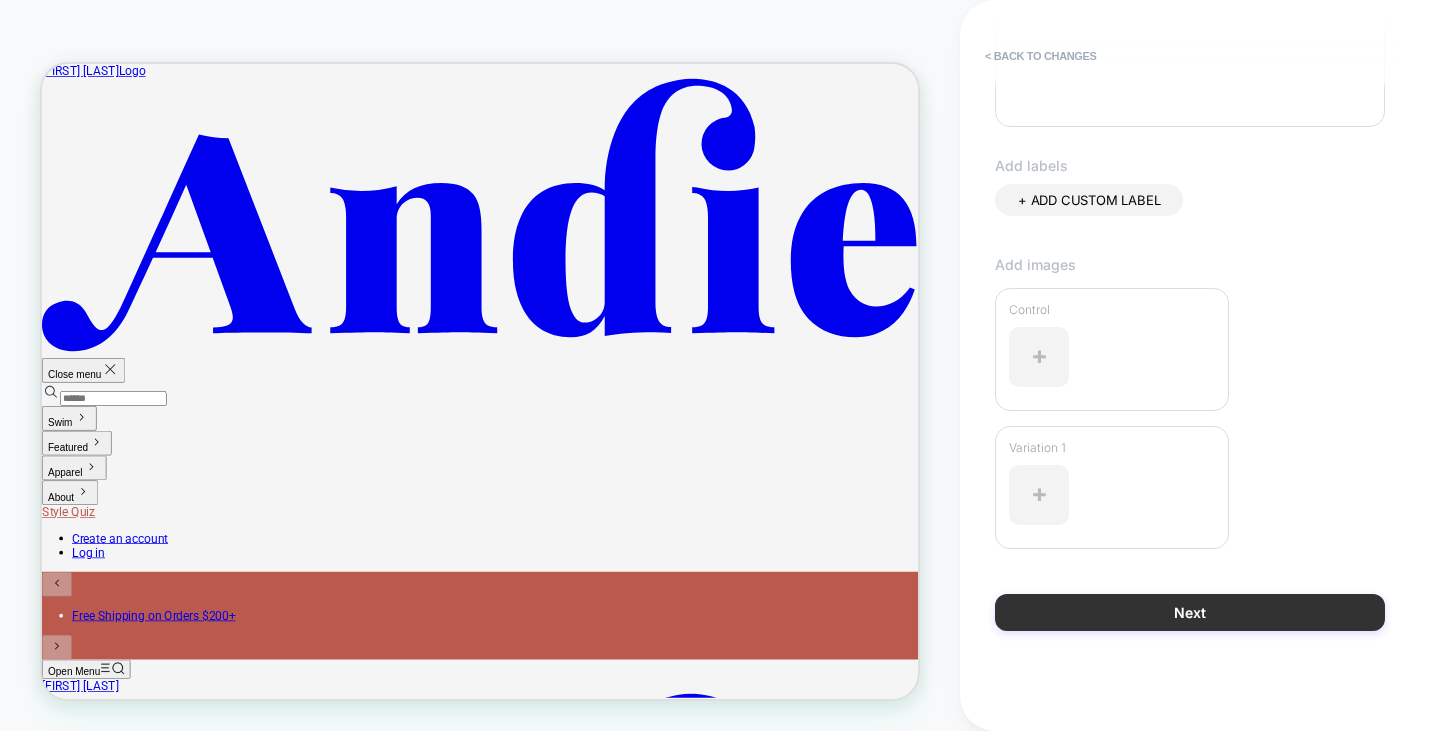 click on "Next" at bounding box center (1190, 612) 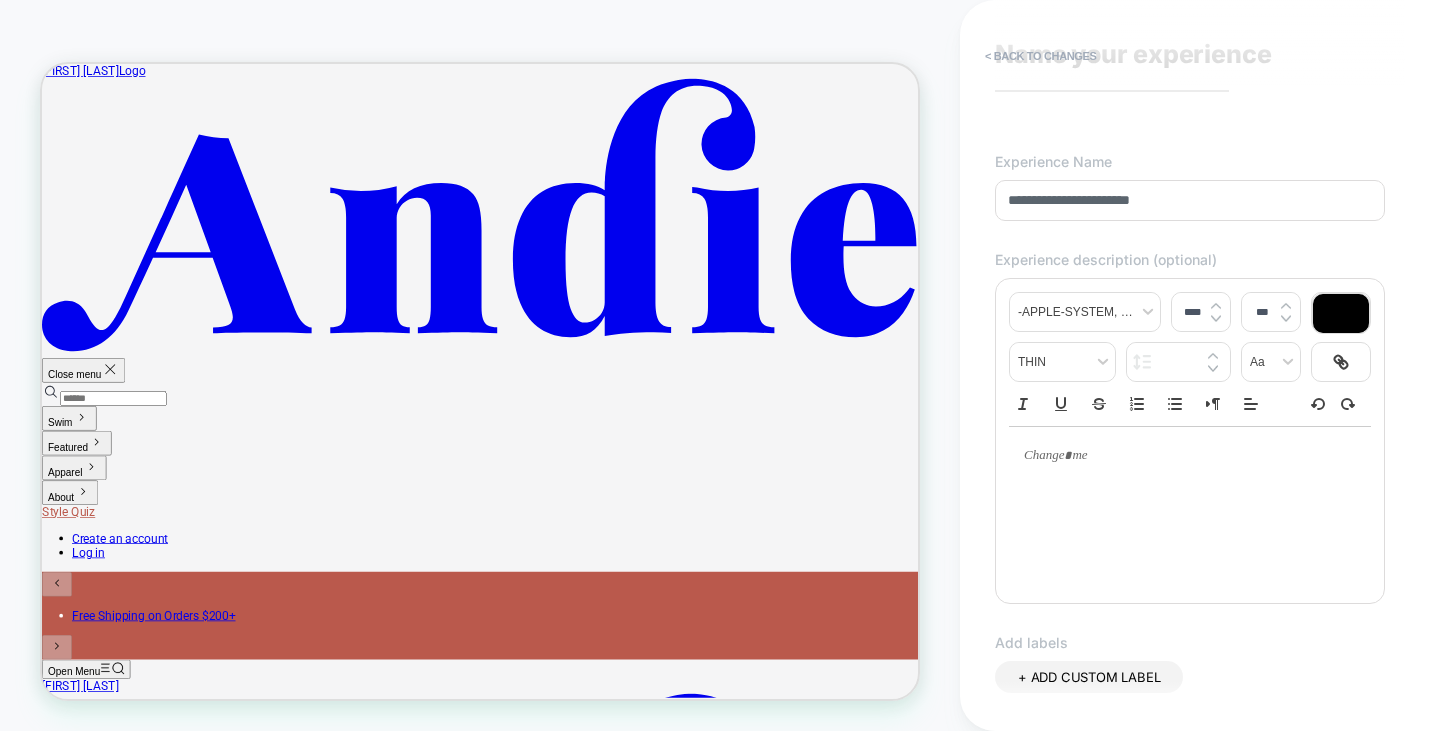 scroll, scrollTop: 0, scrollLeft: 0, axis: both 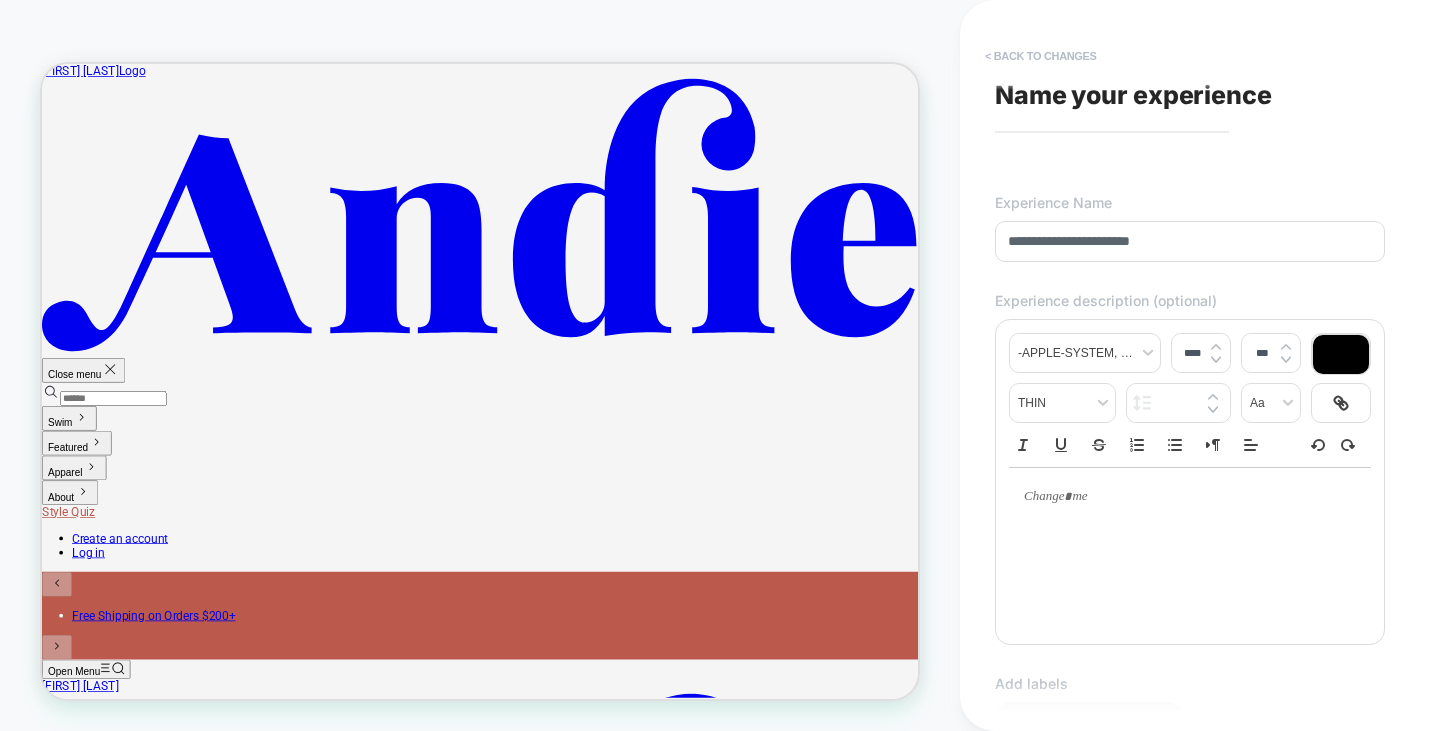 click on "< Back to changes" at bounding box center [1041, 56] 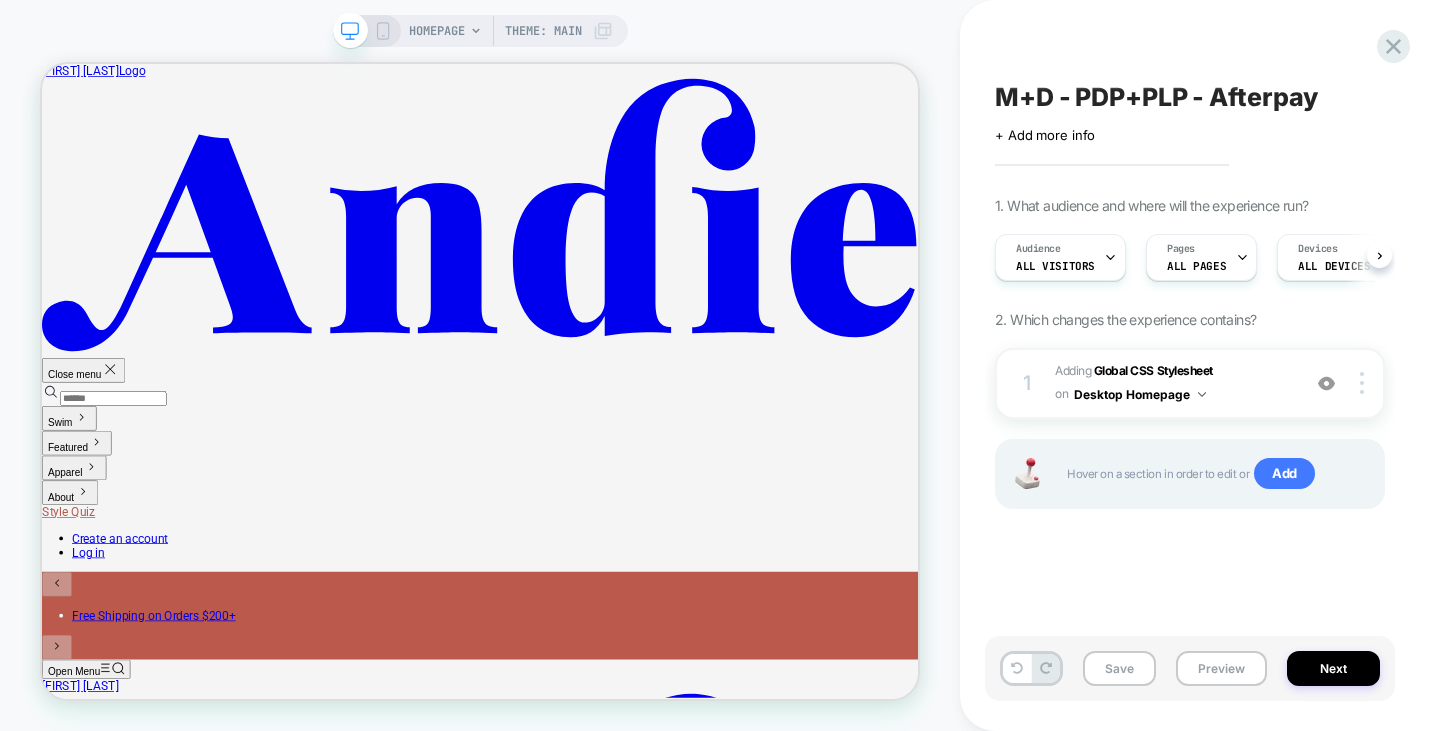 scroll, scrollTop: 0, scrollLeft: 1, axis: horizontal 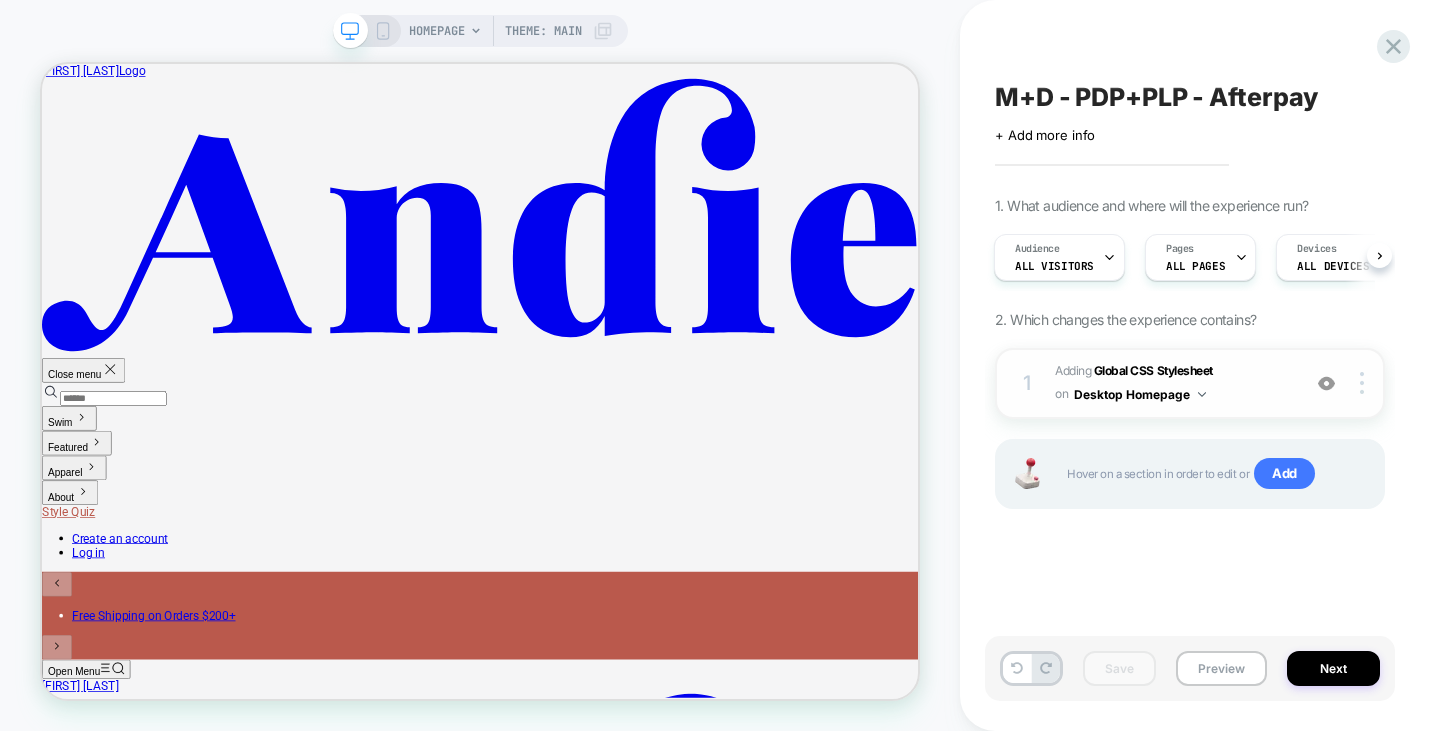 click on "Adding   Global CSS Stylesheet   on Desktop Homepage" at bounding box center (1172, 383) 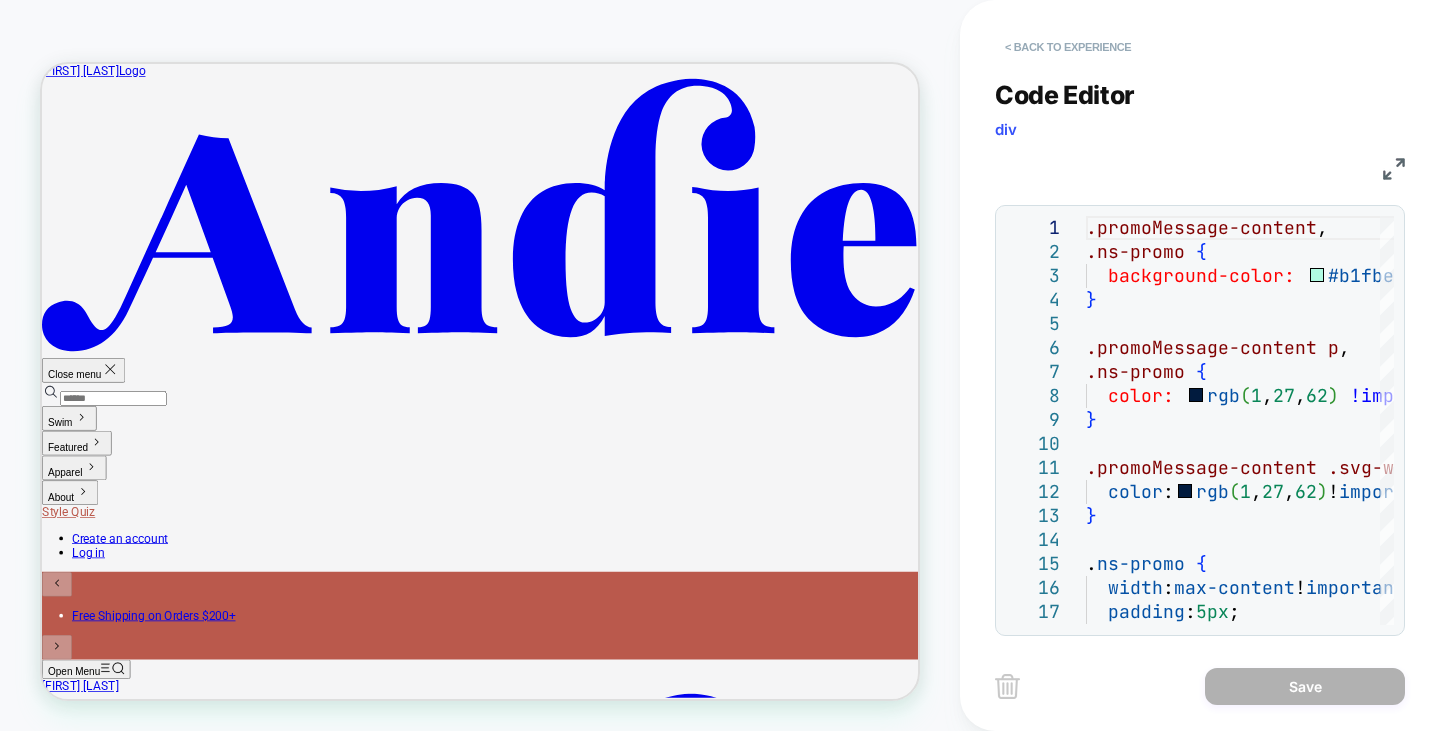 click on "< Back to experience" at bounding box center [1068, 47] 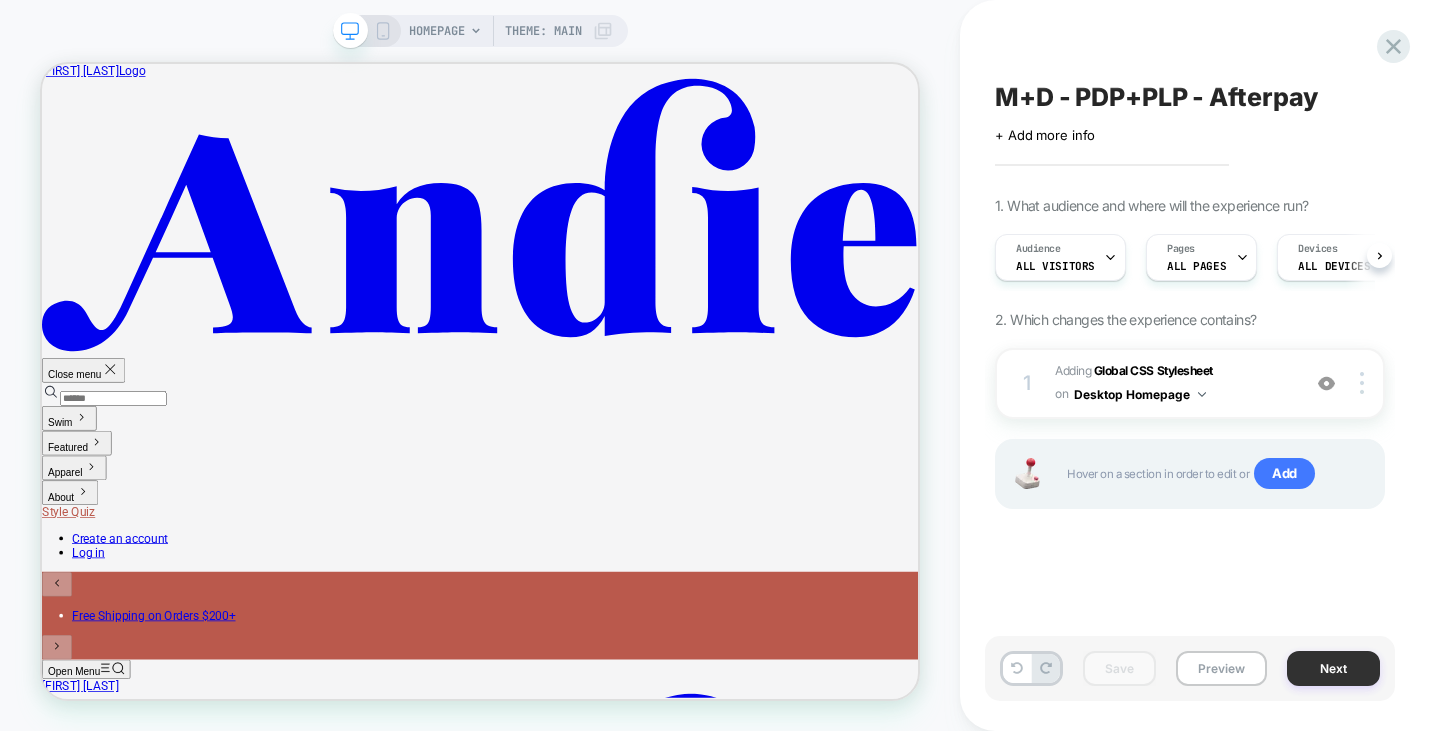 scroll, scrollTop: 0, scrollLeft: 1, axis: horizontal 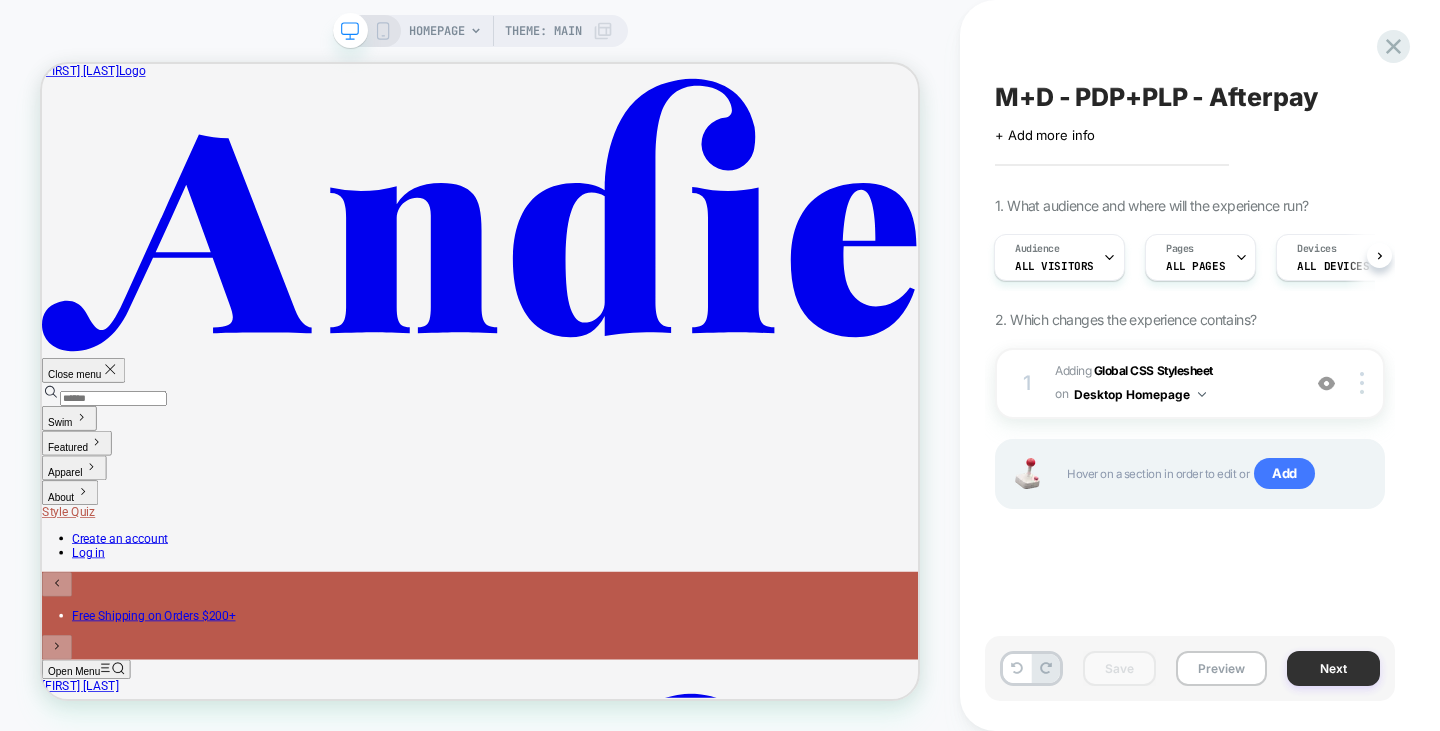 click on "Next" at bounding box center (1333, 668) 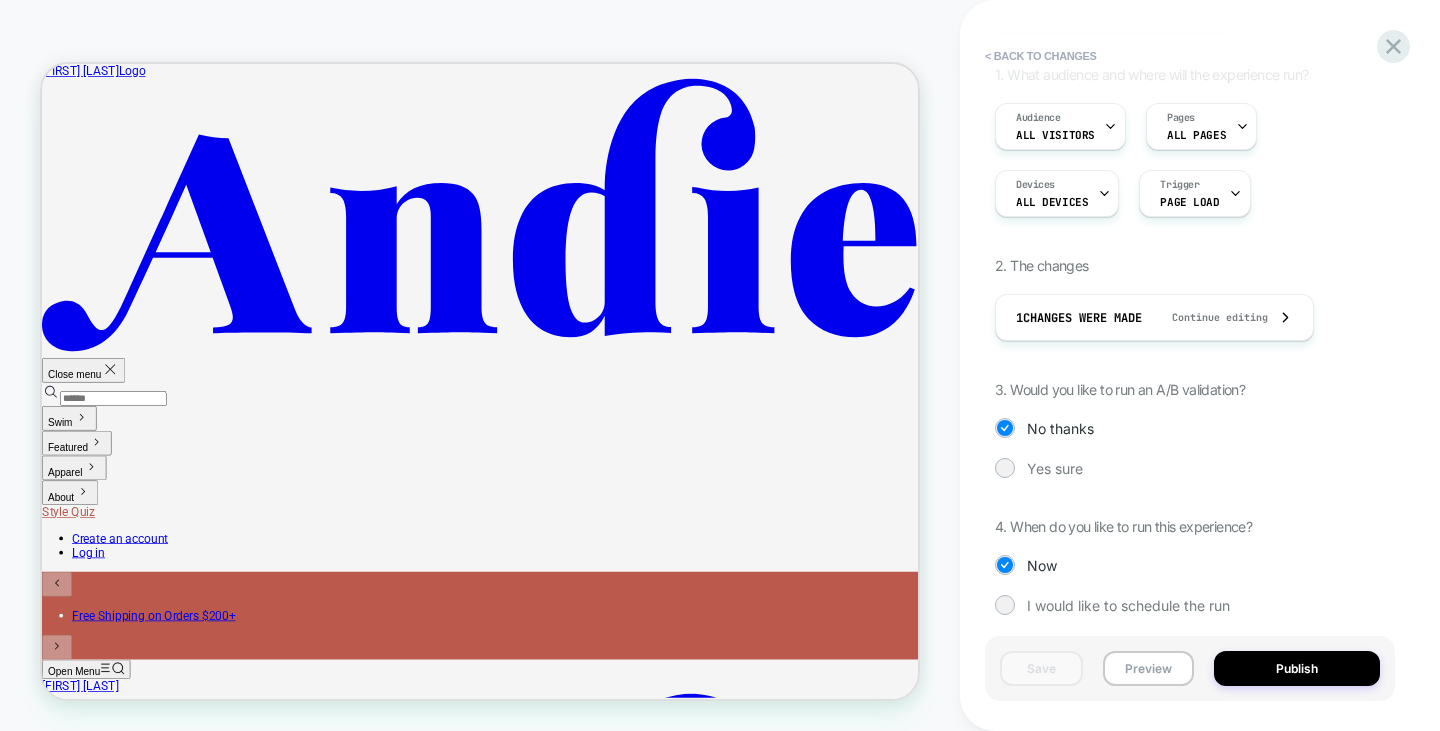 scroll, scrollTop: 175, scrollLeft: 0, axis: vertical 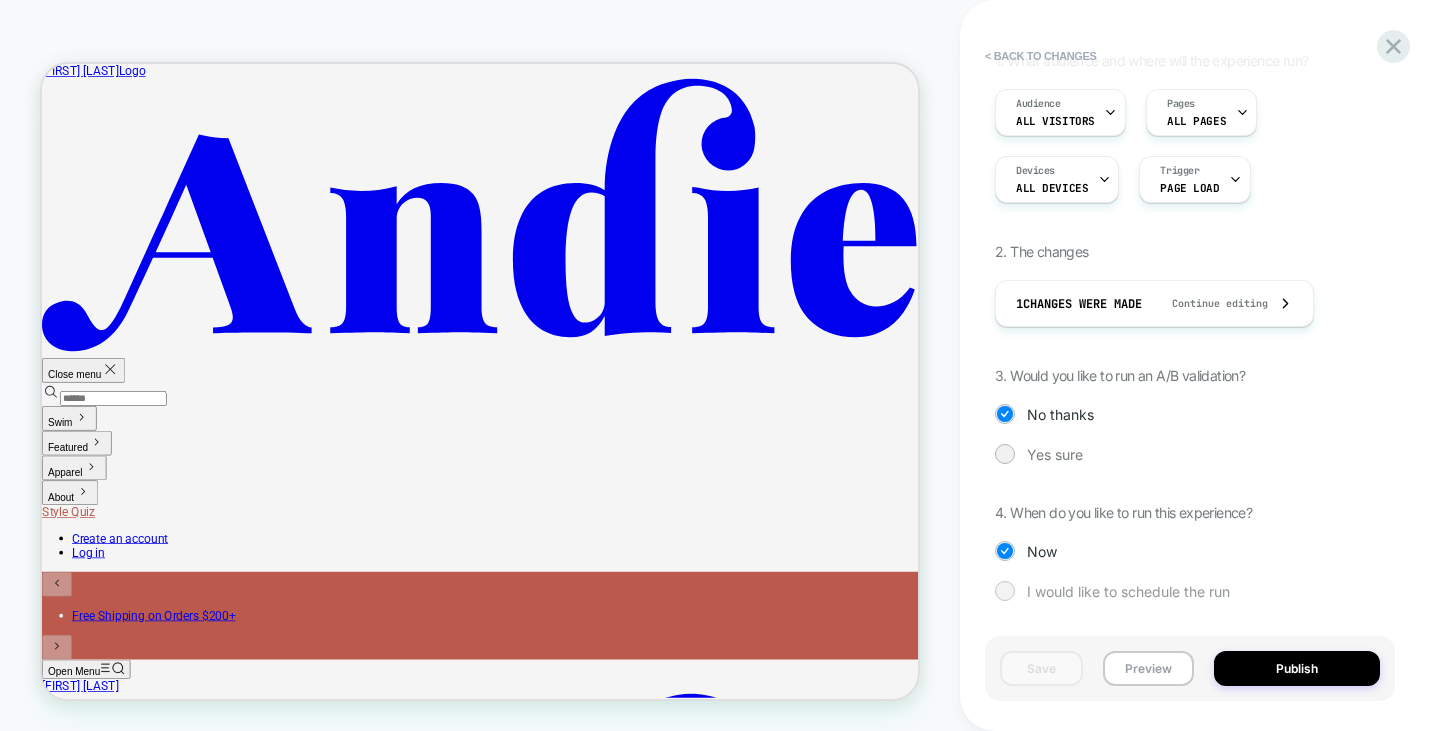 click on "I would like to schedule the run" at bounding box center (1128, 591) 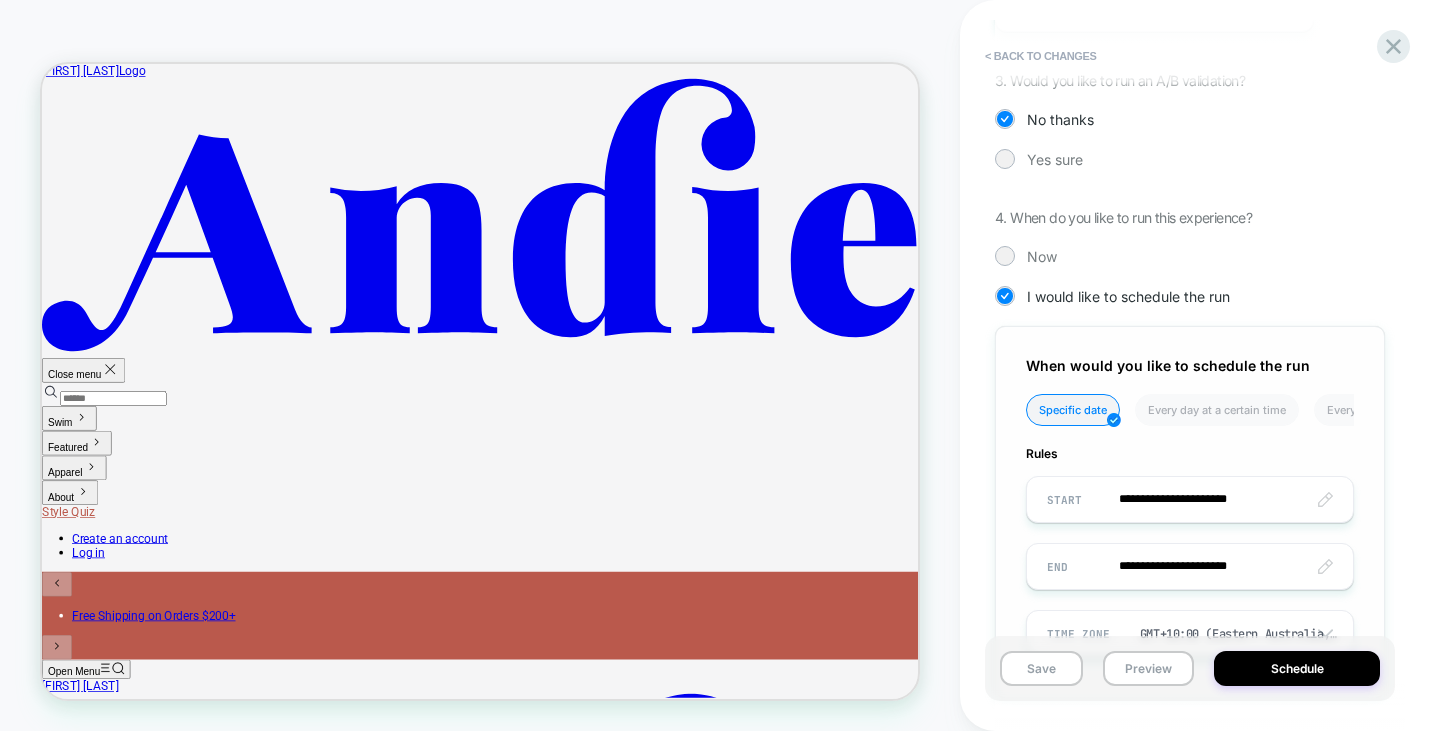 scroll, scrollTop: 567, scrollLeft: 0, axis: vertical 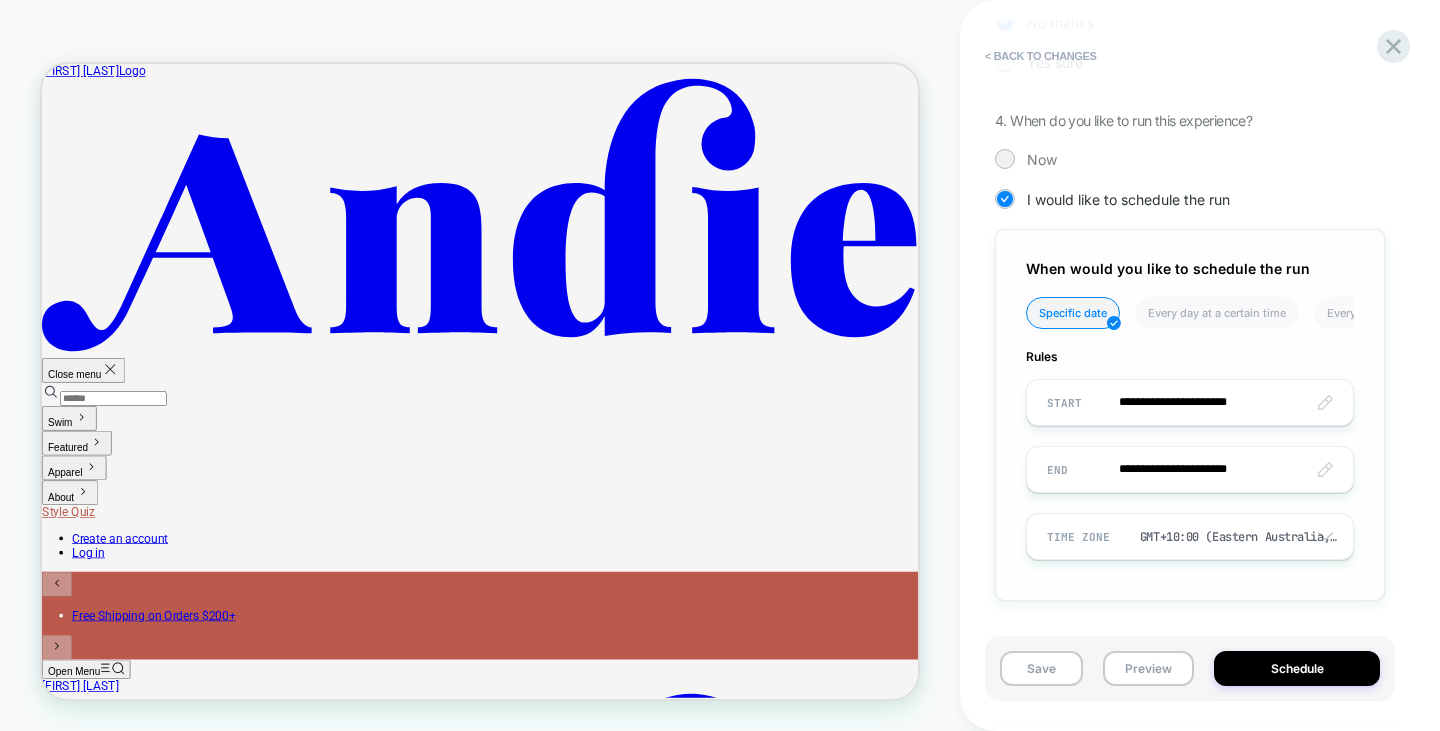 click on "**********" at bounding box center (1190, 402) 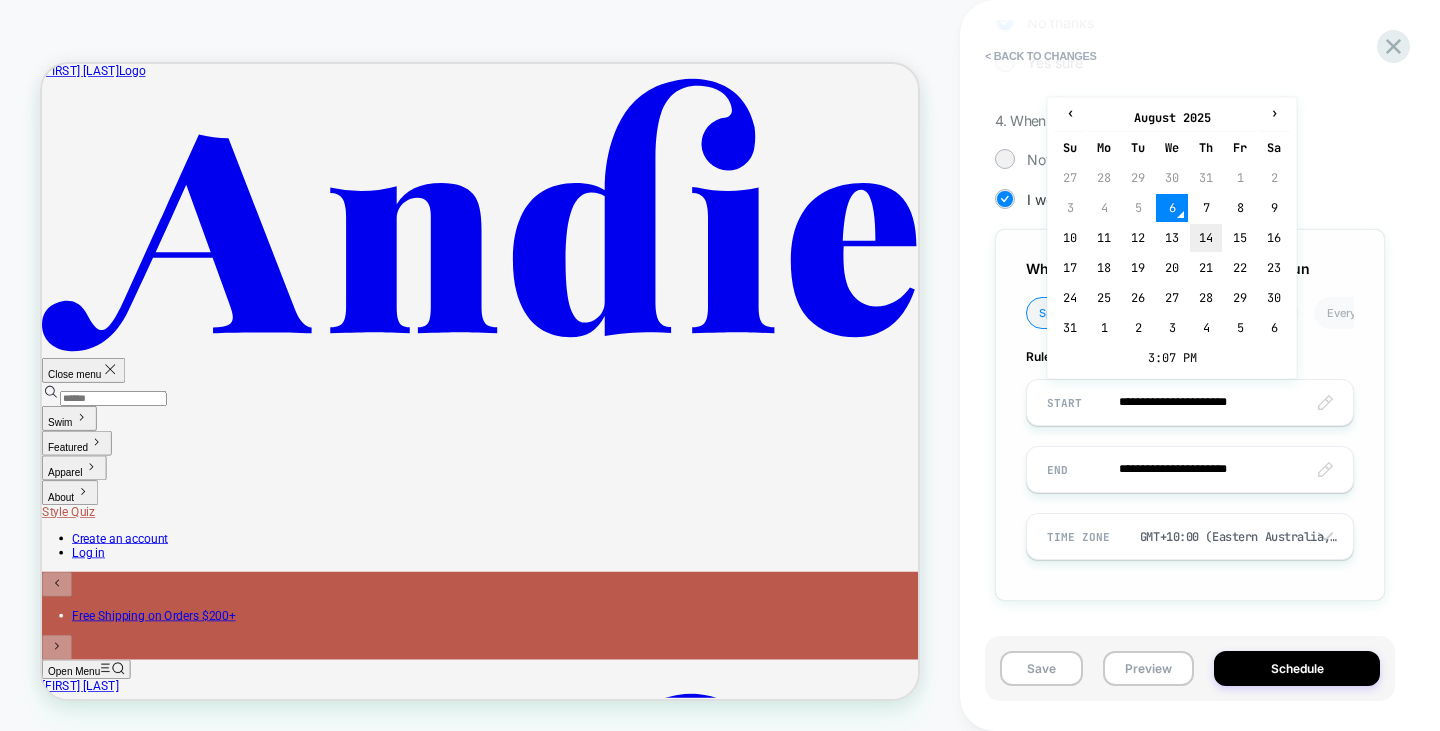 click on "14" at bounding box center [1206, 238] 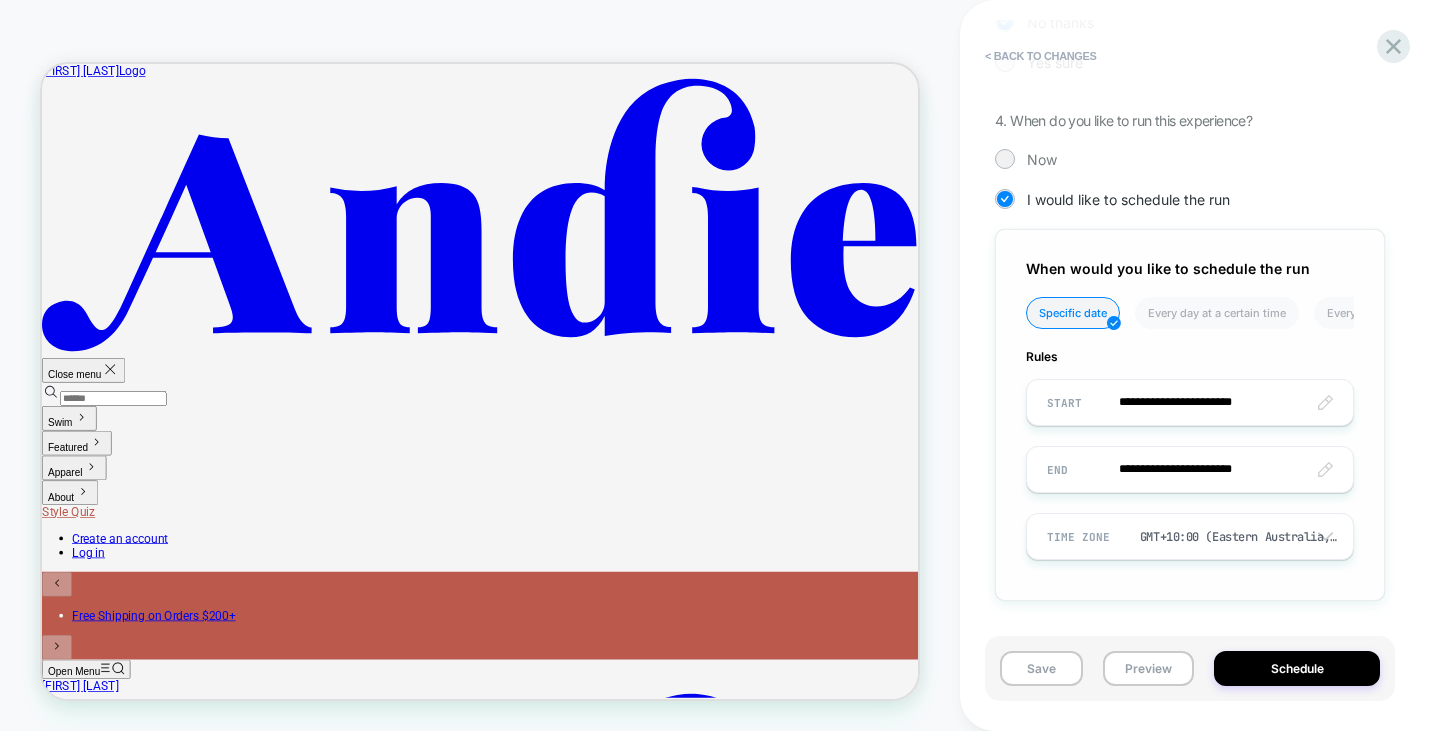 type on "**********" 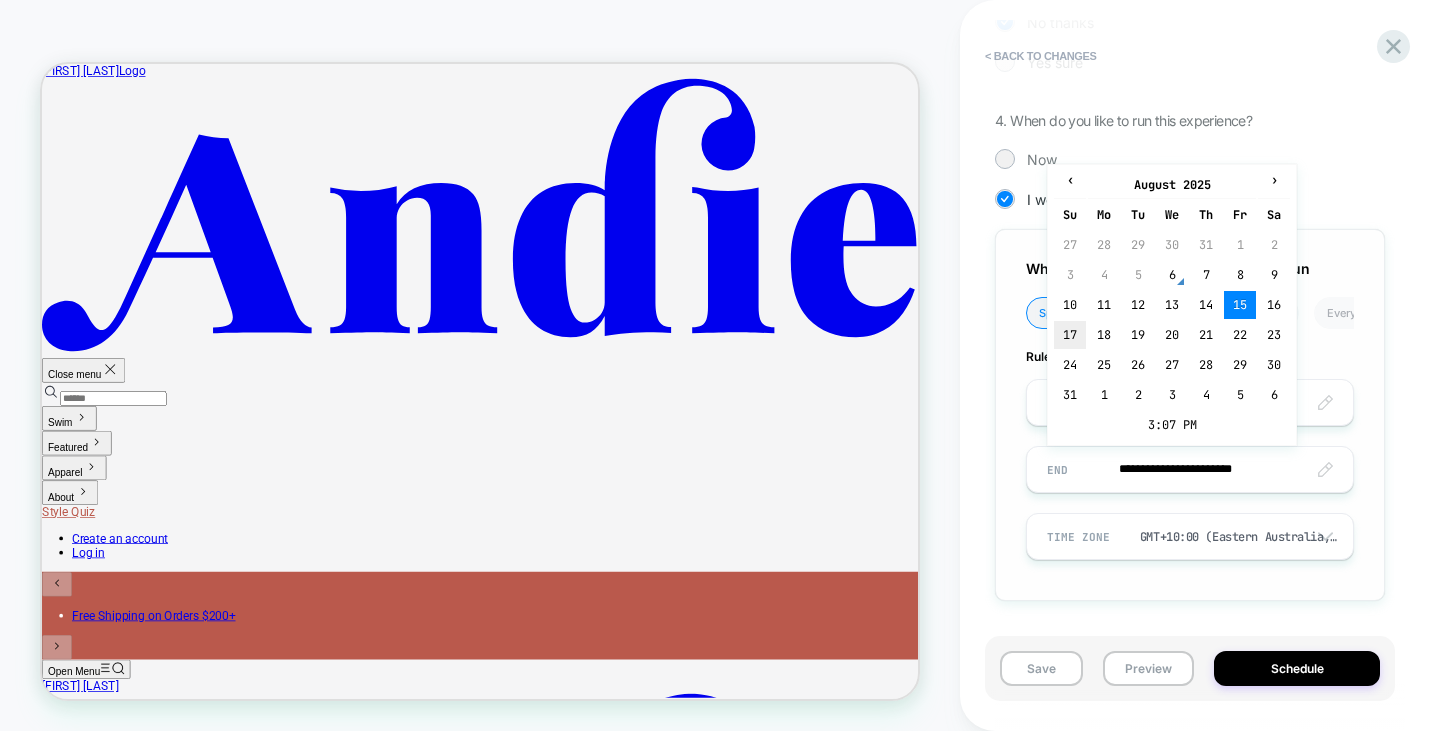 click on "17" at bounding box center (1070, 335) 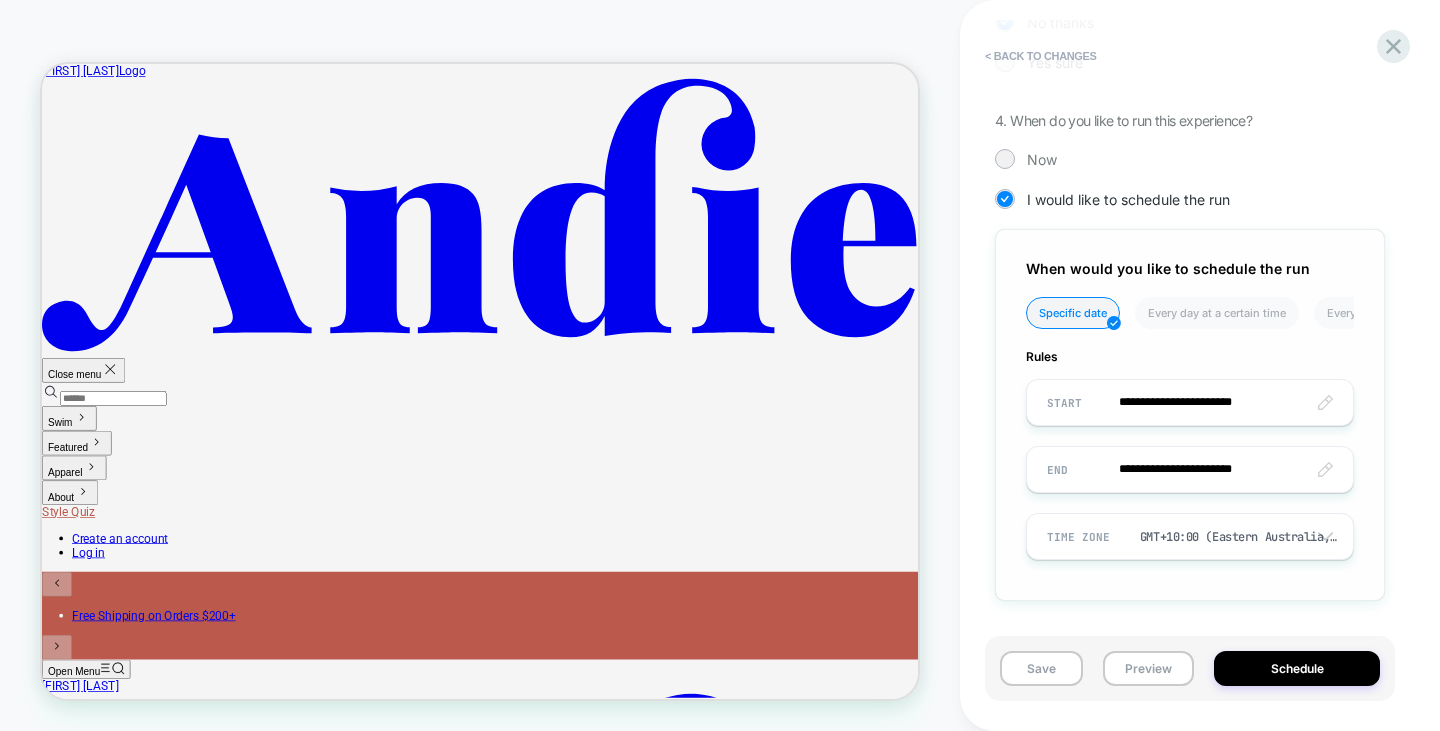 click on "**********" at bounding box center [1190, 402] 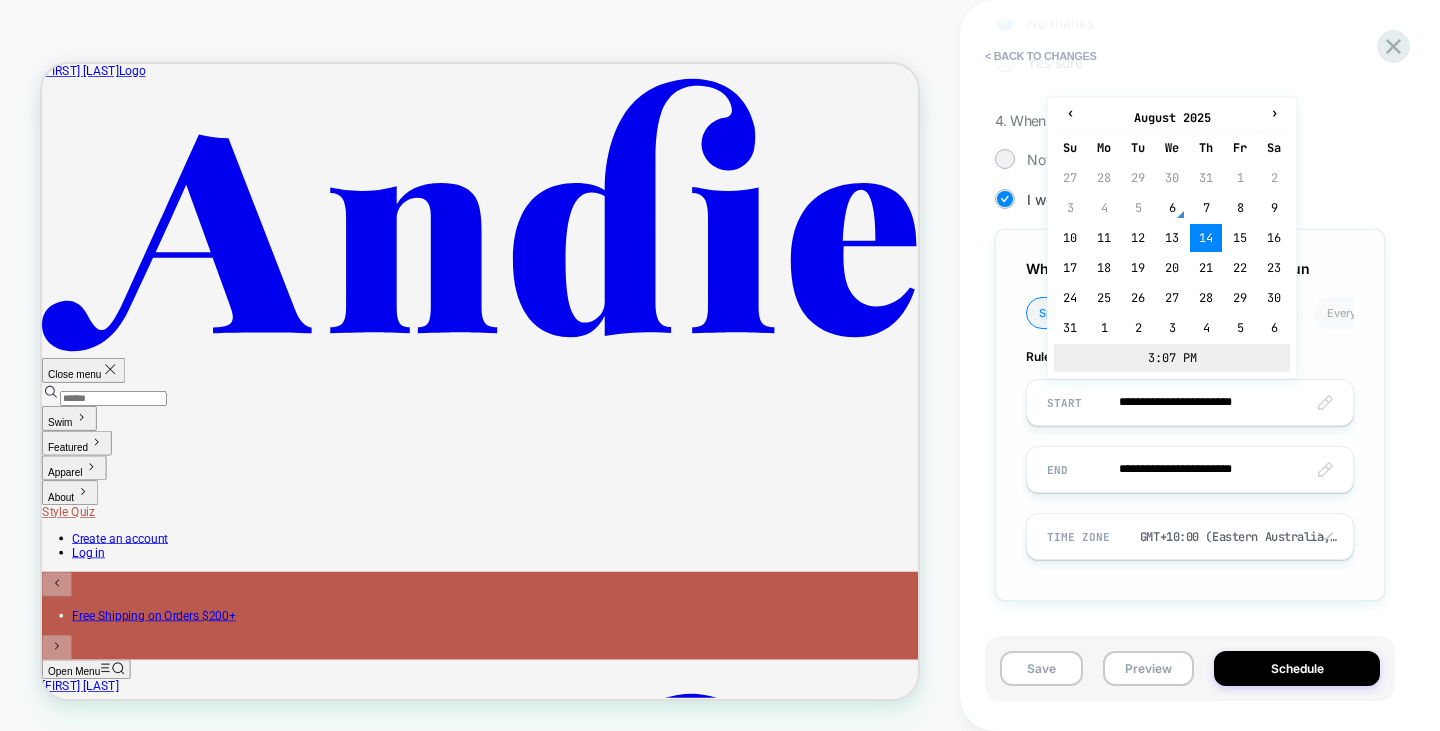 click on "3:07 PM" at bounding box center (1172, 358) 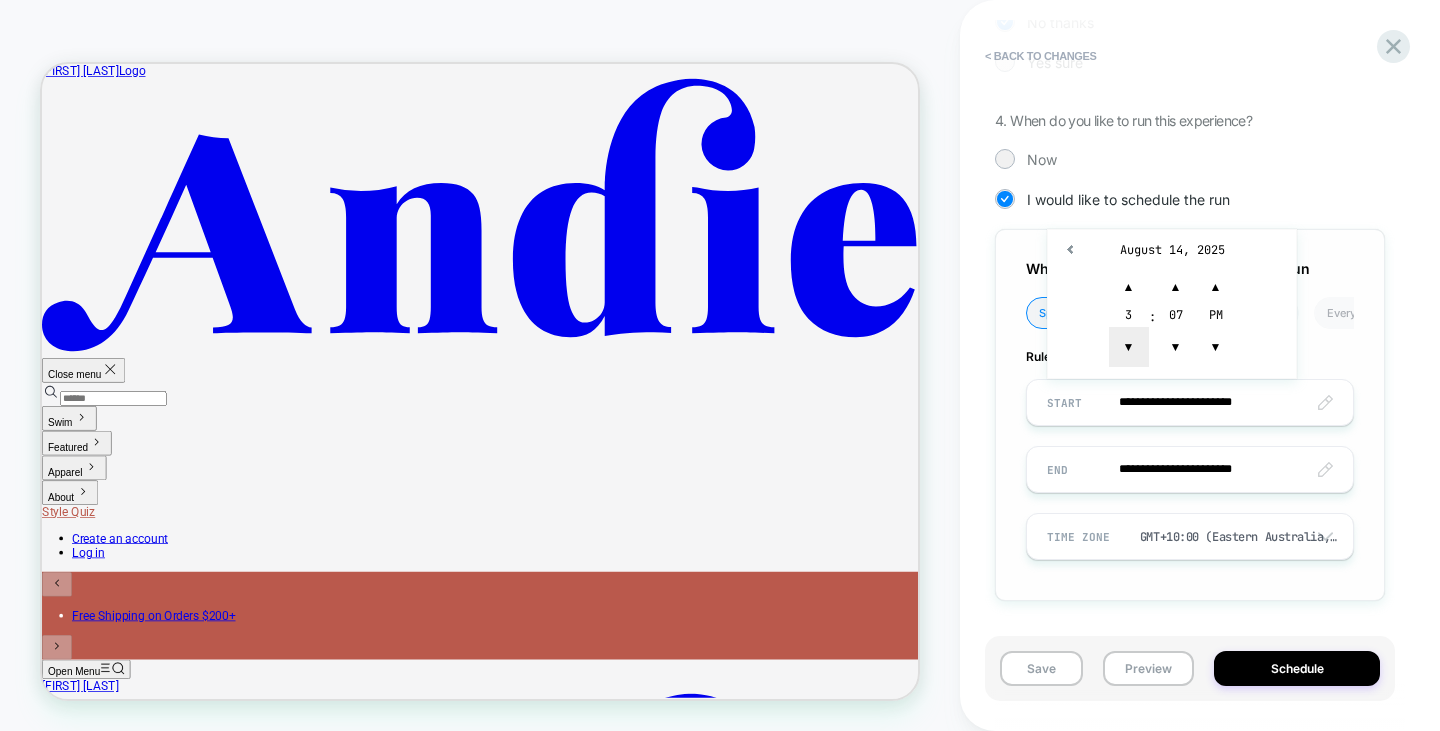 click on "▼" at bounding box center [1129, 347] 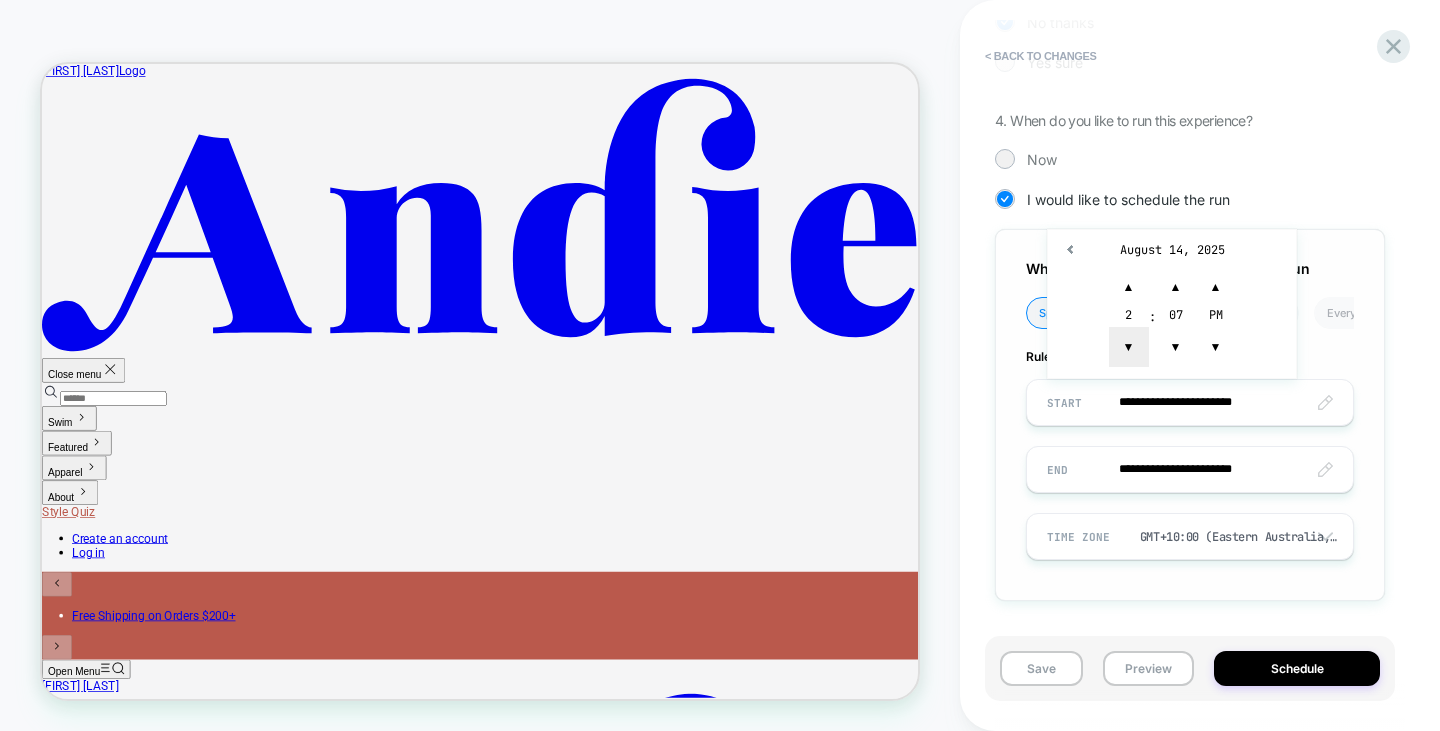 click on "▼" at bounding box center [1129, 347] 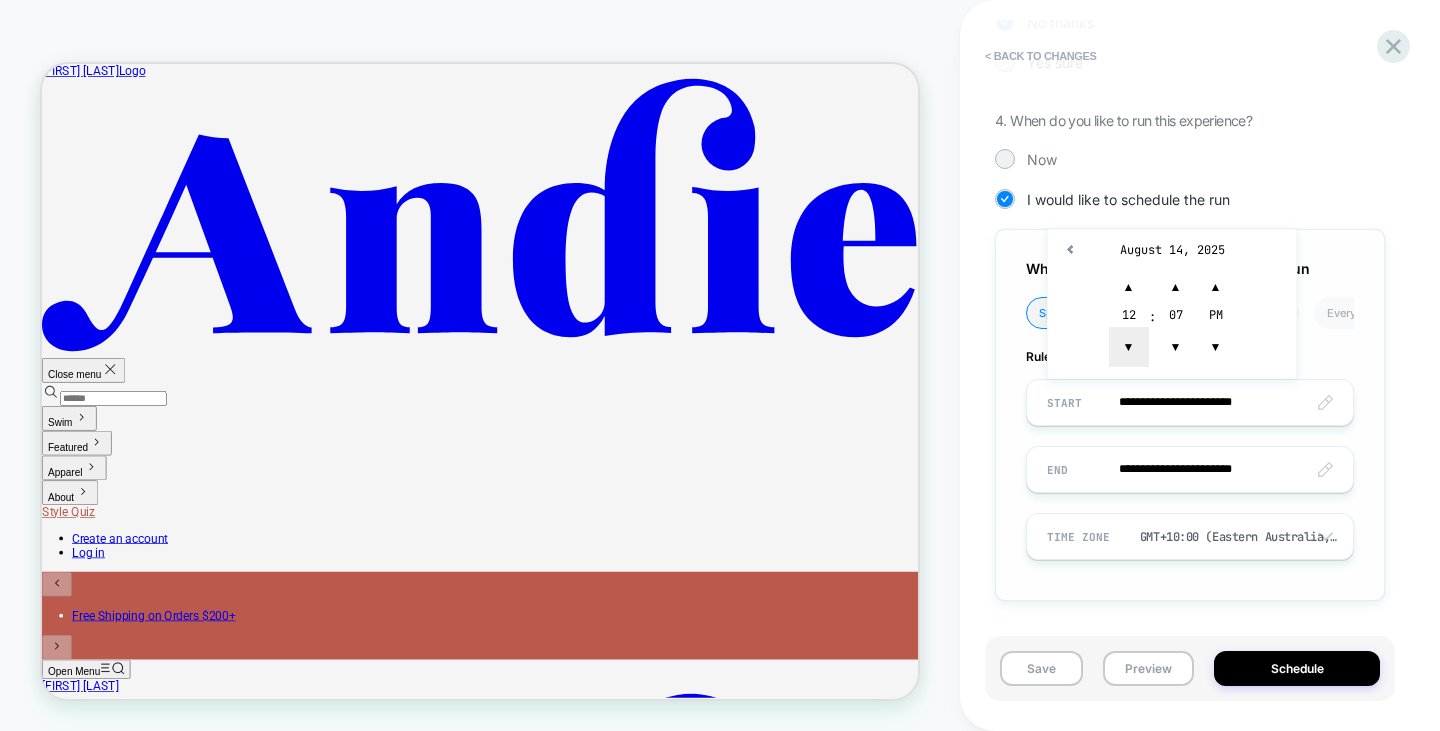 click on "▼" at bounding box center (1129, 347) 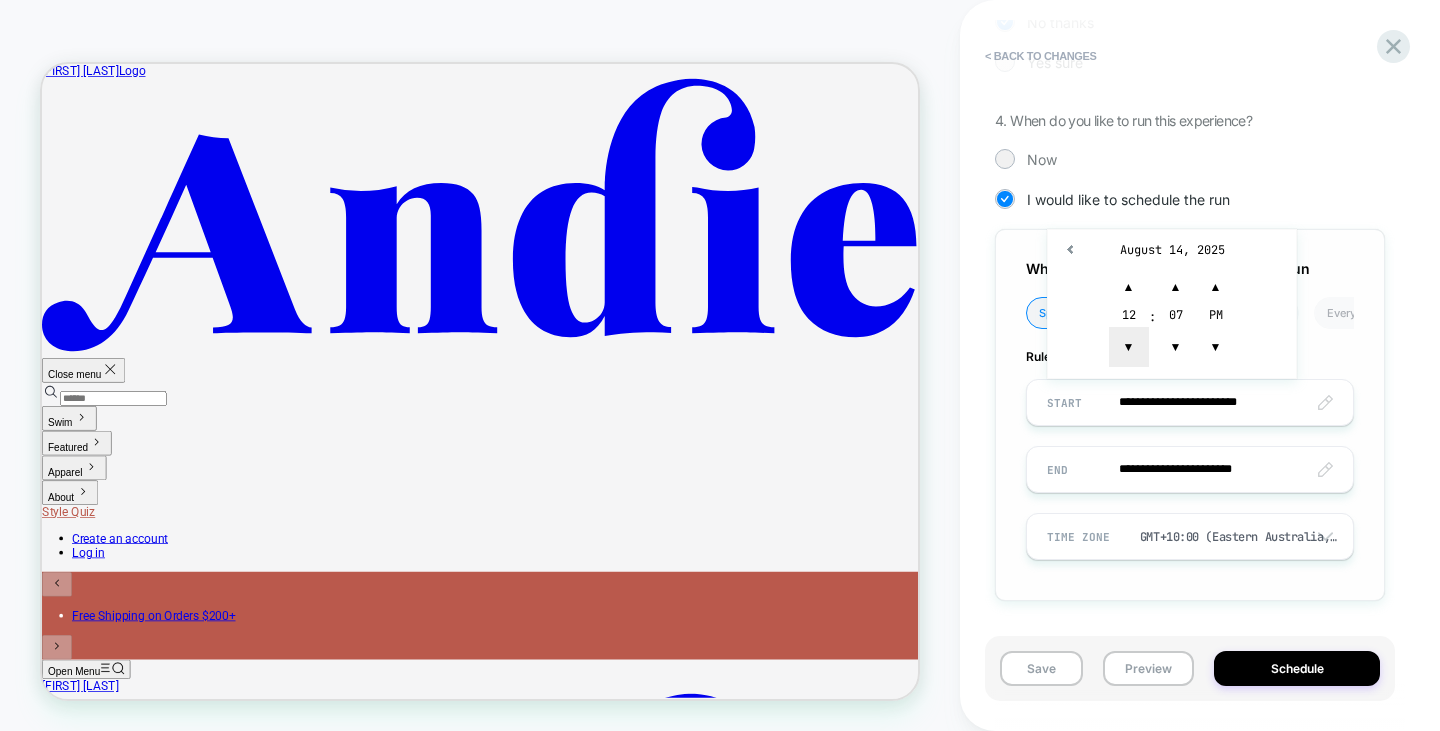 click on "▼" at bounding box center (1129, 347) 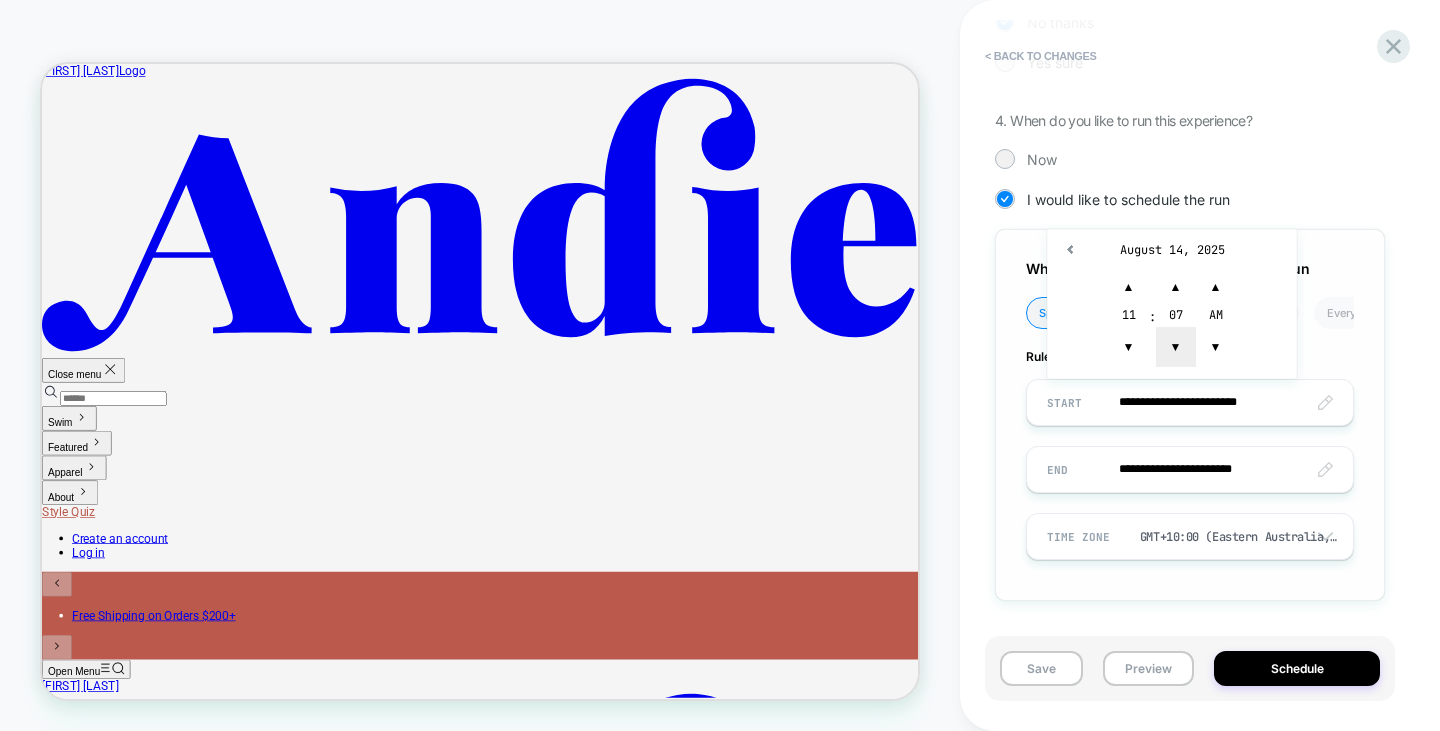 click on "▼" at bounding box center [1176, 347] 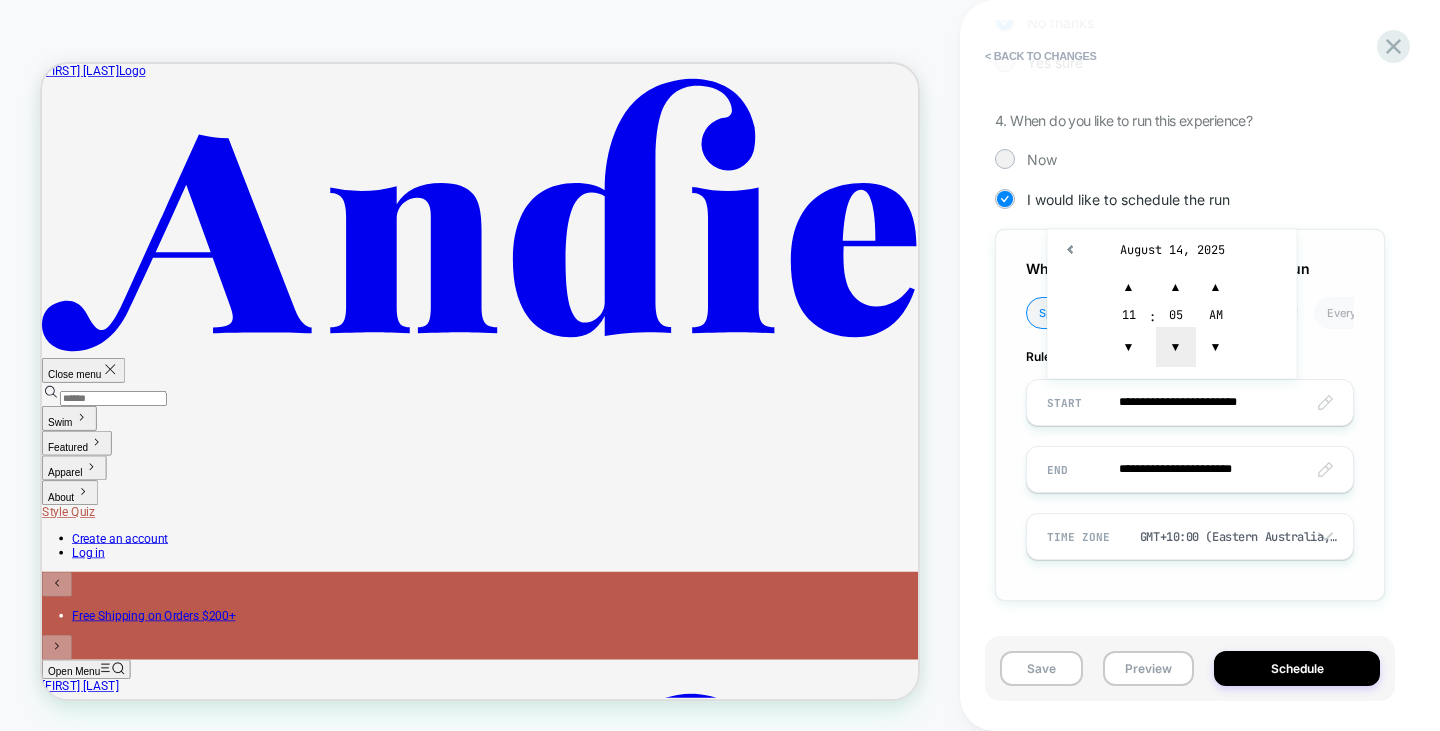 click on "▼" at bounding box center [1176, 347] 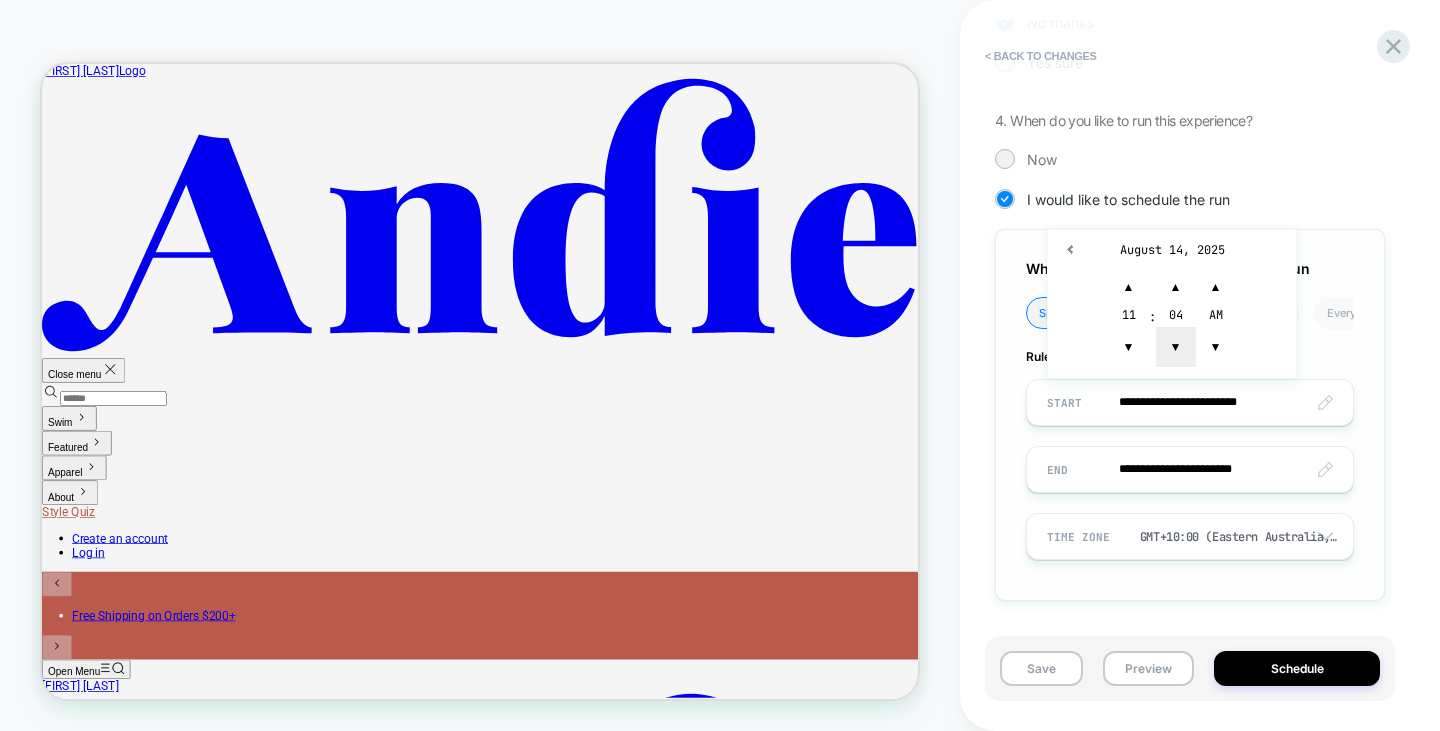 click on "▼" at bounding box center (1176, 347) 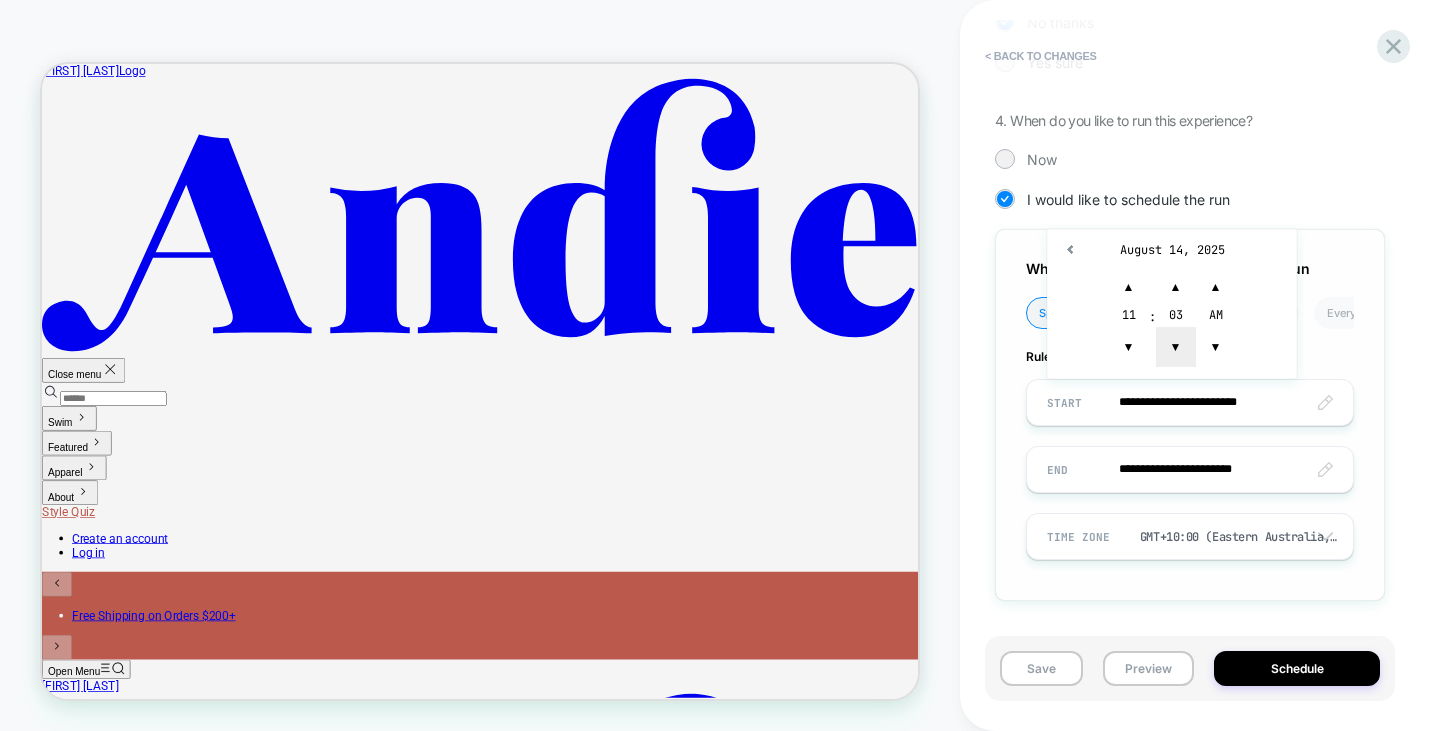 click on "▼" at bounding box center (1176, 347) 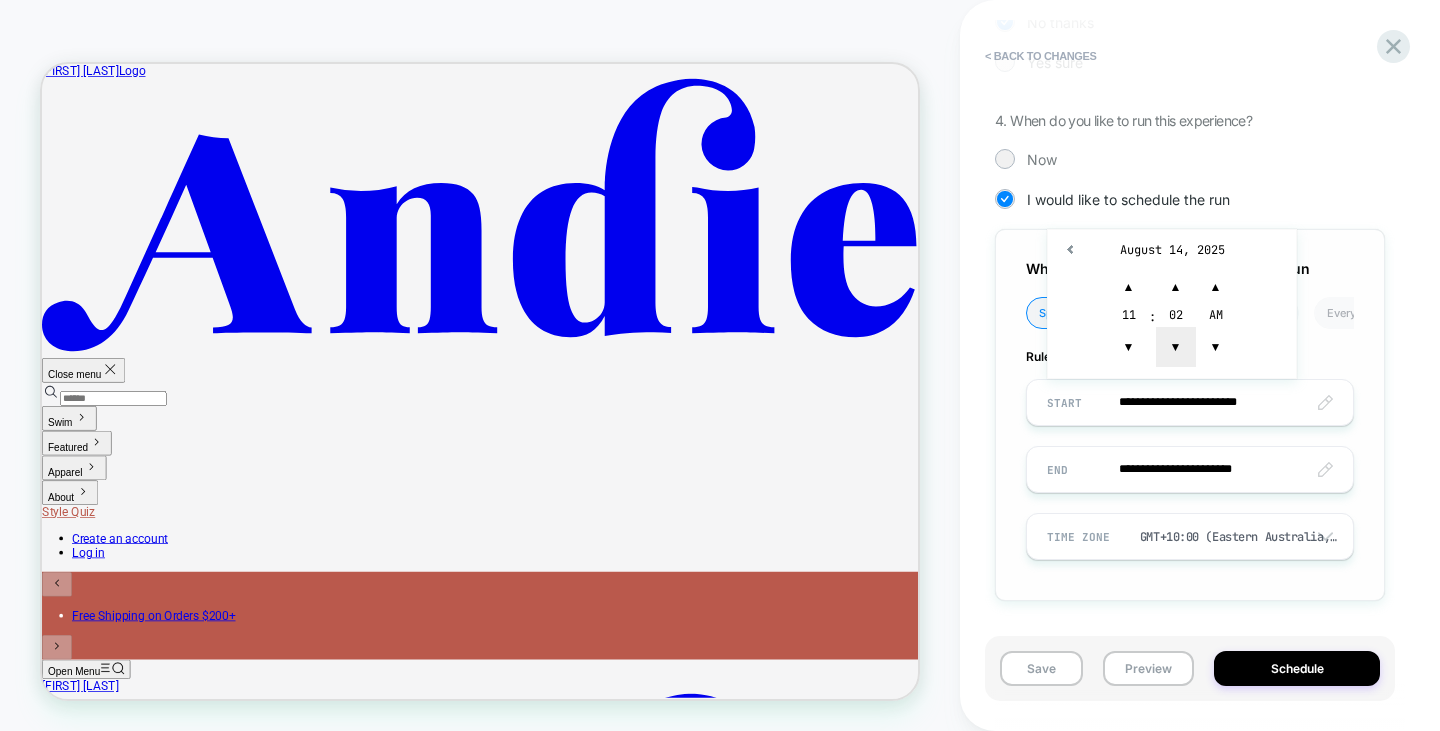 click on "▼" at bounding box center (1176, 347) 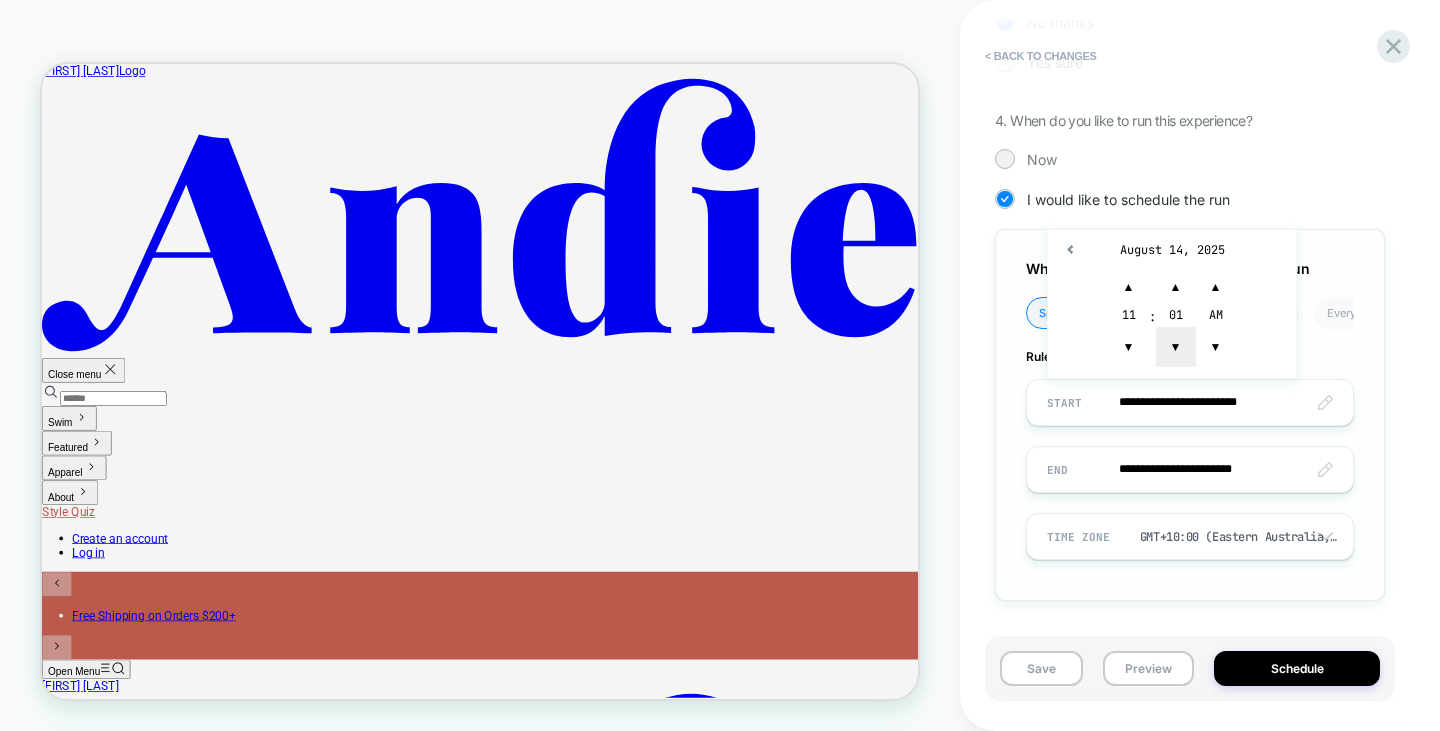 click on "▼" at bounding box center [1176, 347] 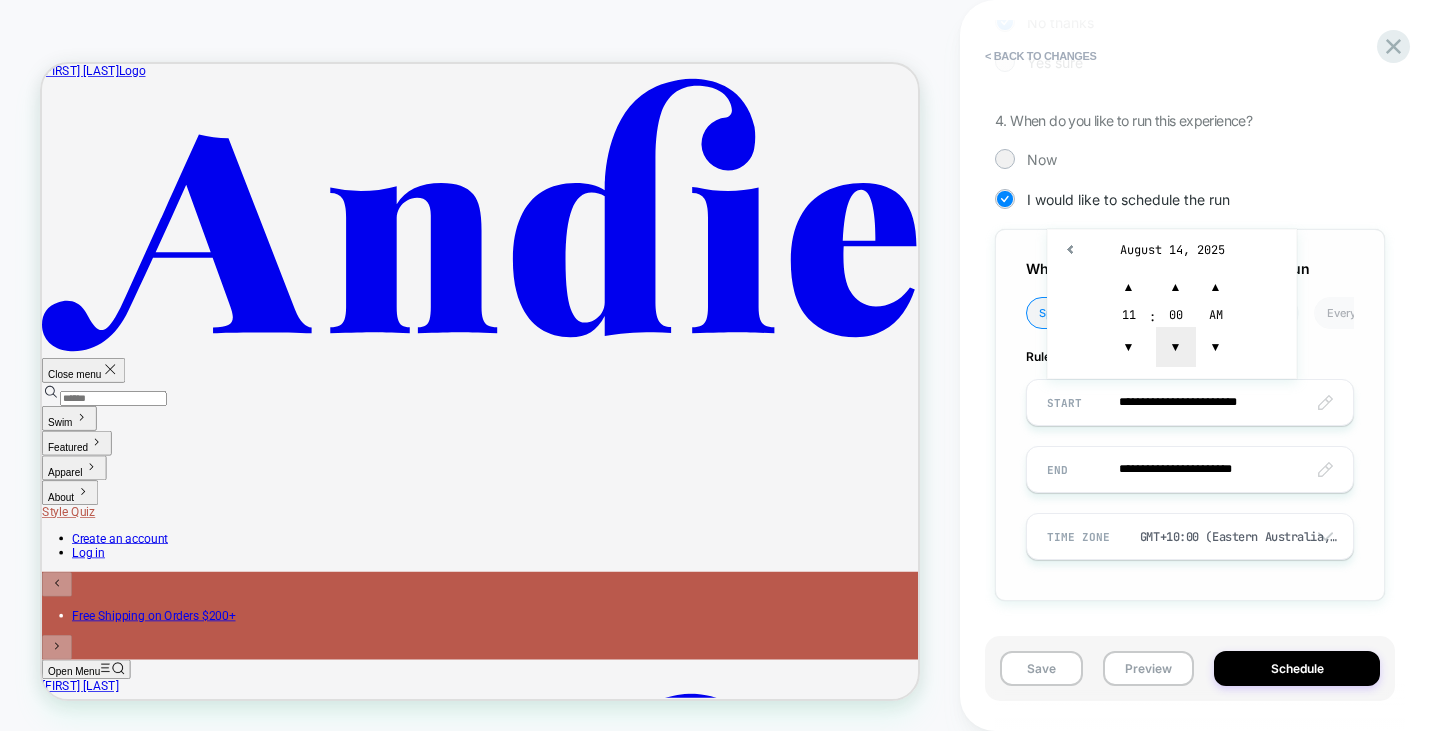 click on "▼" at bounding box center (1176, 347) 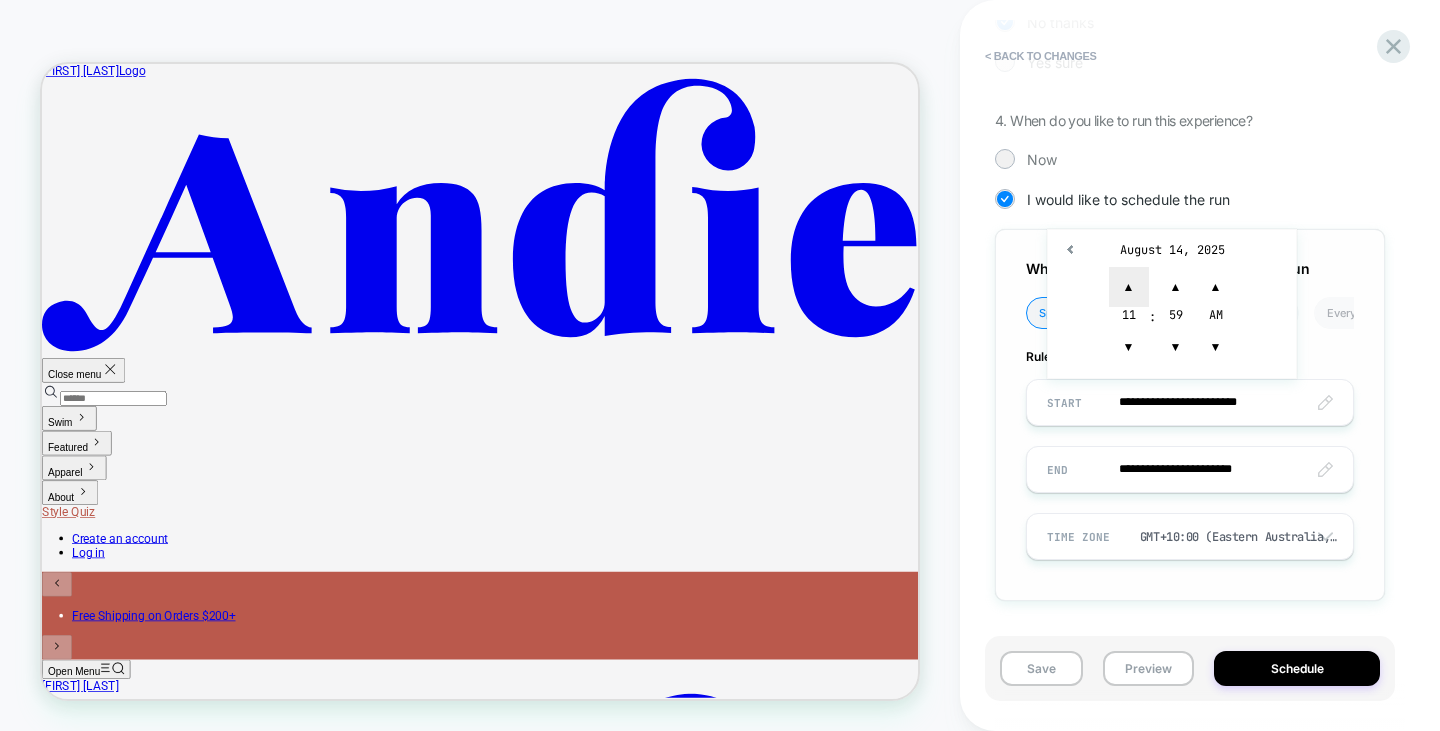 click on "▲" at bounding box center (1129, 287) 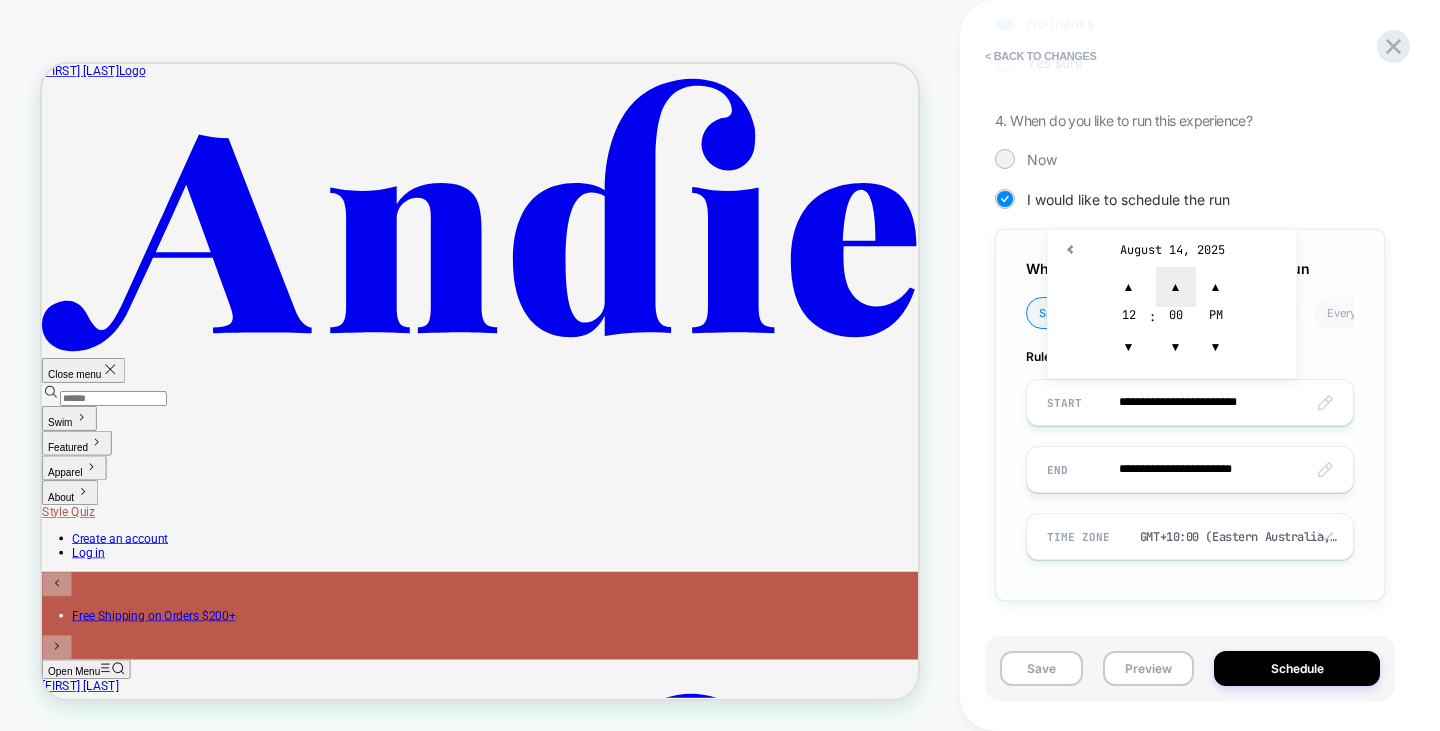 click on "▲" at bounding box center (1176, 287) 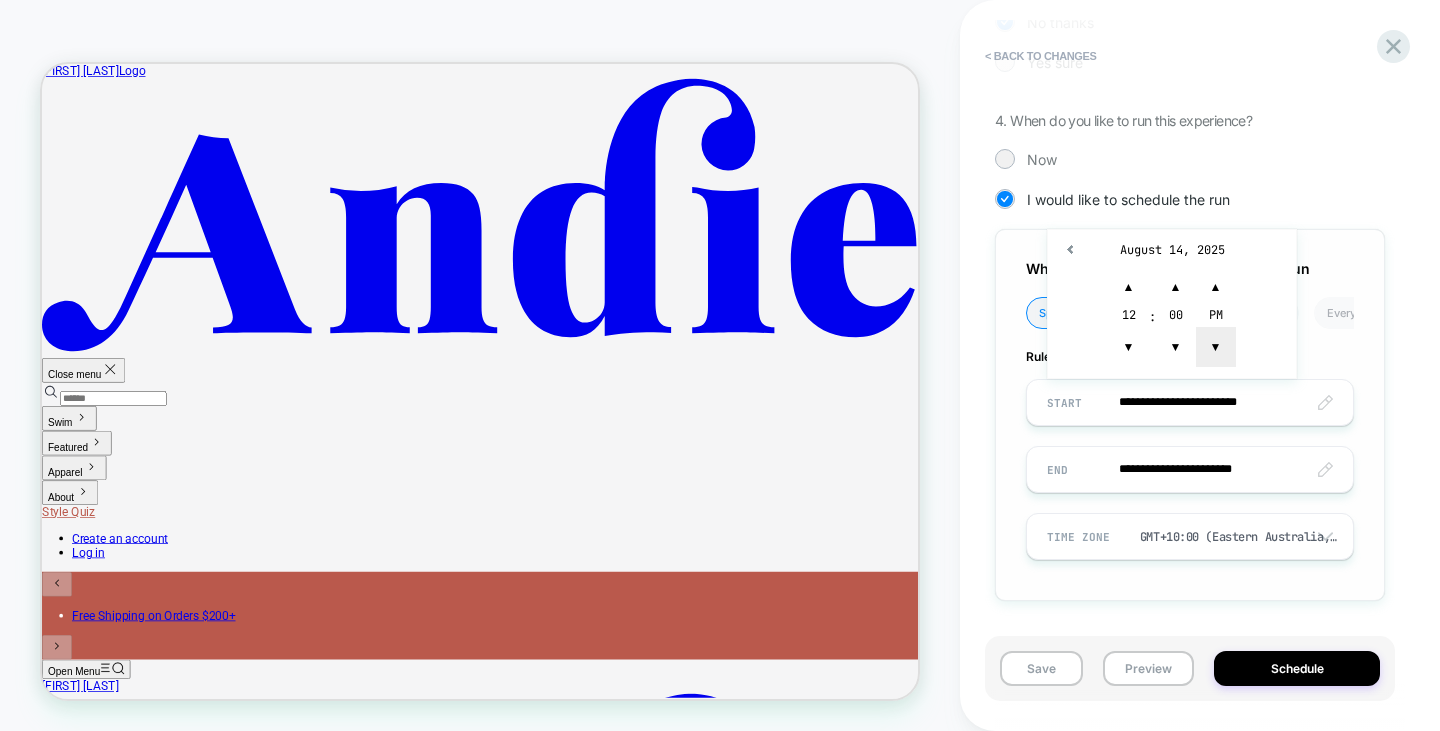 type on "**********" 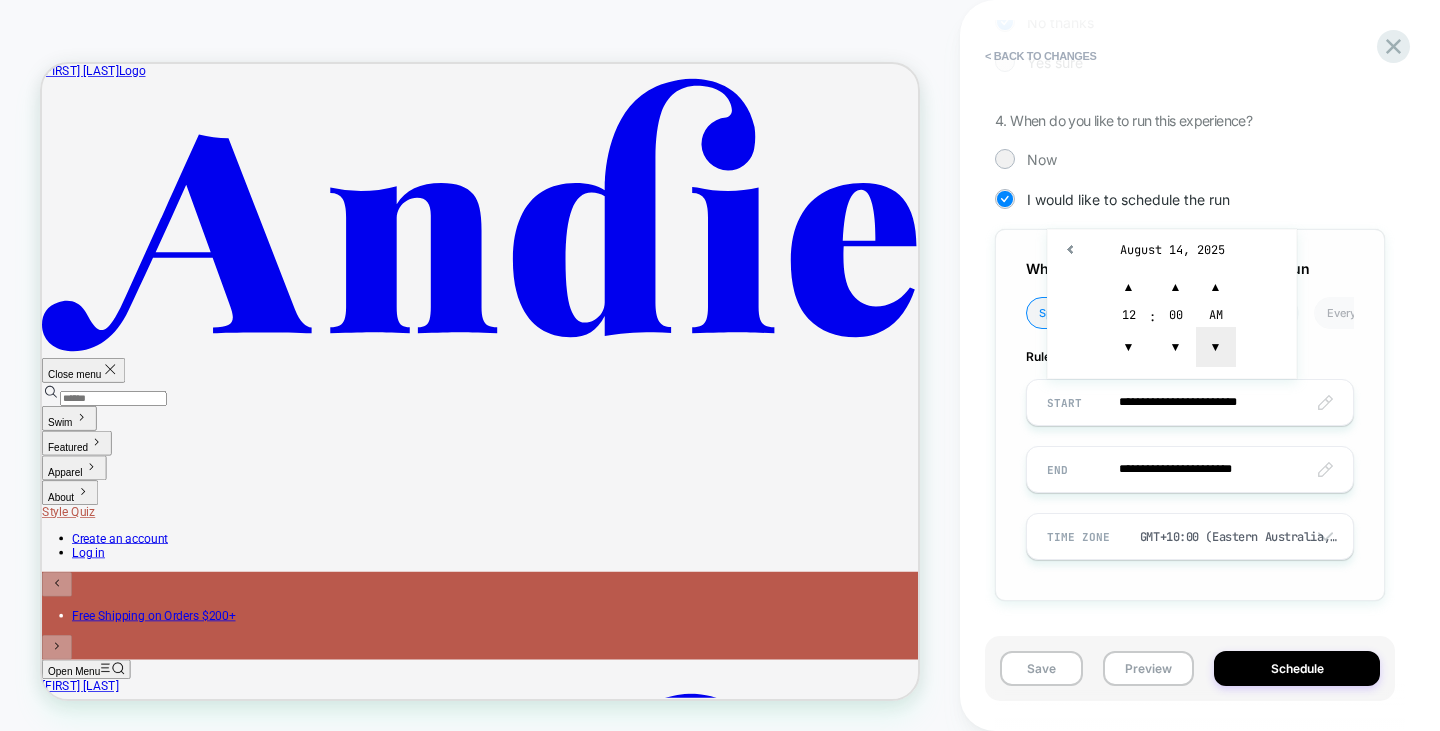 click on "▼" at bounding box center (1216, 347) 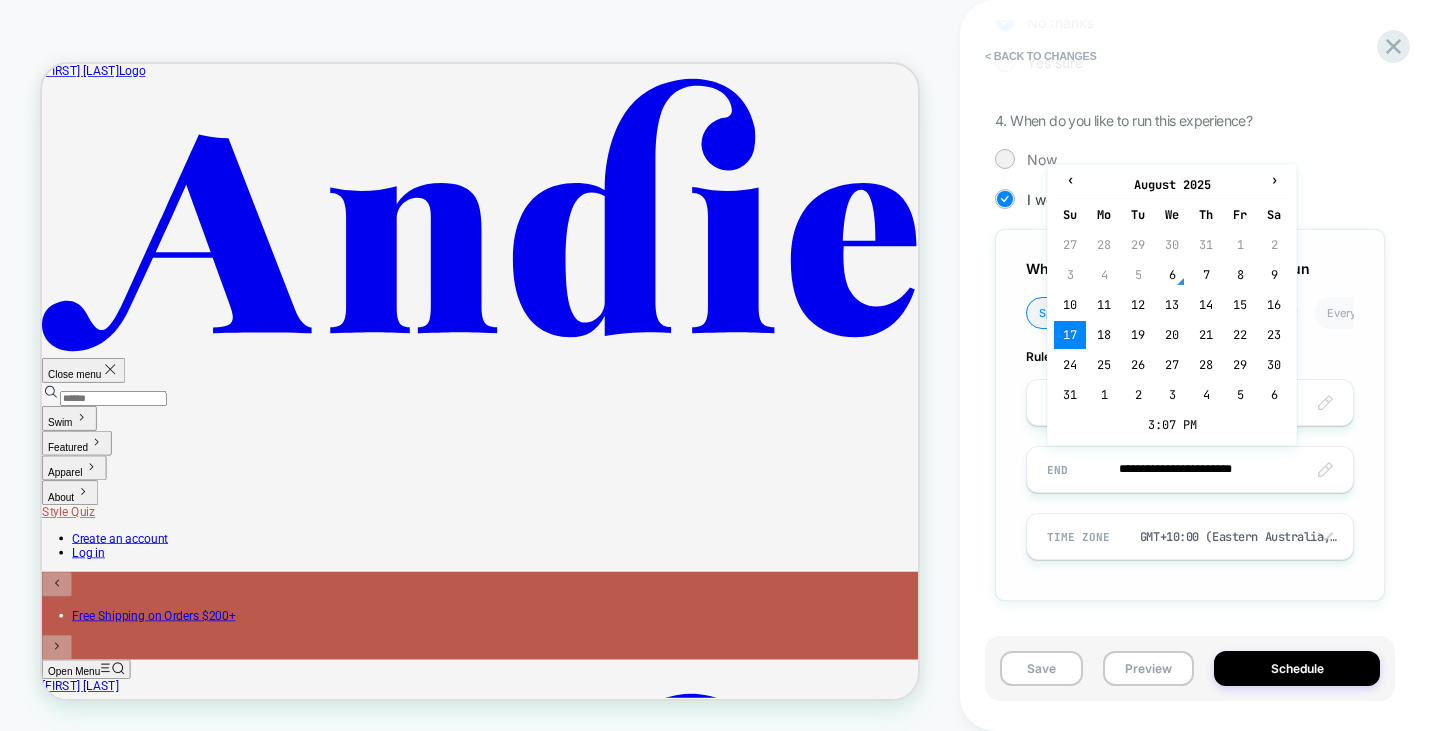 click on "**********" at bounding box center [1190, 469] 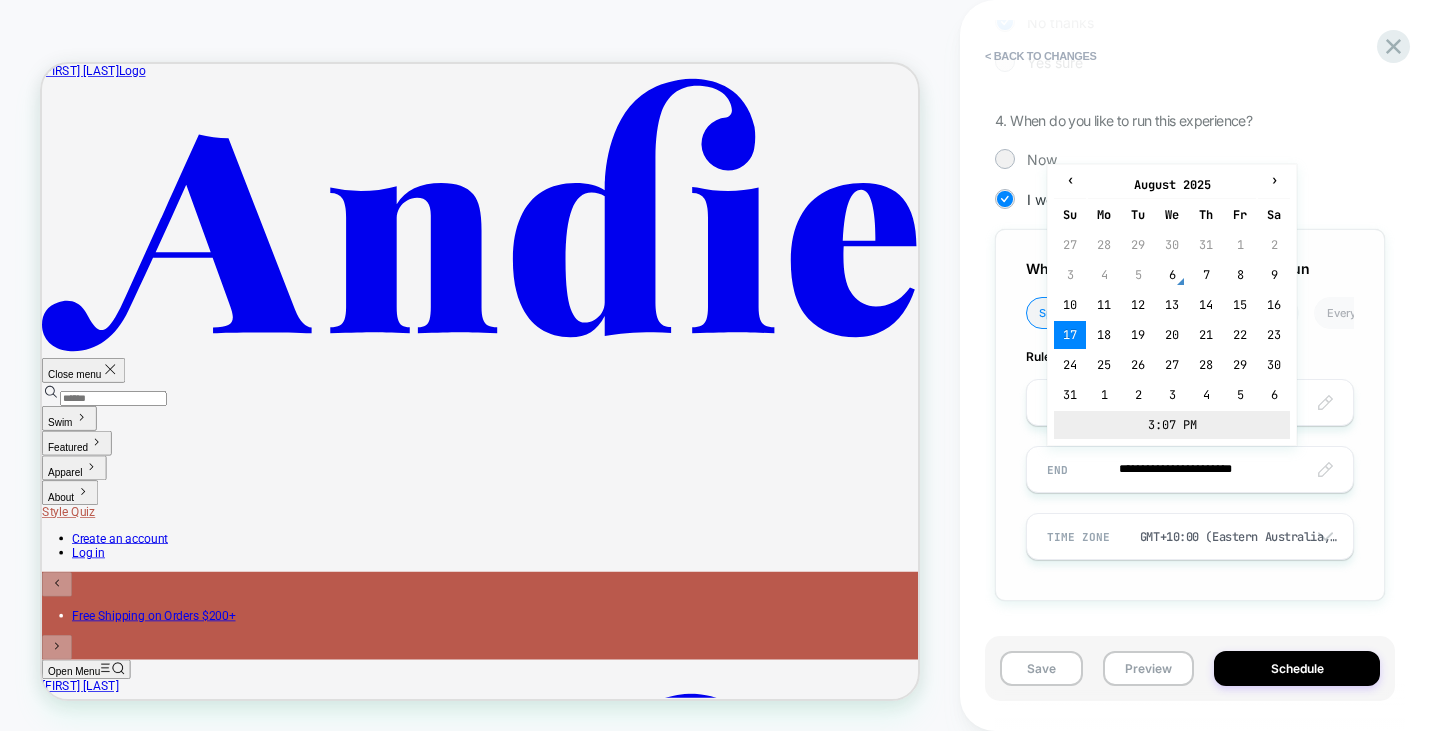 click on "3:07 PM" at bounding box center (1172, 425) 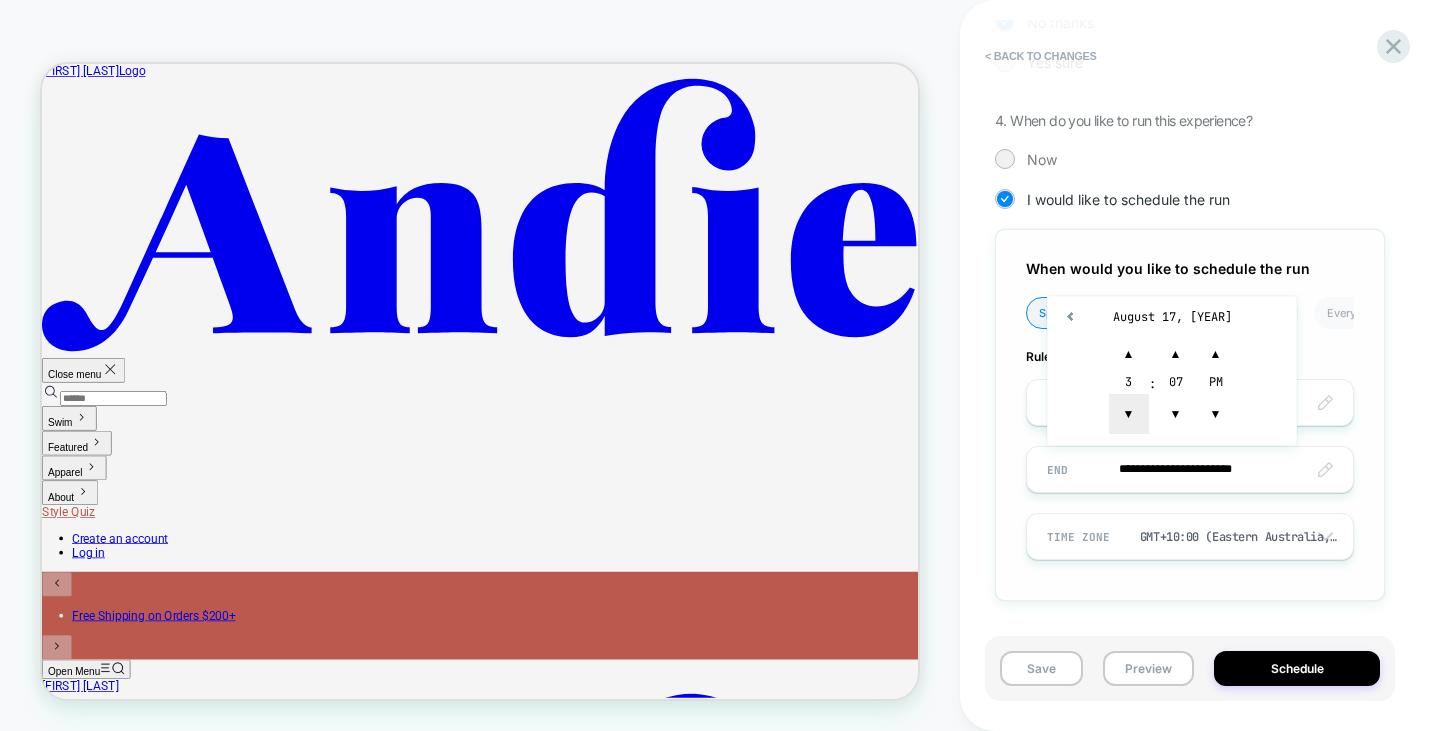 click on "▼" at bounding box center [1129, 414] 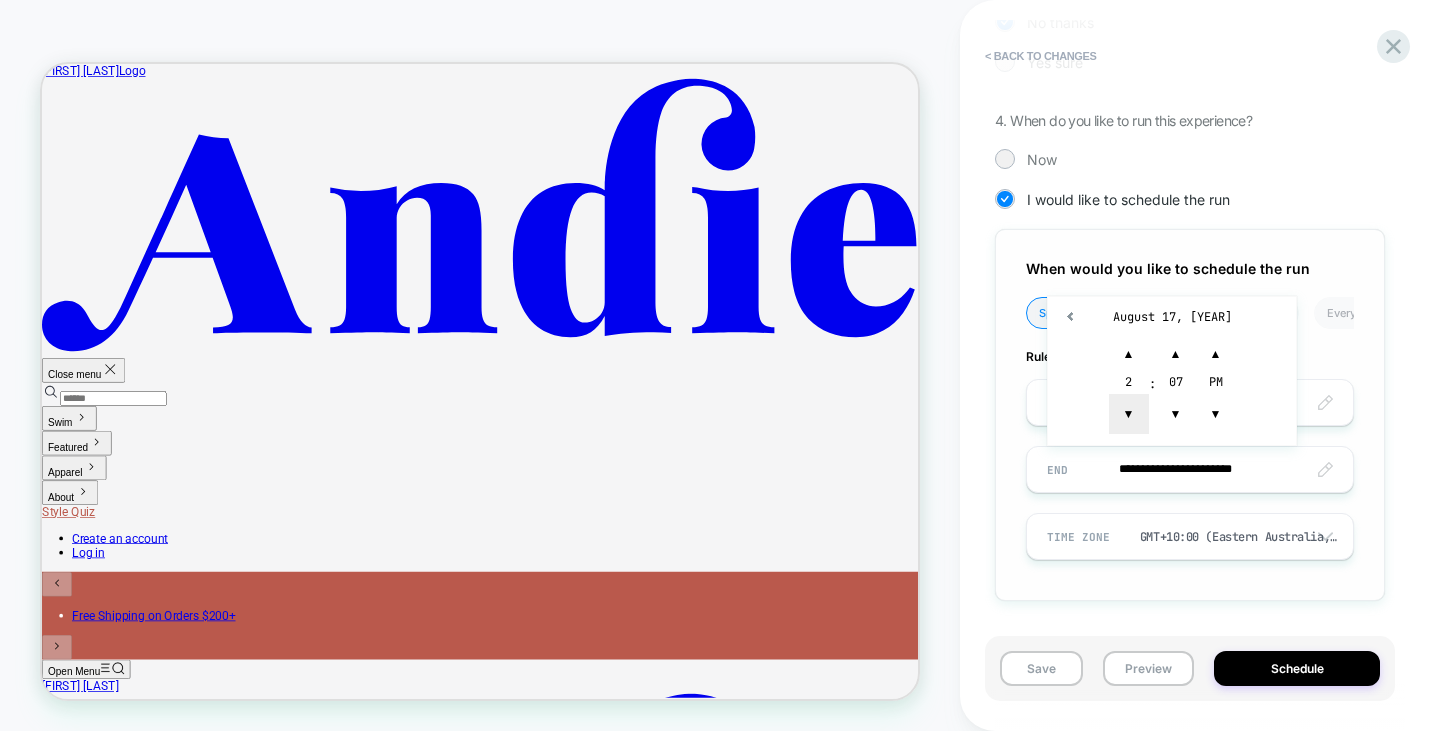 click on "▼" at bounding box center (1129, 414) 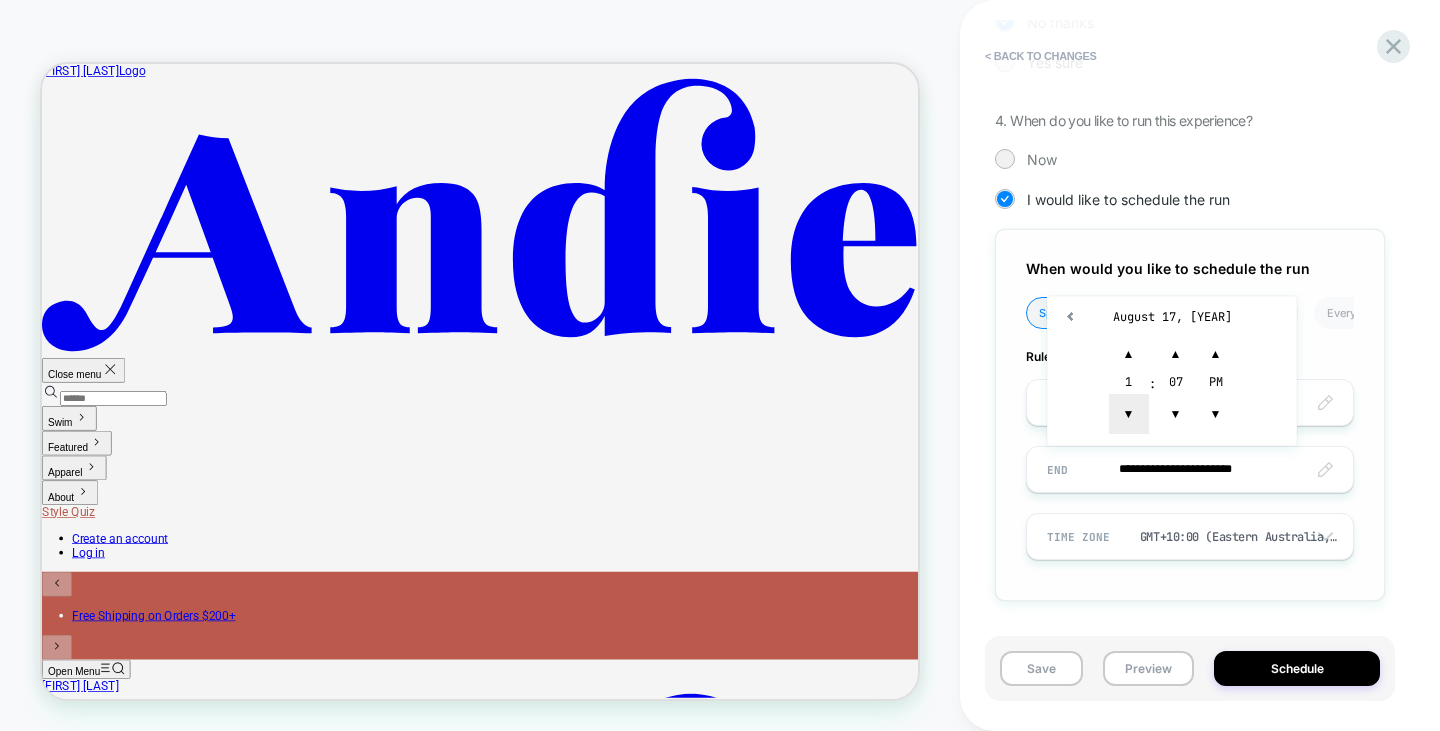 click on "▼" at bounding box center (1129, 414) 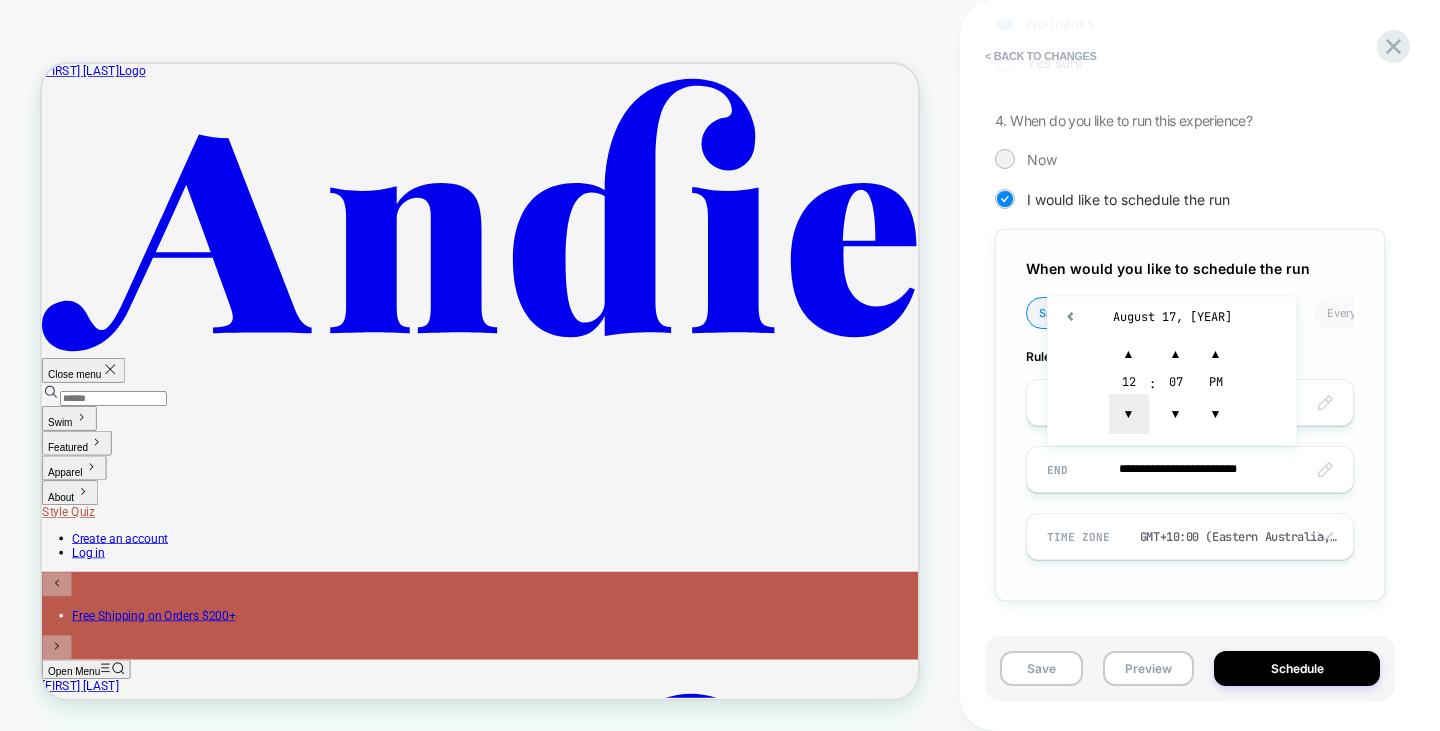 click on "▼" at bounding box center [1129, 414] 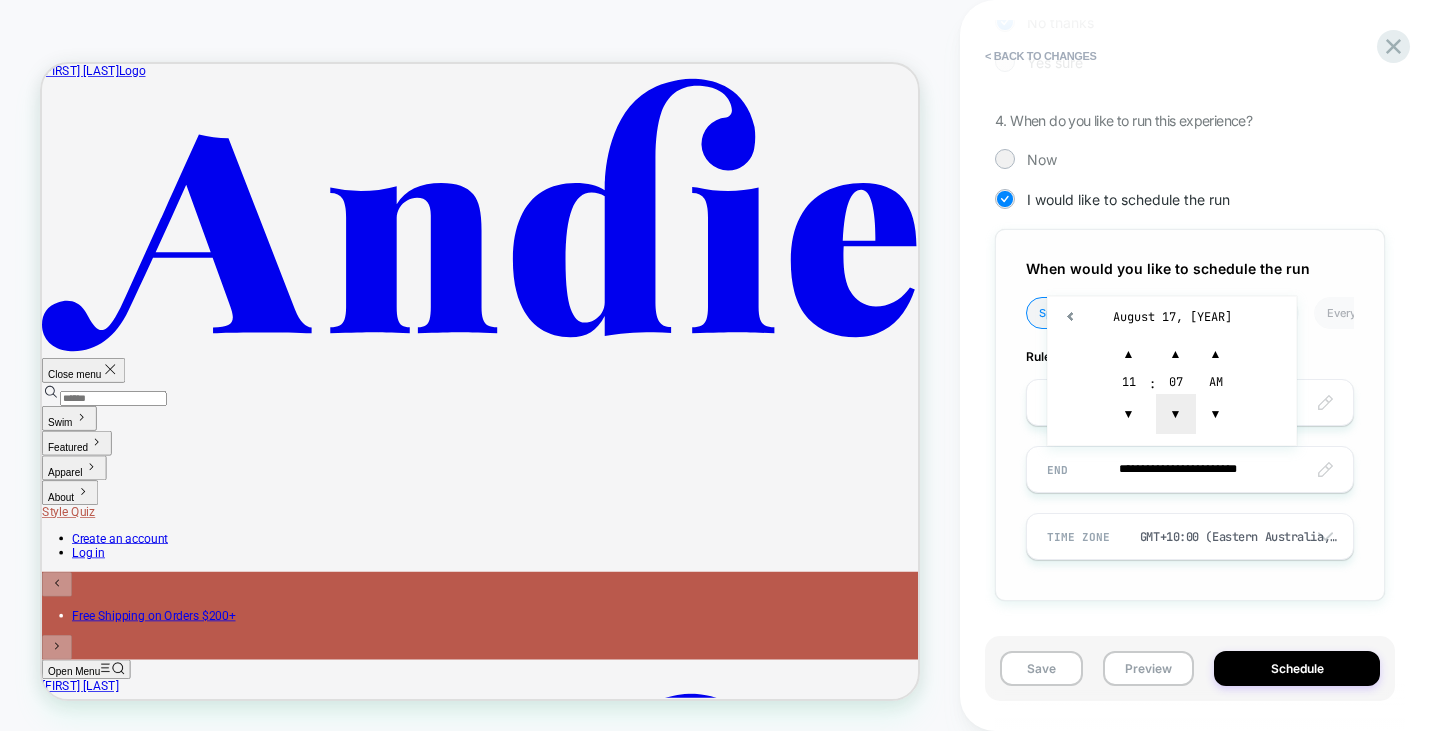 click on "▼" at bounding box center [1176, 414] 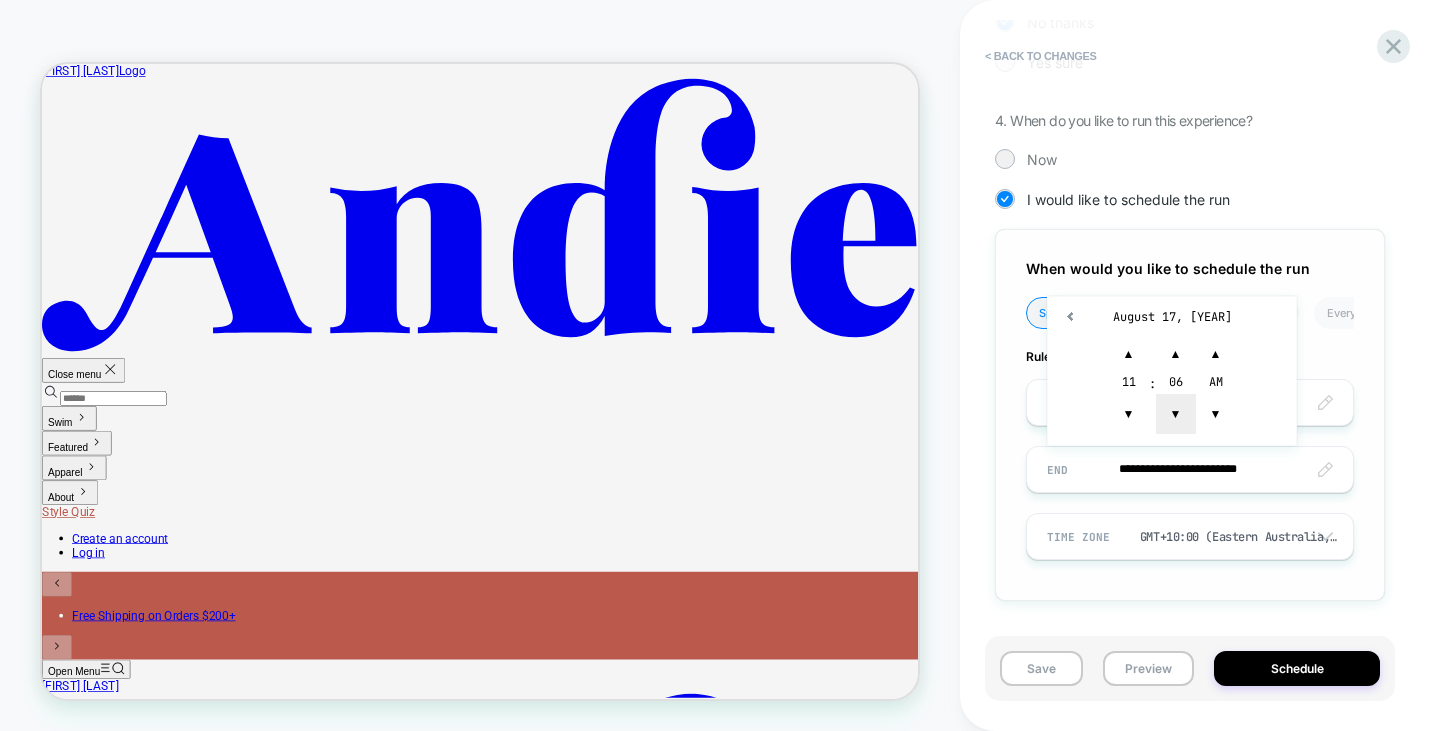 click on "▼" at bounding box center (1176, 414) 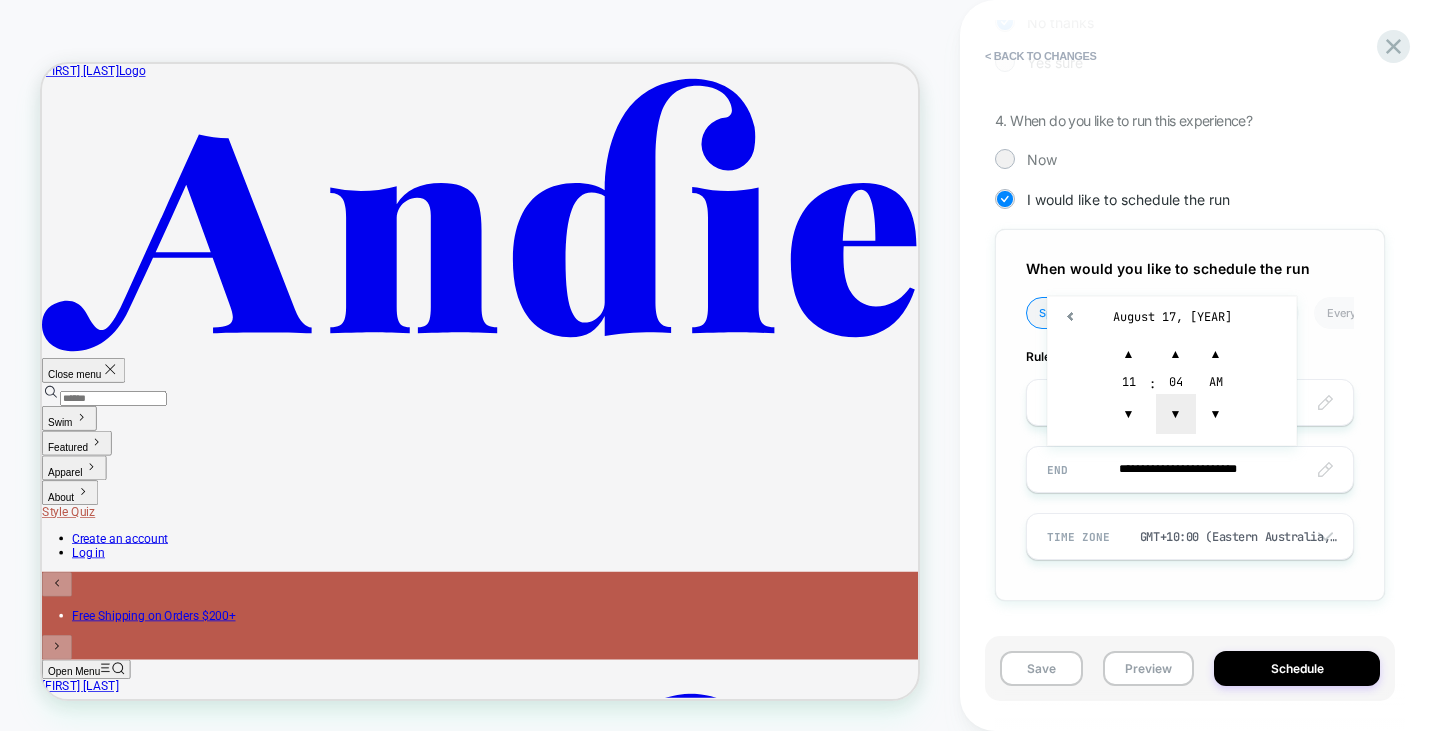 click on "▼" at bounding box center (1176, 414) 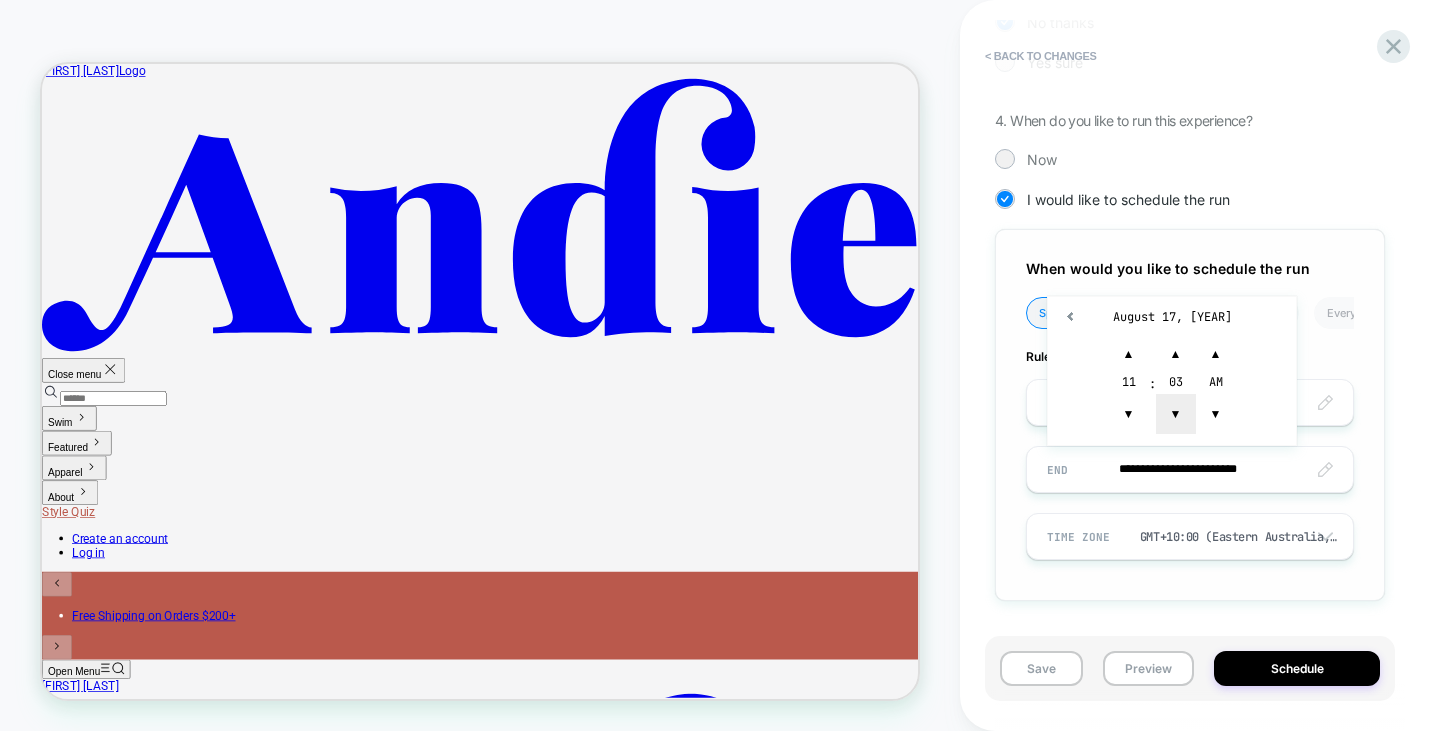 click on "▼" at bounding box center (1176, 414) 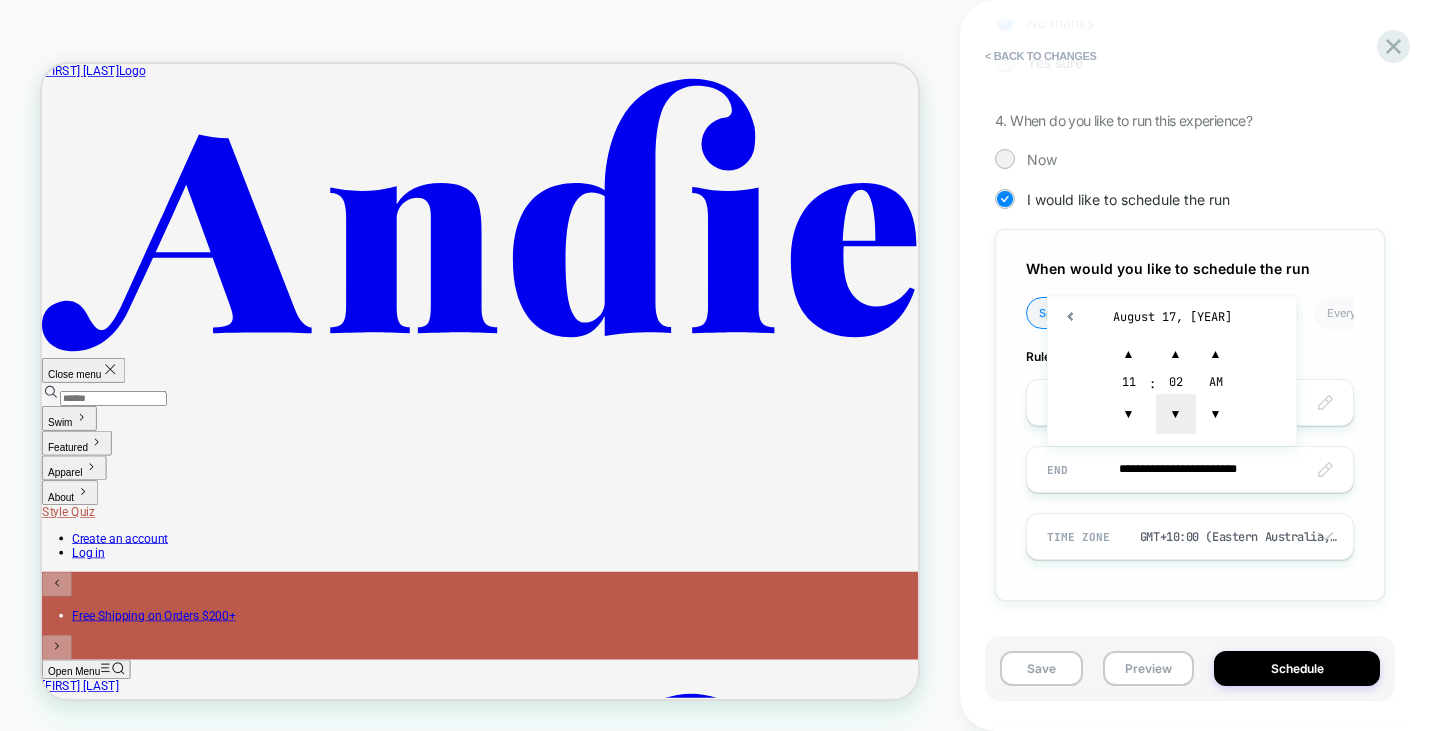 click on "▼" at bounding box center [1176, 414] 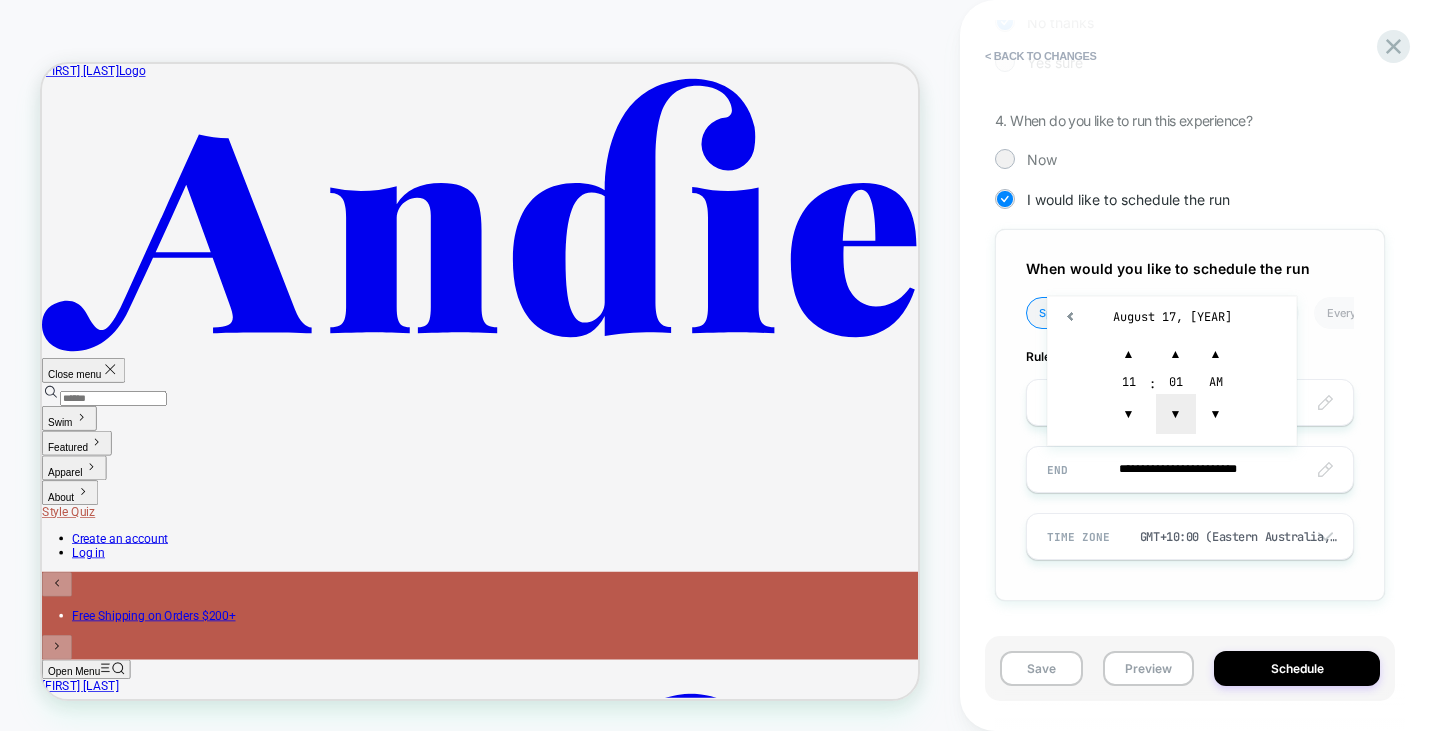 click on "▼" at bounding box center (1176, 414) 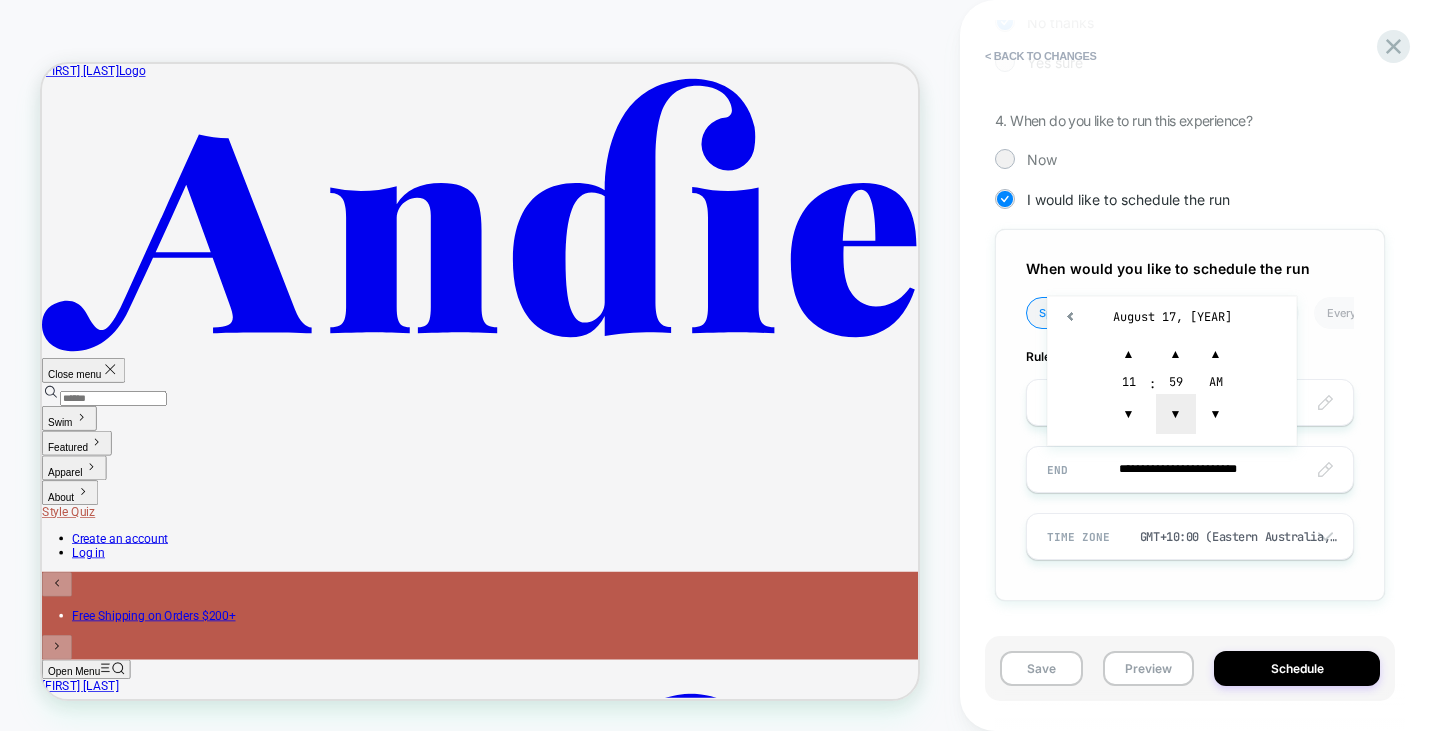 click on "▼" at bounding box center [1176, 414] 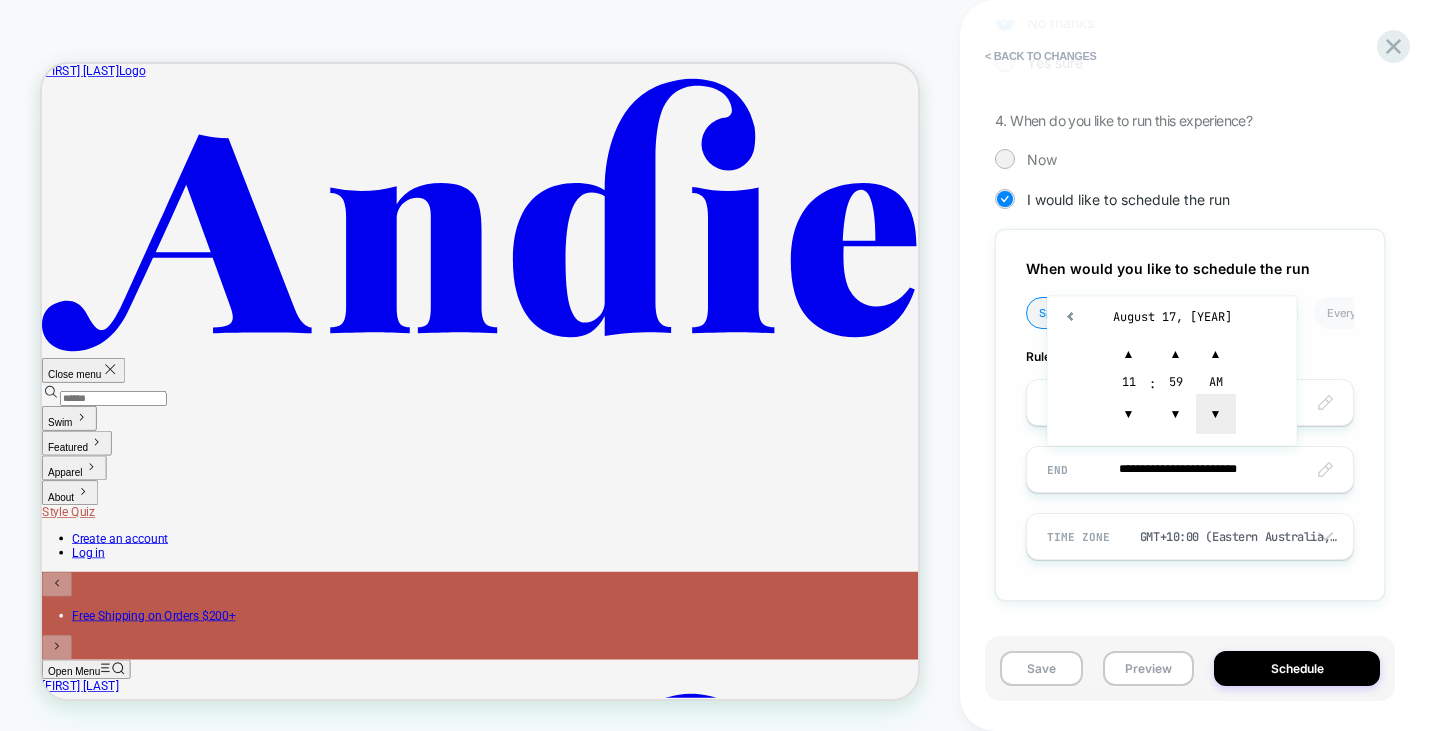 click on "▼" at bounding box center (1216, 414) 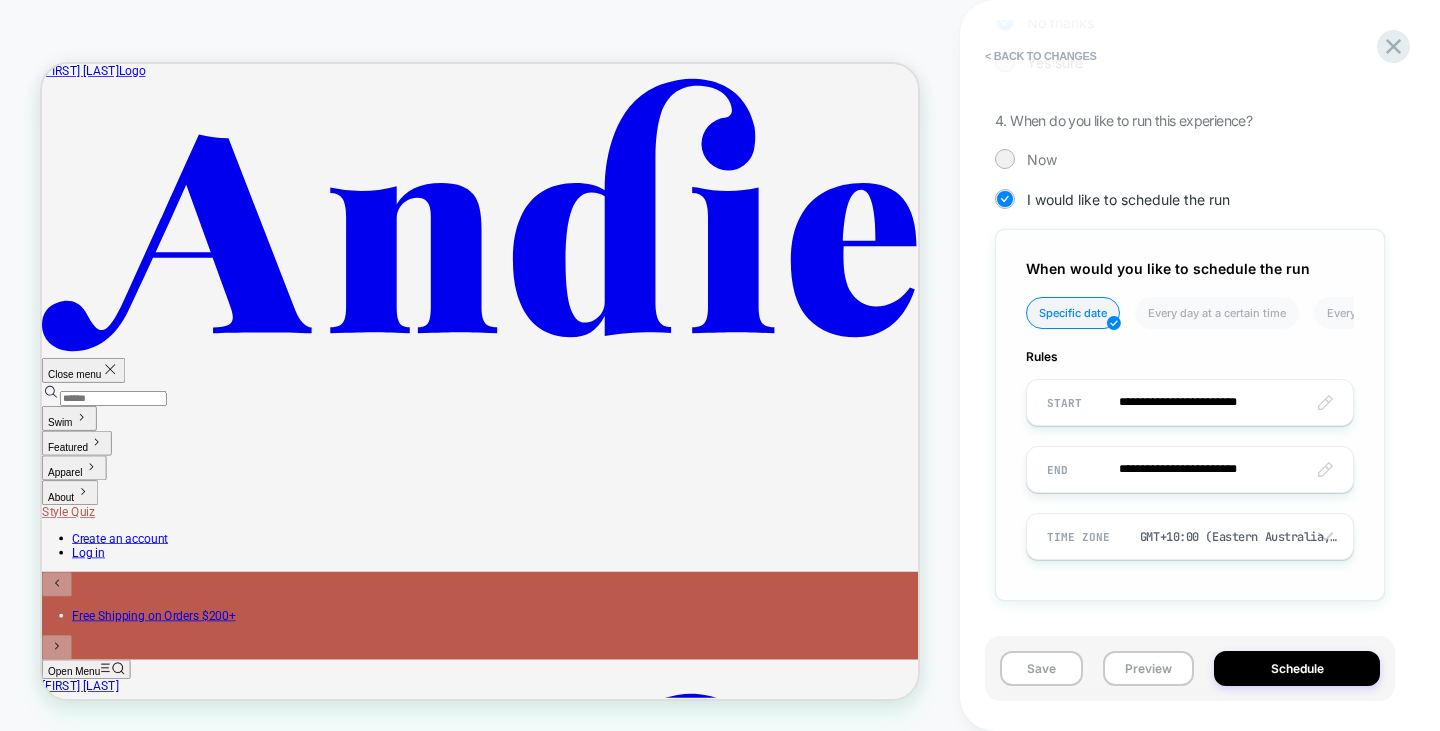 click on "**********" at bounding box center [1190, 415] 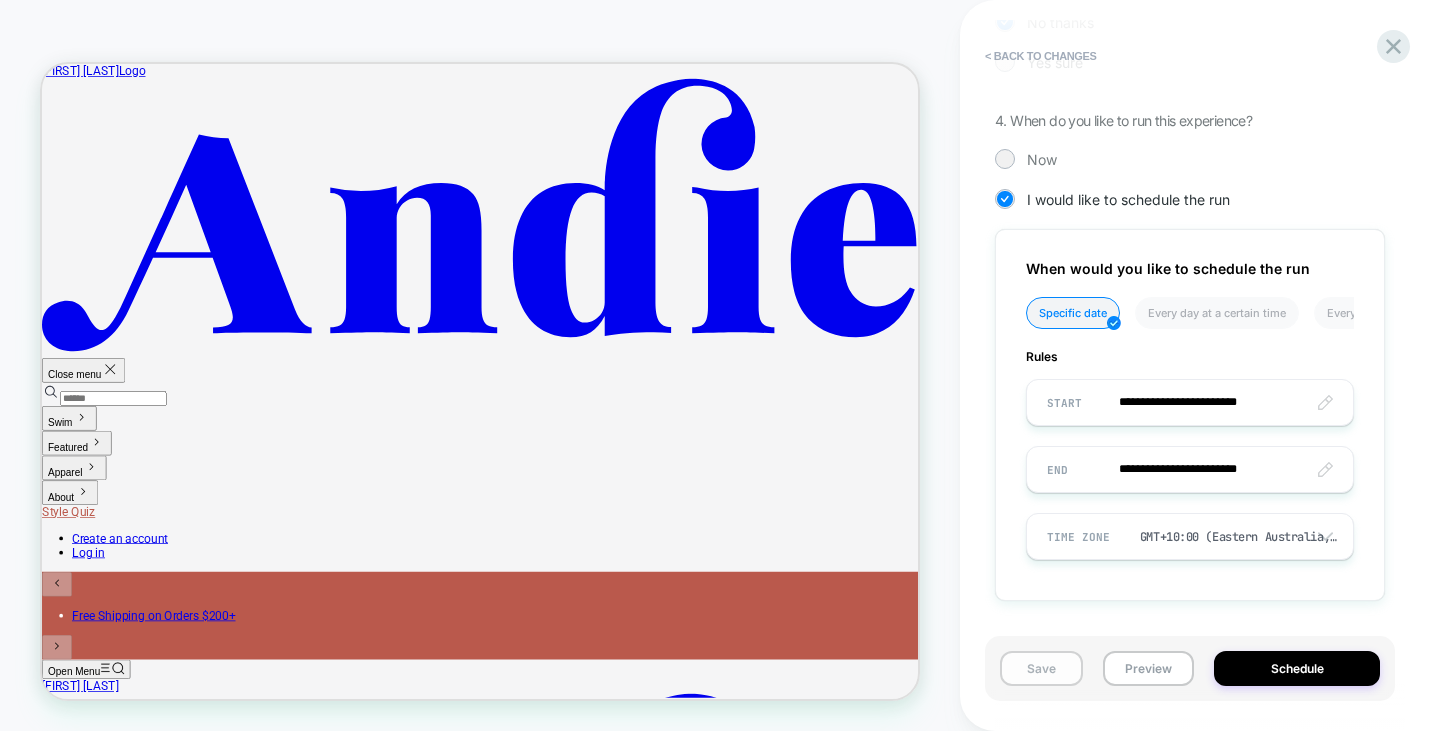 click on "Save" at bounding box center (1041, 668) 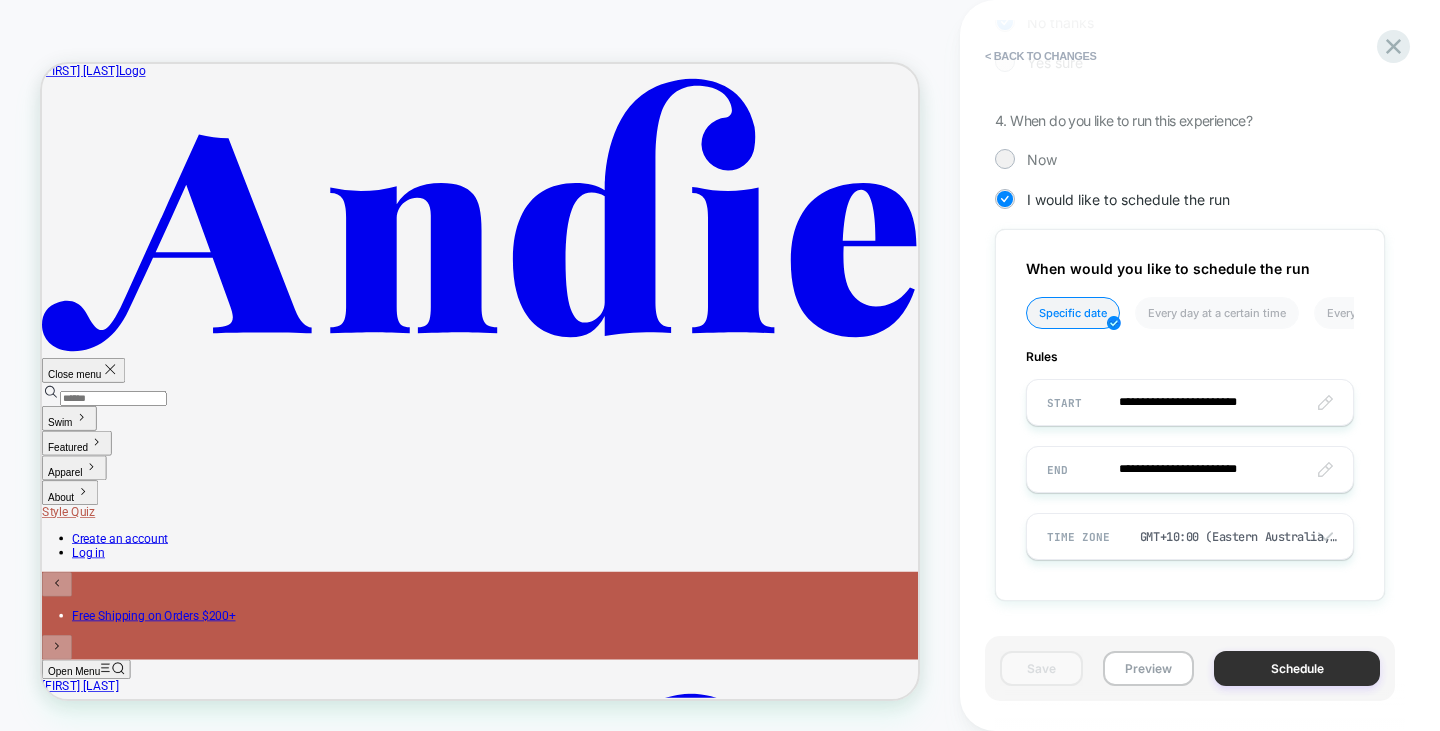 click on "Schedule" at bounding box center [1297, 668] 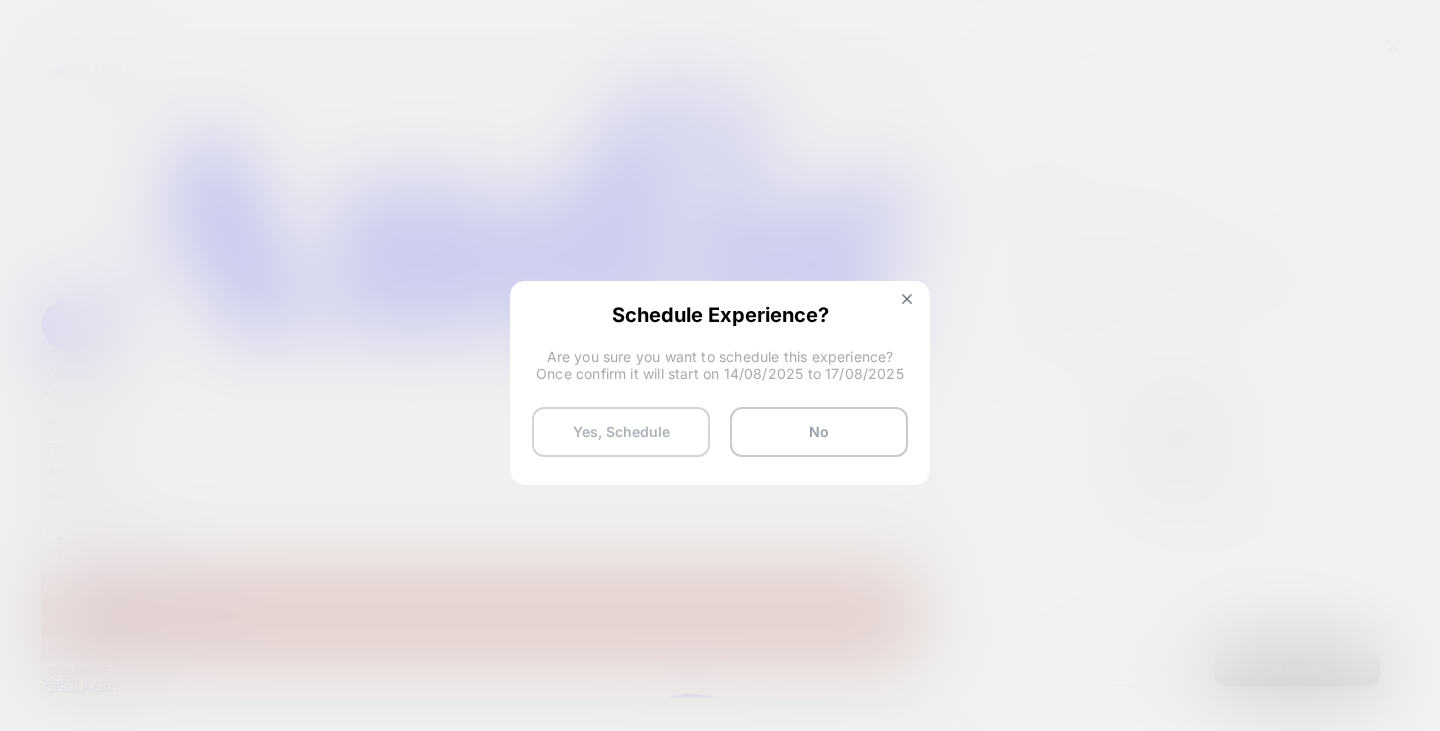 click on "Yes, Schedule" at bounding box center (621, 432) 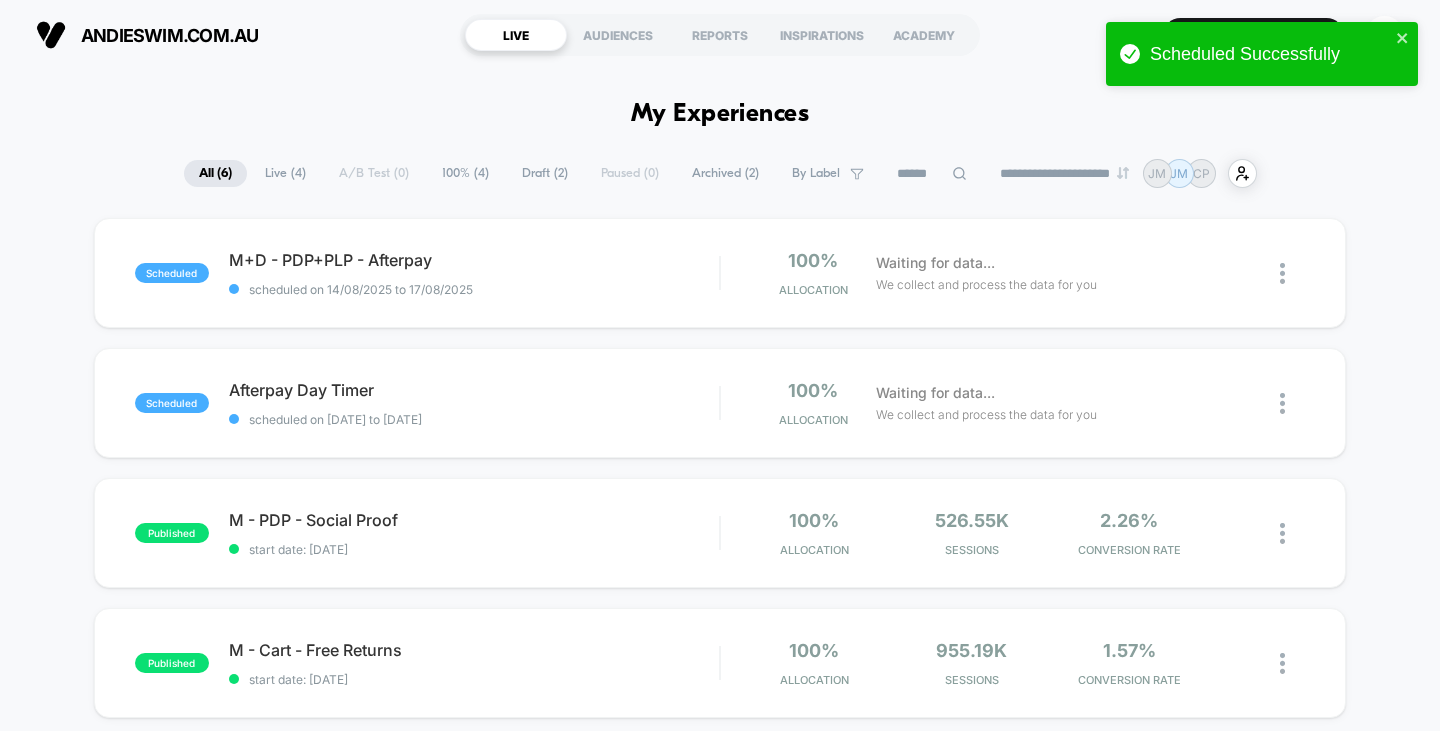 drag, startPoint x: 1402, startPoint y: 410, endPoint x: 1401, endPoint y: 91, distance: 319.00156 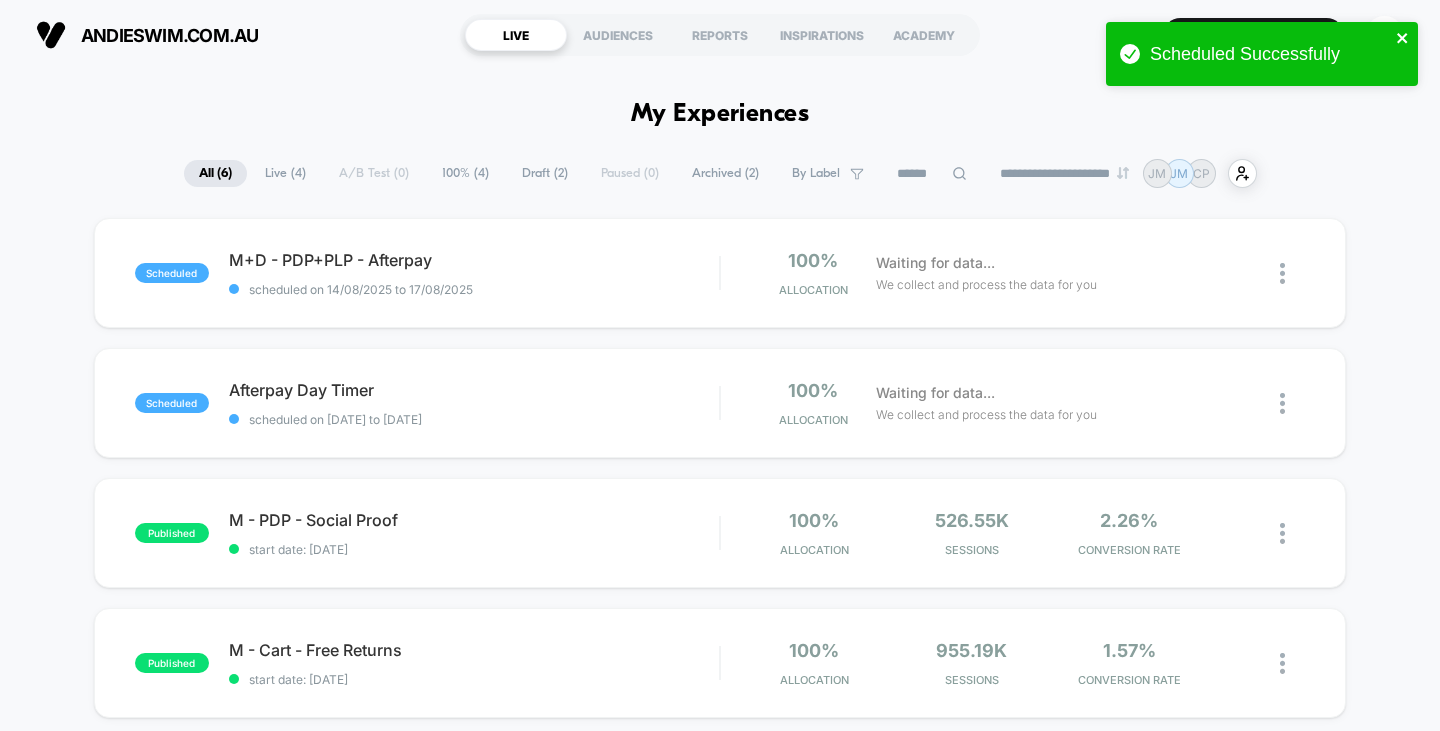 click 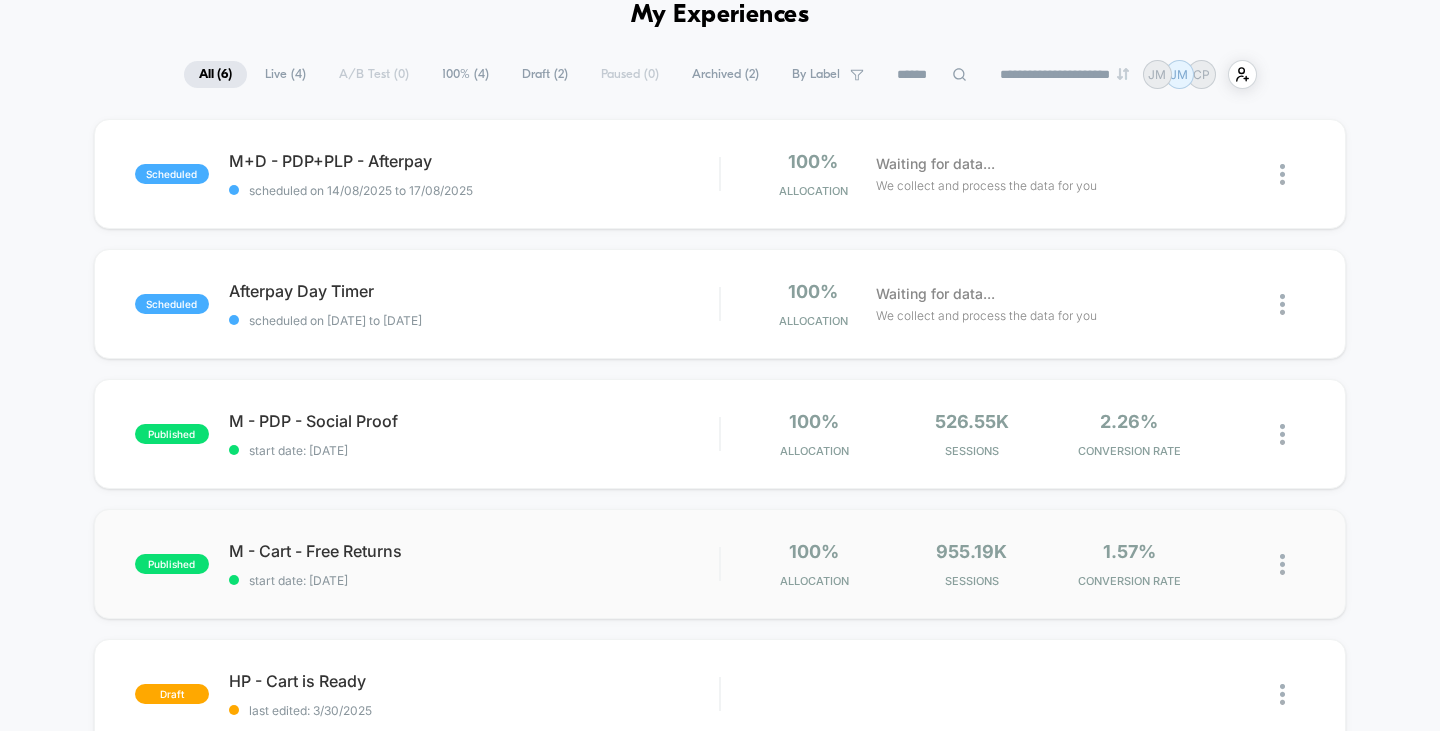 scroll, scrollTop: 0, scrollLeft: 0, axis: both 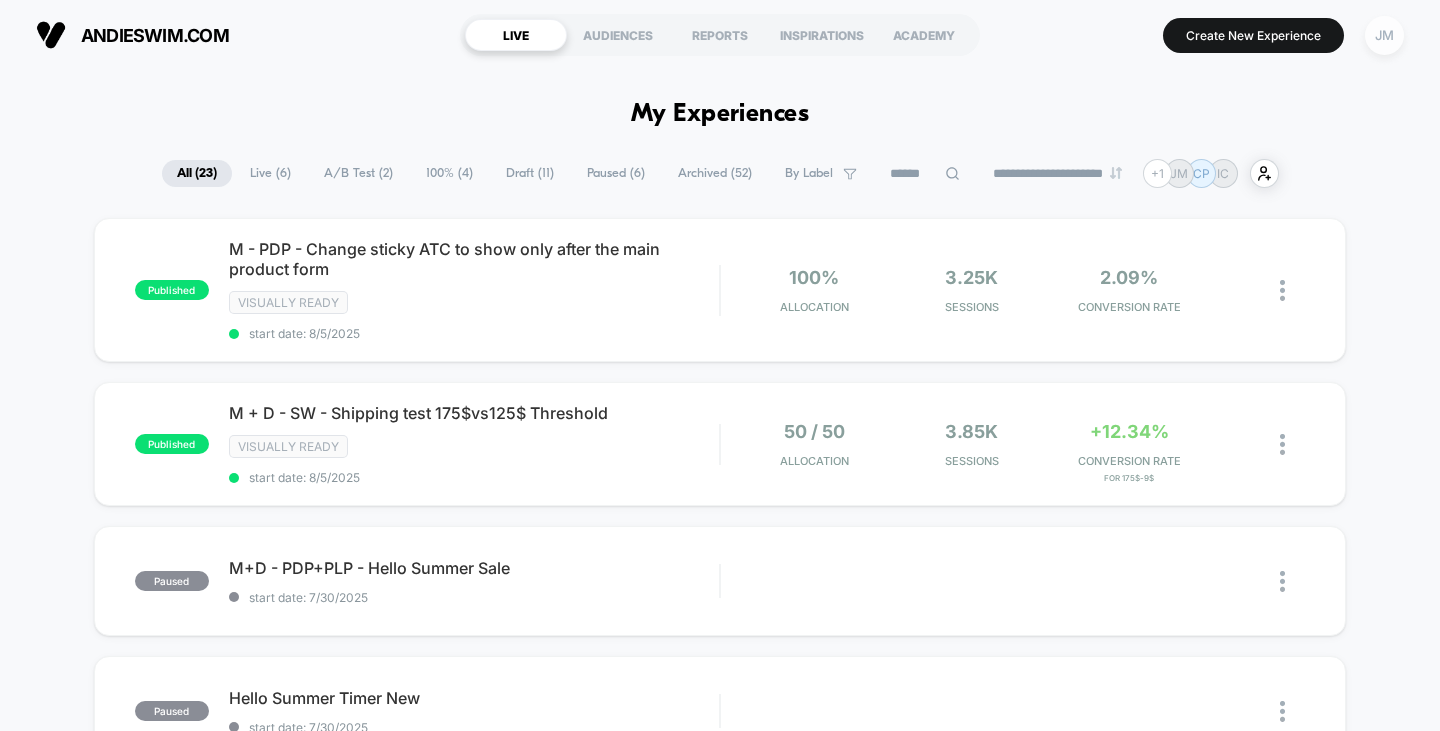 click on "JM" at bounding box center [1384, 35] 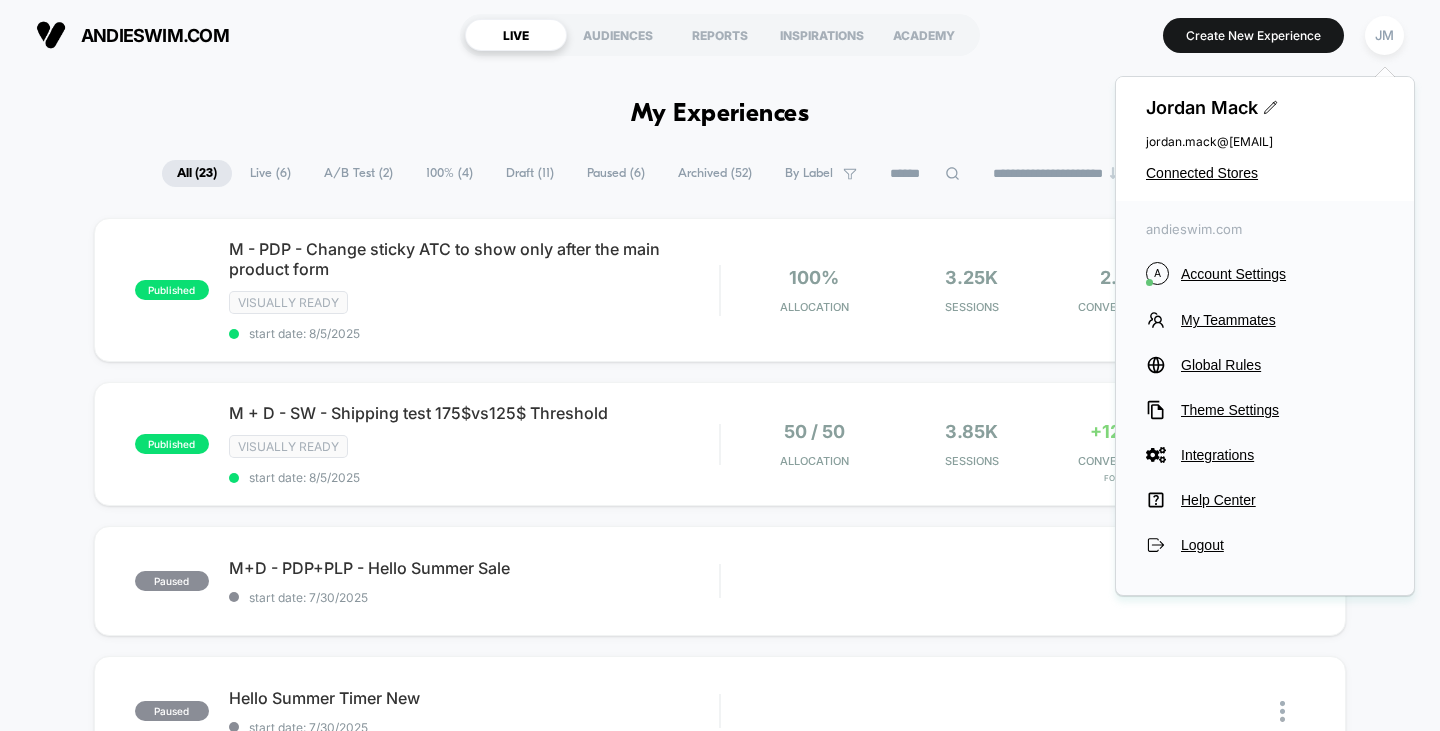 click on "**********" at bounding box center (720, 1886) 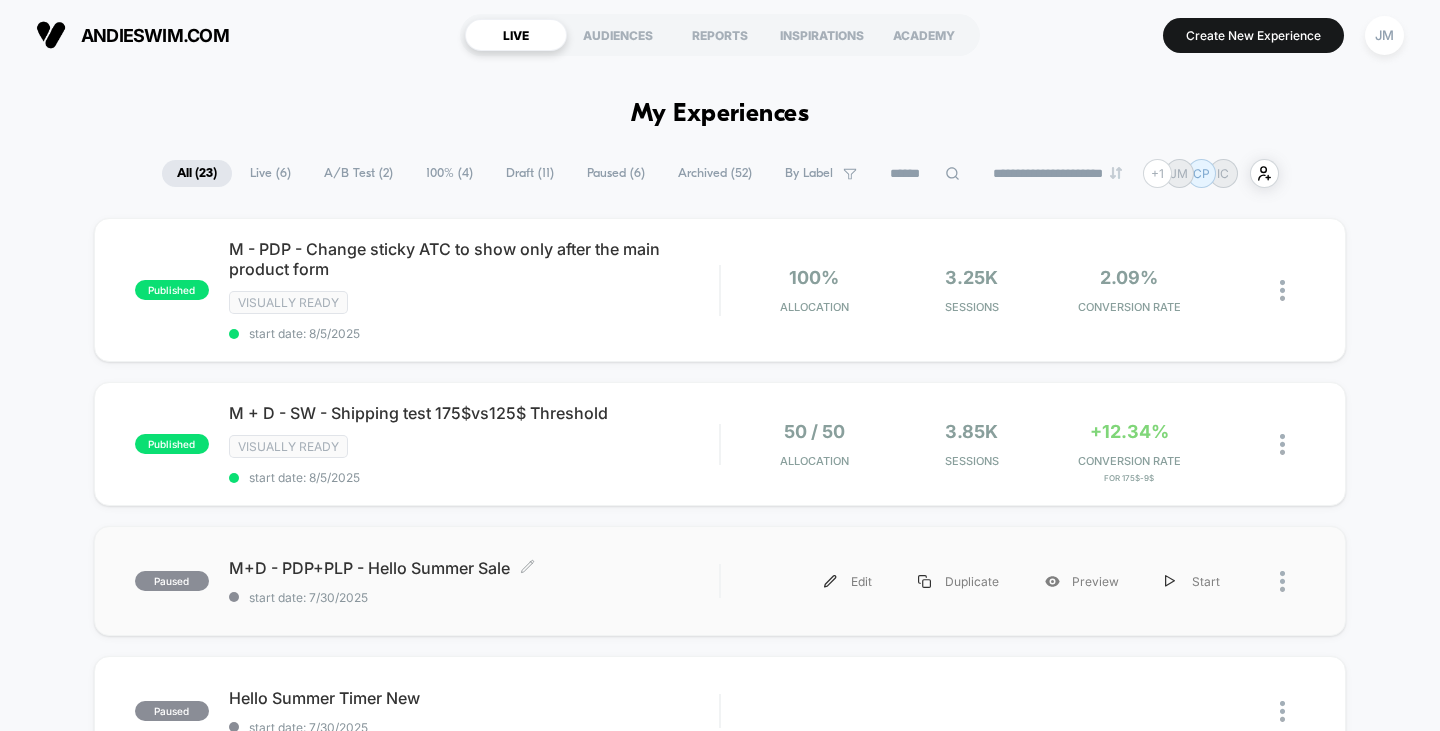click on "M+D - PDP+PLP - Hello Summer Sale Click to edit experience details Click to edit experience details start date: 7/30/2025" at bounding box center (474, 581) 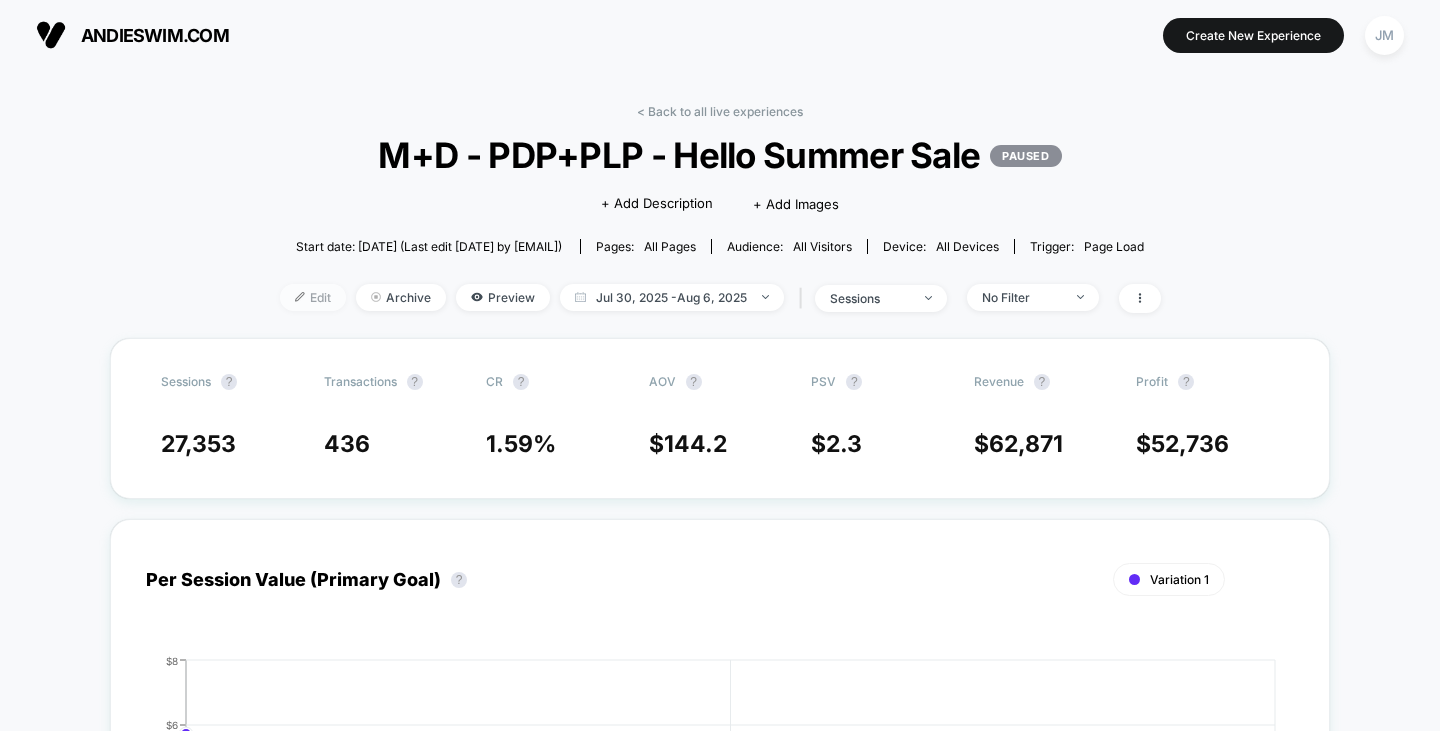 click on "Edit" at bounding box center (313, 297) 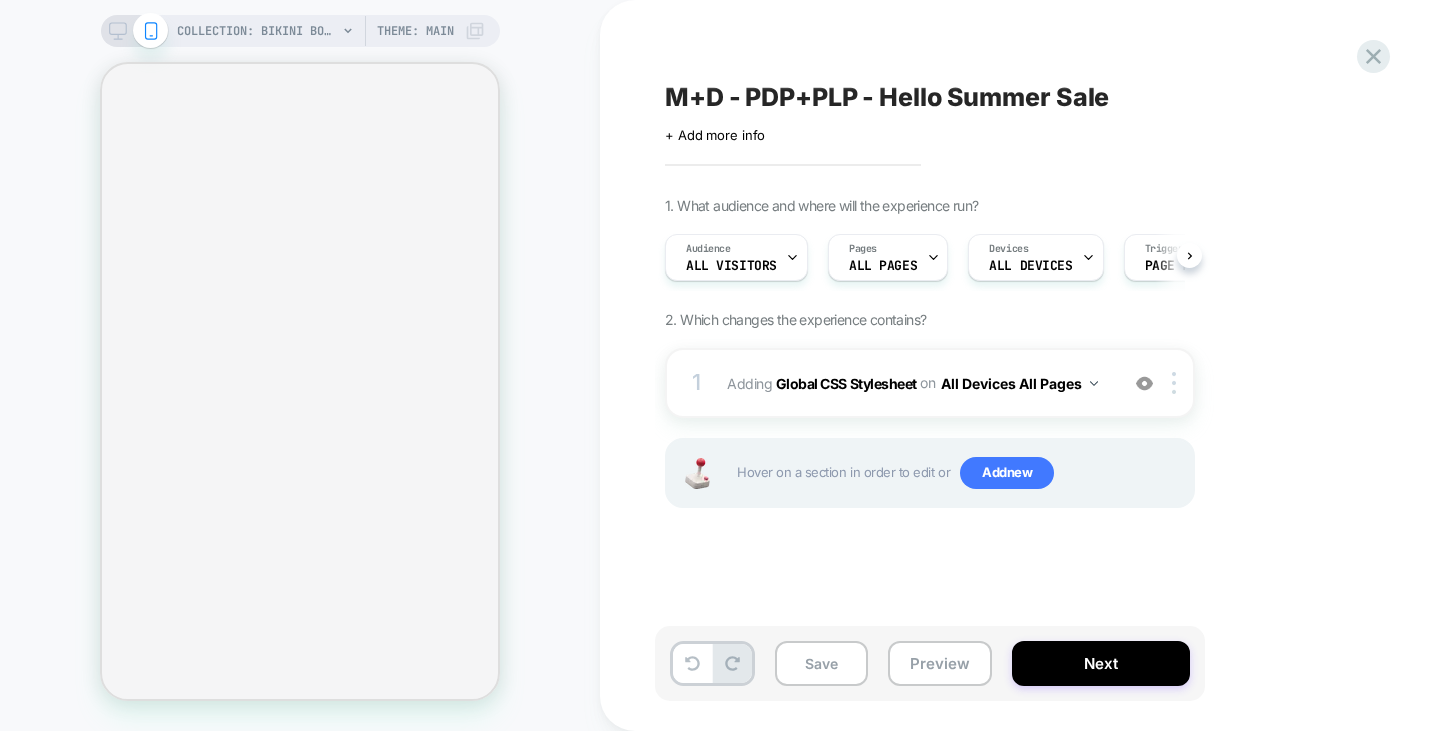 scroll, scrollTop: 0, scrollLeft: 1, axis: horizontal 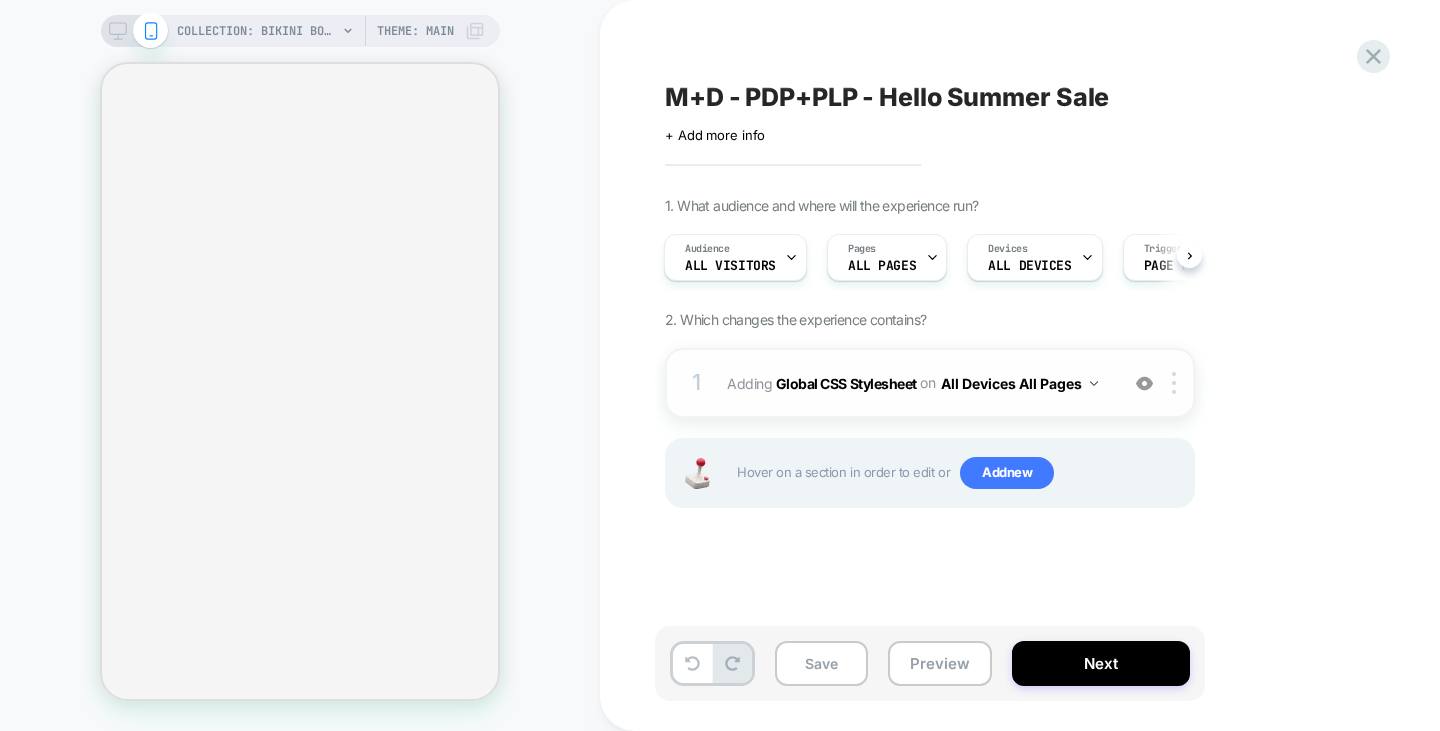 click on "Adding   Global CSS Stylesheet   on All Devices All Pages" at bounding box center [917, 383] 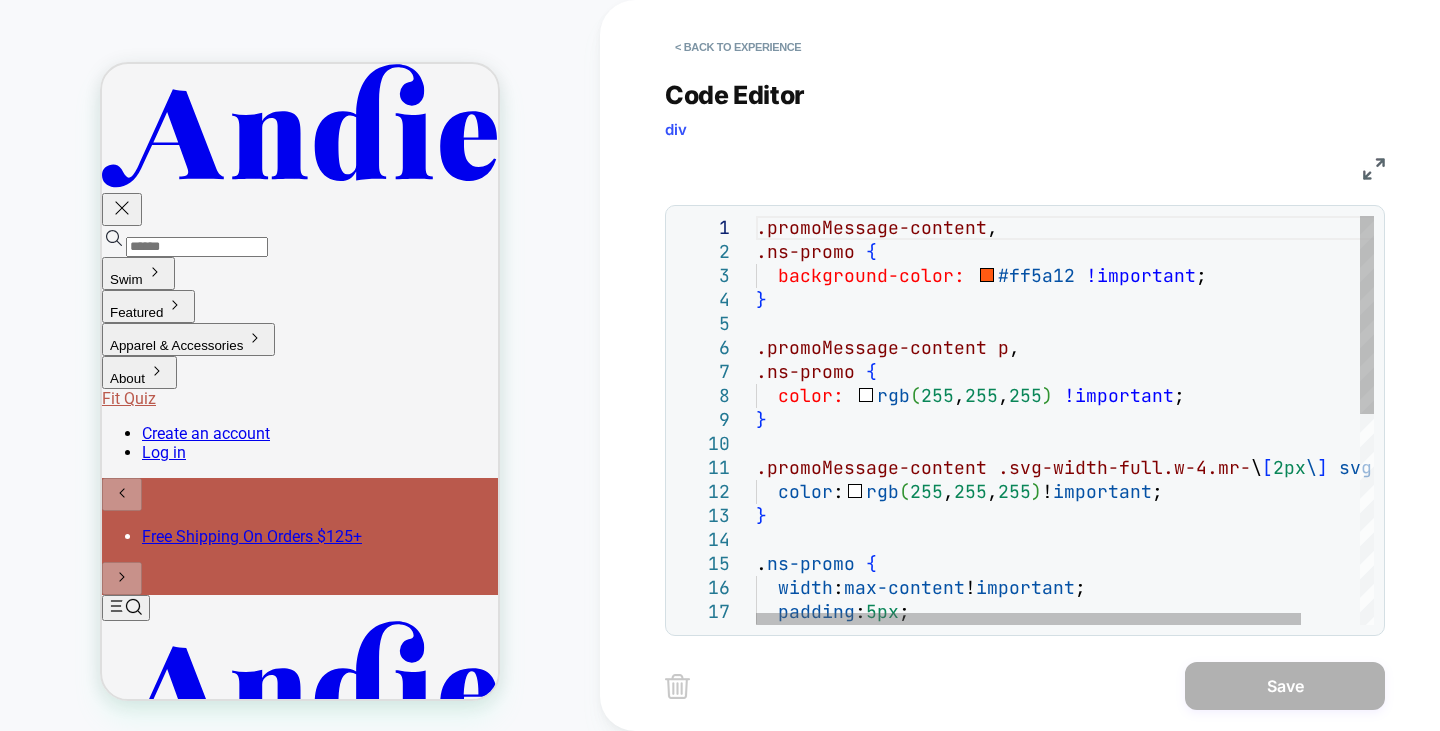 scroll, scrollTop: 0, scrollLeft: 0, axis: both 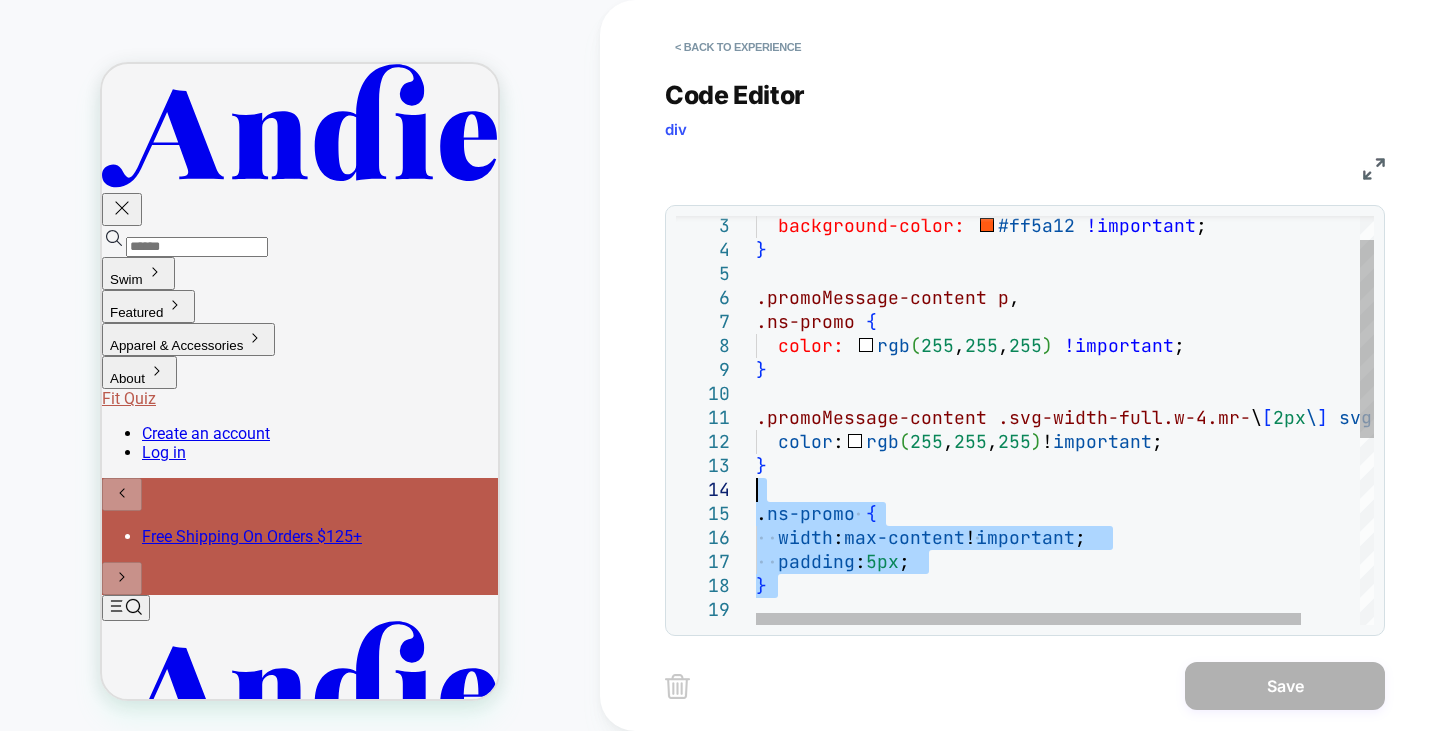 drag, startPoint x: 820, startPoint y: 581, endPoint x: 732, endPoint y: 448, distance: 159.47726 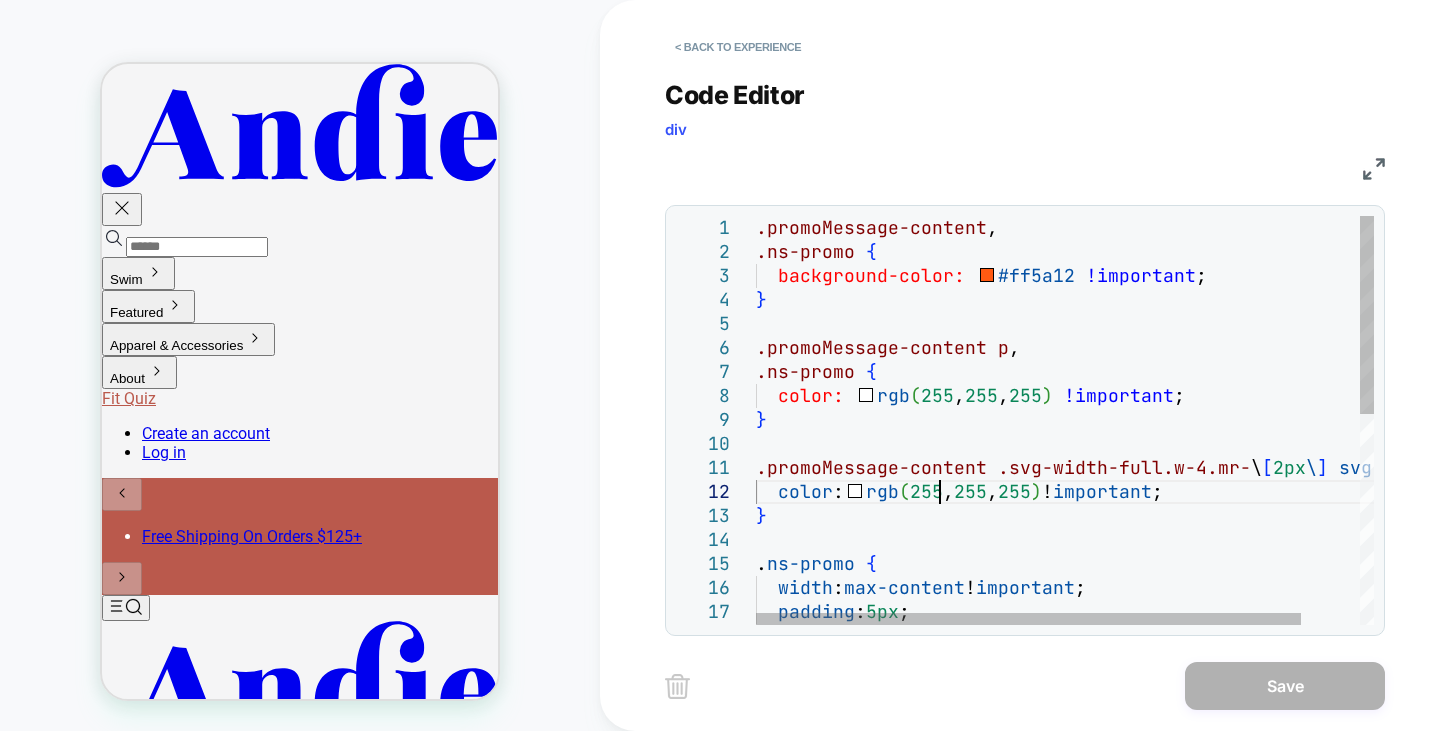 click on "} . ns-promo   {    width :  max-content  ! important ;    padding :  5px ; } .promoMessage-content   .svg-width-full.w-4.mr- \ [ 2px \ ]   svg   {    color :    rgb ( 255 ,  255 ,  255 )  ! important ; } .ns-promo   {    color:     rgb ( 255 ,  255 ,  255 )   !important ; .promoMessage-content   p ,    background-color:     #ff5a12   !important ; } .promoMessage-content , .ns-promo   {" at bounding box center [1098, 636] 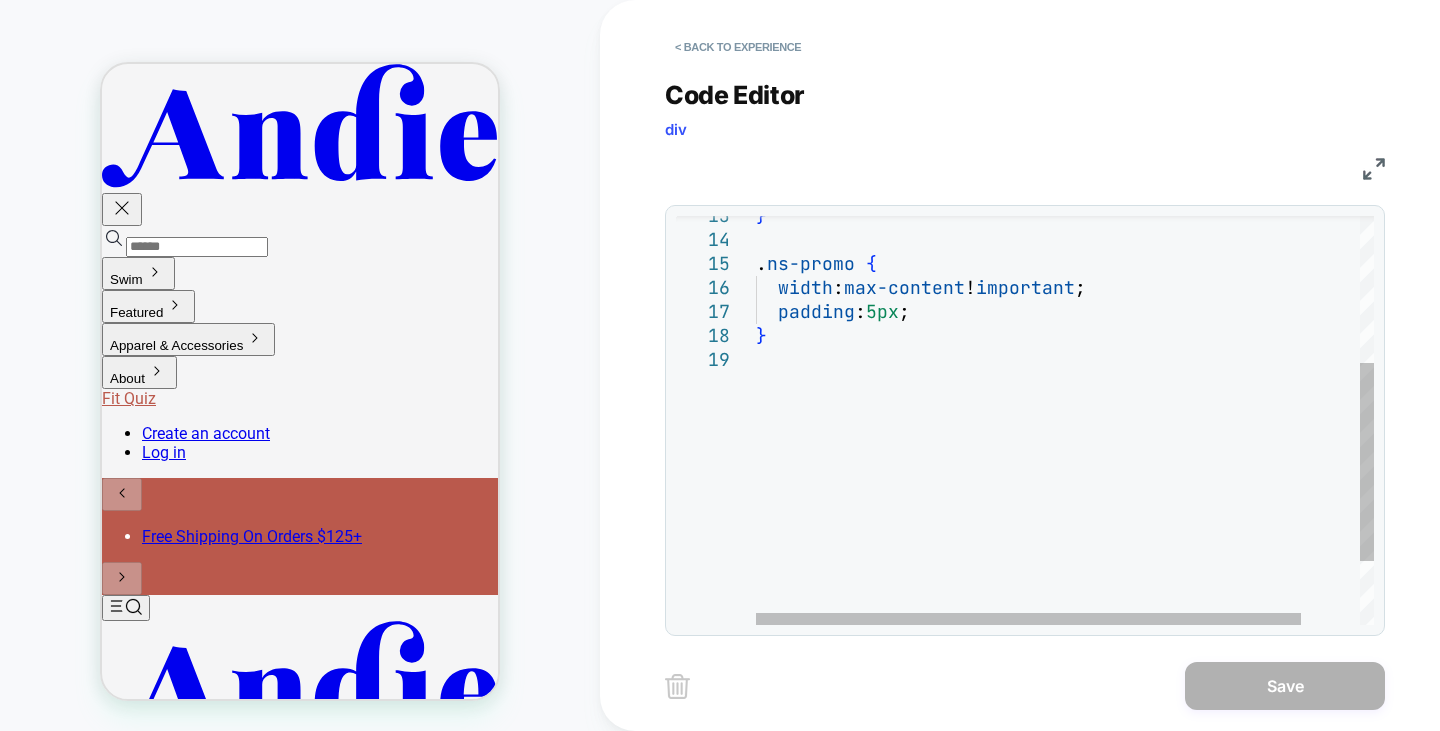 click on "} . ns-promo   {    width :  max-content  ! important ;    padding :  5px ; }" at bounding box center (1098, 336) 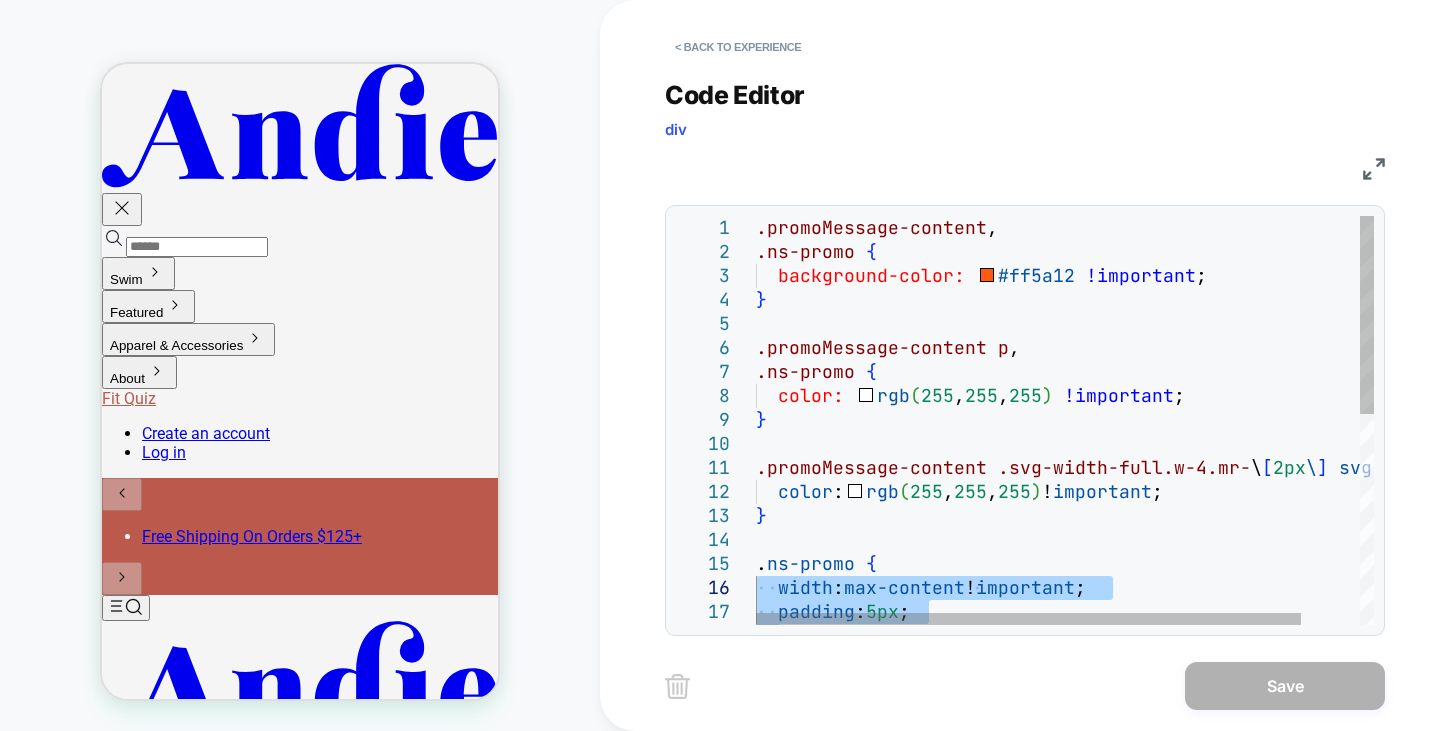type on "**********" 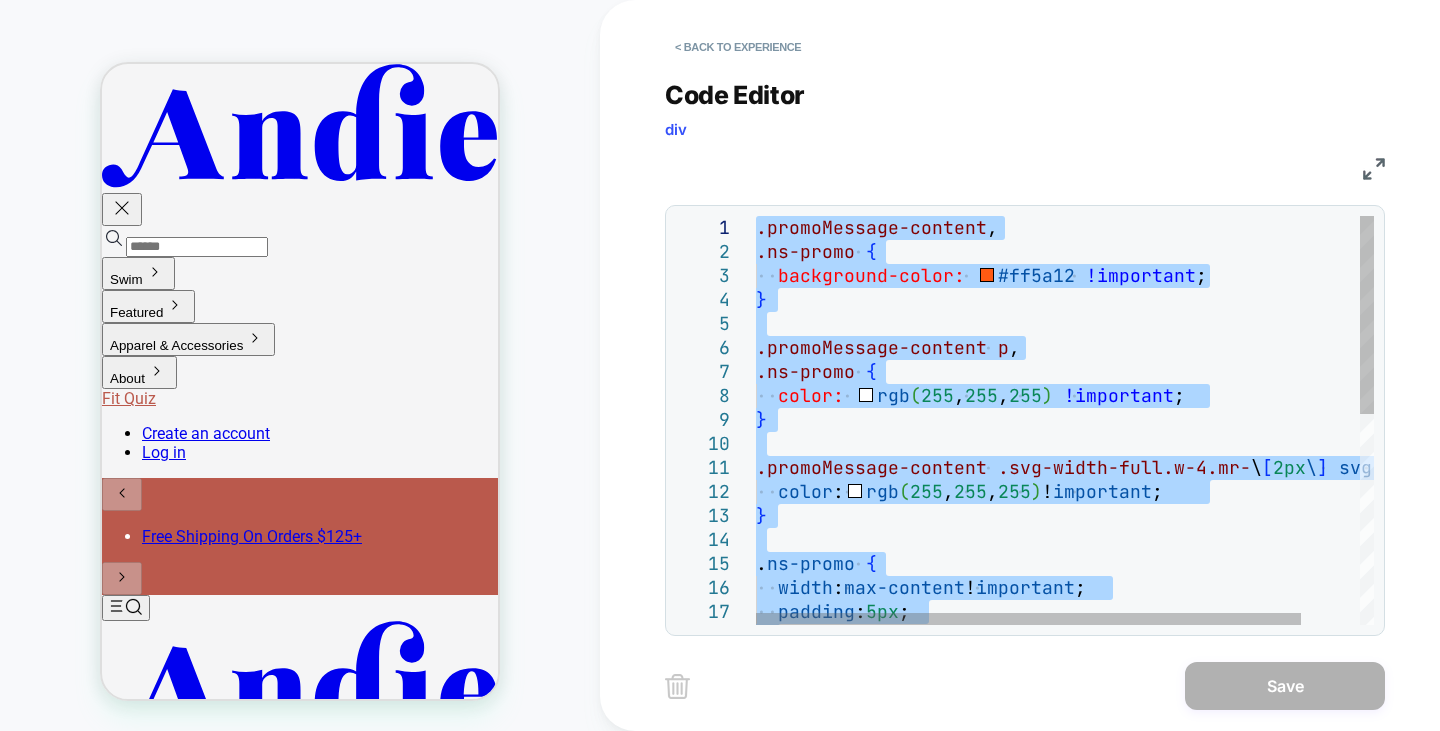 drag, startPoint x: 766, startPoint y: 467, endPoint x: 716, endPoint y: 208, distance: 263.7821 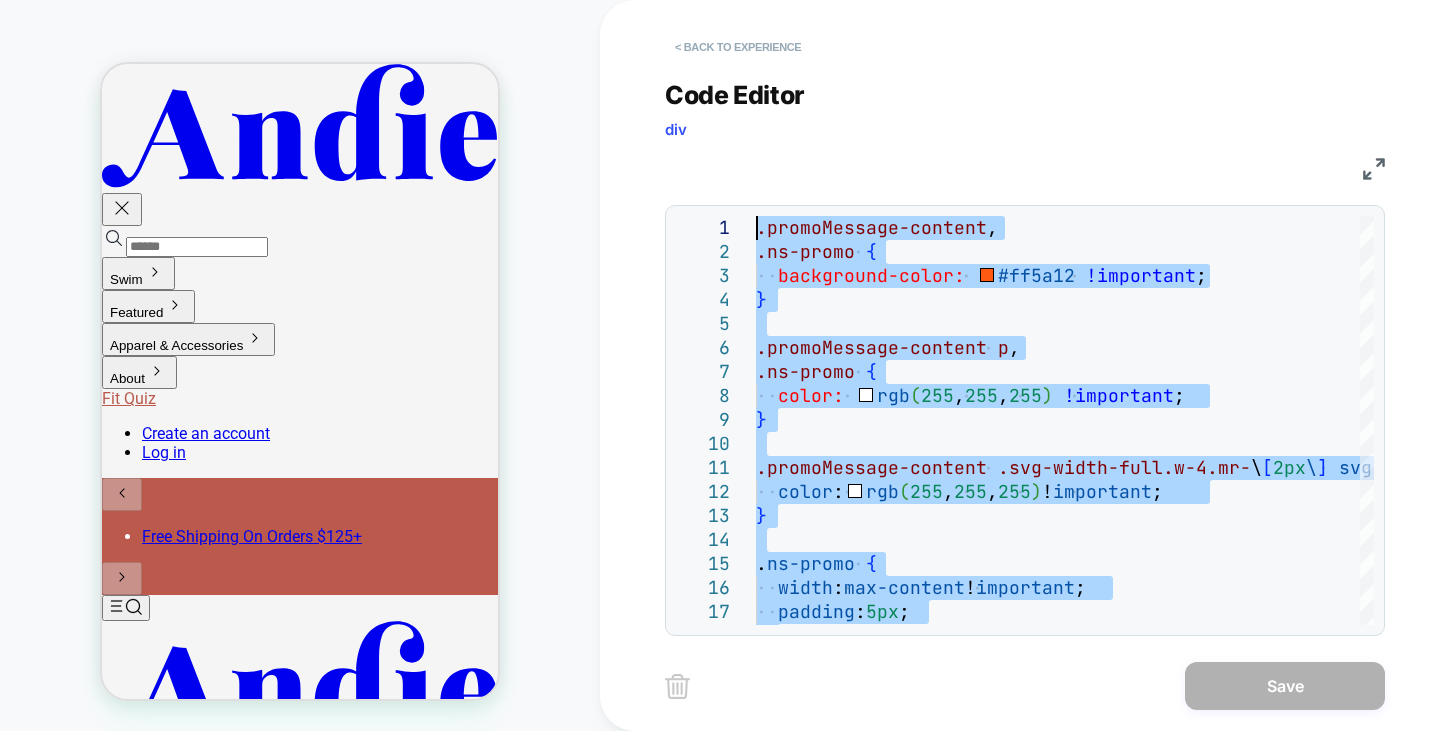 click on "< Back to experience" at bounding box center (738, 47) 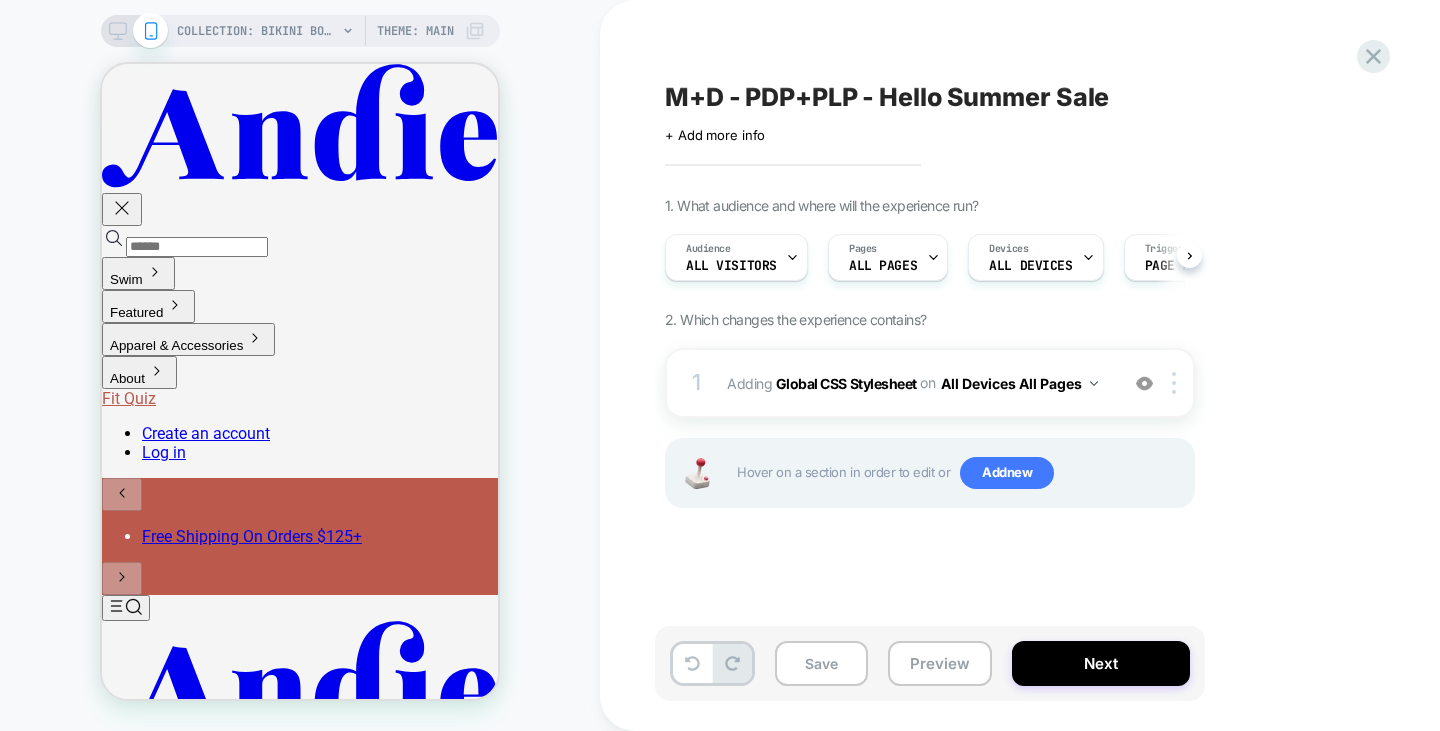 scroll, scrollTop: 0, scrollLeft: 1, axis: horizontal 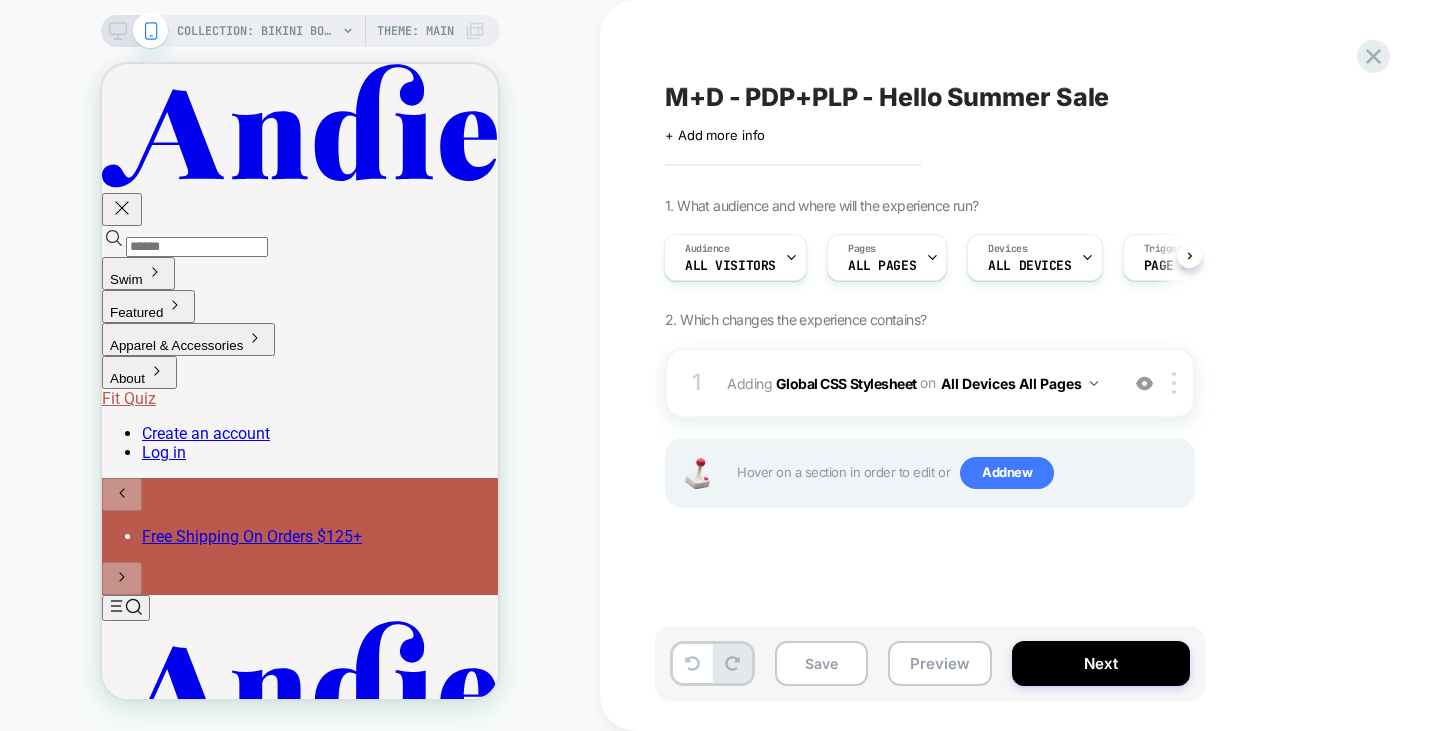 drag, startPoint x: 1126, startPoint y: 102, endPoint x: 734, endPoint y: 99, distance: 392.01147 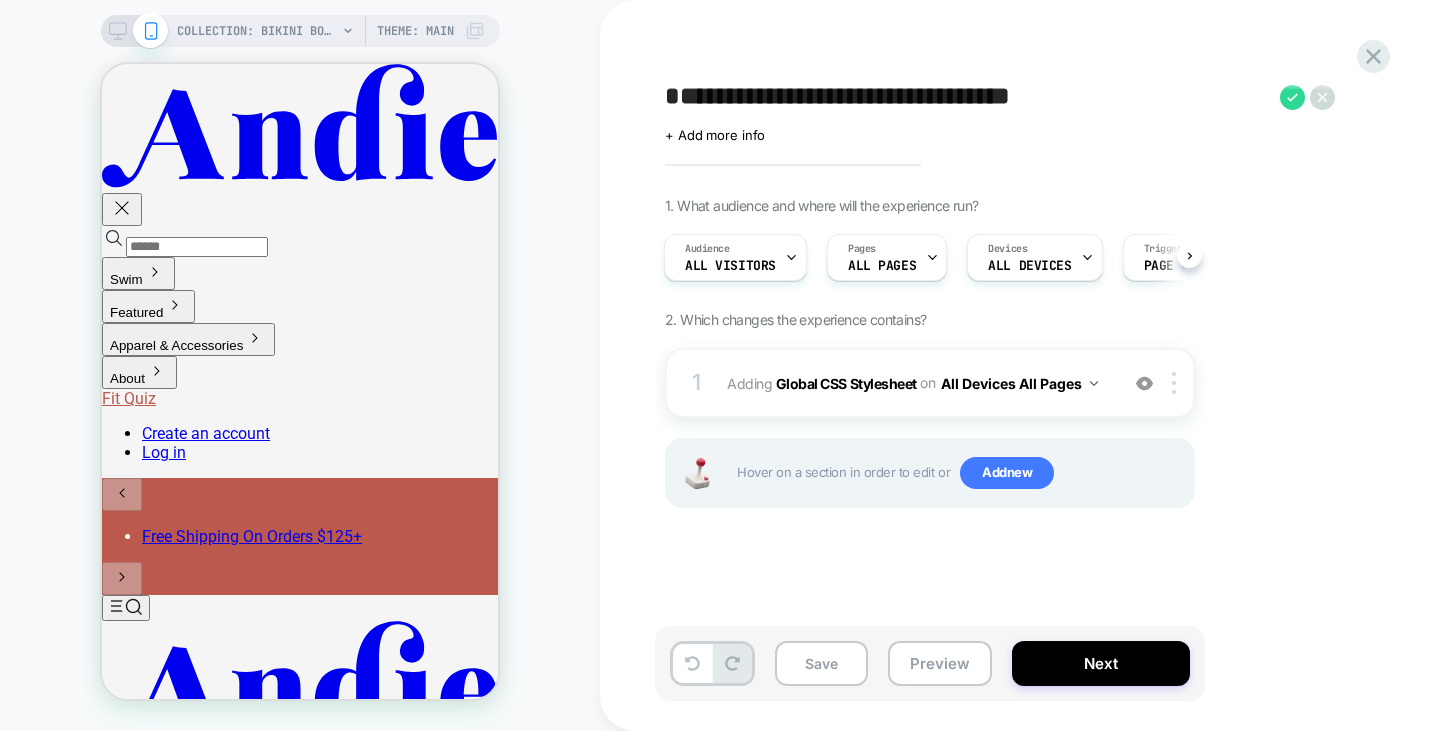 click on "**********" at bounding box center (967, 97) 